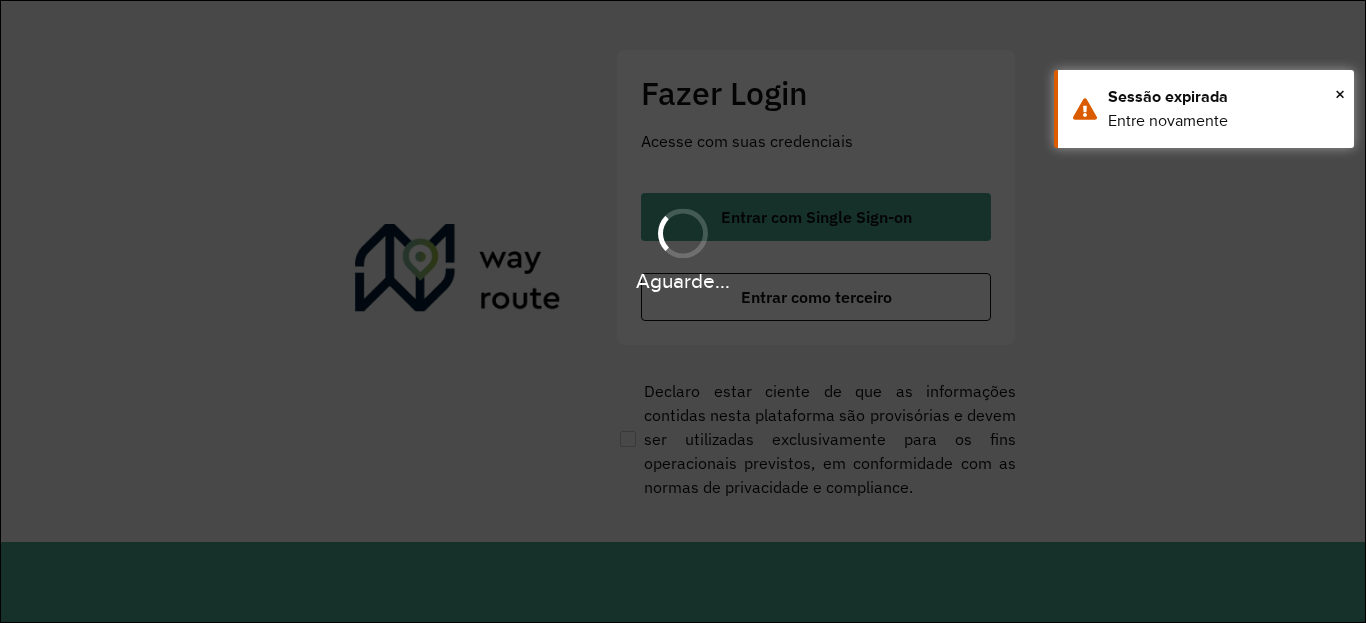 scroll, scrollTop: 0, scrollLeft: 0, axis: both 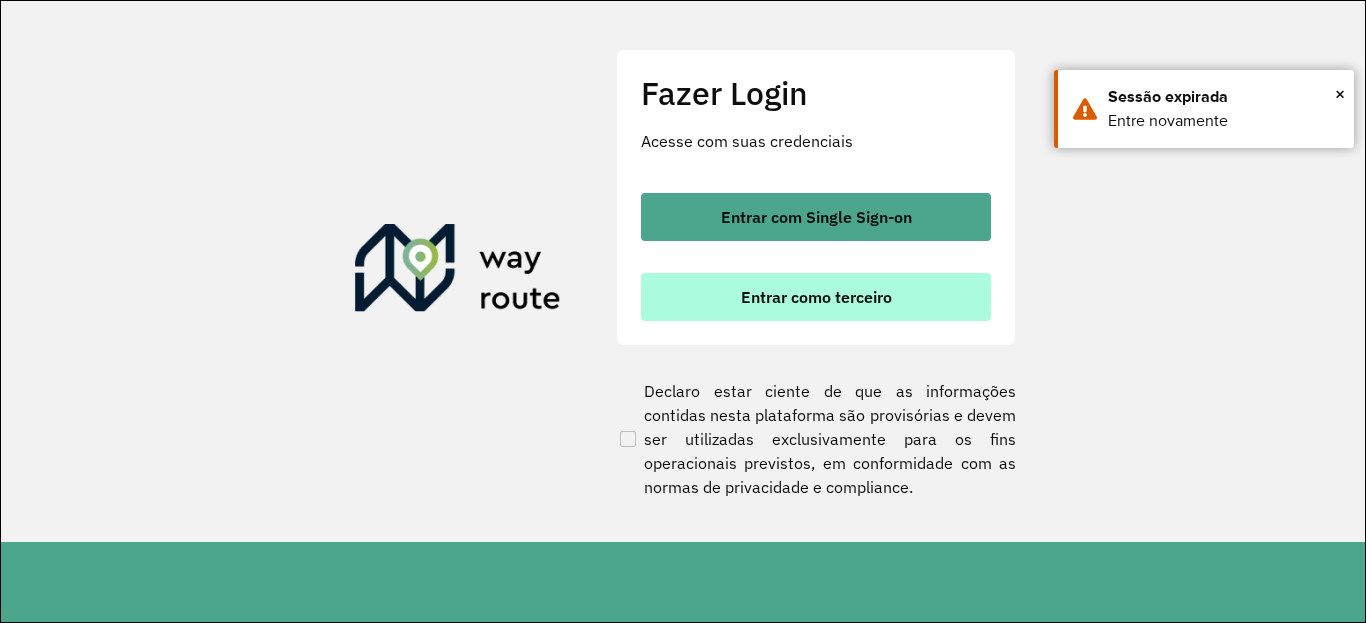click on "Entrar como terceiro" at bounding box center [816, 297] 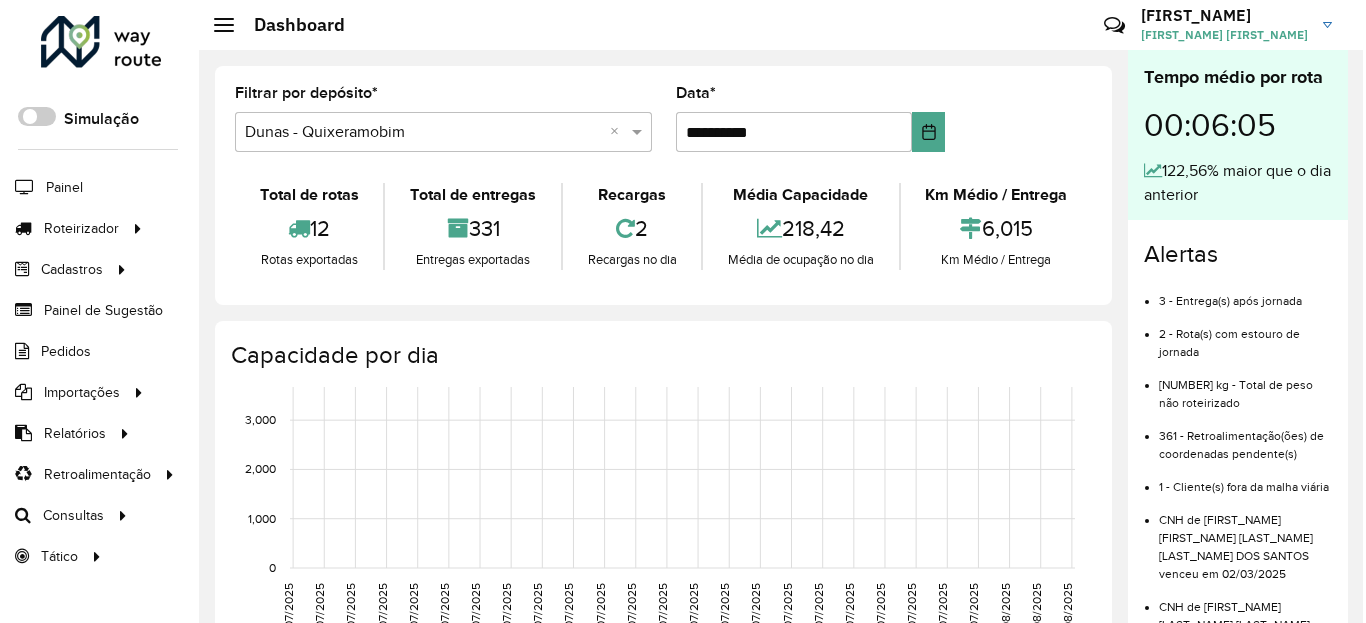 scroll, scrollTop: 0, scrollLeft: 0, axis: both 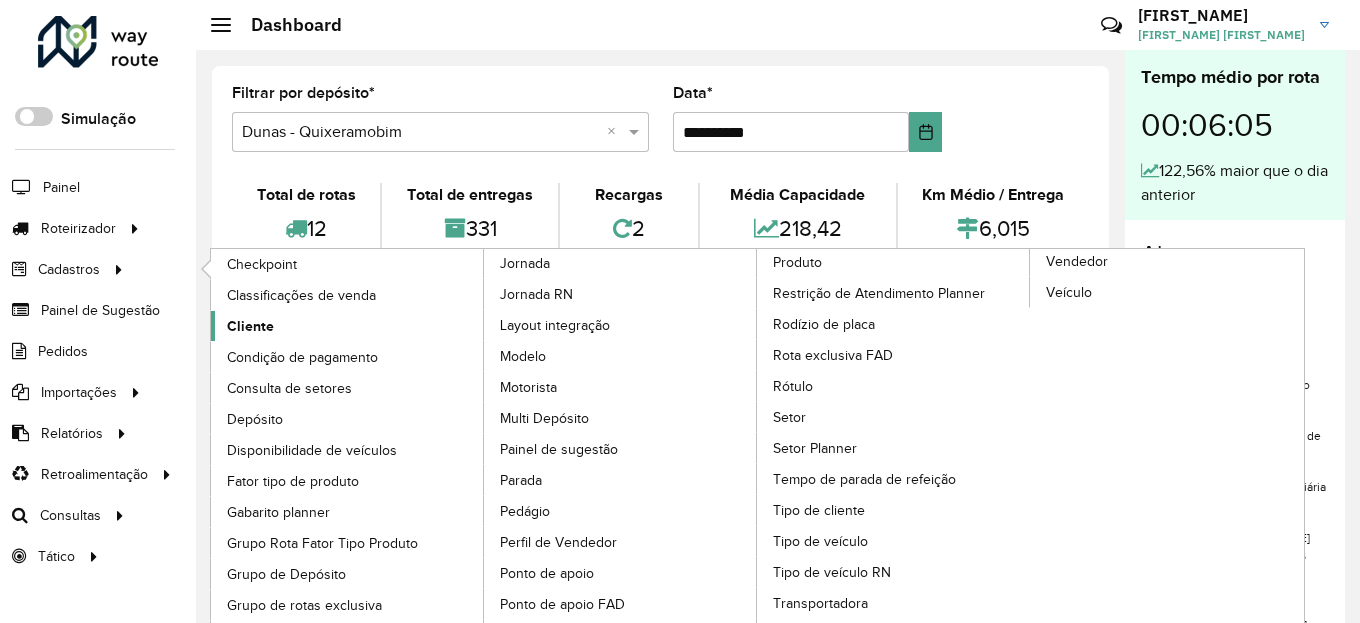 click on "Cliente" 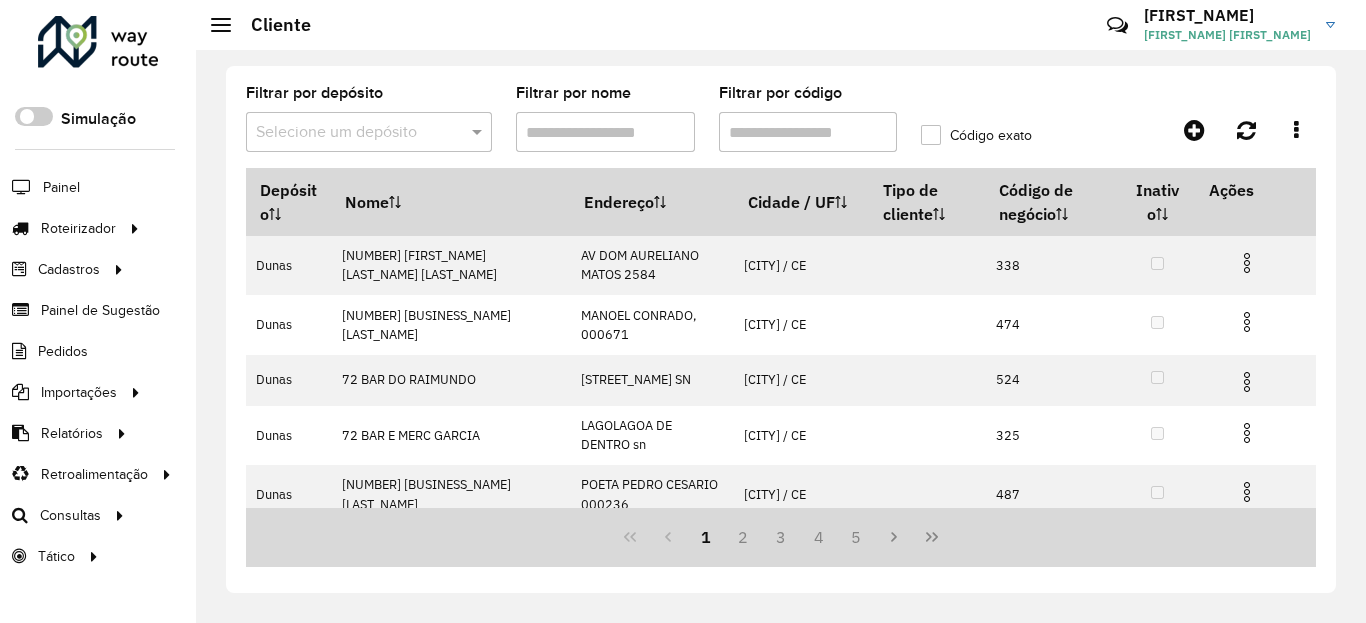 click at bounding box center (349, 133) 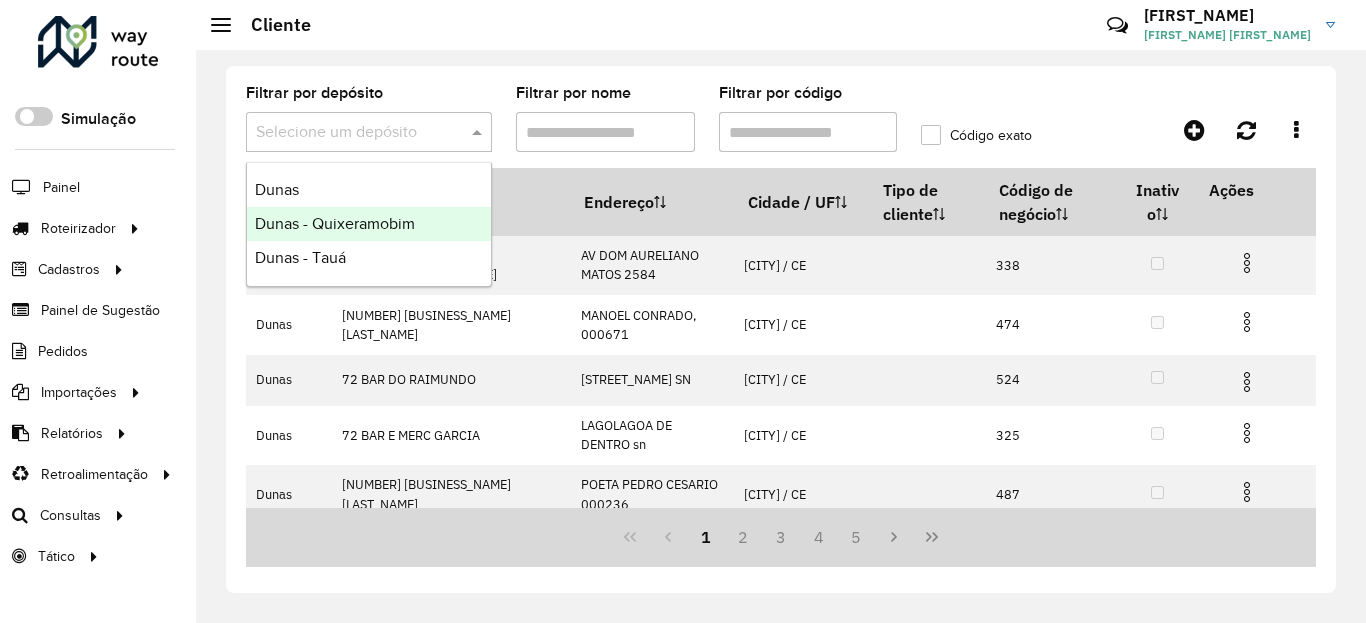 click on "Dunas - Tauá" at bounding box center [369, 258] 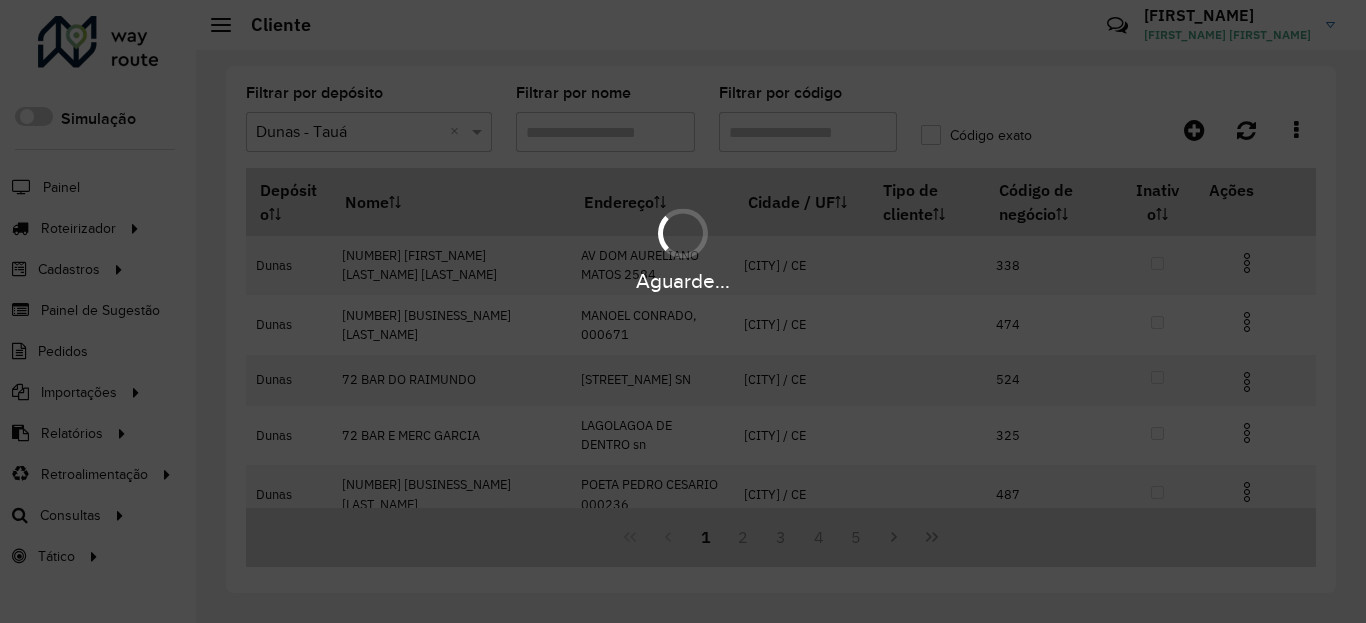 click on "Aguarde..." at bounding box center [683, 311] 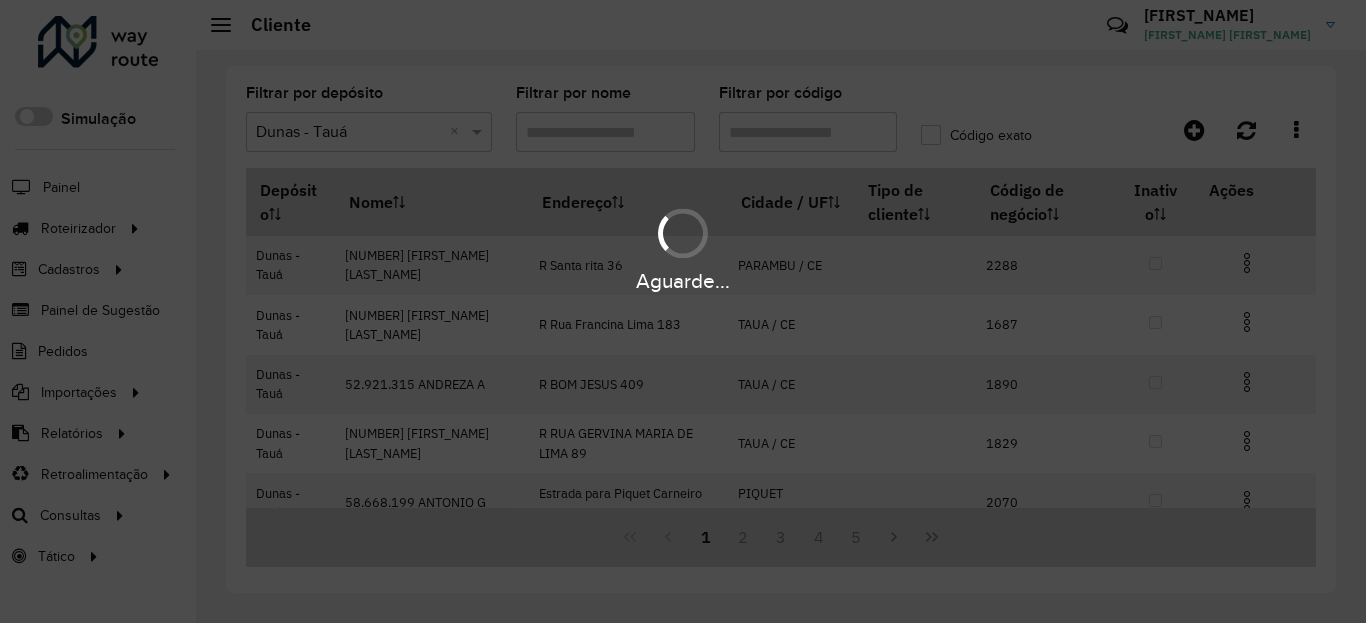 click on "Aguarde..." at bounding box center (683, 311) 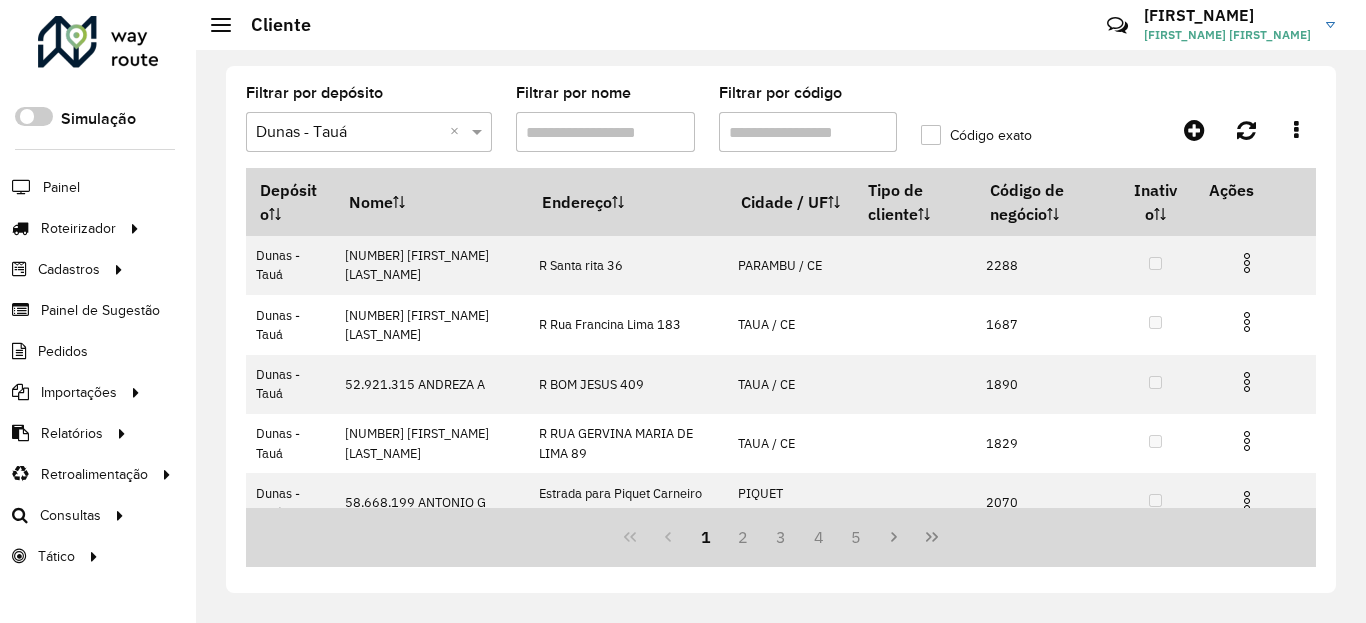 click on "Código exato" 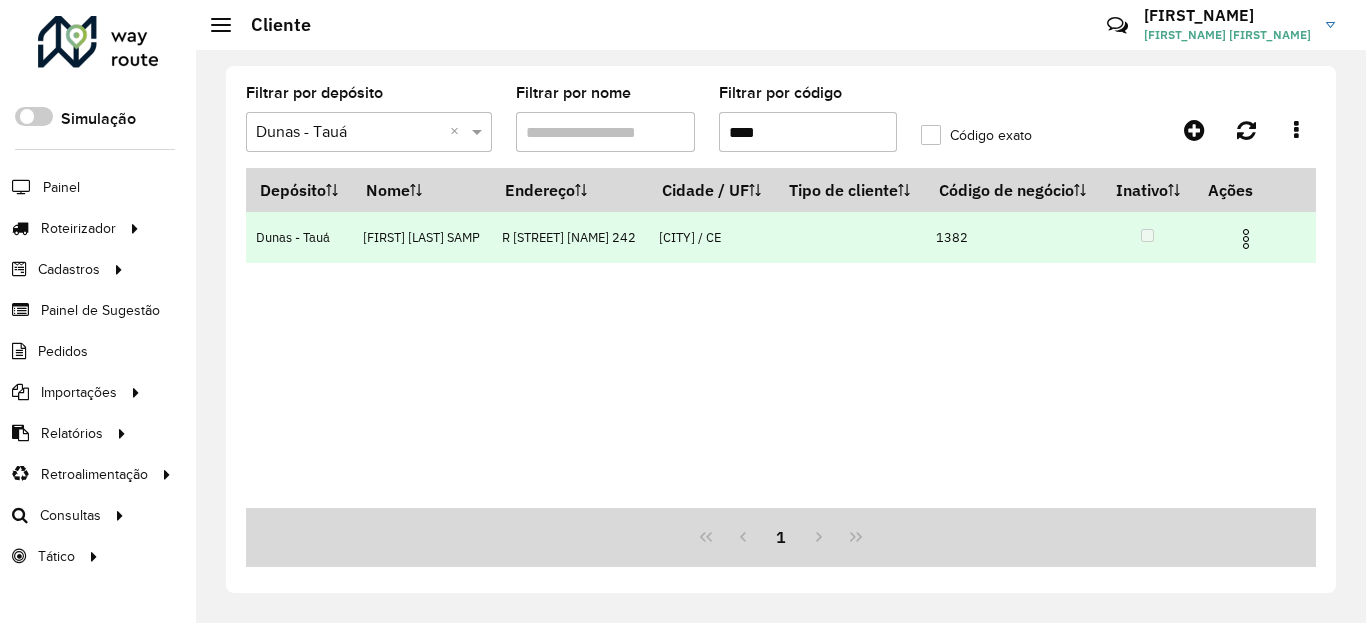 click at bounding box center [1254, 237] 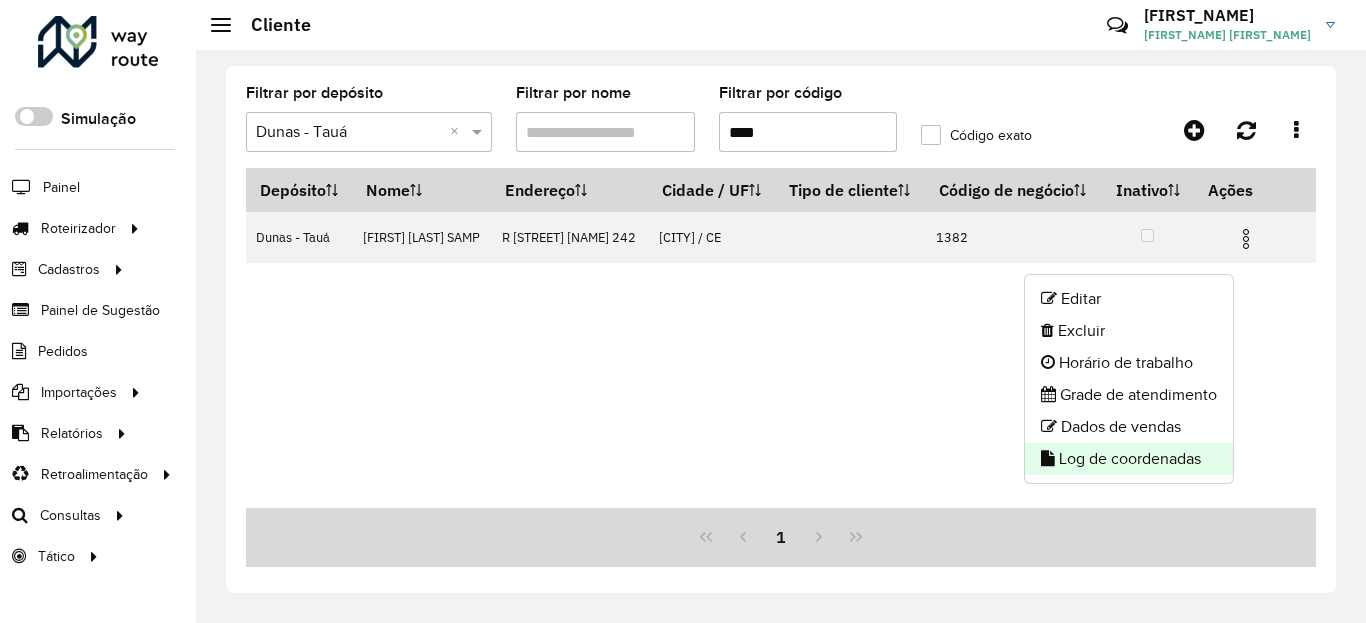 click on "Log de coordenadas" 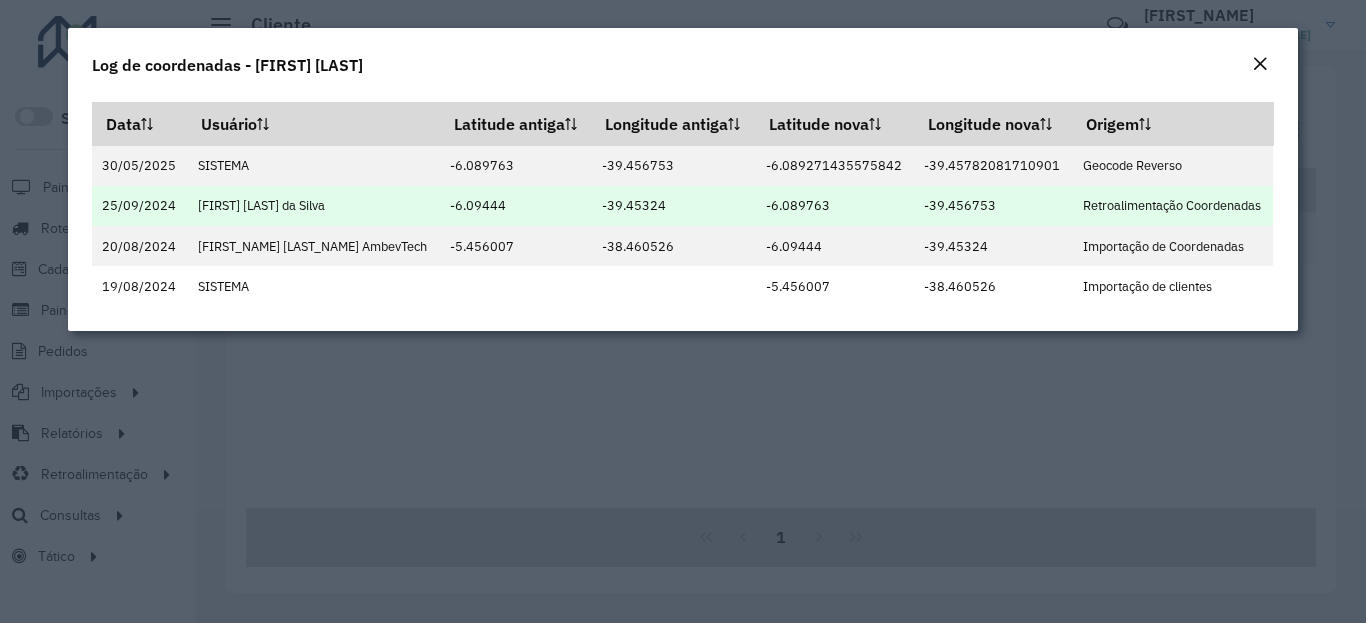 click on "-6.089763" at bounding box center [835, 206] 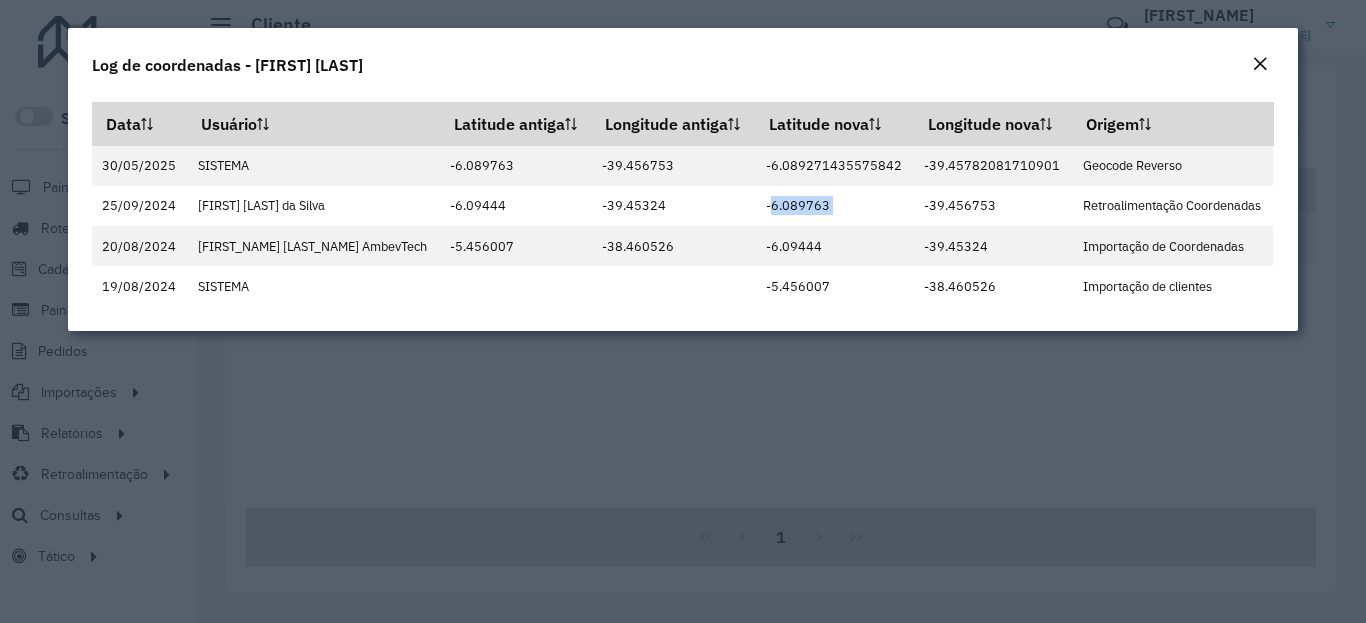 copy on "-6.089763" 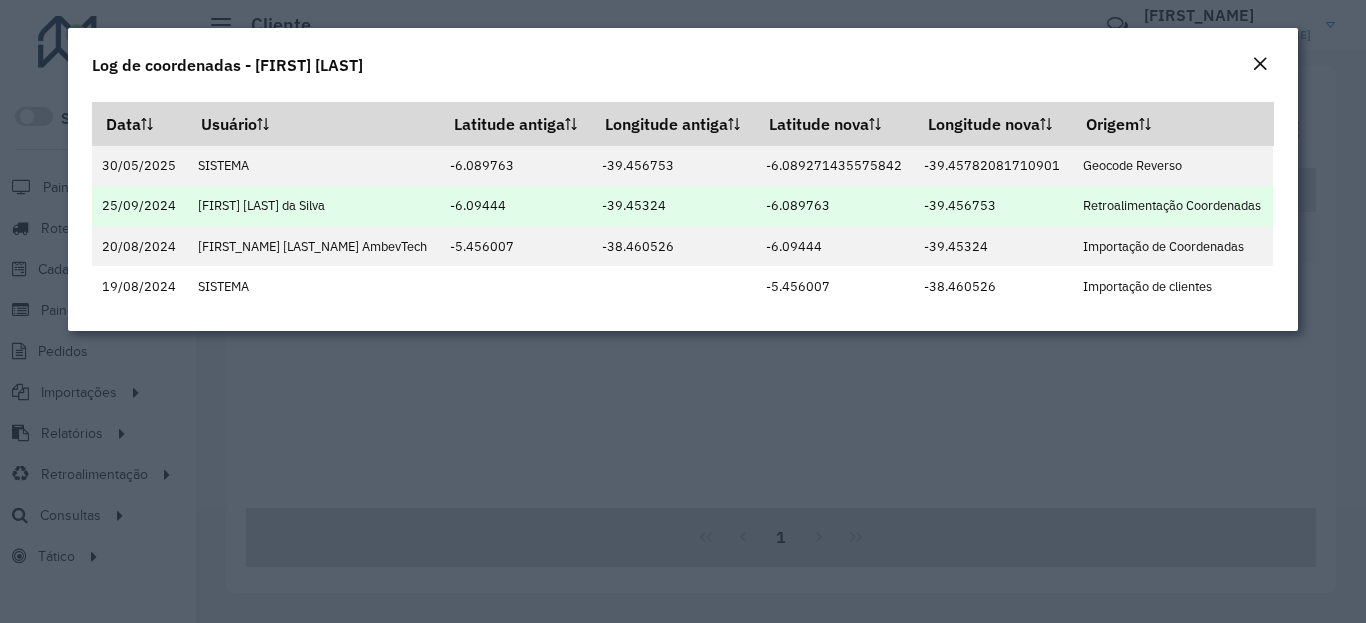 click on "[COORDINATE]" at bounding box center (993, 206) 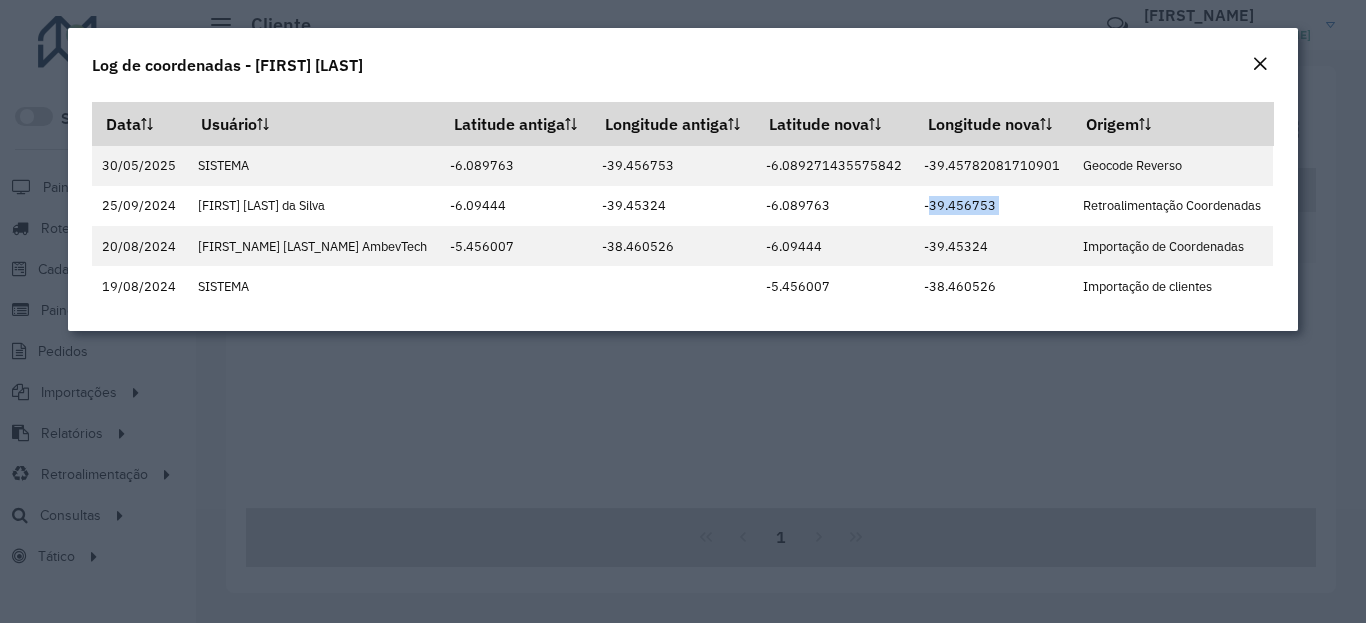 copy on "[COORDINATE]" 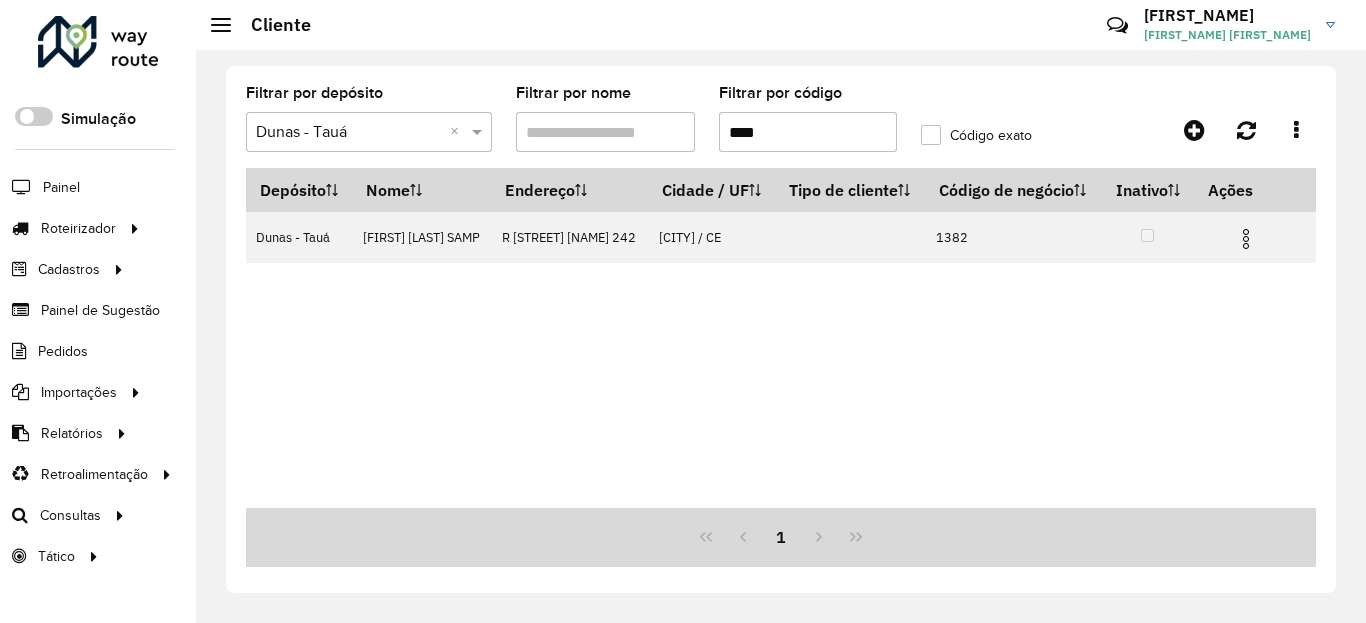 click on "****" at bounding box center [808, 132] 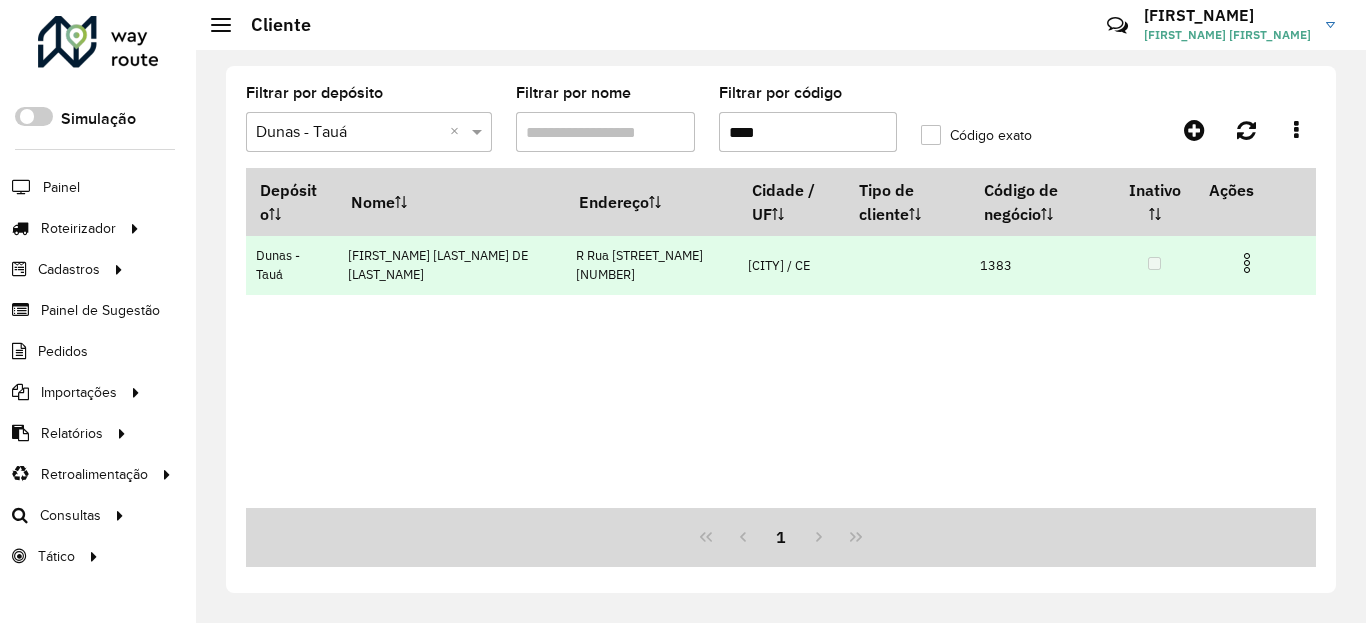 click at bounding box center [1247, 263] 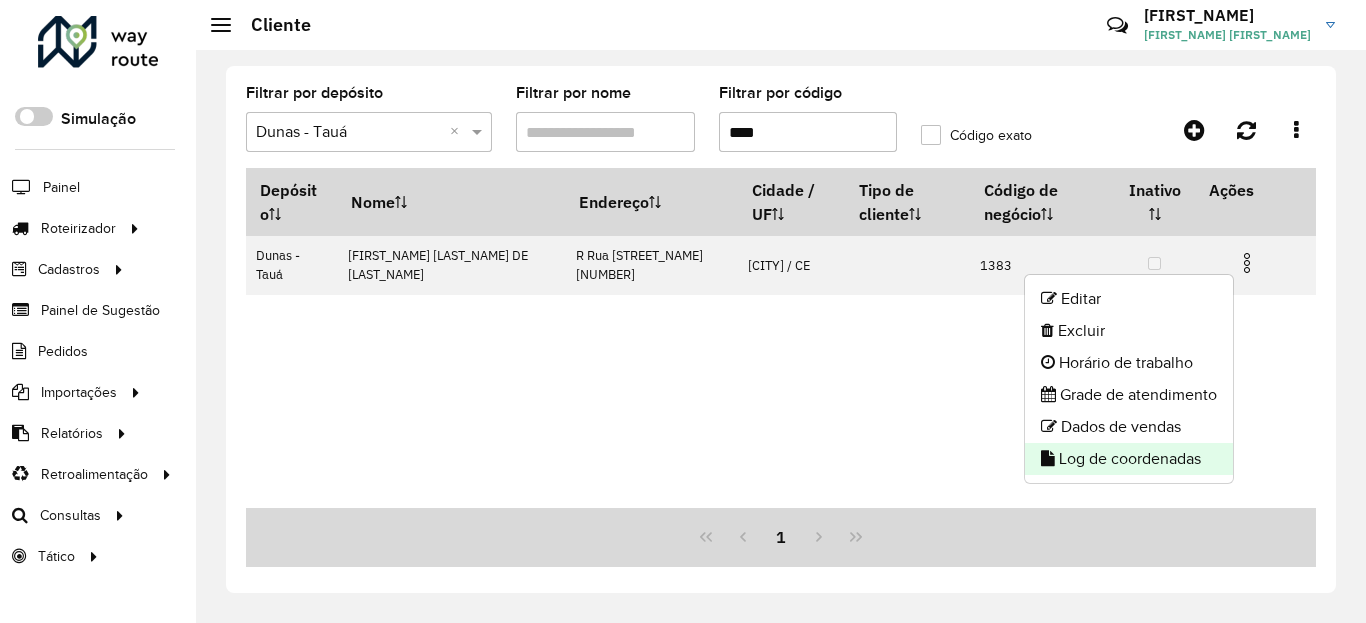 click on "Log de coordenadas" 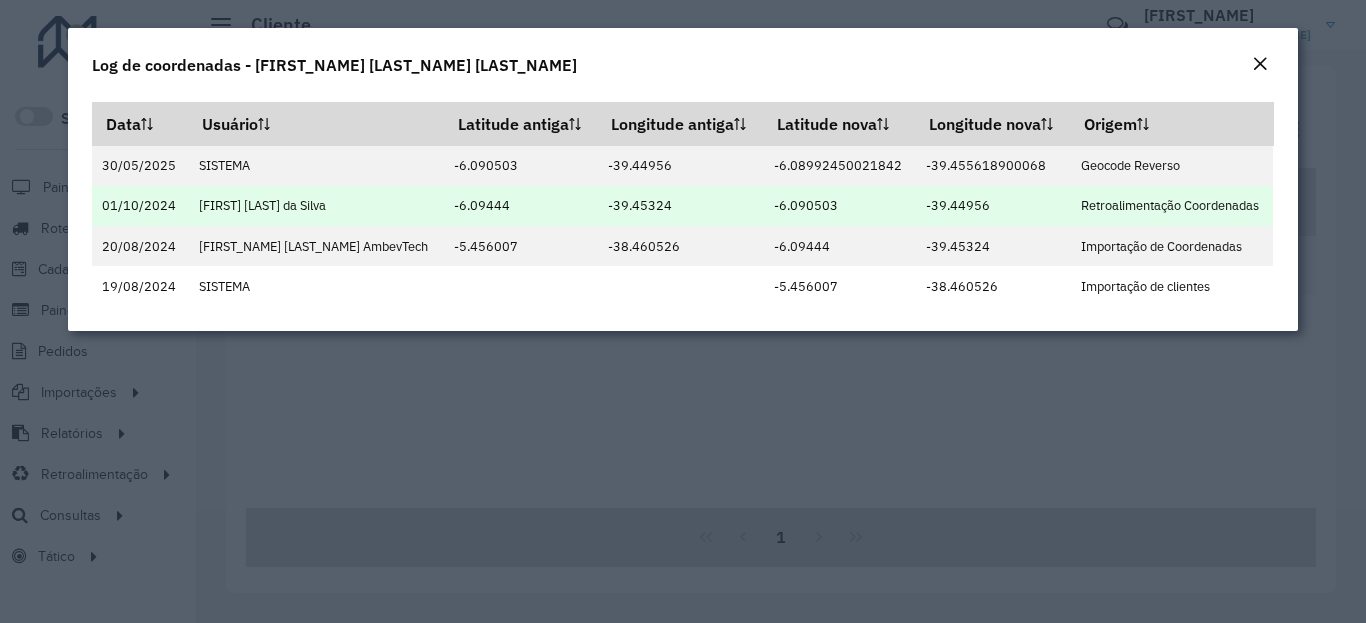 click on "[COORDINATE]" at bounding box center [839, 206] 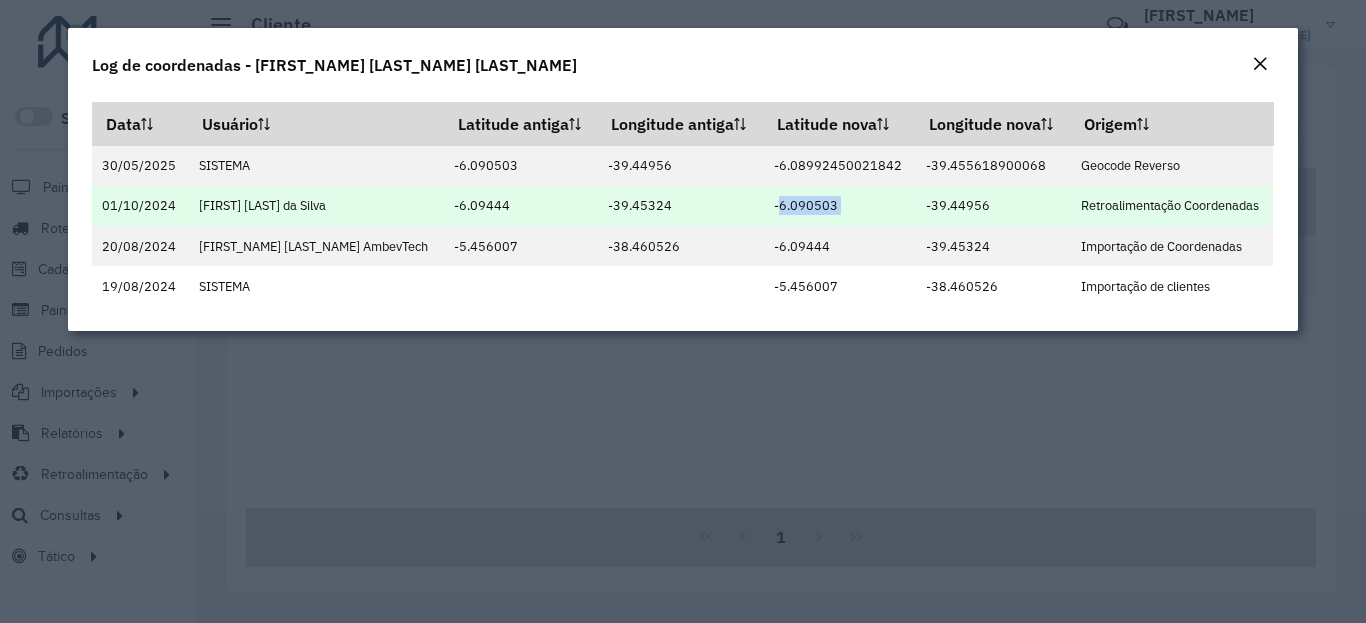 click on "[COORDINATE]" at bounding box center (839, 206) 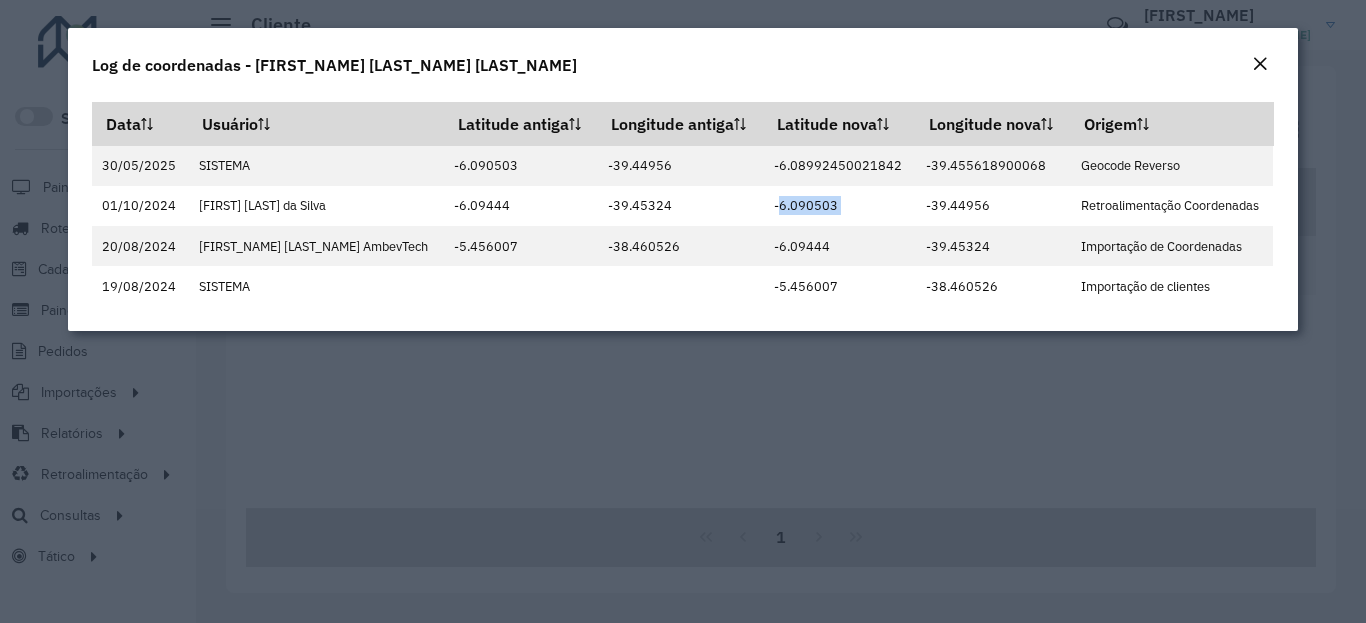 copy on "[COORDINATE]" 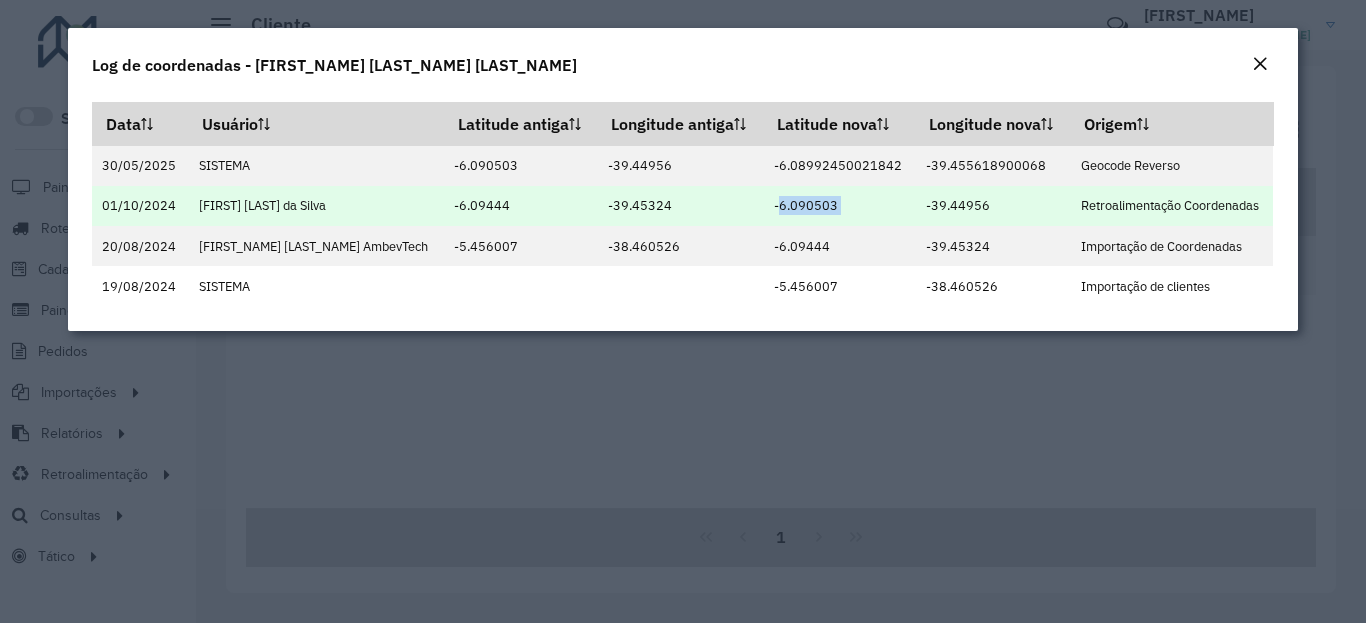 click on "[COORDINATE]" at bounding box center (992, 206) 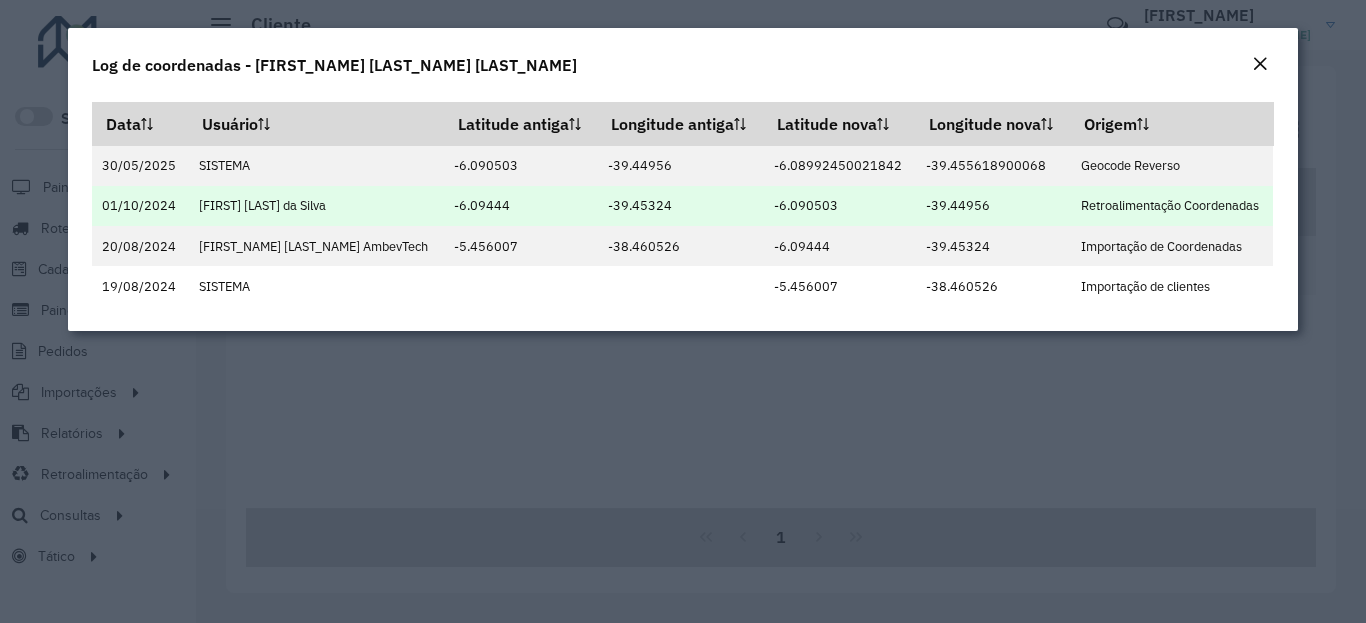 click on "[COORDINATE]" at bounding box center [992, 206] 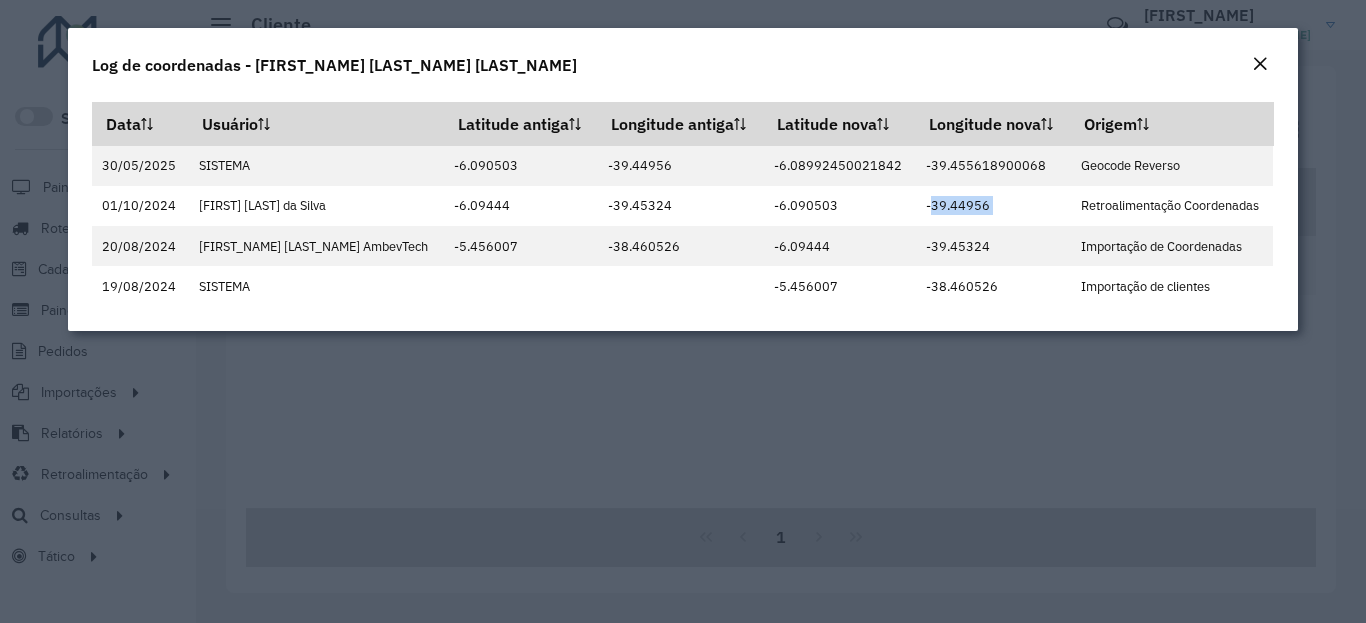 copy on "[COORDINATE]" 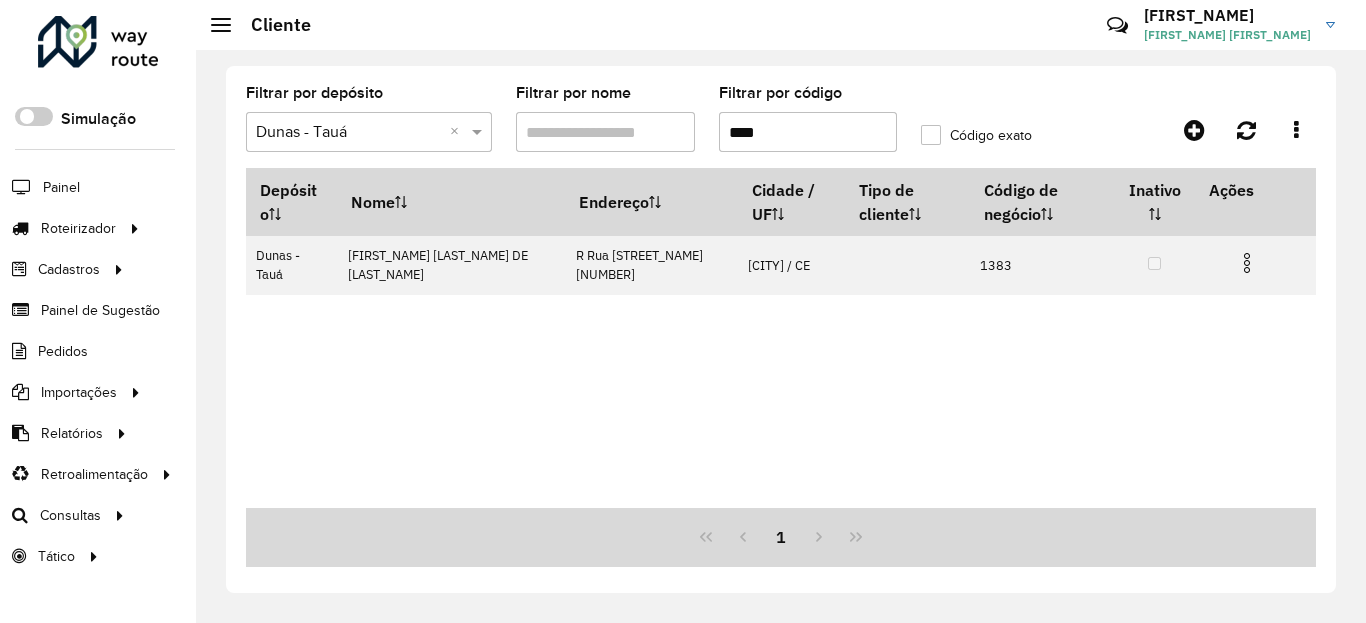 click on "Filtrar por código  ****" 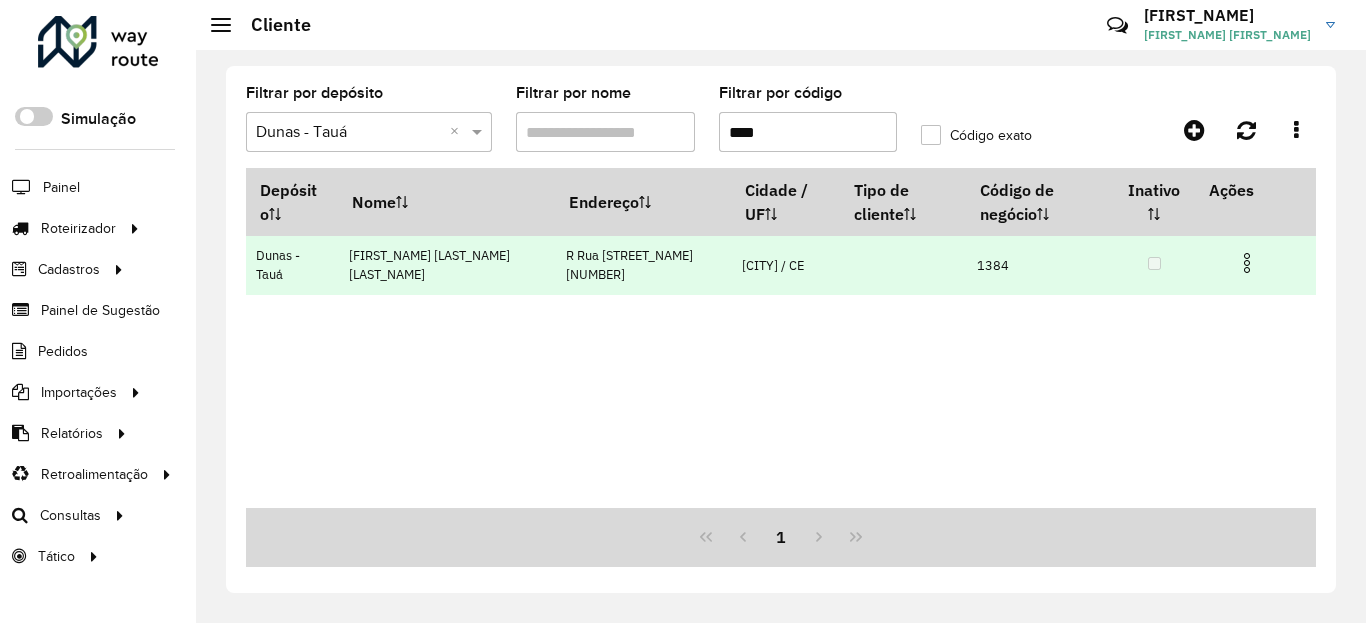 click at bounding box center [1247, 263] 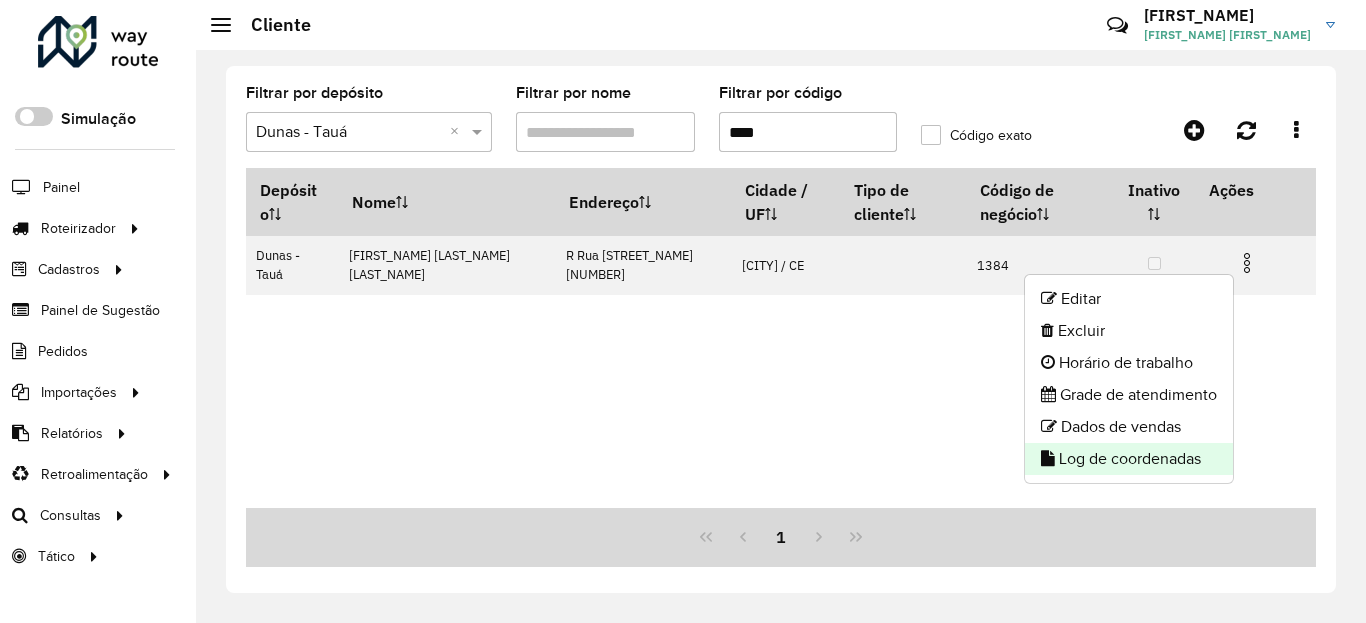 click on "Log de coordenadas" 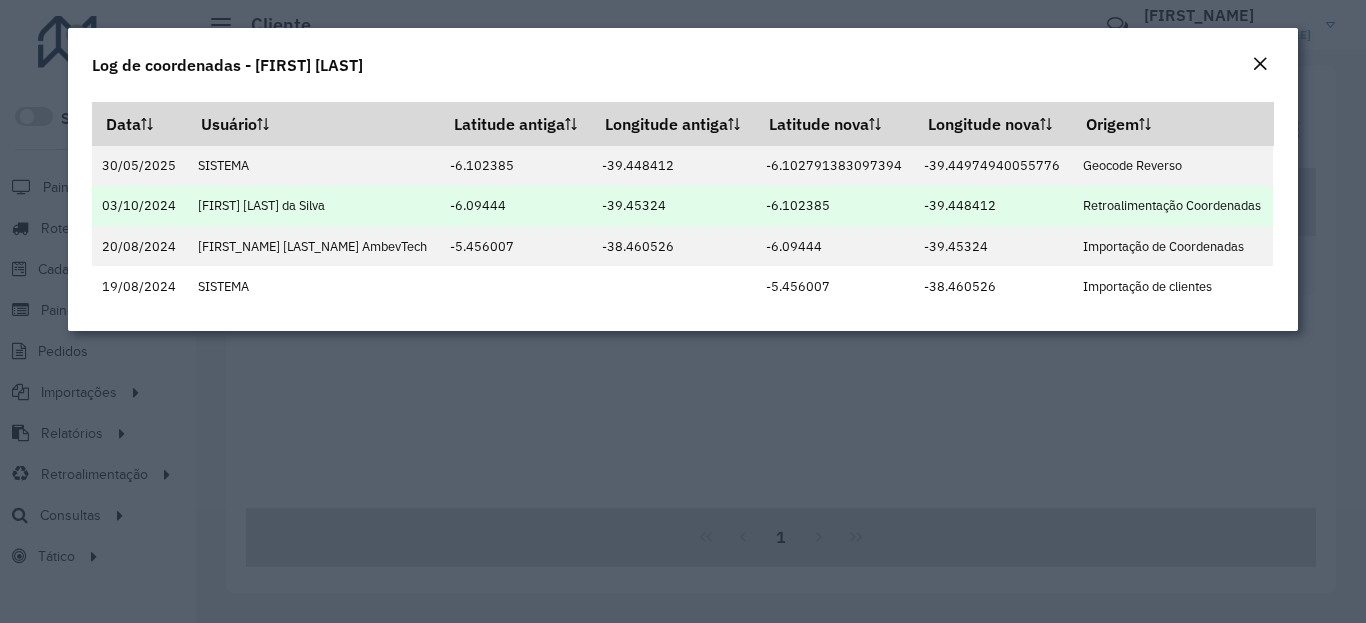 click on "-6.102385" at bounding box center [835, 206] 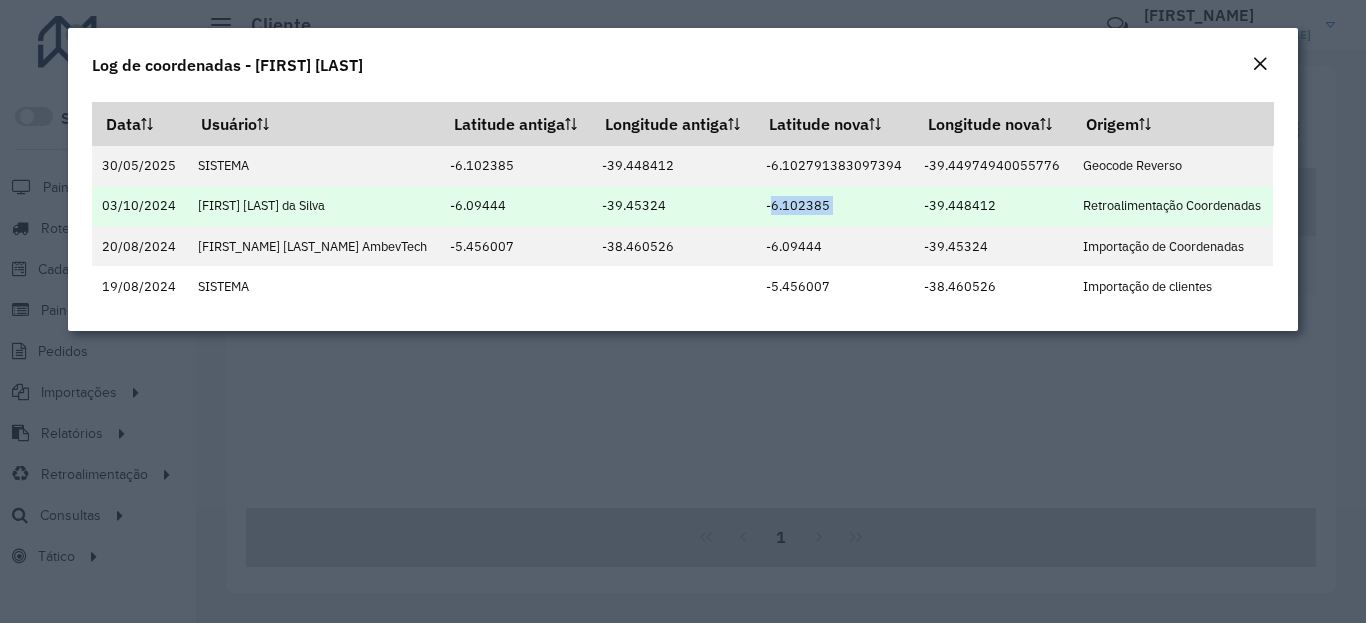 click on "-6.102385" at bounding box center [835, 206] 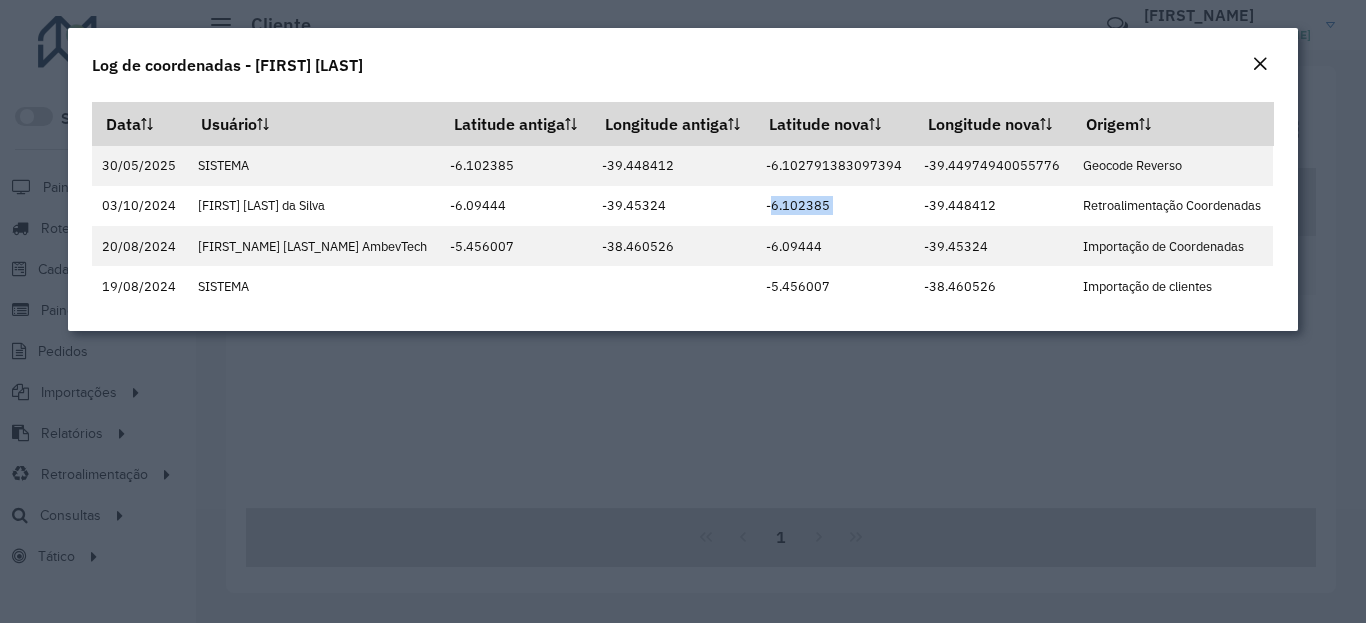 copy on "-6.102385" 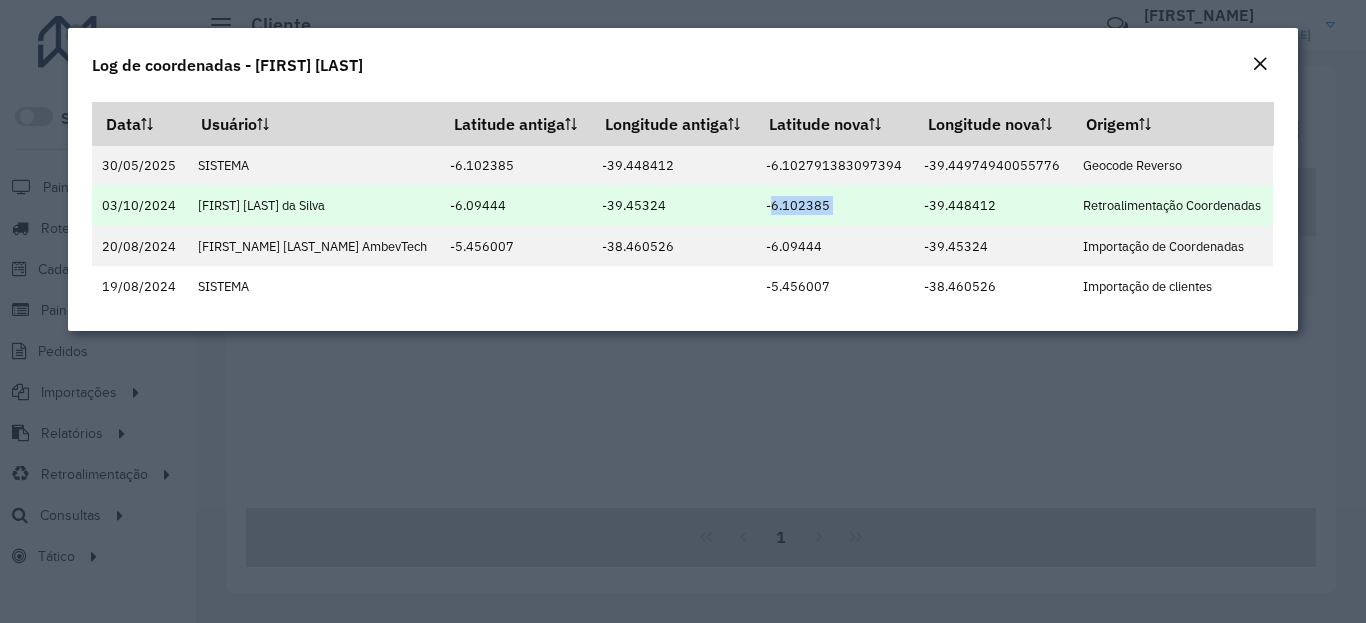 click on "[COORDINATE]" at bounding box center [993, 206] 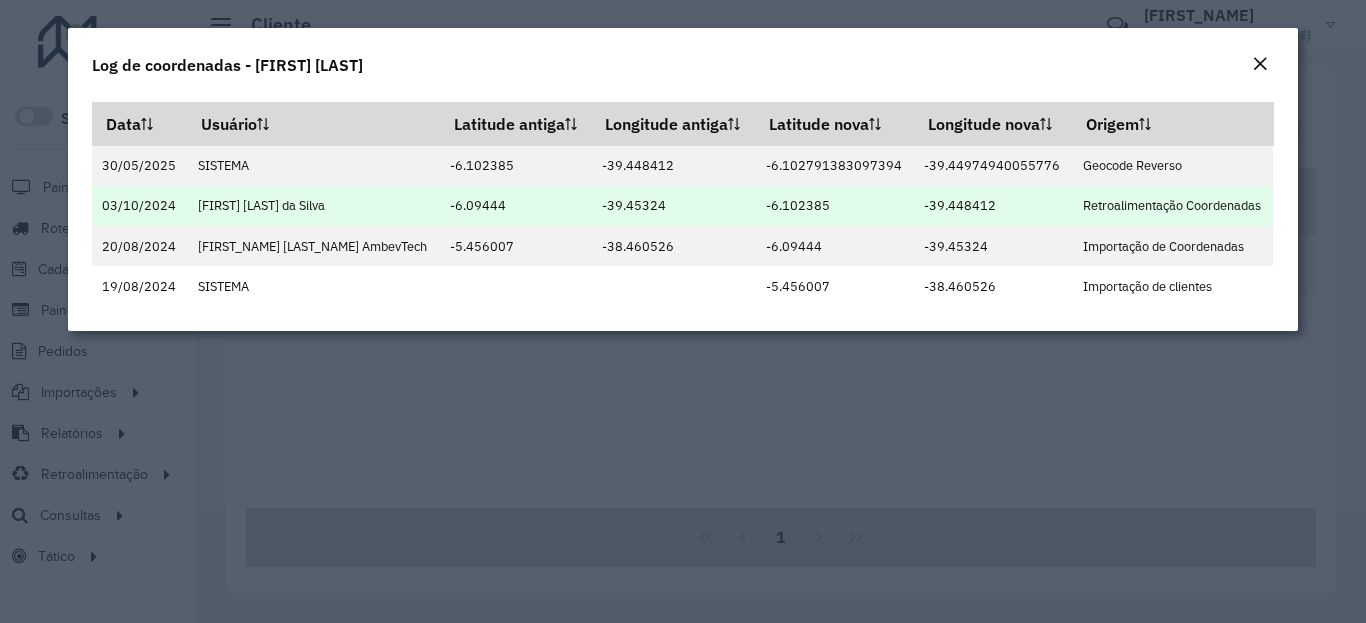 click on "[COORDINATE]" at bounding box center (993, 206) 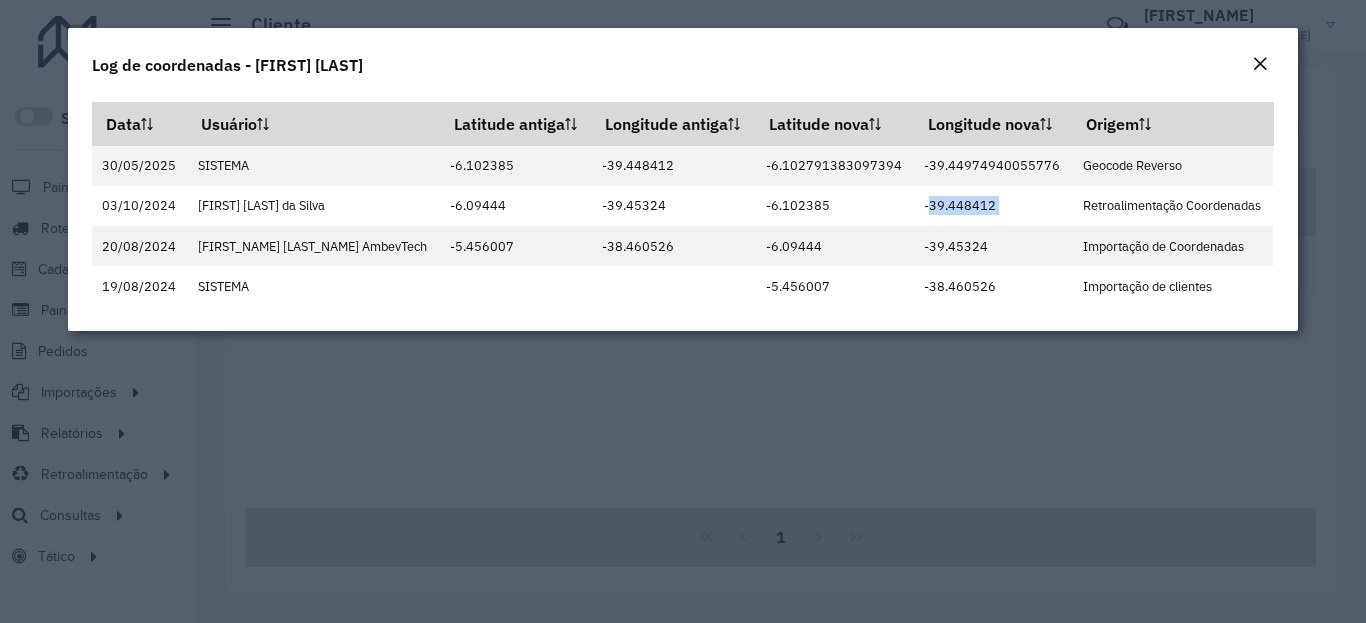copy on "[COORDINATE]" 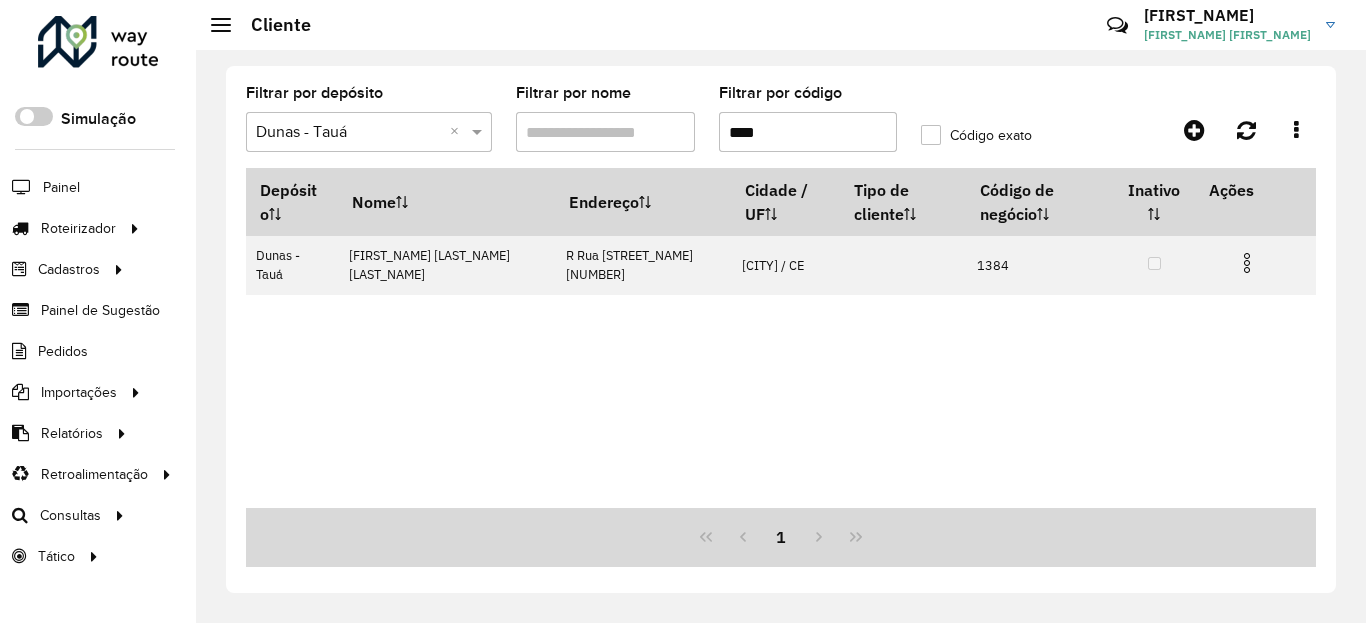 click on "****" at bounding box center (808, 132) 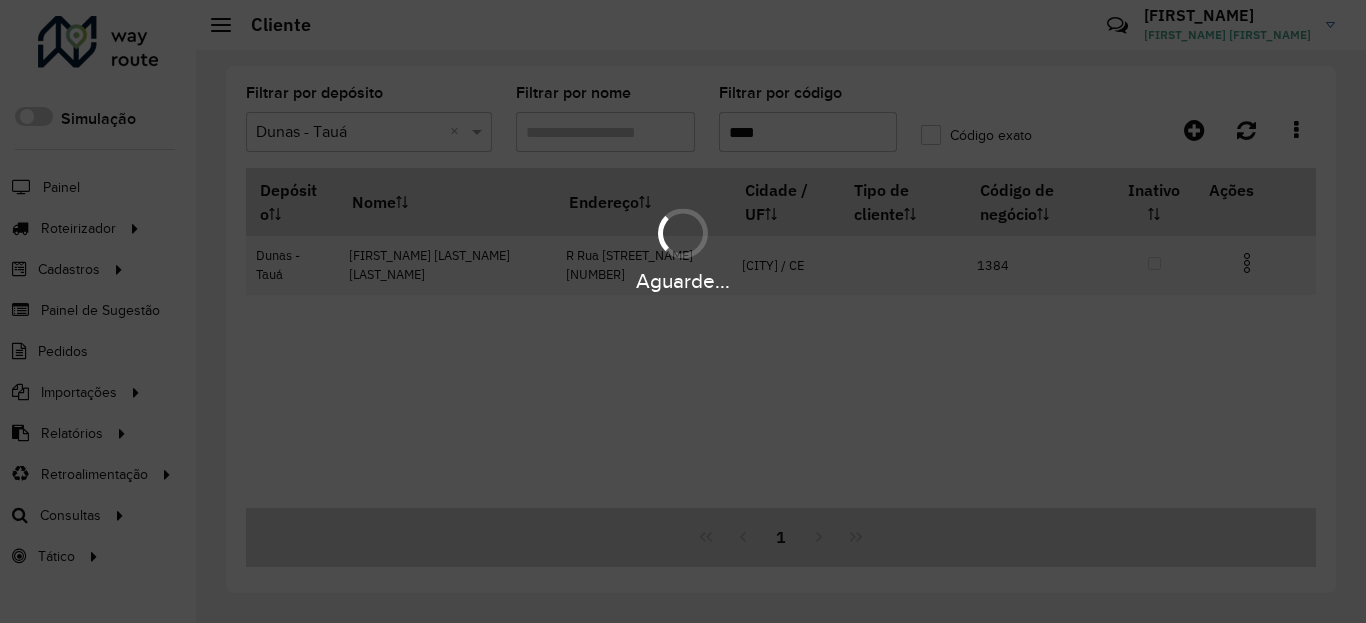 click on "Aguarde..." at bounding box center [683, 281] 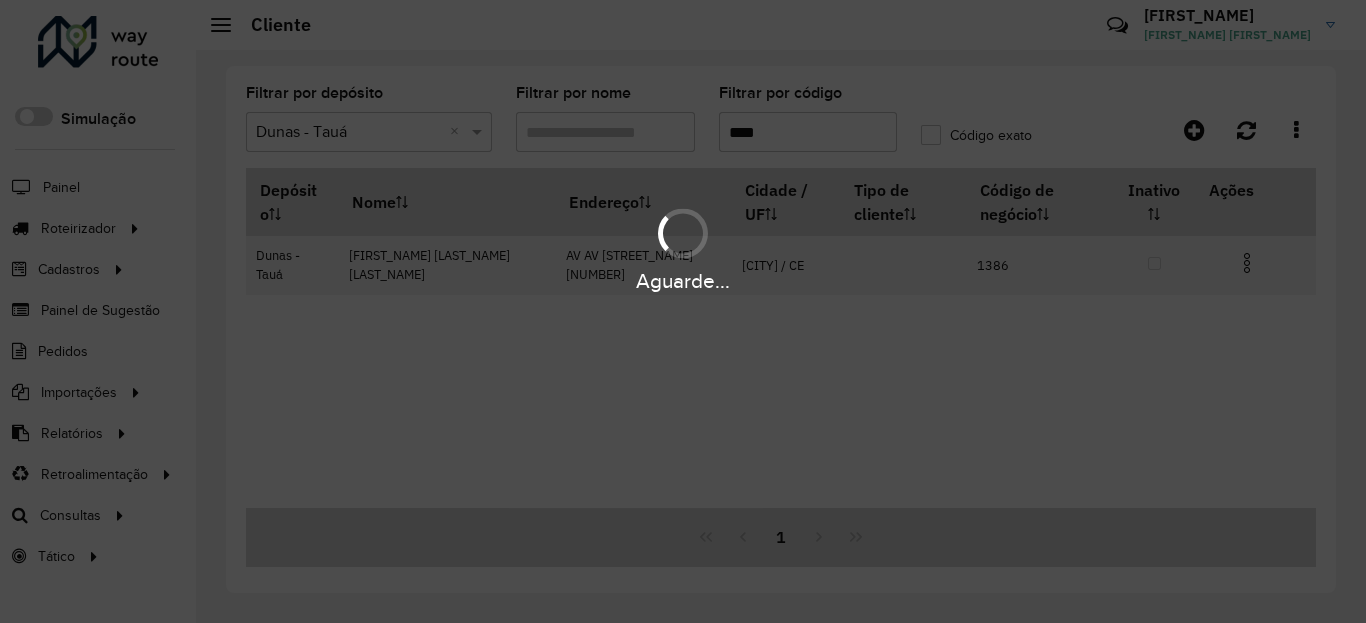click on "Aguarde..." at bounding box center [683, 281] 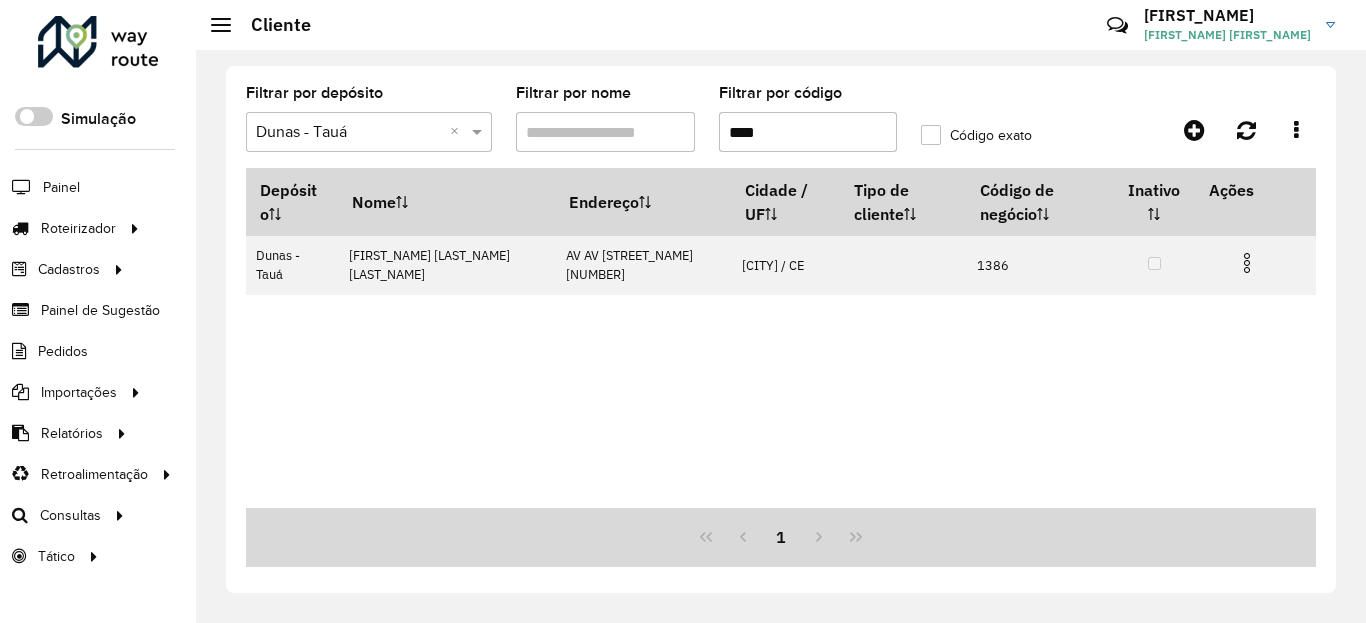 click at bounding box center (1247, 263) 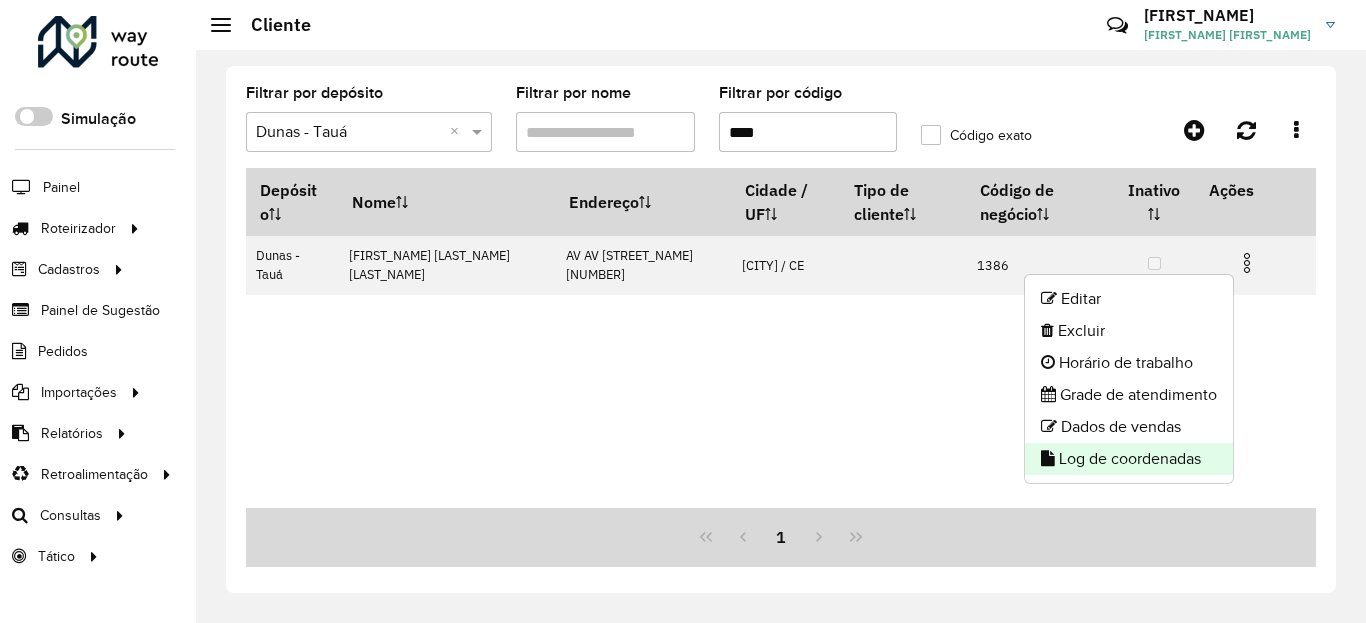 click on "Log de coordenadas" 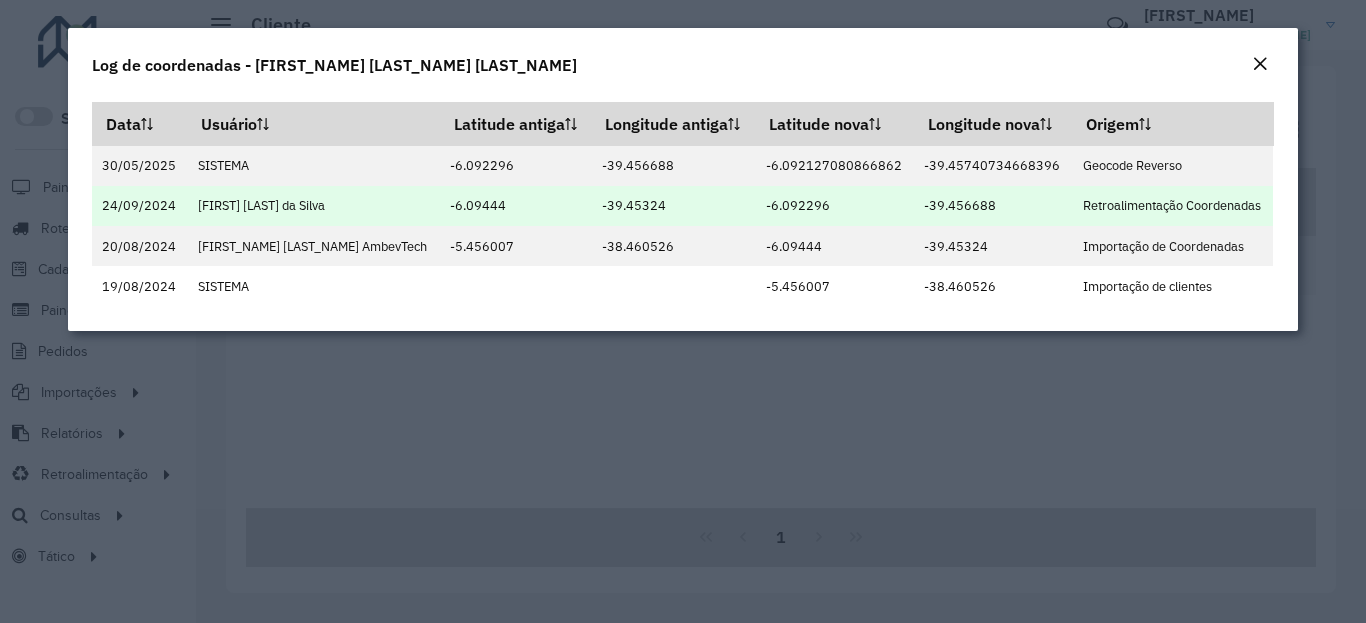 click on "-6.092296" at bounding box center (835, 206) 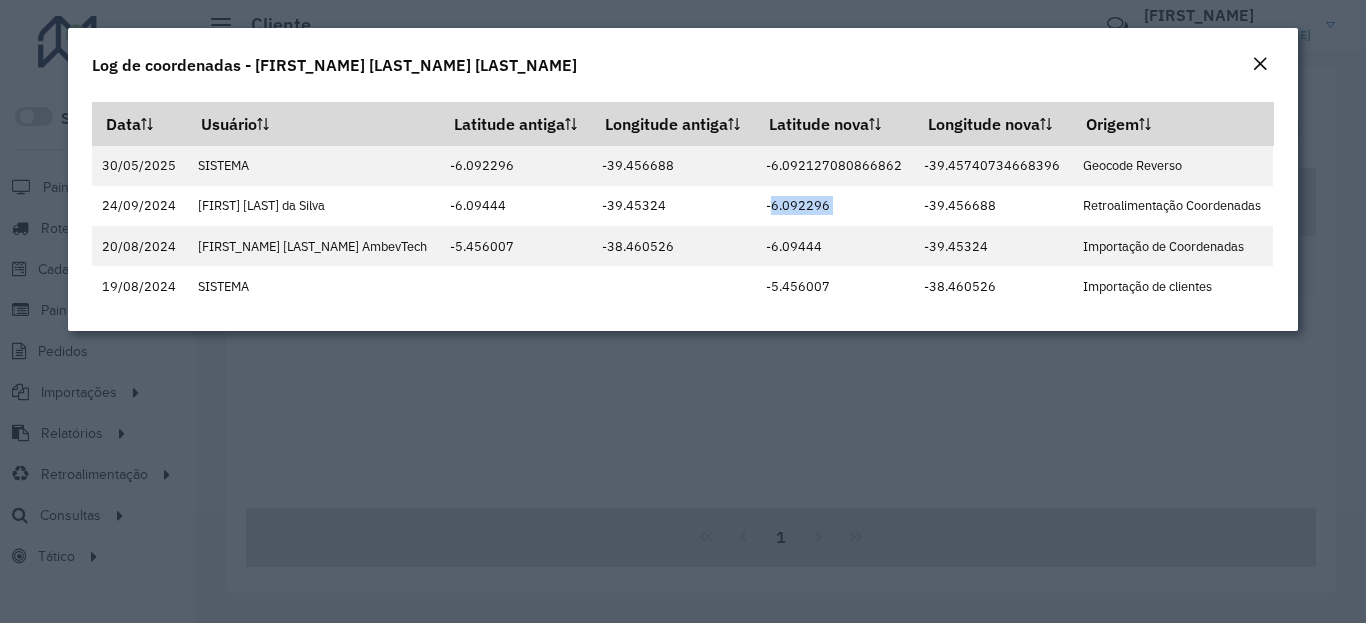 copy on "-6.092296" 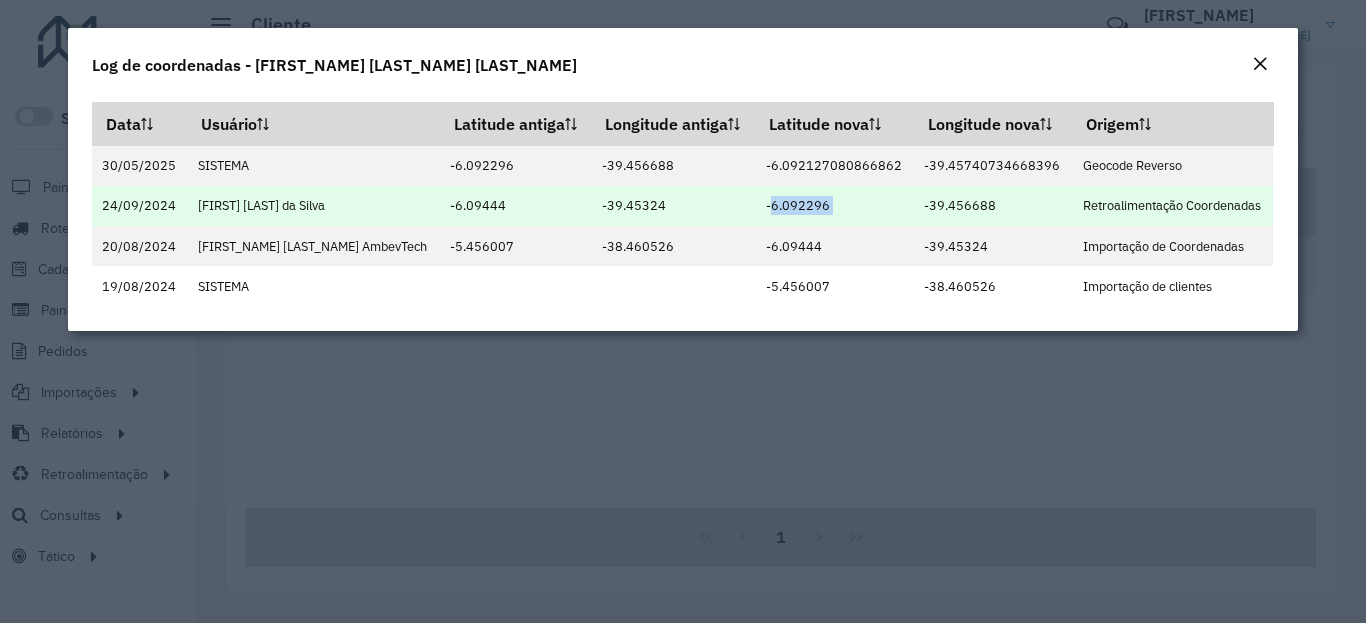 click on "-39.456688" at bounding box center [993, 206] 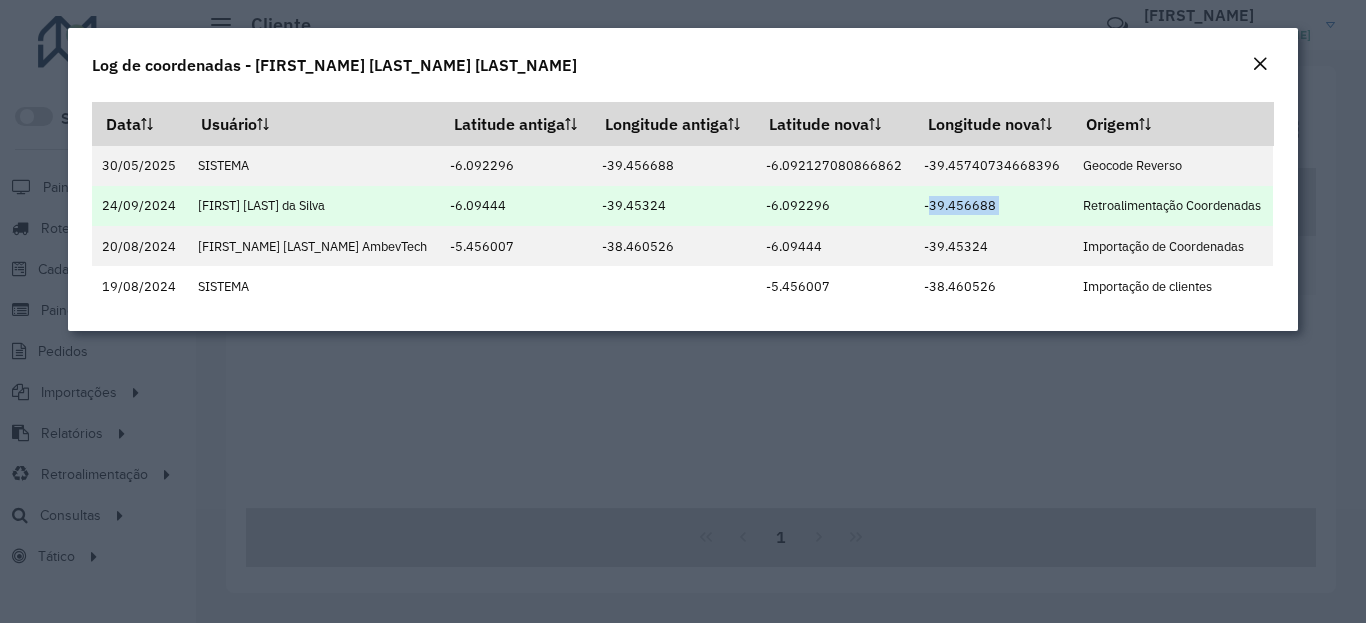 click on "-39.456688" at bounding box center (993, 206) 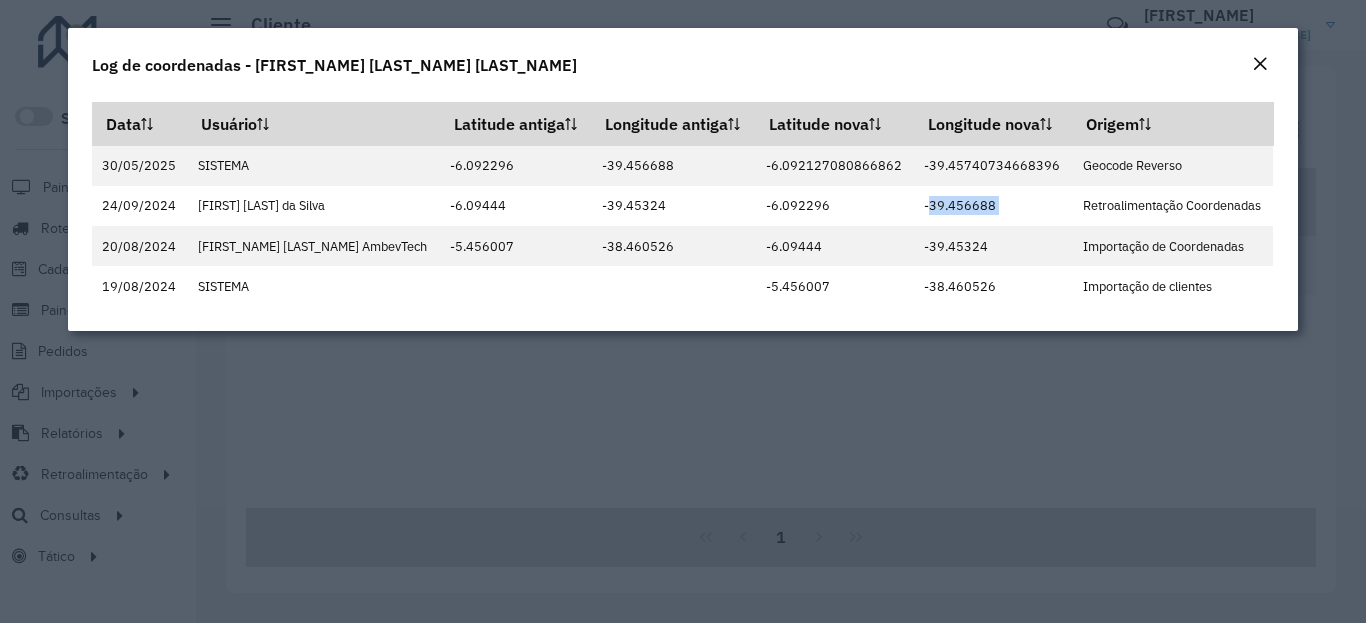 copy on "-39.456688" 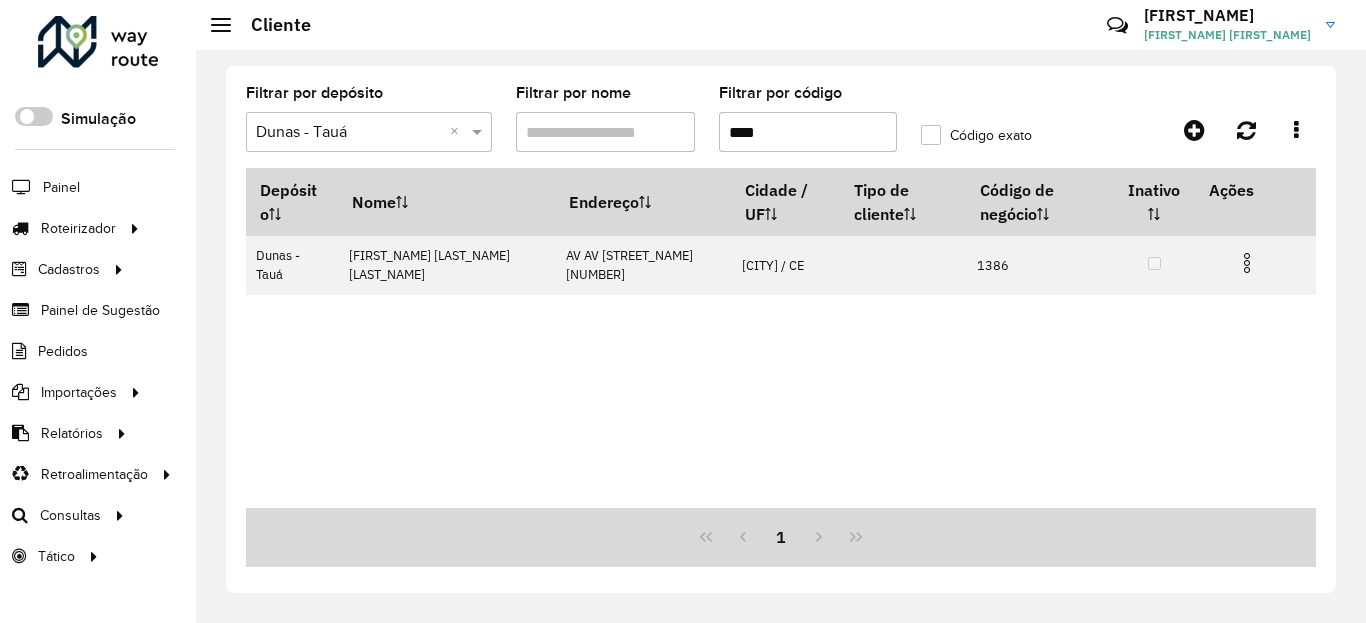 click on "****" at bounding box center [808, 132] 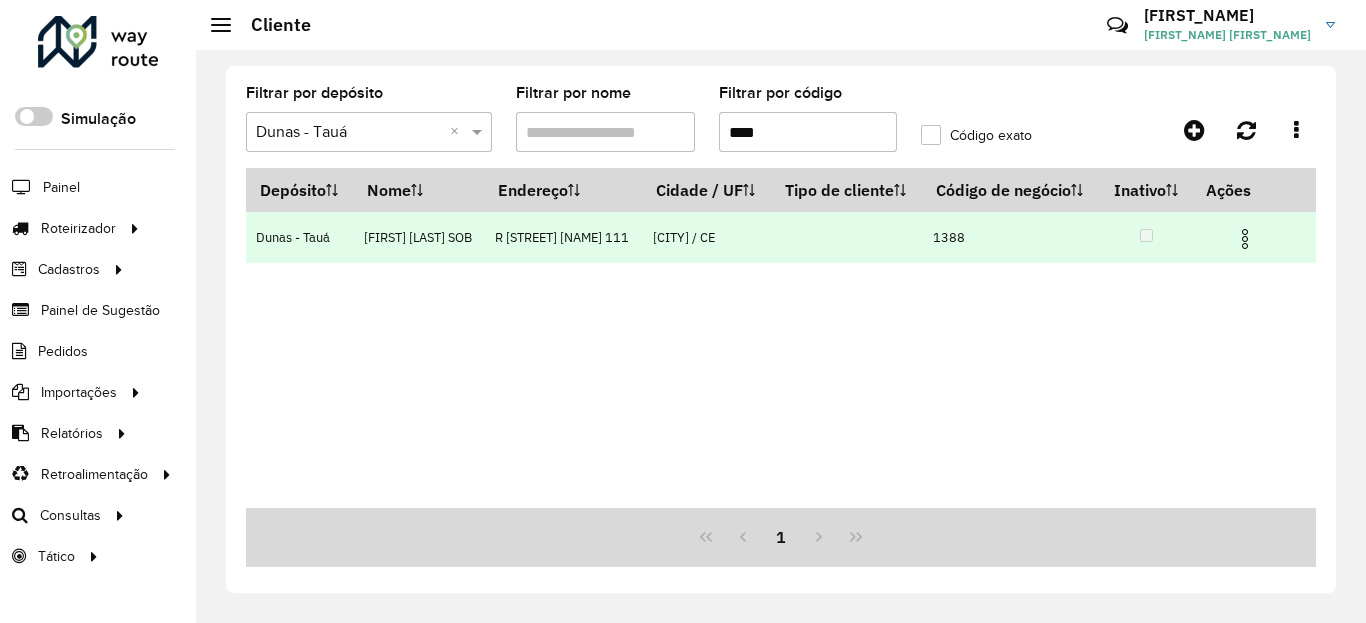 drag, startPoint x: 1251, startPoint y: 267, endPoint x: 1237, endPoint y: 273, distance: 15.231546 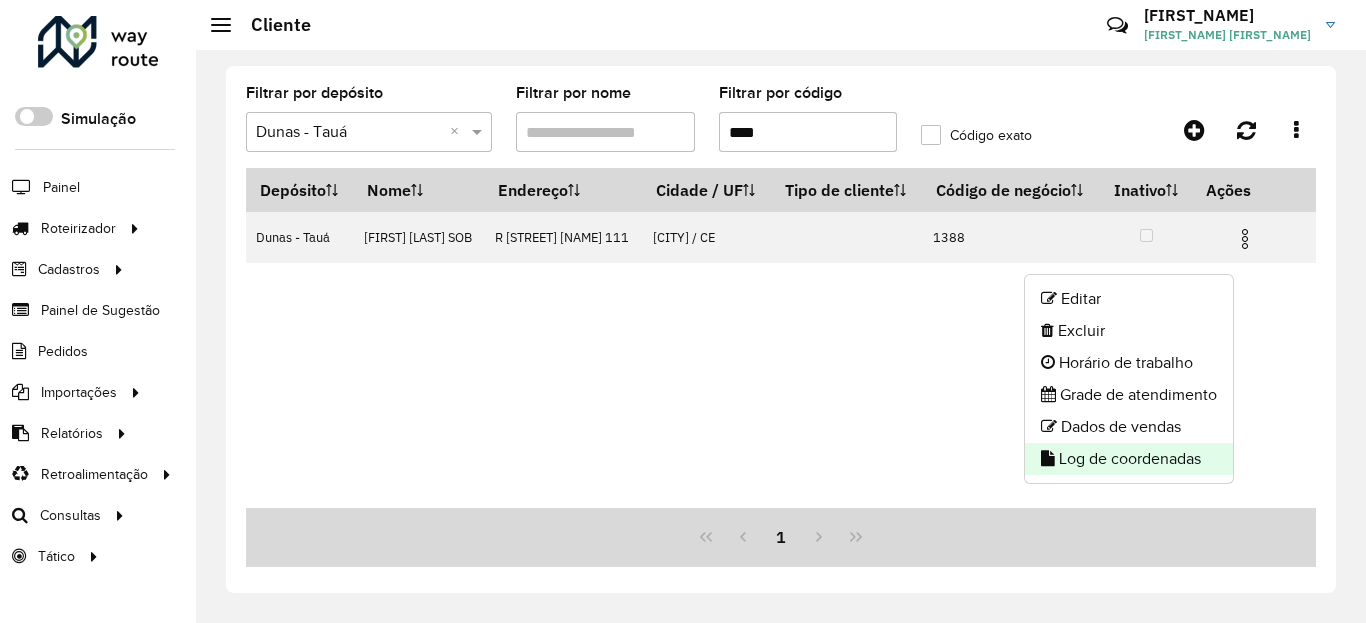 click on "Log de coordenadas" 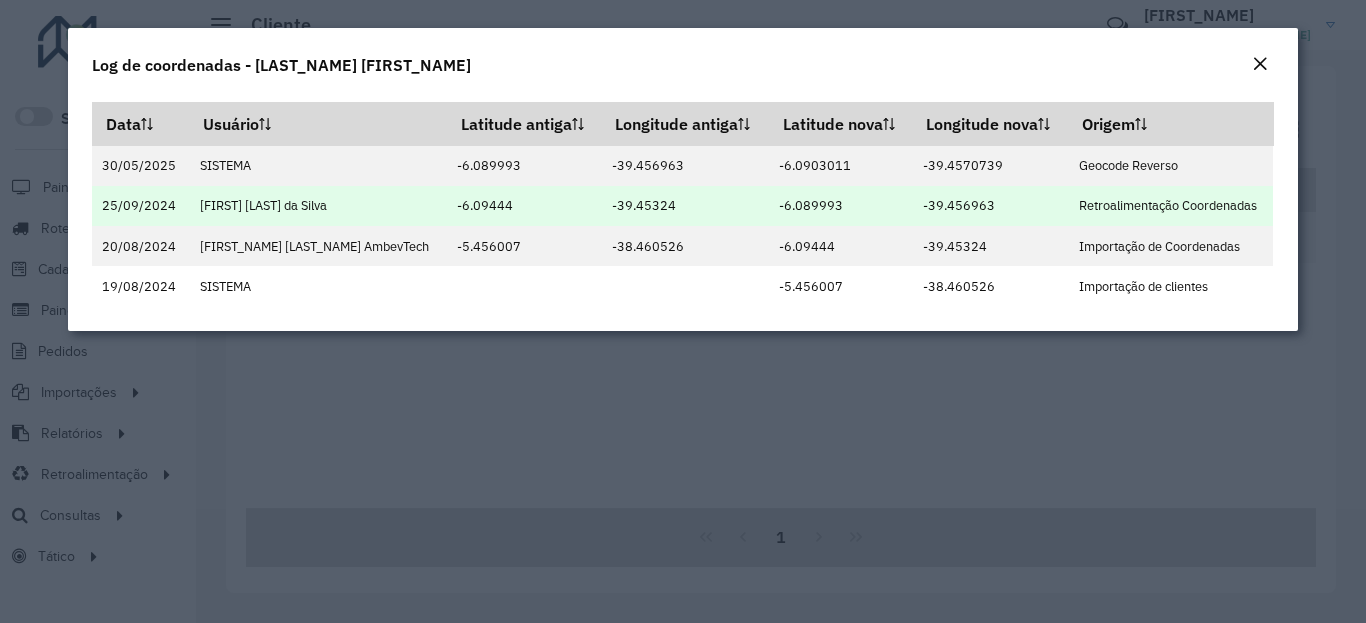 click on "[COORDINATE]" at bounding box center [841, 206] 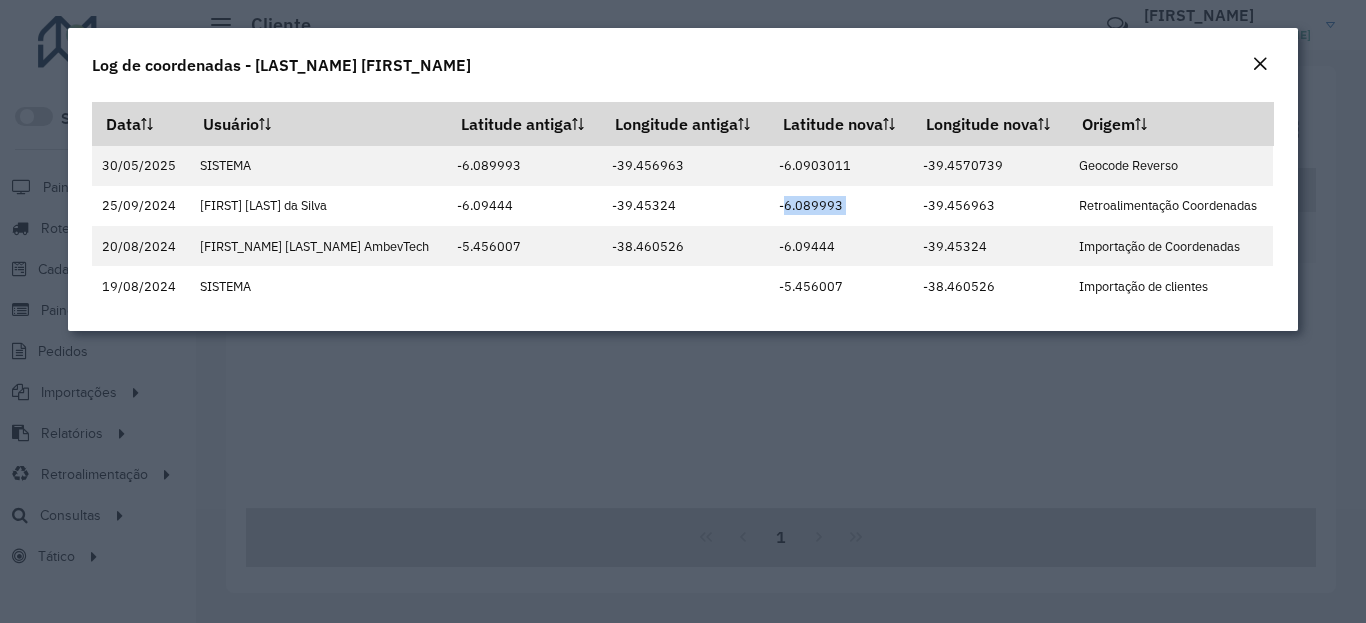 copy on "[COORDINATE]" 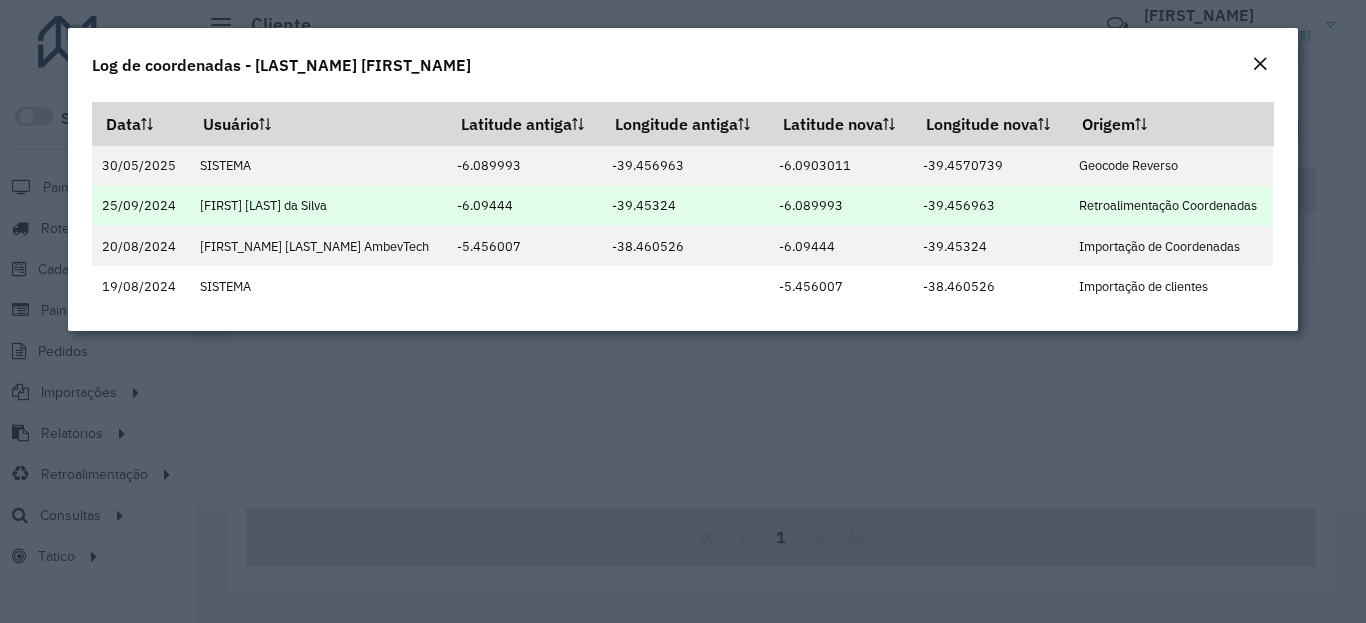 click on "-39.456963" at bounding box center [990, 206] 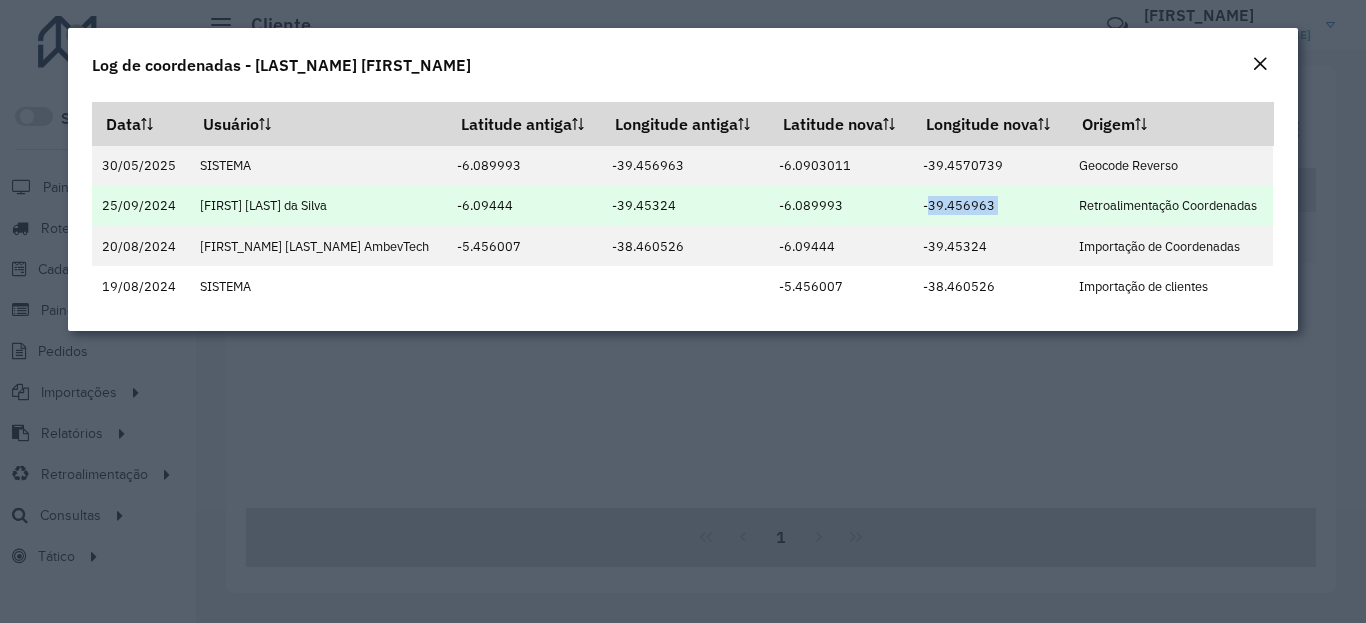 click on "-39.456963" at bounding box center [990, 206] 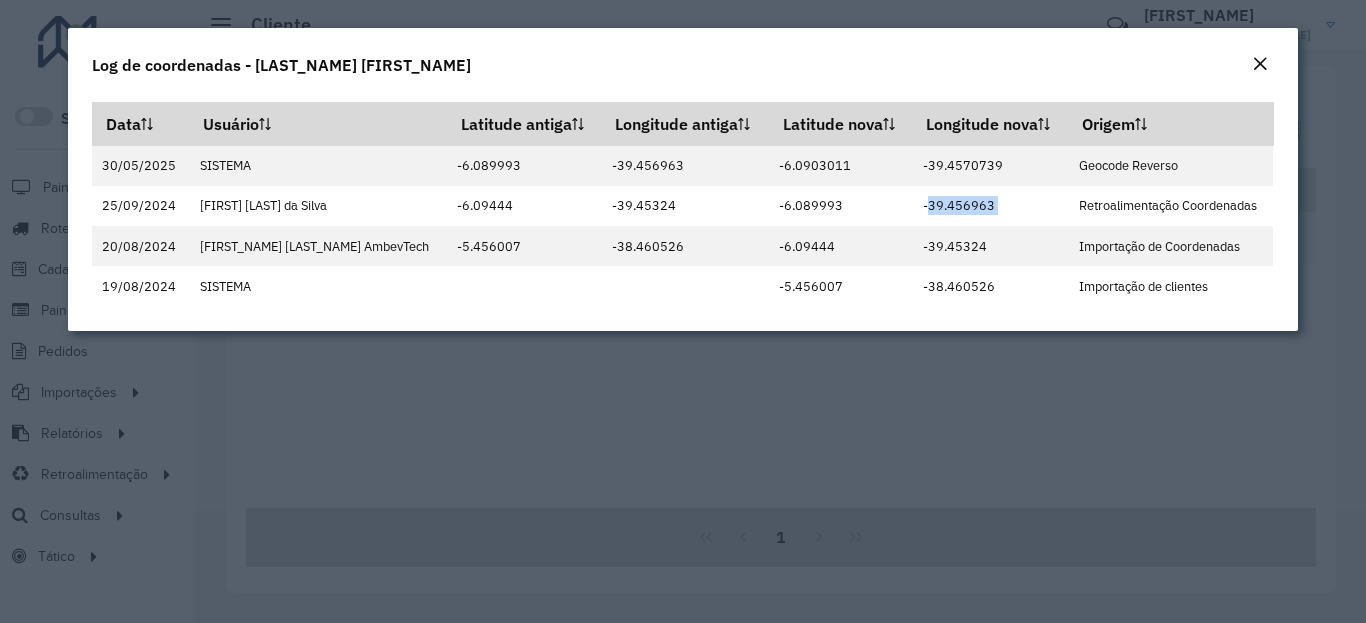 copy on "-39.456963" 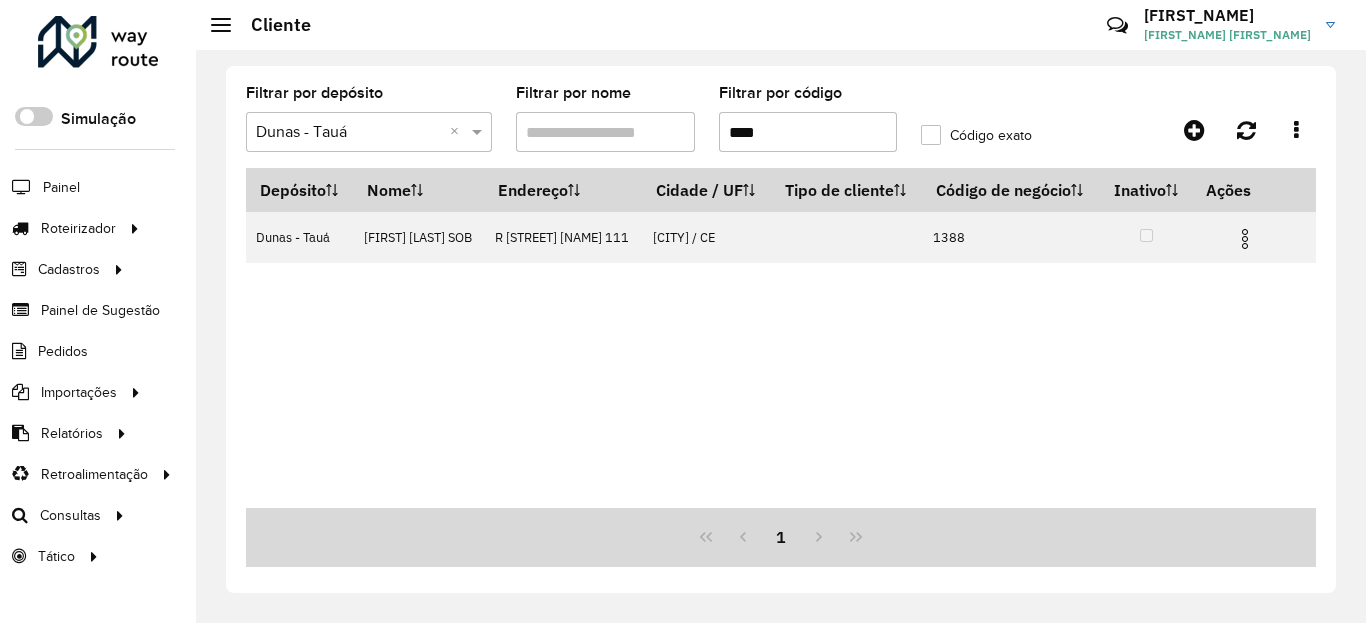 click on "****" at bounding box center (808, 132) 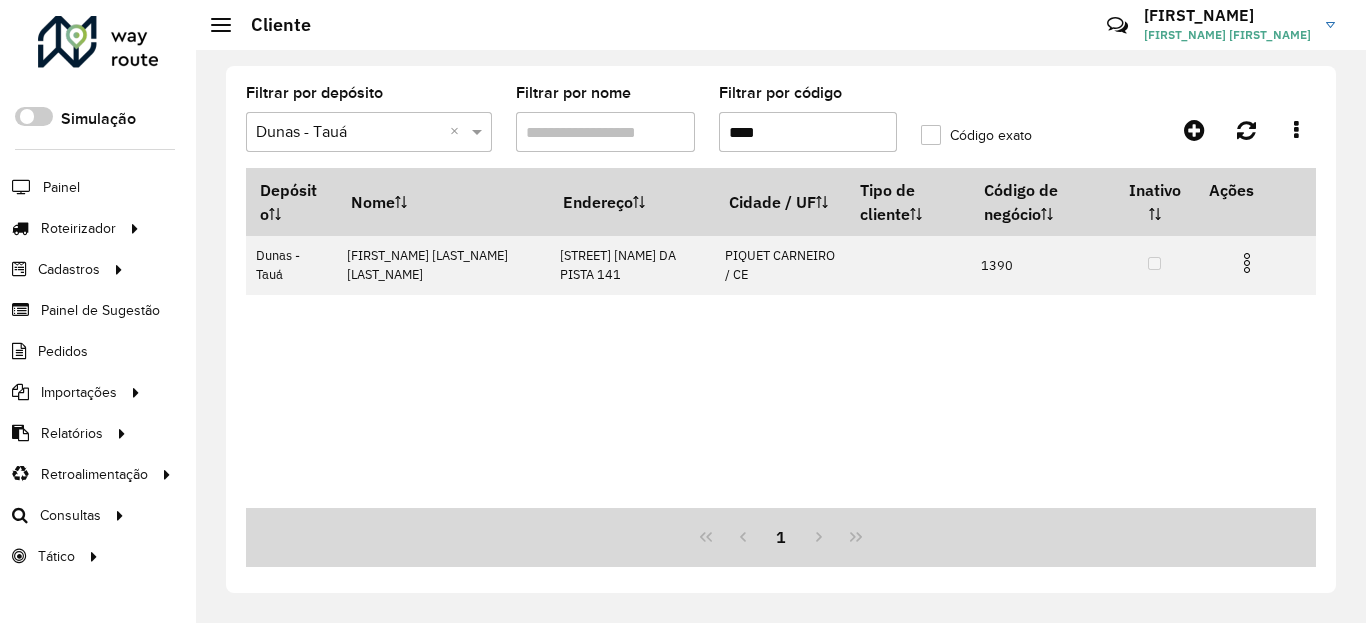 click at bounding box center [1247, 263] 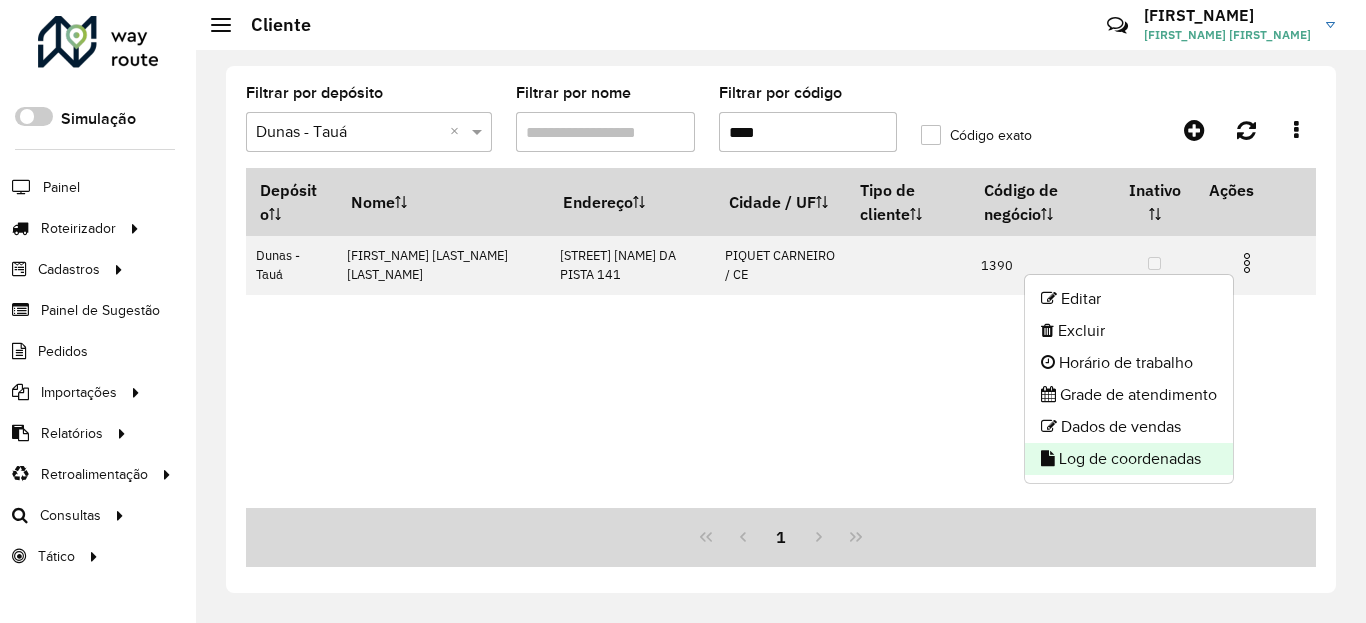 click on "Log de coordenadas" 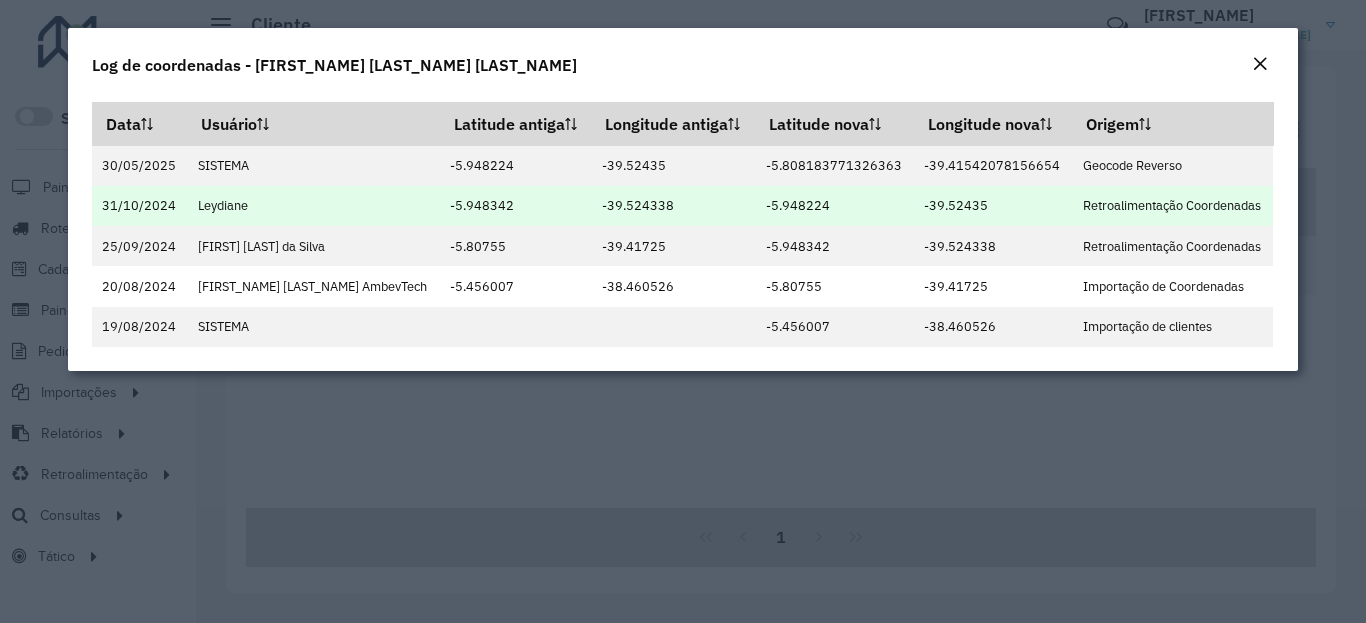 click on "[COORDINATE]" at bounding box center (835, 206) 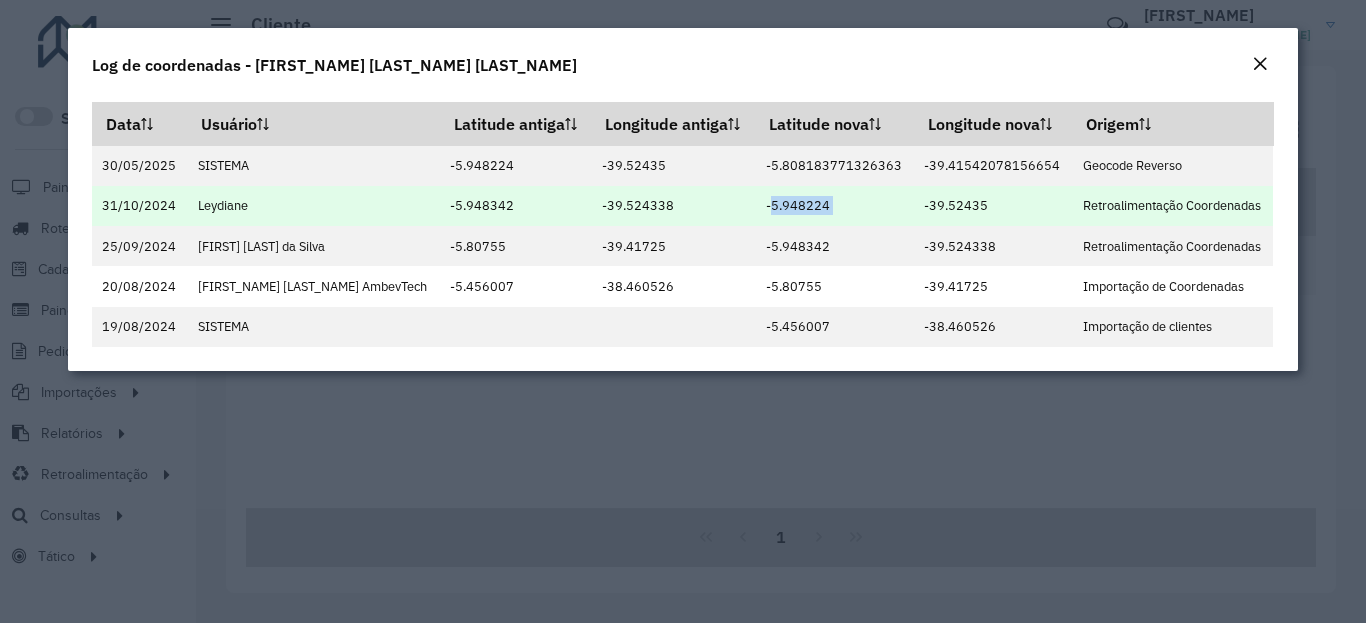 click on "[COORDINATE]" at bounding box center [993, 206] 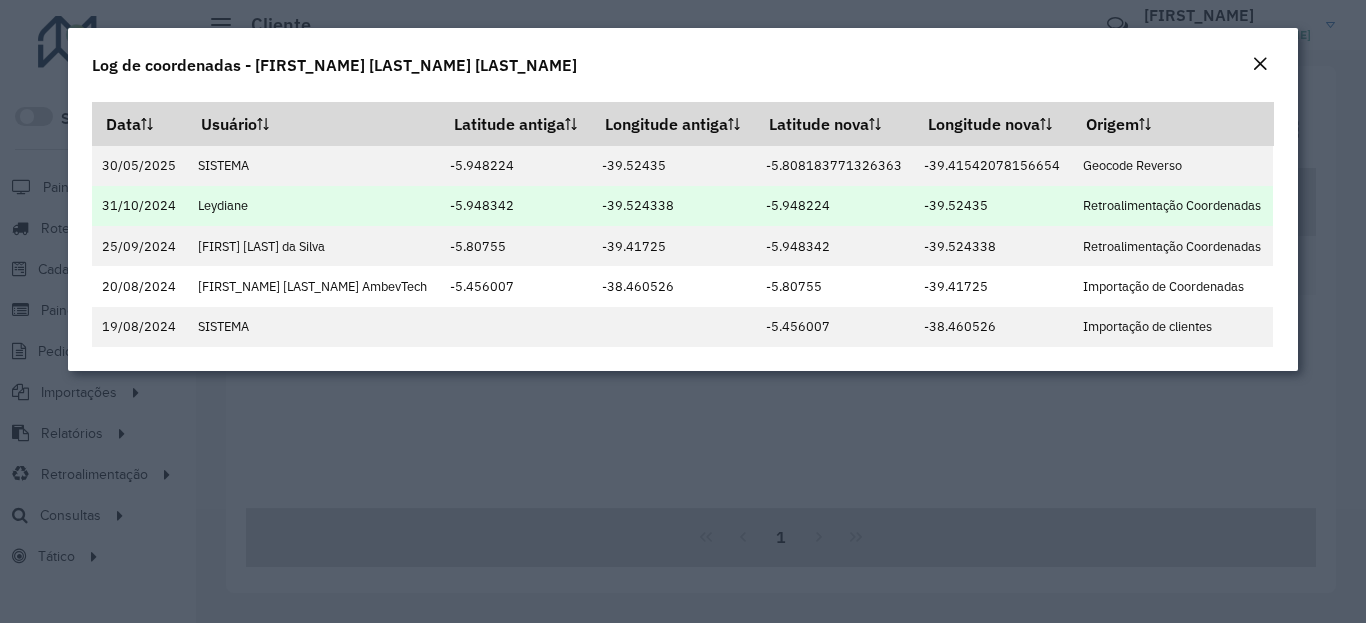 click on "[COORDINATE]" at bounding box center (993, 206) 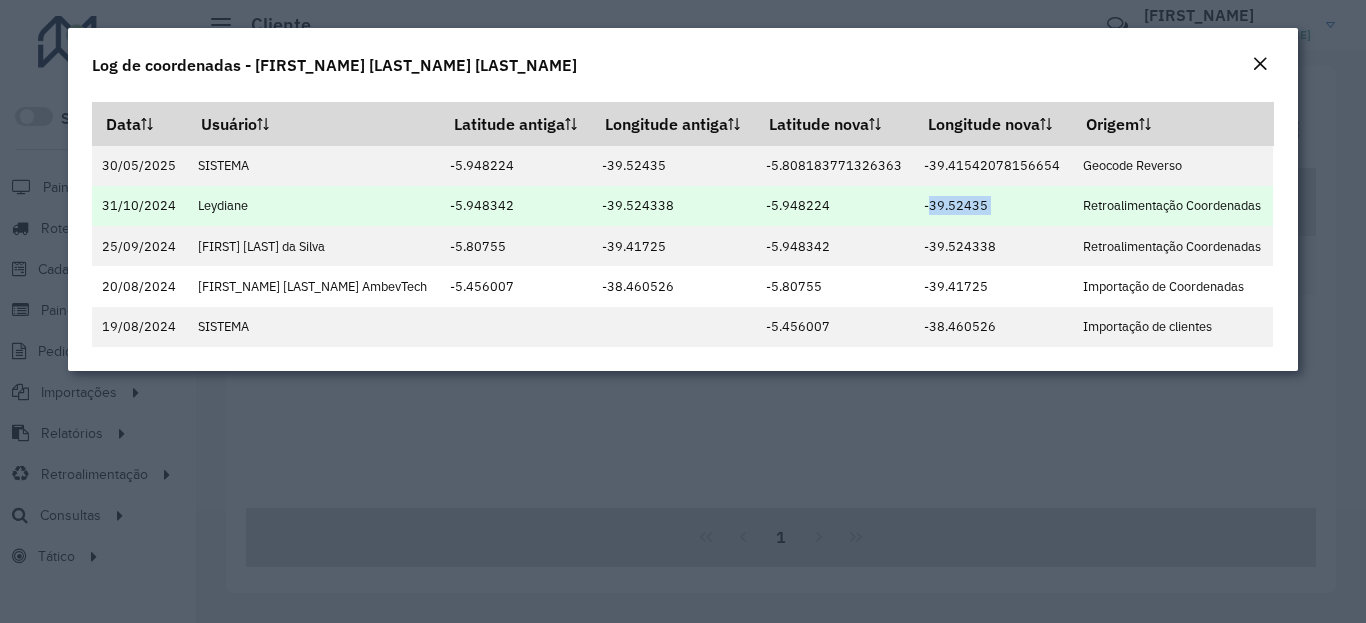 click on "[COORDINATE]" at bounding box center (993, 206) 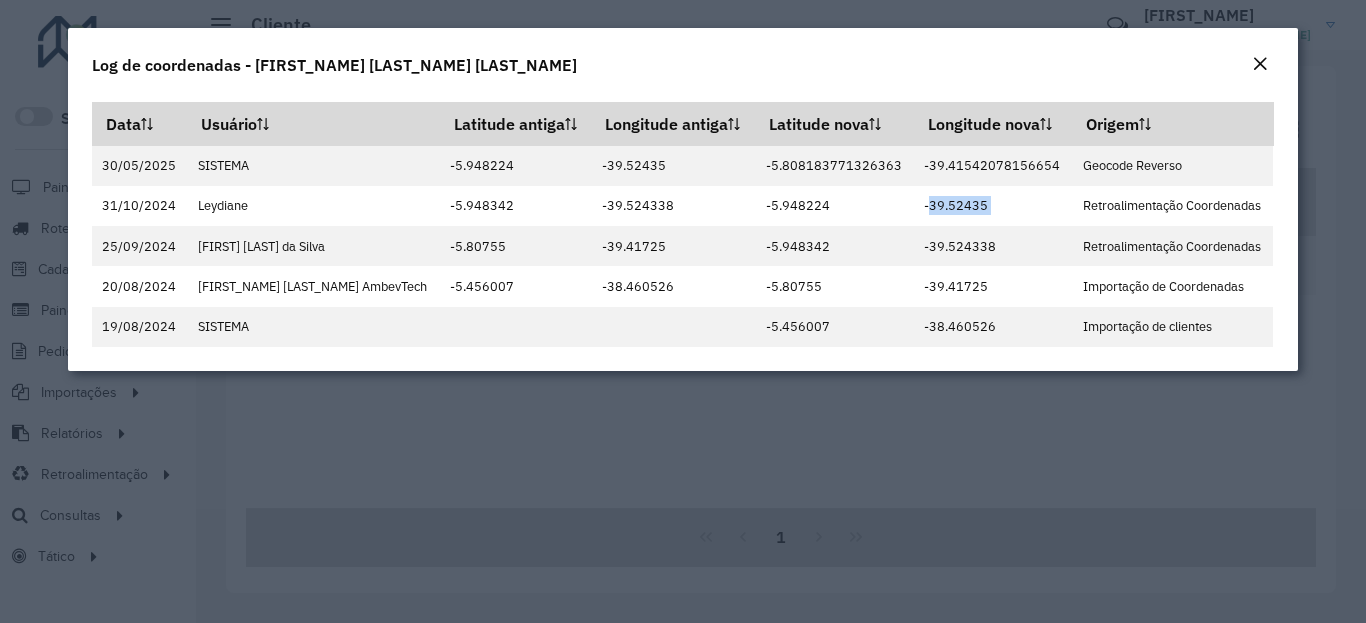 click 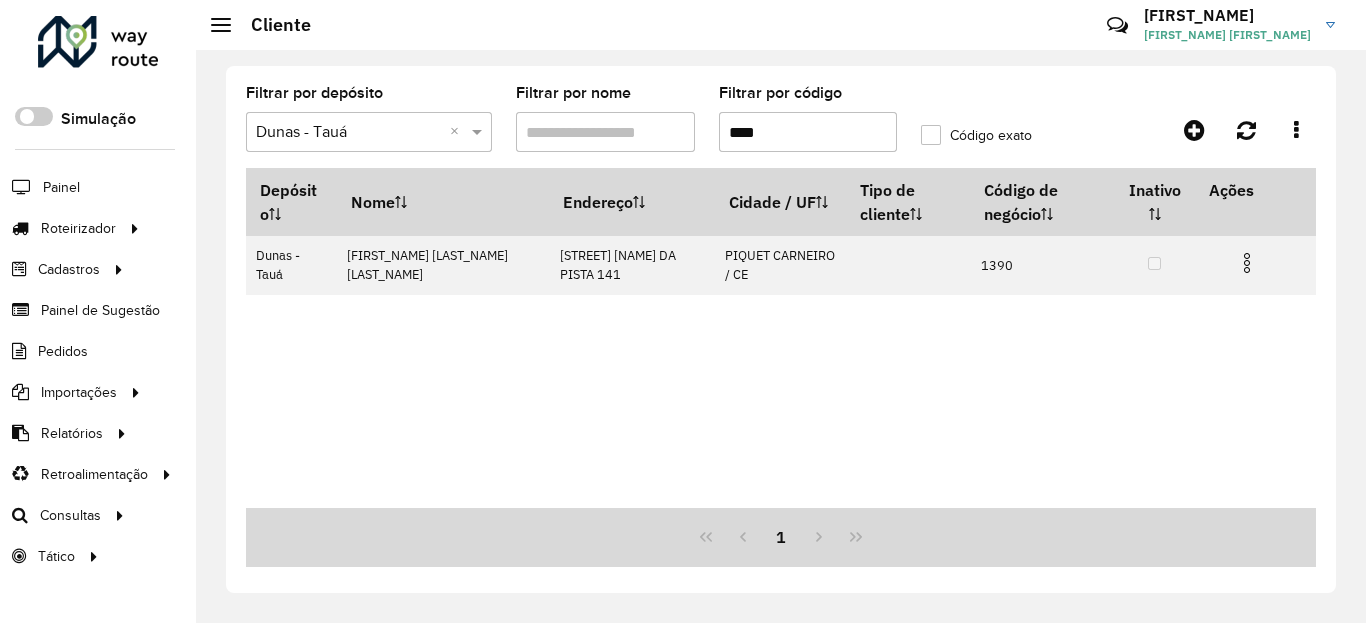 click on "****" at bounding box center [808, 132] 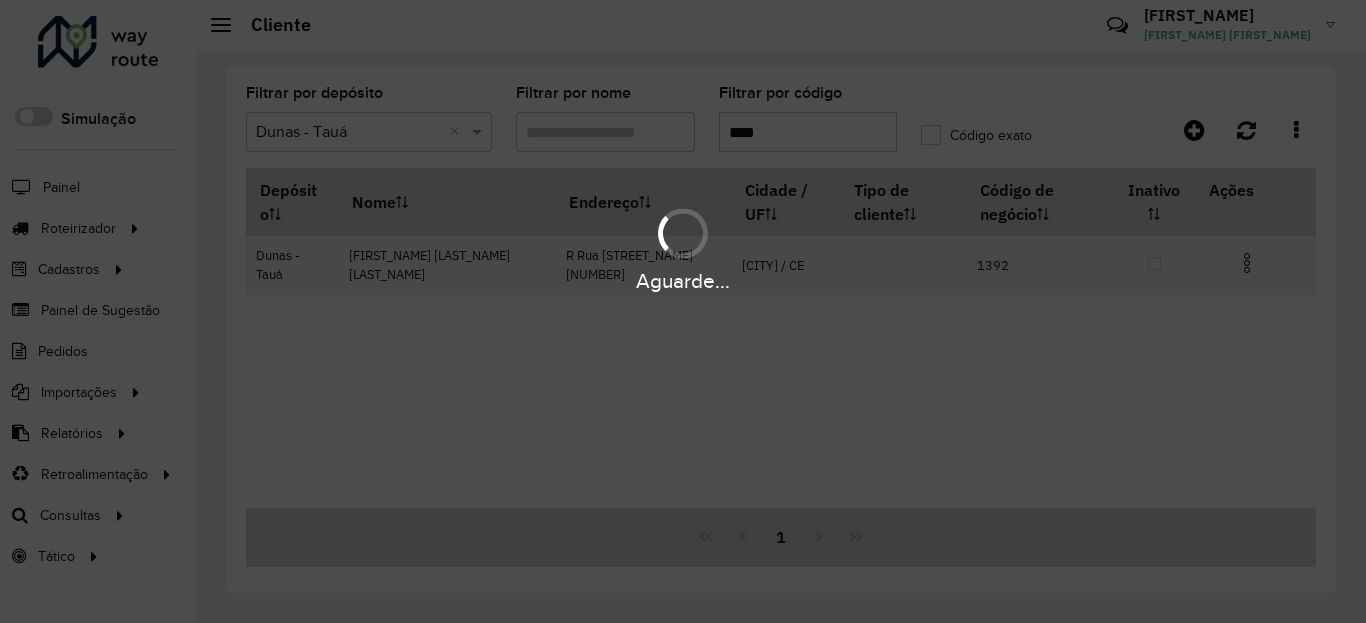 click on "Aguarde..." at bounding box center (683, 281) 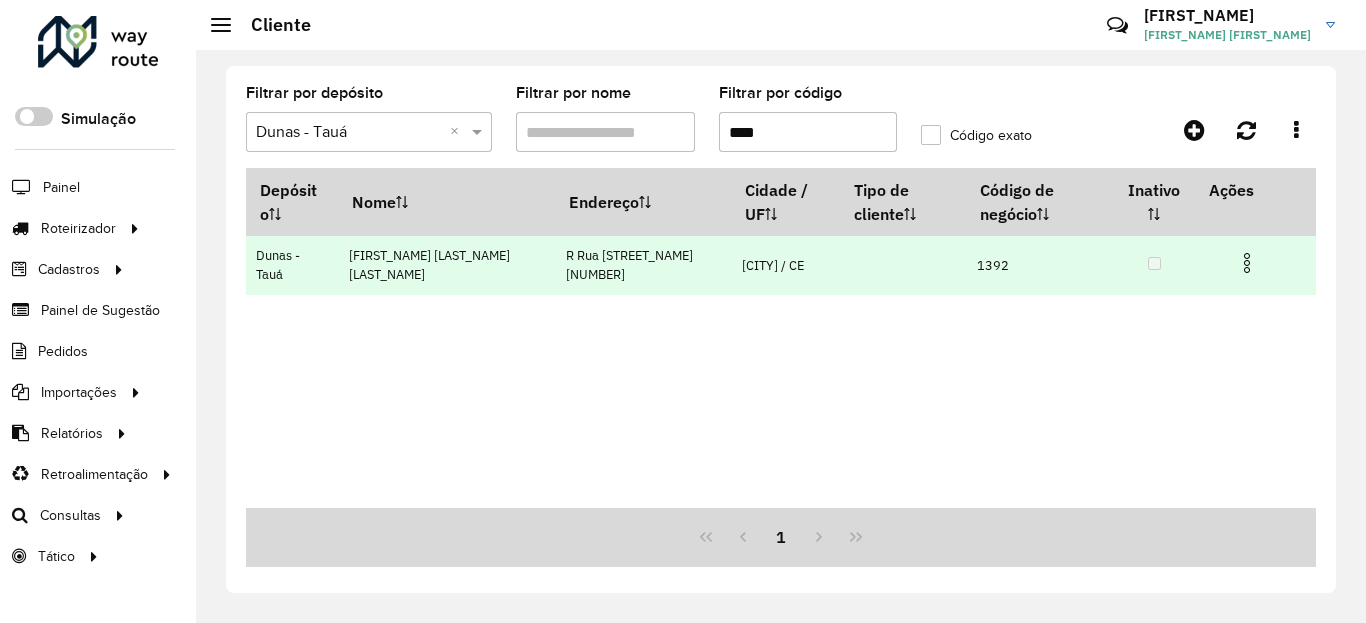 click at bounding box center [1247, 263] 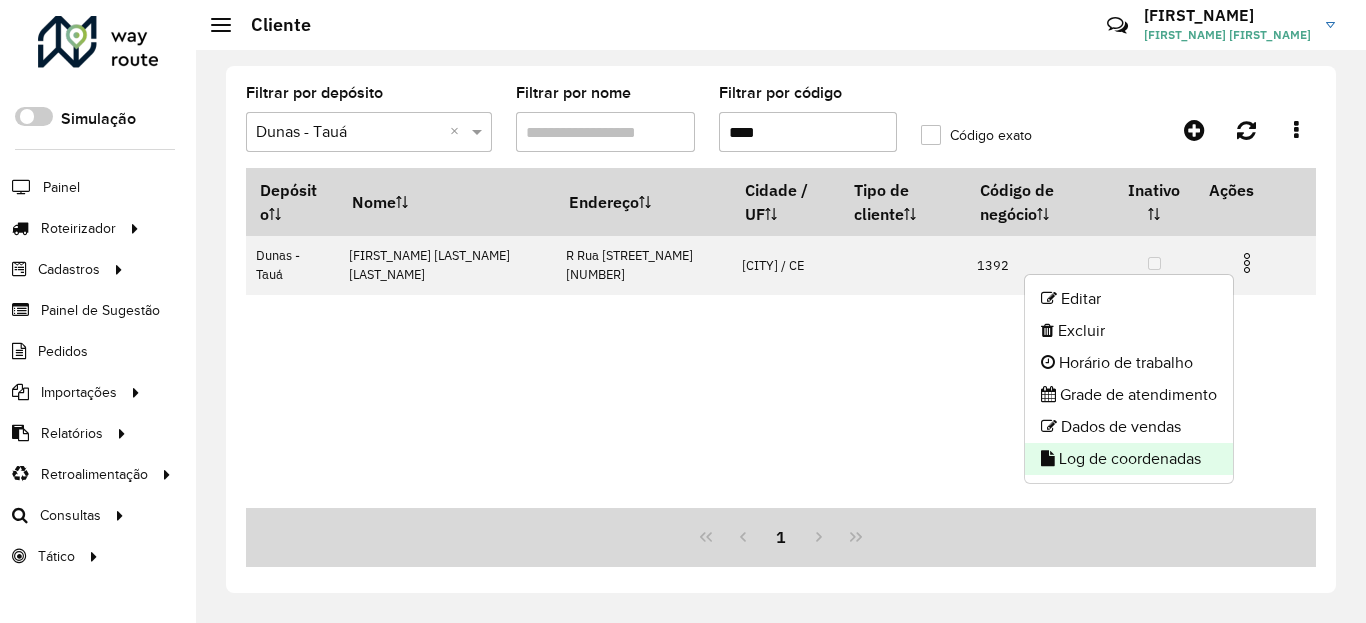 click on "Log de coordenadas" 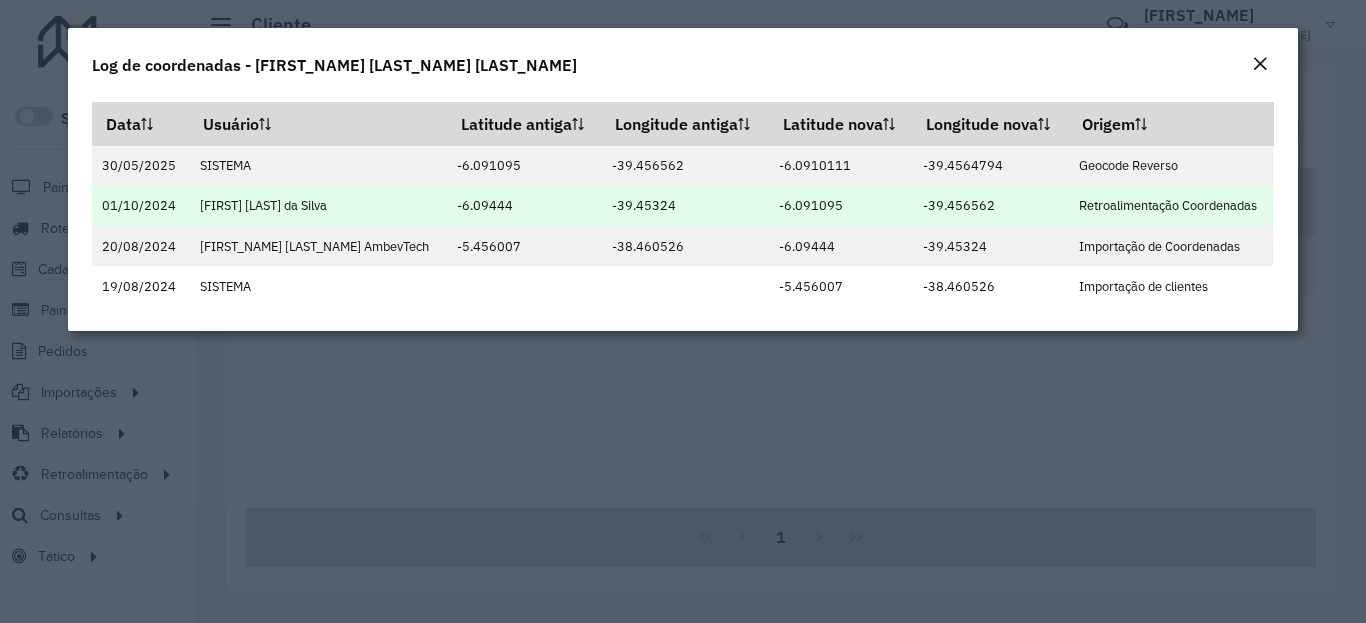 click on "-39.456562" at bounding box center [990, 206] 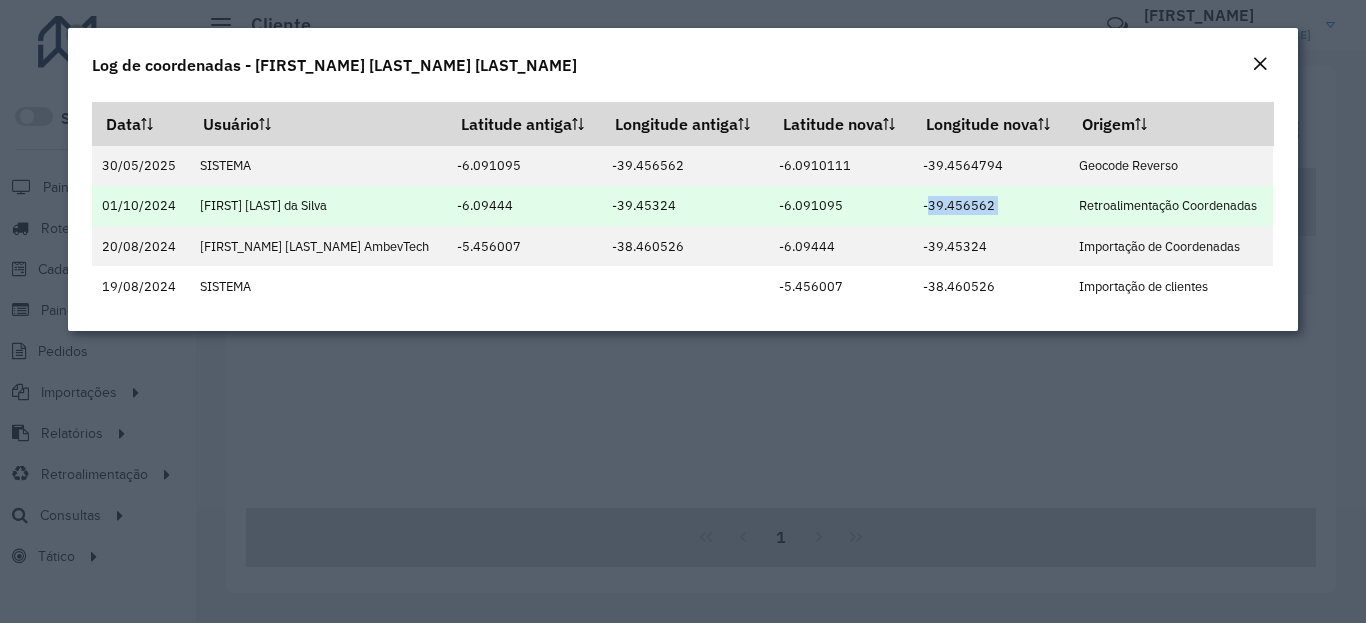 click on "[COORDINATE]" at bounding box center (841, 206) 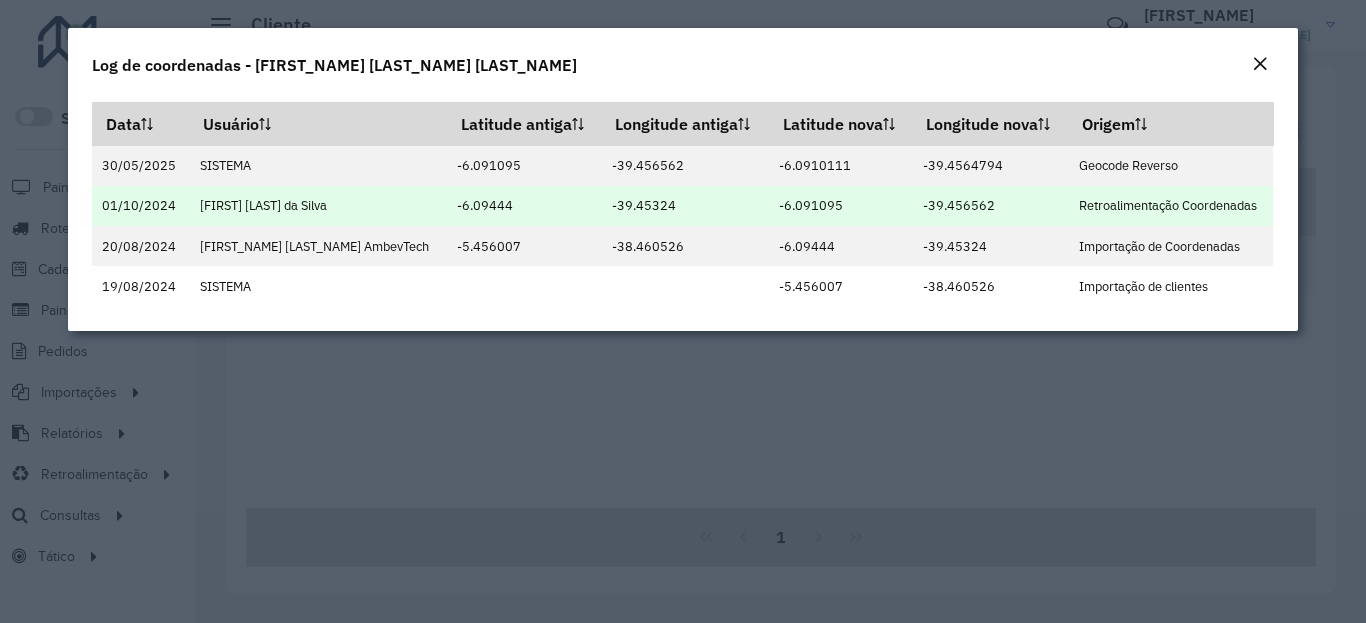 click on "[COORDINATE]" at bounding box center (841, 206) 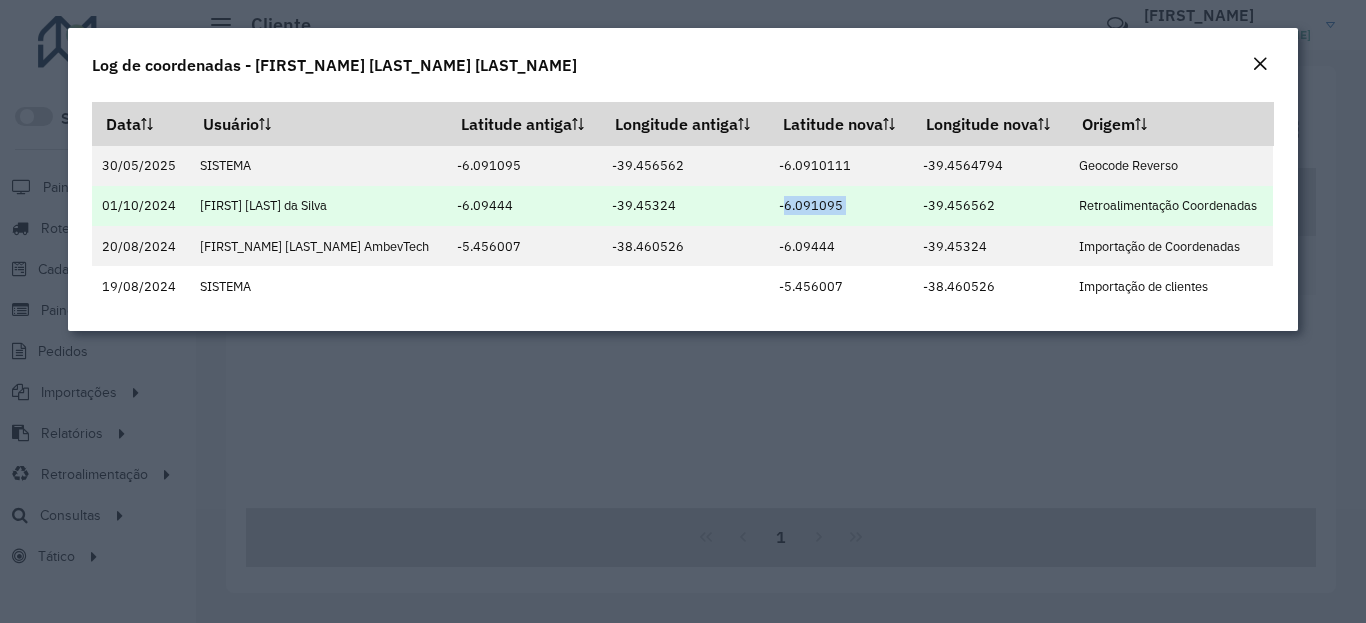 click on "[COORDINATE]" at bounding box center (841, 206) 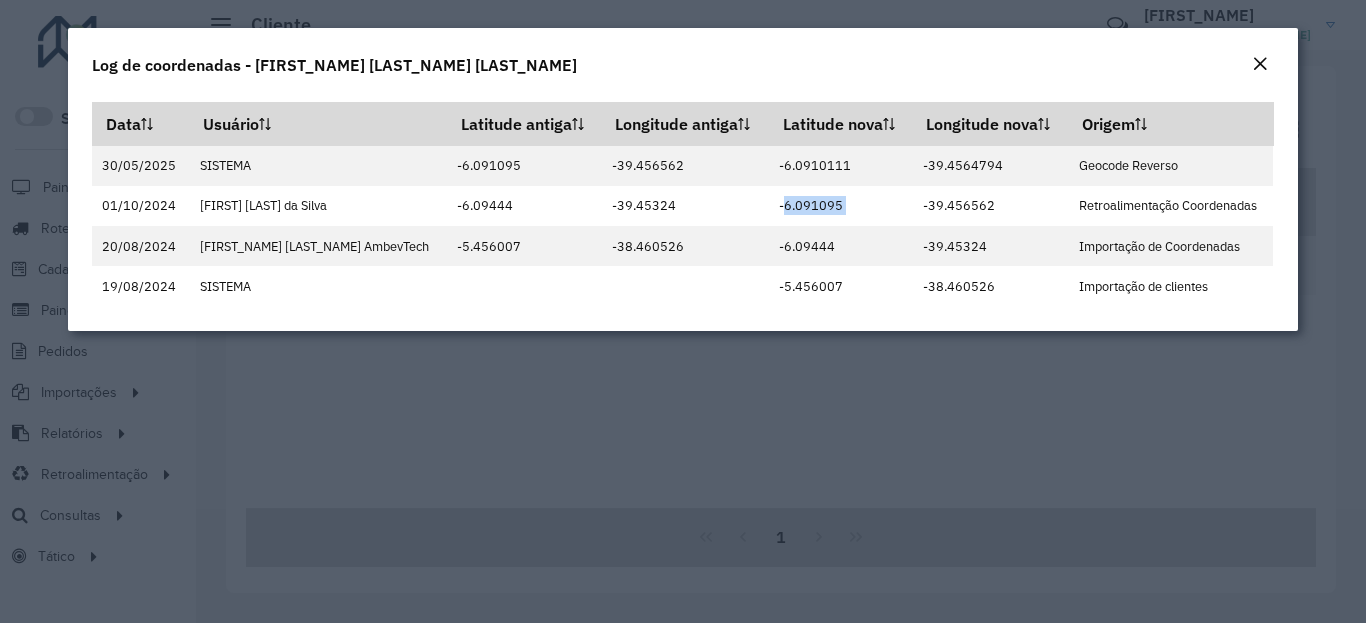 click 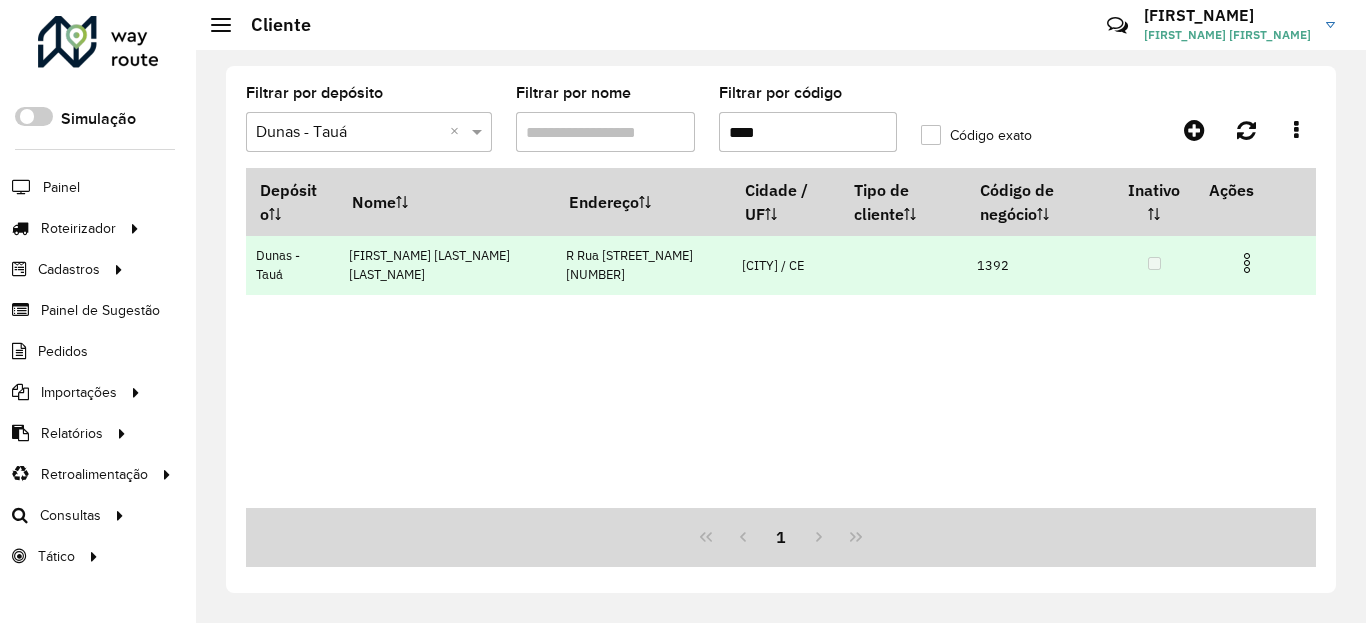 click at bounding box center (1247, 263) 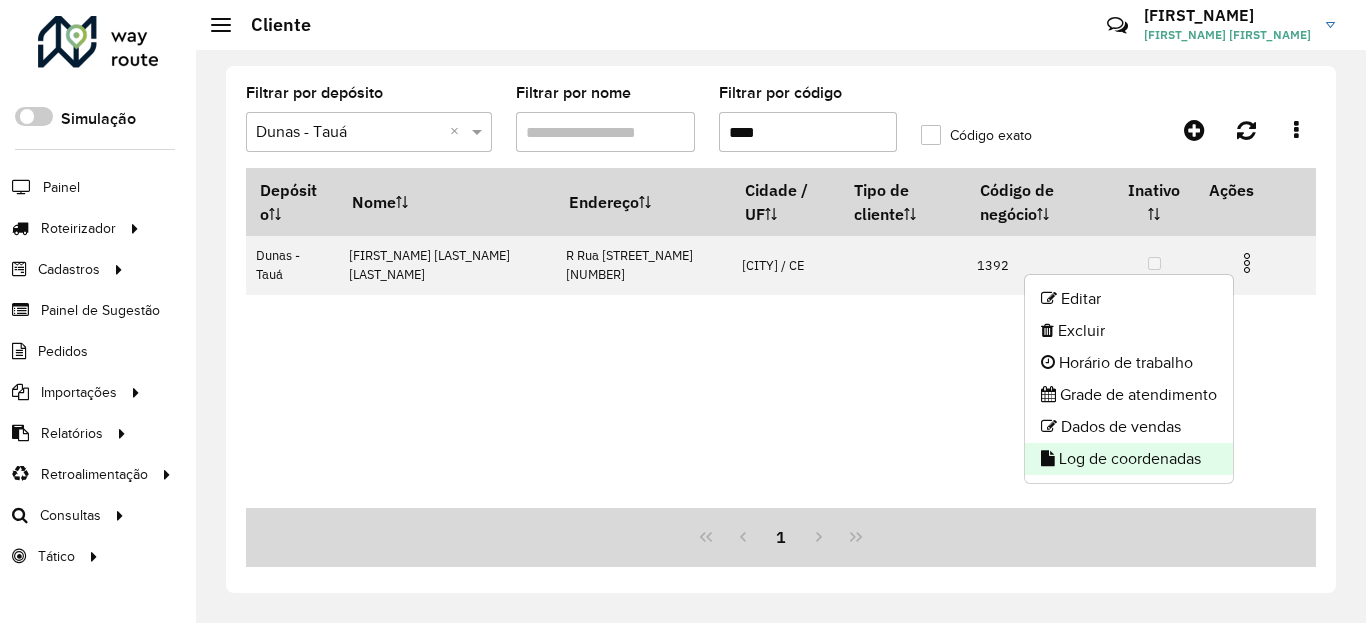 click on "Log de coordenadas" 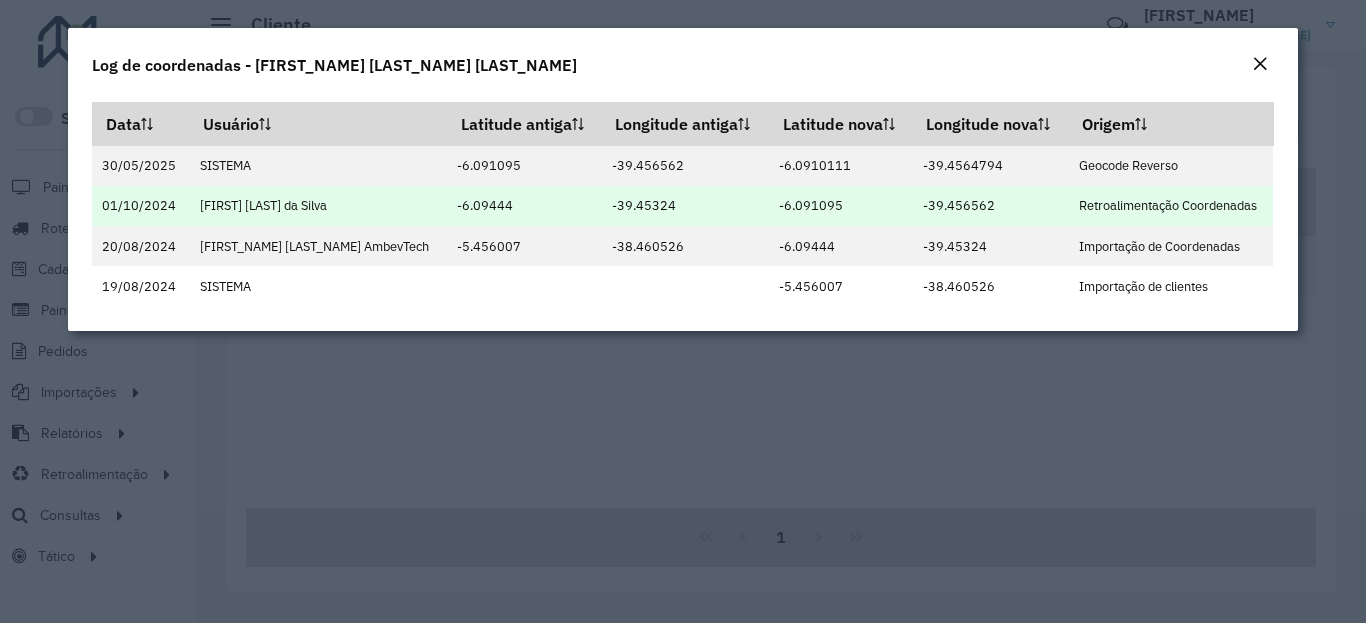 click on "-39.456562" at bounding box center (990, 206) 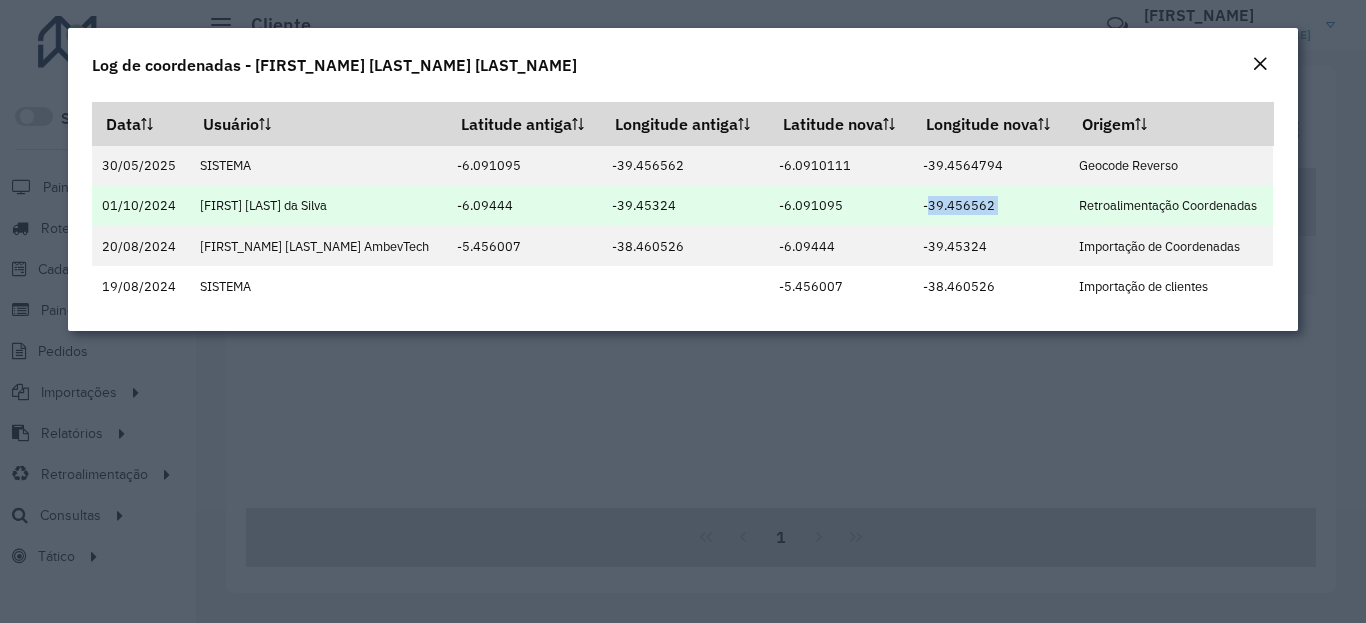 click on "-39.456562" at bounding box center [990, 206] 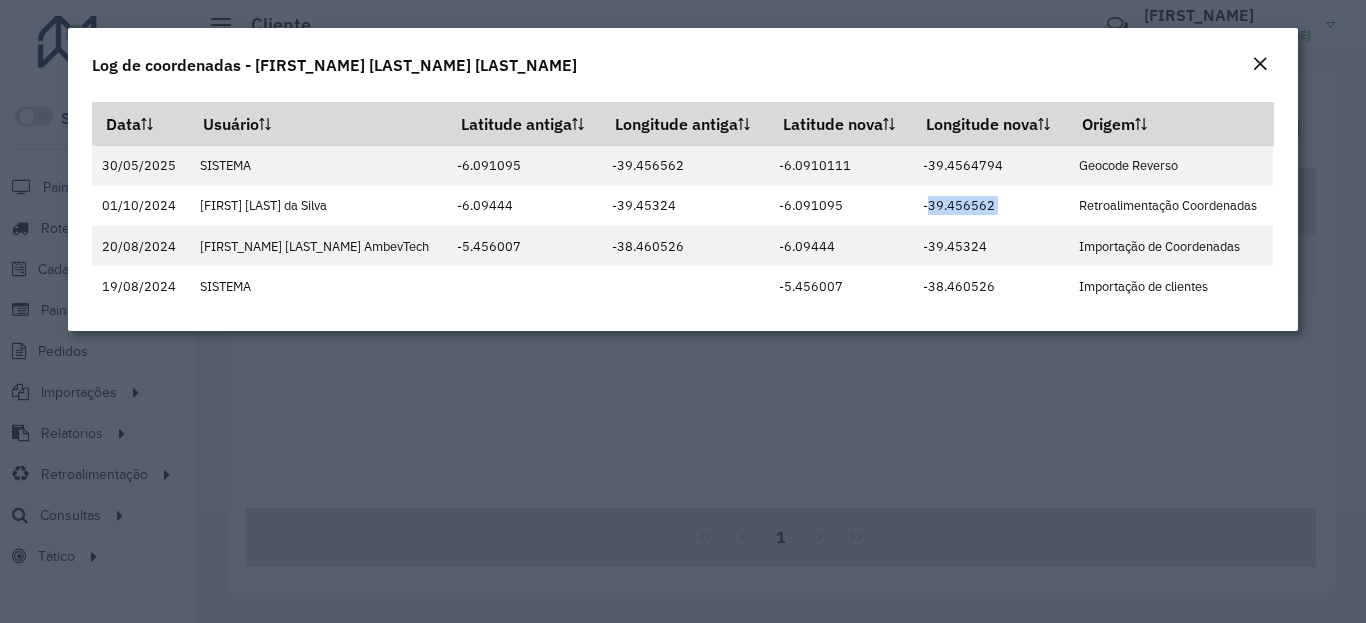 click 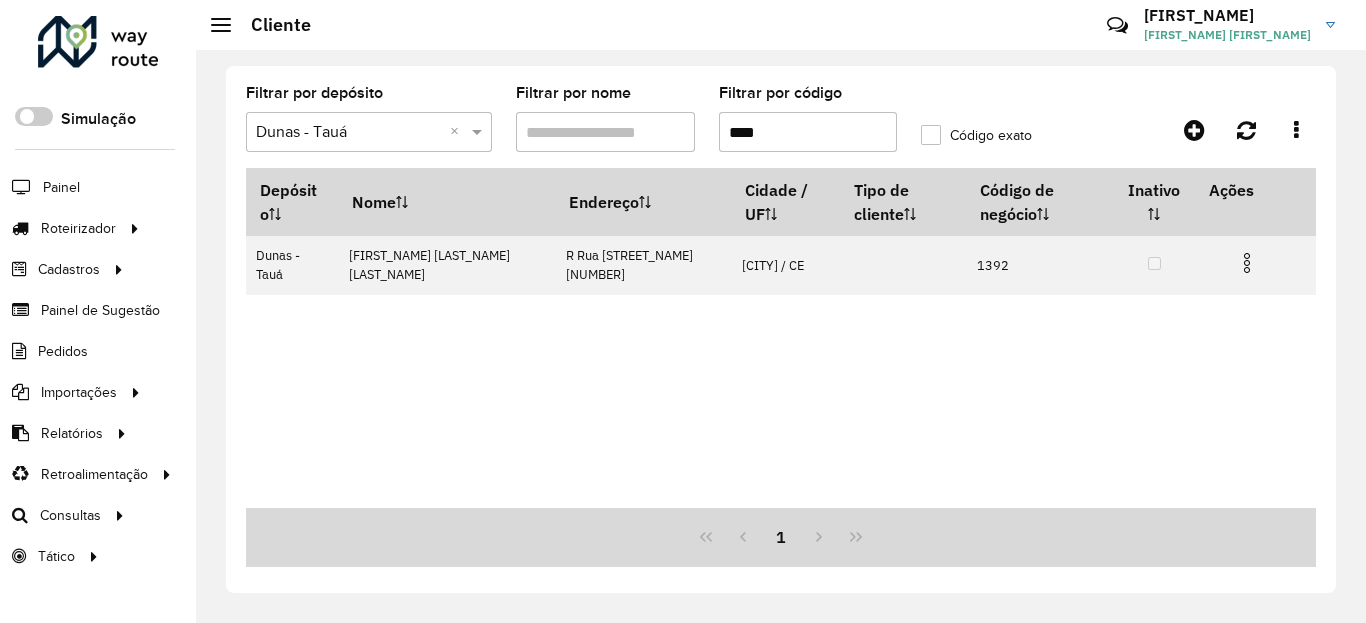 click on "****" at bounding box center [808, 132] 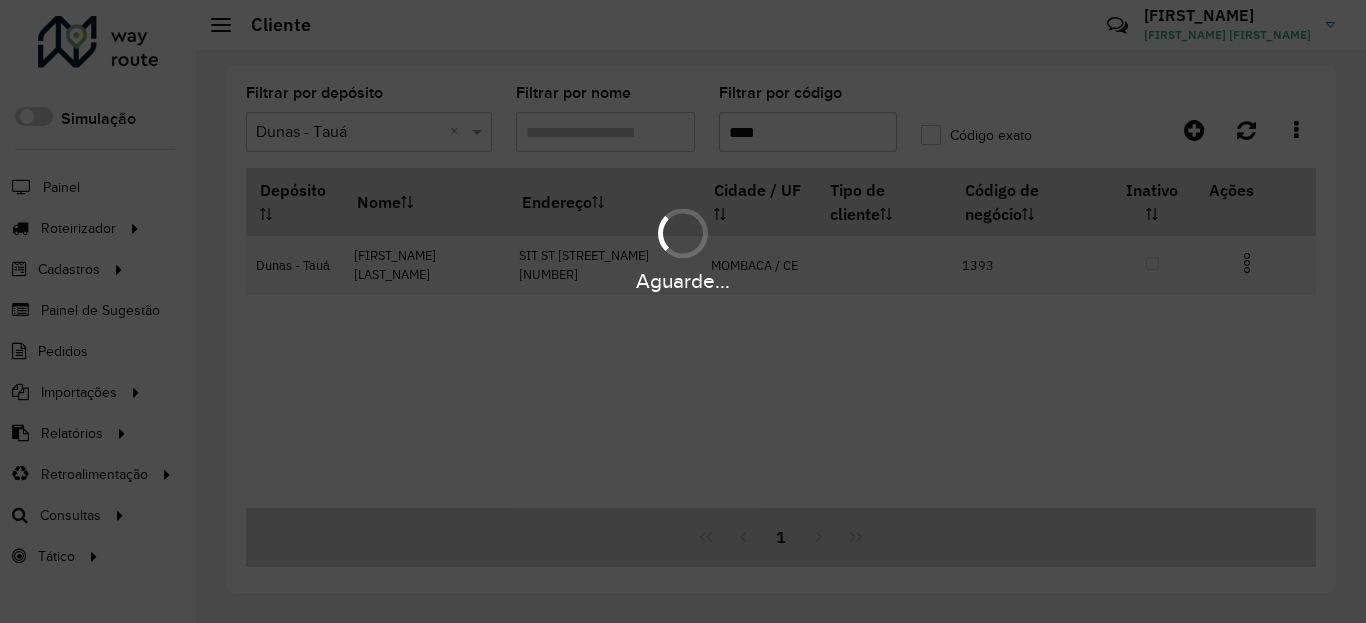 click on "Aguarde..." at bounding box center [683, 281] 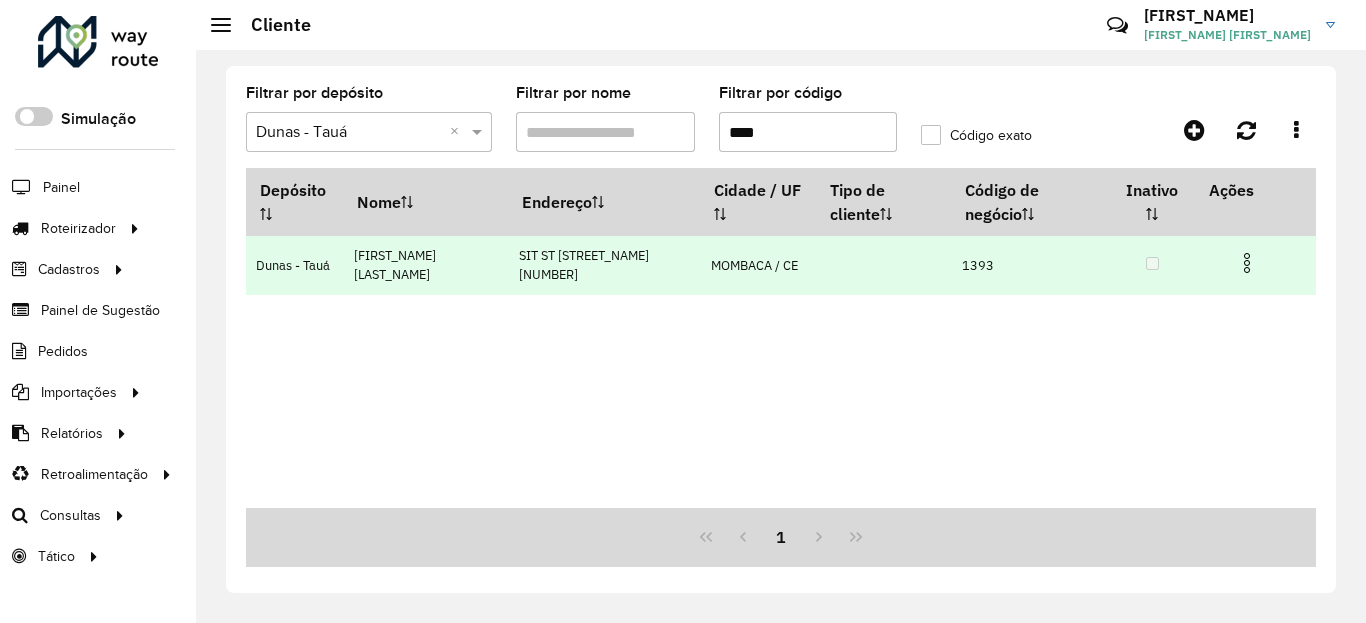 click at bounding box center (1247, 263) 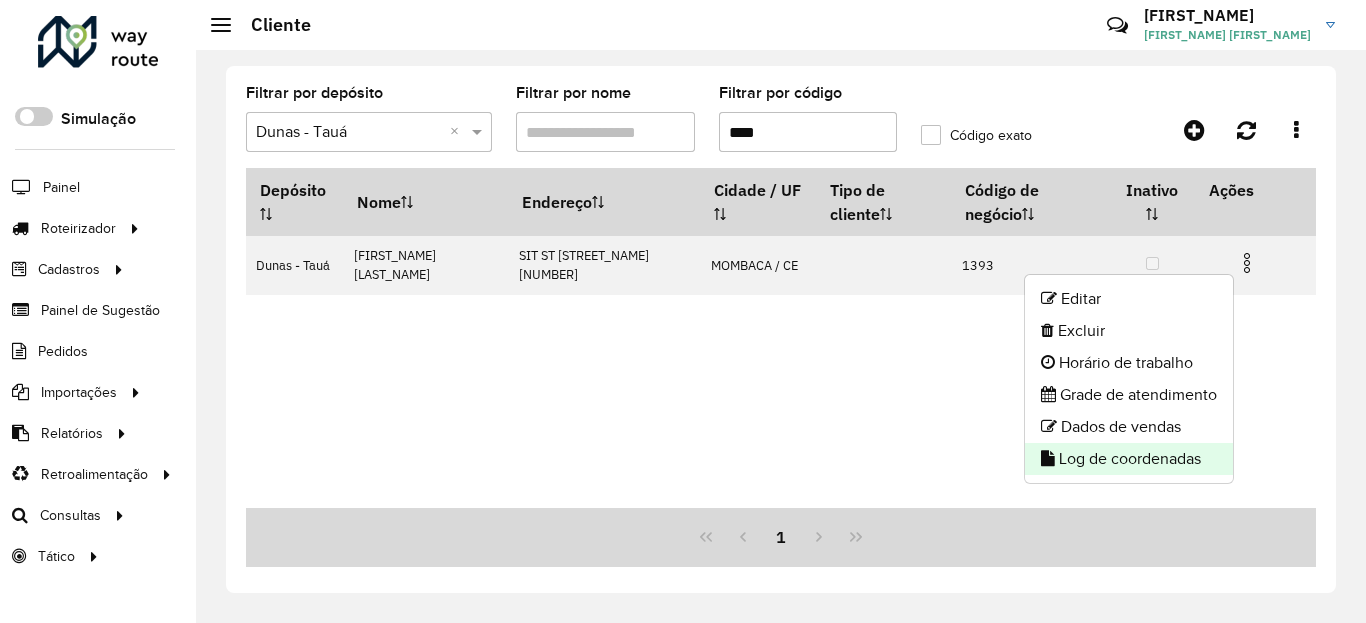 click on "Log de coordenadas" 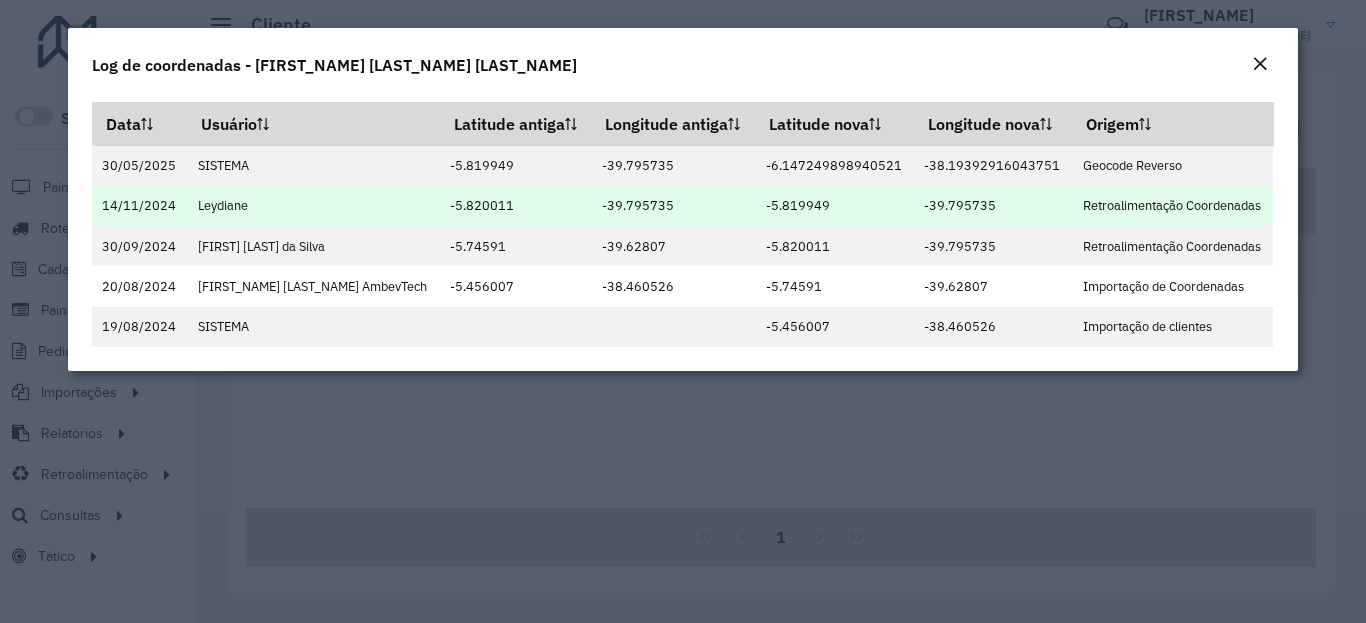 click on "[COORDINATE]" at bounding box center (835, 206) 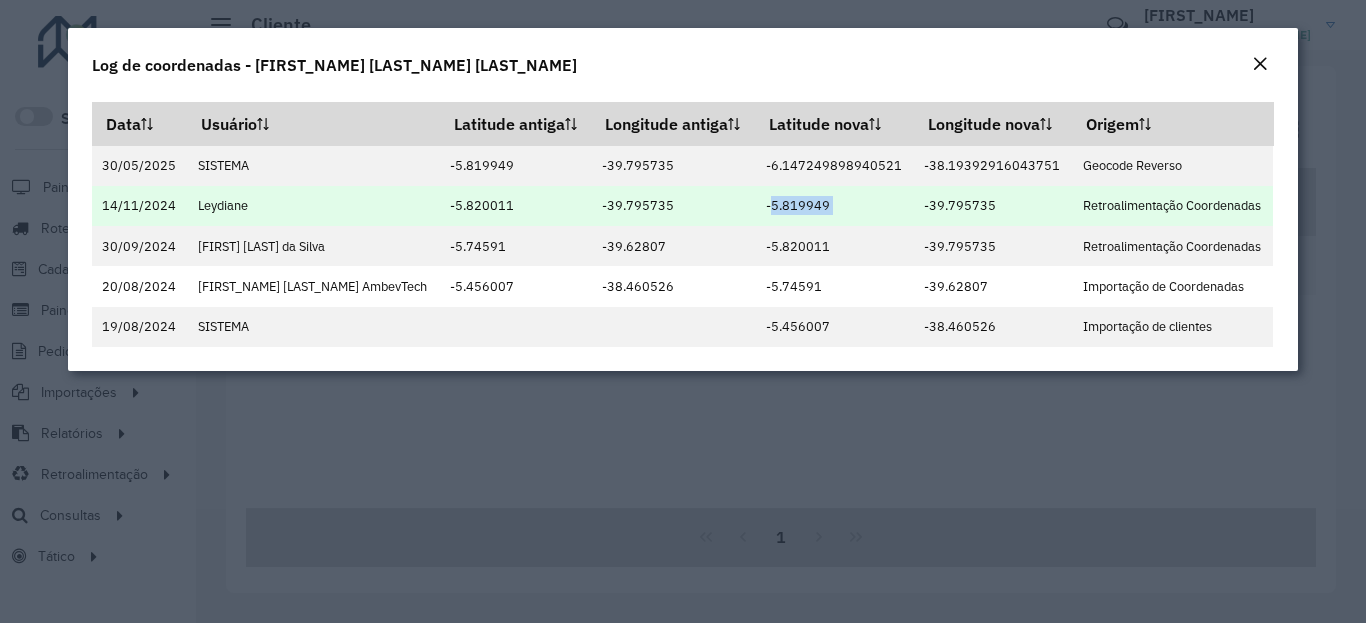 click on "[COORDINATE]" at bounding box center [993, 206] 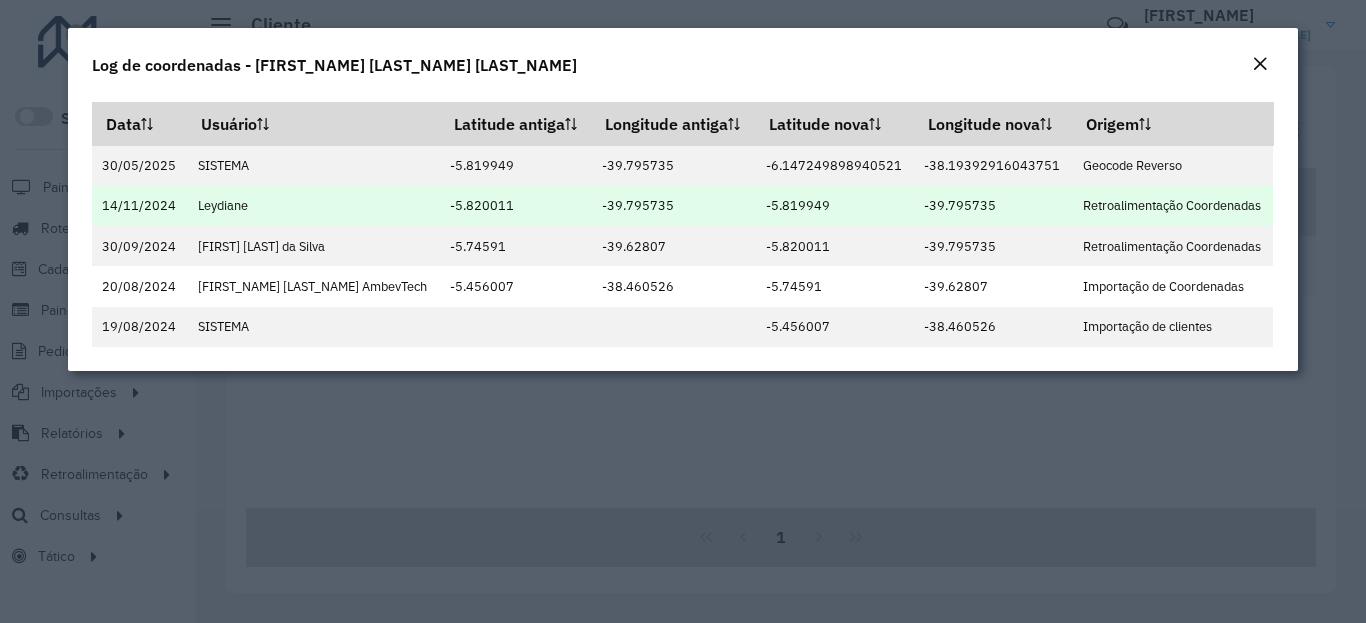 click on "[COORDINATE]" at bounding box center (993, 206) 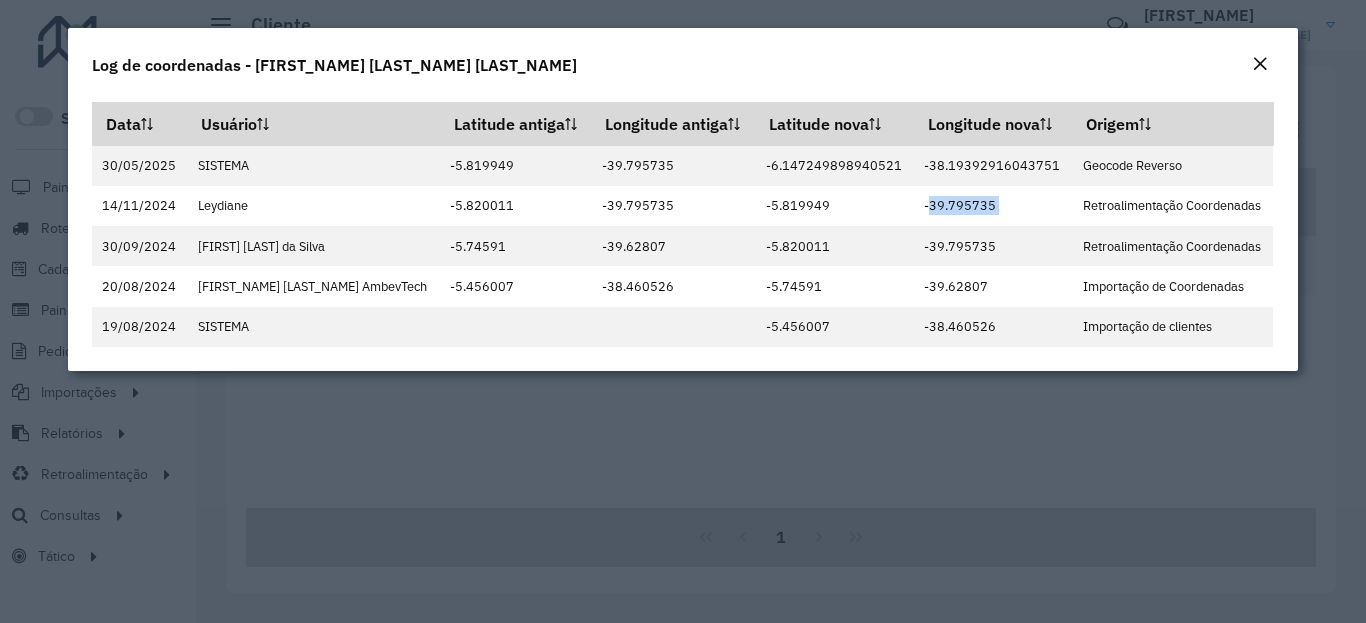 drag, startPoint x: 1261, startPoint y: 54, endPoint x: 1215, endPoint y: 81, distance: 53.338543 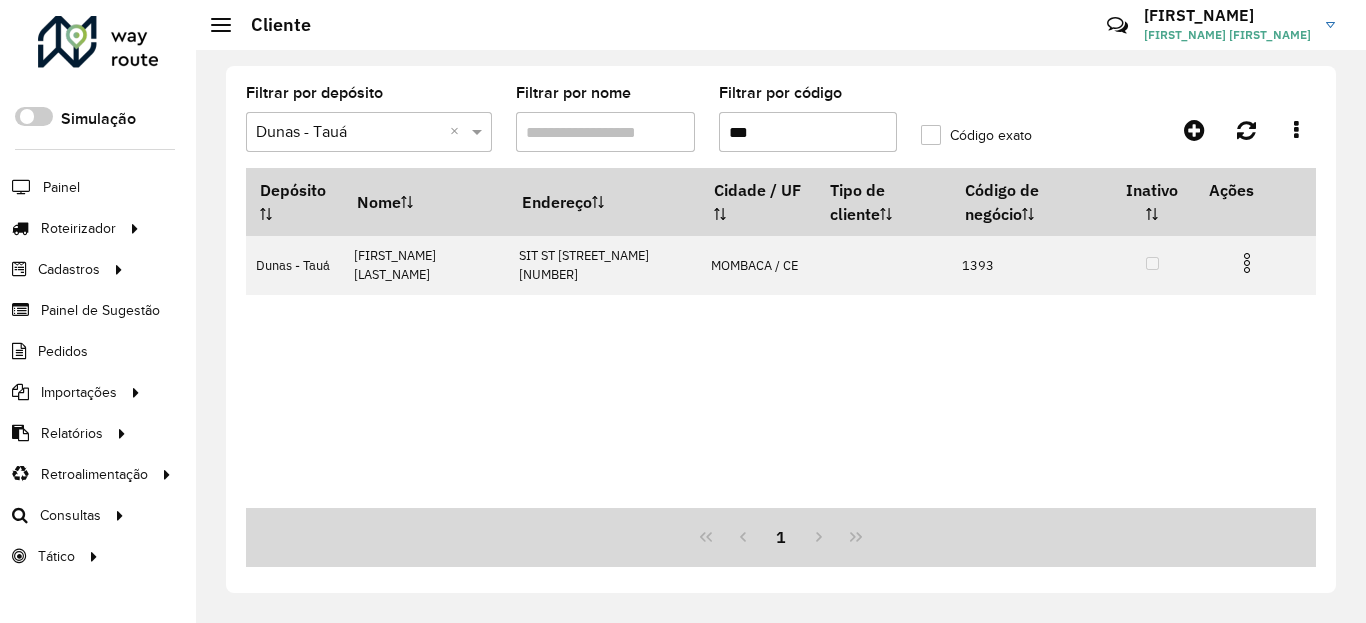 click on "***" at bounding box center [808, 132] 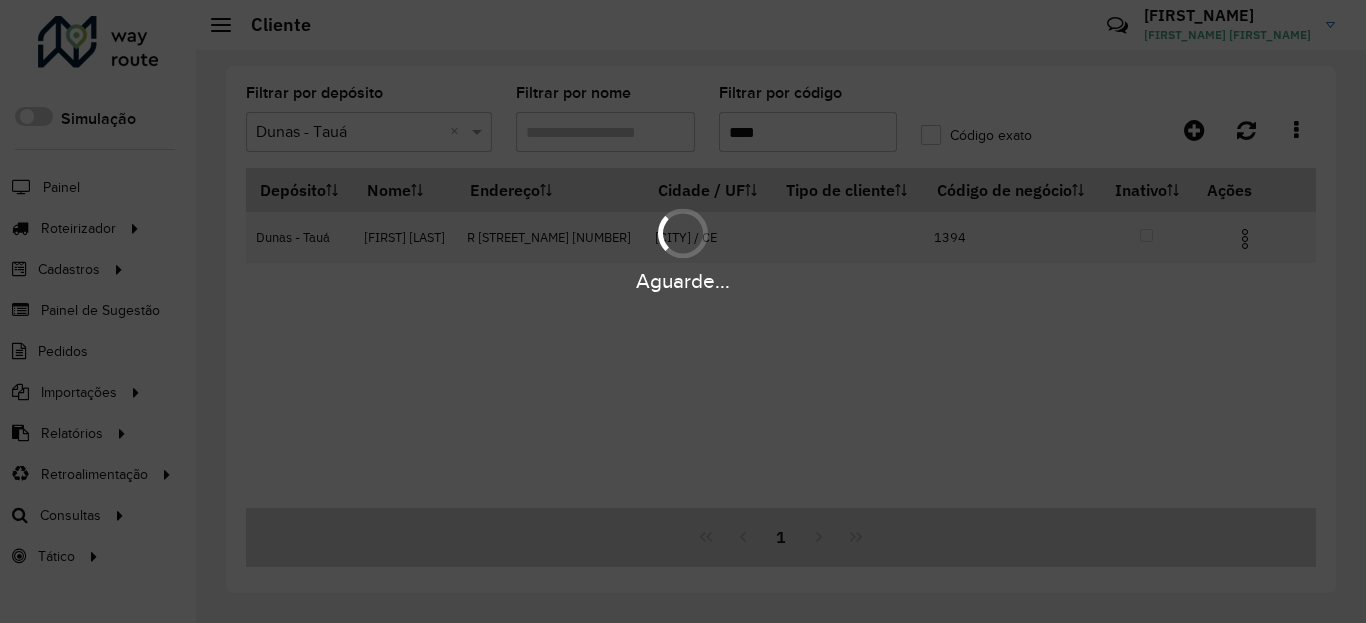 click at bounding box center [1245, 239] 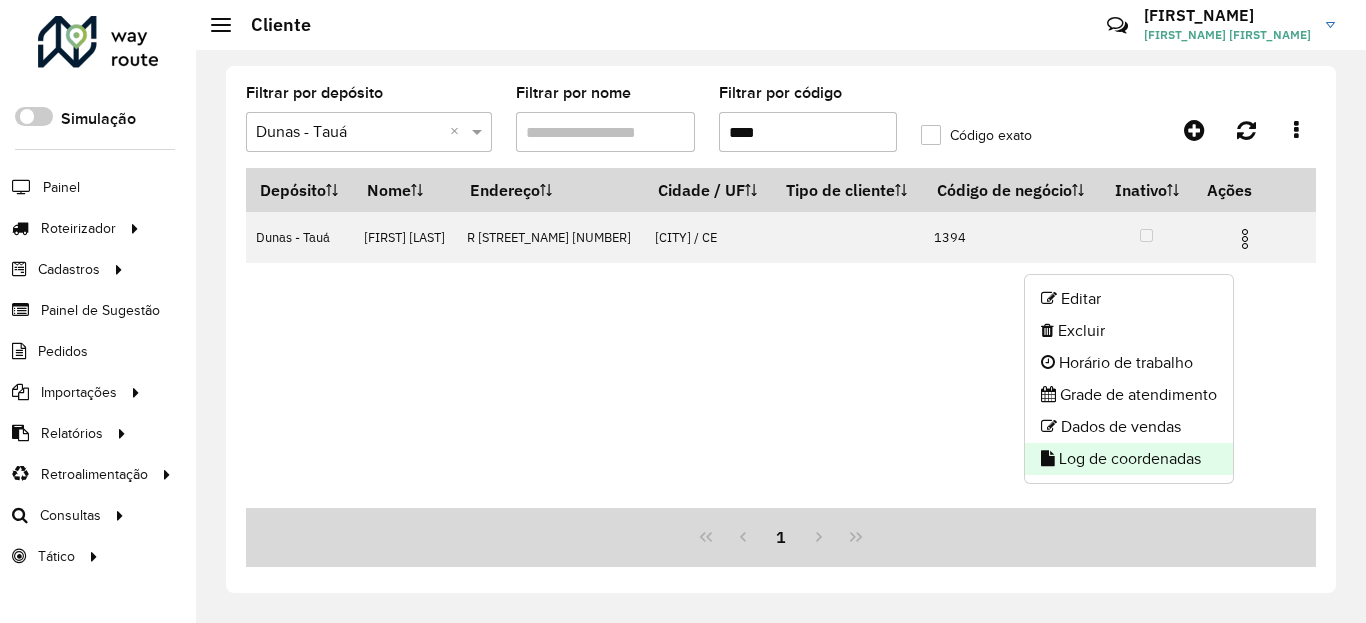 click on "Log de coordenadas" 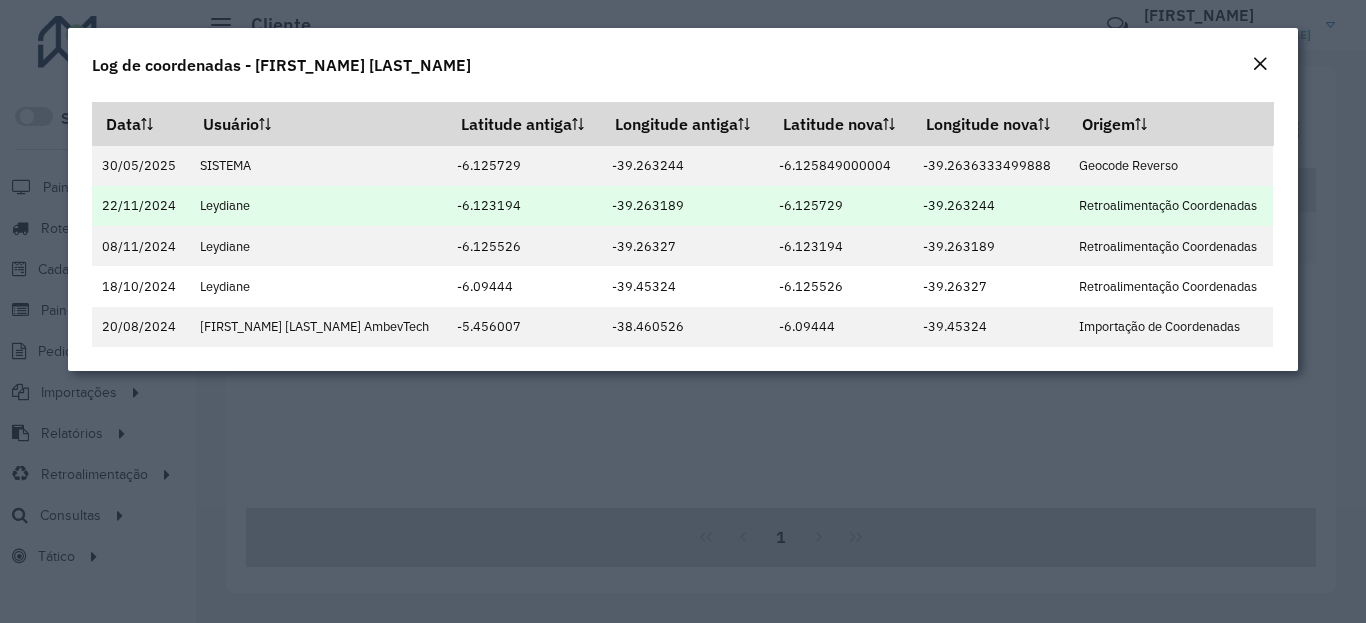 click on "-6.125729" at bounding box center (841, 206) 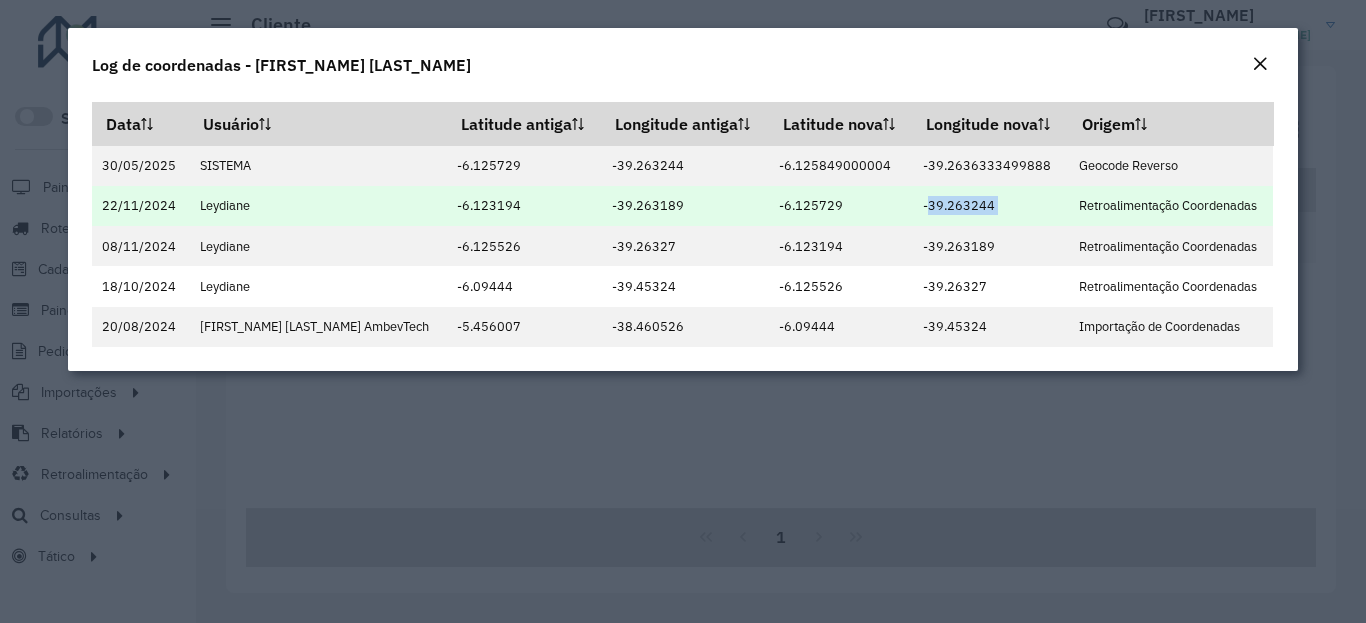 click on "[COORDINATE]" at bounding box center (990, 206) 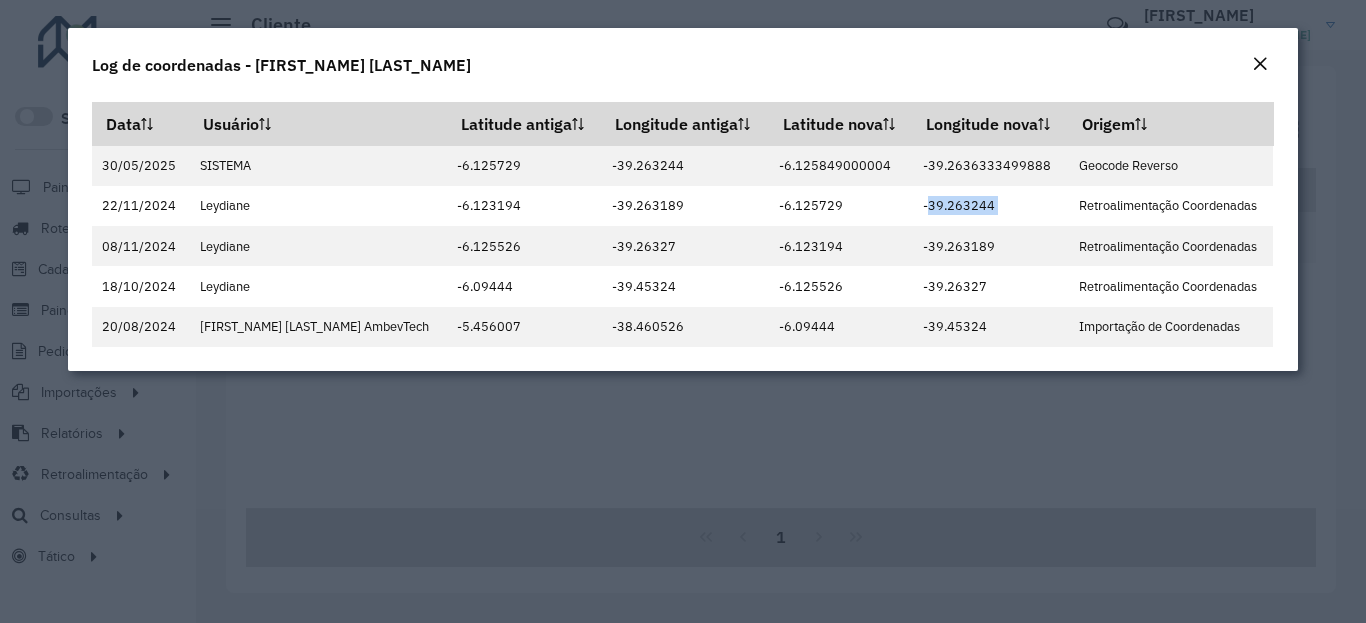 click on "Log de coordenadas - [FIRST] [LAST]" 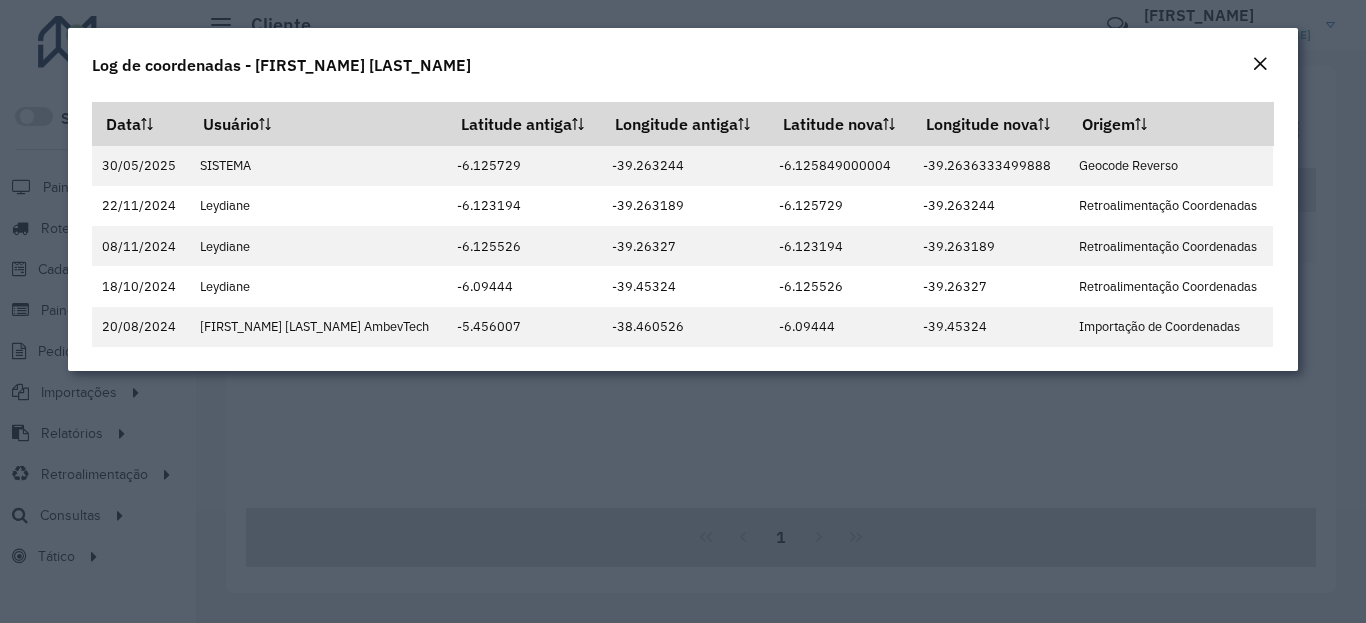 click 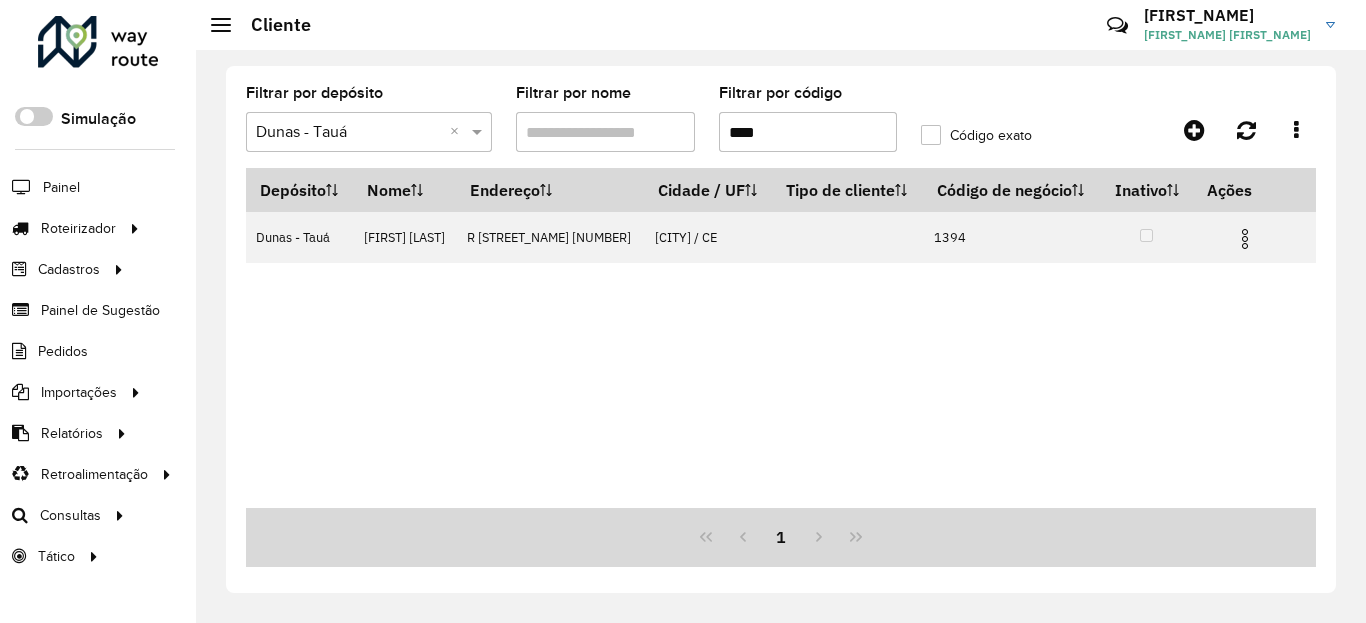click on "****" at bounding box center [808, 132] 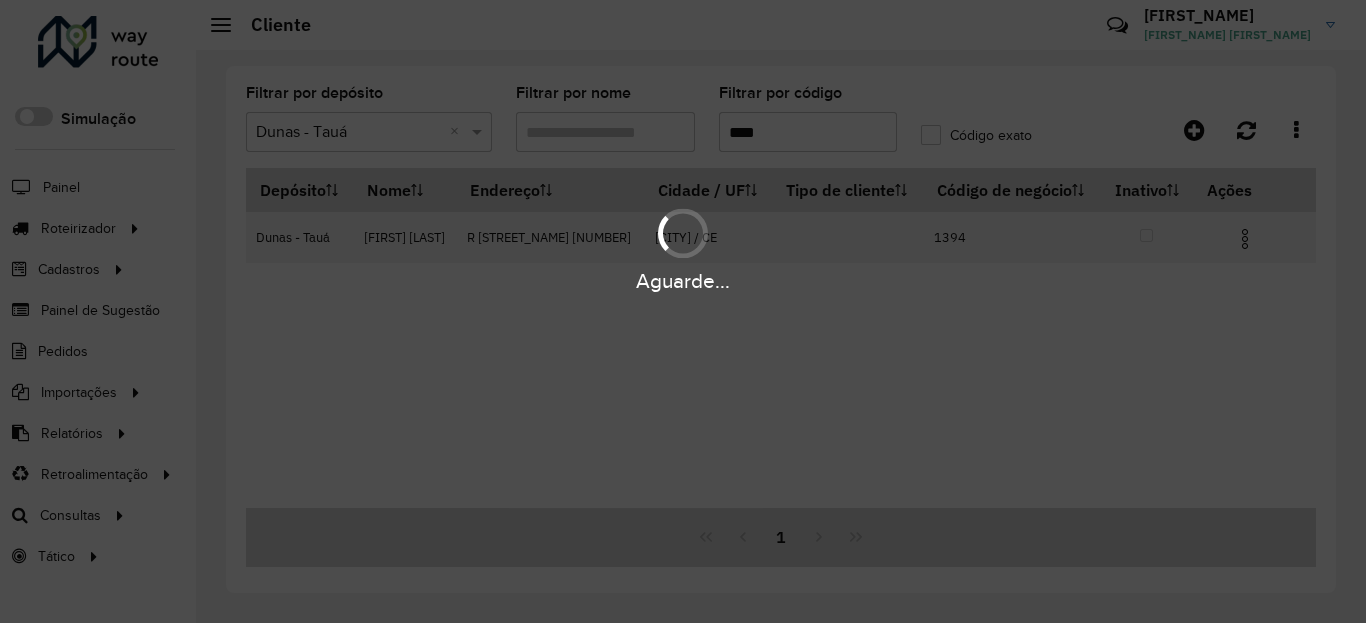 type on "****" 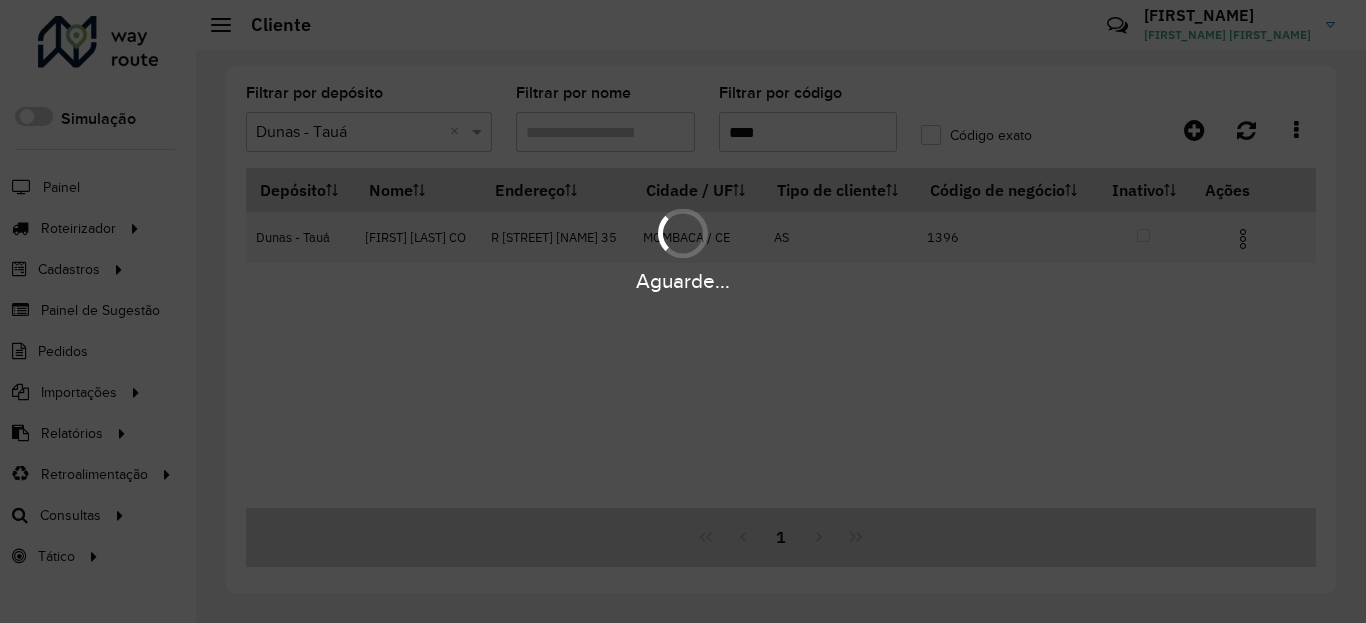 click on "Aguarde..." at bounding box center (683, 281) 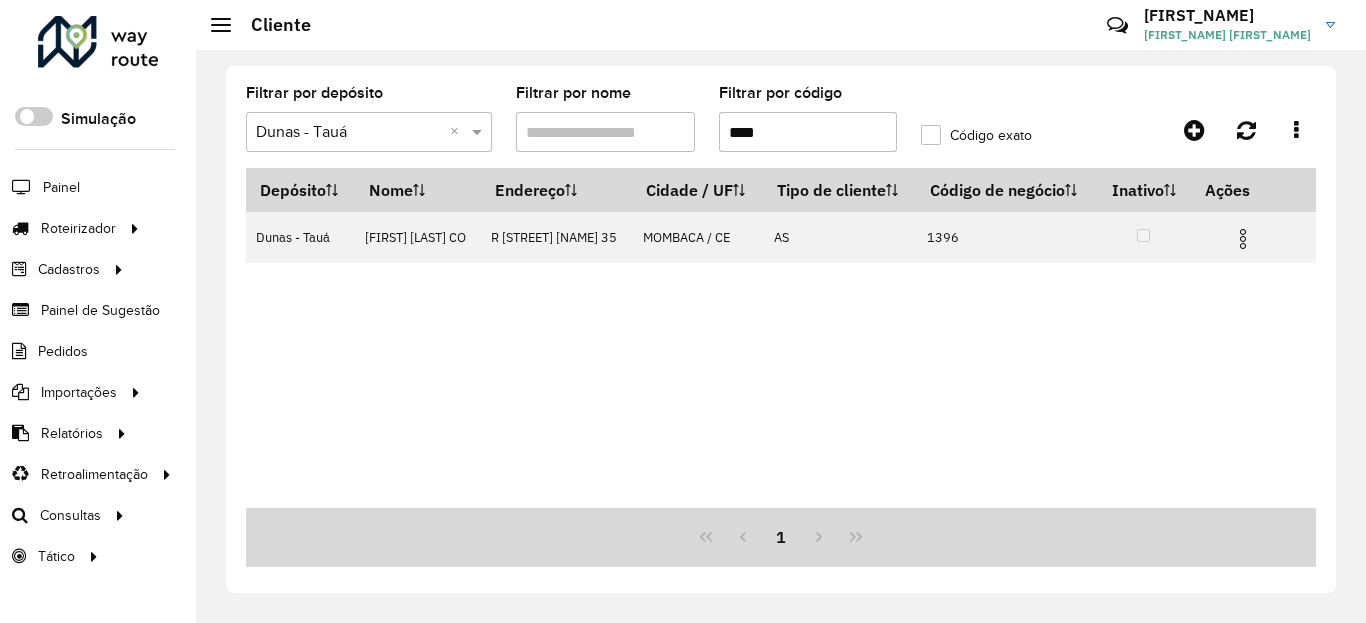 click at bounding box center (1243, 239) 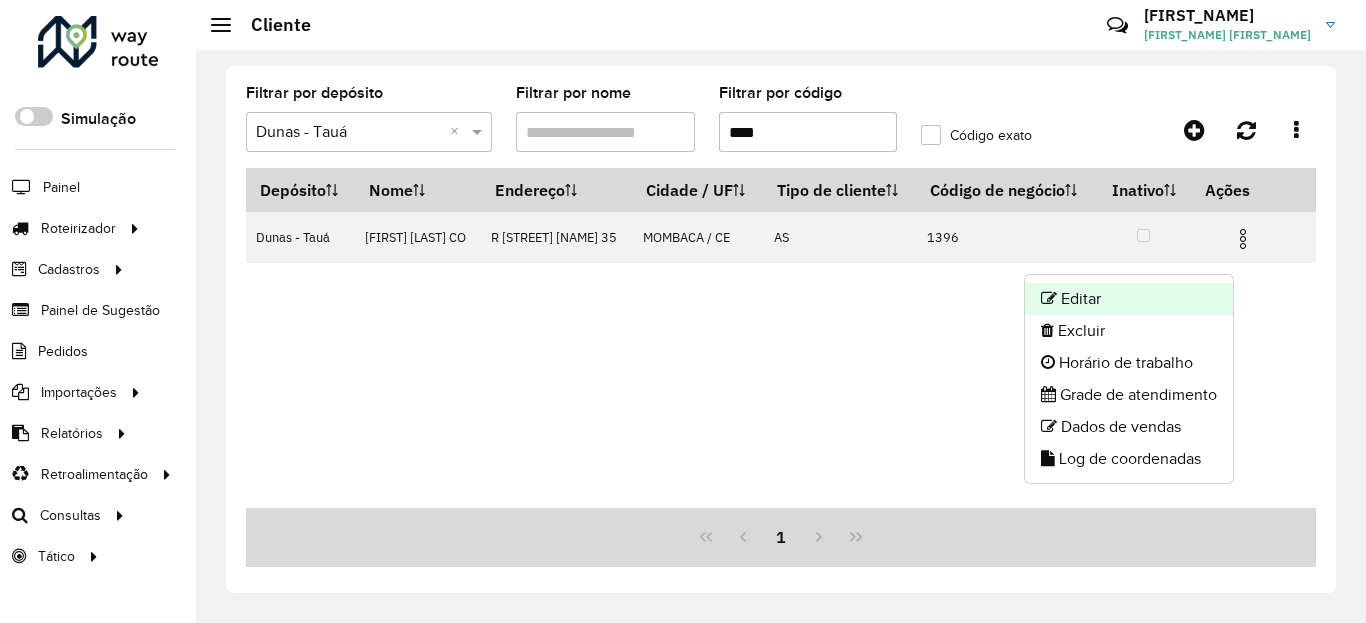 click on "Editar" 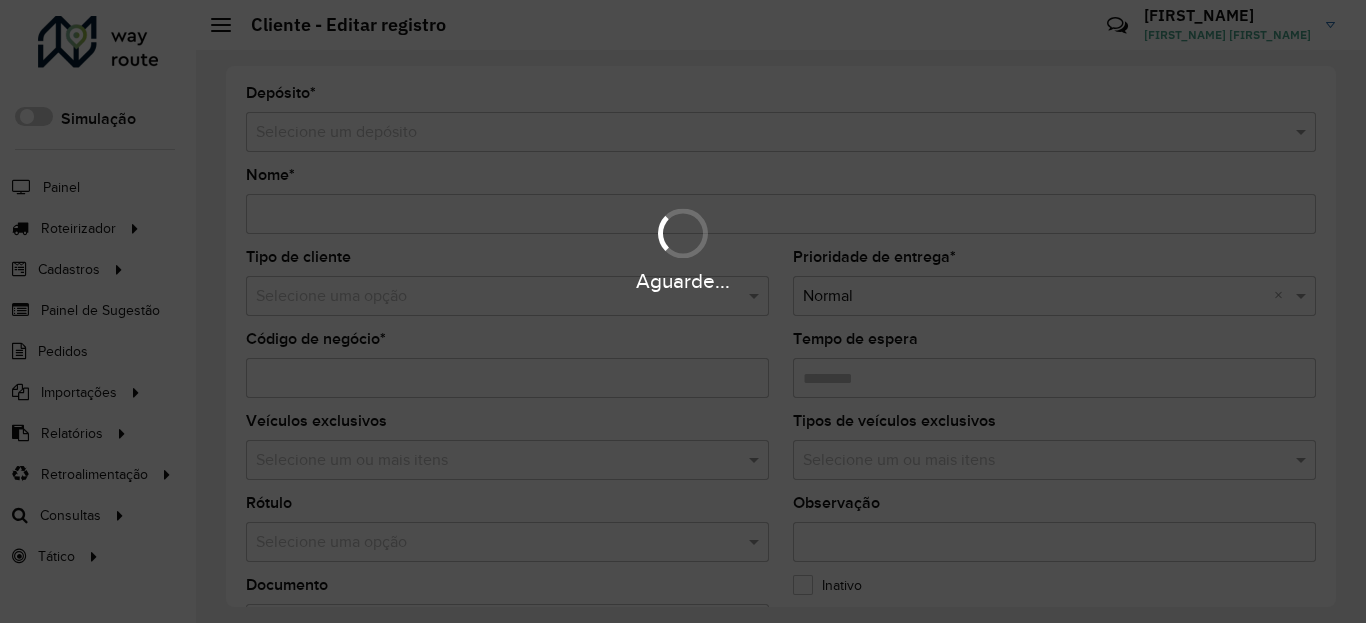 type on "**********" 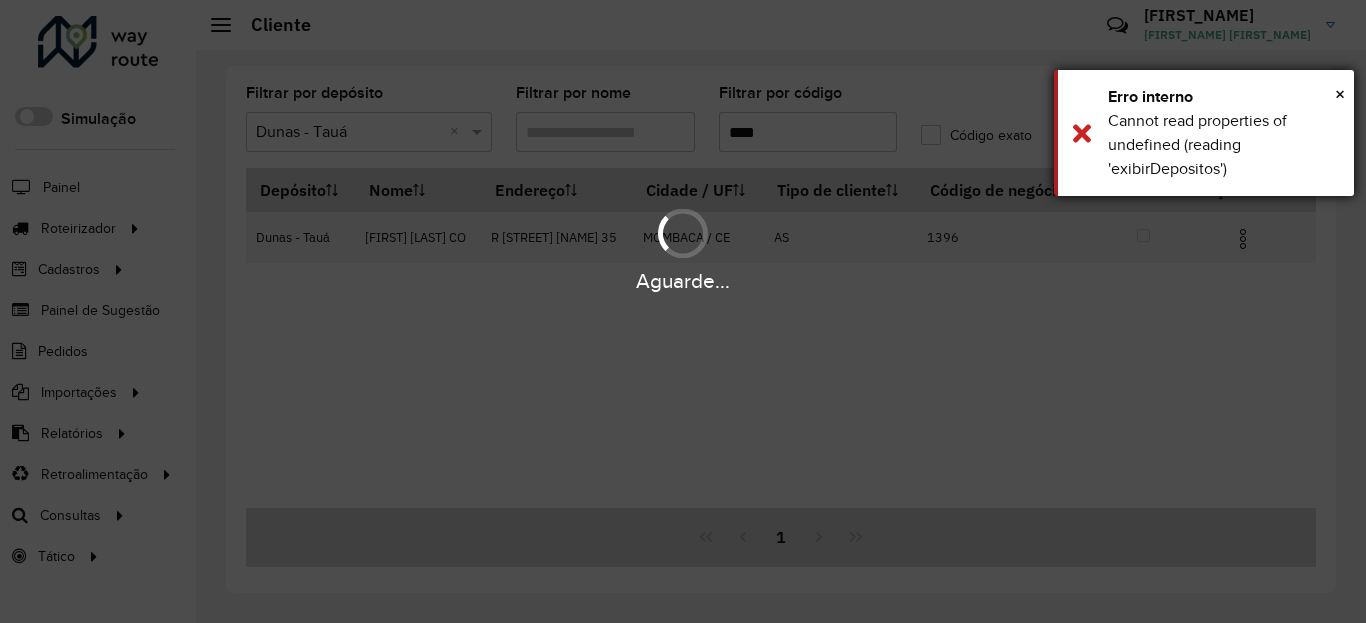 click on "Cannot read properties of undefined (reading 'exibirDepositos')" at bounding box center [1223, 145] 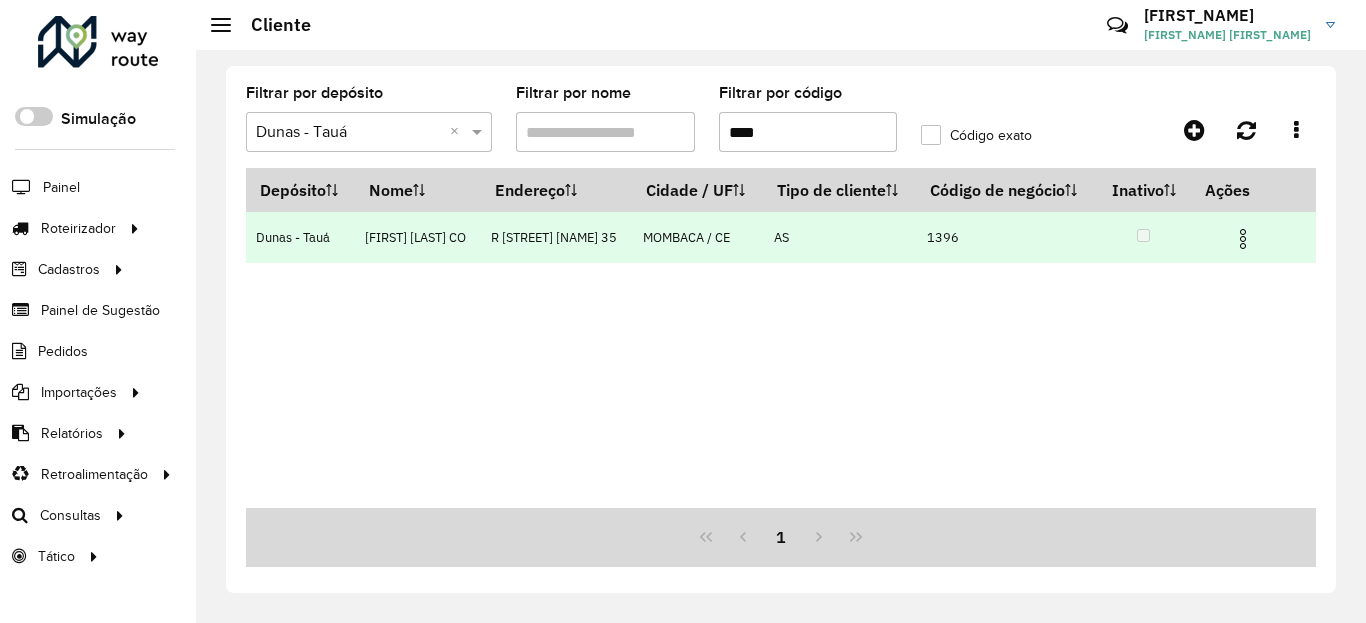 click at bounding box center (1243, 239) 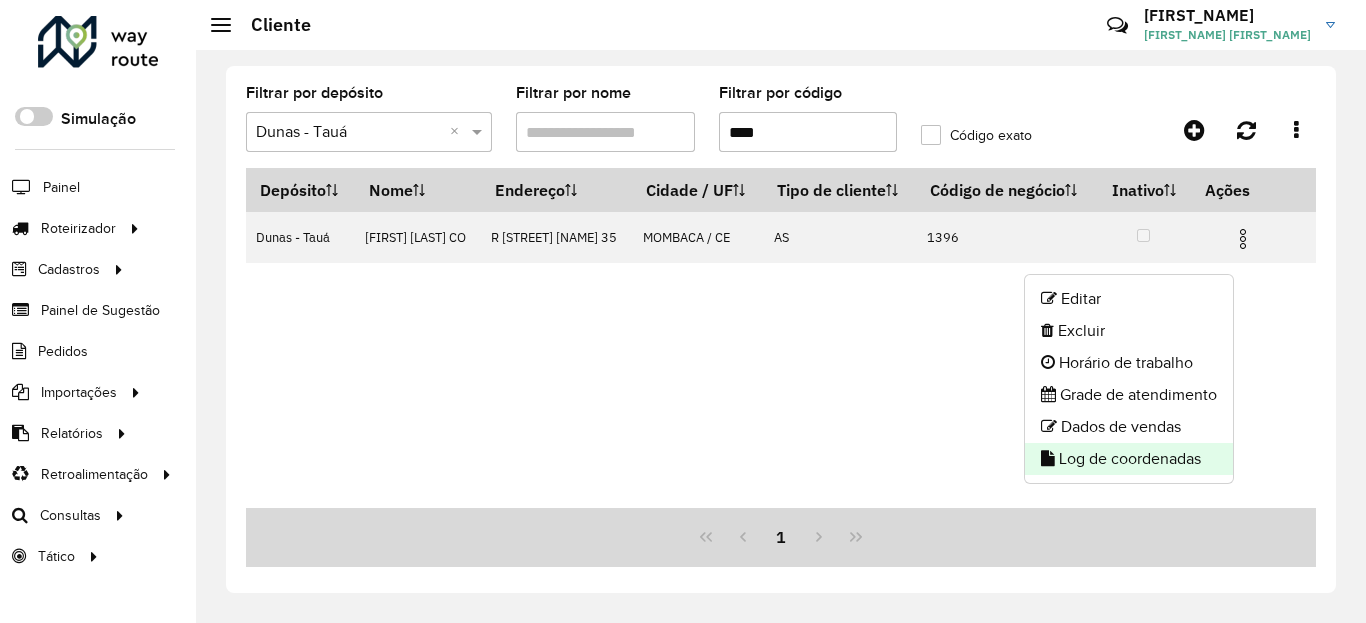 click on "Log de coordenadas" 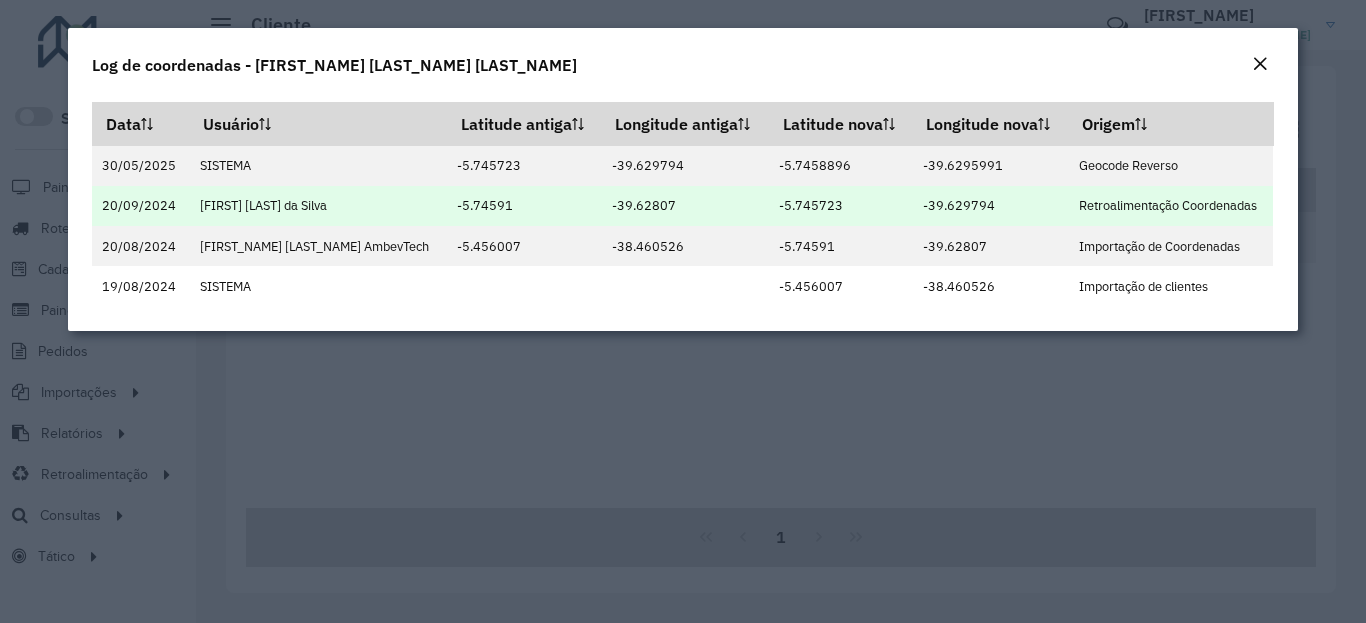 click on "[COORDINATE]" at bounding box center (841, 206) 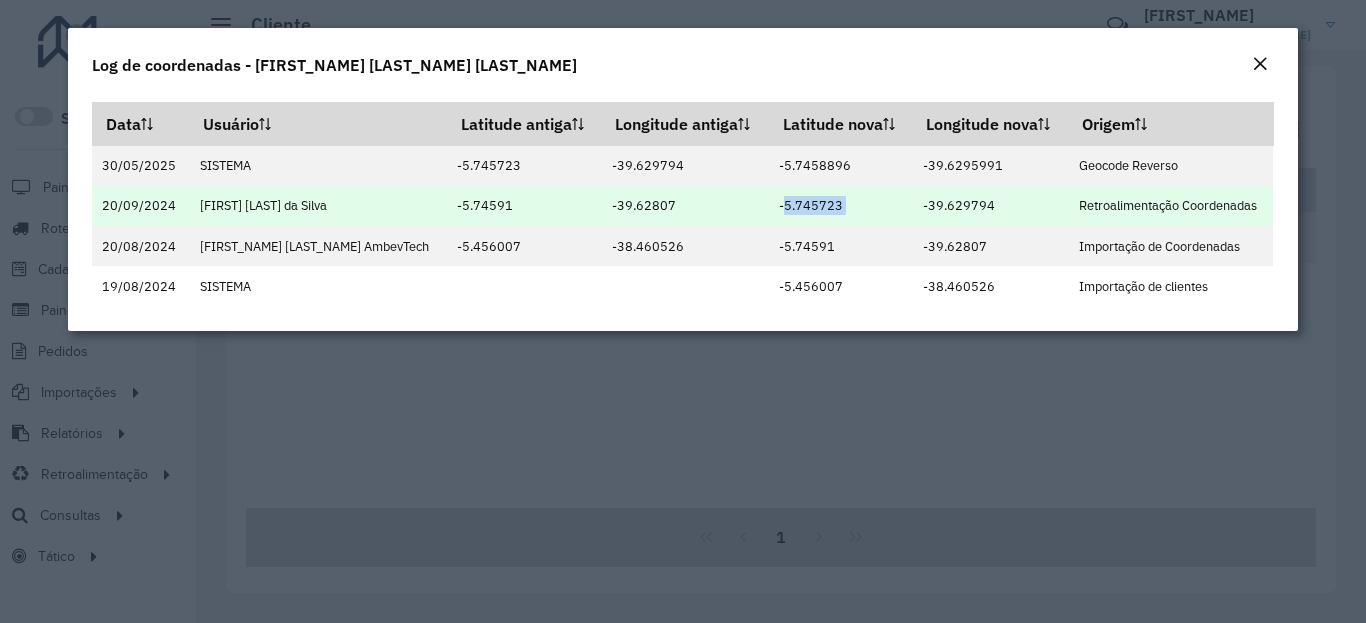click on "-39.629794" at bounding box center [990, 206] 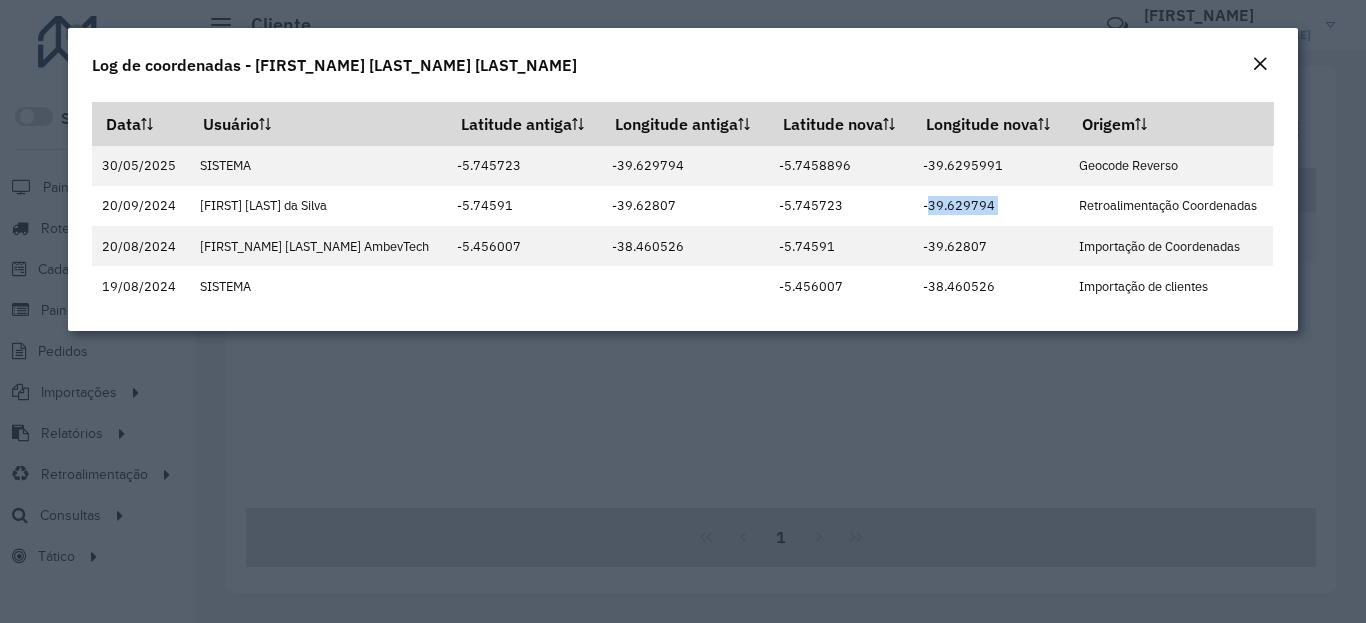 click 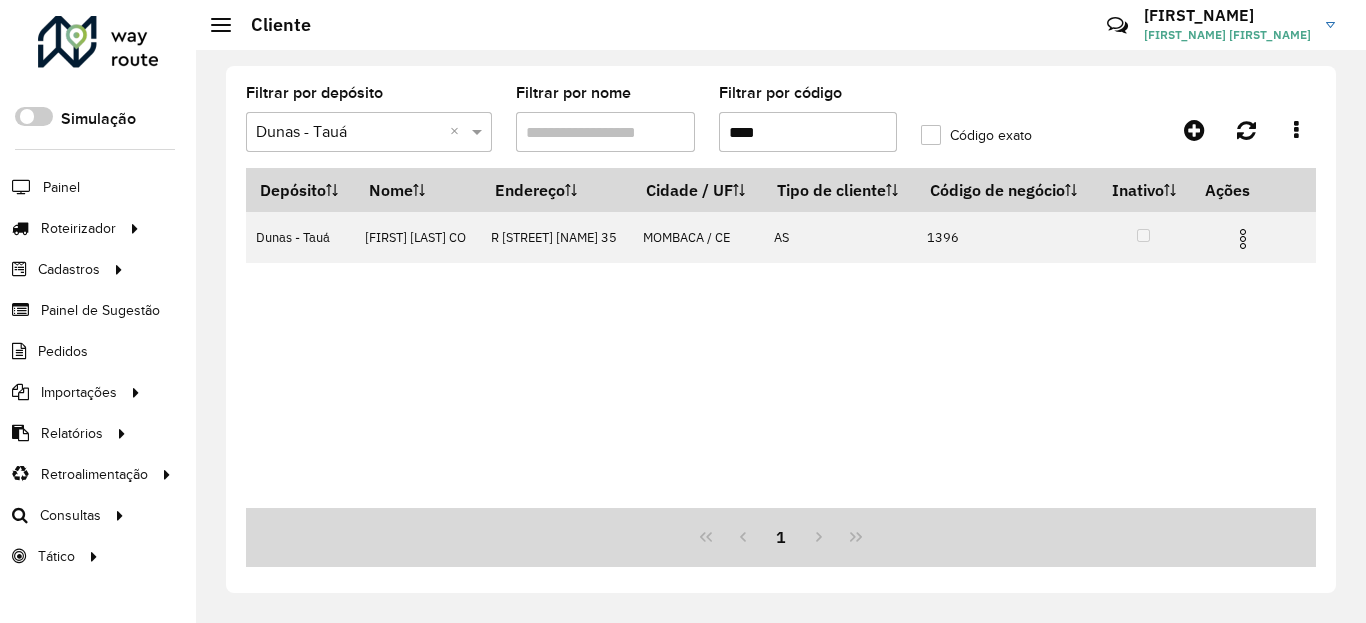 click on "****" at bounding box center (808, 132) 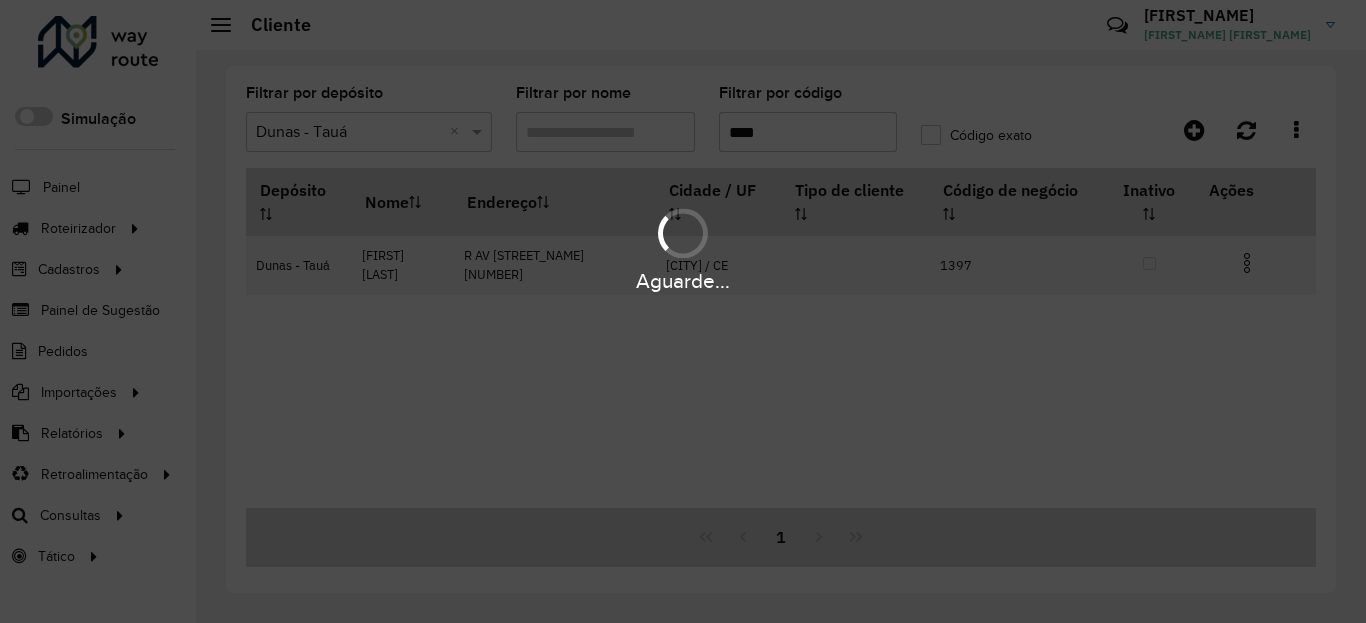 click on "Aguarde..." at bounding box center (683, 249) 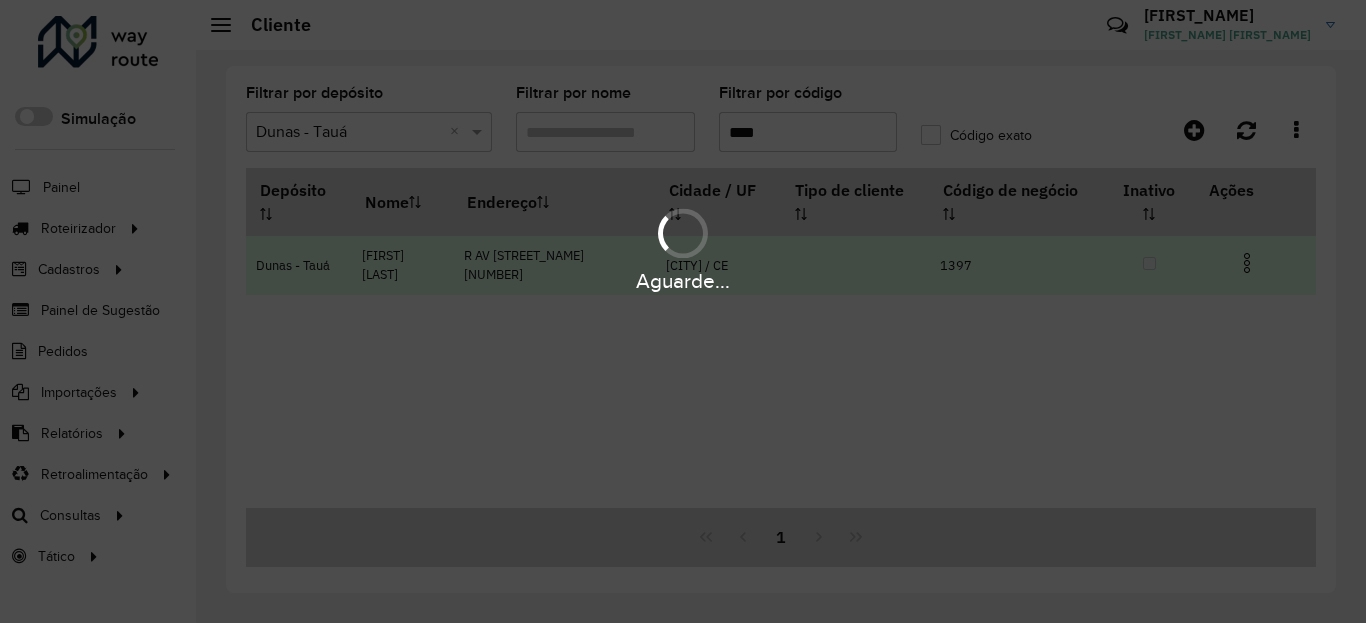 click at bounding box center (1247, 263) 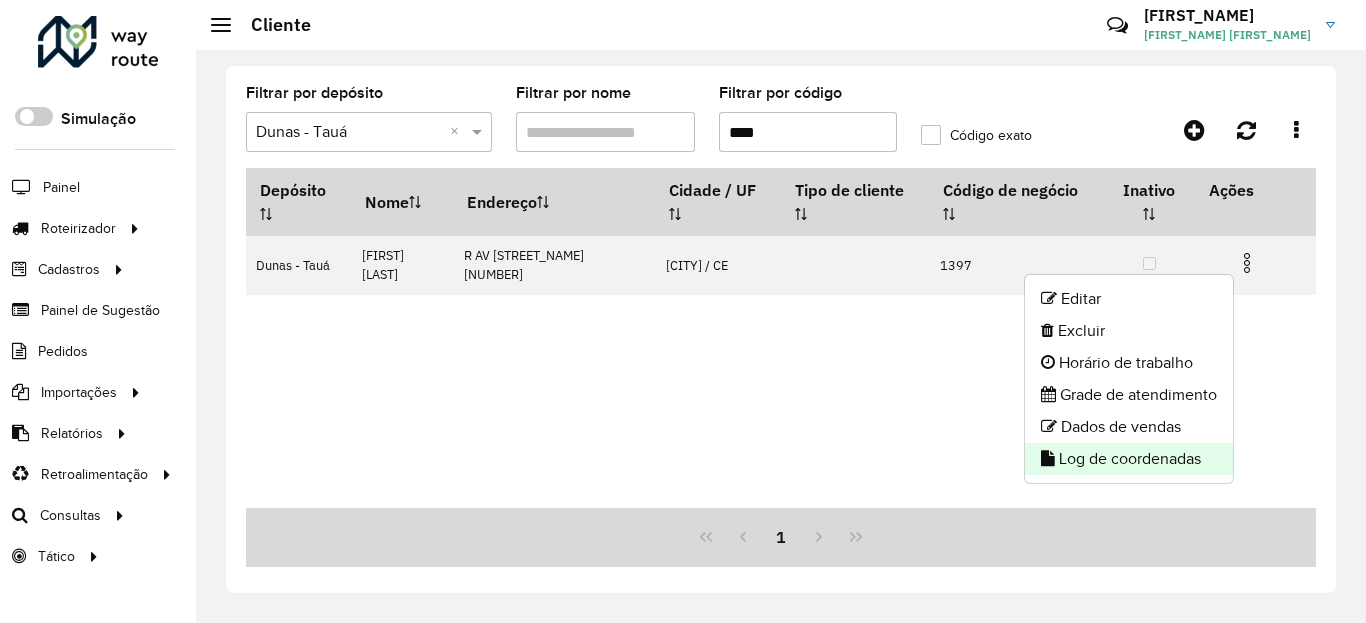 click on "Log de coordenadas" 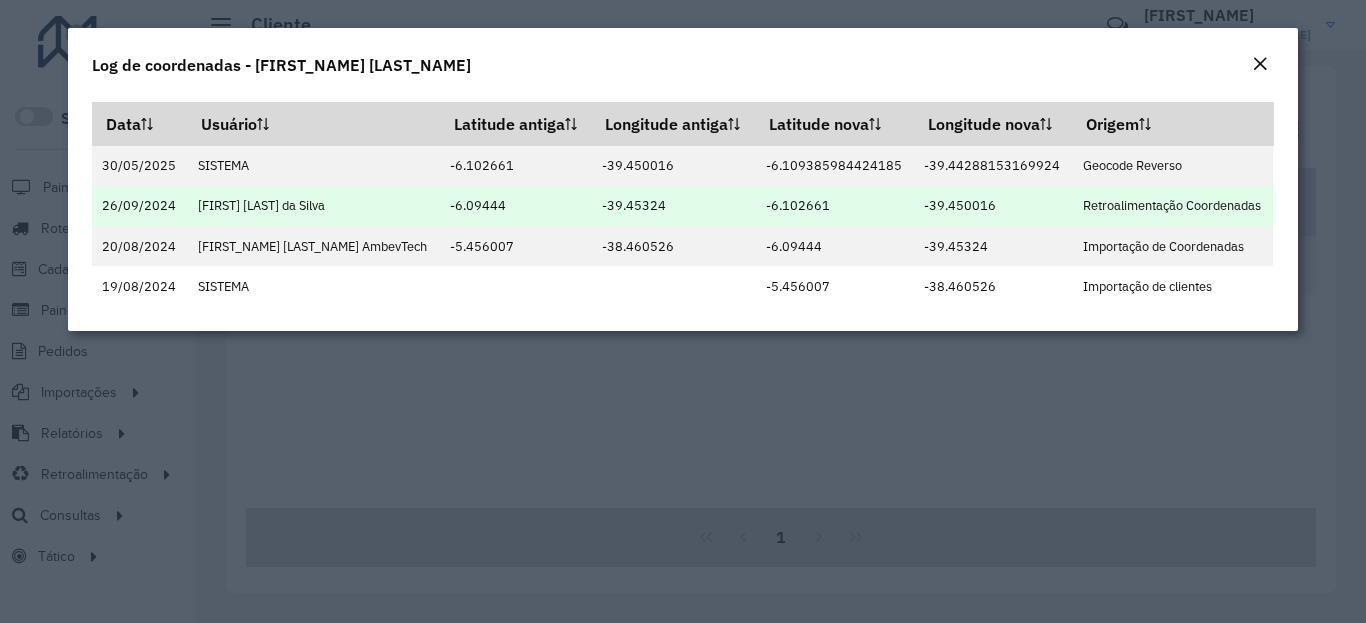click on "[COORD]" at bounding box center (835, 206) 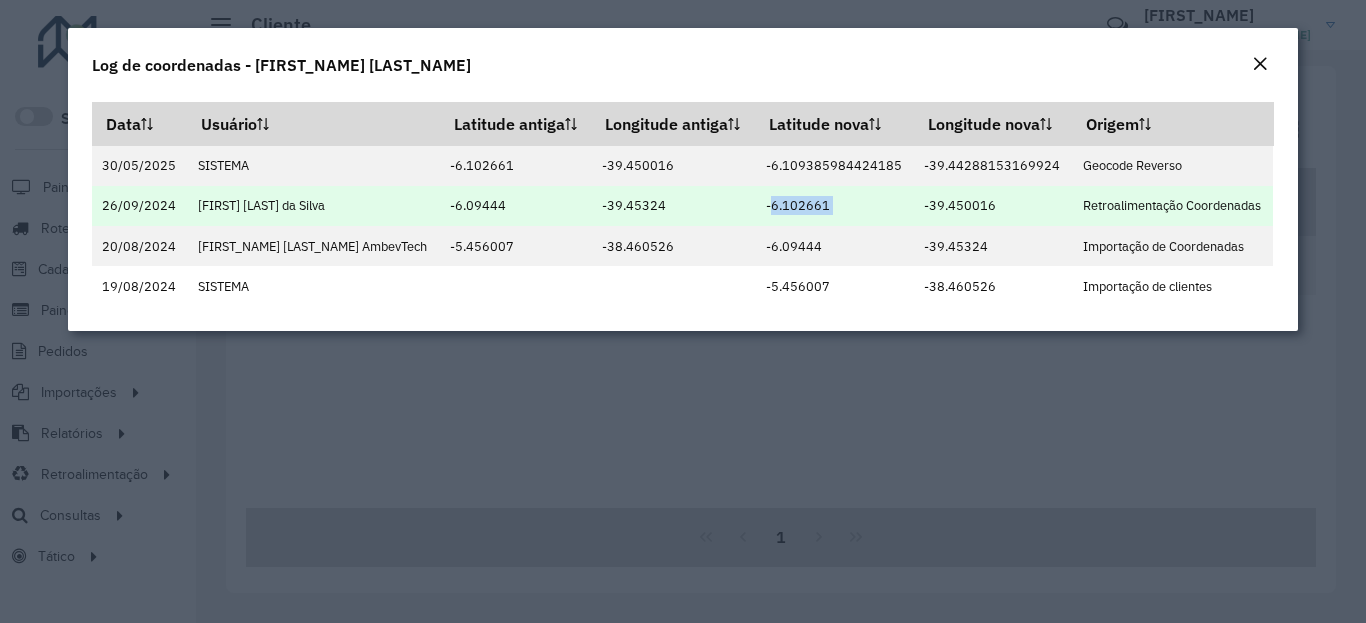 click on "[COORD]" at bounding box center [835, 206] 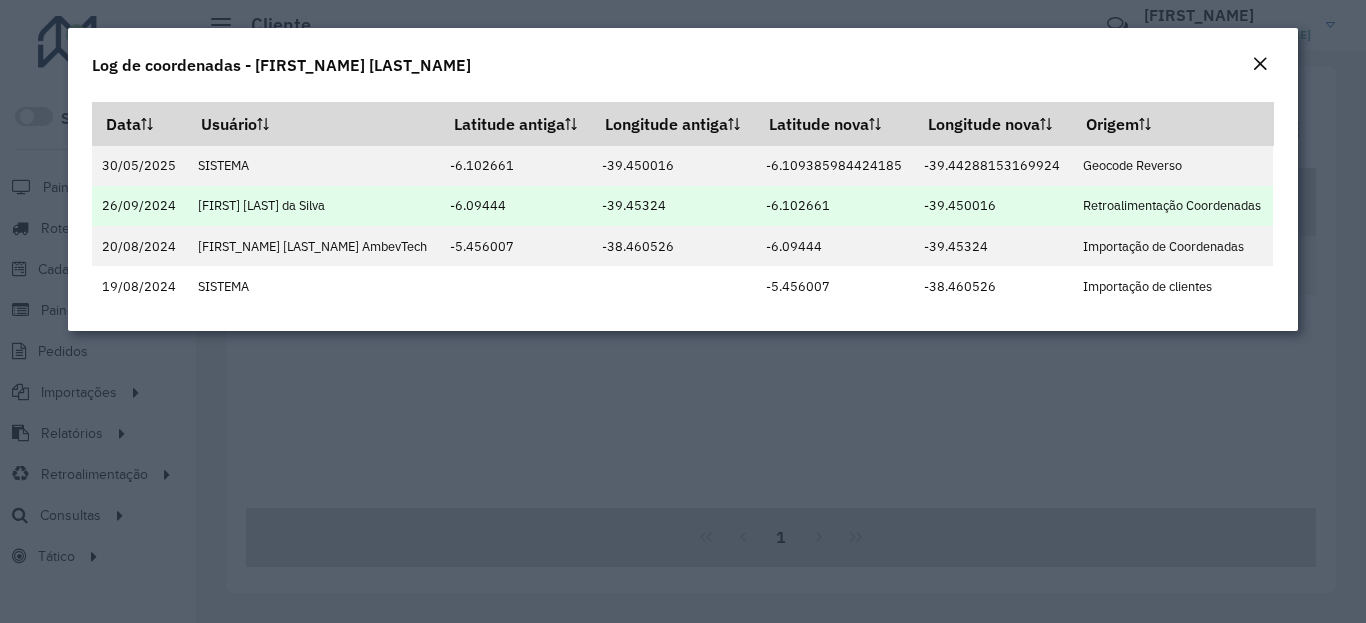click on "[COORD]" at bounding box center (835, 206) 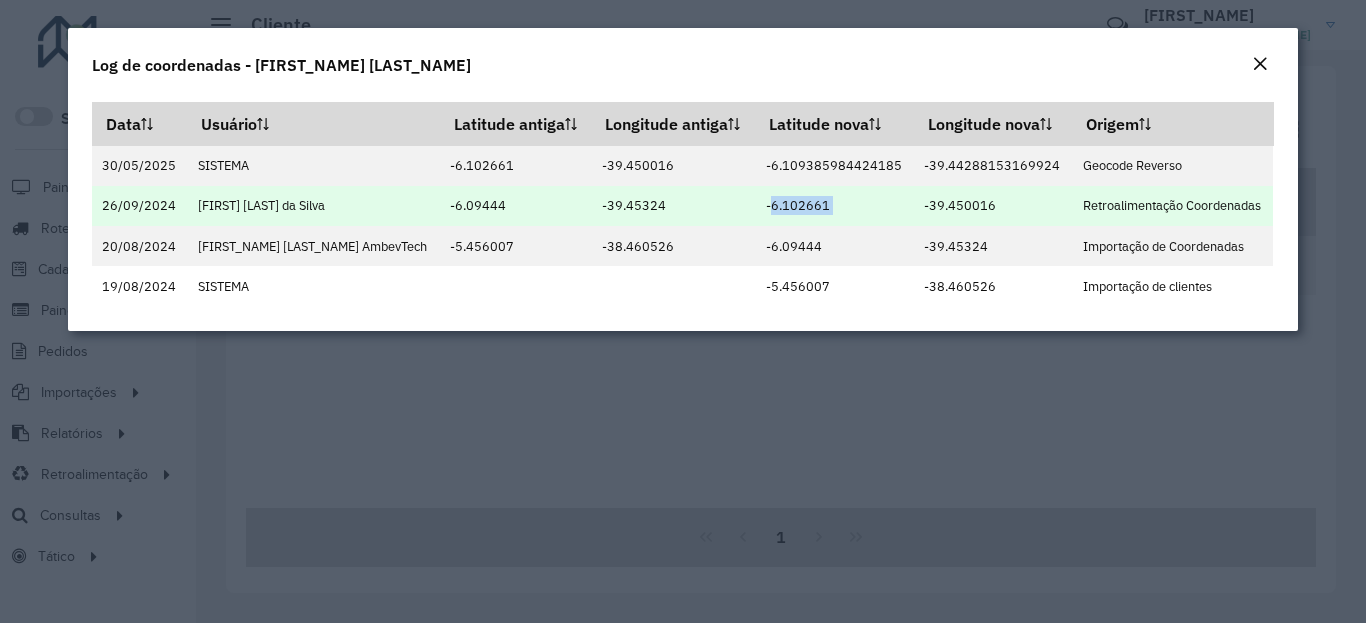 click on "[COORDINATE]" at bounding box center [993, 206] 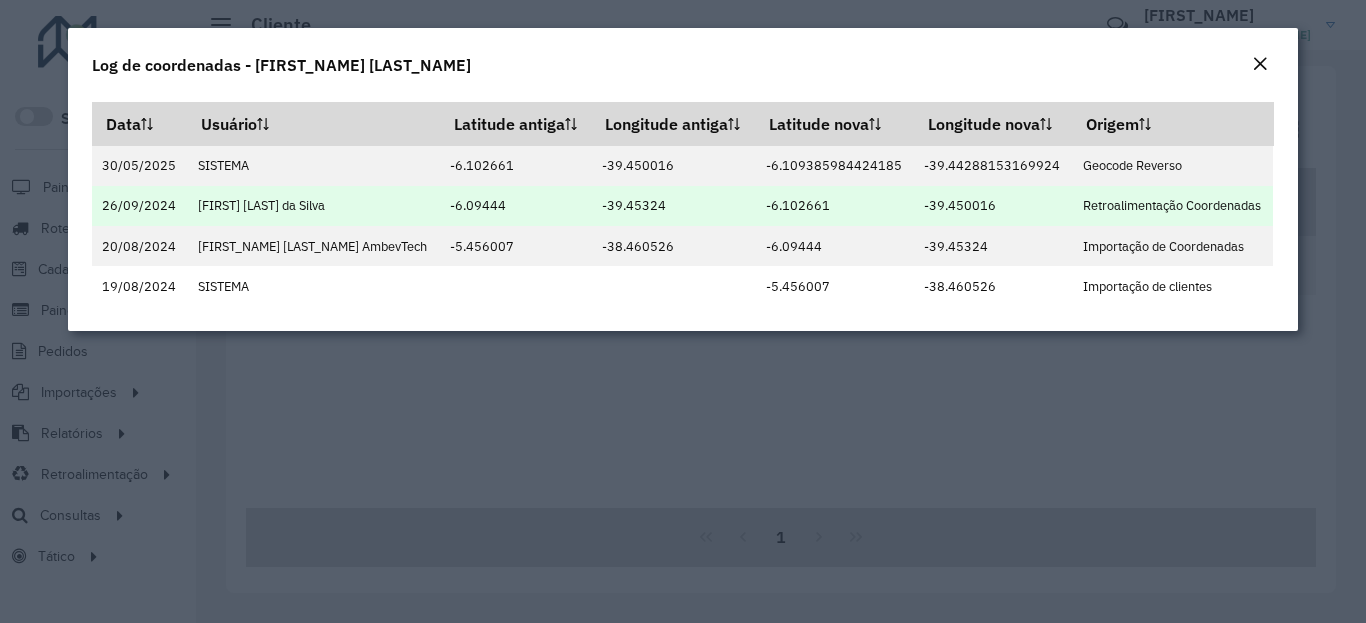 click on "[COORDINATE]" at bounding box center [993, 206] 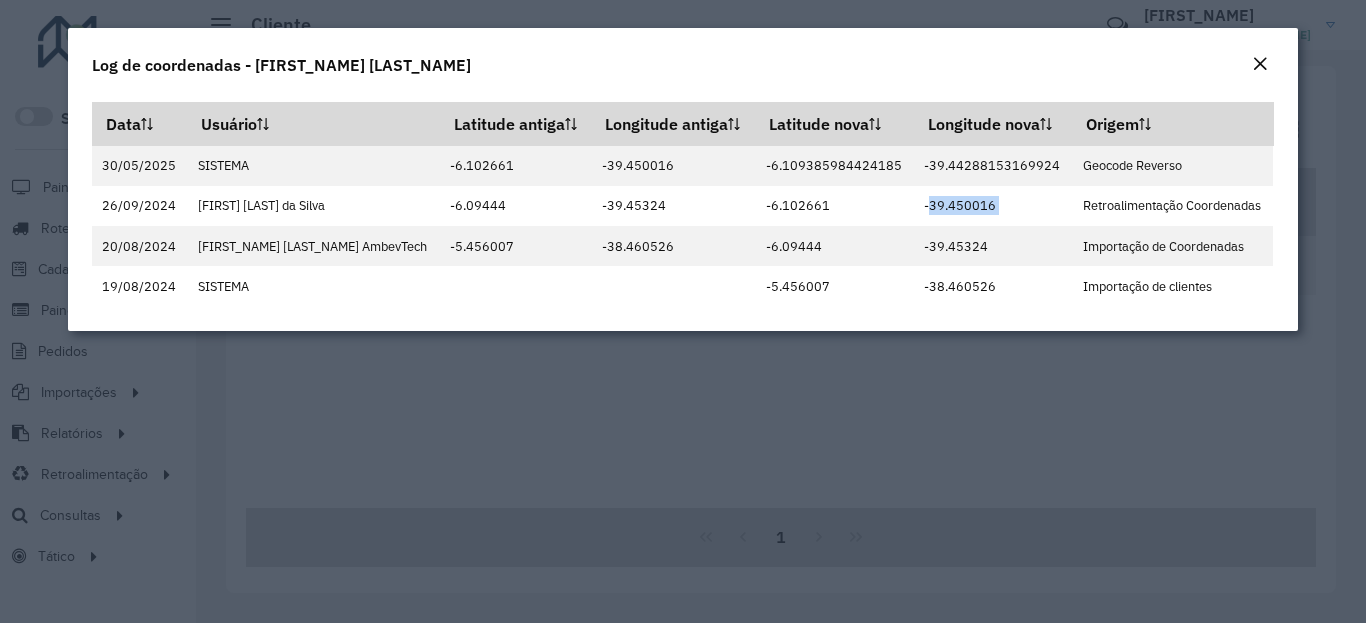 click 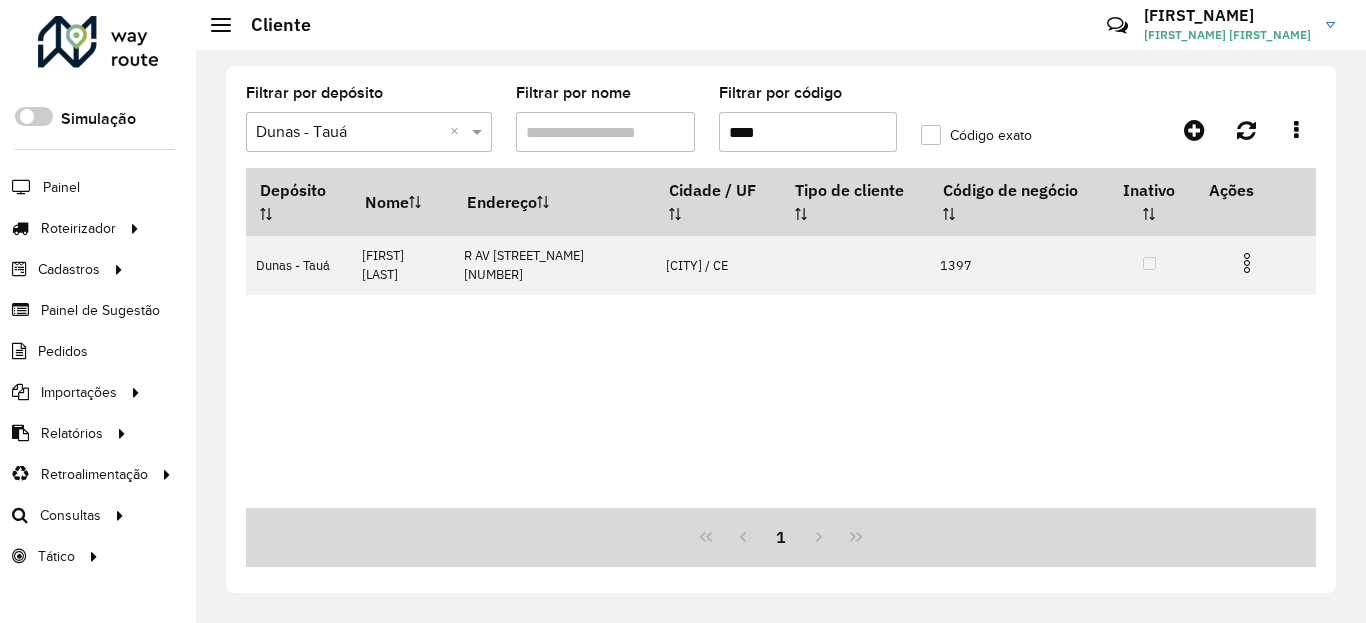 click on "****" at bounding box center [808, 132] 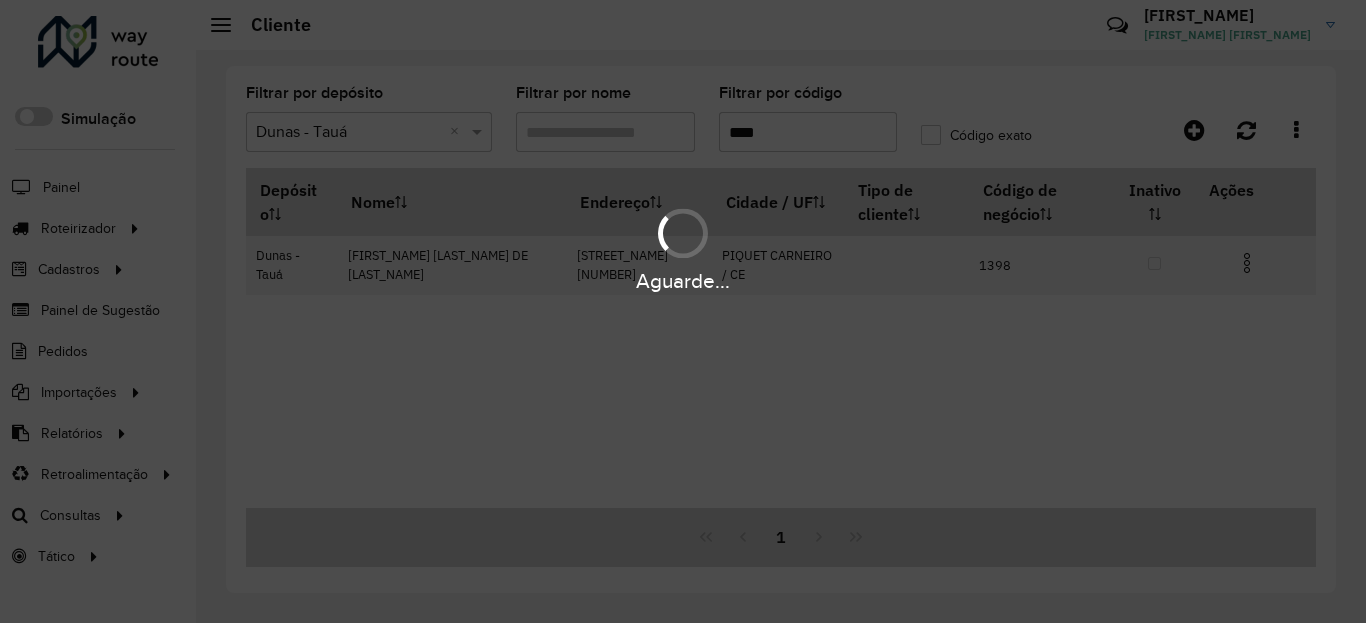 click on "Aguarde..." at bounding box center (683, 281) 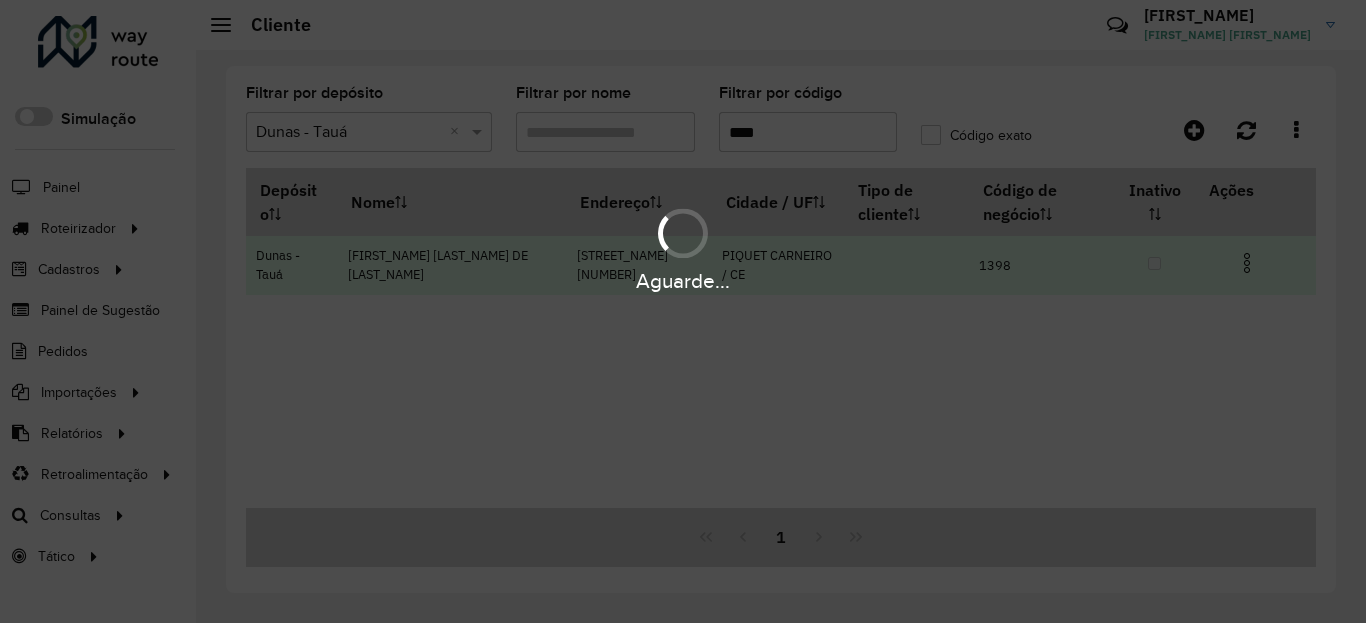 click at bounding box center [1247, 263] 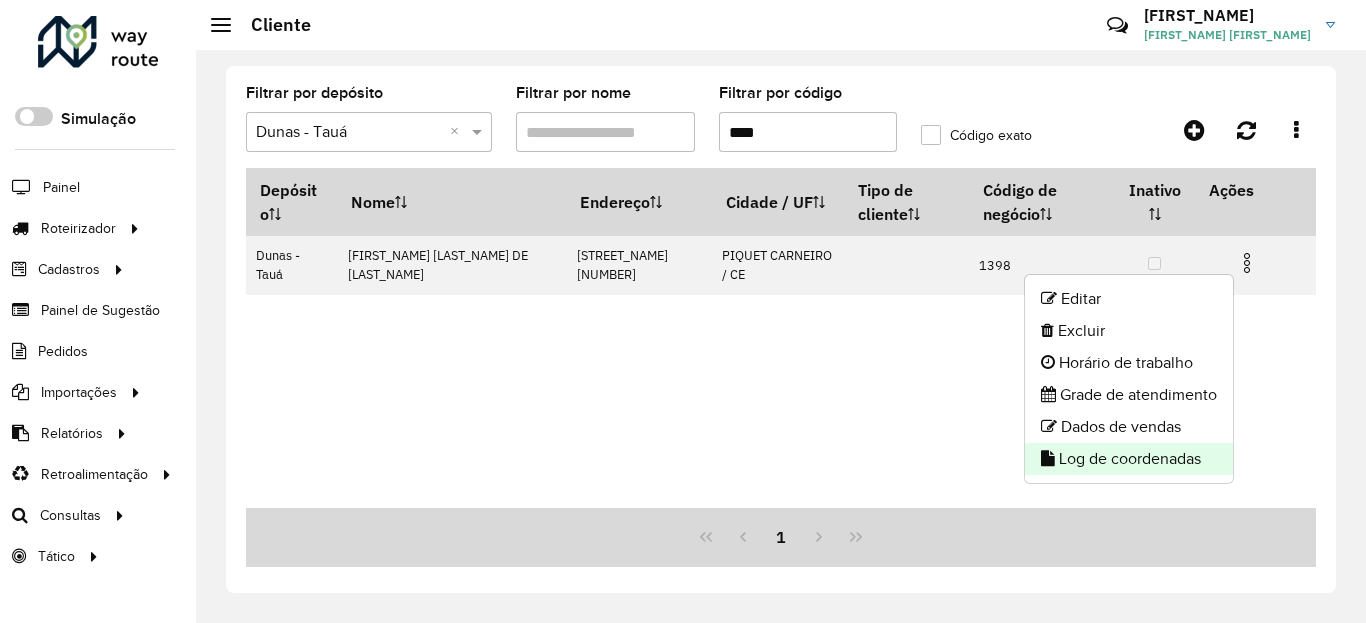 click on "Log de coordenadas" 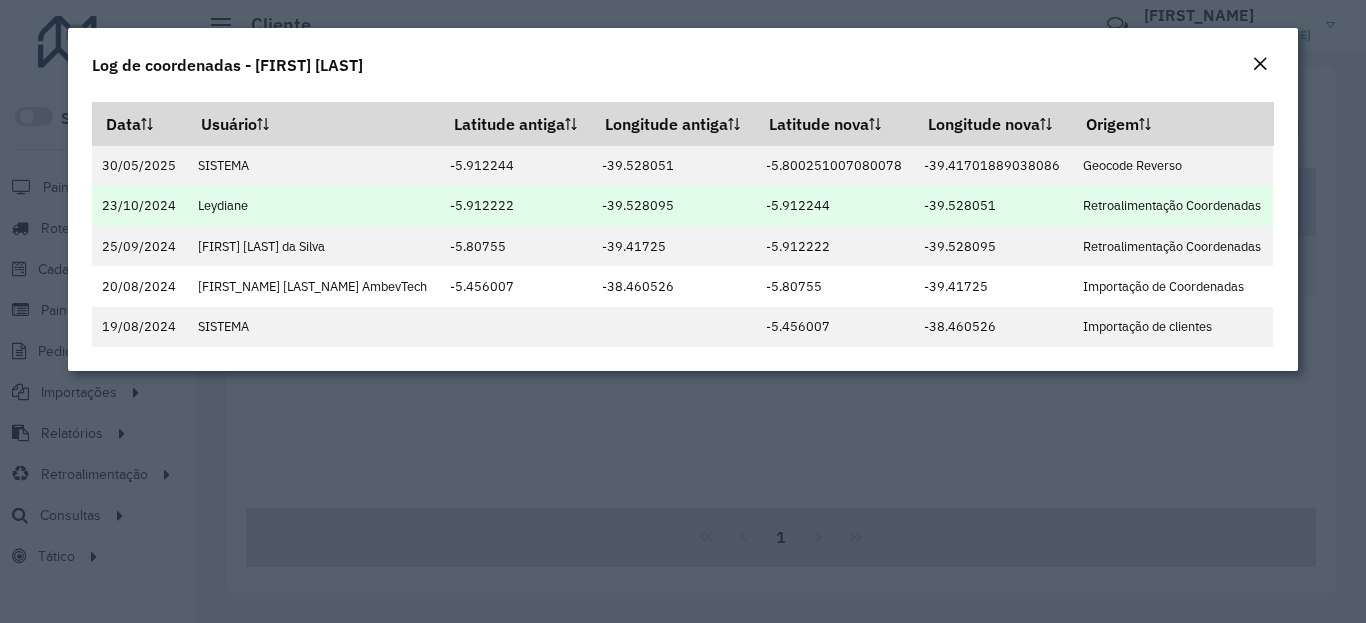 click on "-5.912244" at bounding box center (835, 206) 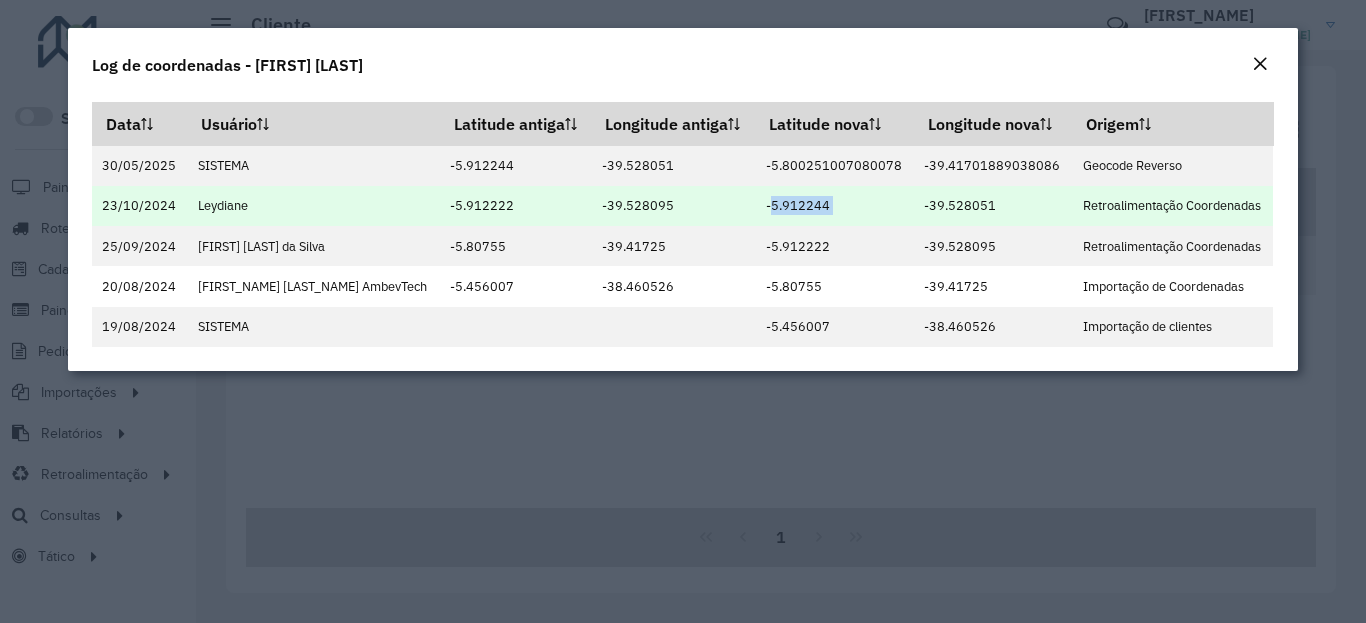click on "-5.912244" at bounding box center (835, 206) 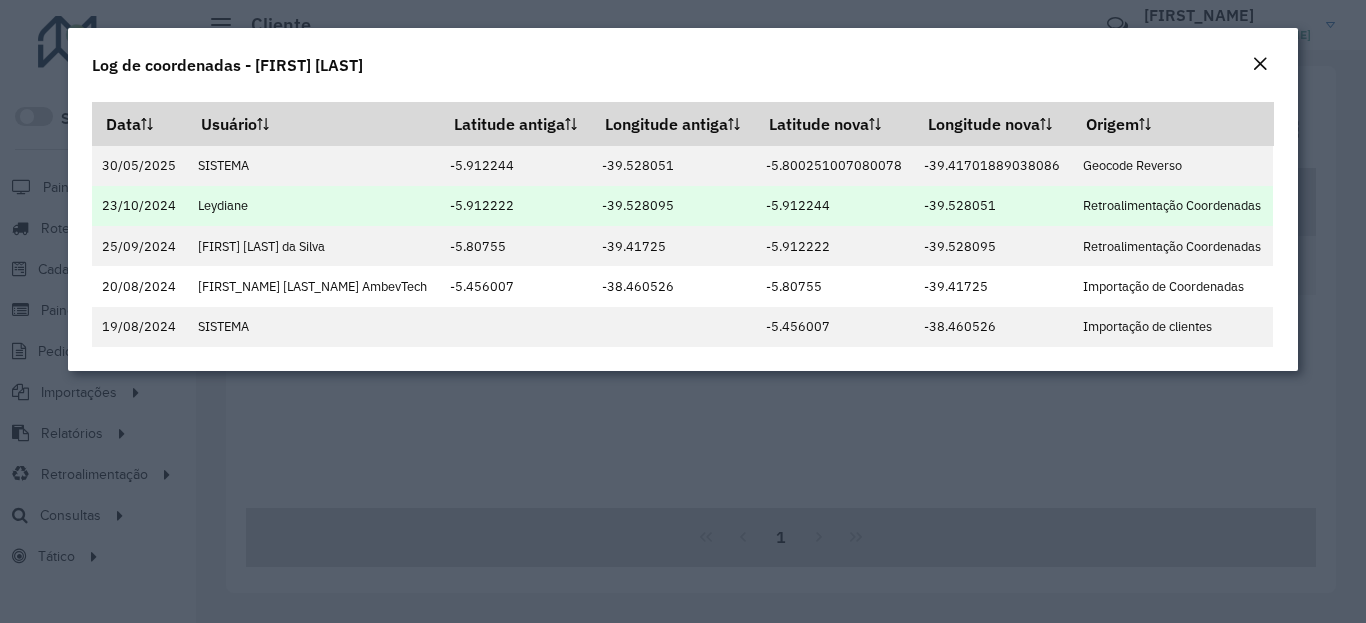 click on "-39.528051" at bounding box center [993, 206] 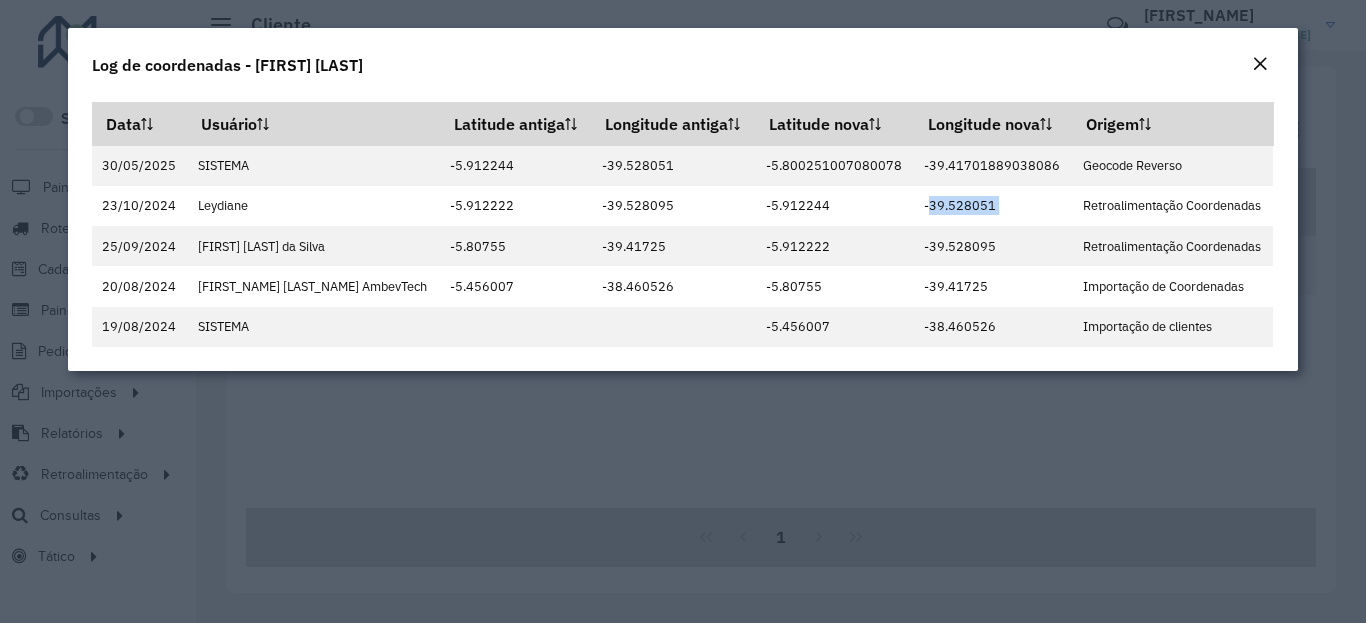 click on "Log de coordenadas - [FIRST] [LAST]" 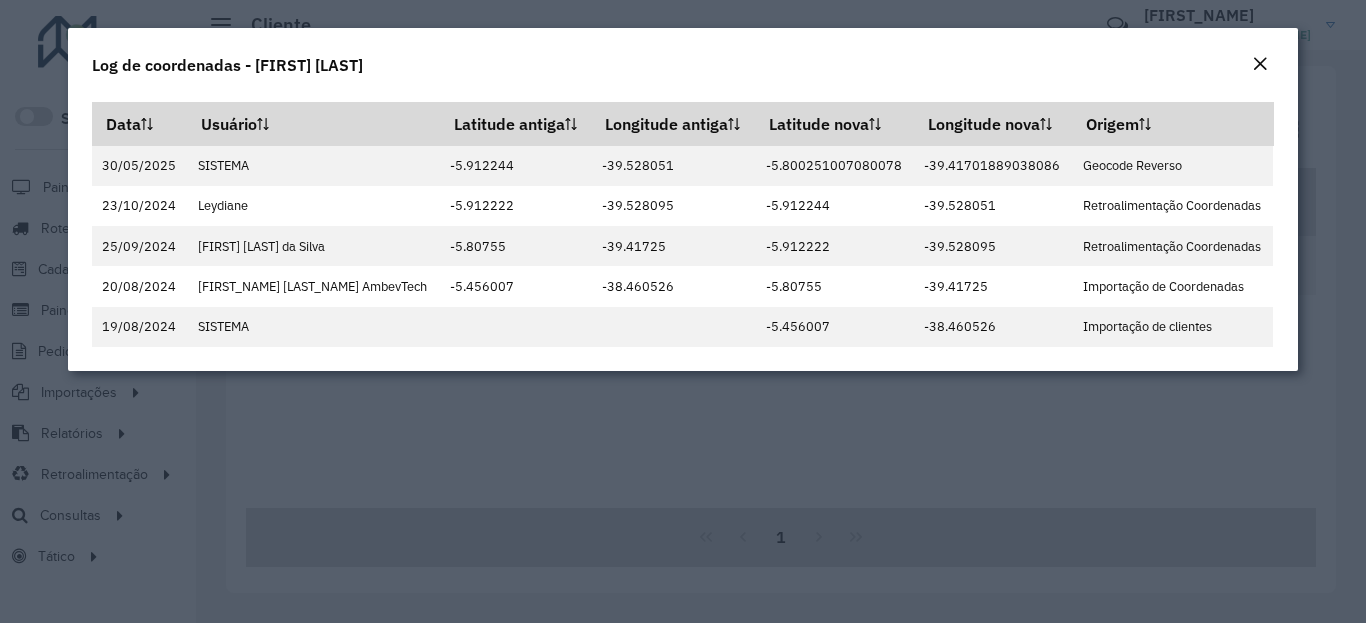 click 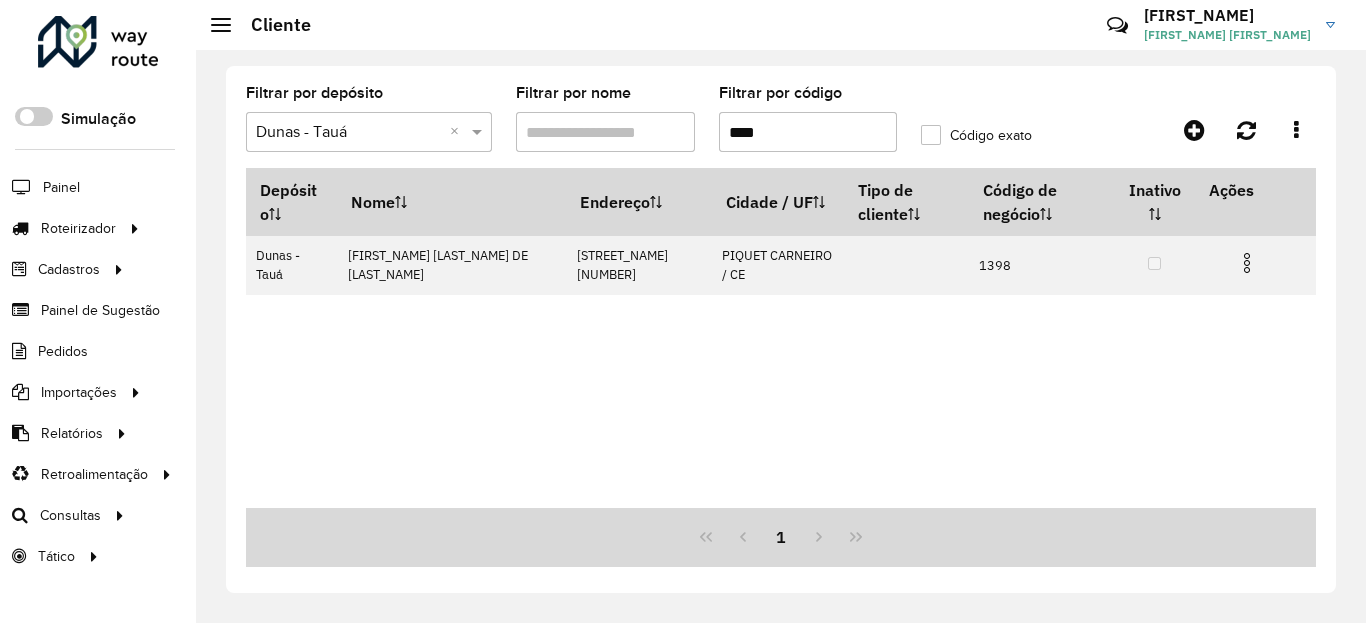 click on "****" at bounding box center [808, 132] 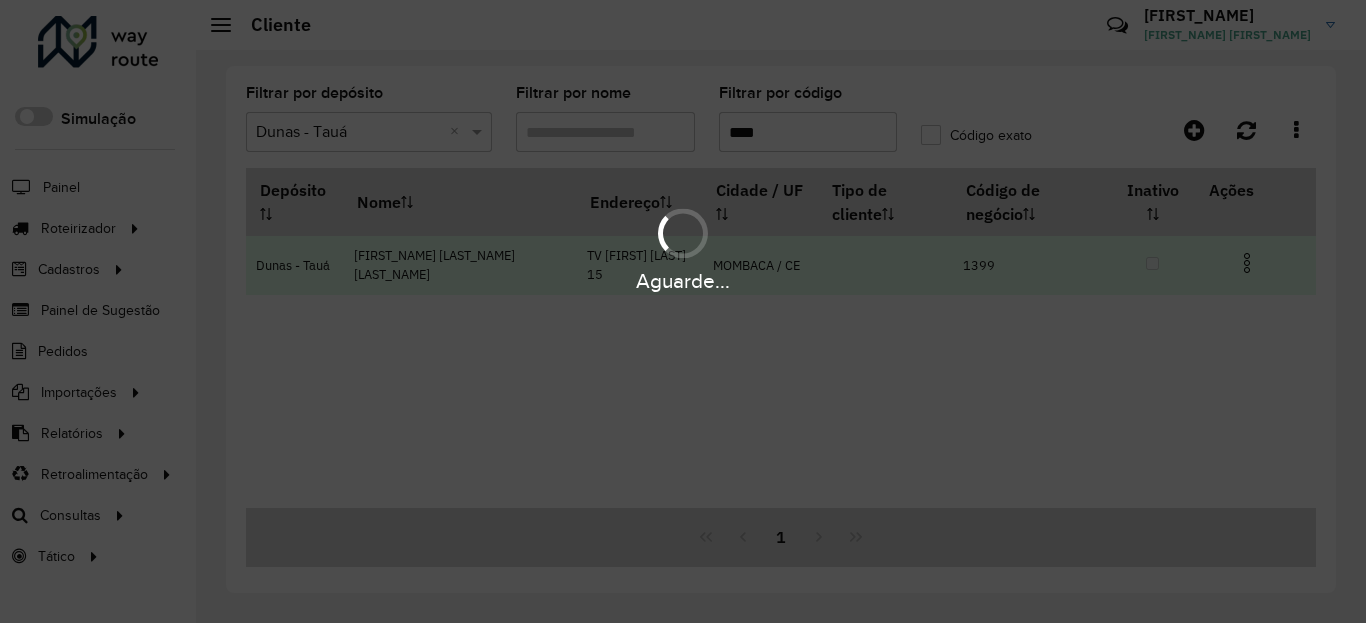 click at bounding box center [1247, 263] 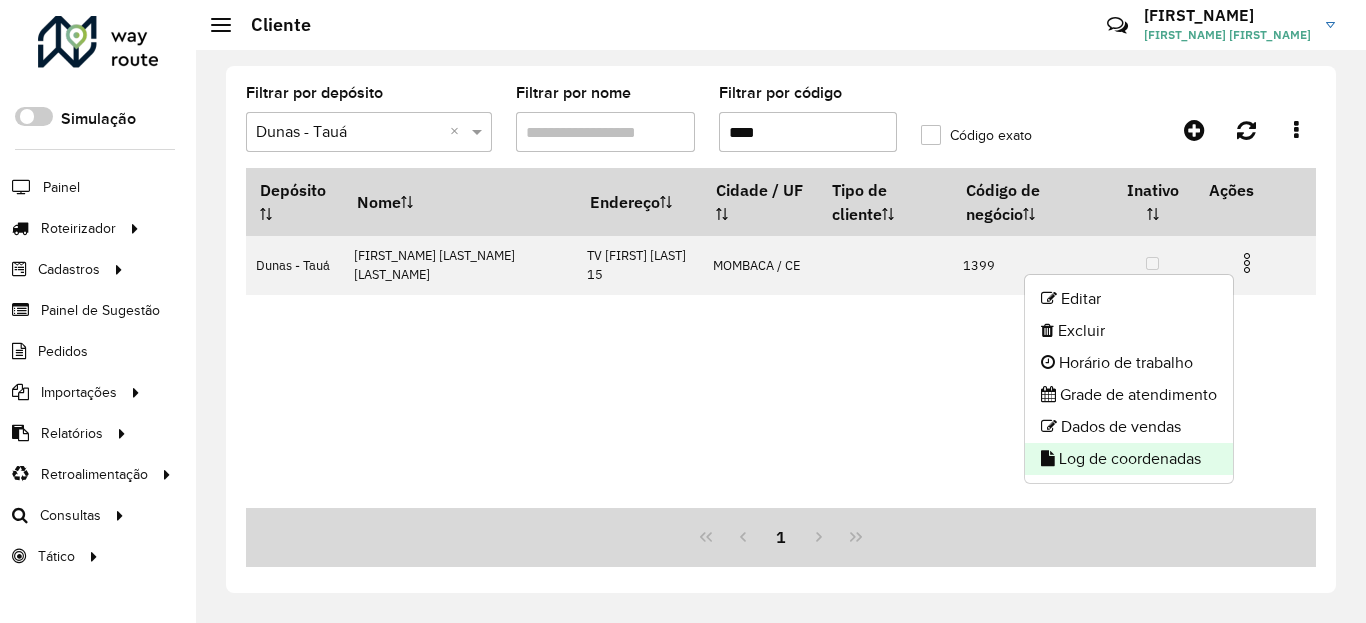 click on "Log de coordenadas" 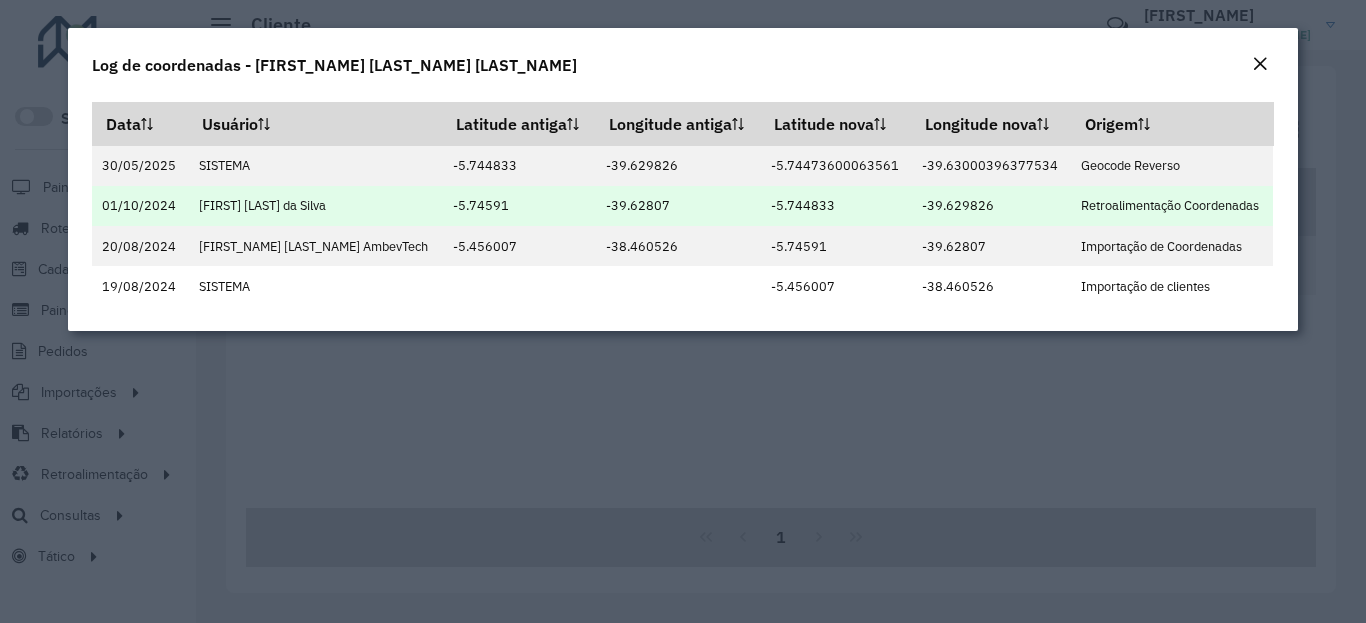 click on "-5.744833" at bounding box center [835, 206] 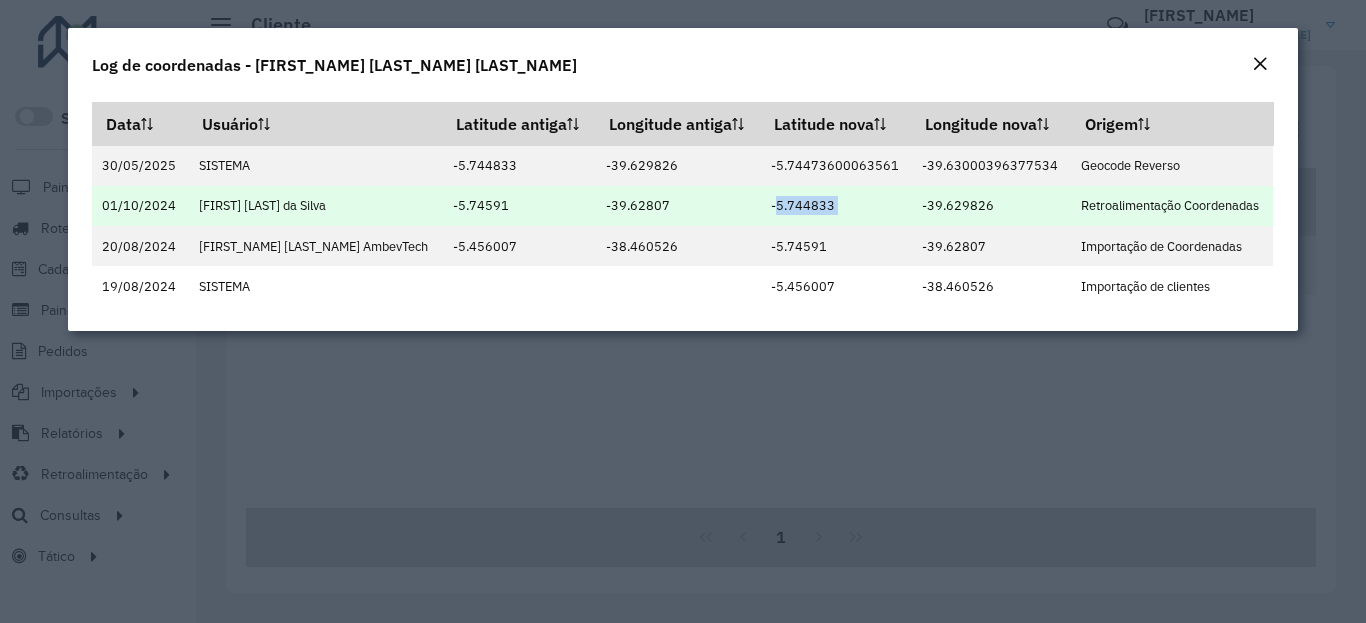 click on "-39.629826" at bounding box center [991, 206] 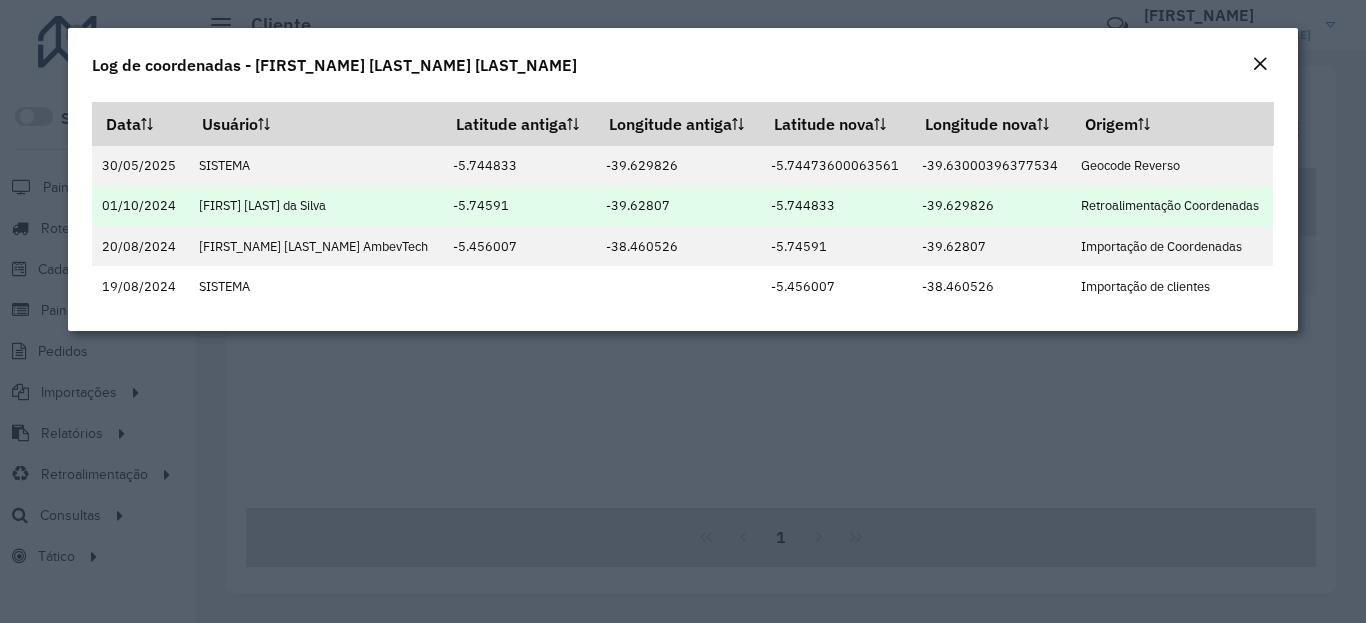 click on "-39.629826" at bounding box center [991, 206] 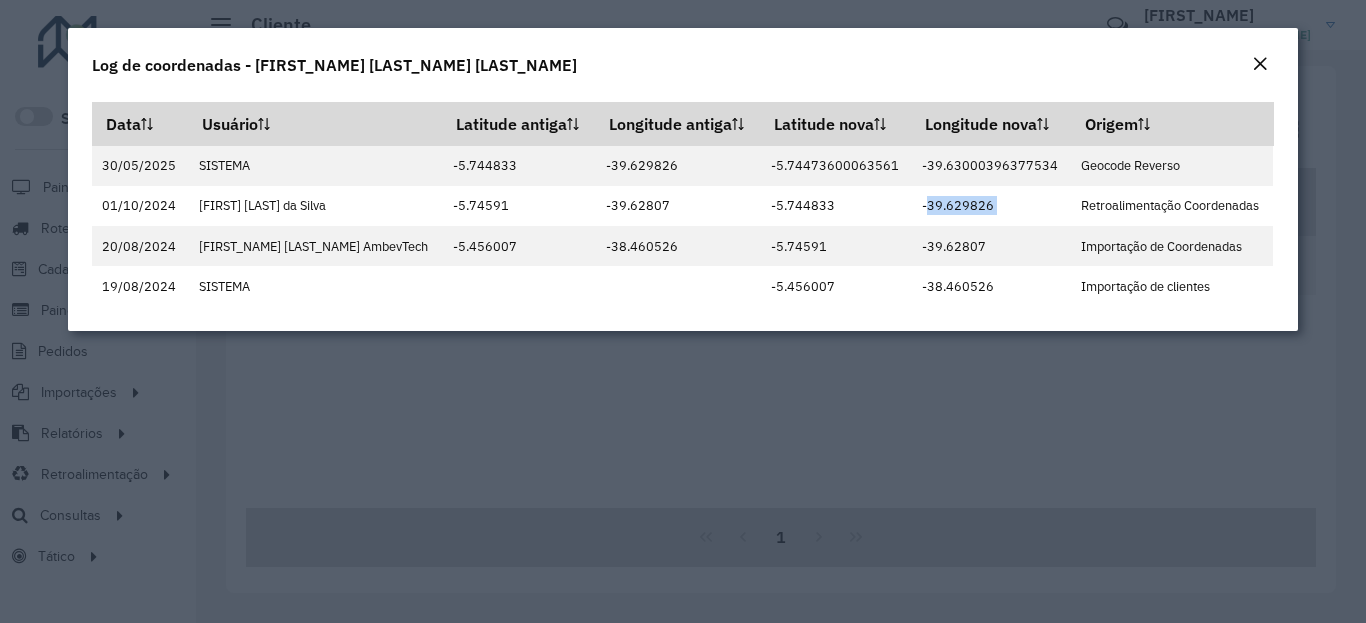 click on "Log de coordenadas - [FIRST] [LAST]" 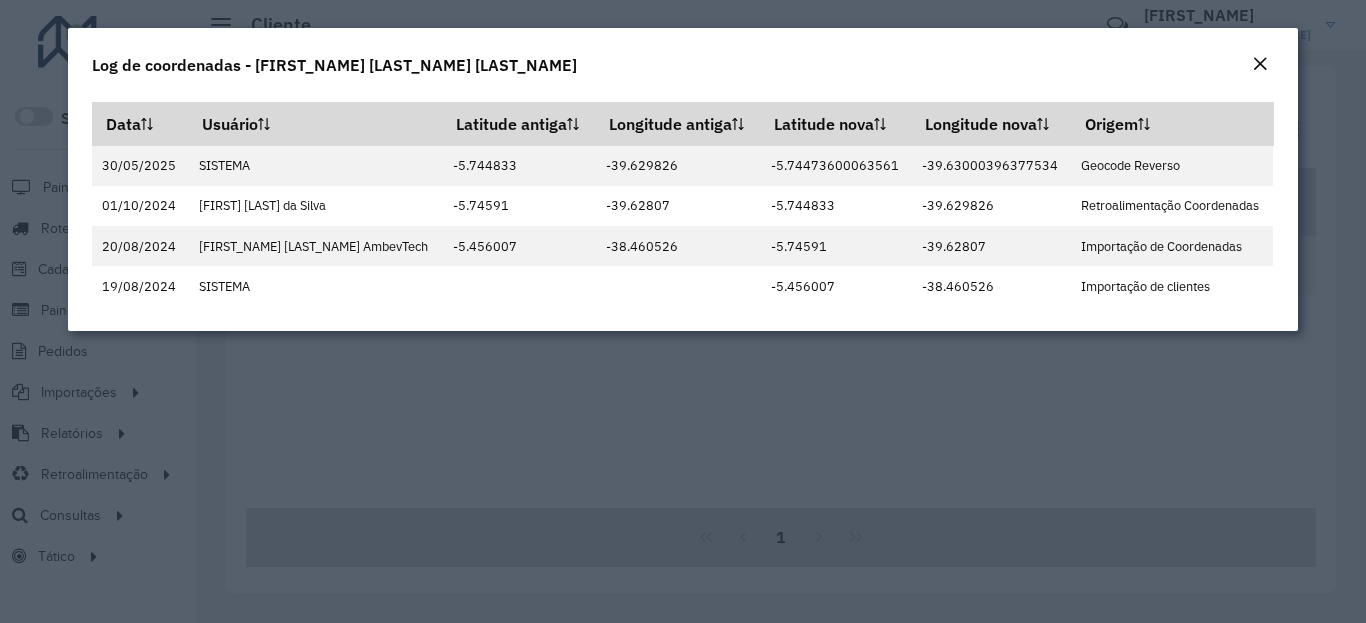 click 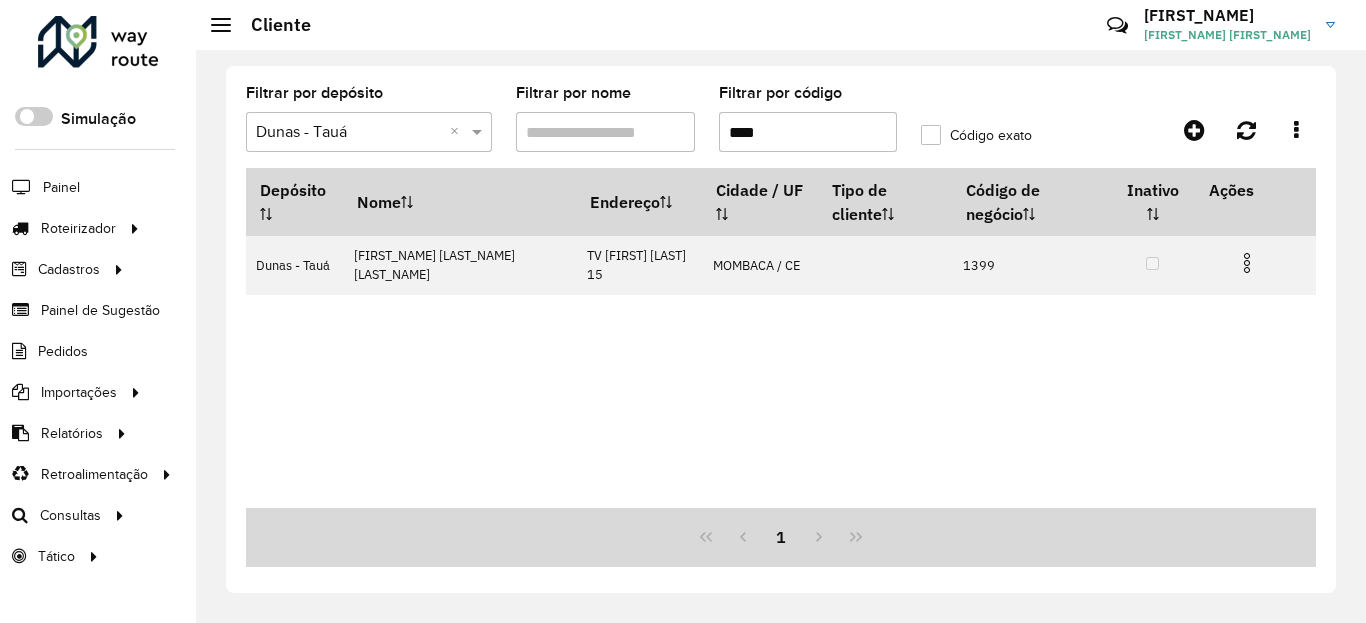 click on "****" at bounding box center (808, 132) 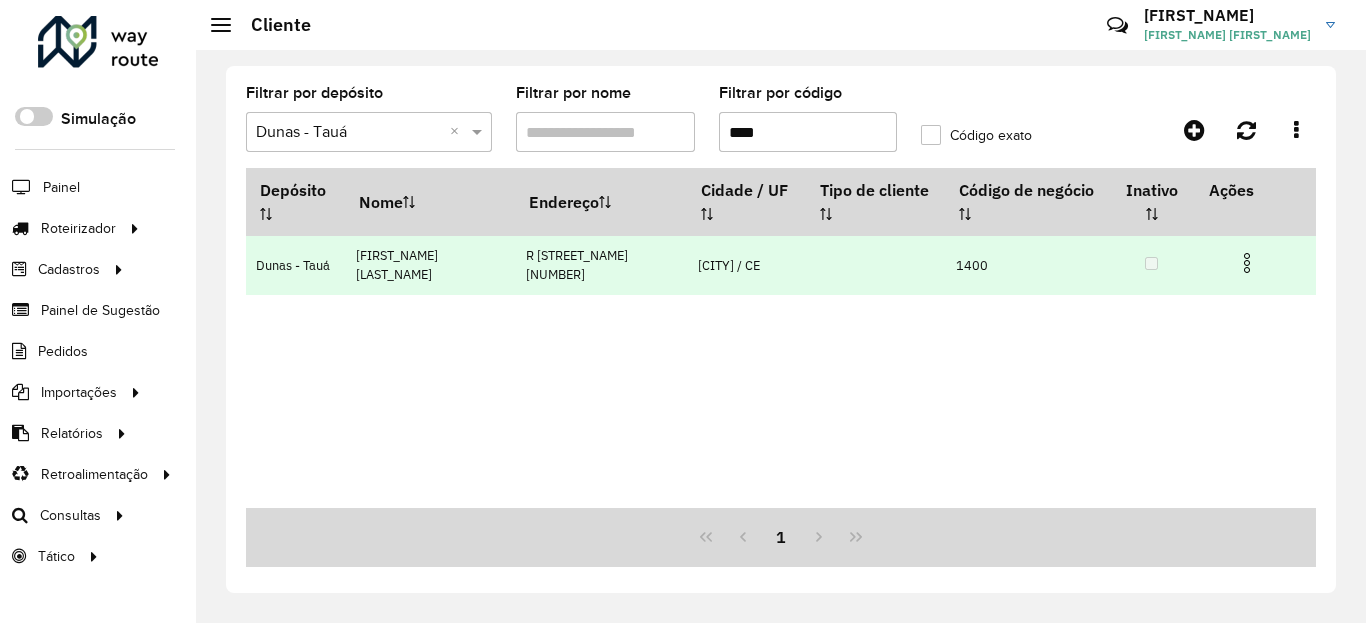click at bounding box center (1247, 263) 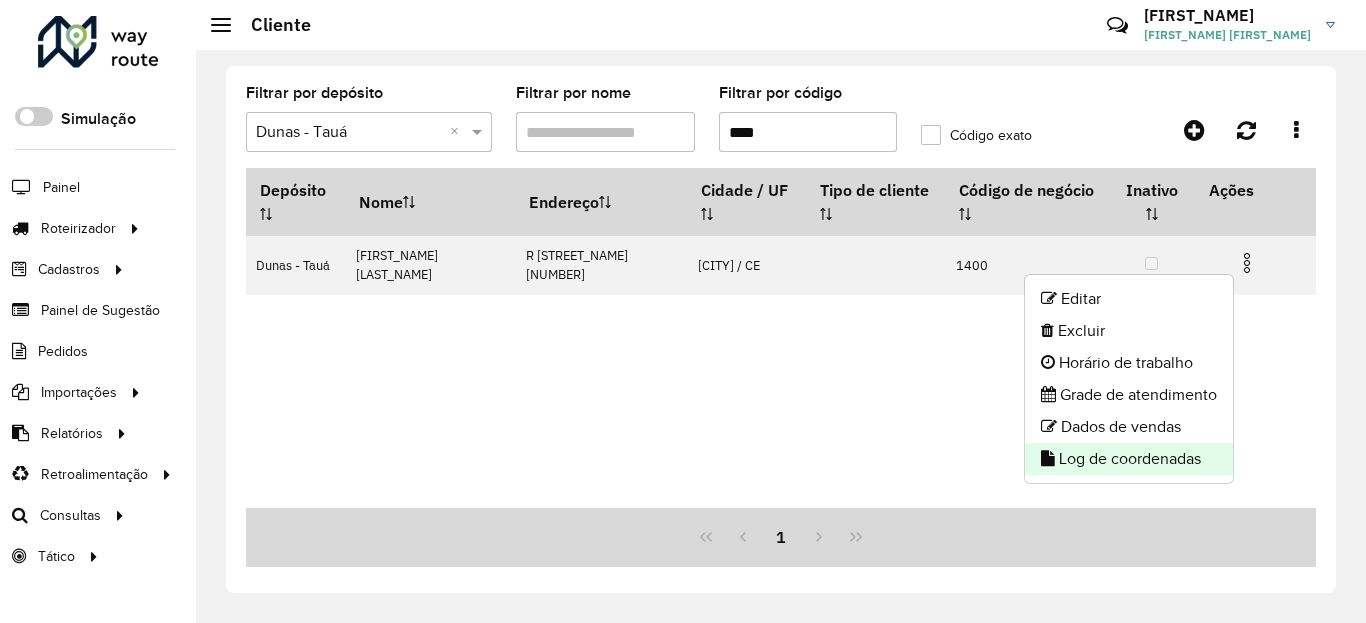 click on "Log de coordenadas" 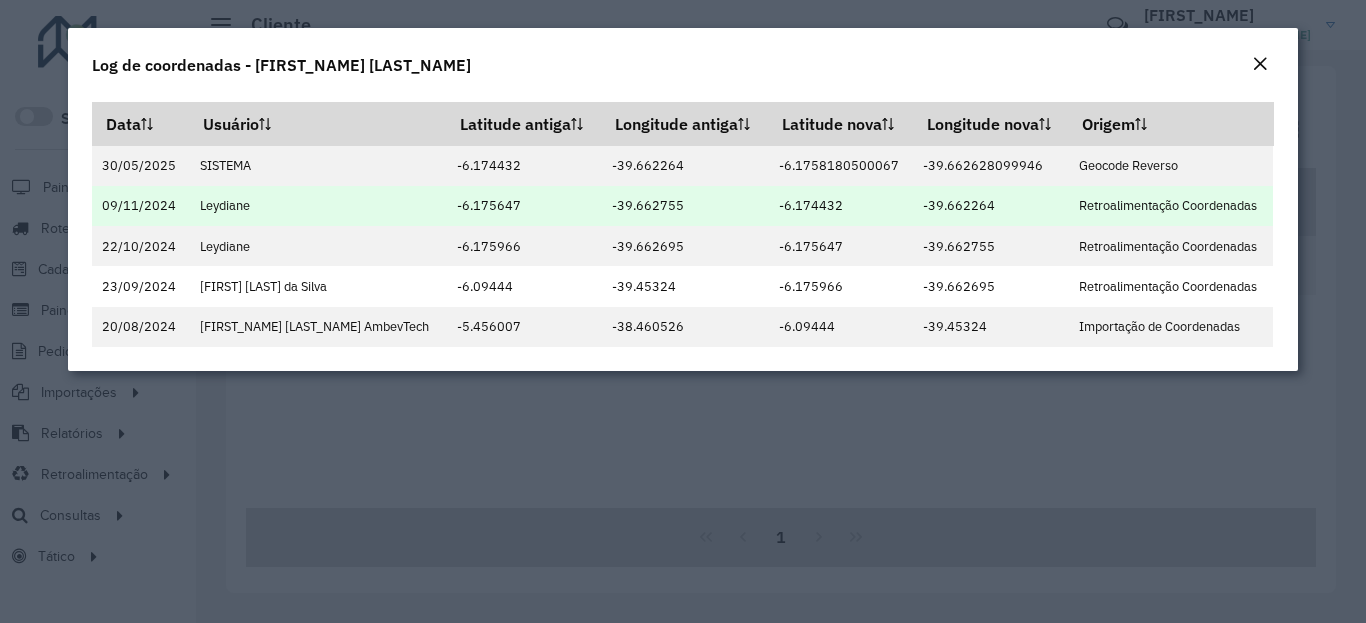 click on "[COORD]" at bounding box center [840, 206] 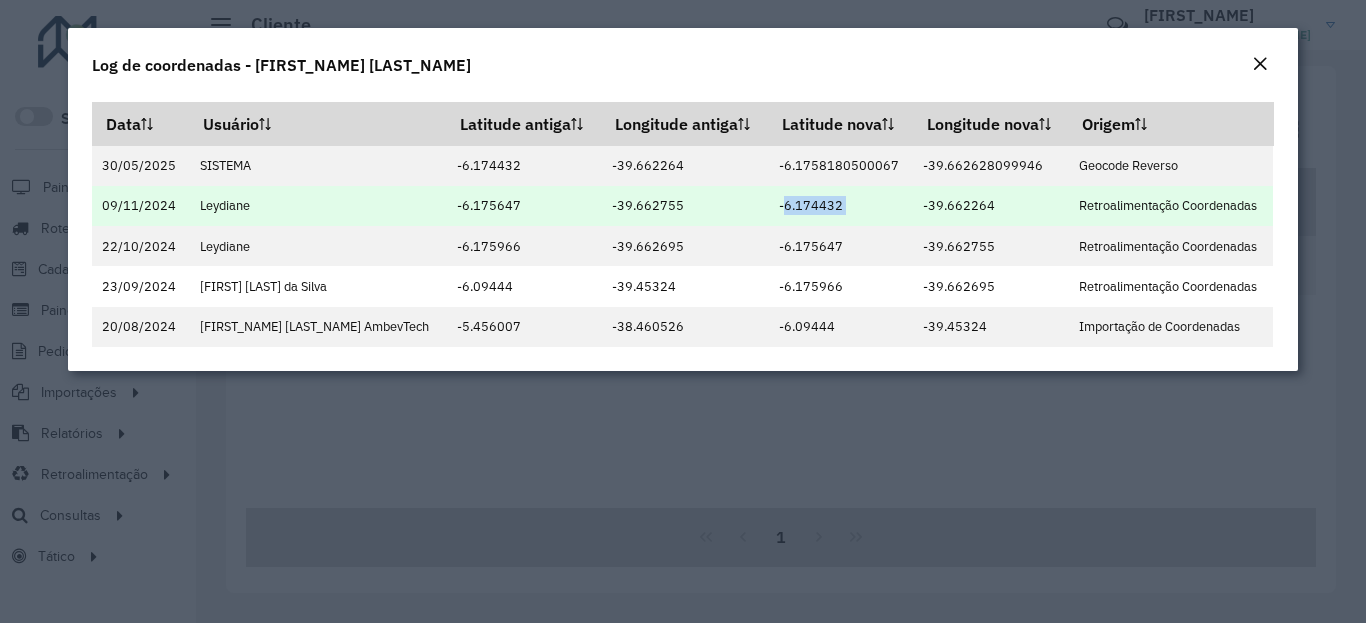 click on "[COORDINATE]" at bounding box center [991, 206] 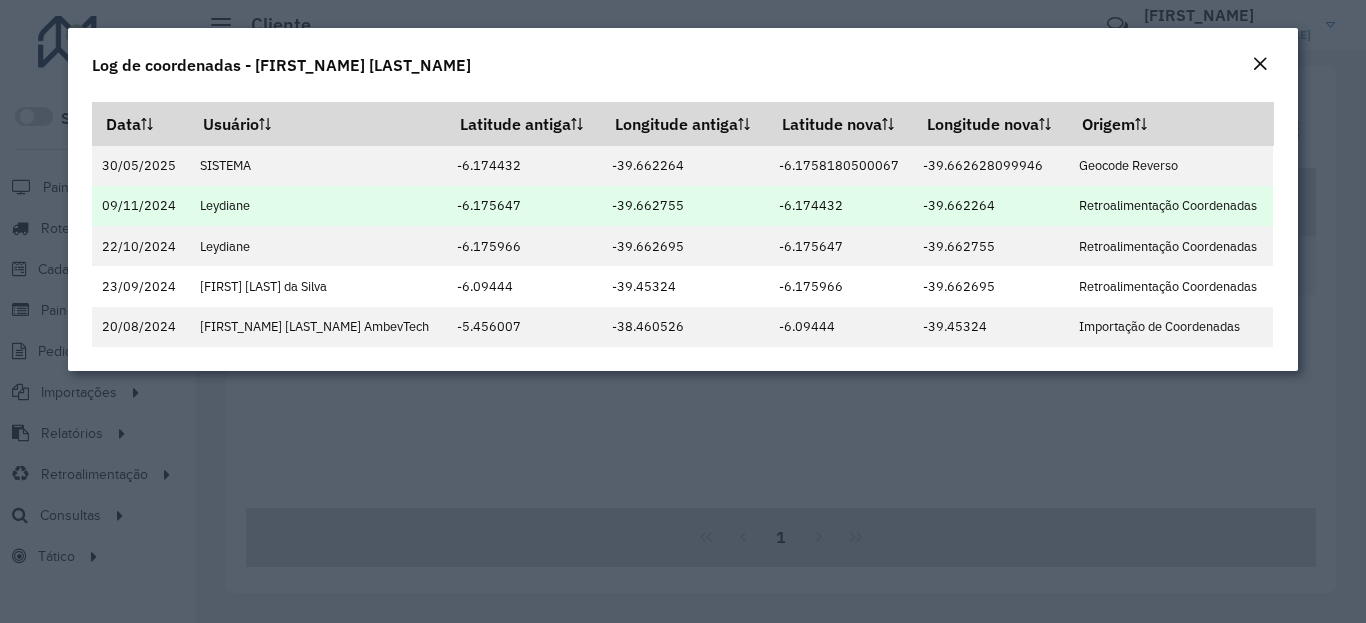 click on "[COORDINATE]" at bounding box center [991, 206] 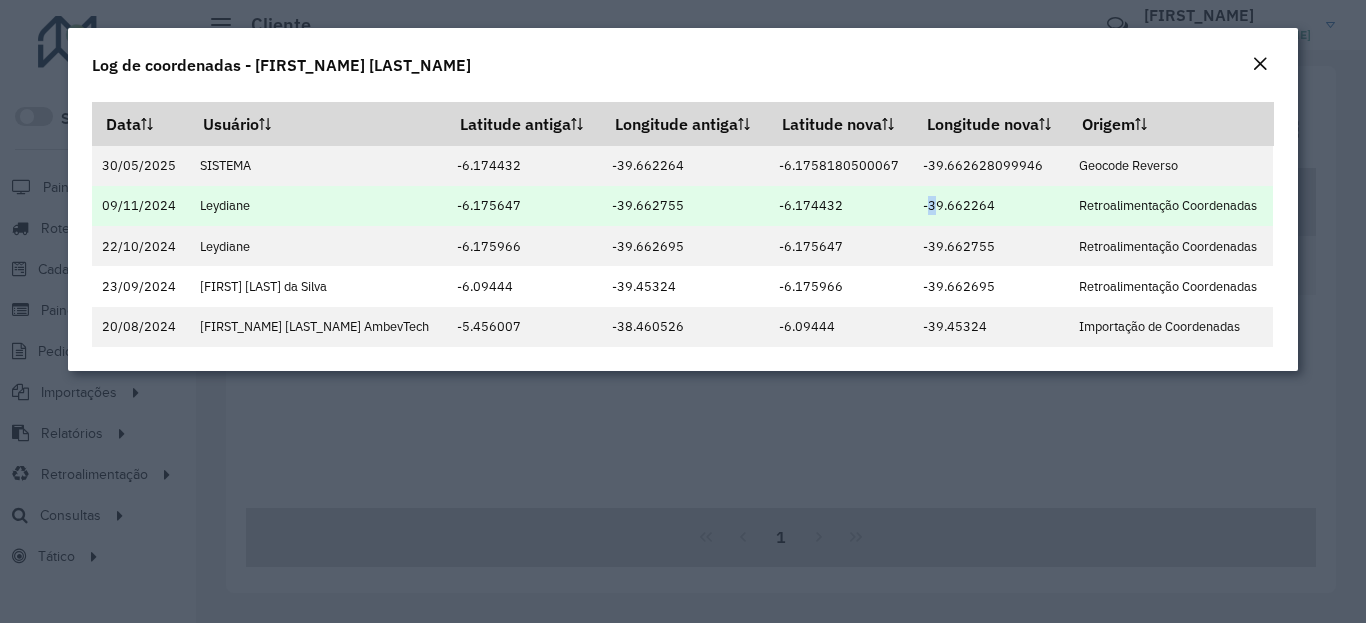 click on "[COORDINATE]" at bounding box center [991, 206] 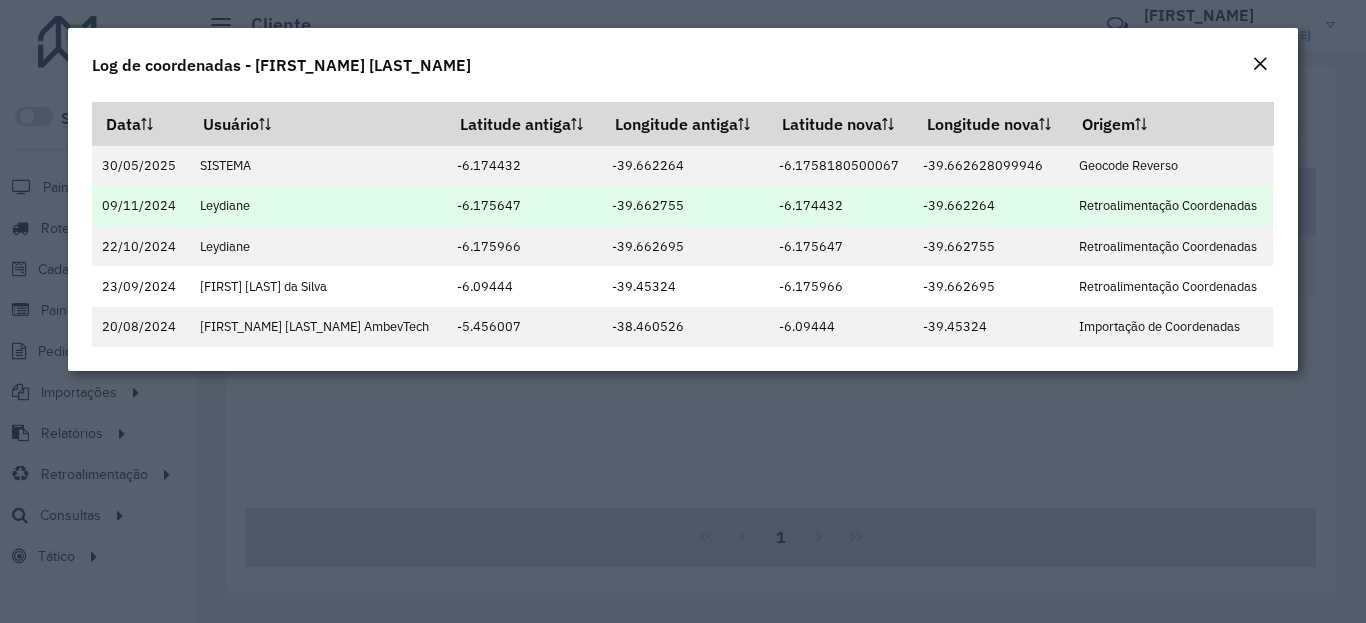 click on "[COORDINATE]" at bounding box center [991, 206] 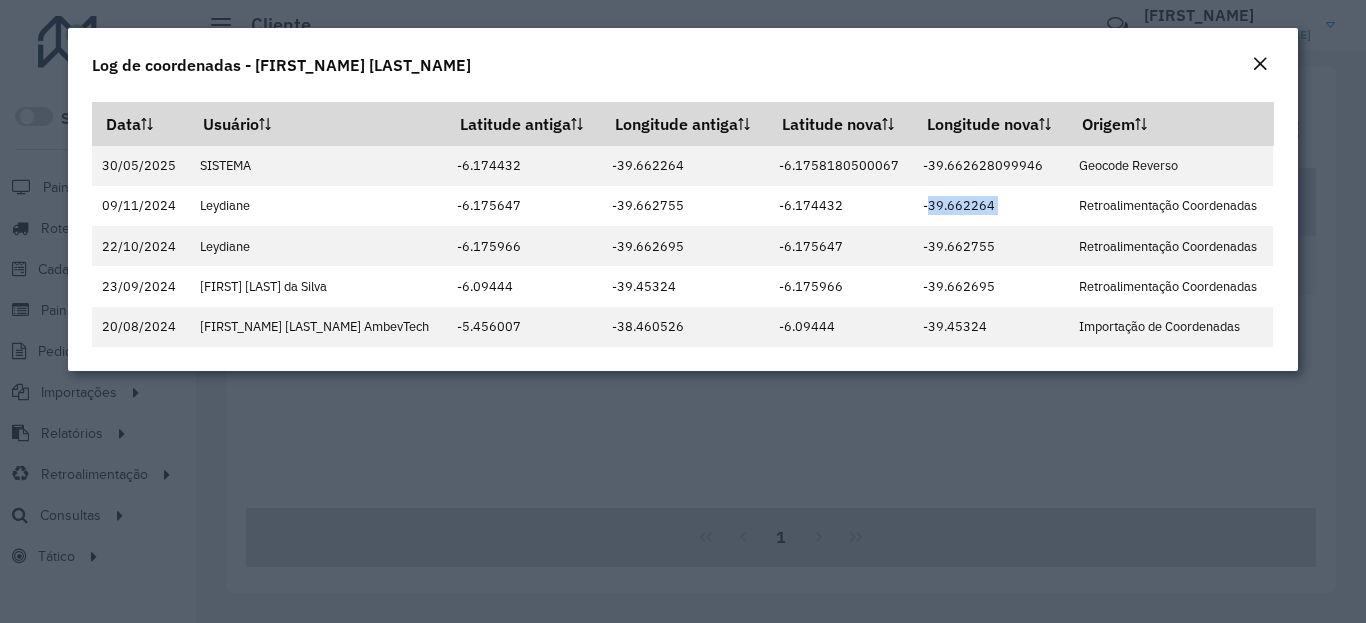 click 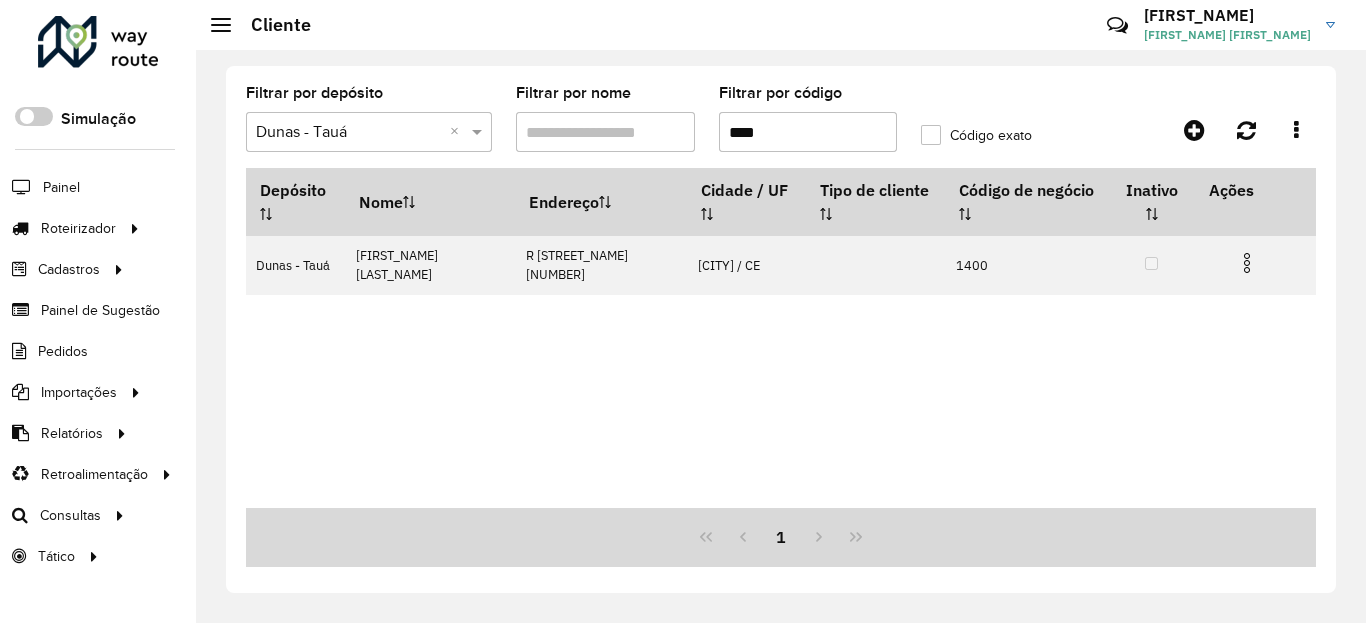 click on "****" at bounding box center [808, 132] 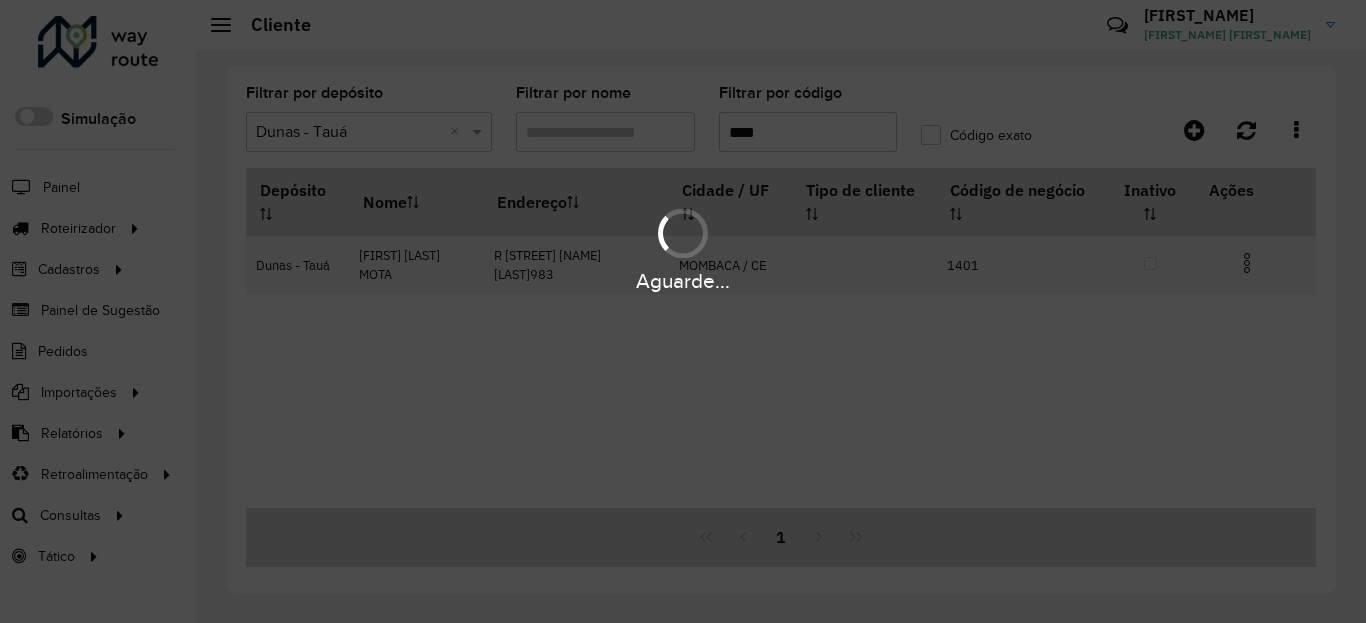 click on "Aguarde..." at bounding box center [683, 281] 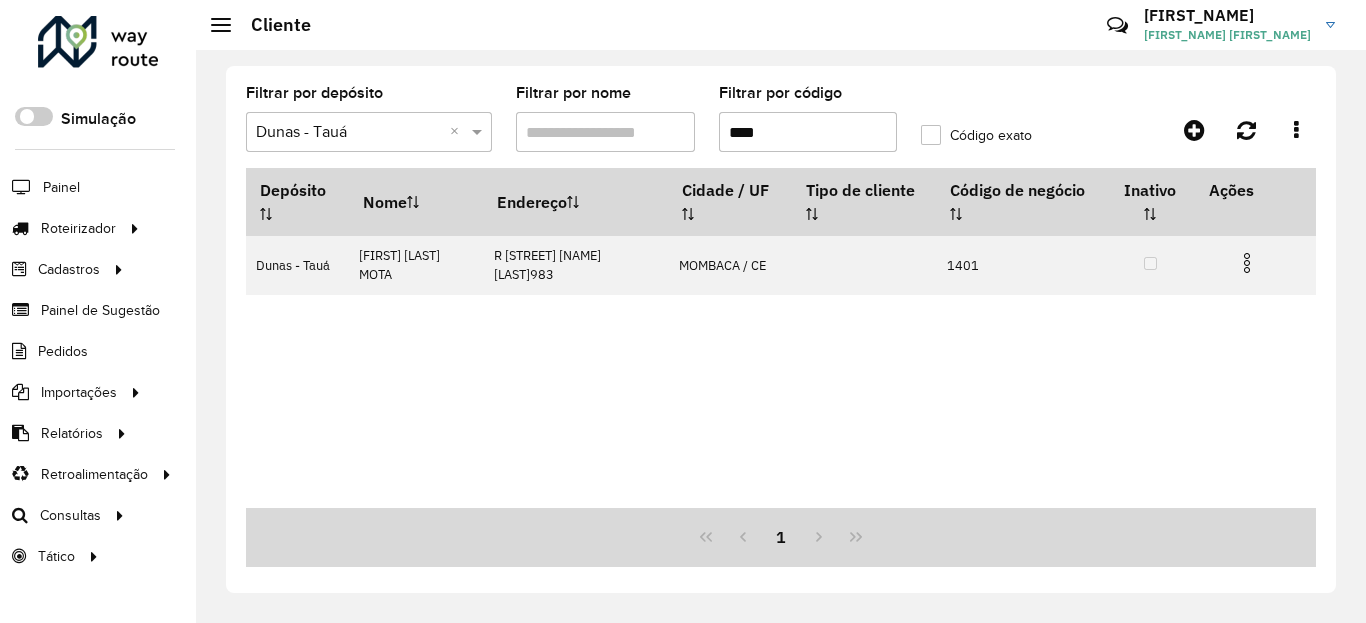 click at bounding box center (1247, 263) 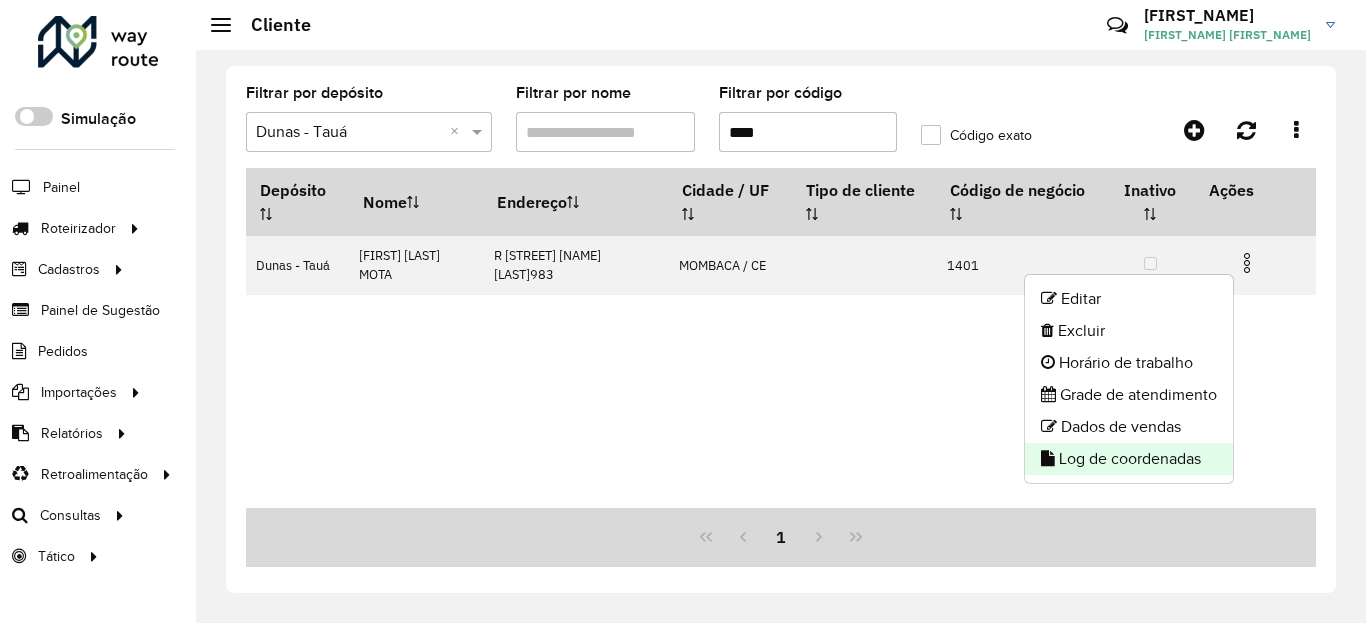 click on "Log de coordenadas" 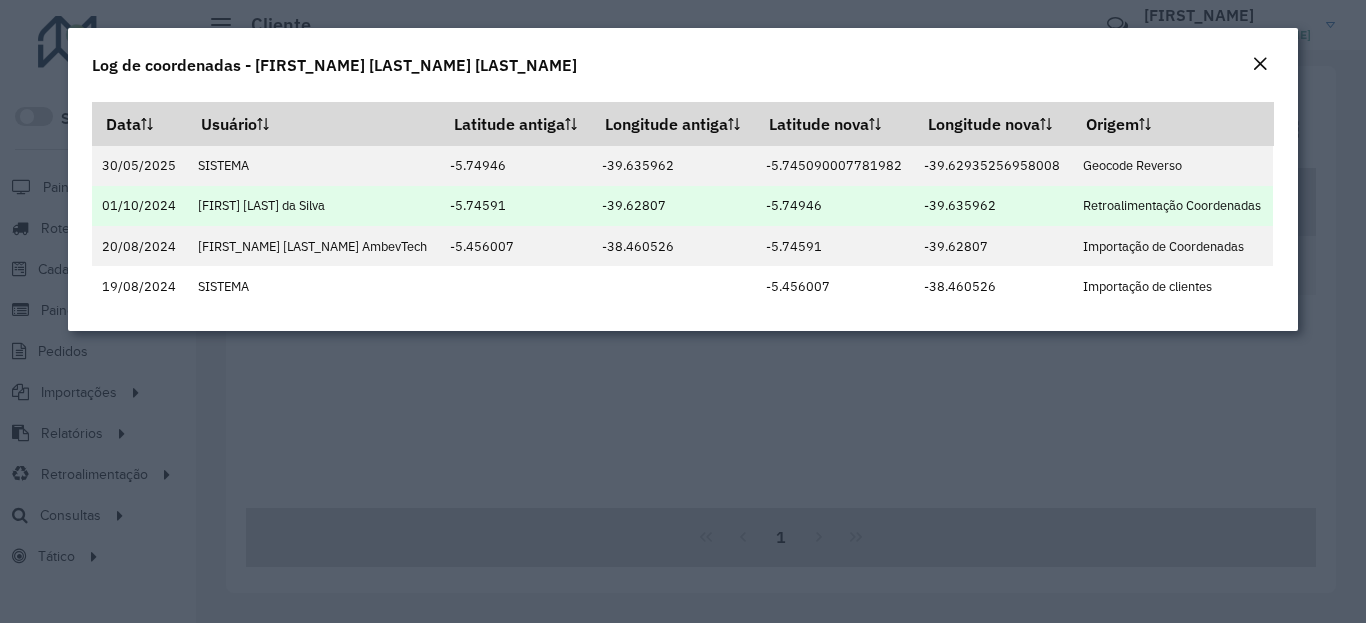 click on "[COORDINATE]" at bounding box center (835, 206) 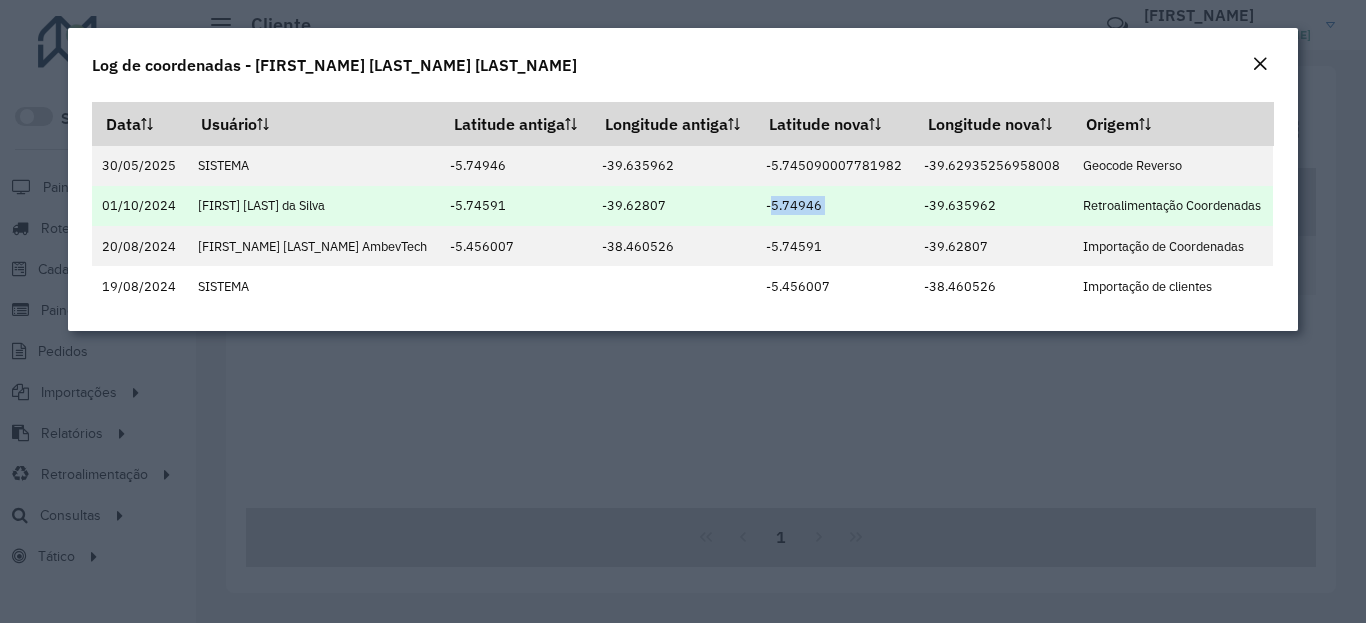 click on "[COORDINATE]" at bounding box center (835, 206) 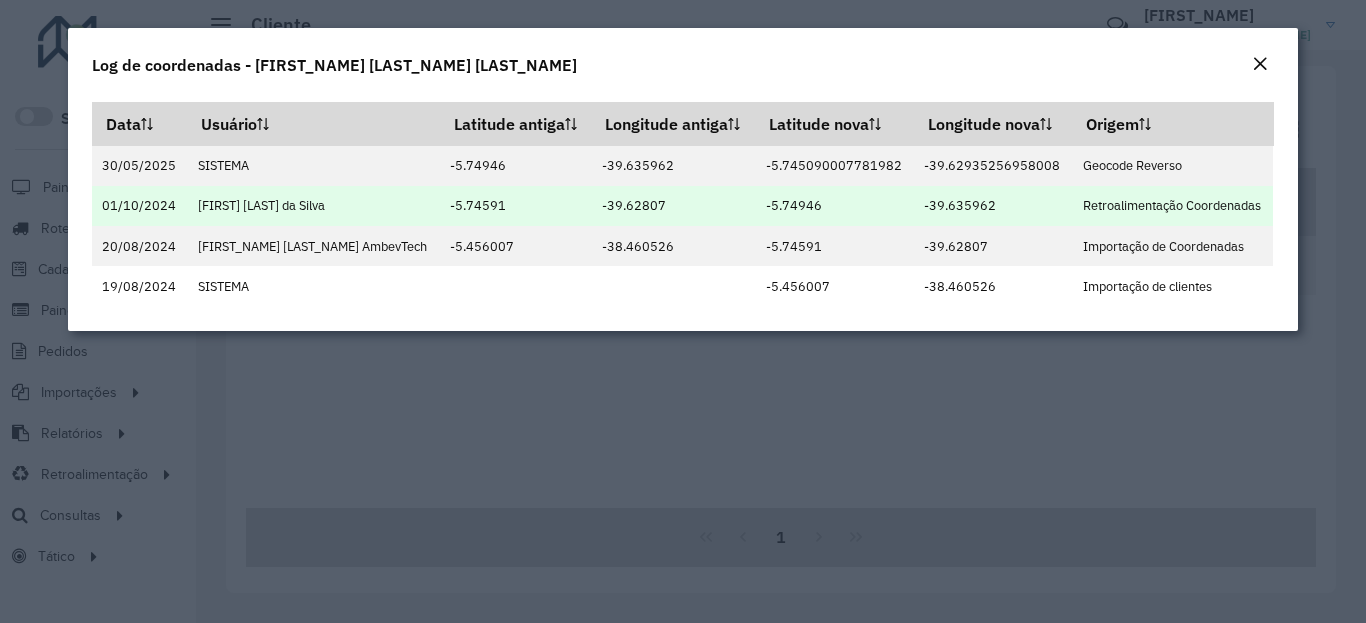click on "[COORDINATE]" at bounding box center (993, 206) 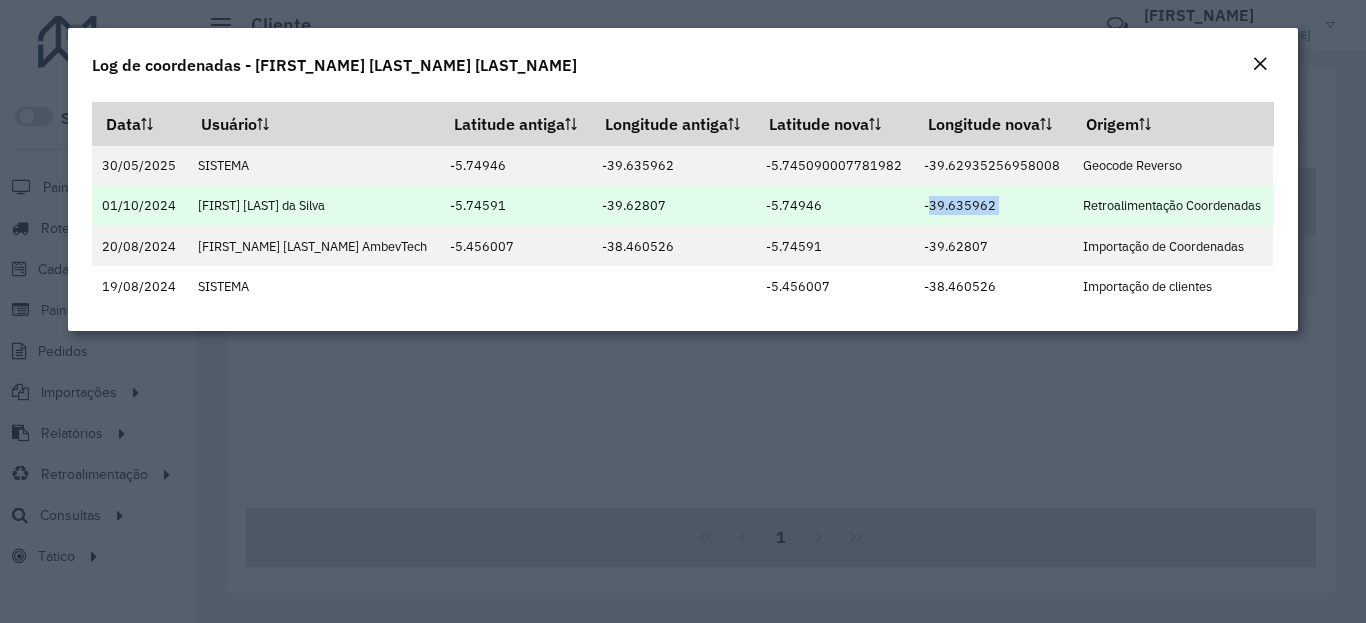 click on "[COORDINATE]" at bounding box center [993, 206] 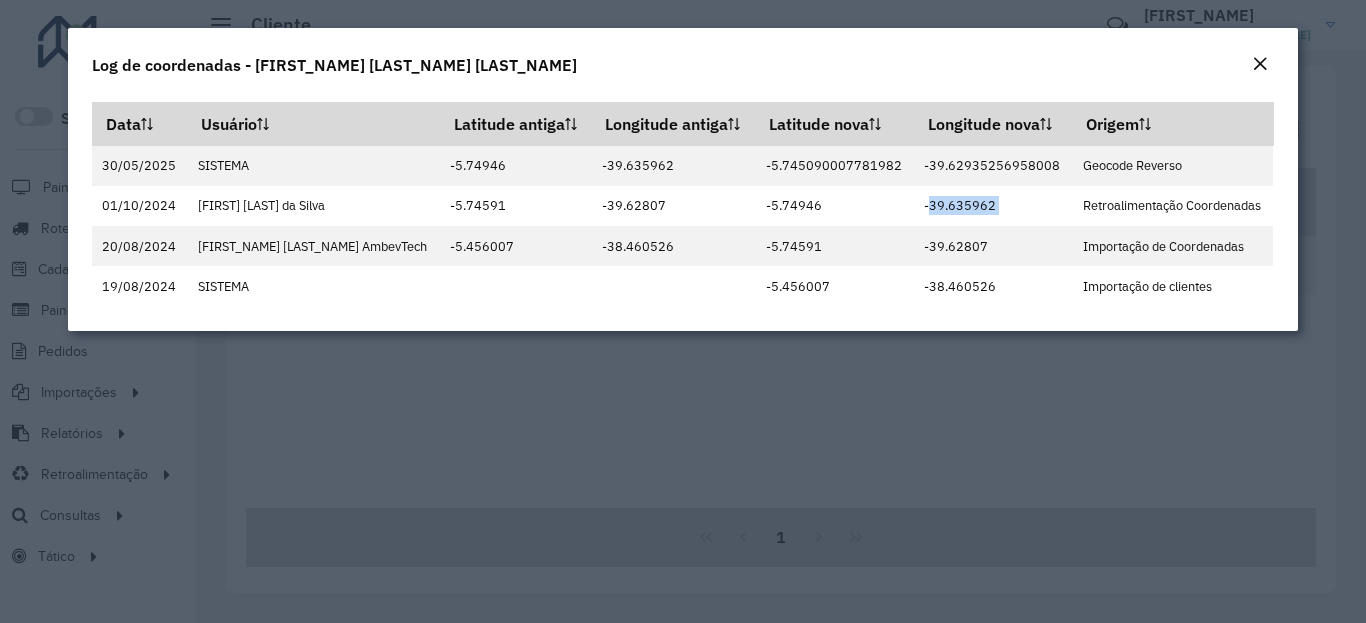 click on "Log de coordenadas - [FIRST] [LAST]" 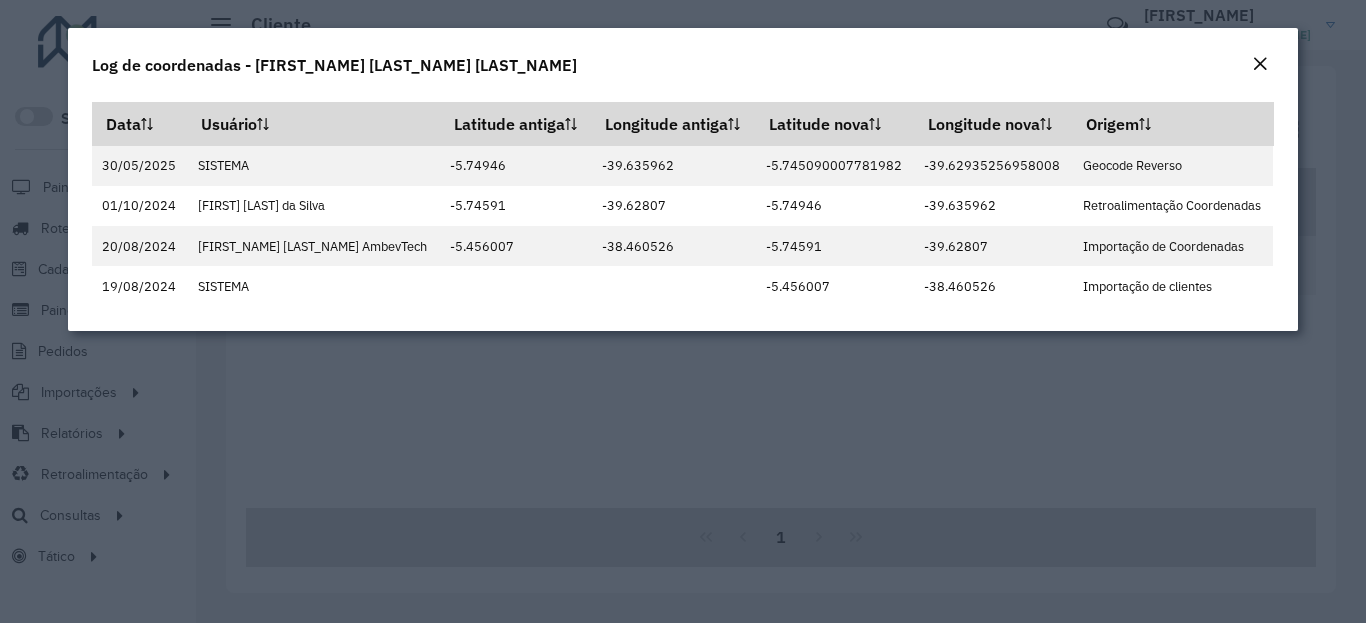 click 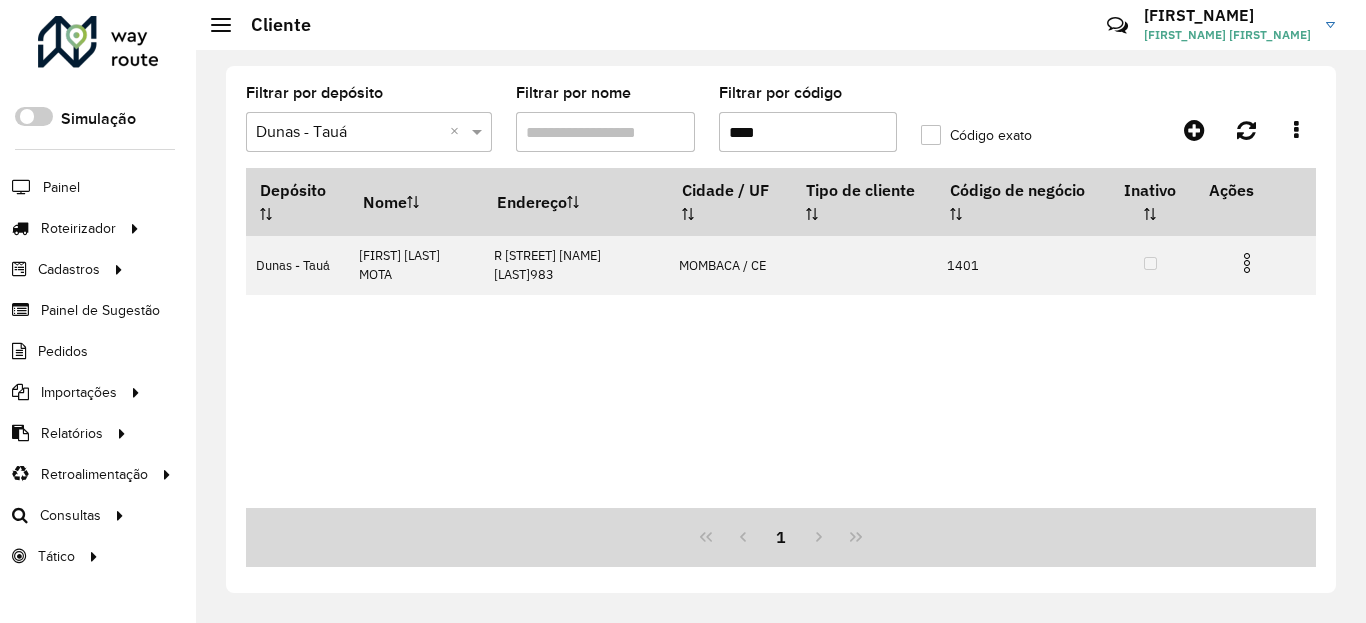 click on "Filtrar por código  ****" 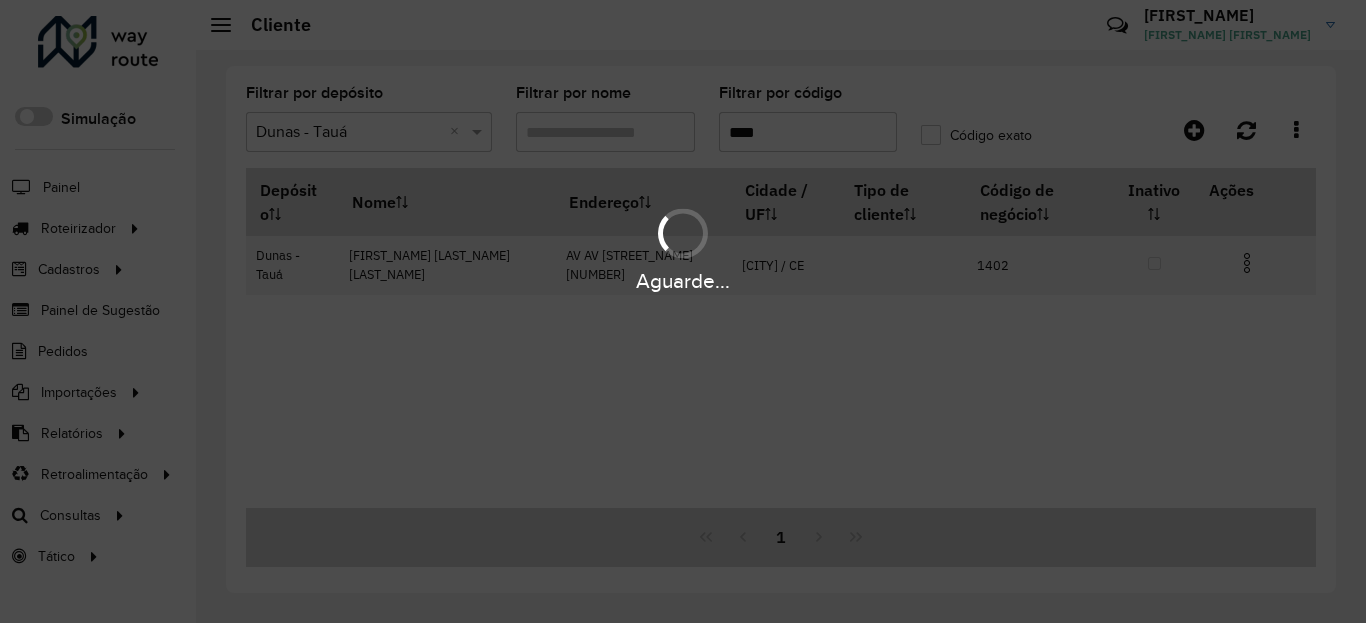 click on "Aguarde..." at bounding box center [683, 249] 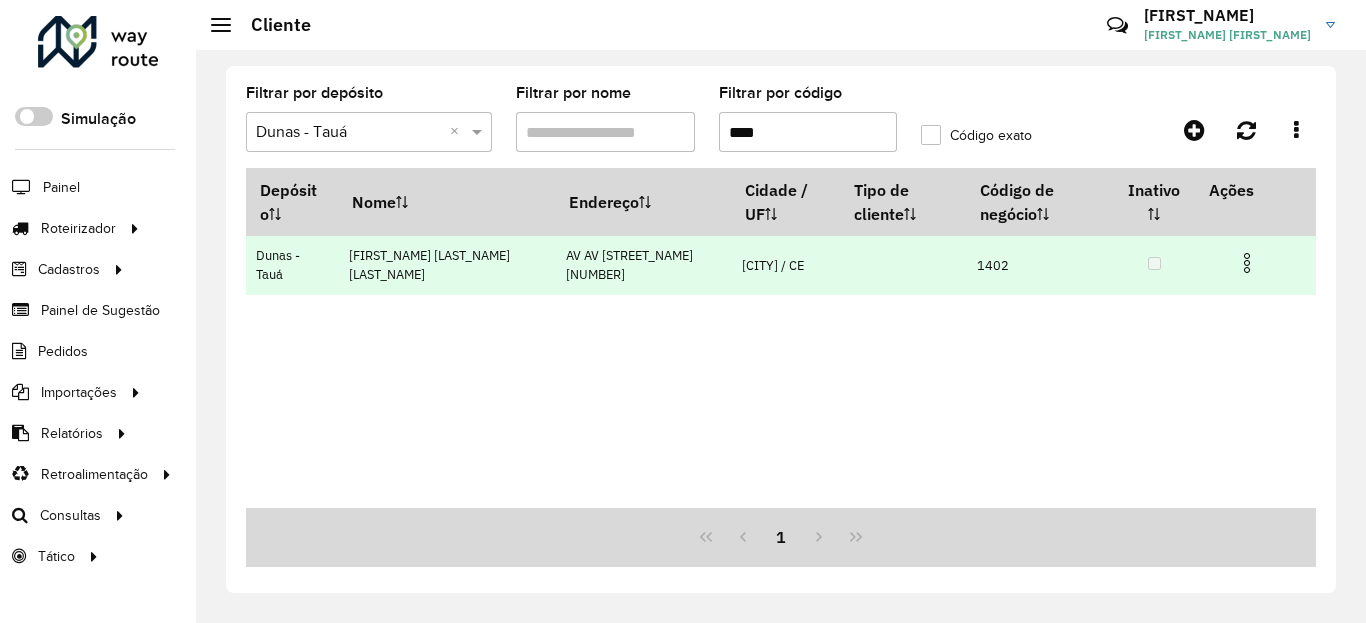 click at bounding box center [1247, 263] 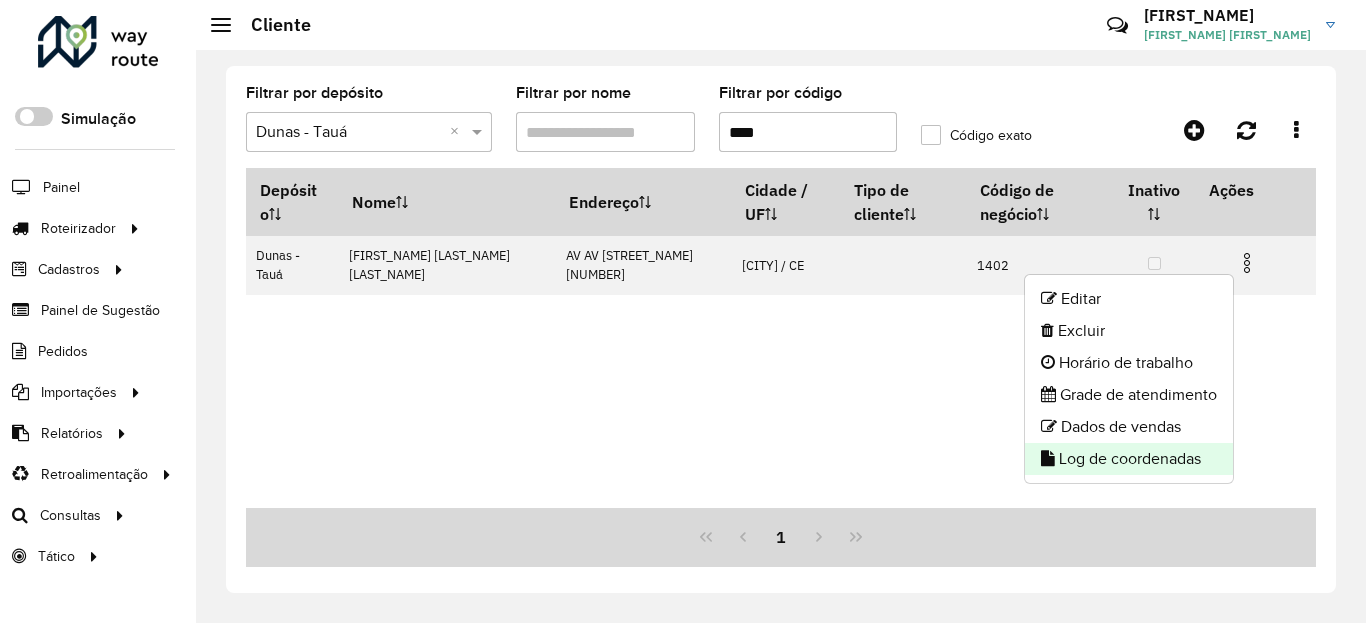 click on "Log de coordenadas" 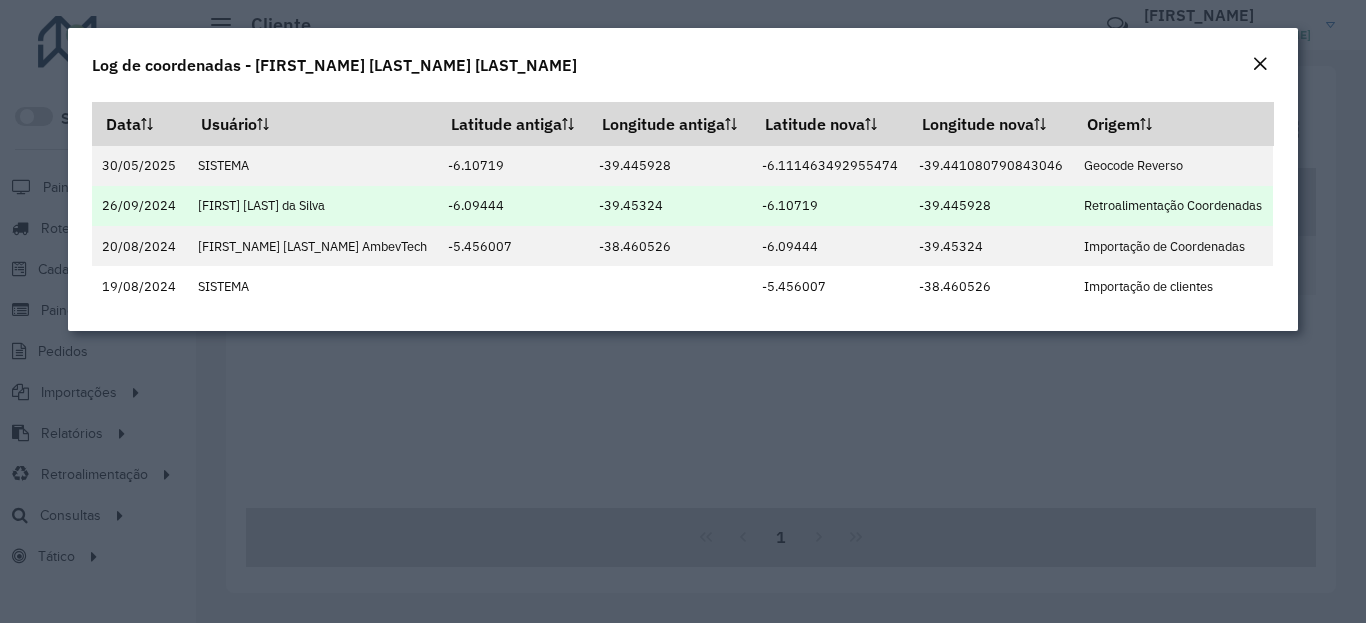 click on "-6.10719" at bounding box center [829, 206] 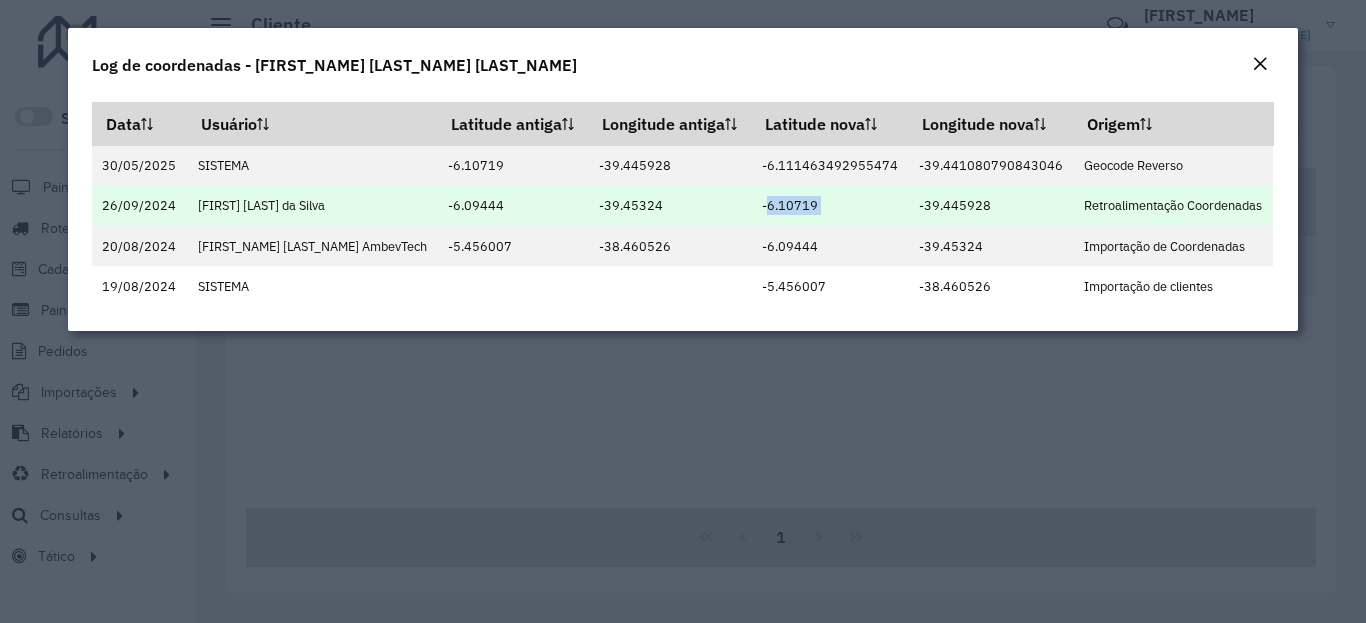 click on "-39.445928" at bounding box center [990, 206] 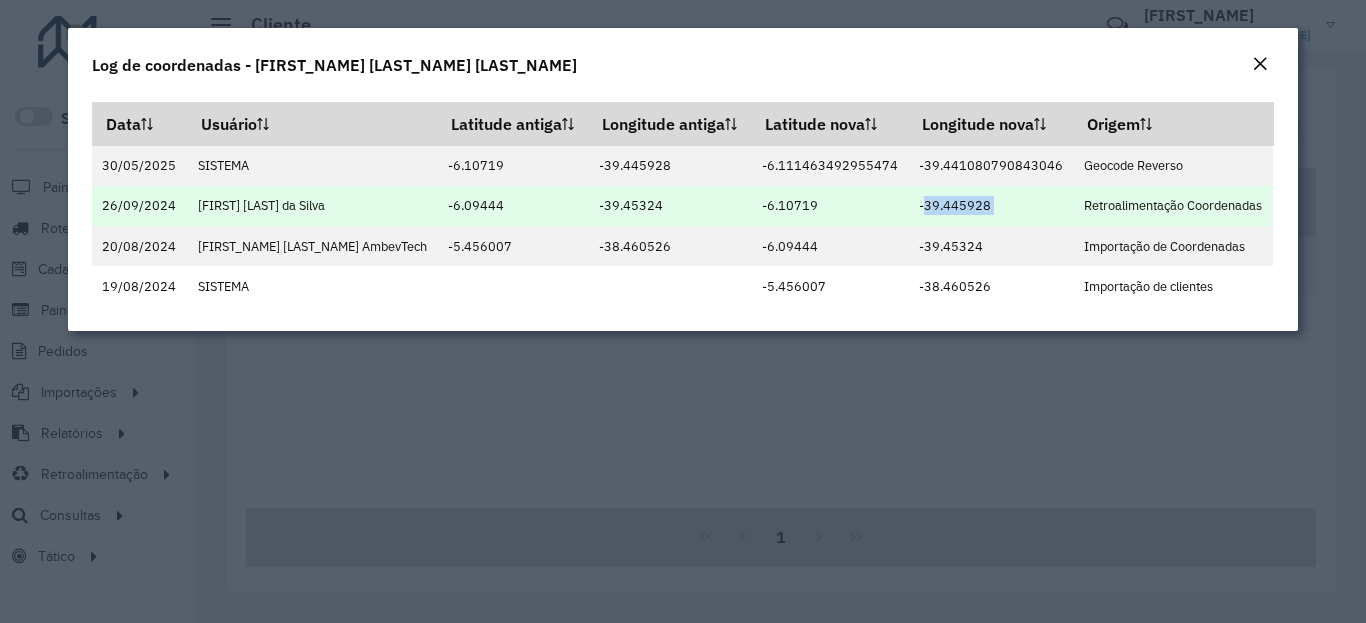click on "-39.445928" at bounding box center [990, 206] 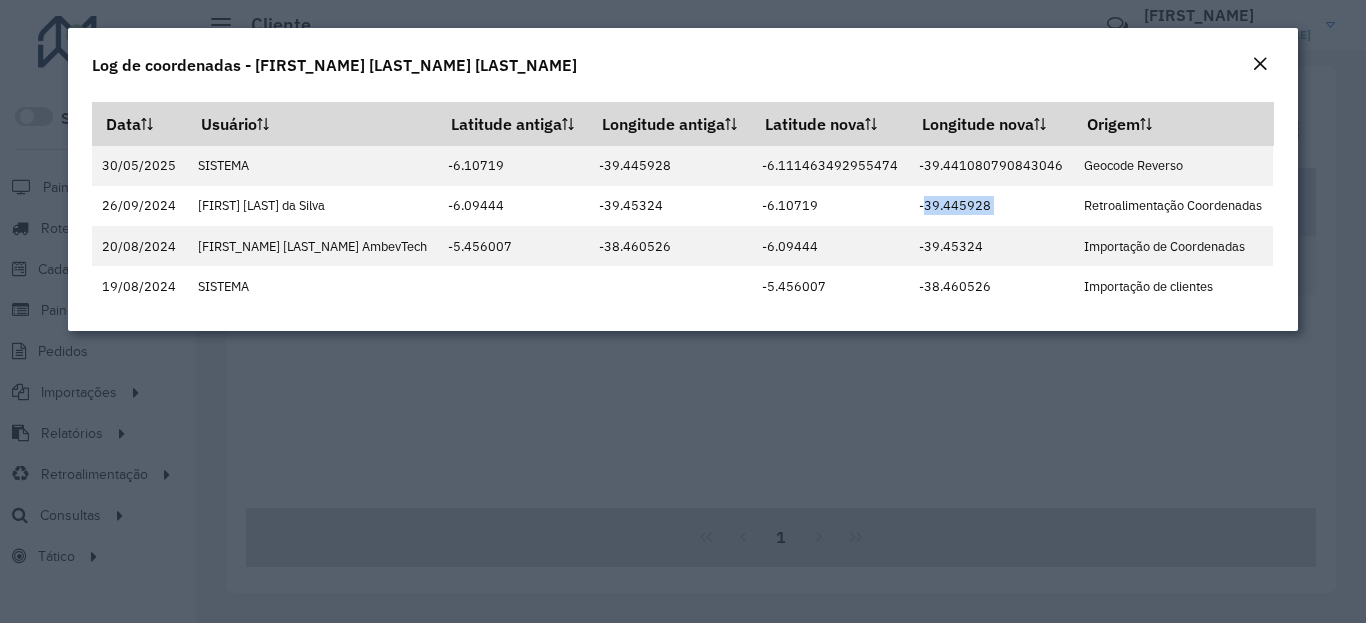 click 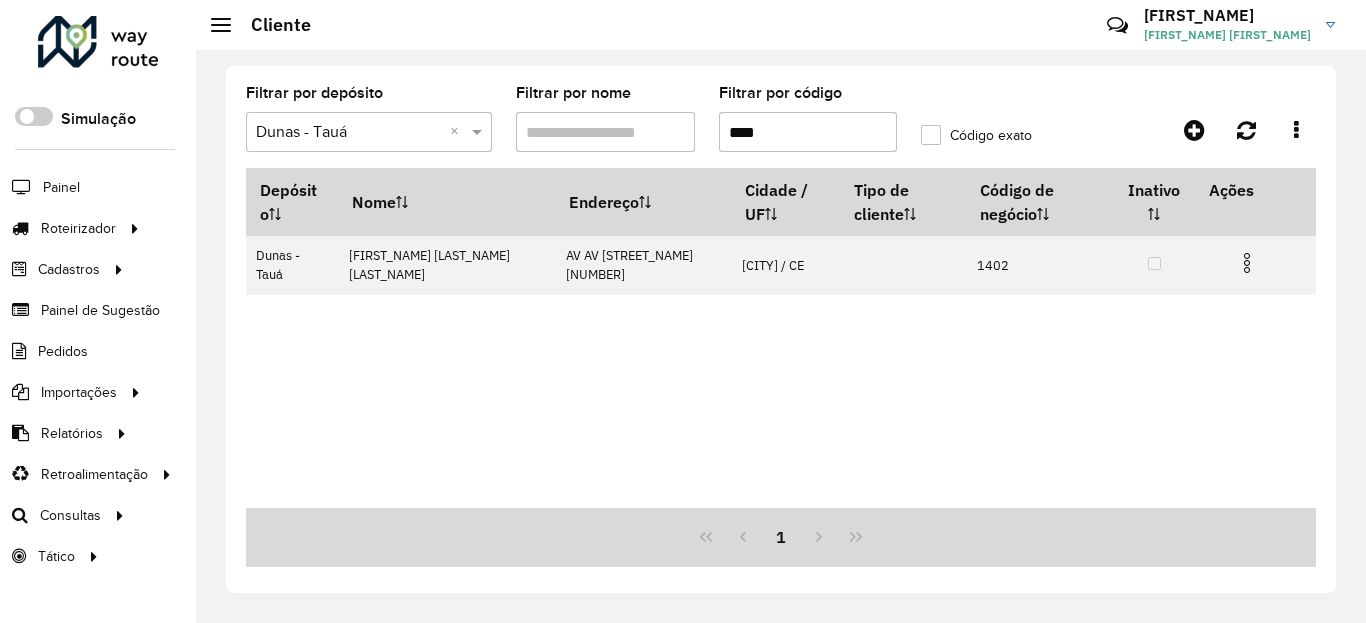 click on "****" at bounding box center (808, 132) 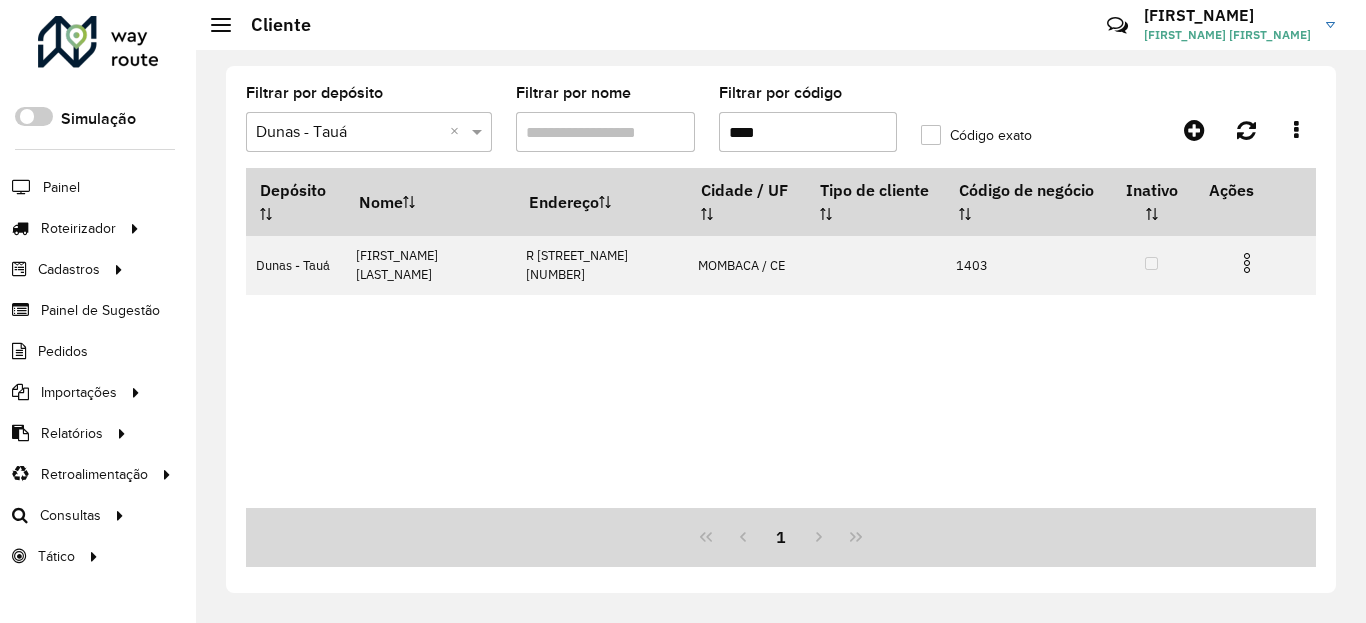 click at bounding box center [1247, 263] 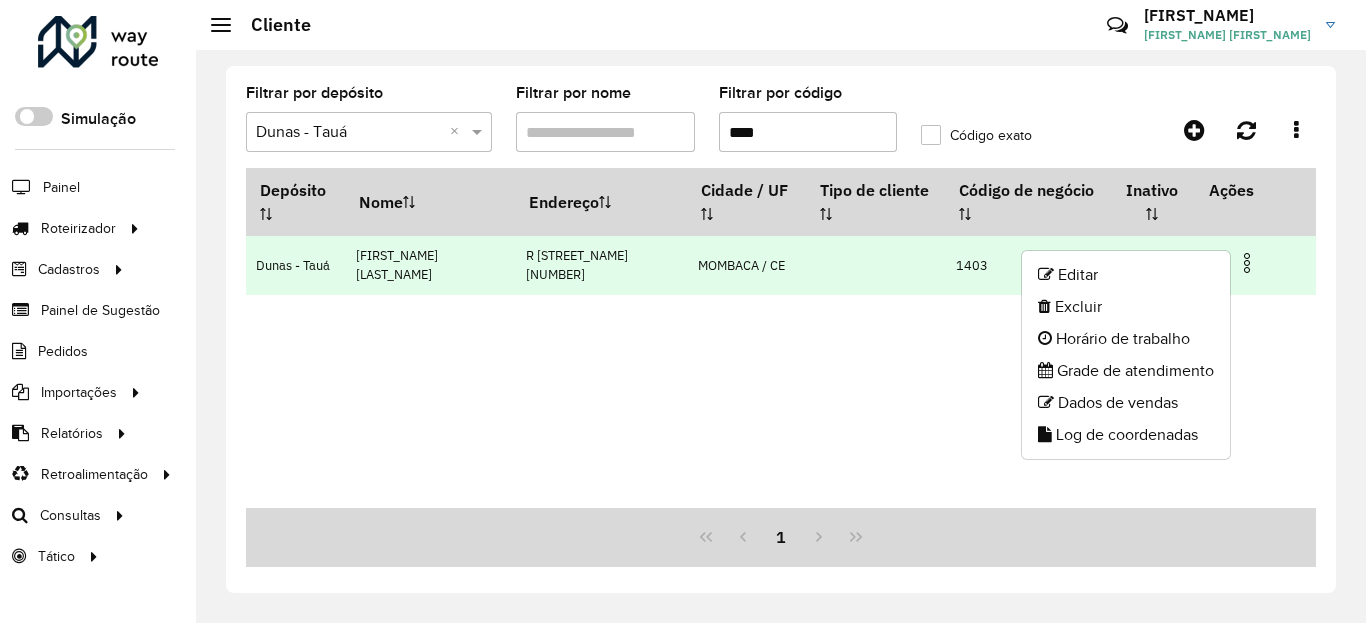 click at bounding box center (1247, 263) 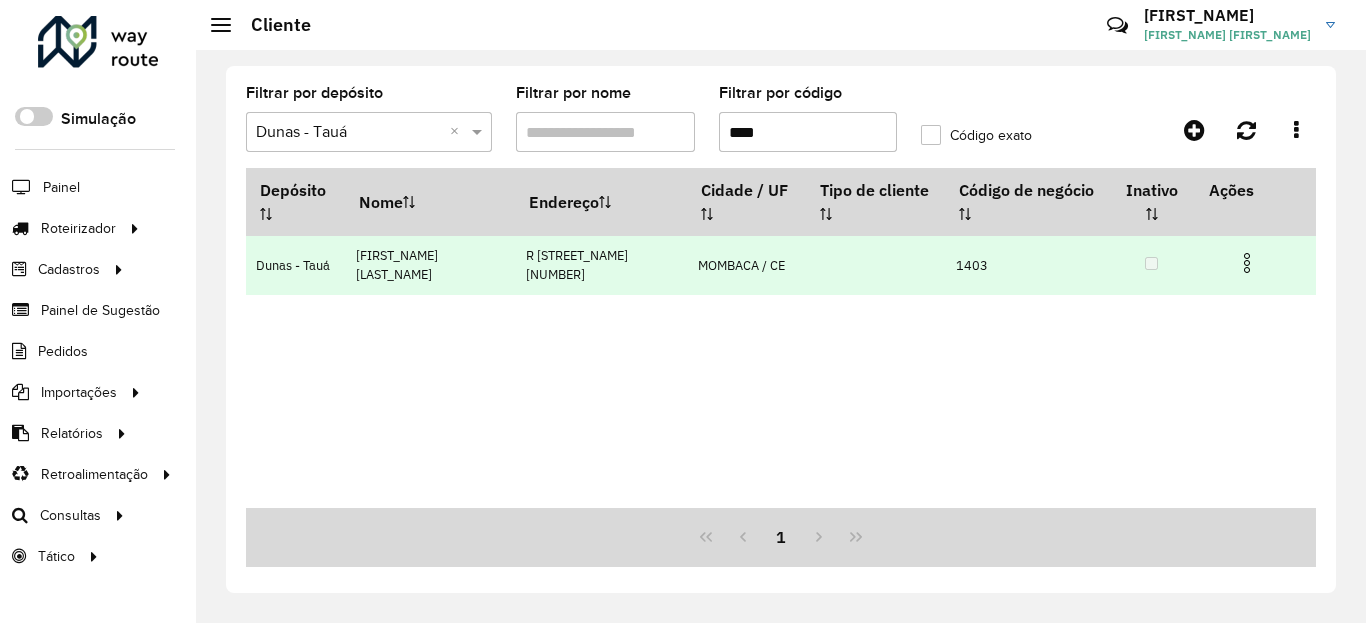 click at bounding box center [1247, 263] 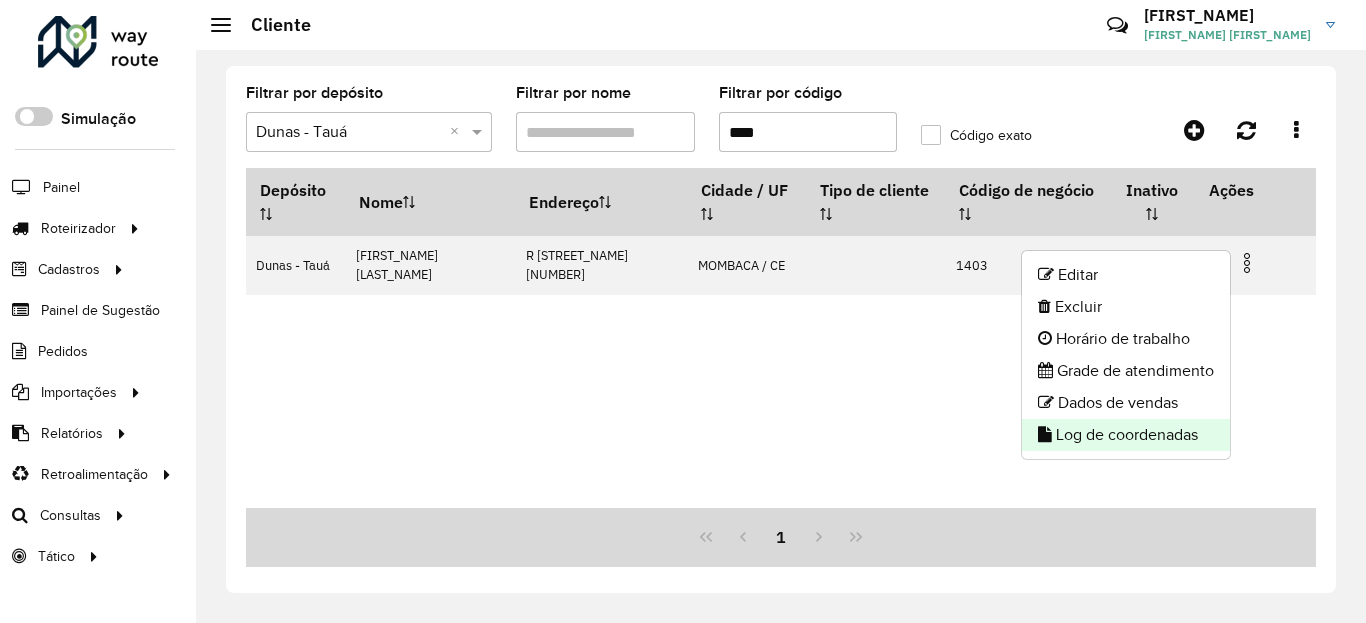 click on "Log de coordenadas" 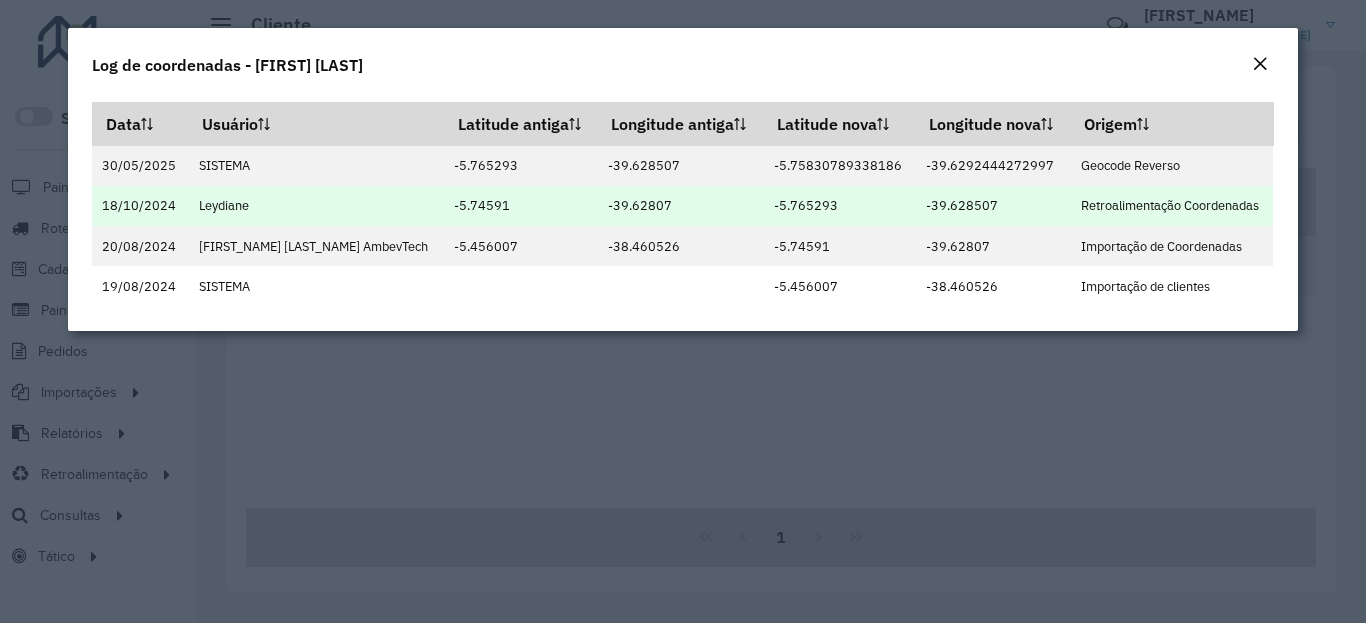 click on "-5.765293" at bounding box center (839, 206) 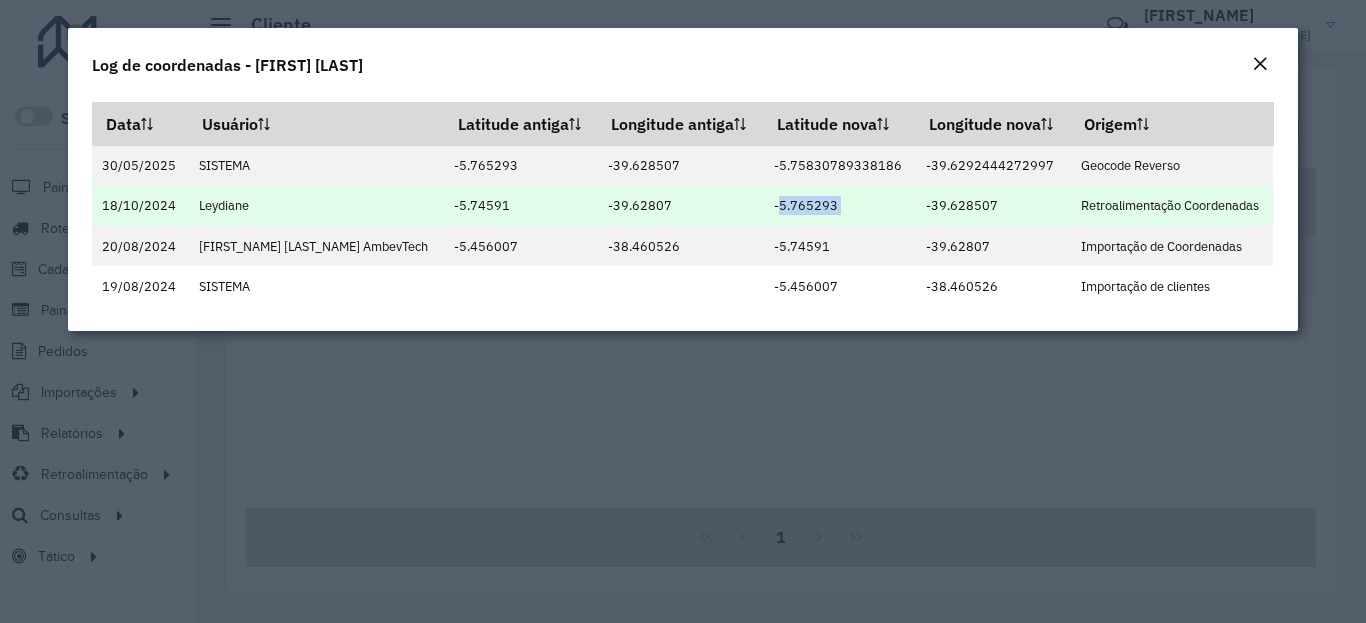 click on "-39.628507" at bounding box center (992, 206) 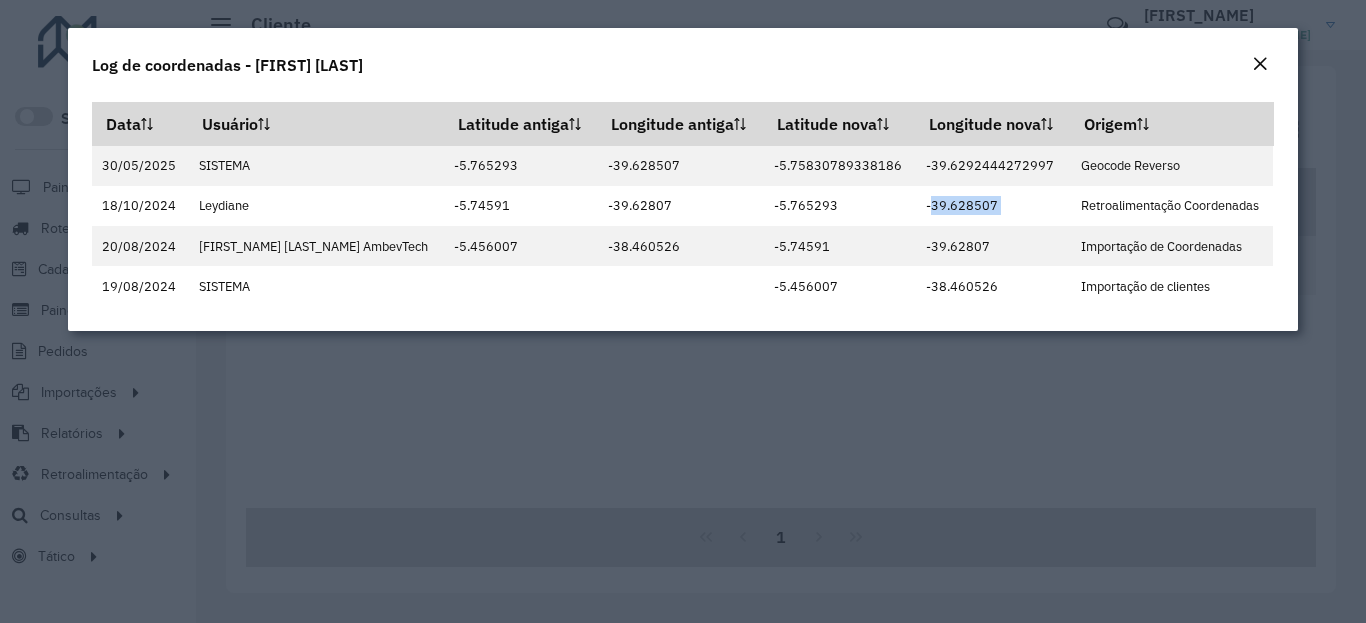 click 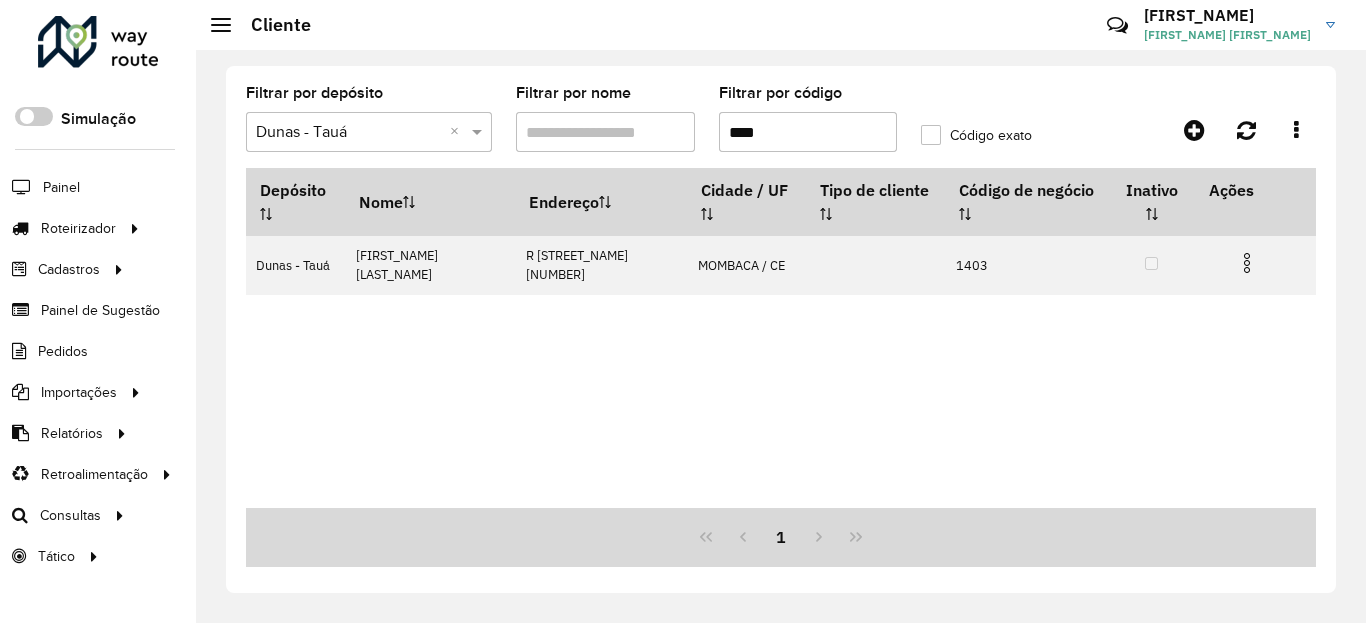 click on "****" at bounding box center (808, 132) 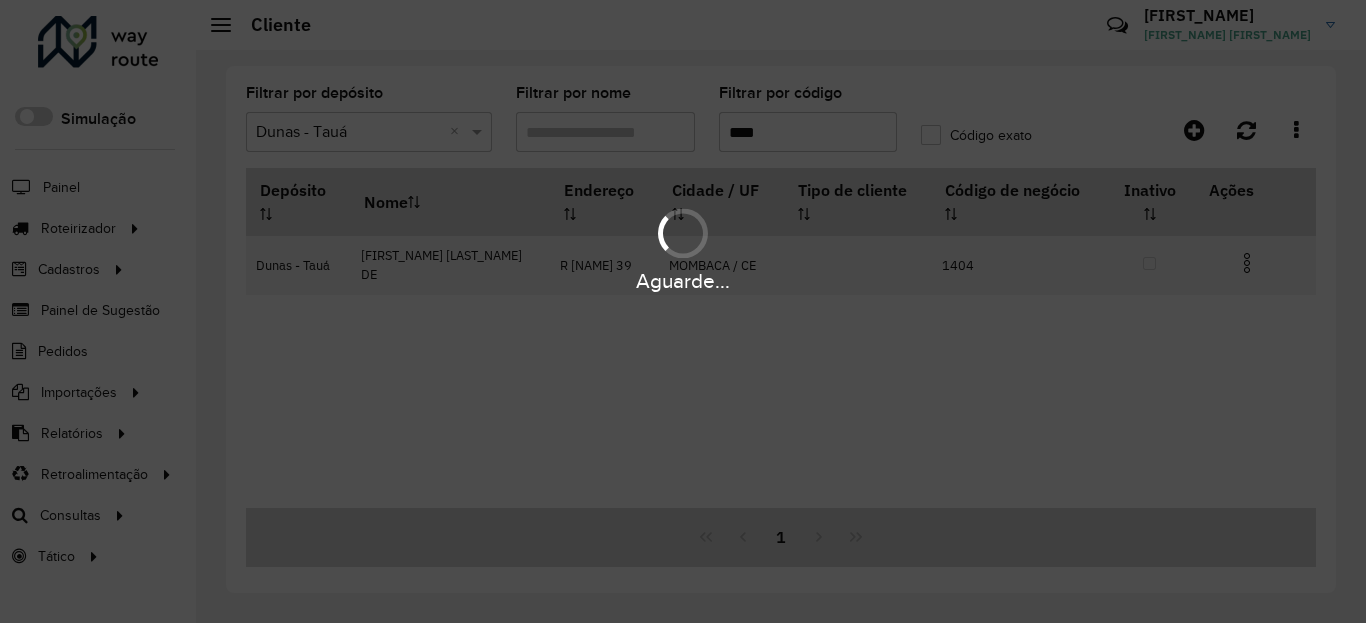 click on "Aguarde..." at bounding box center (683, 249) 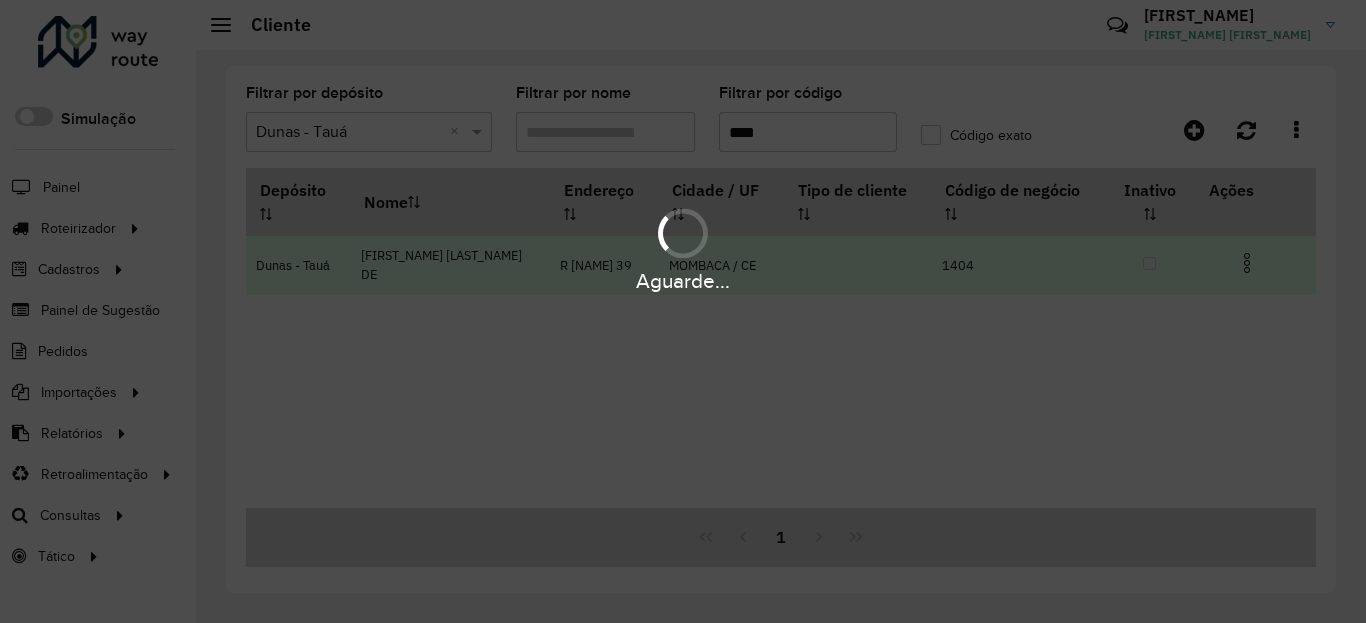 click at bounding box center [1247, 263] 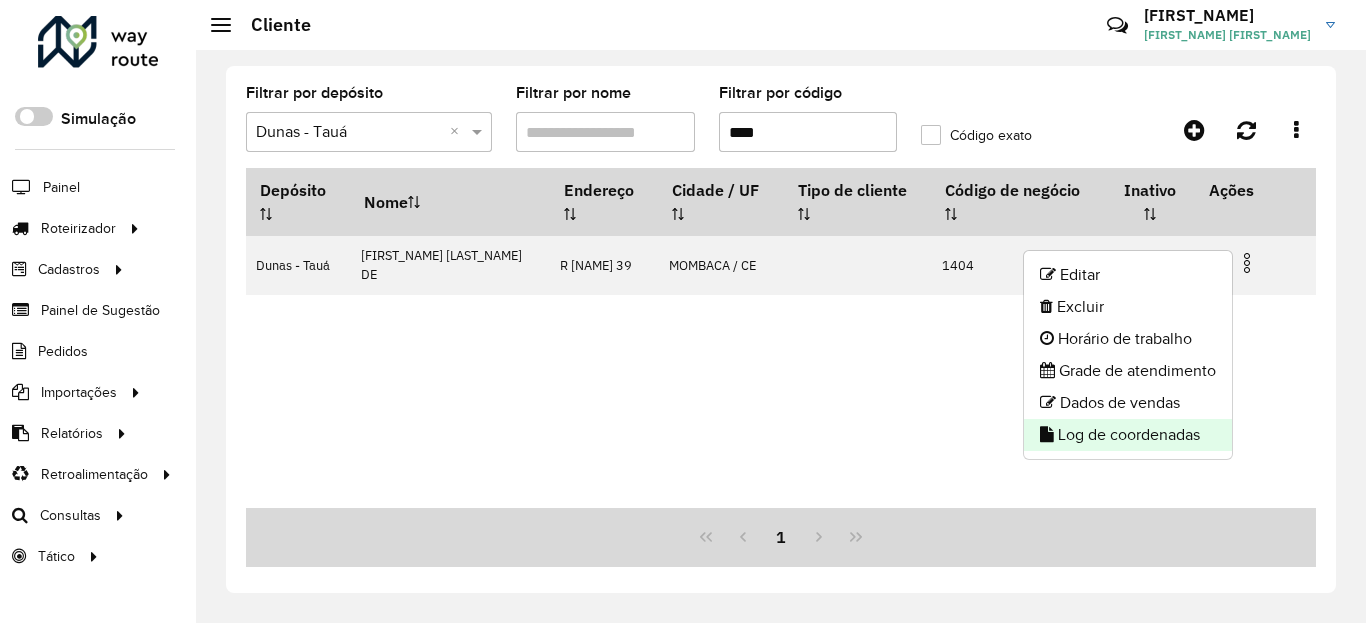 click on "Log de coordenadas" 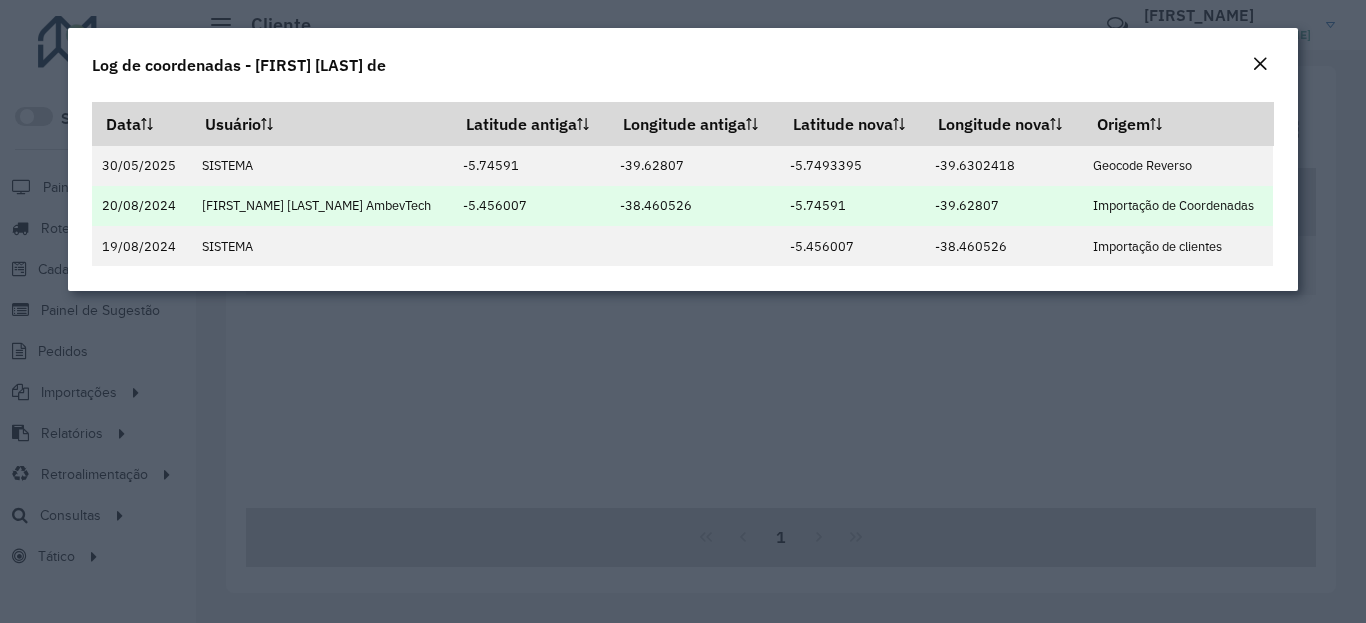 click on "-5.74591" at bounding box center (852, 206) 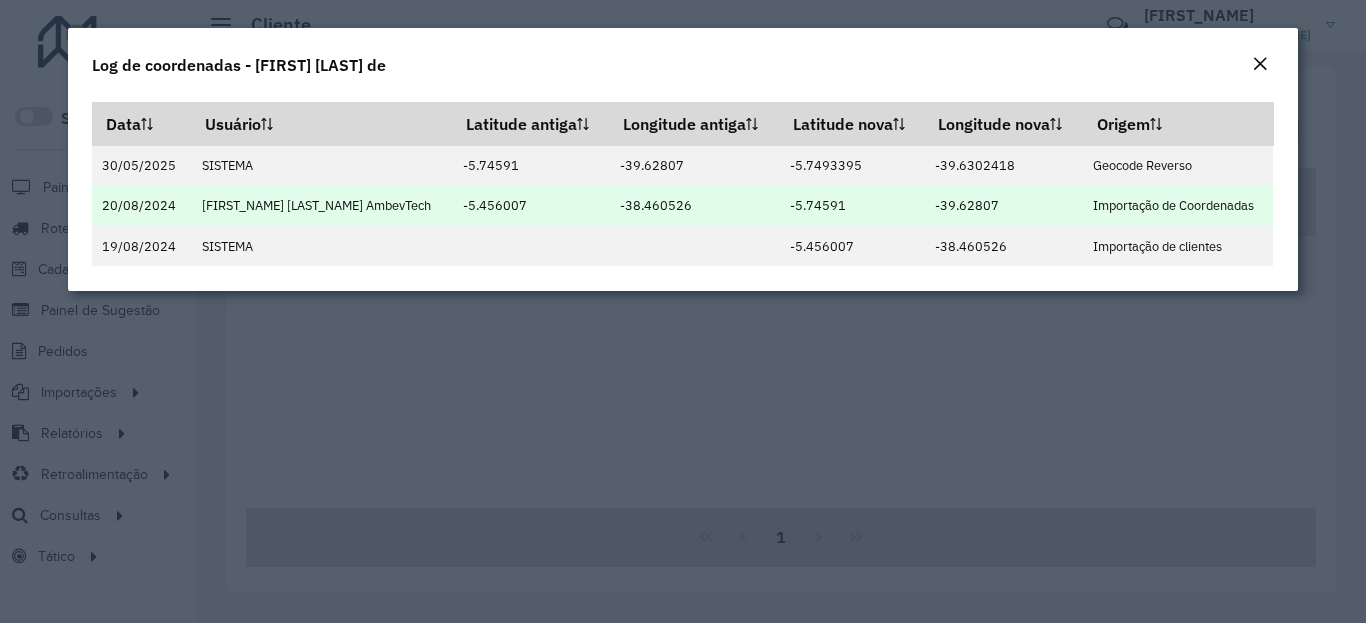 click on "-5.74591" at bounding box center (852, 206) 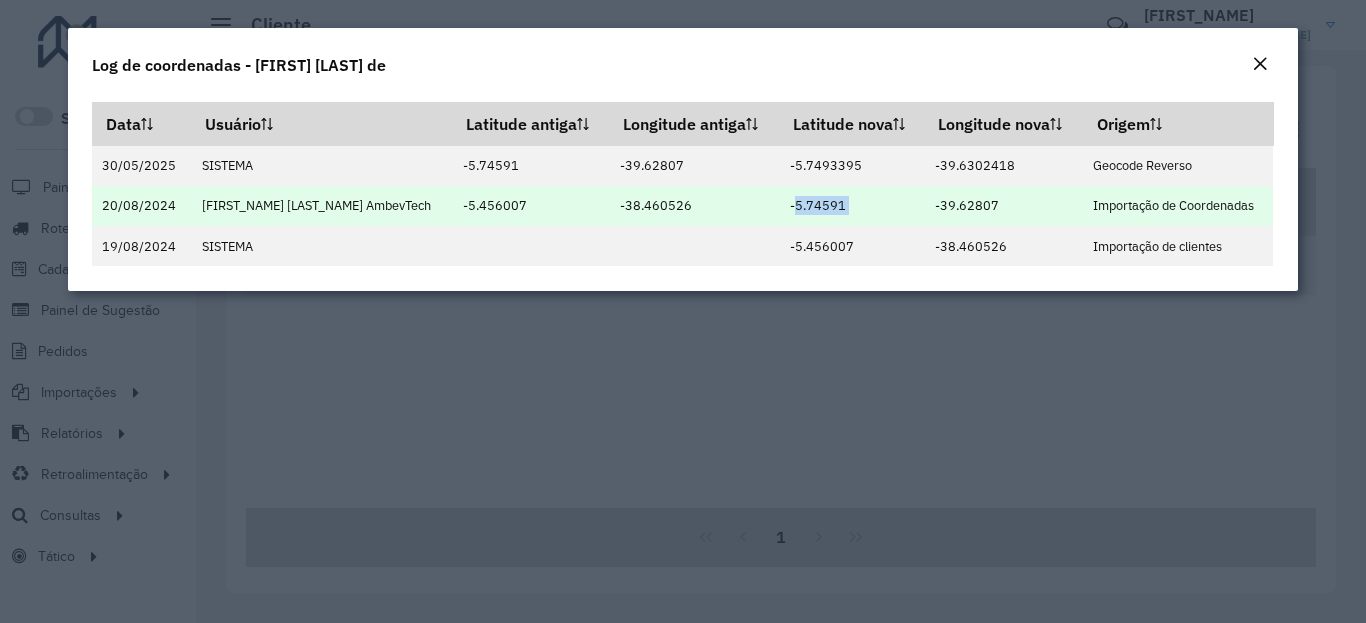 click on "-5.74591" at bounding box center (852, 206) 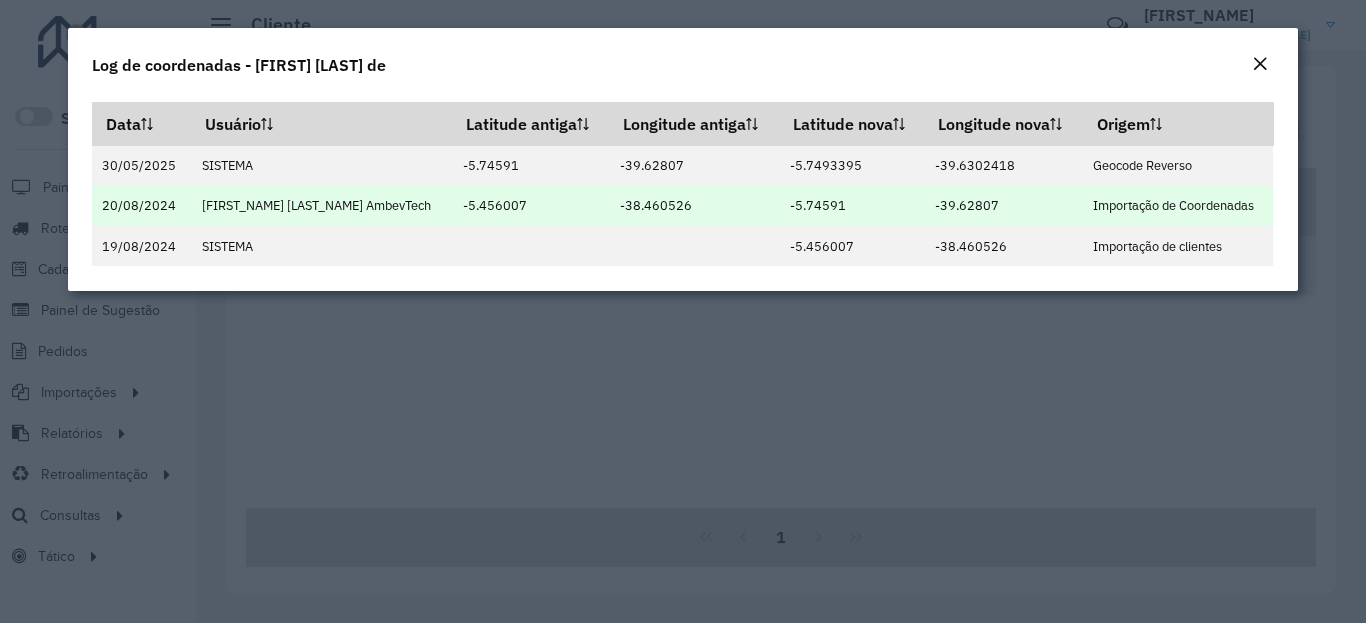 click on "-5.74591" at bounding box center [852, 206] 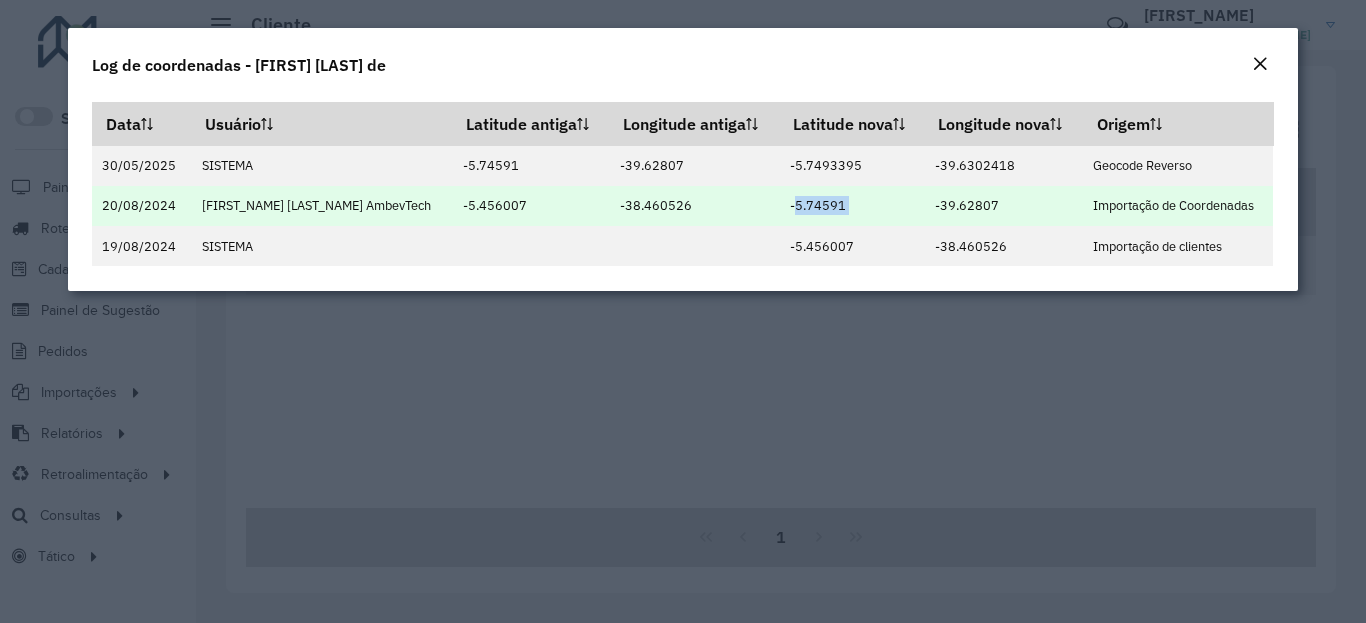 click on "-5.74591" at bounding box center (852, 206) 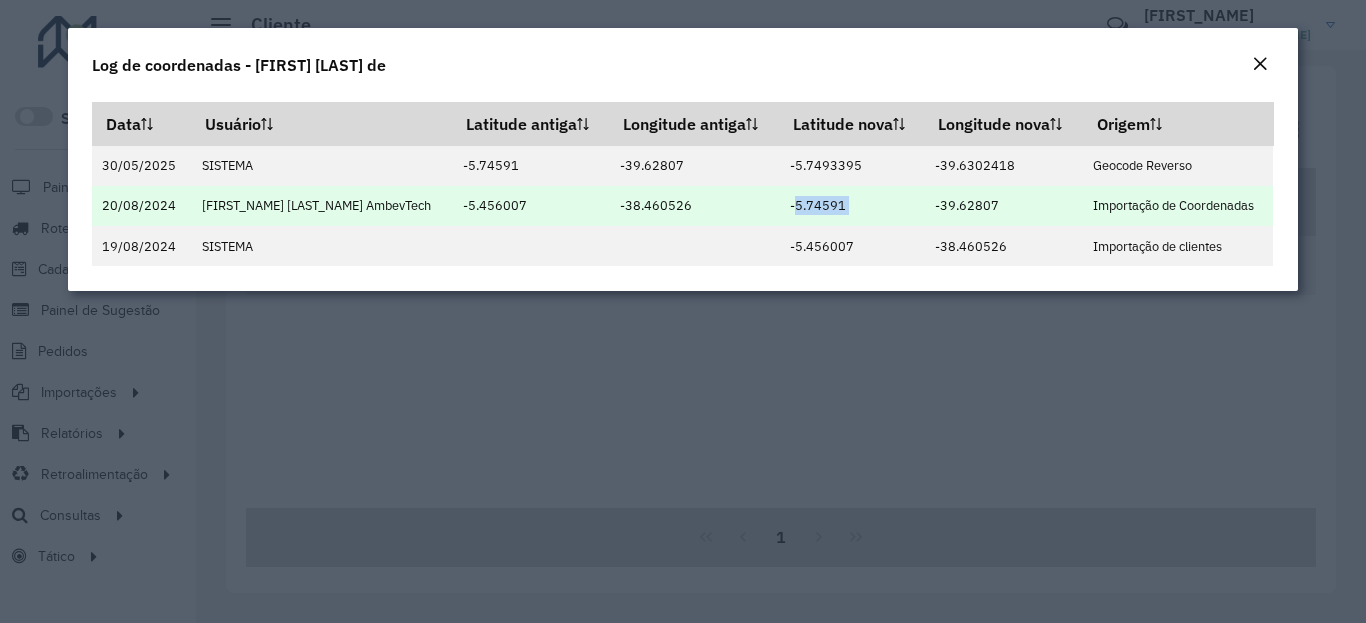 click on "-39.62807" at bounding box center [1004, 206] 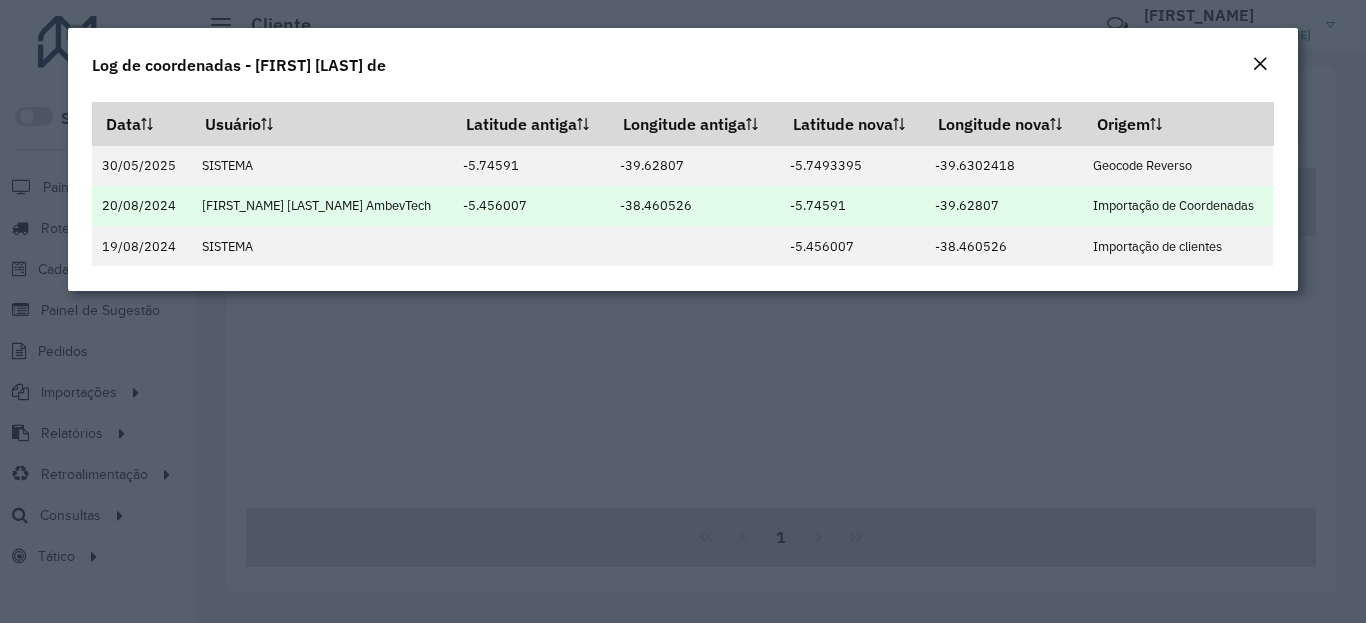 click on "-39.62807" at bounding box center (1004, 206) 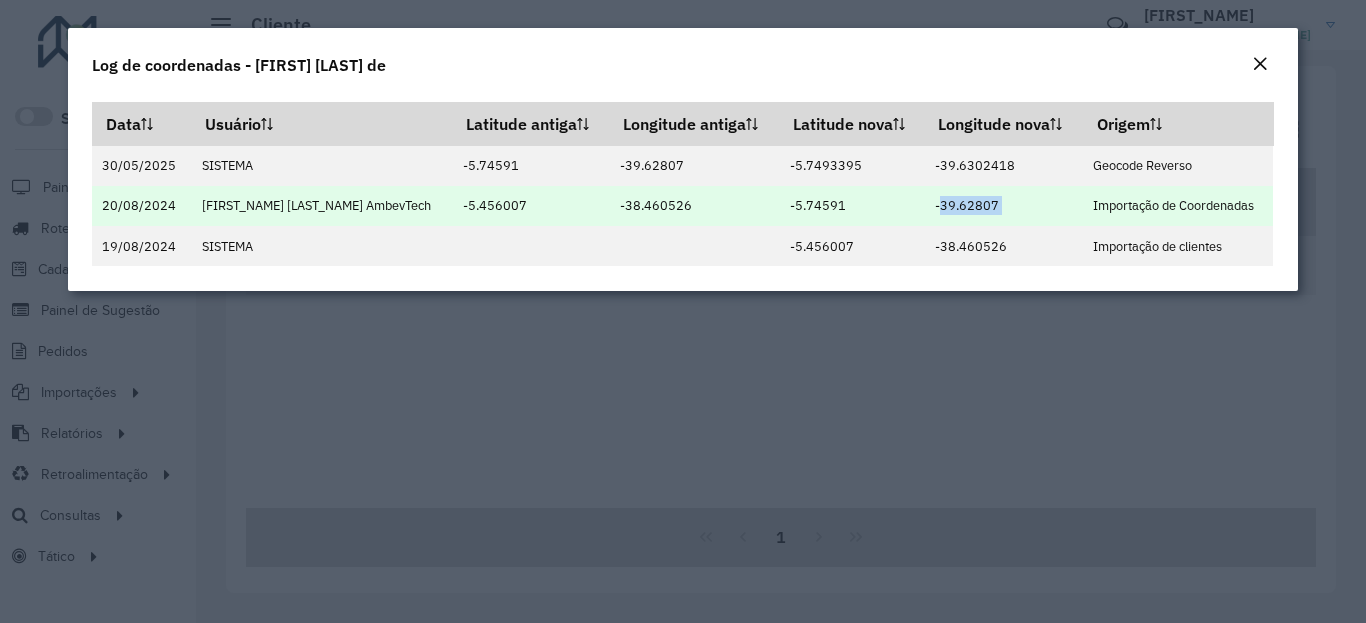 click on "-39.62807" at bounding box center [1004, 206] 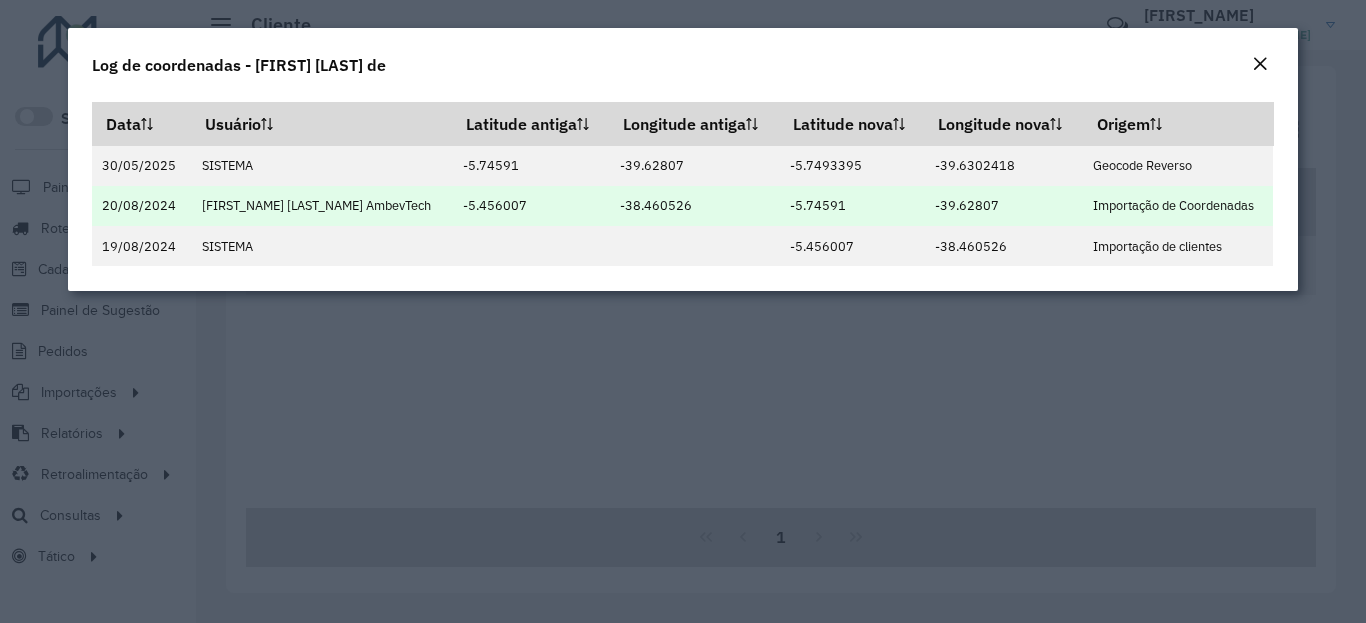 click on "-39.62807" at bounding box center [1004, 206] 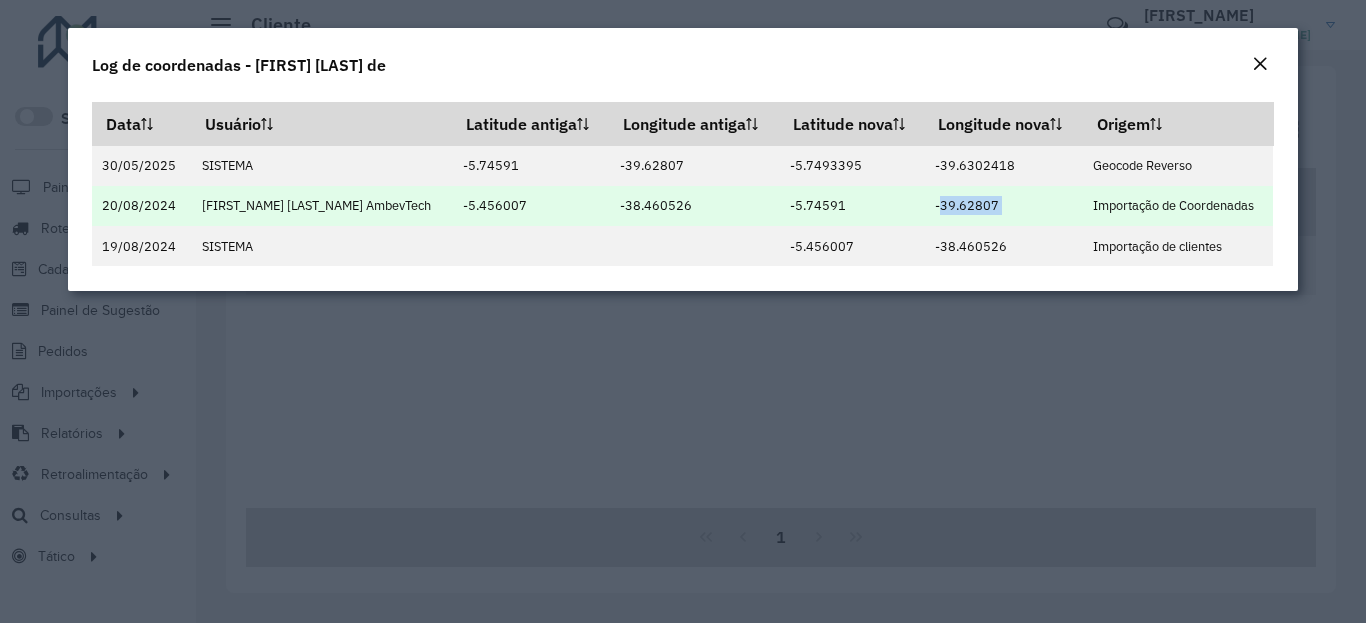 click on "-39.62807" at bounding box center (1004, 206) 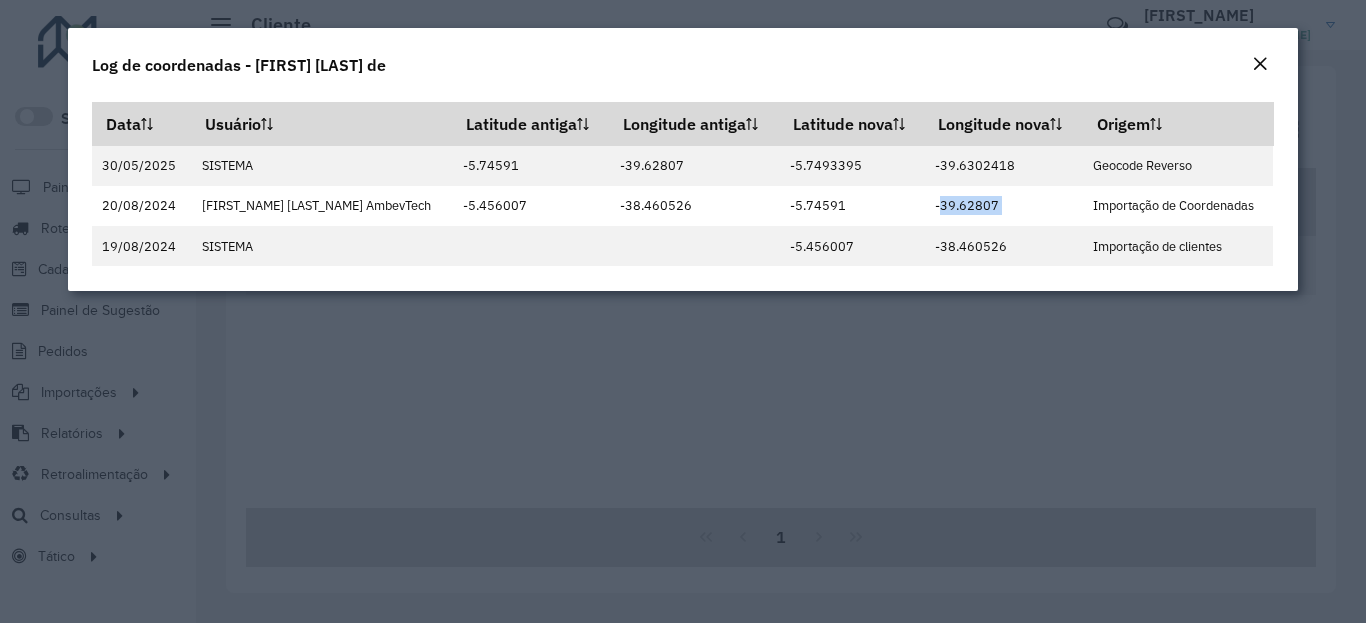 click on "Log de coordenadas - [FIRST] [LAST]" 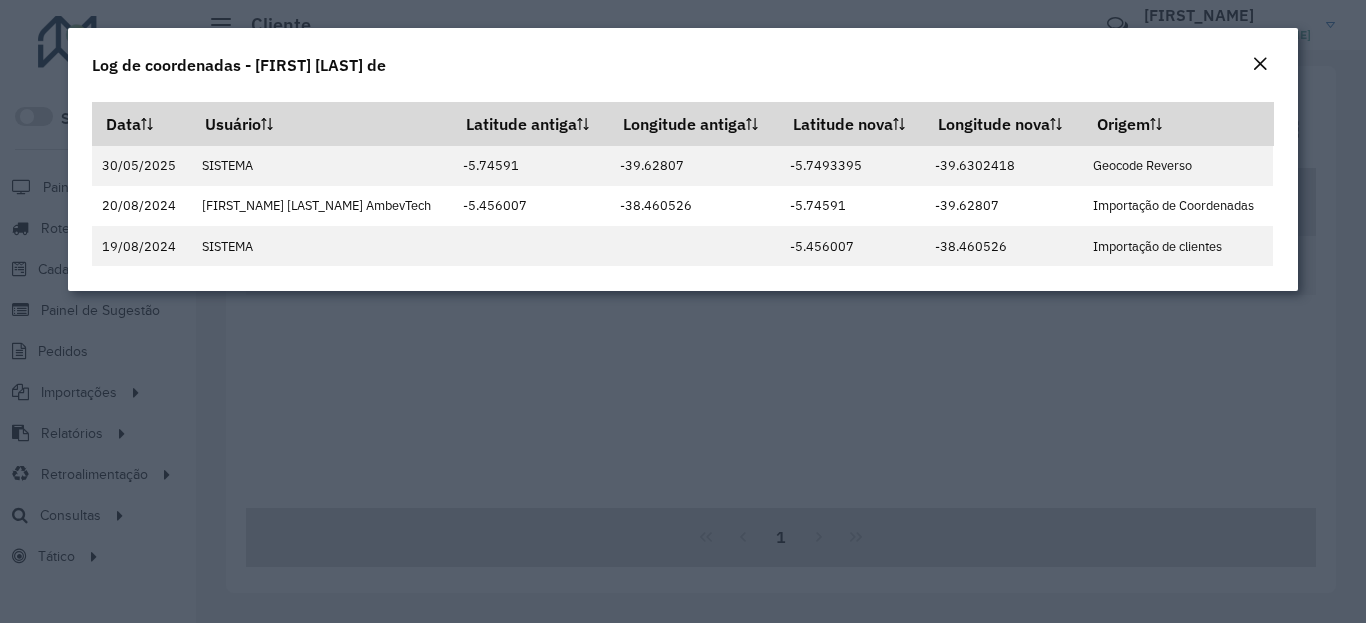 click 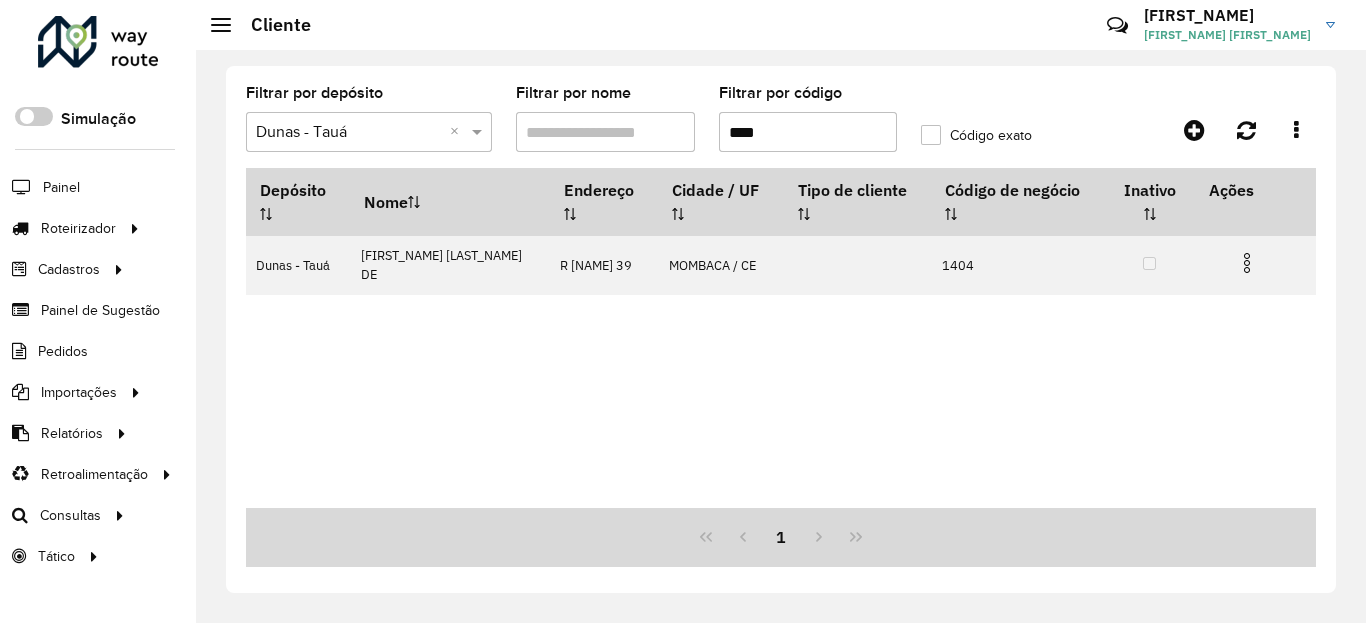 drag, startPoint x: 810, startPoint y: 119, endPoint x: 827, endPoint y: 130, distance: 20.248457 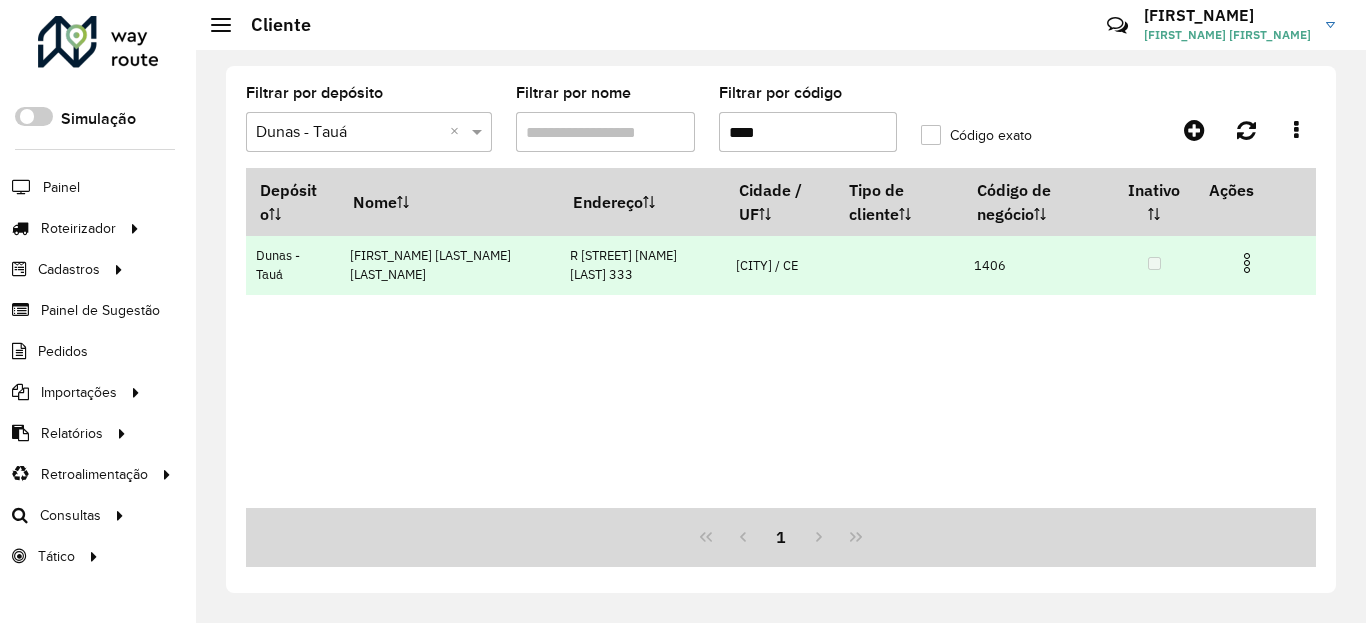 click at bounding box center [1247, 263] 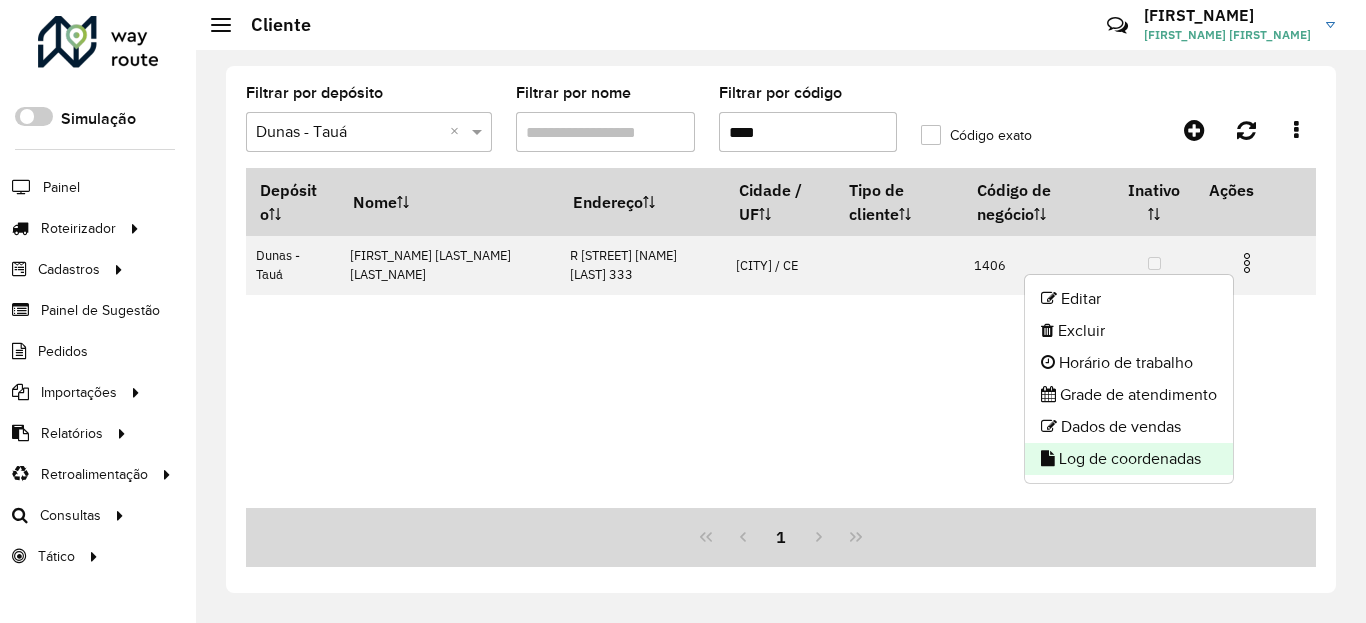 click on "Log de coordenadas" 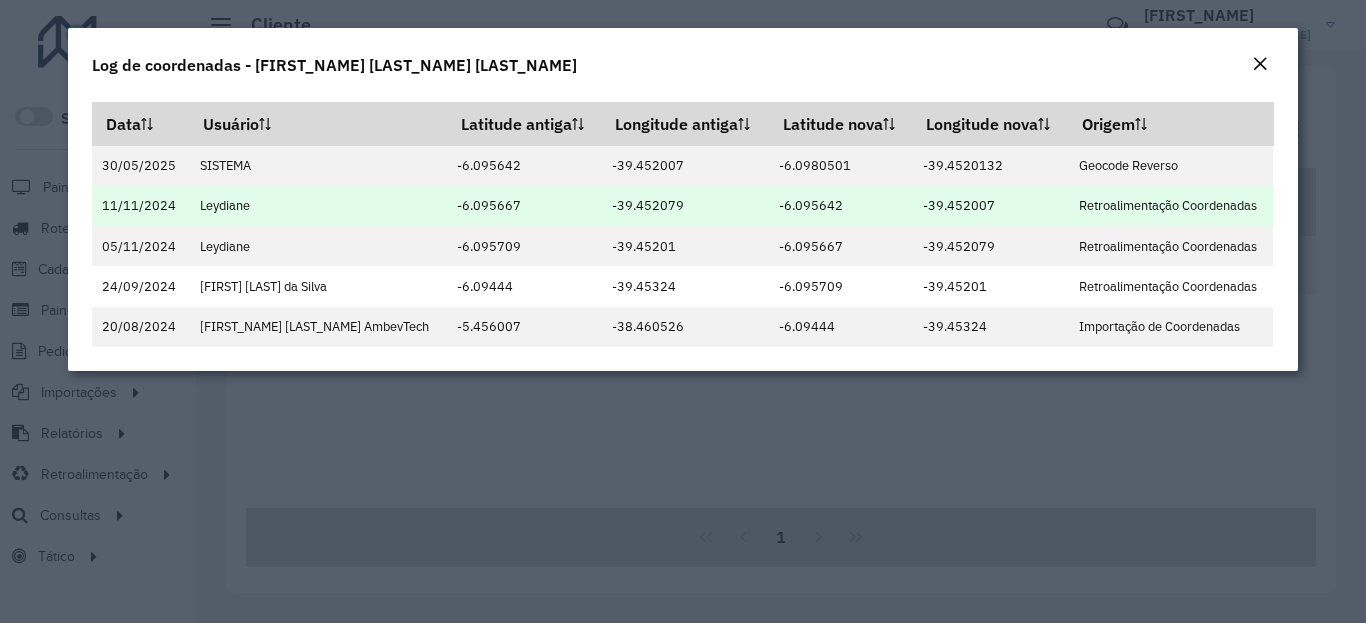 click on "-6.095642" at bounding box center [841, 206] 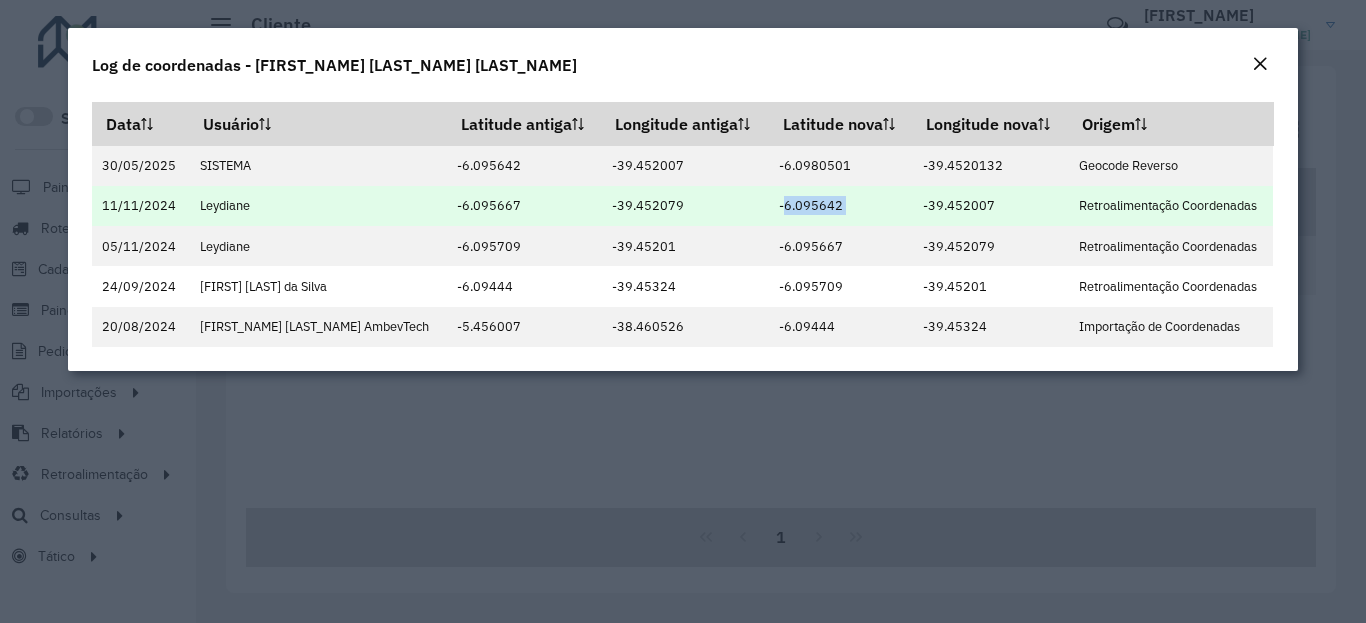 click on "[COORDINATE]" at bounding box center [990, 206] 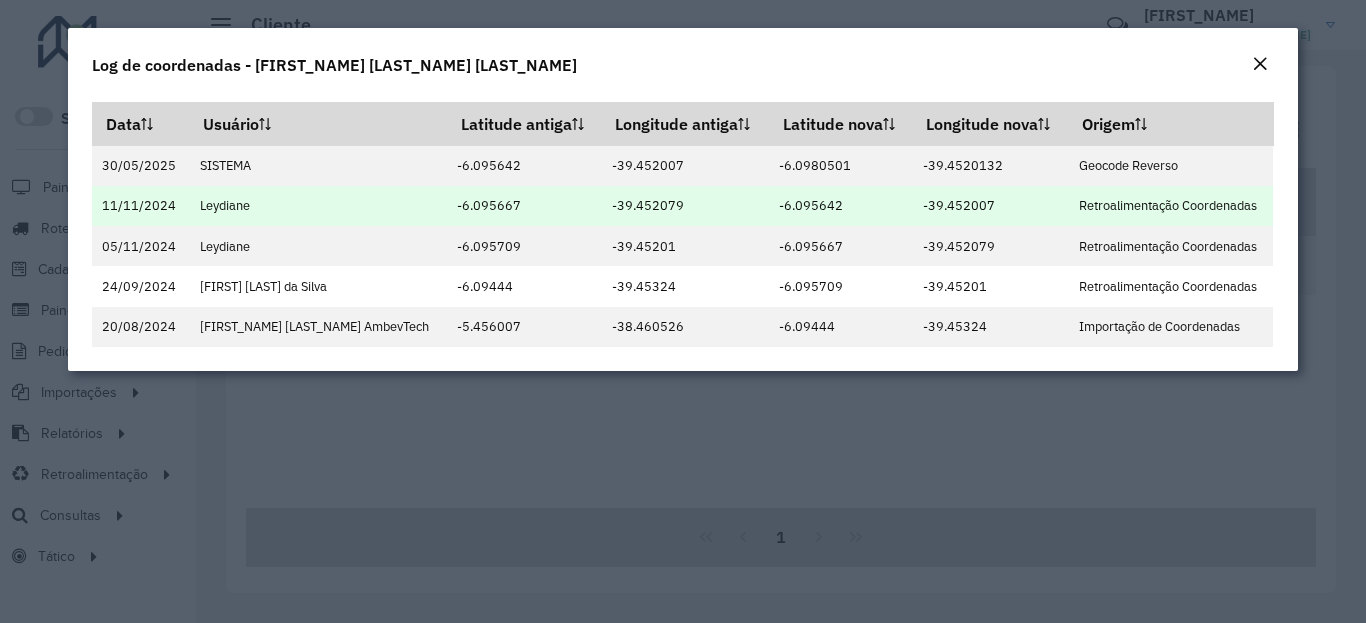 click on "[COORDINATE]" at bounding box center (990, 206) 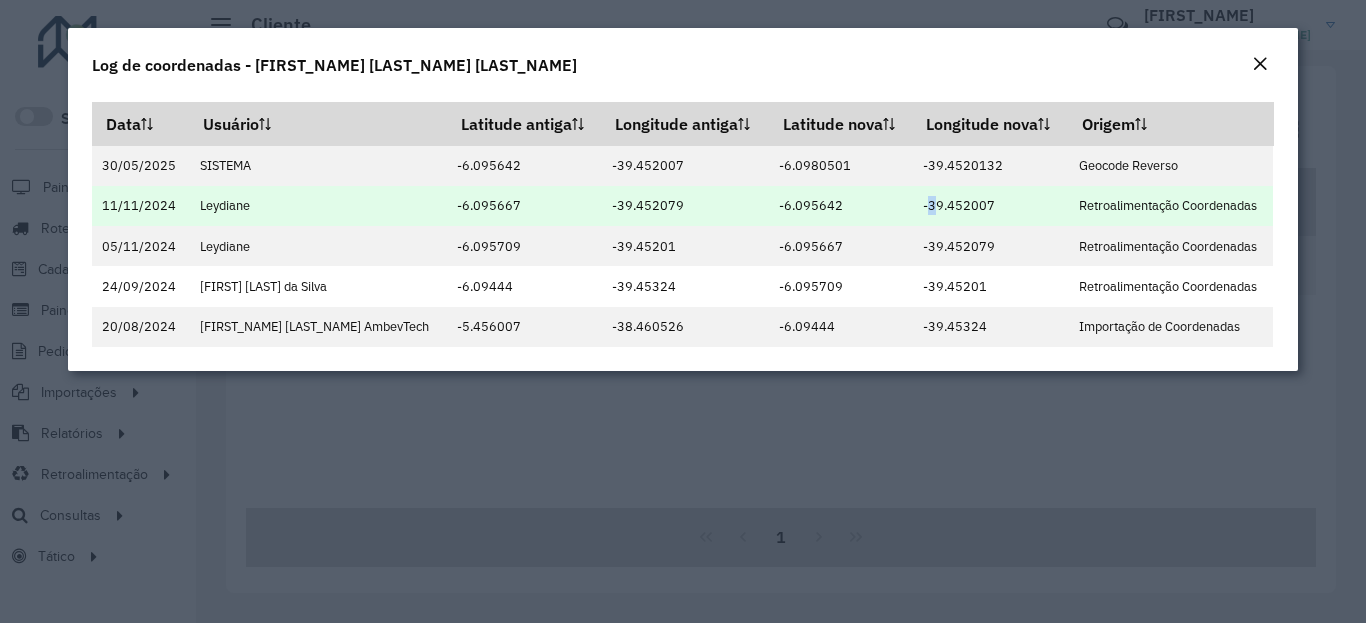 click on "[COORDINATE]" at bounding box center [990, 206] 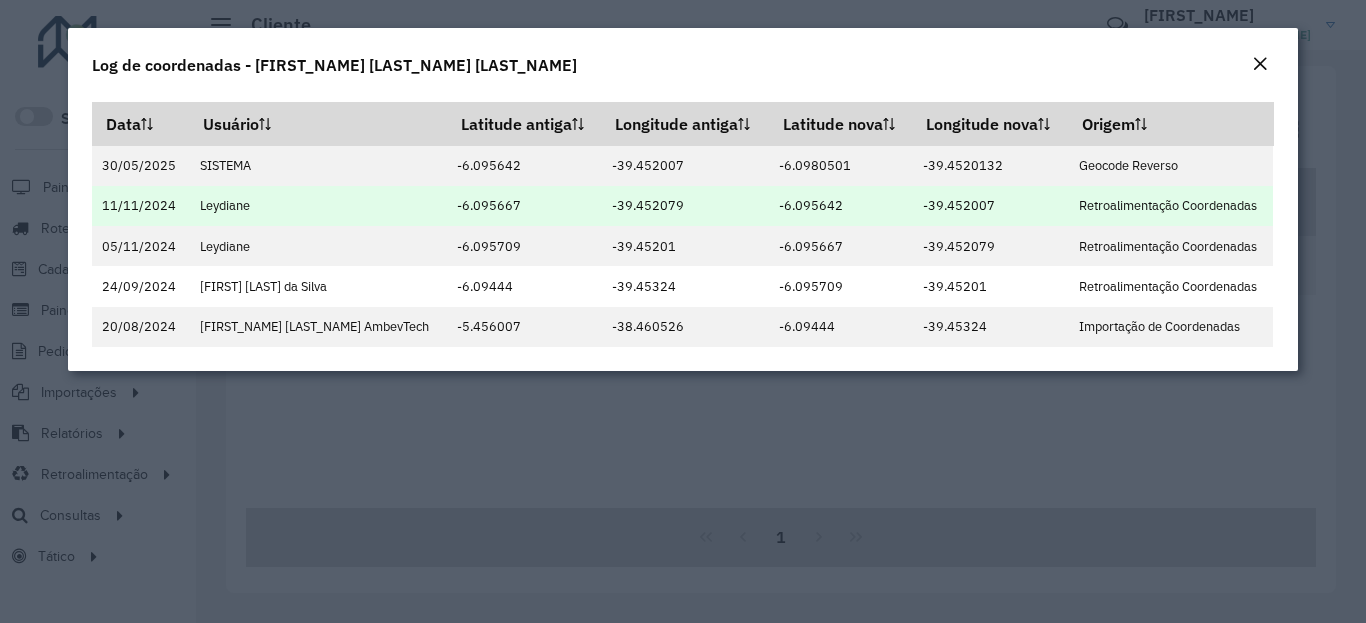click on "[COORDINATE]" at bounding box center [990, 206] 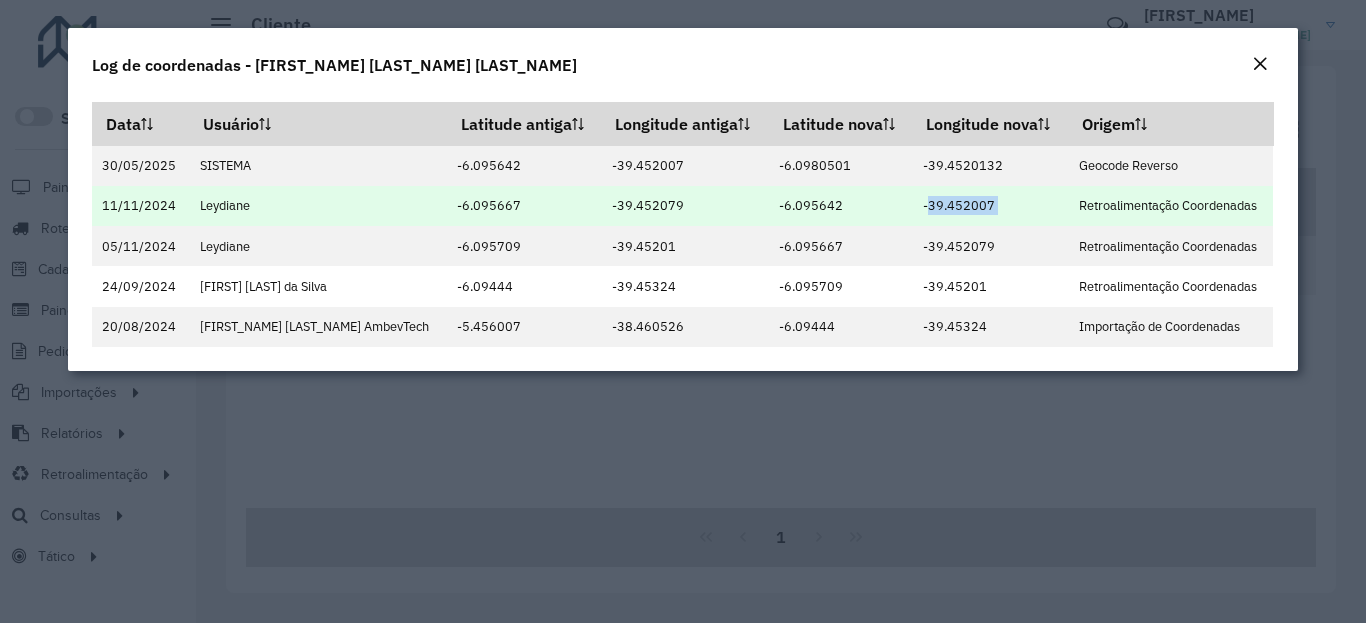 click on "[COORDINATE]" at bounding box center [990, 206] 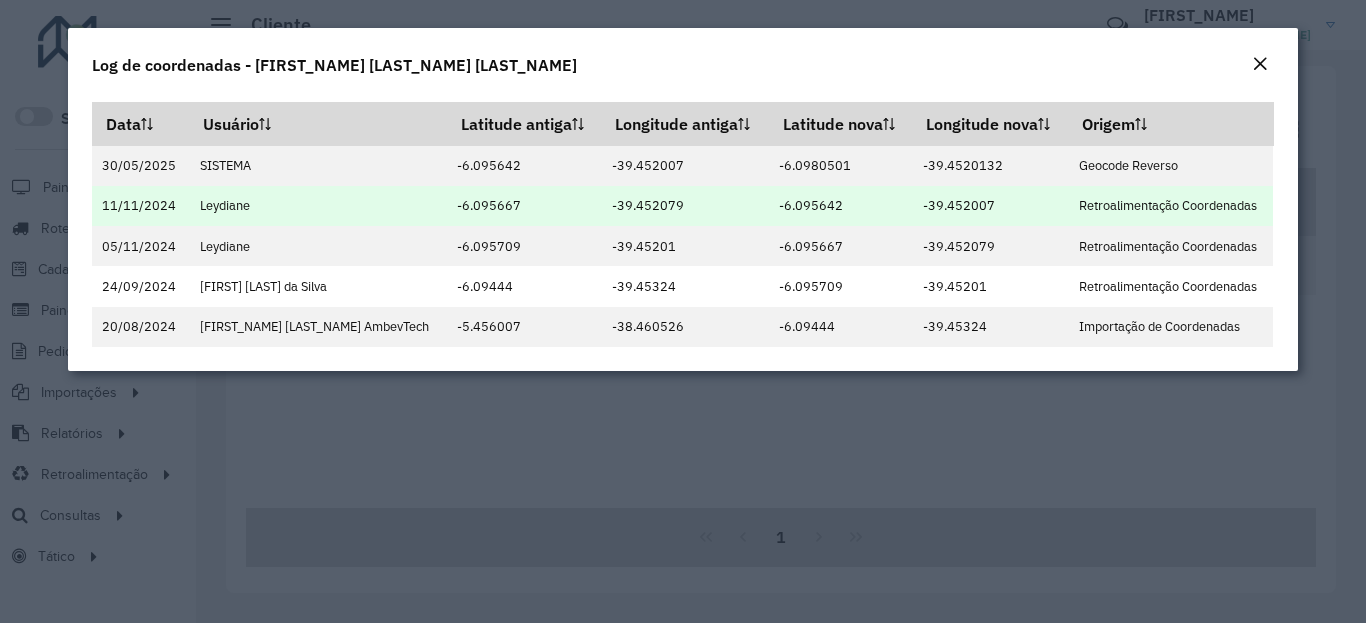 click on "[COORDINATE]" at bounding box center [990, 206] 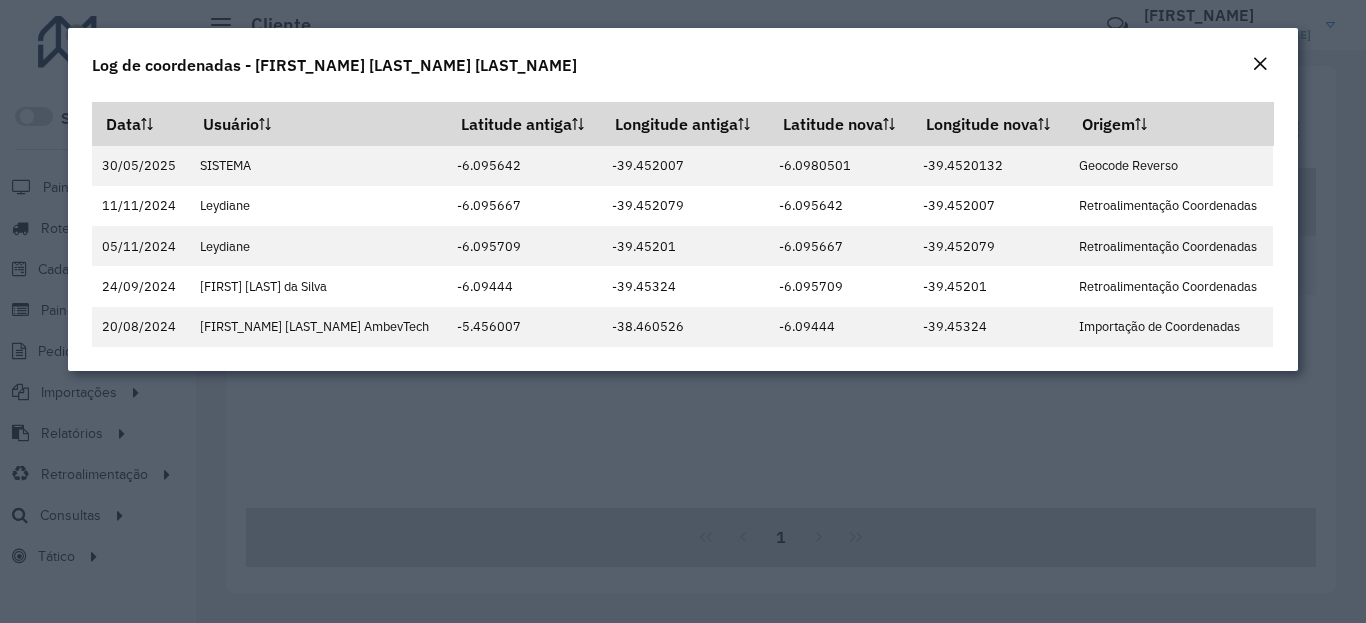click on "Log de coordenadas - [FIRST] [LAST]" 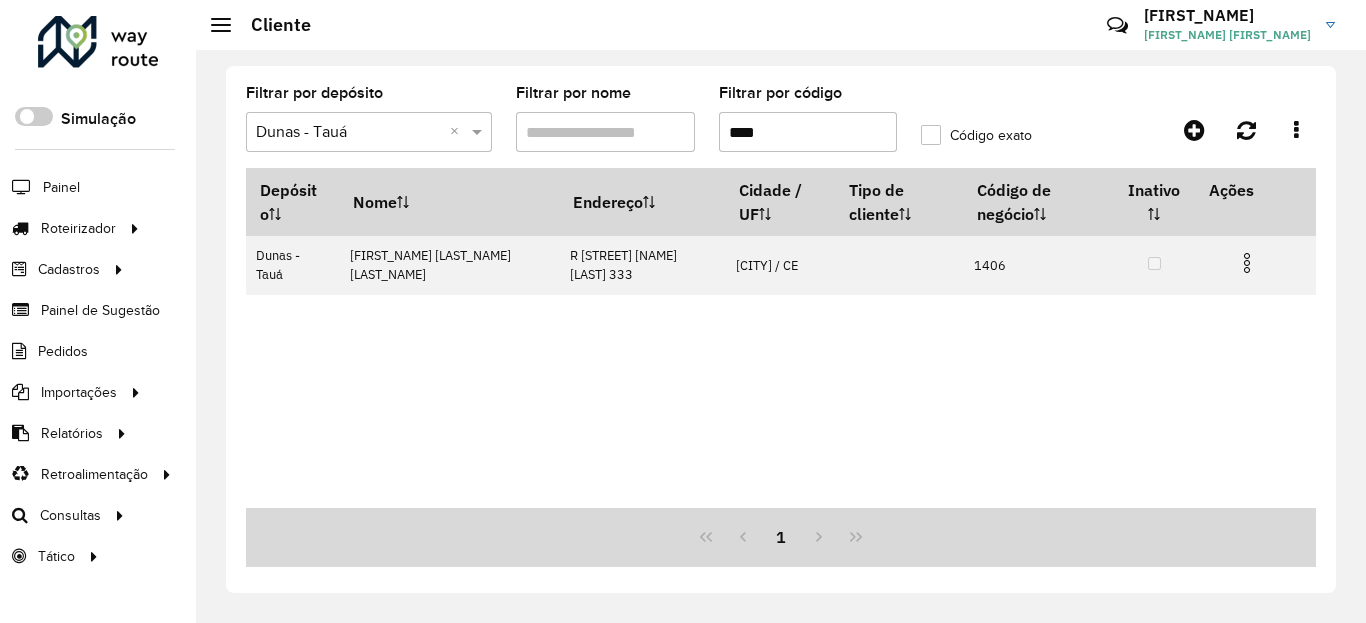 click on "****" at bounding box center (808, 132) 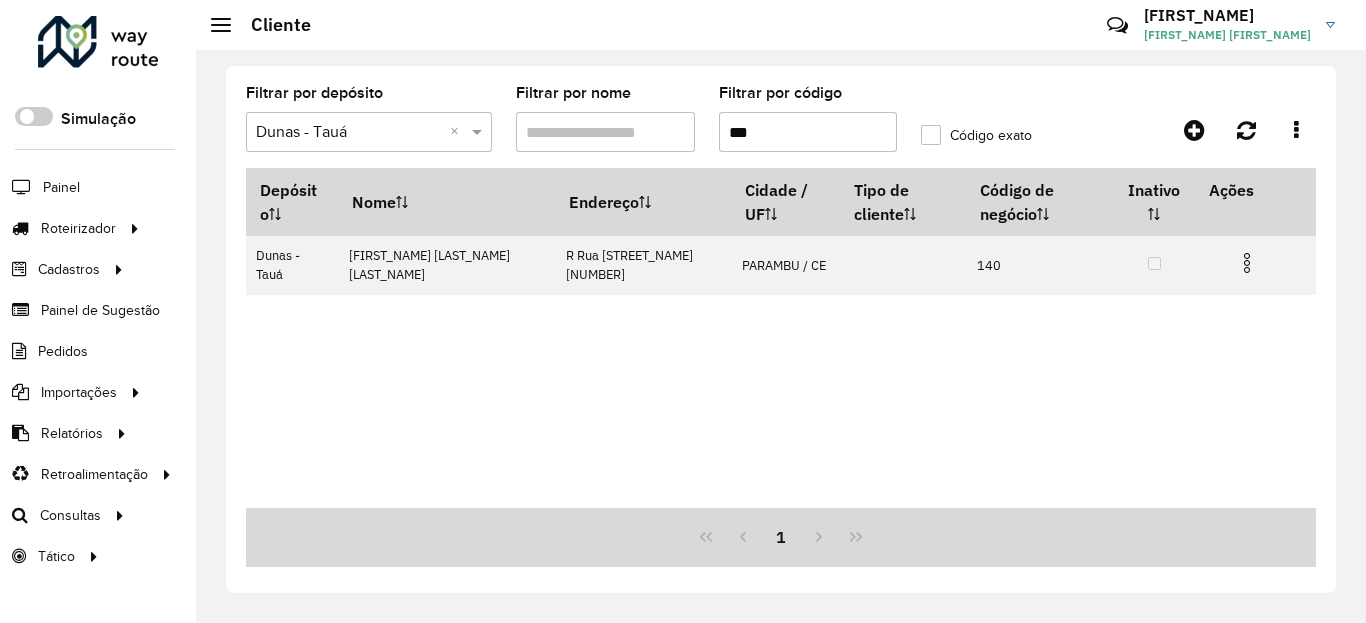 click on "***" at bounding box center [808, 132] 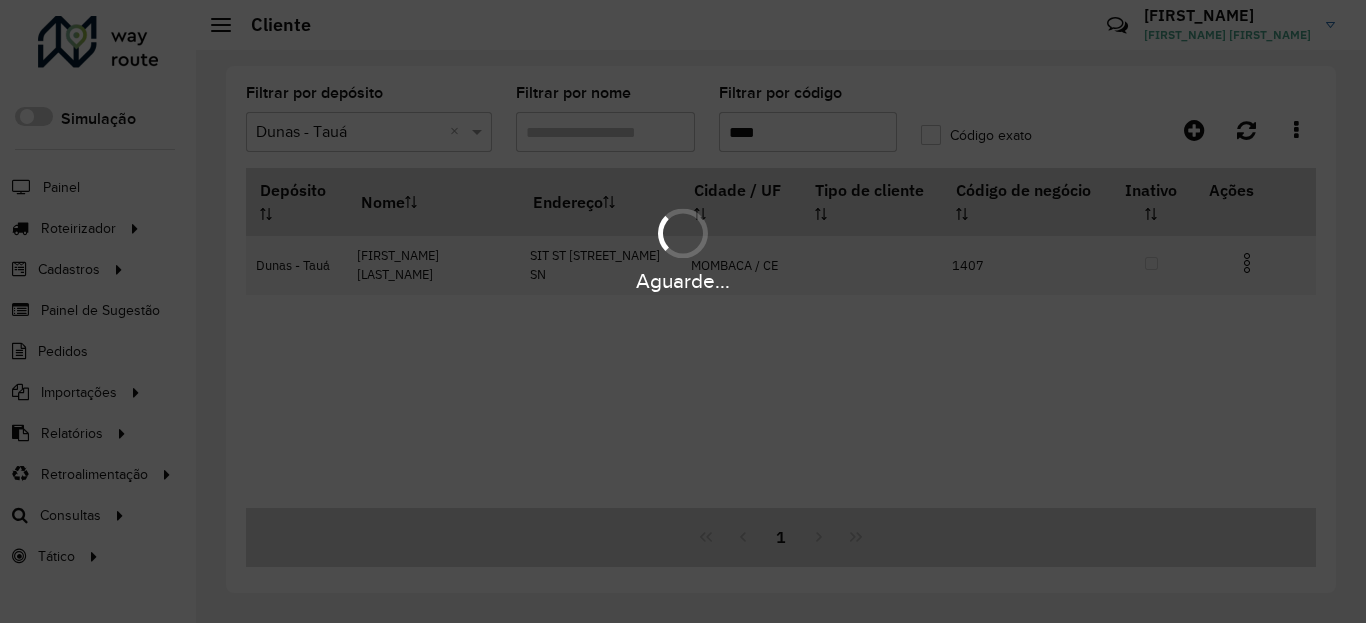 type on "****" 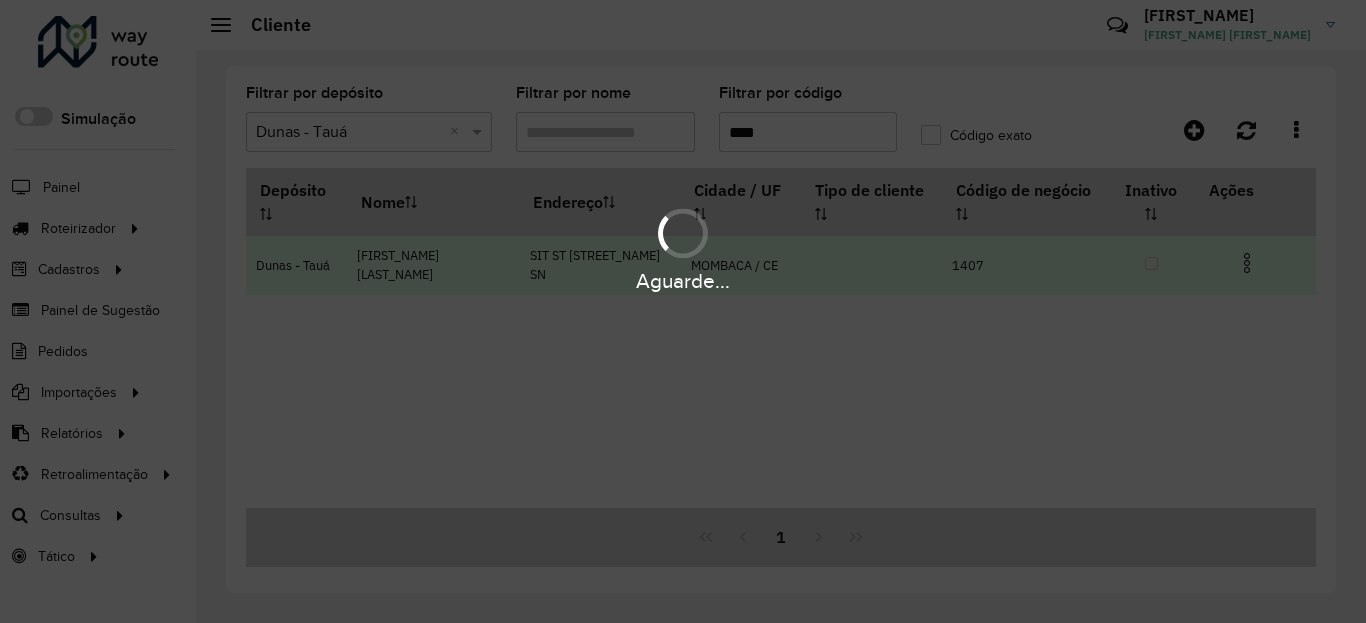 click on "Aguarde..." at bounding box center (683, 249) 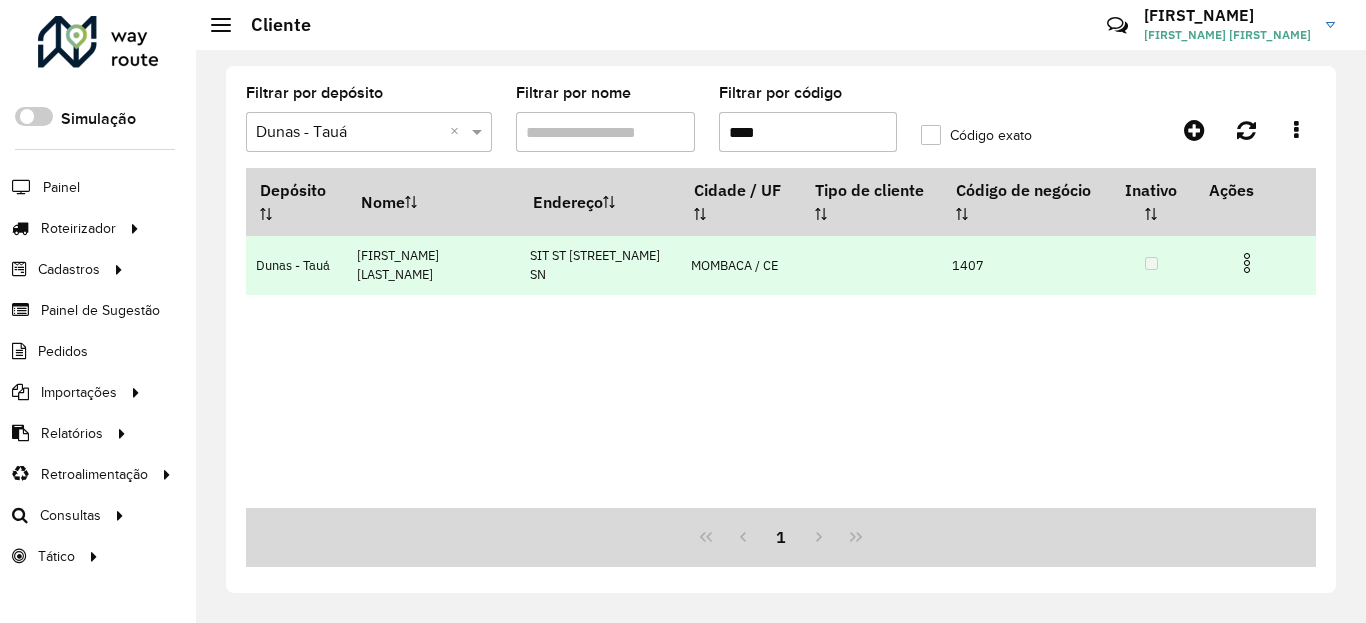 click at bounding box center [1247, 263] 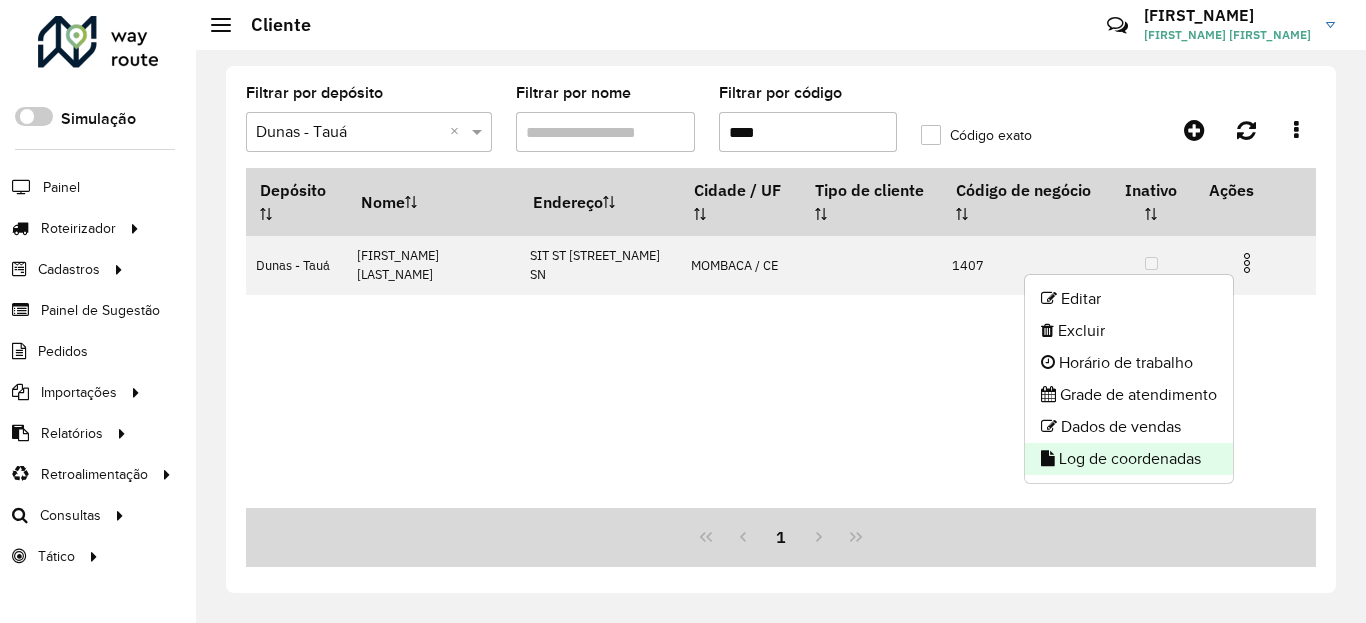 click on "Log de coordenadas" 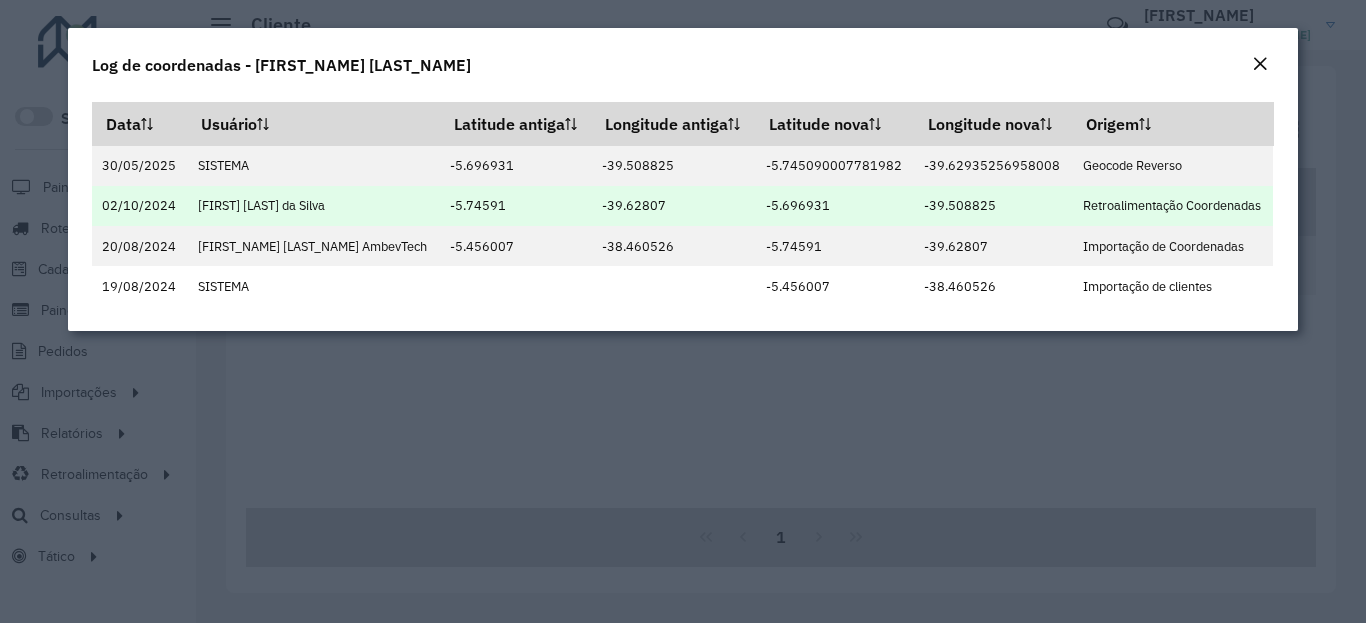 click on "-5.696931" at bounding box center (835, 206) 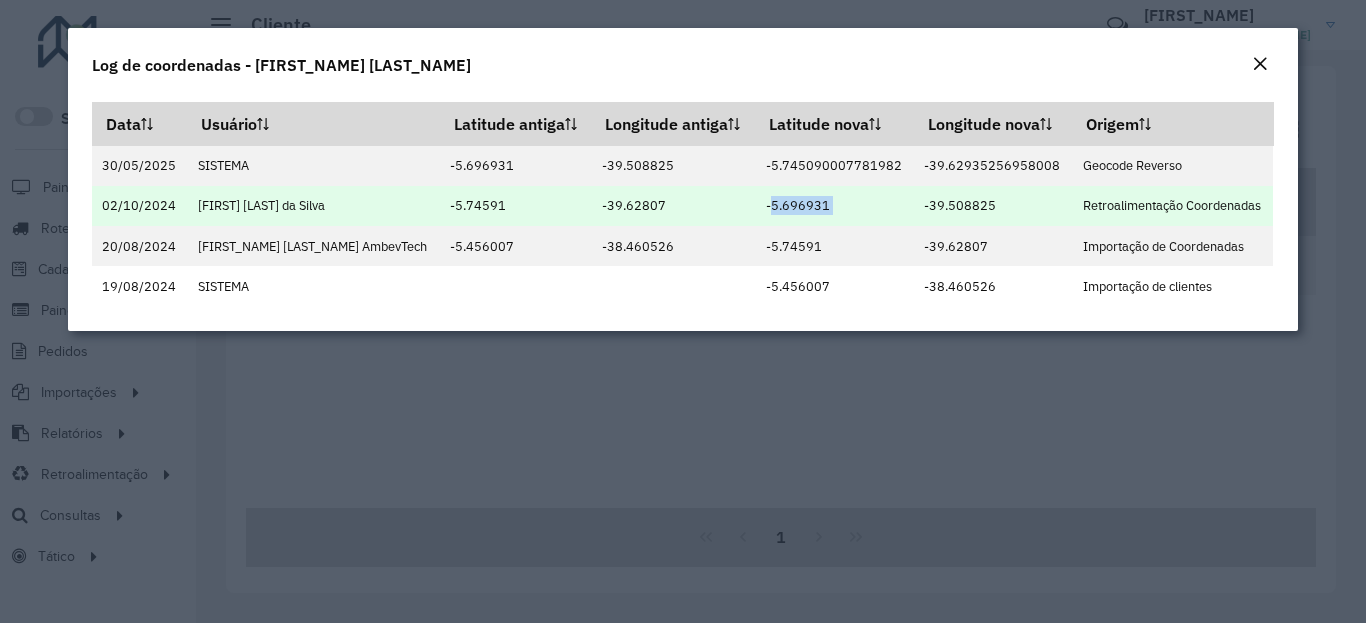 click on "-5.696931" at bounding box center [835, 206] 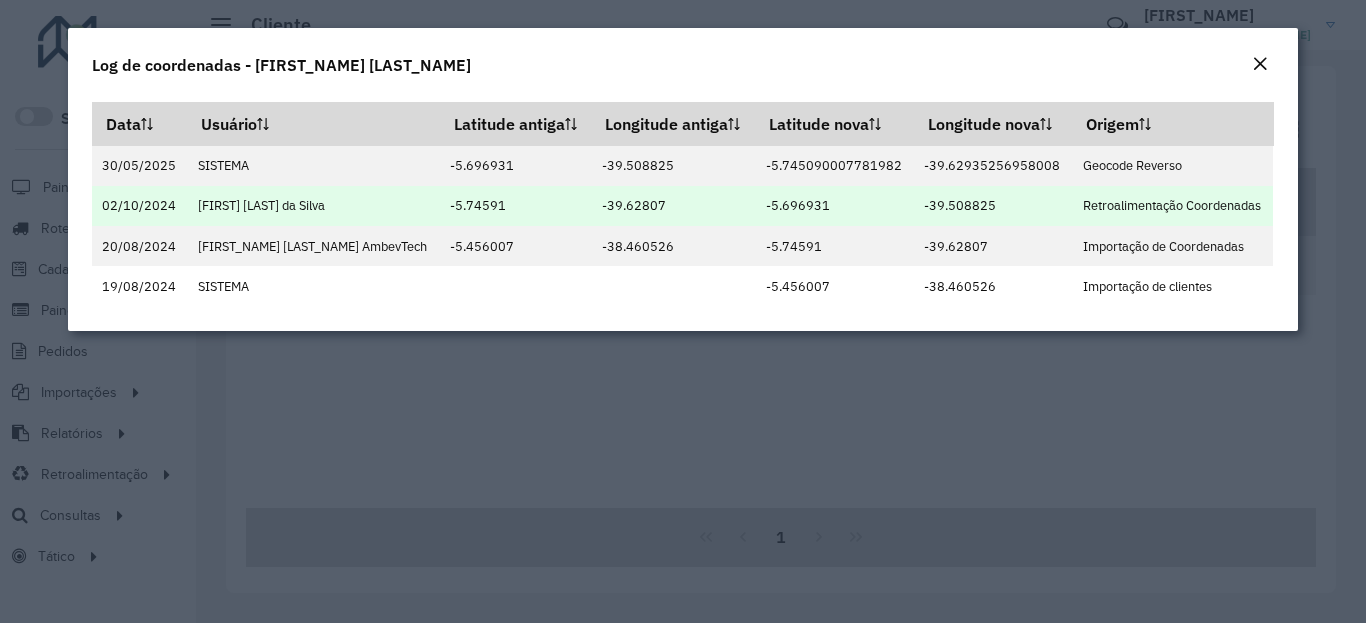 click on "-5.696931" at bounding box center [835, 206] 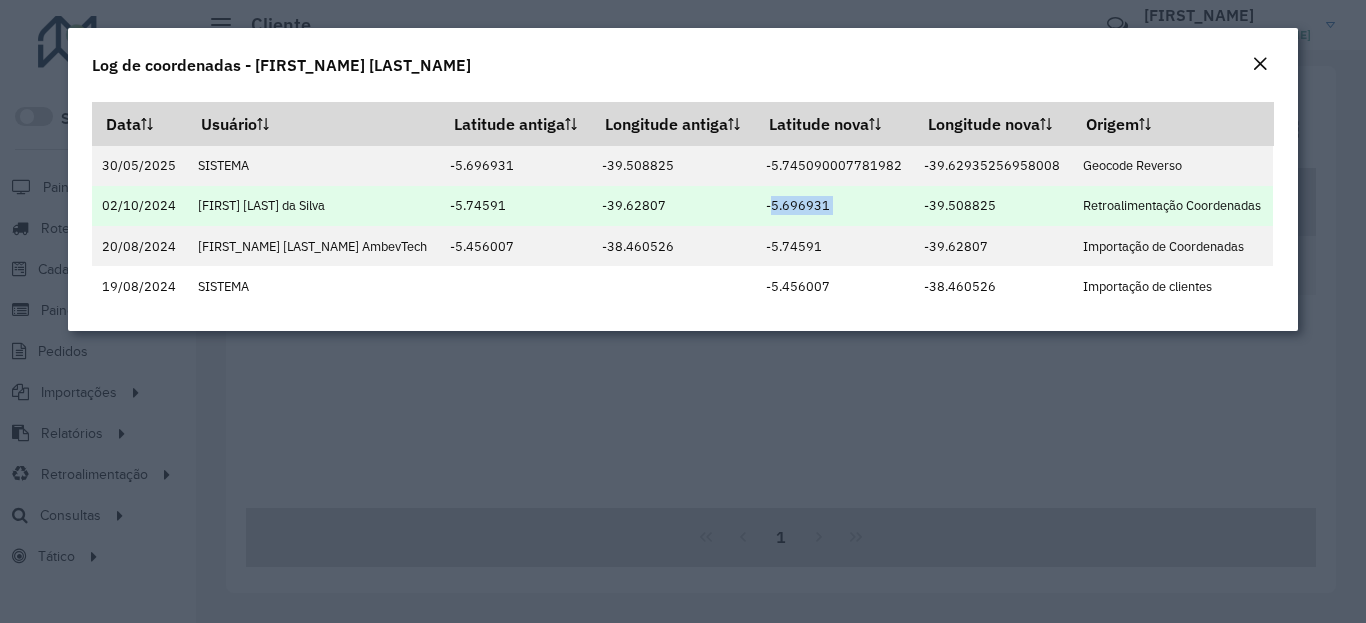 click on "-5.696931" at bounding box center (835, 206) 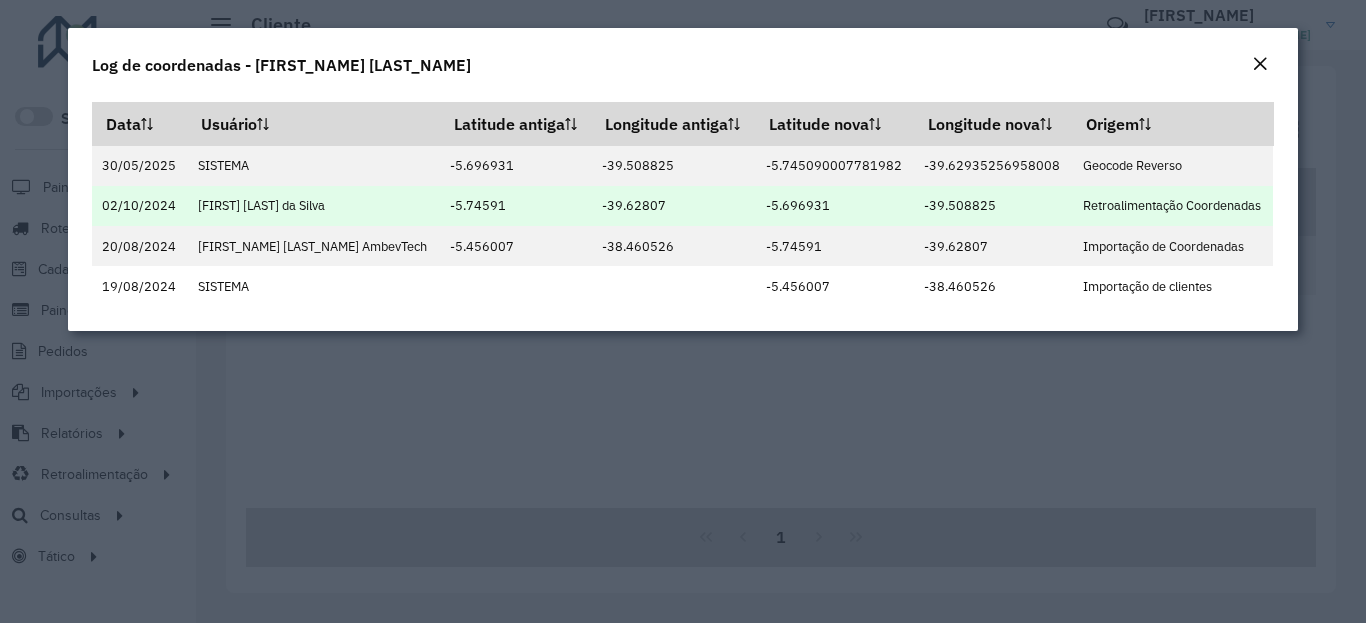 click on "[COORDINATE]" at bounding box center (993, 206) 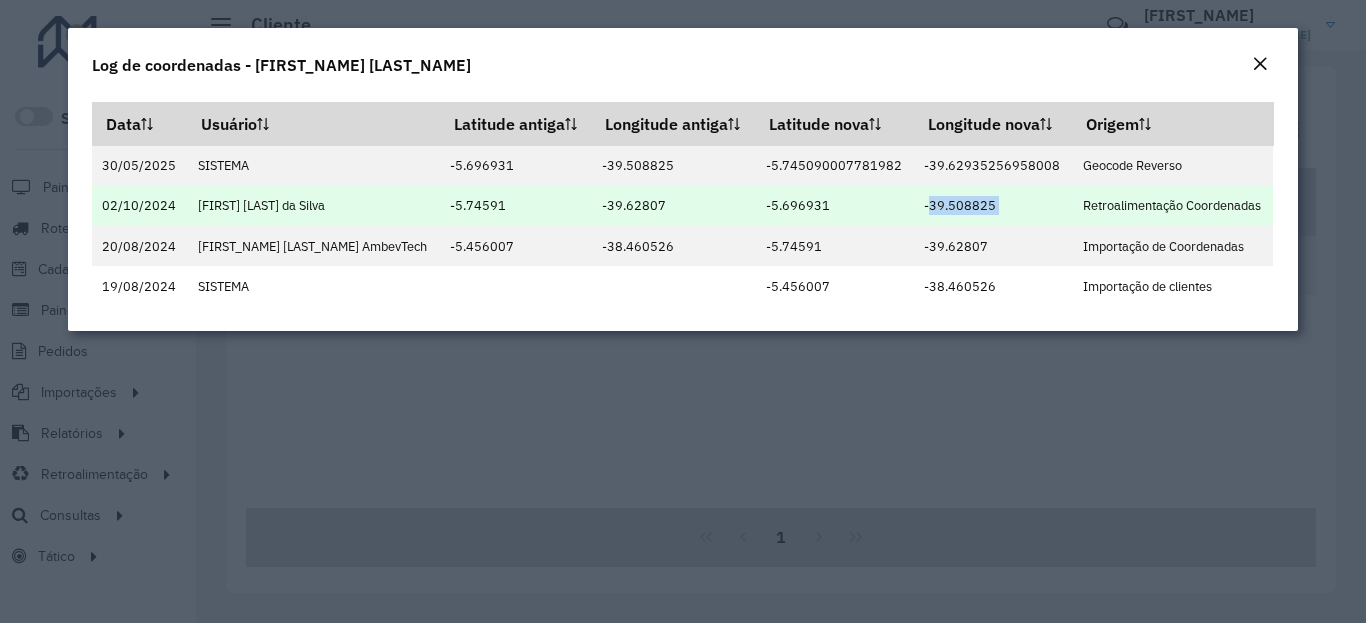 click on "[COORDINATE]" at bounding box center [993, 206] 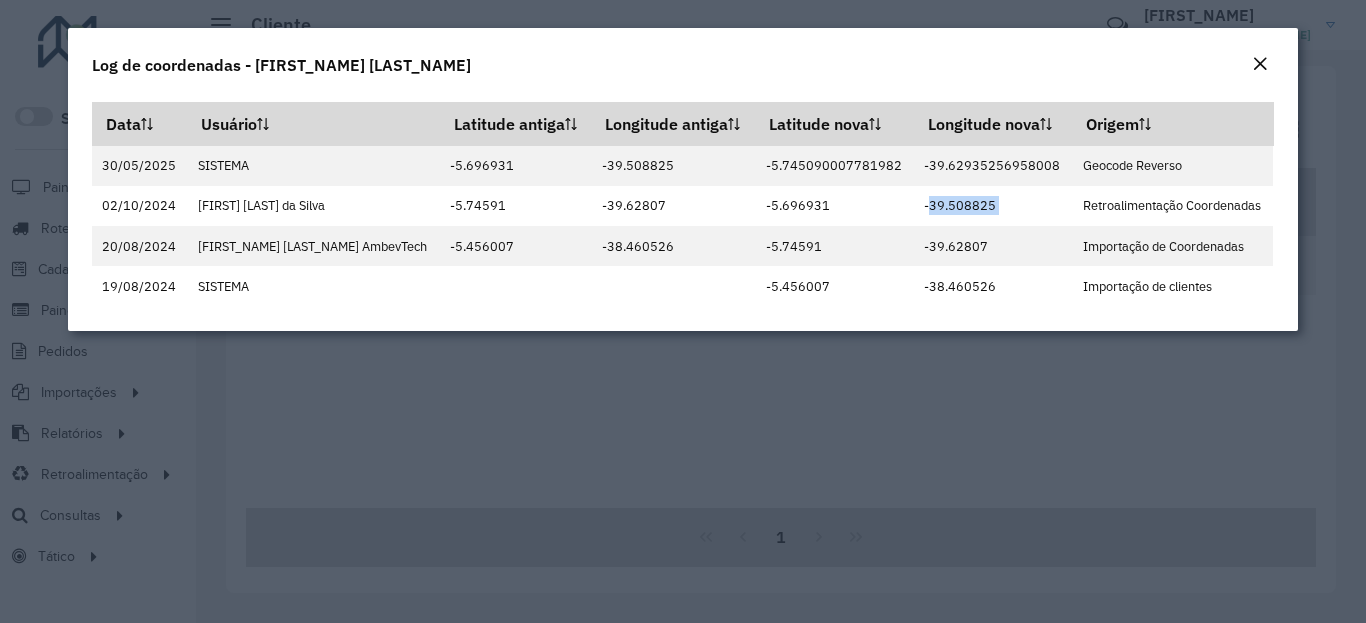 click 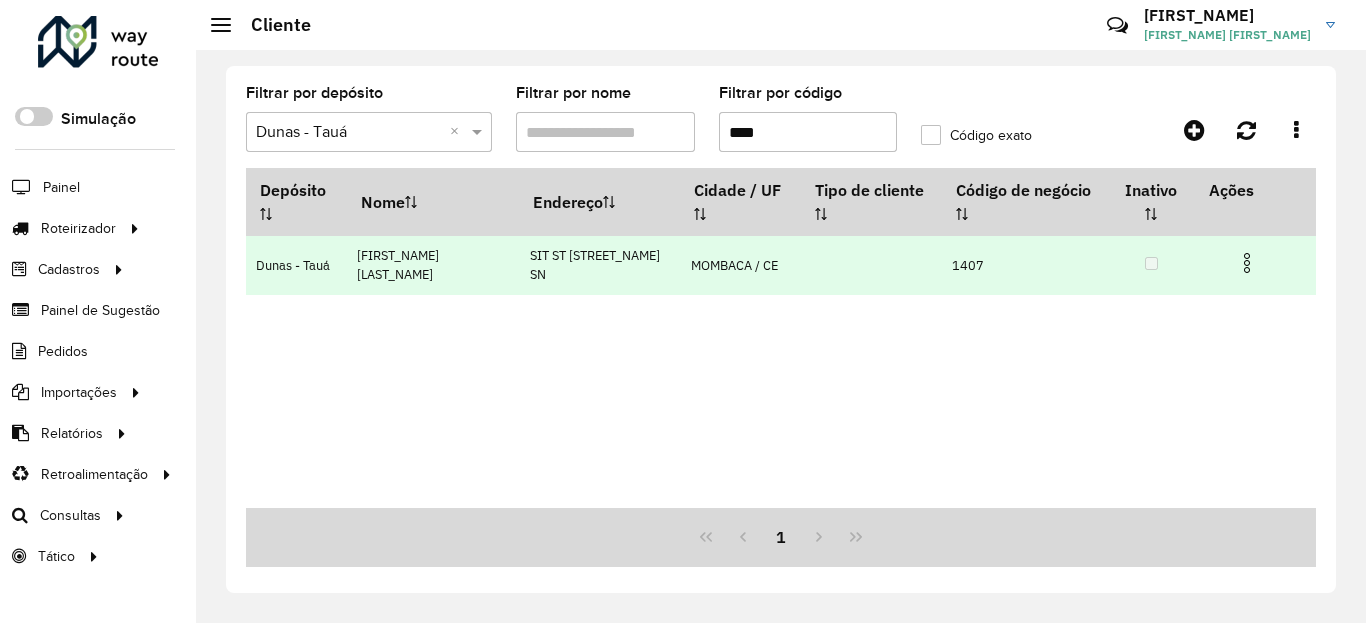 click at bounding box center [1247, 263] 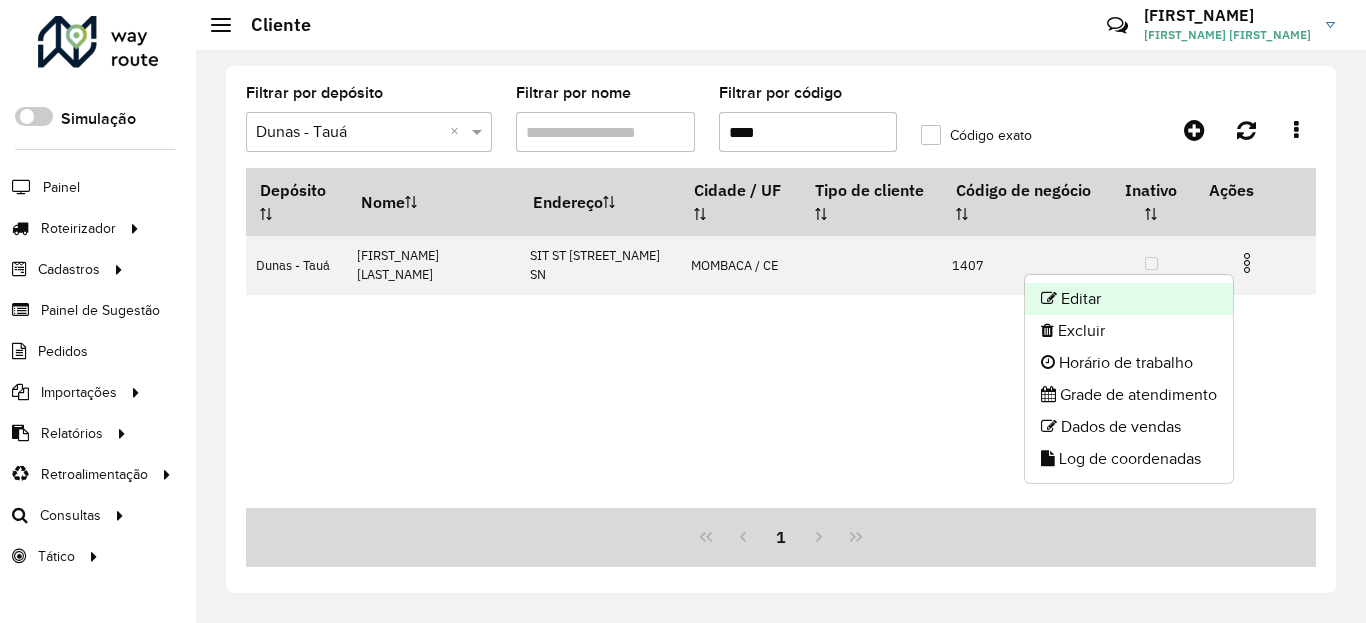click on "Editar" 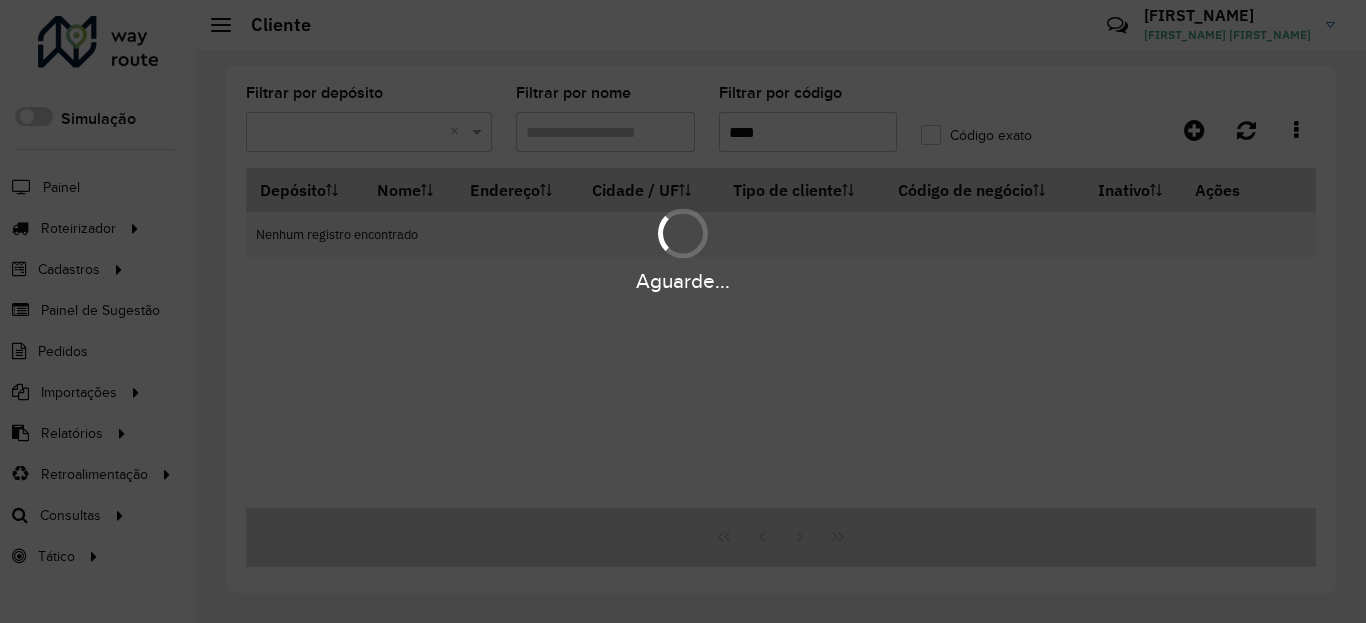 click on "Aguarde..." at bounding box center (683, 249) 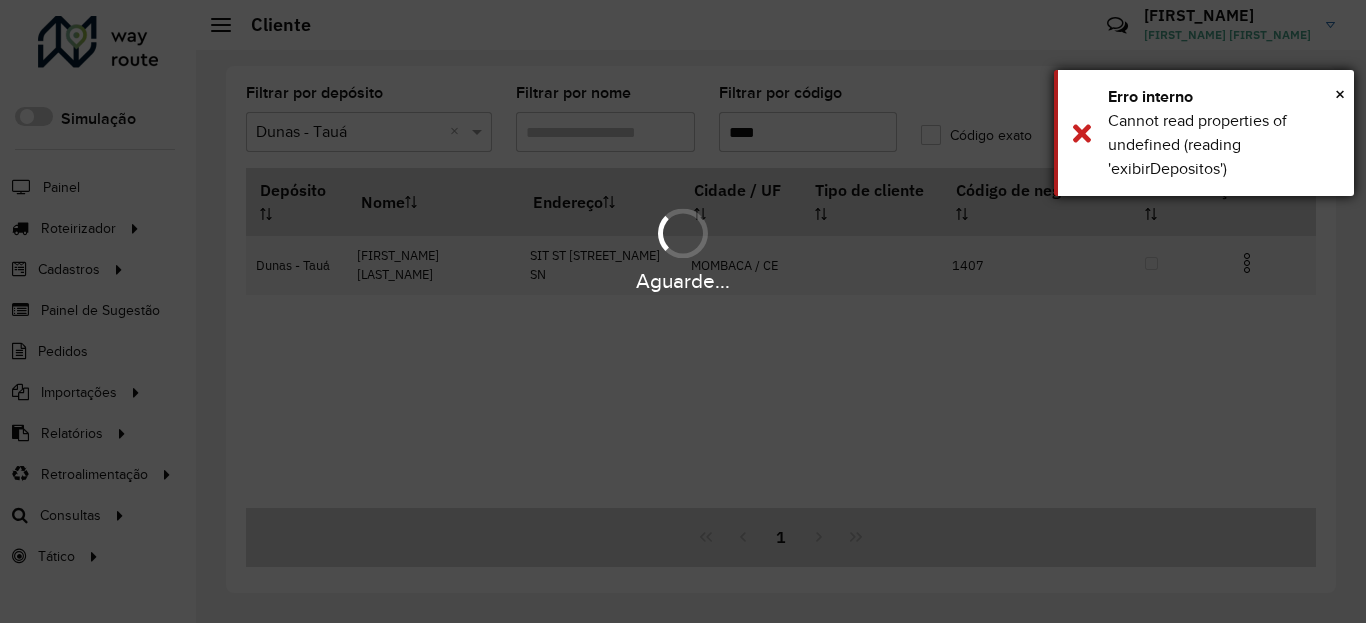 click on "Erro interno" at bounding box center (1223, 97) 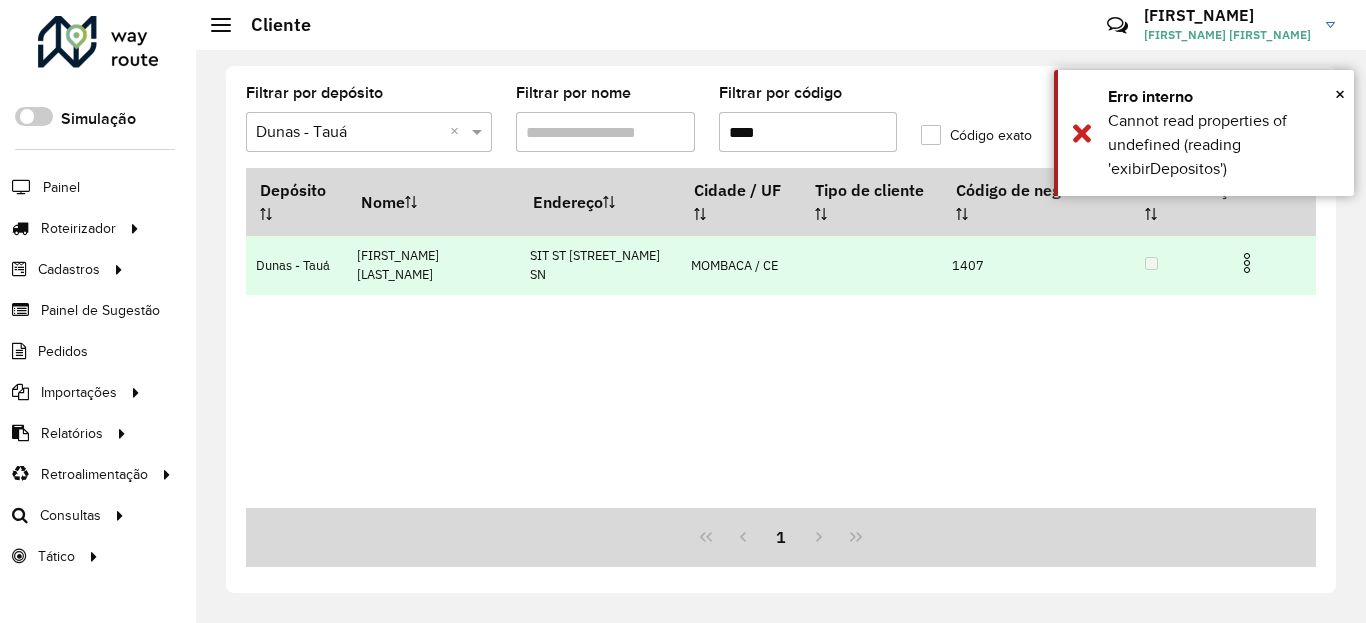 click at bounding box center (1247, 263) 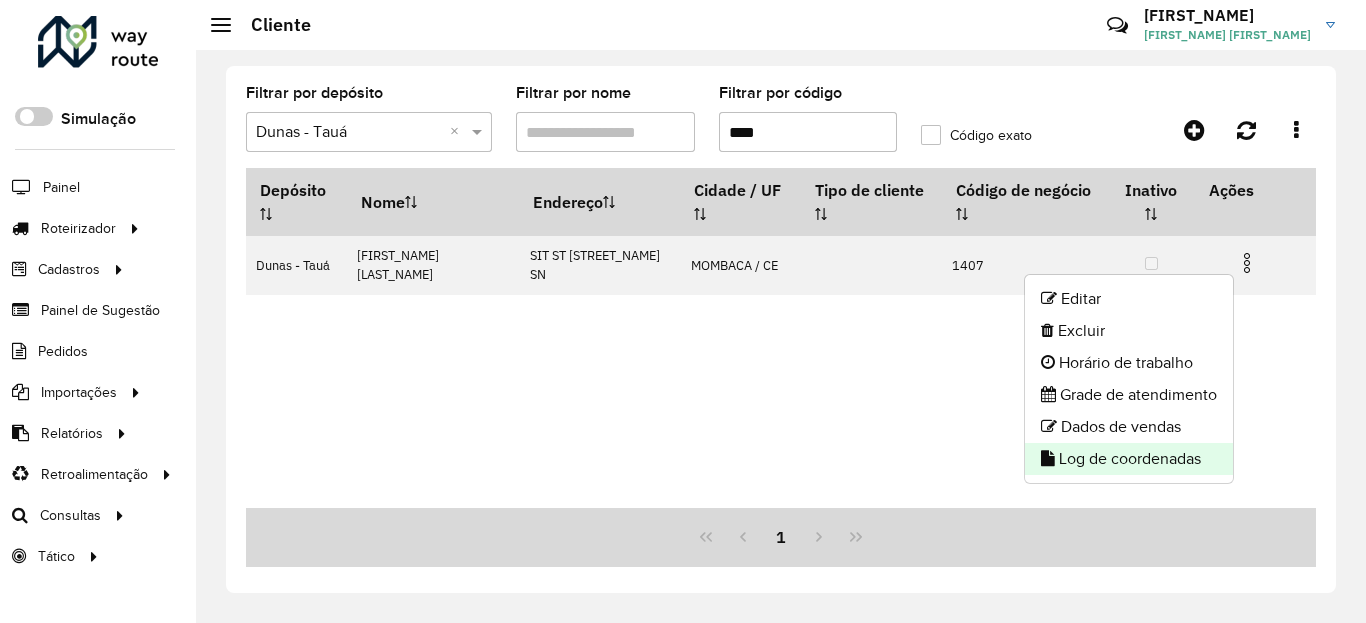 click on "Log de coordenadas" 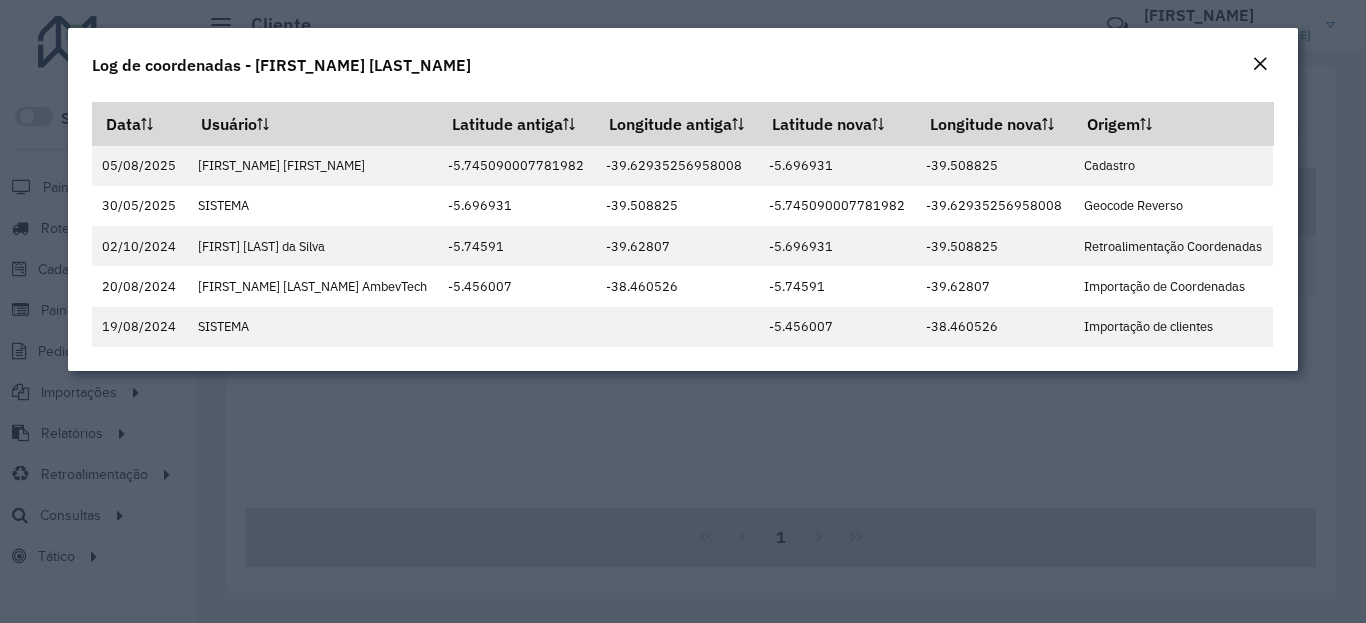 click 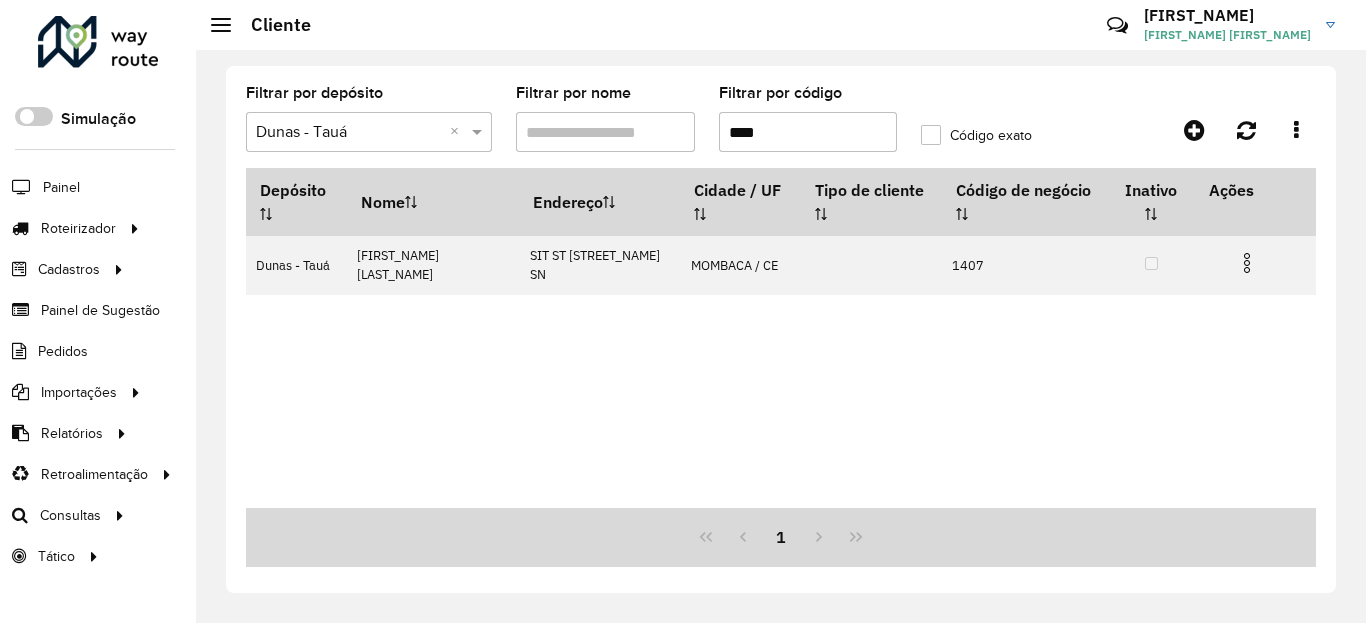 click on "****" at bounding box center [808, 132] 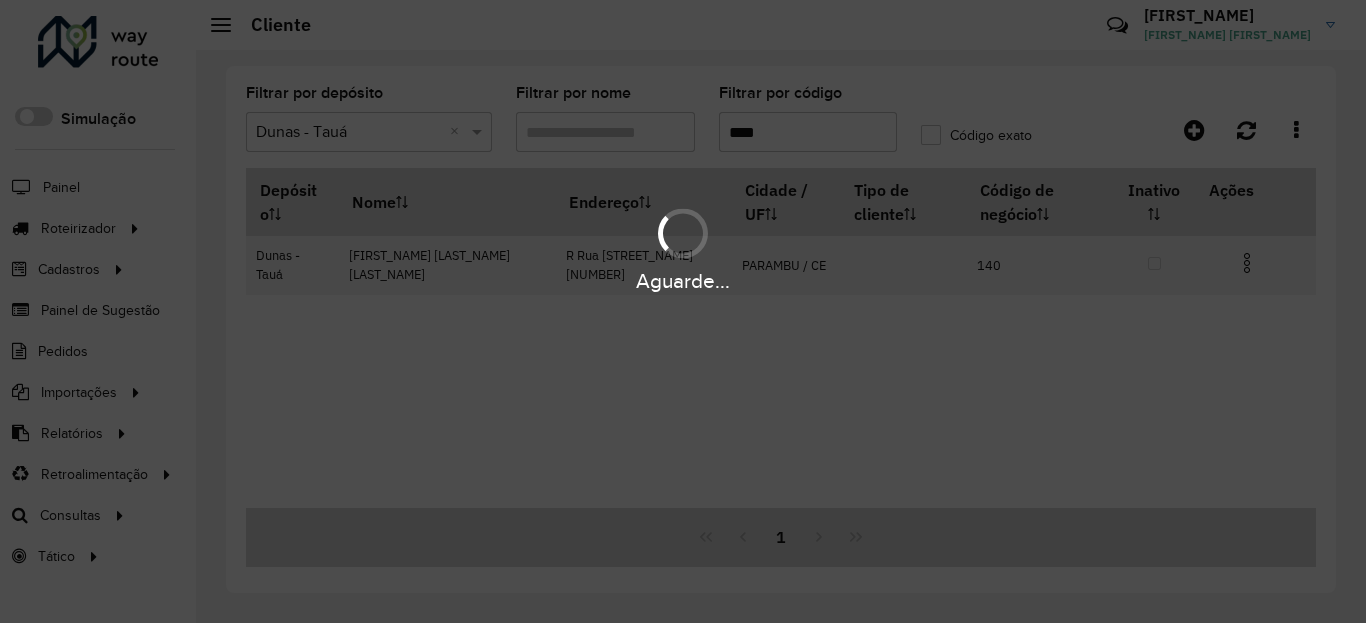 type on "****" 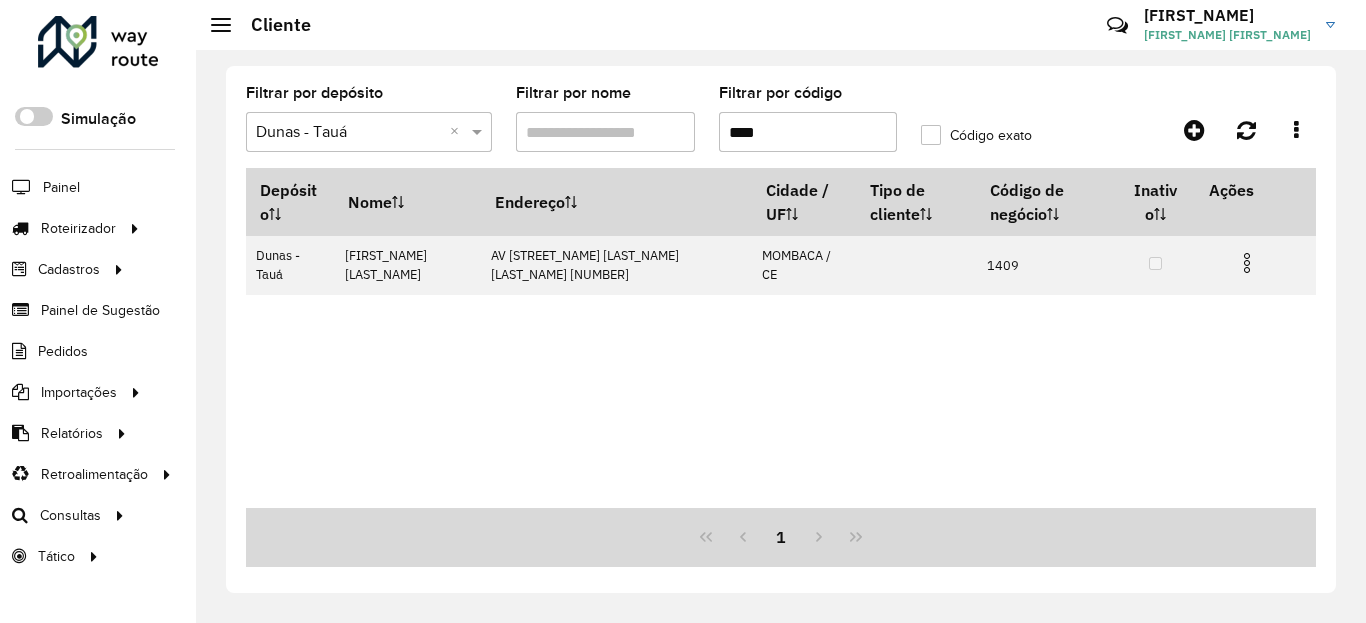 click at bounding box center [1247, 263] 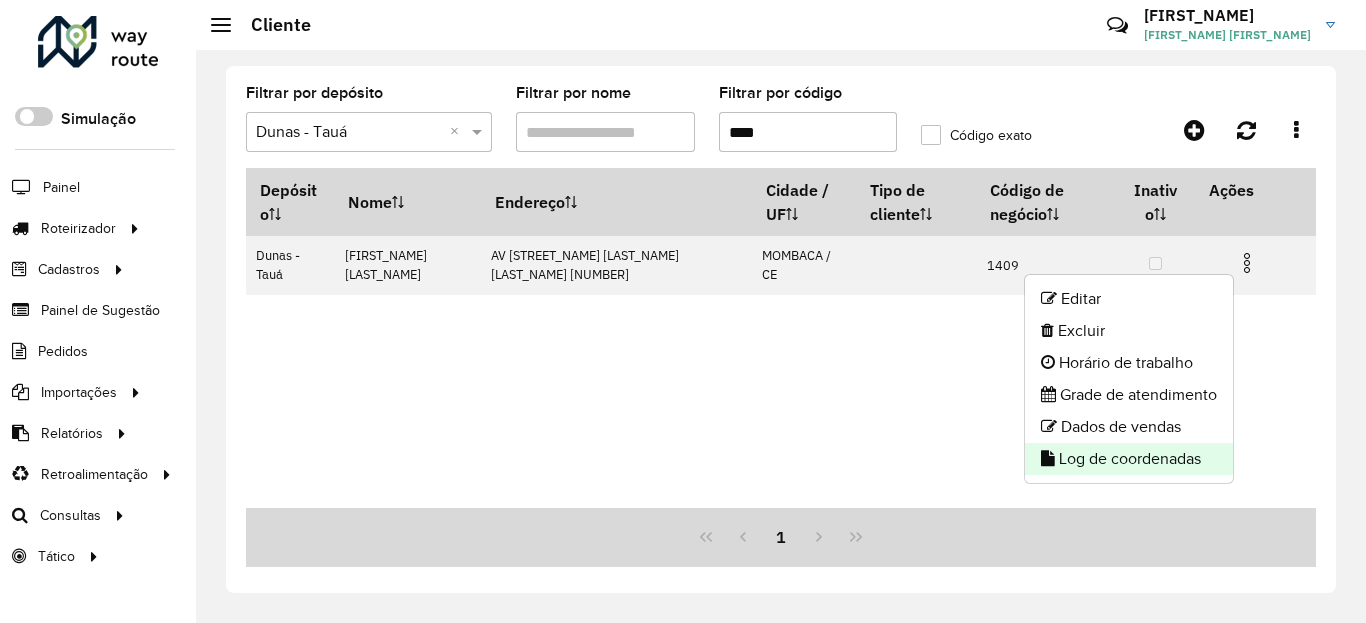 click on "Log de coordenadas" 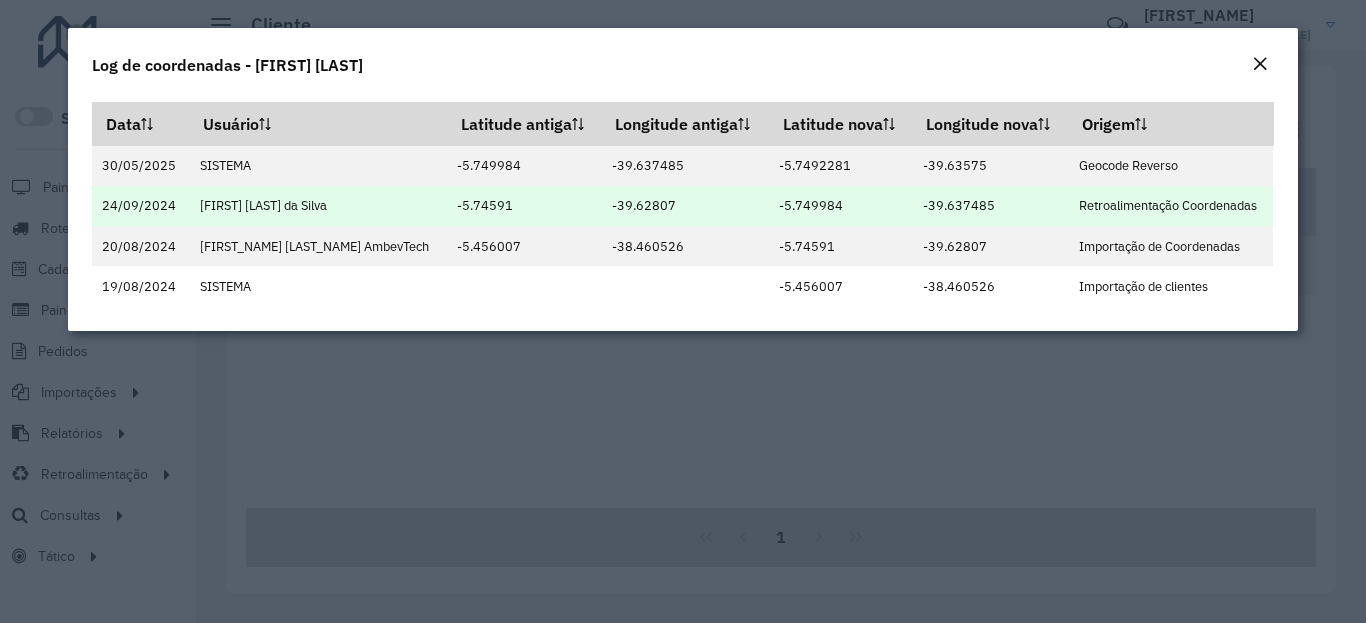 click on "-5.749984" at bounding box center (841, 206) 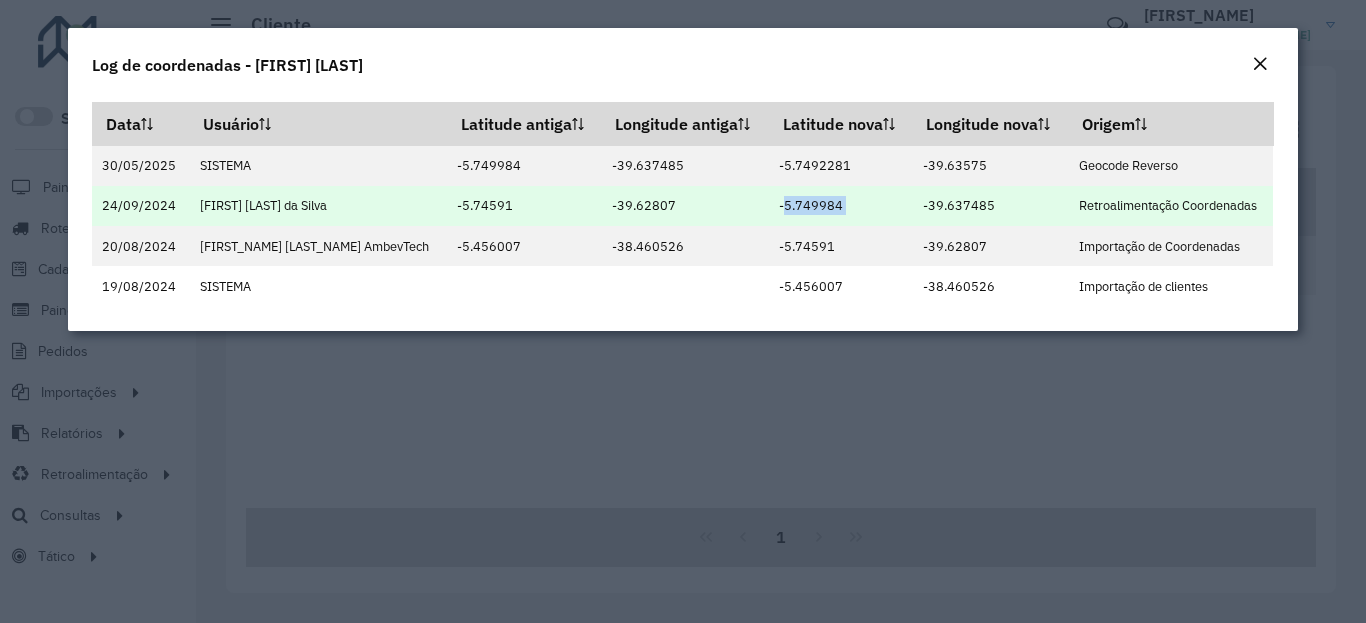 click on "-5.749984" at bounding box center (841, 206) 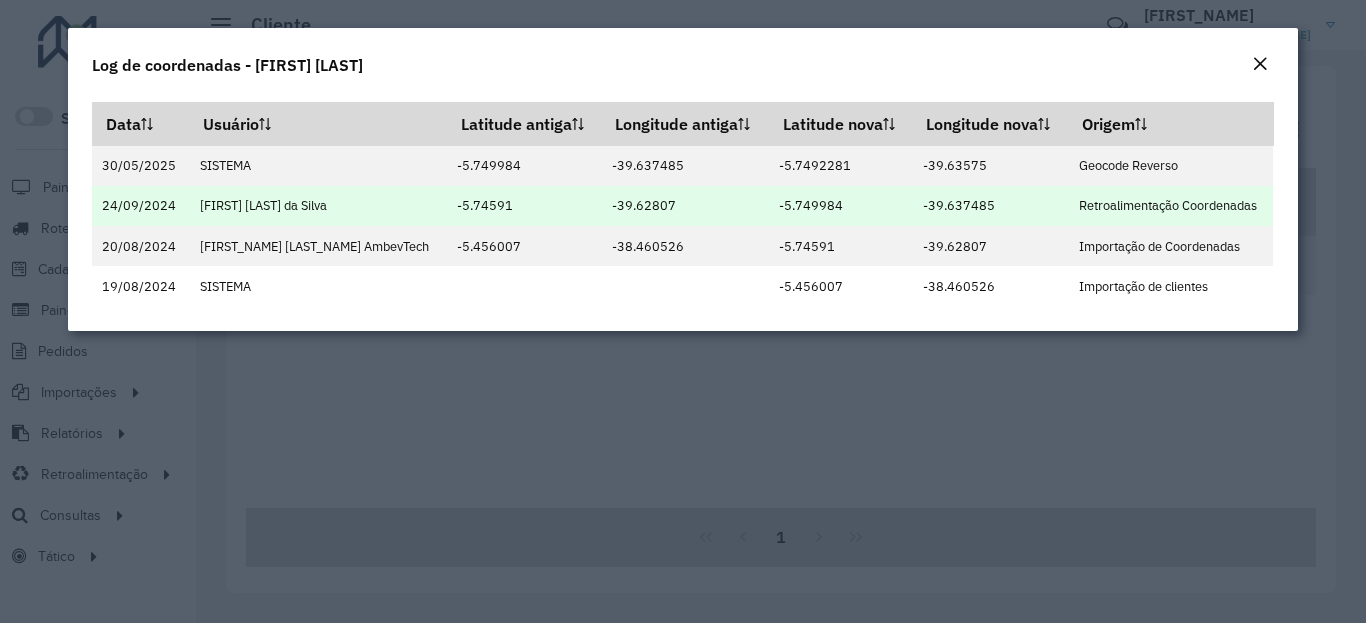 click on "-39.637485" at bounding box center (990, 206) 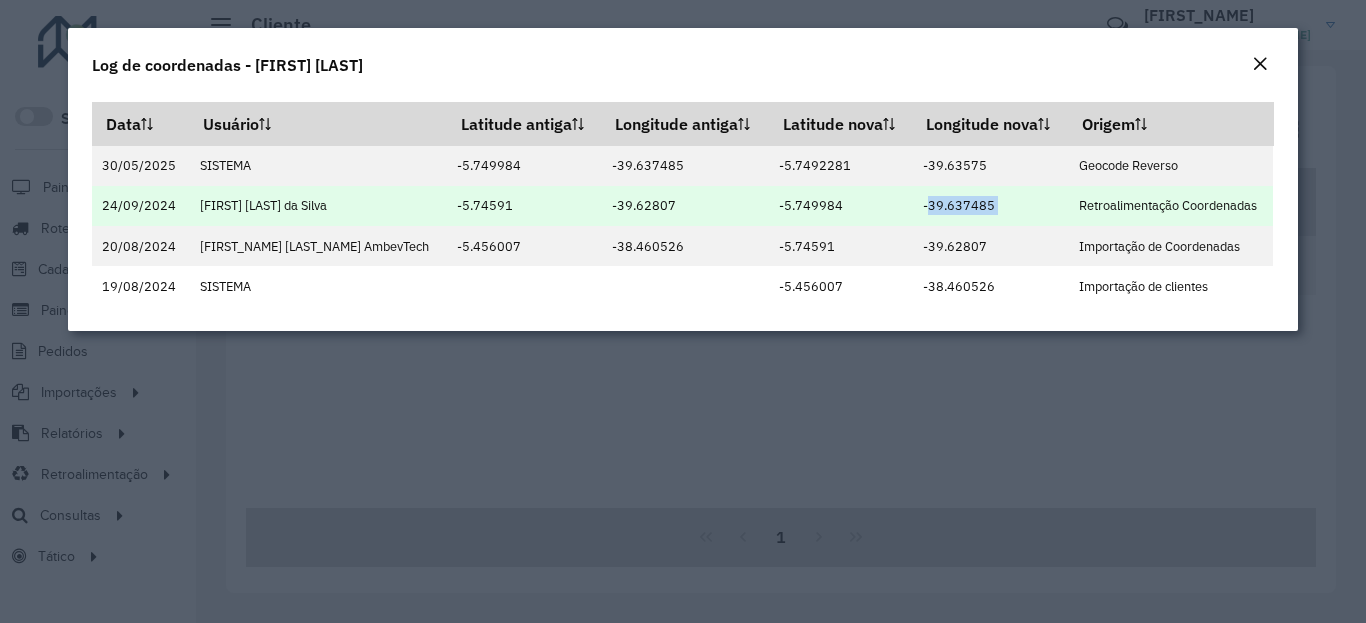 click on "-39.637485" at bounding box center [990, 206] 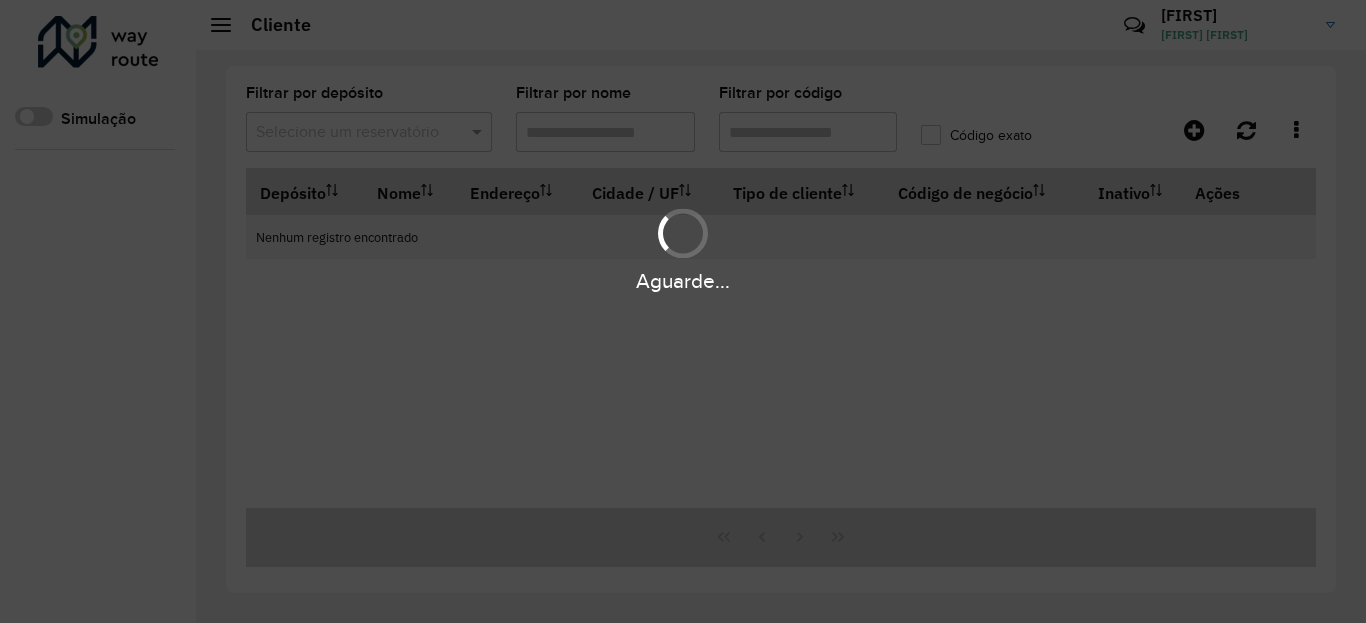 scroll, scrollTop: 0, scrollLeft: 0, axis: both 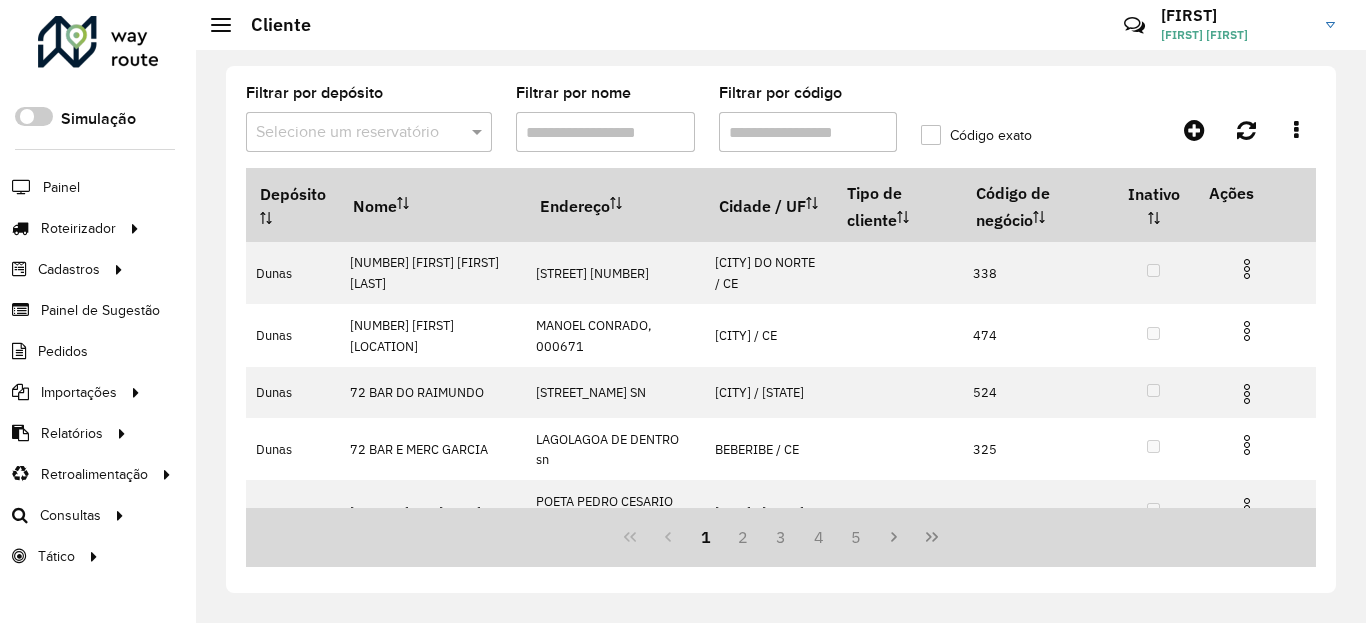 click at bounding box center [349, 133] 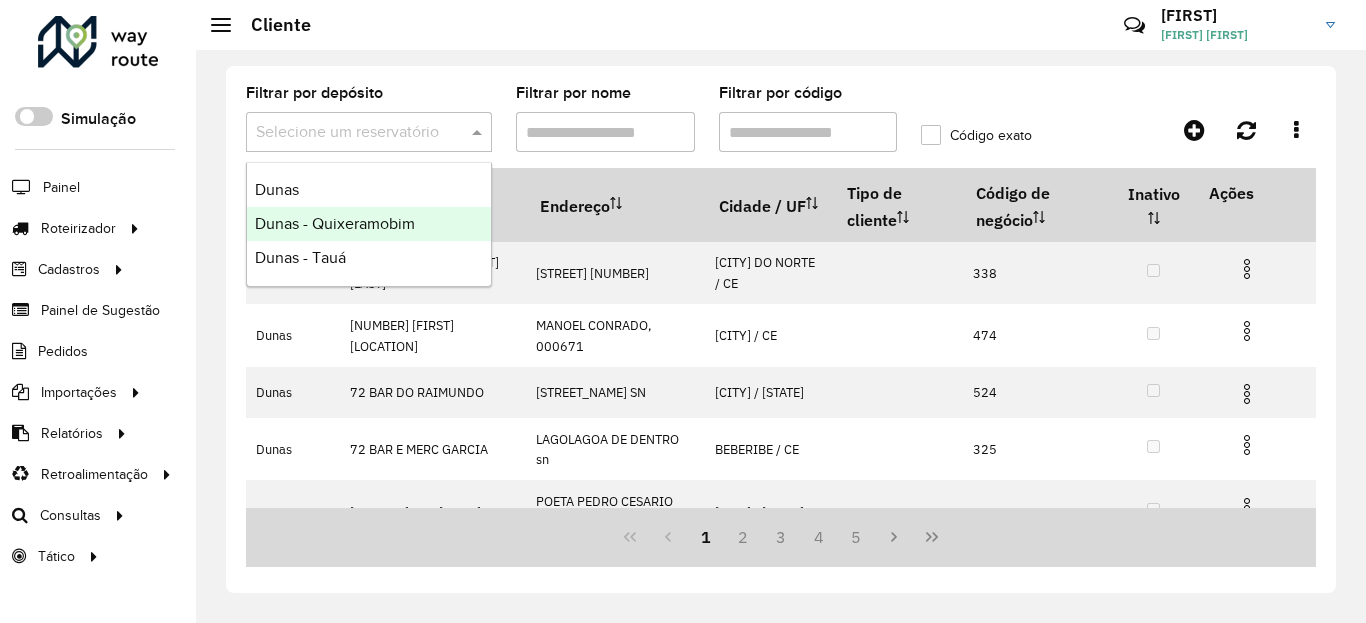click on "Dunas - Tauá" at bounding box center (369, 258) 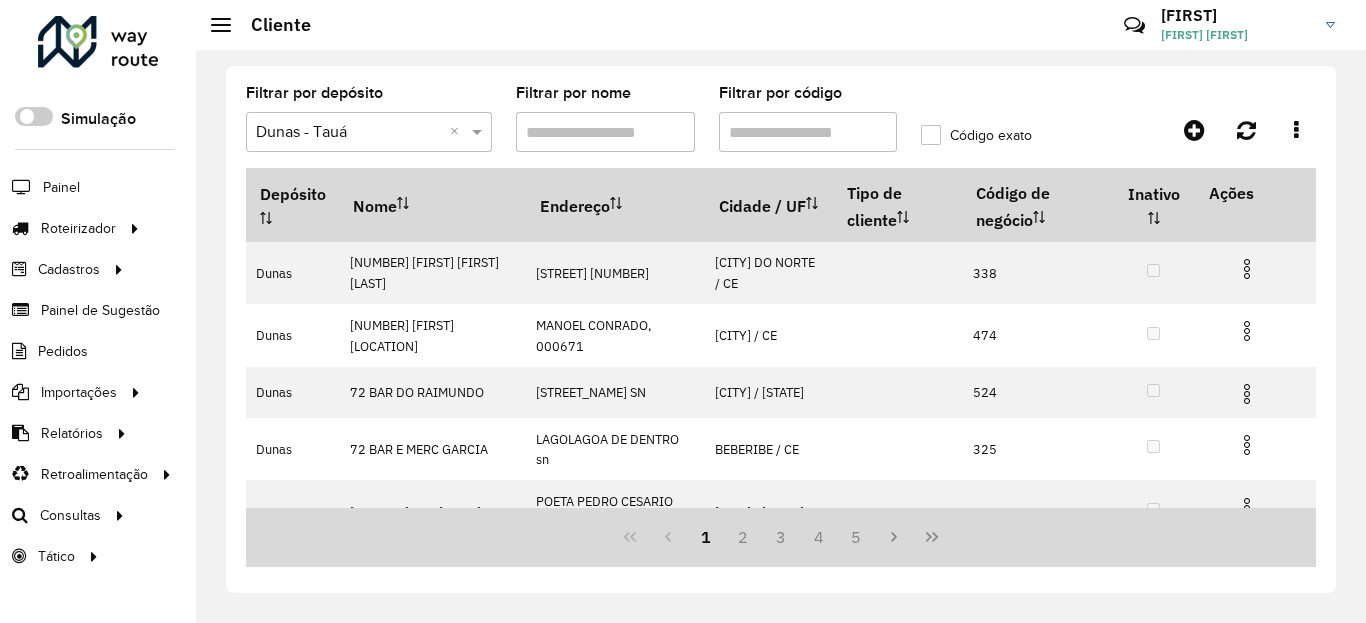 click on "Aguarde..." at bounding box center [0, 0] 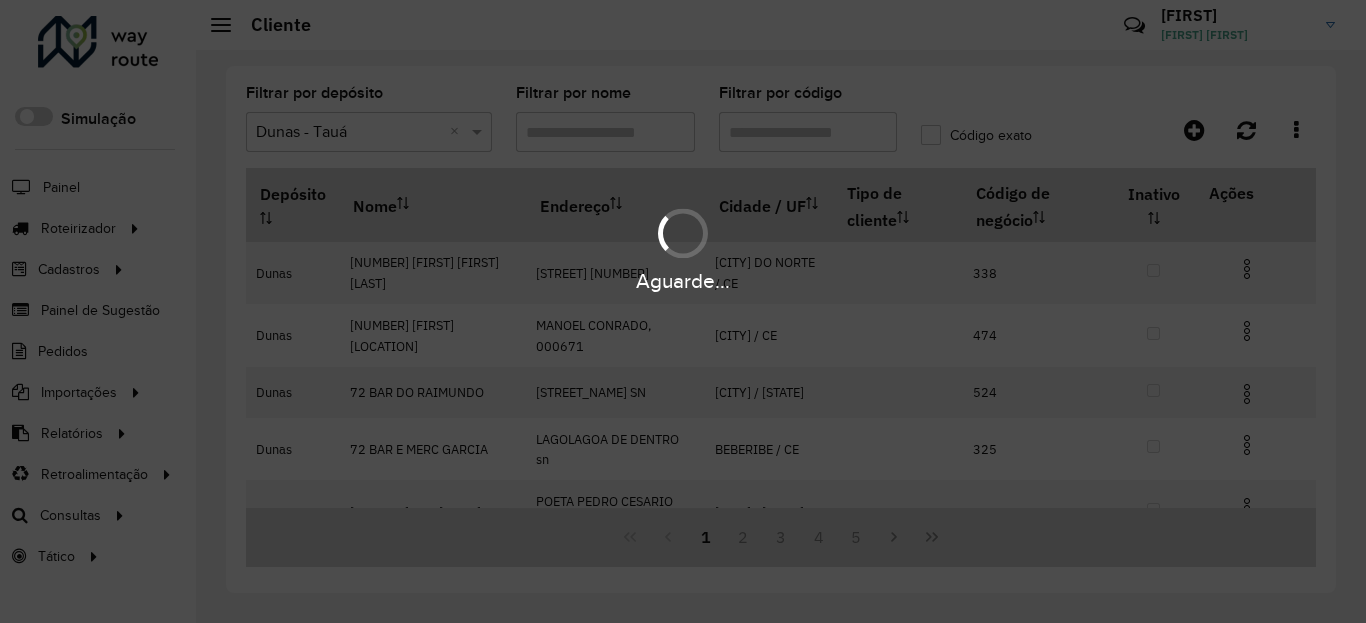 click on "Aguarde..." at bounding box center [683, 311] 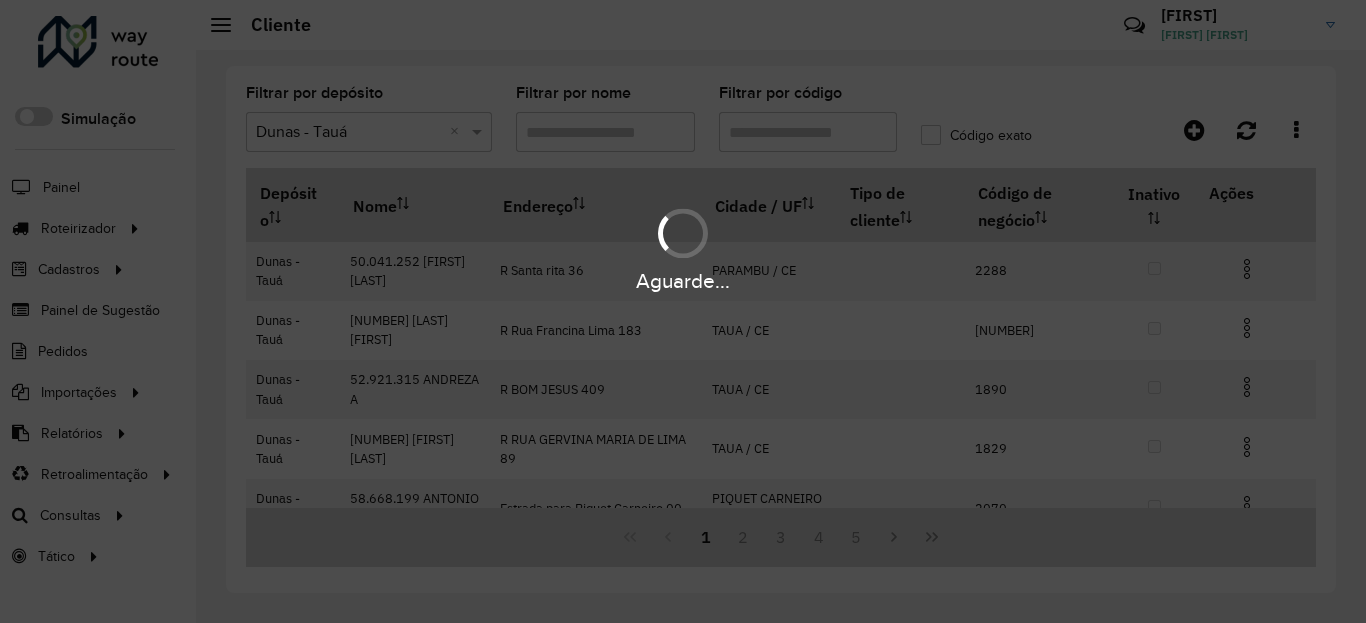 click on "Aguarde..." at bounding box center [683, 311] 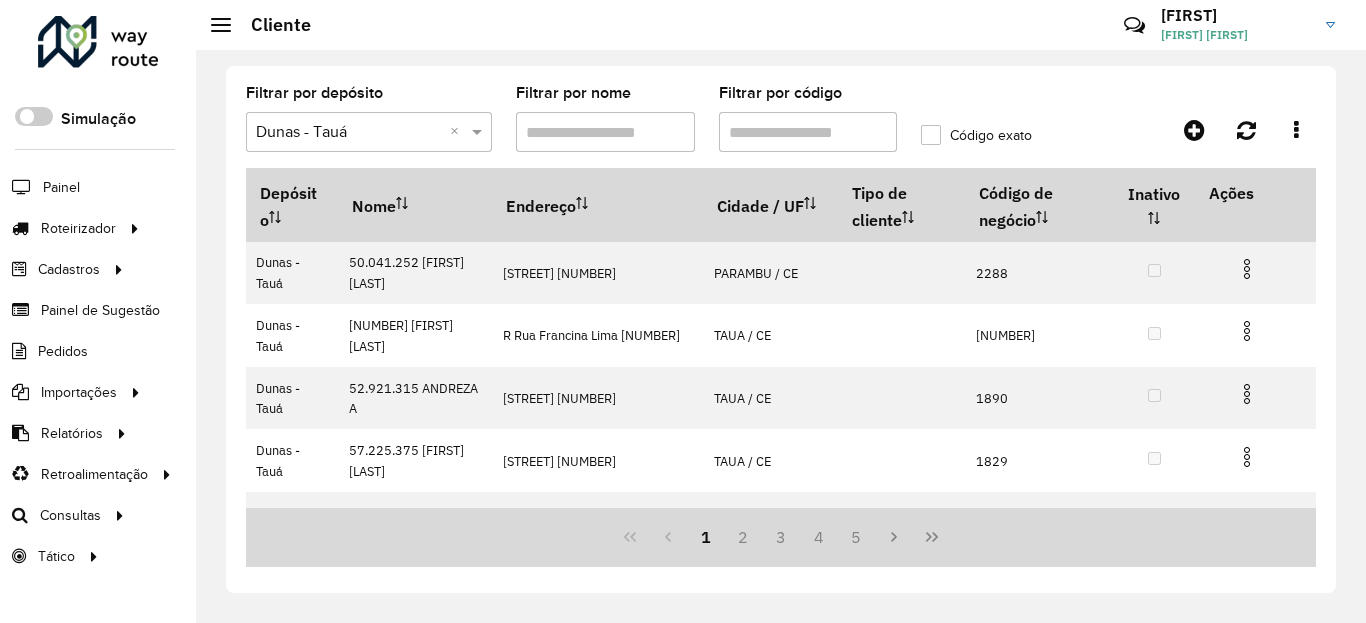 click on "Código exato" 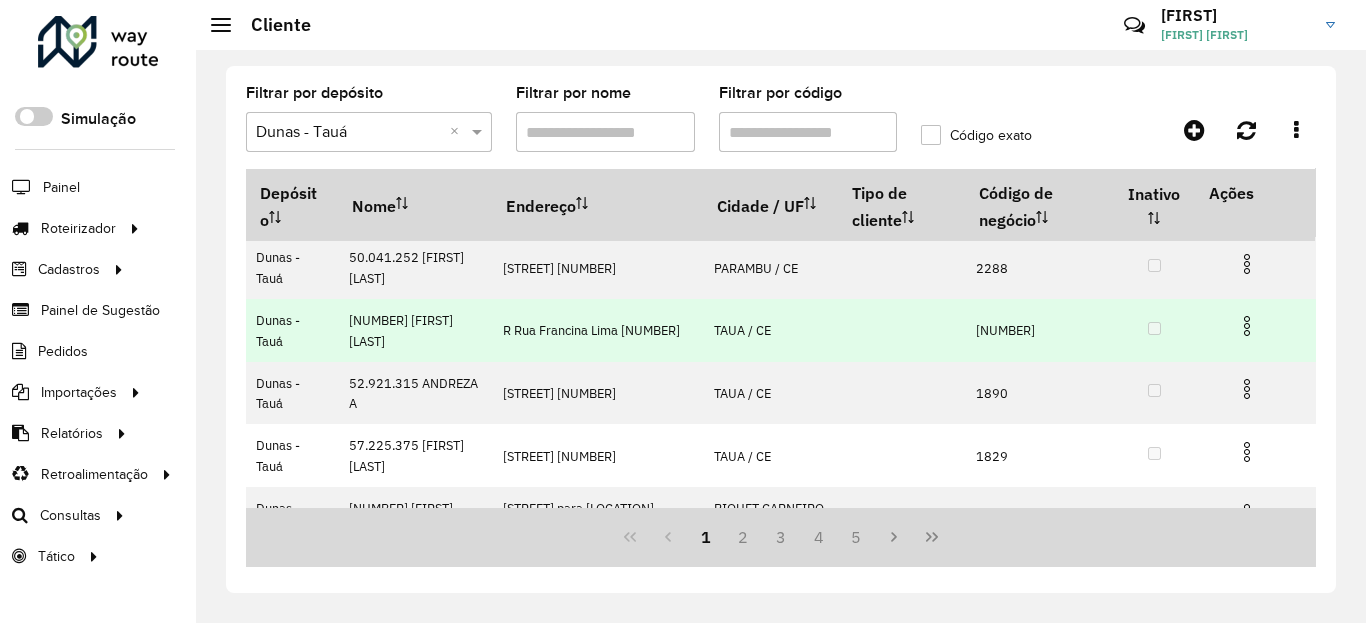 scroll, scrollTop: 0, scrollLeft: 0, axis: both 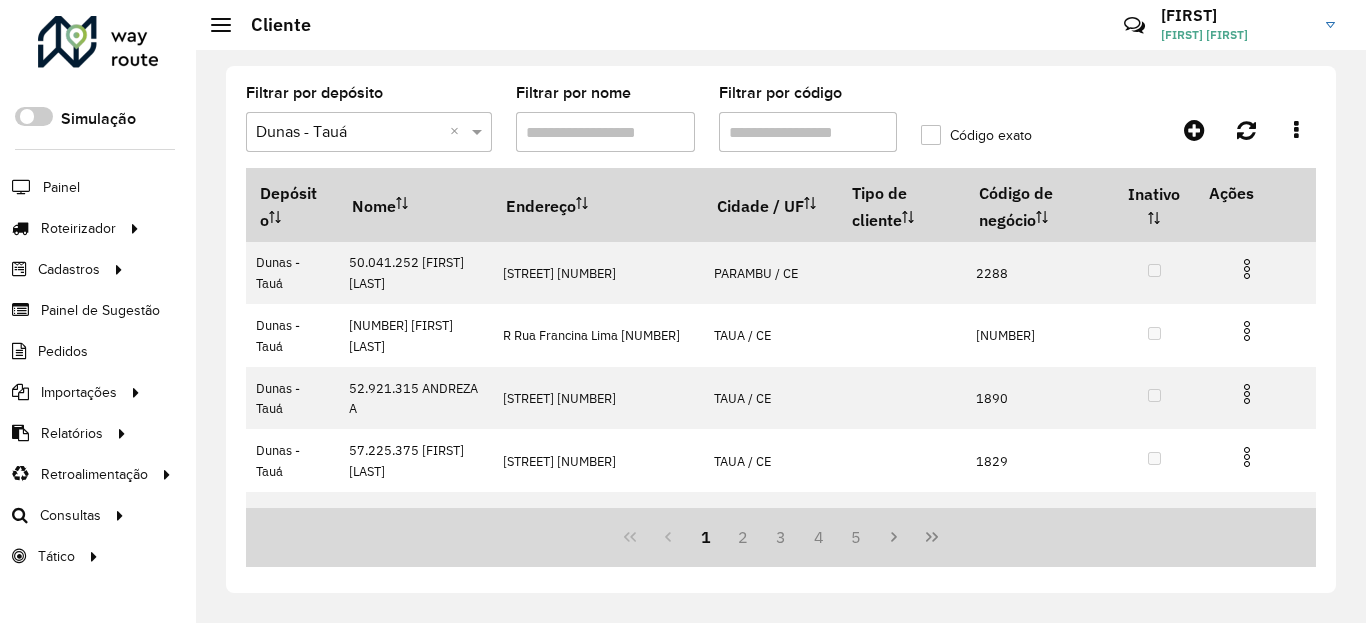 click on "Filtrar por código" at bounding box center (808, 132) 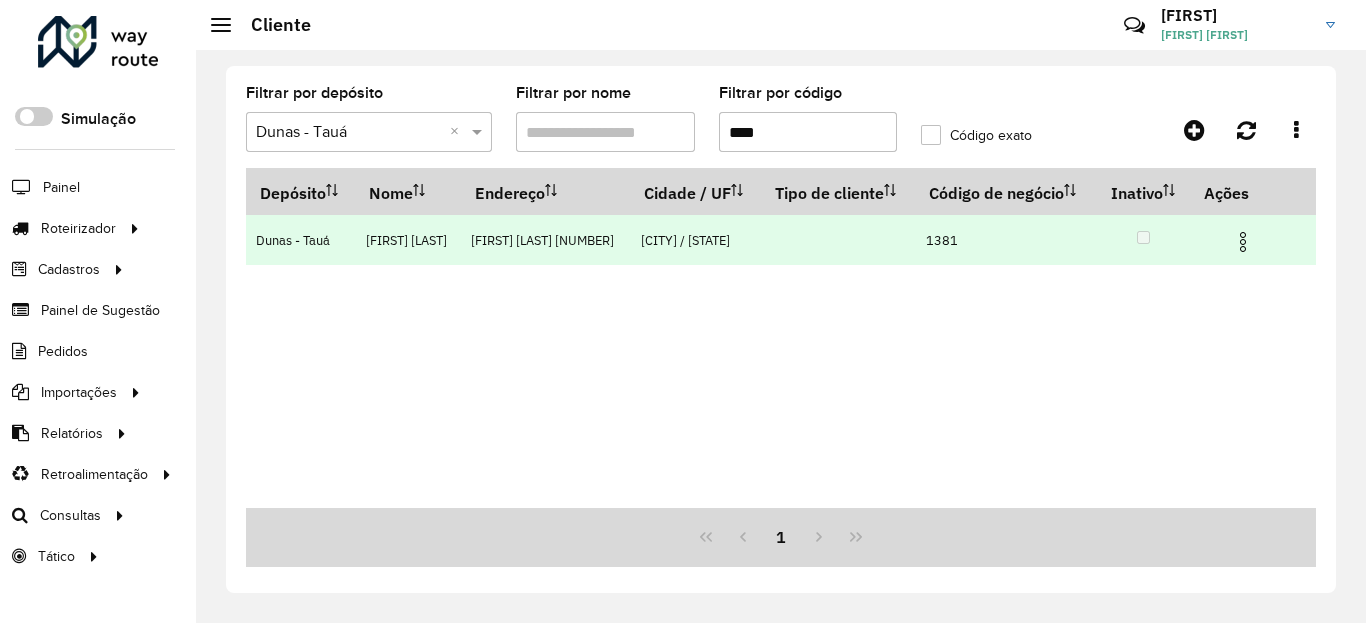 click at bounding box center [1243, 242] 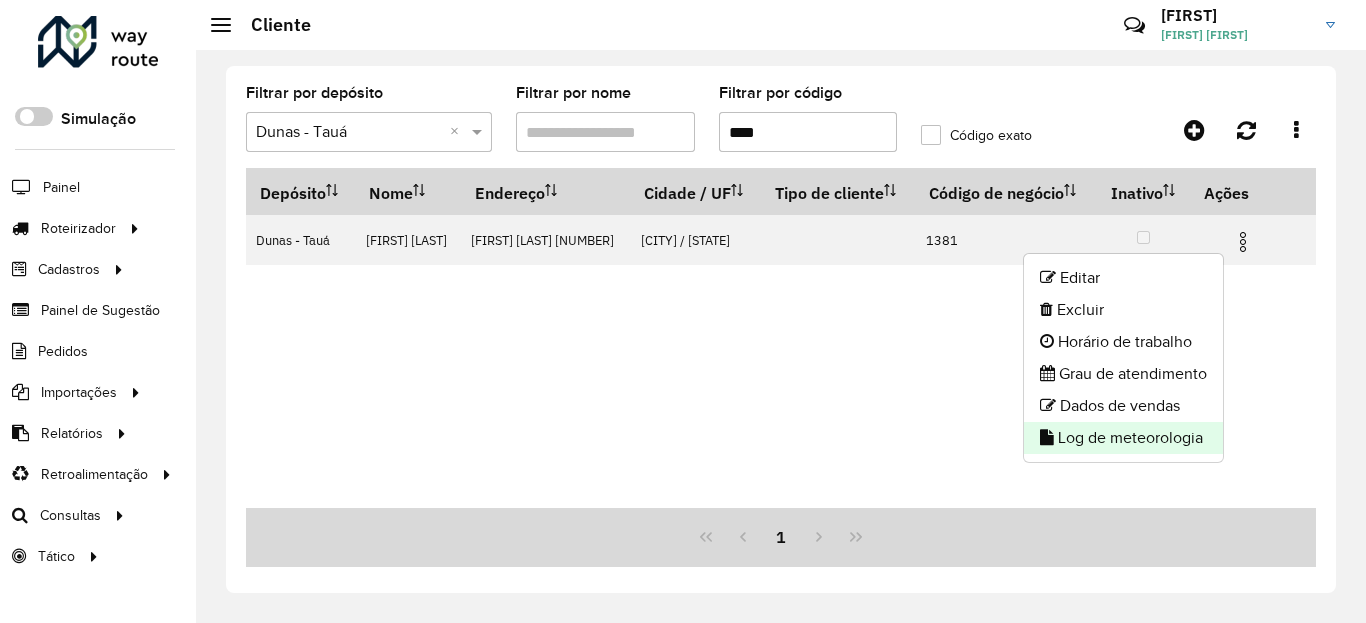 click on "Log de meteorologia" 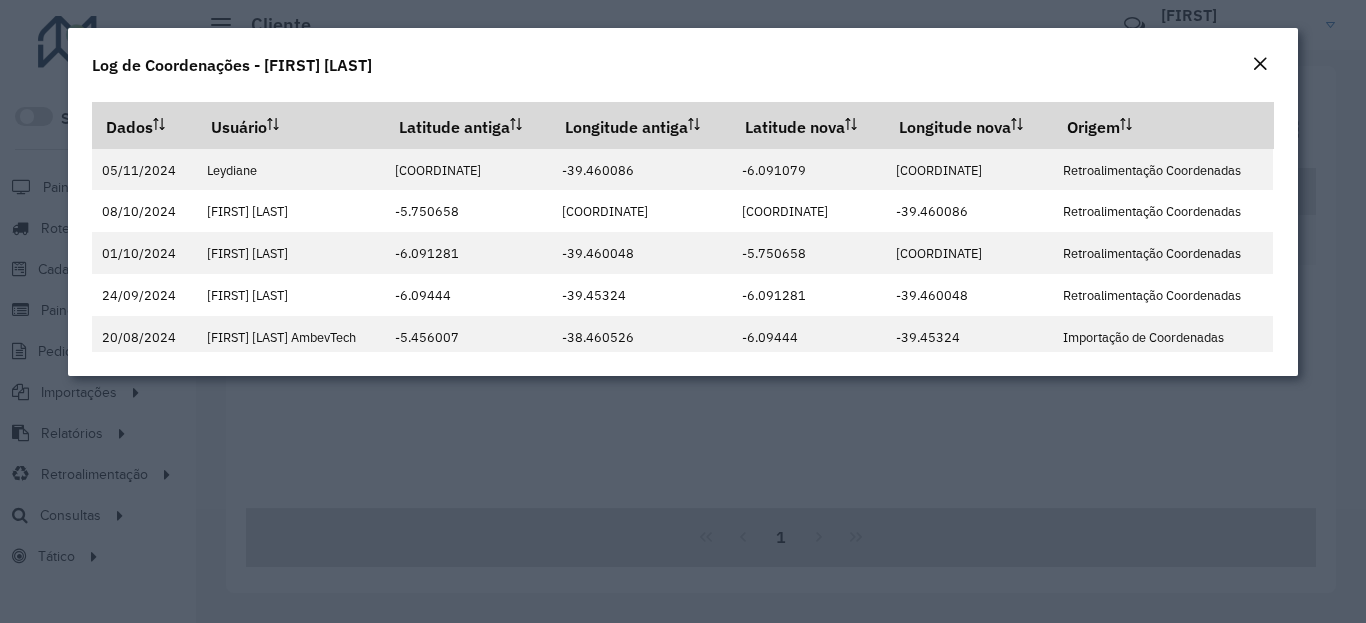 click on "Log de Coordenações - [FIRST] [LAST]" 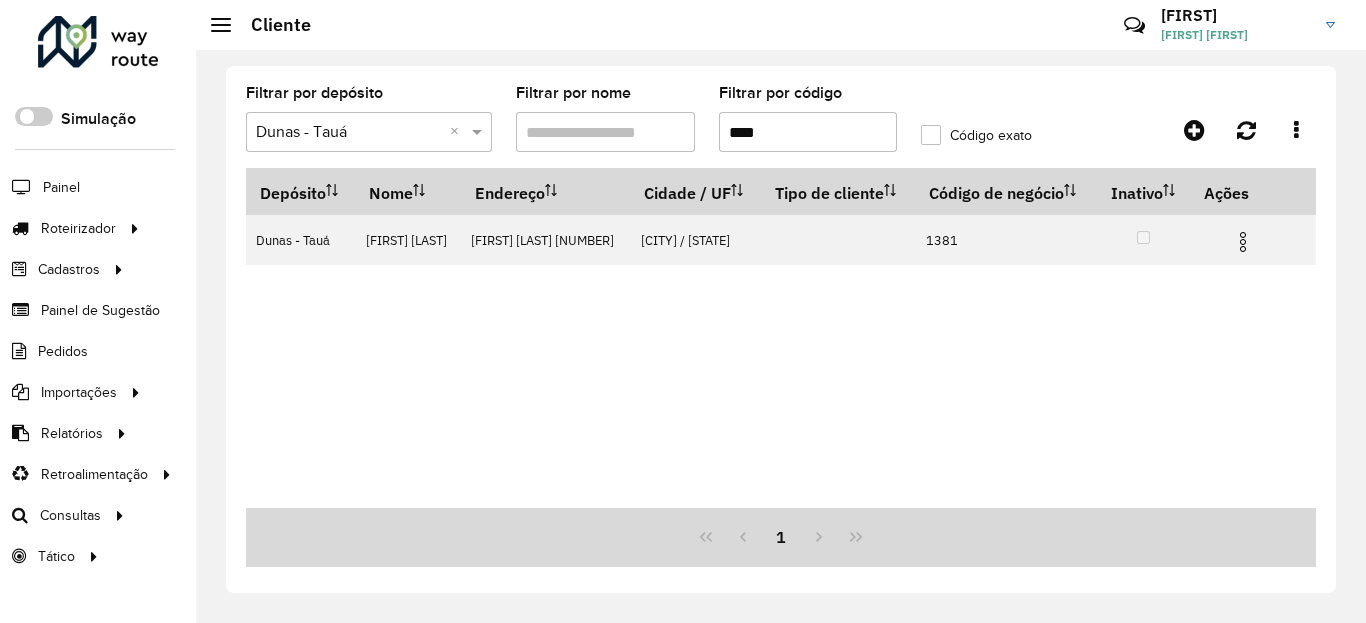 click on "****" at bounding box center (808, 132) 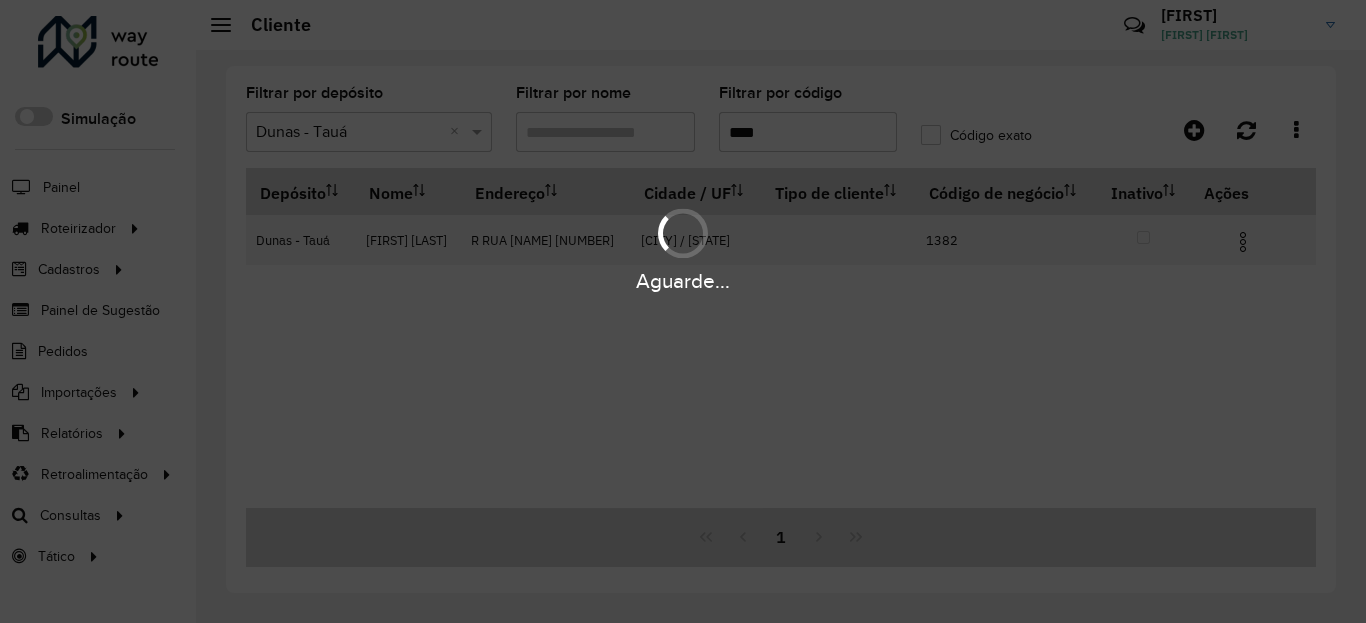 type on "****" 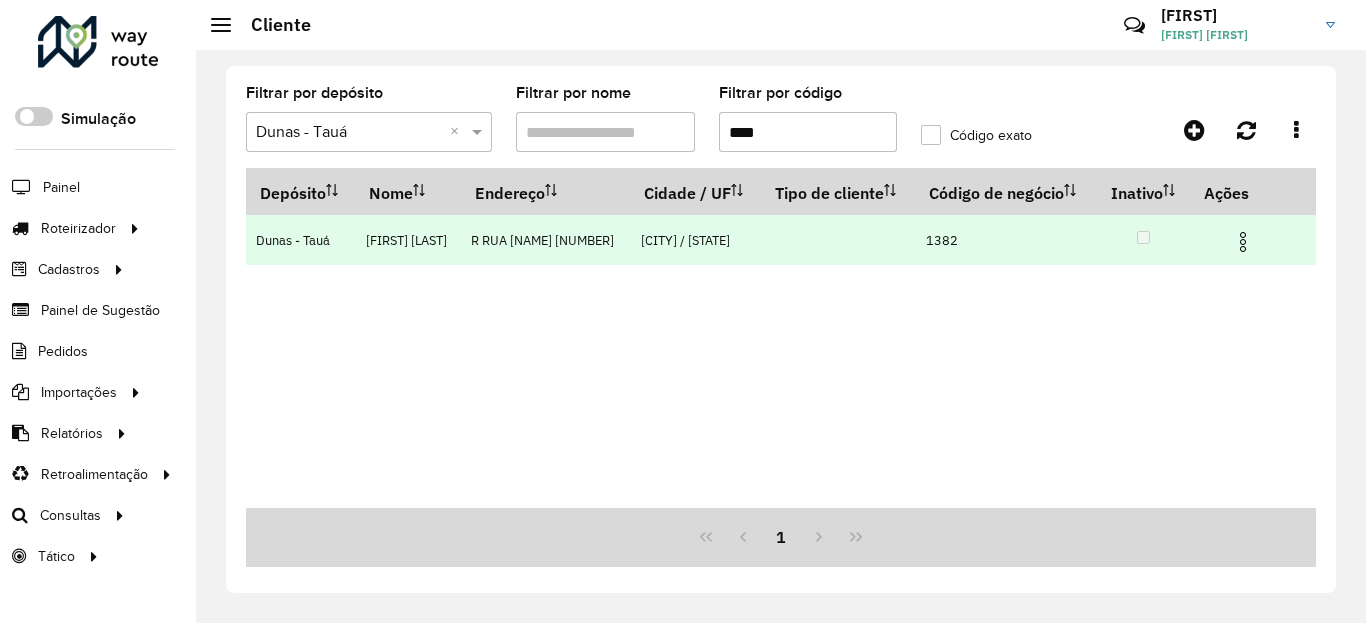 click at bounding box center [1243, 242] 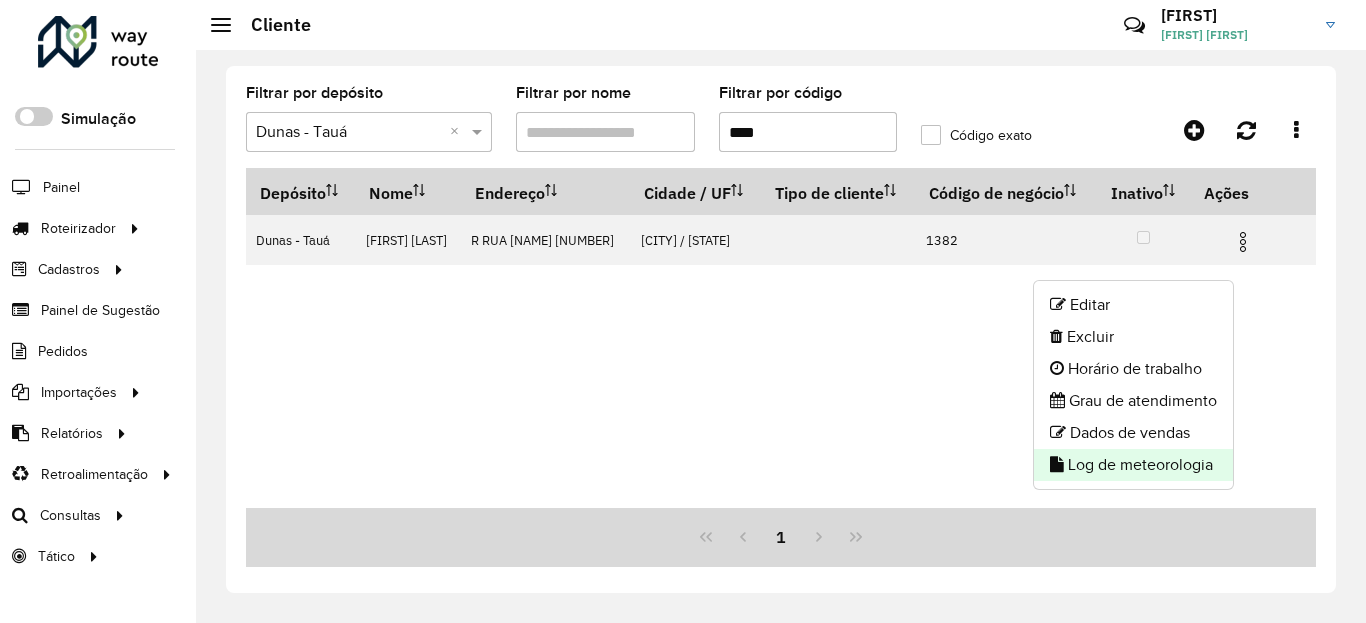 click on "Log de meteorologia" 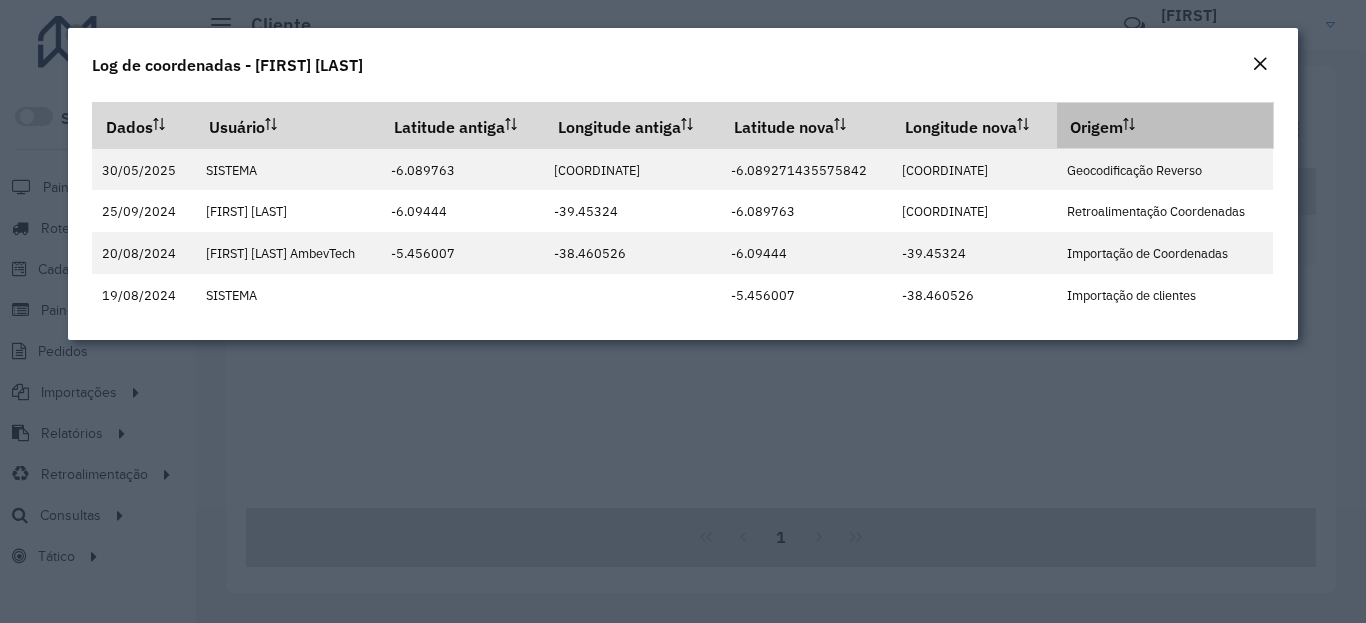 click 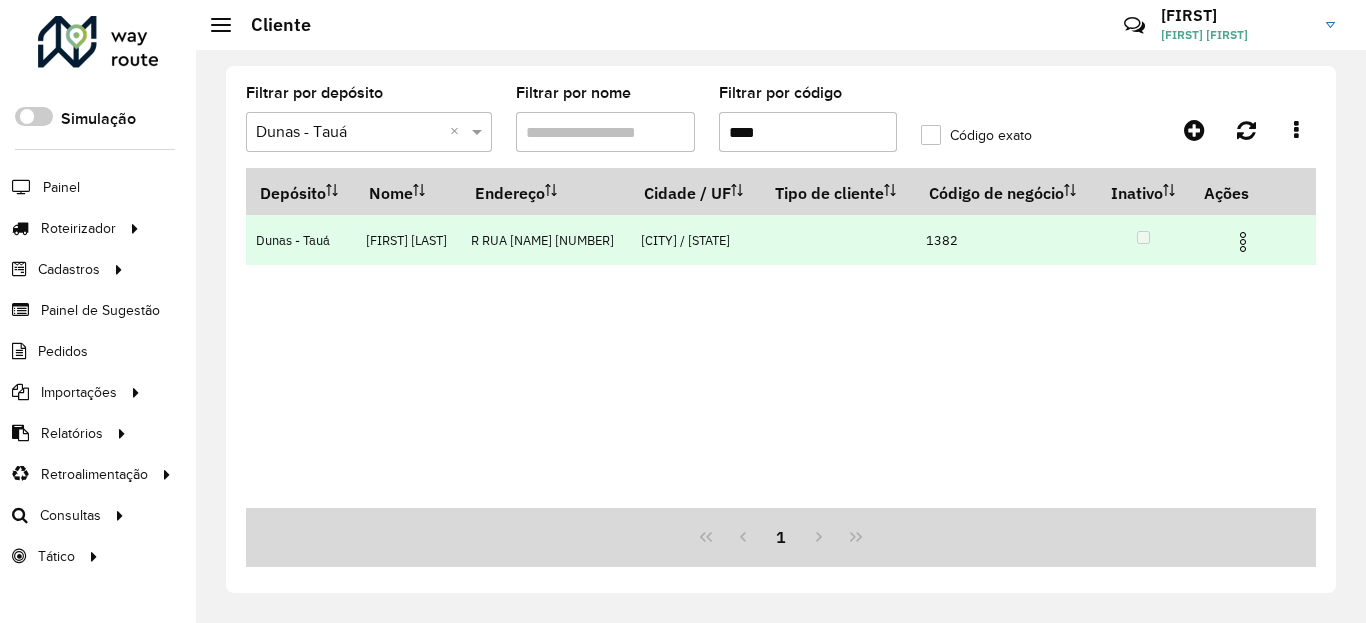 click at bounding box center [1243, 242] 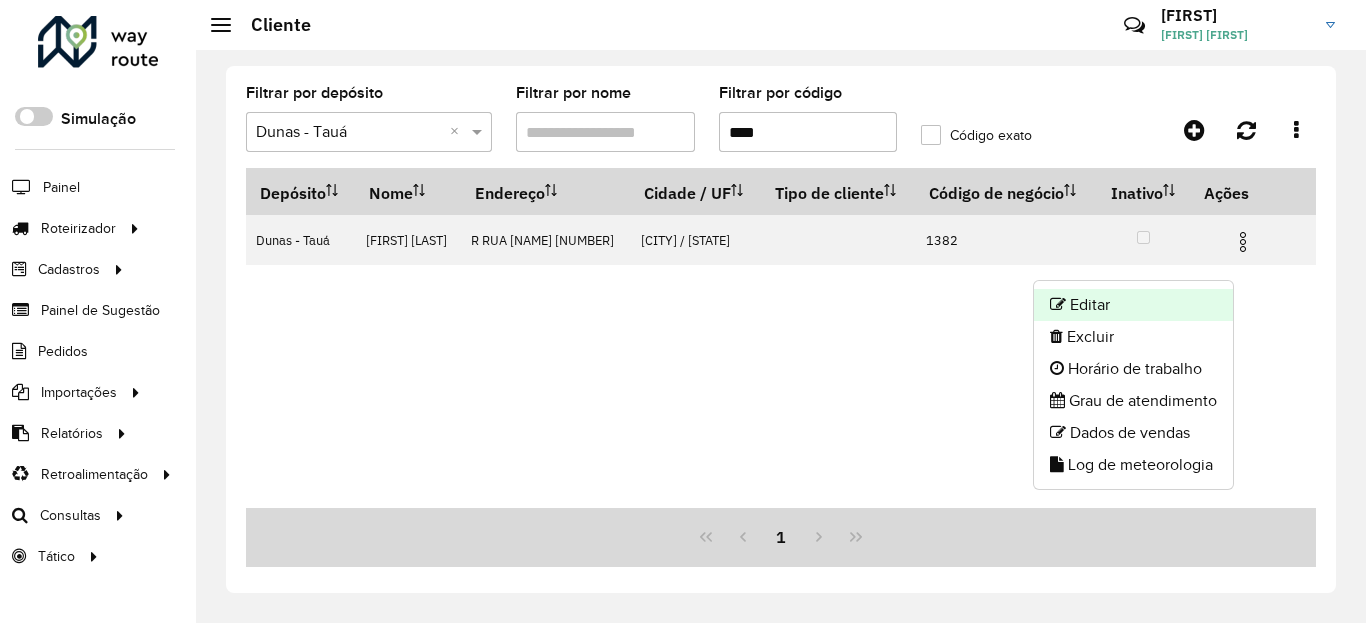 click on "Editar" 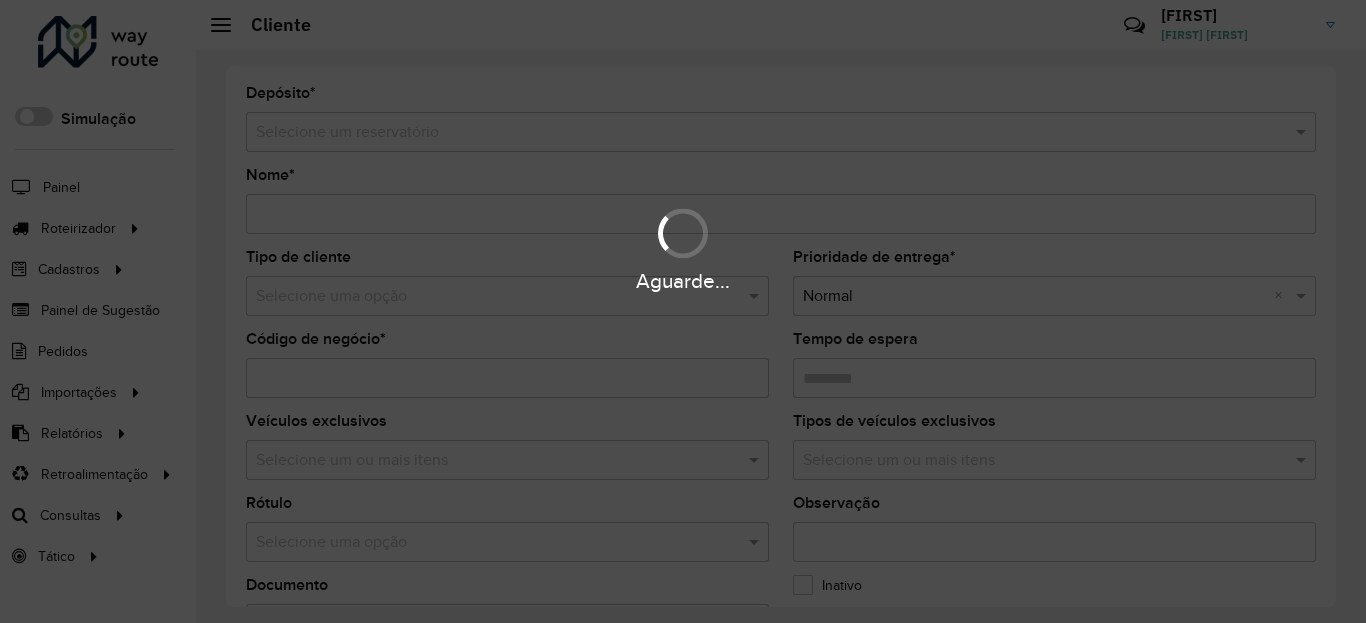 type on "**********" 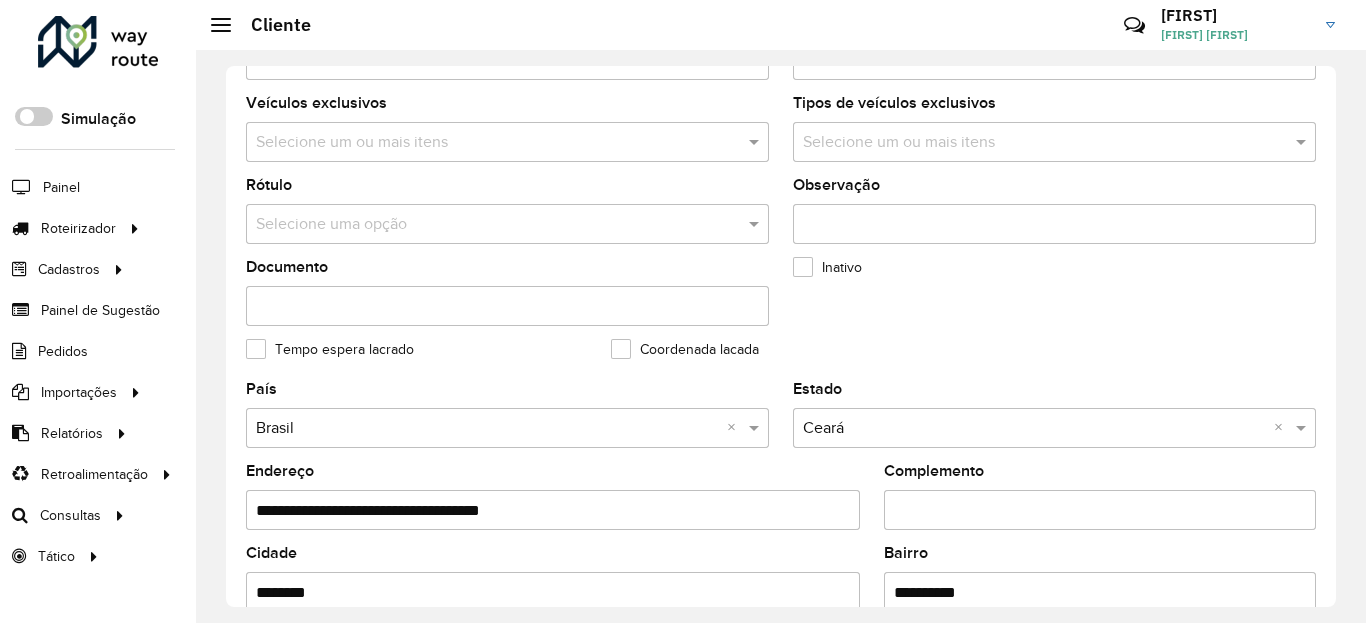scroll, scrollTop: 867, scrollLeft: 0, axis: vertical 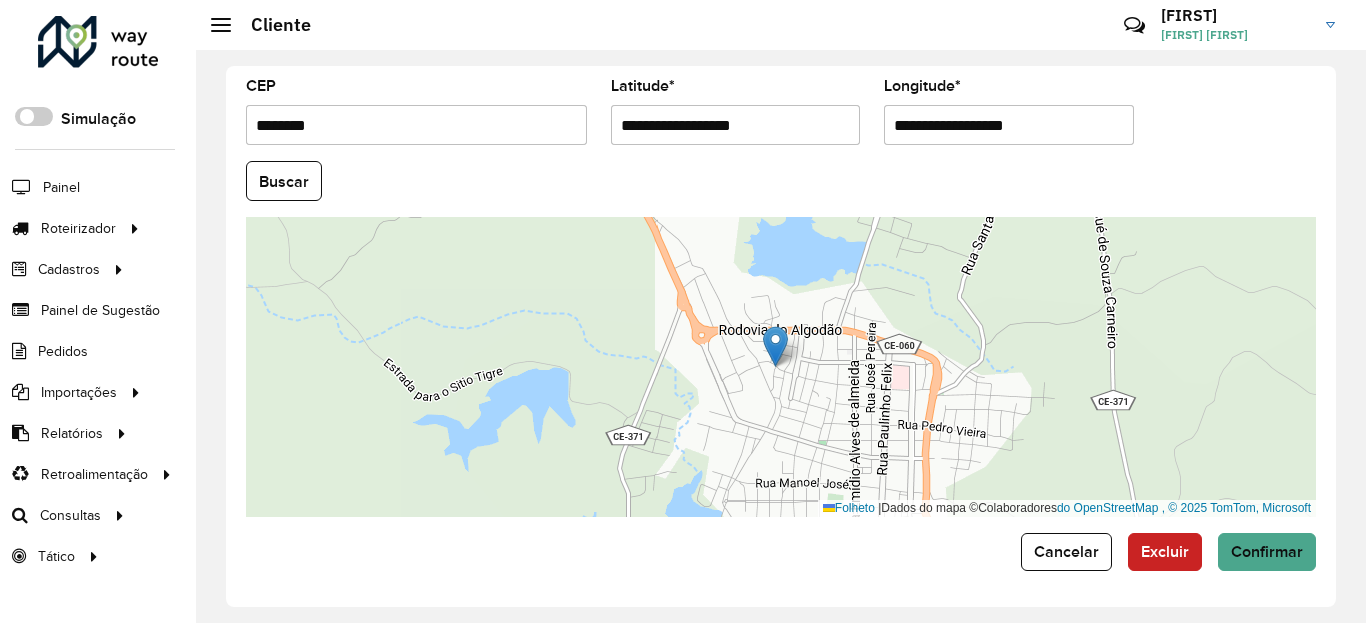 click on "**********" at bounding box center (736, 125) 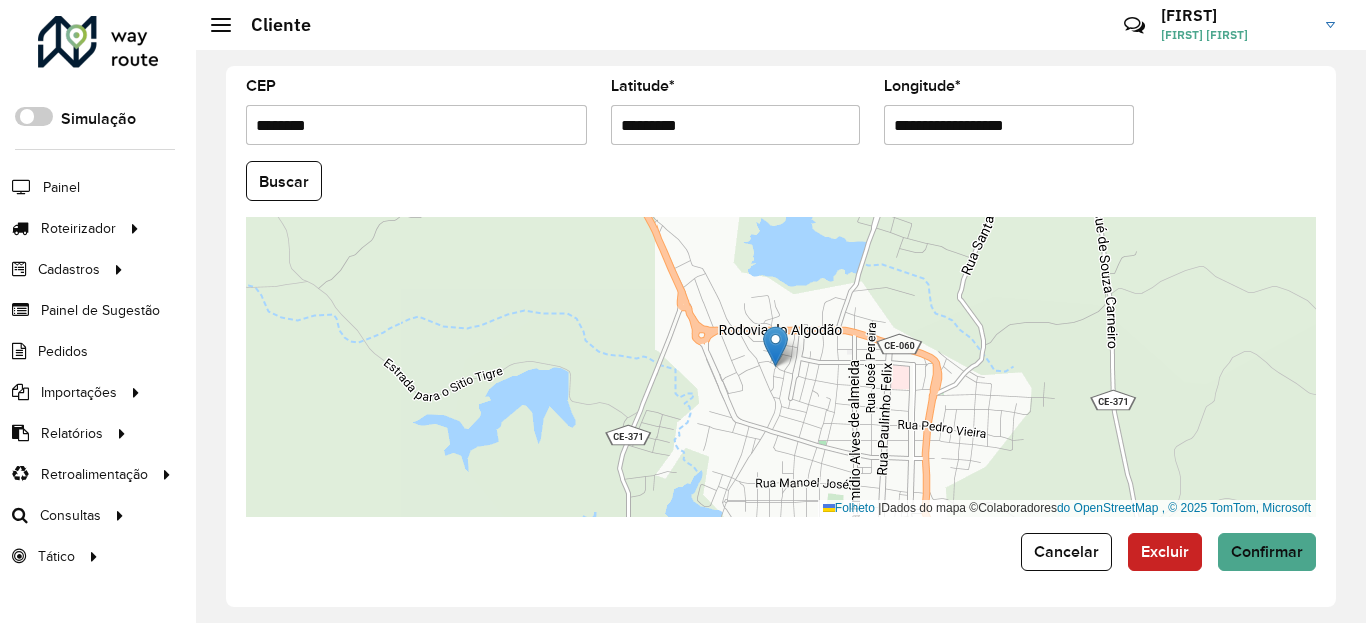 type on "*********" 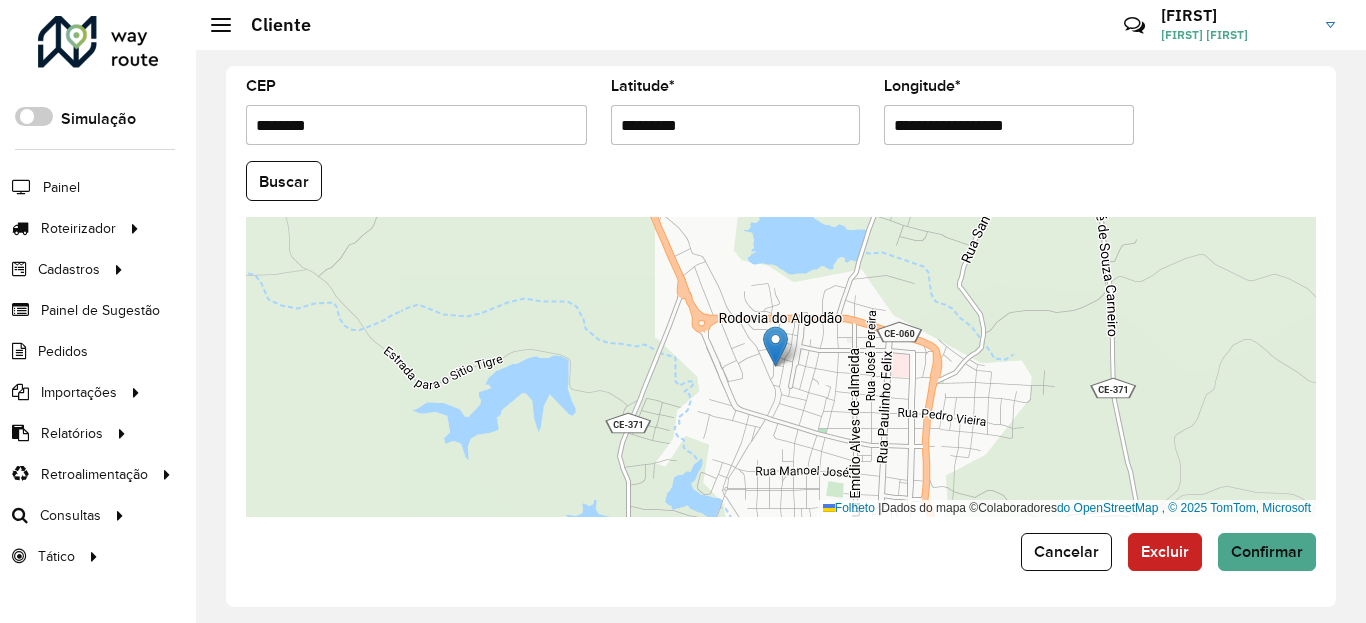click on "**********" 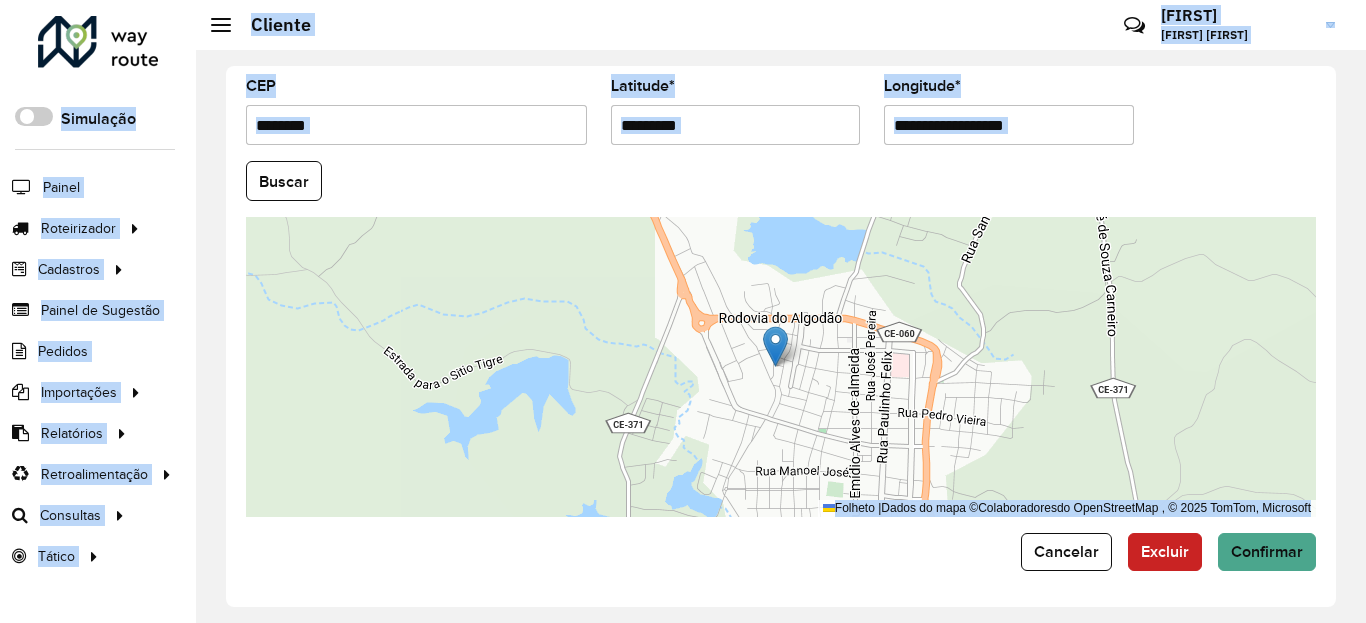 click on "**********" at bounding box center (1009, 125) 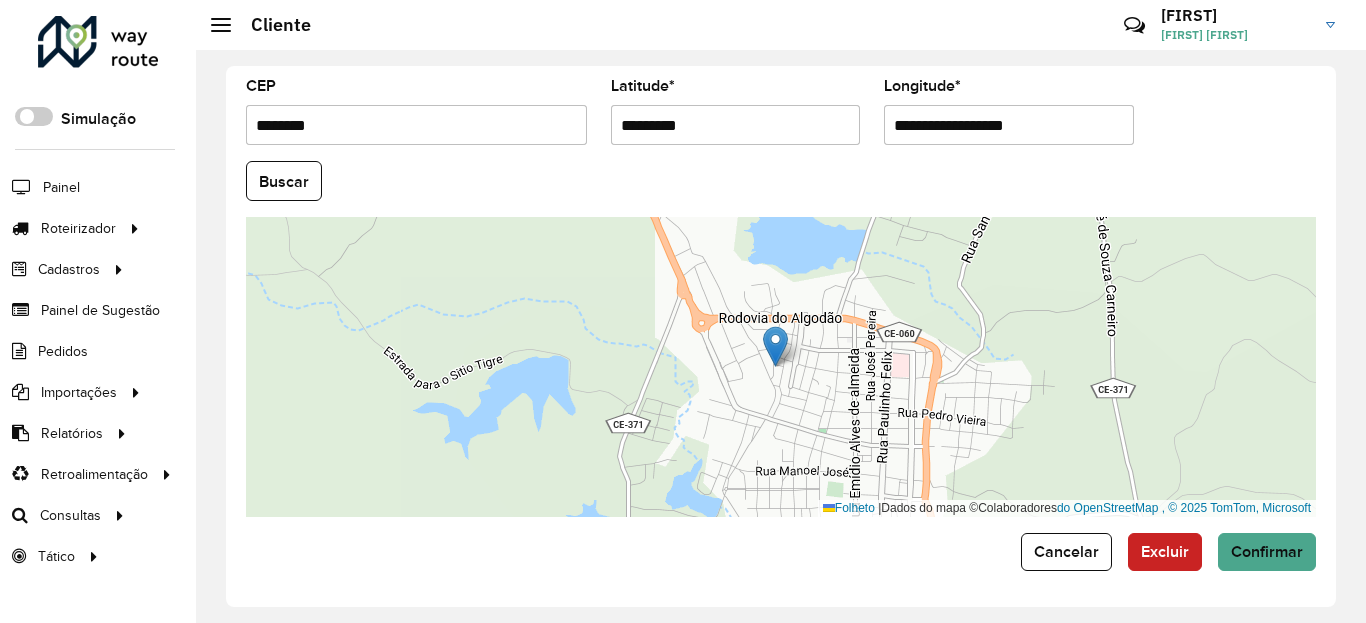 paste 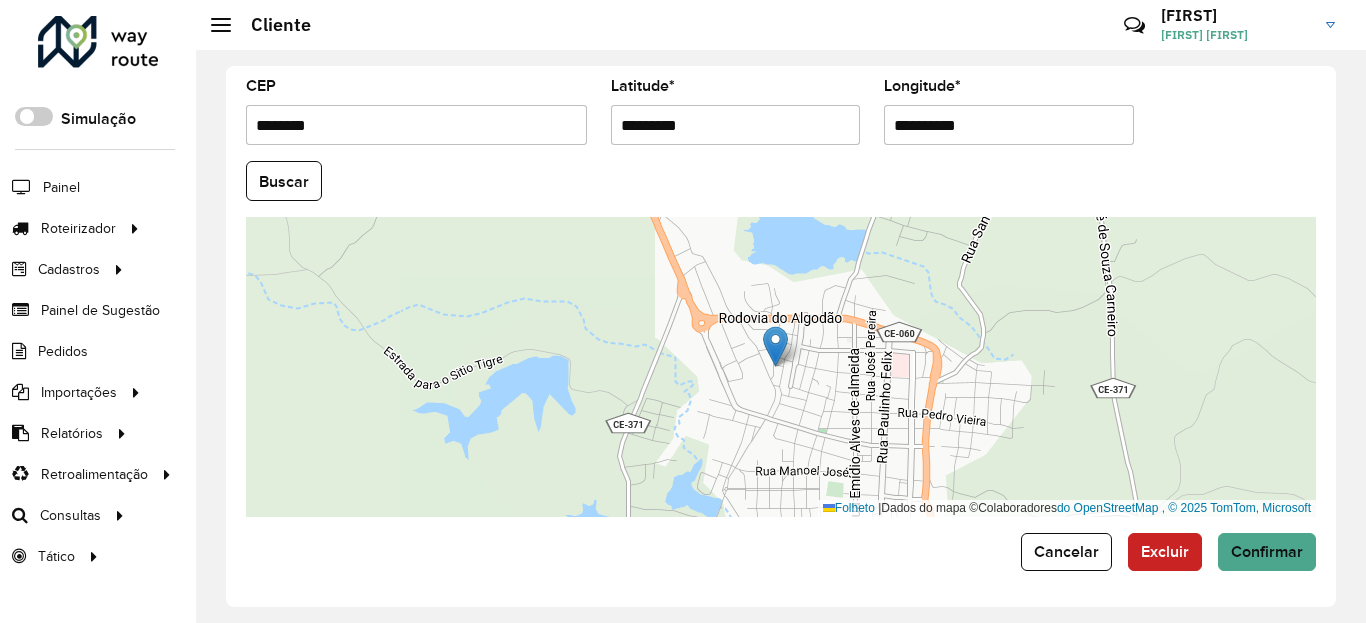 type on "**********" 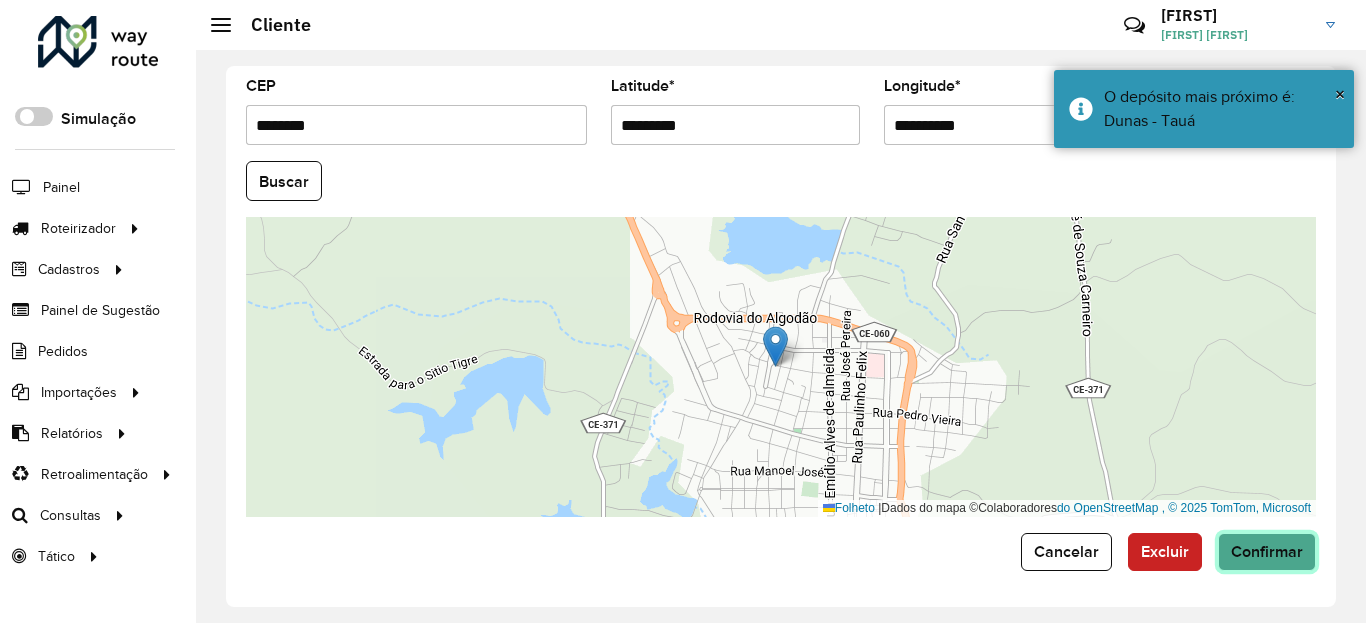 click on "Confirmar" 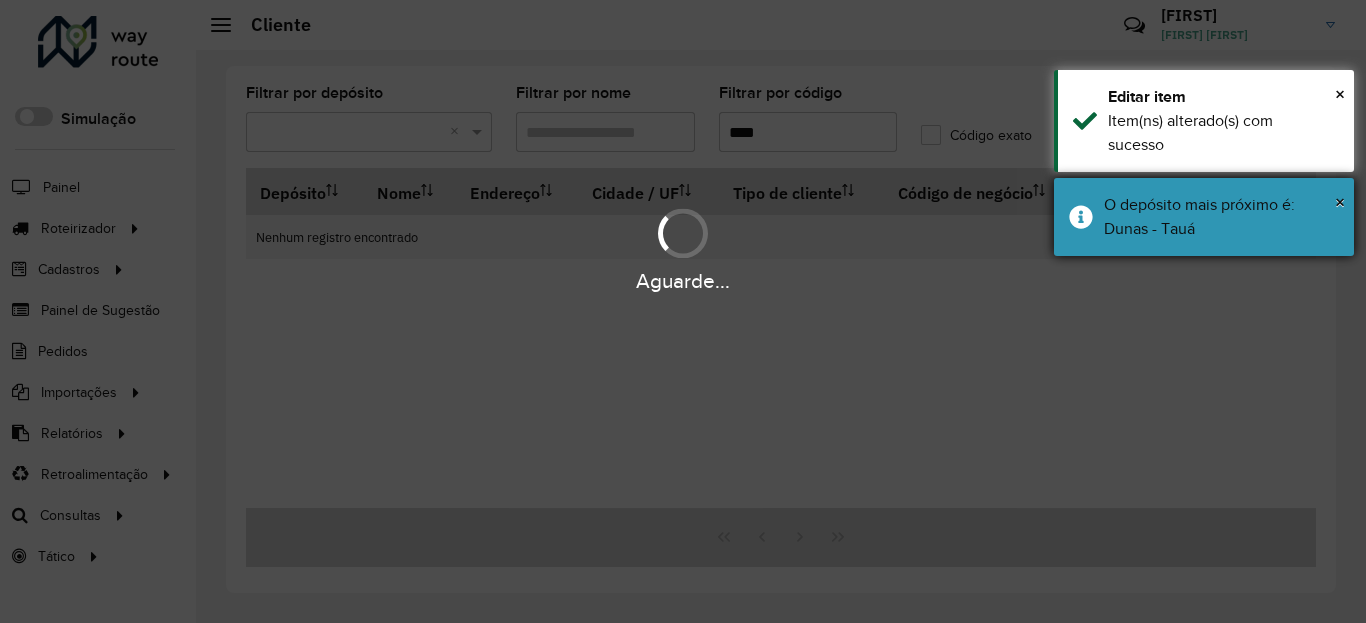 click on "× O depósito mais próximo é: Dunas - Tauá" at bounding box center (1204, 217) 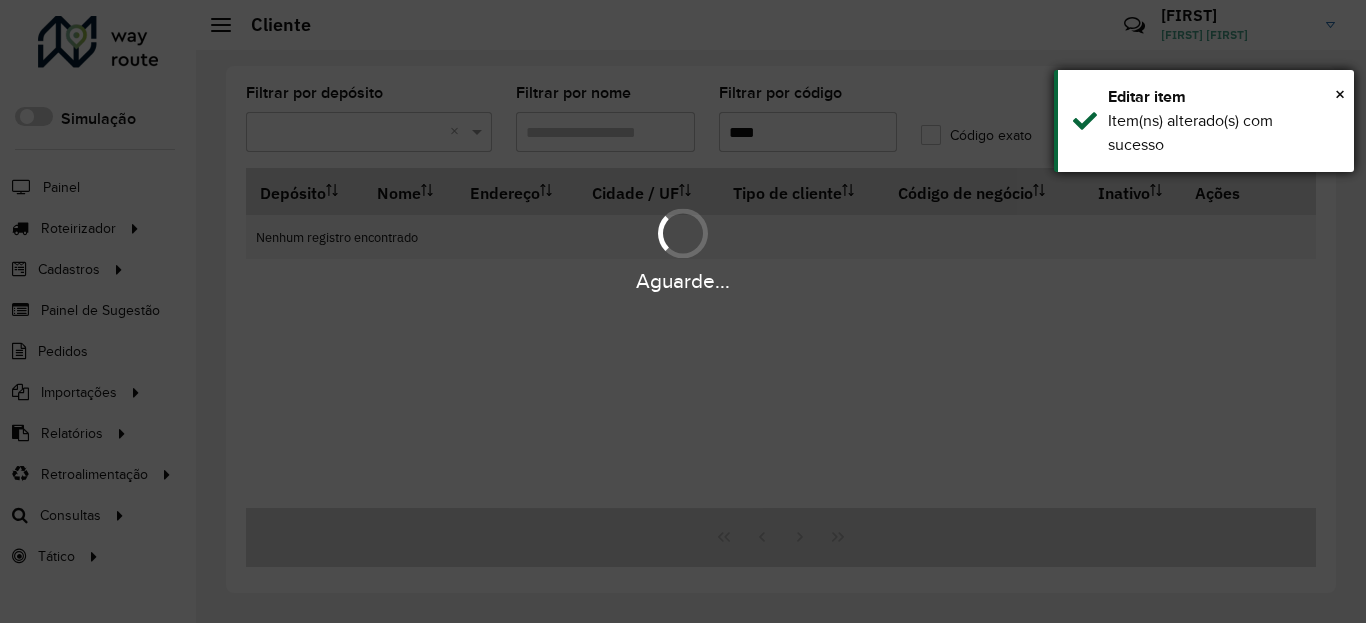 click on "Item(ns) alterado(s) com sucesso" at bounding box center (1223, 133) 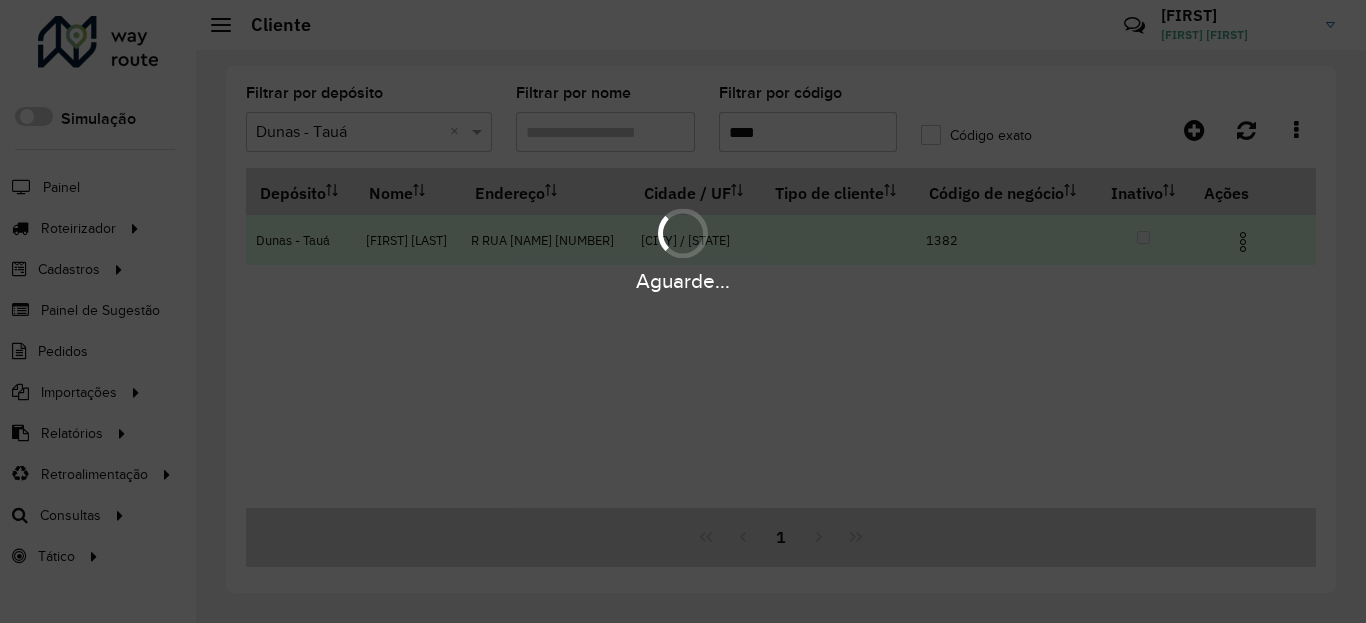 click at bounding box center [1251, 240] 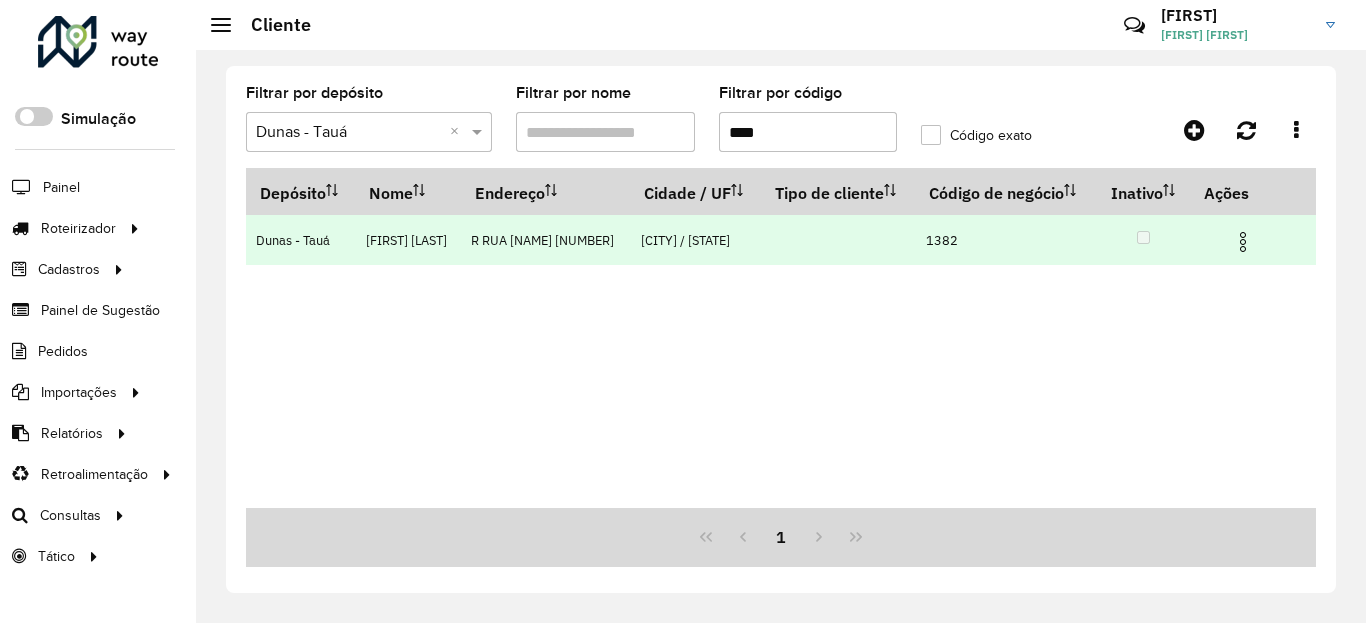click at bounding box center [1243, 242] 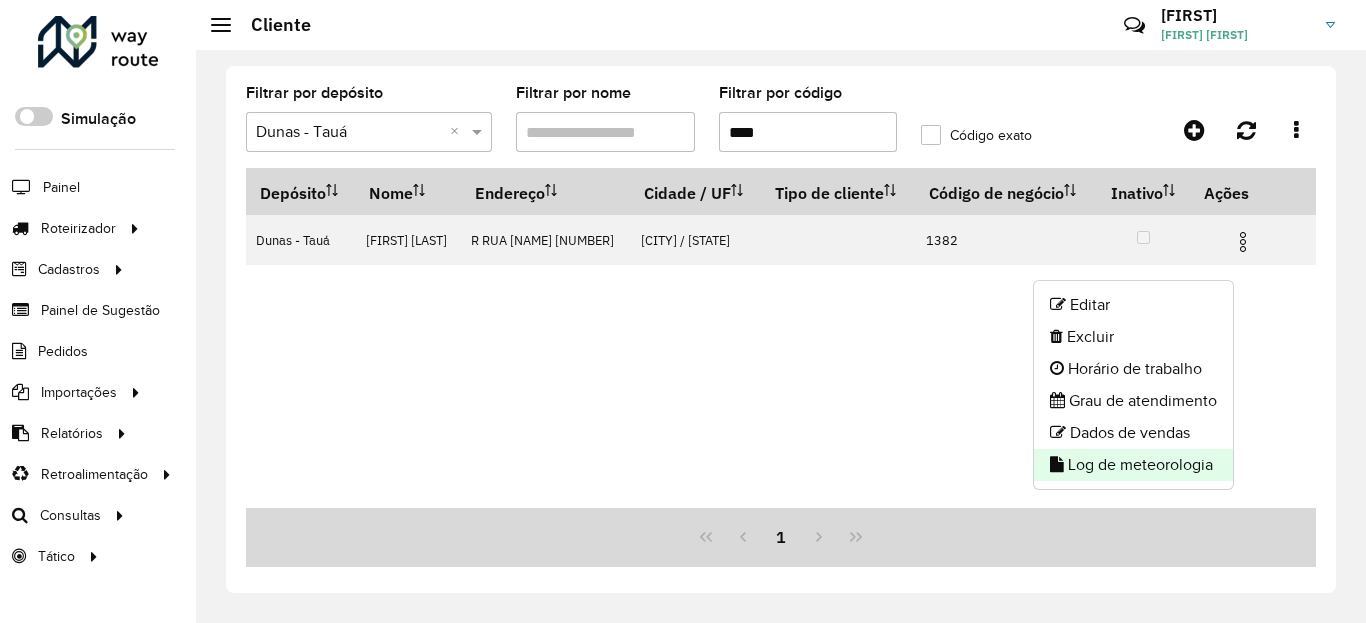 click on "Log de meteorologia" 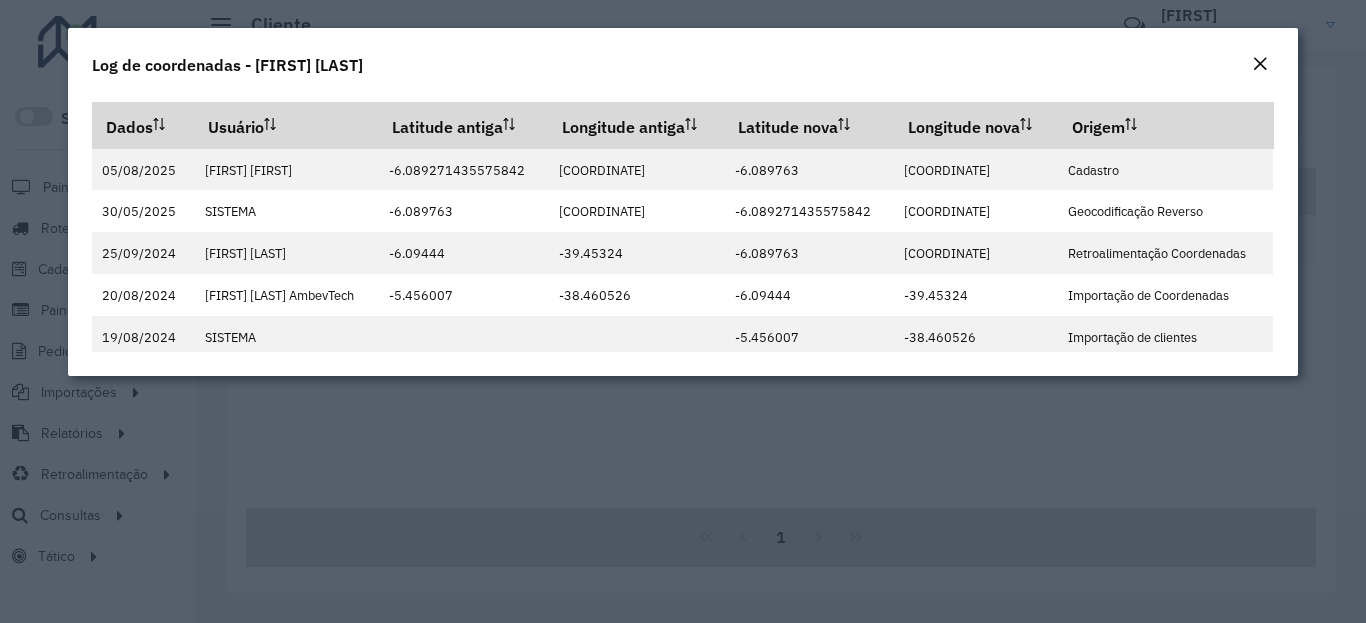 click 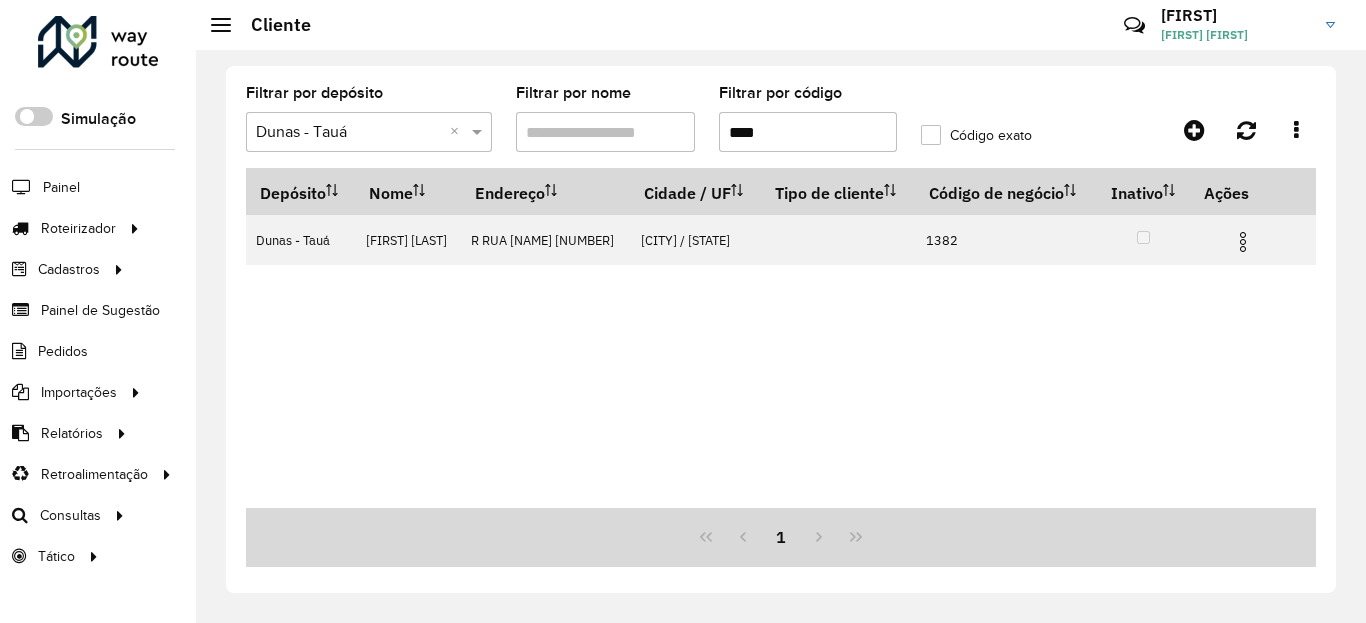 click on "****" at bounding box center [808, 132] 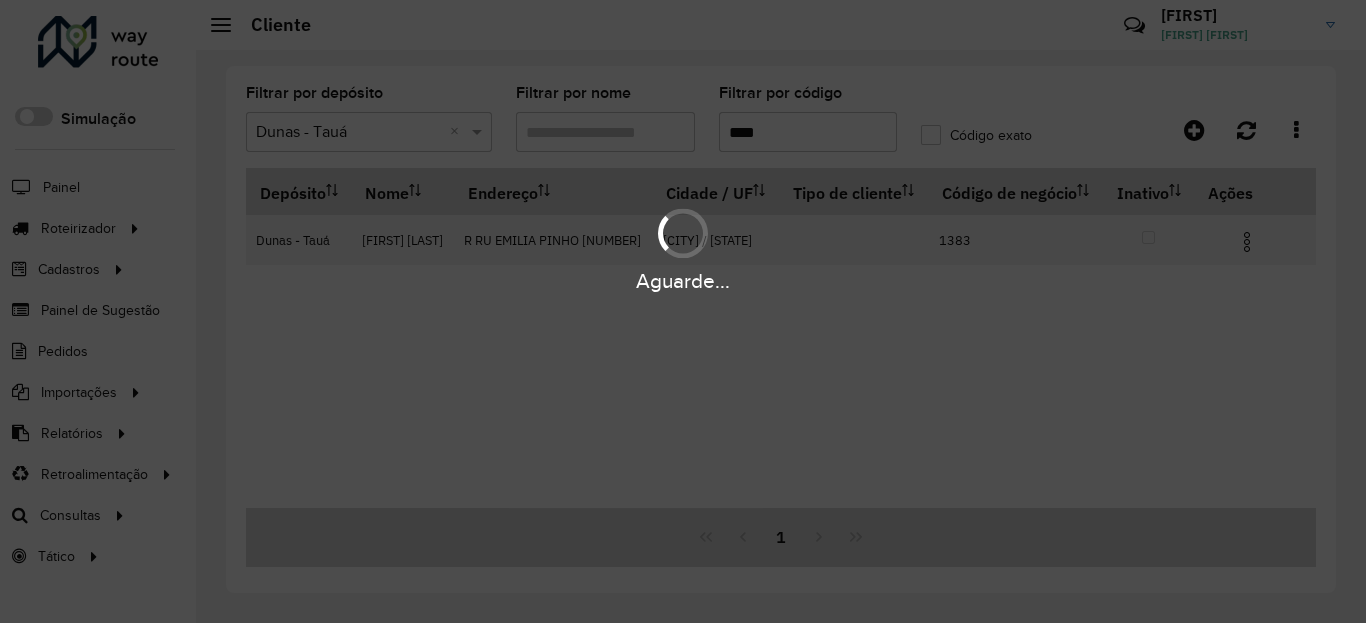 type on "****" 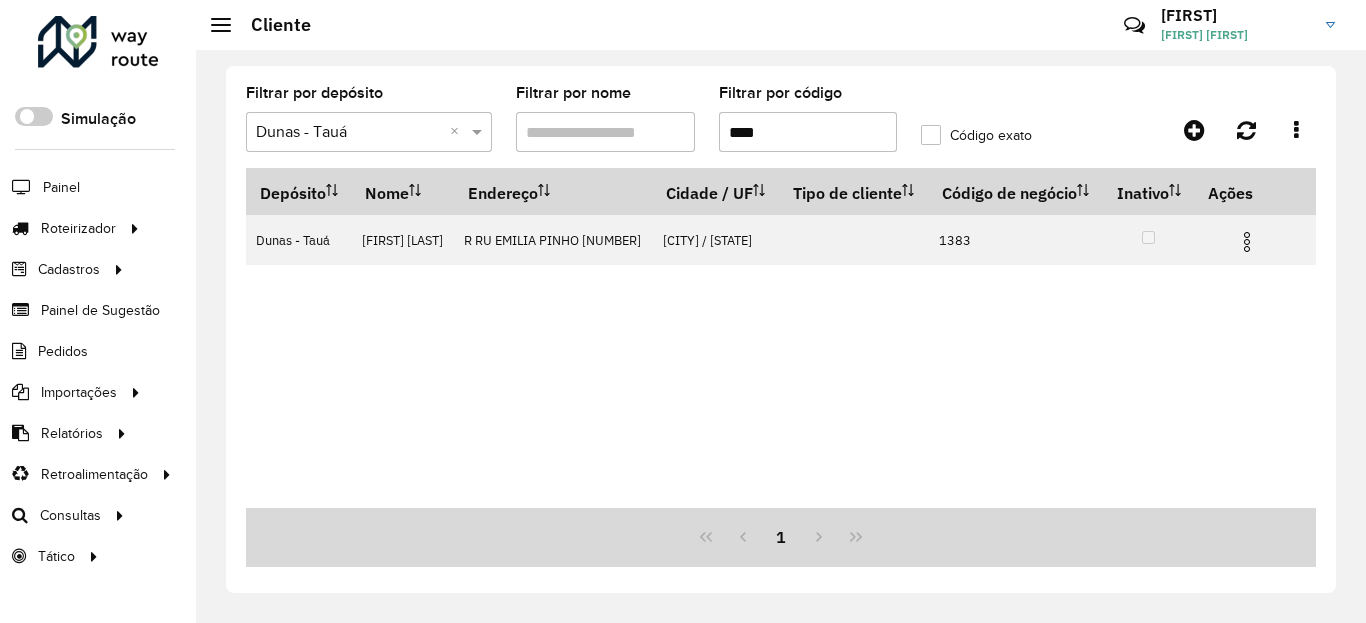 click at bounding box center [1247, 242] 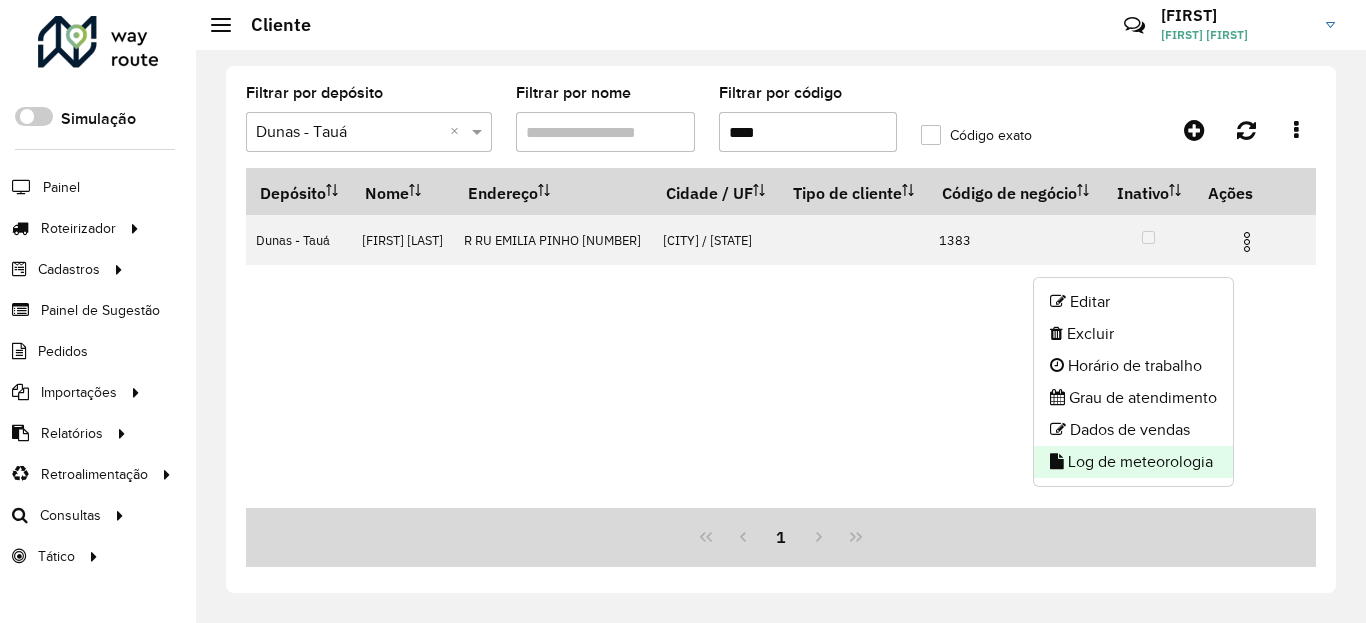 click on "Log de meteorologia" 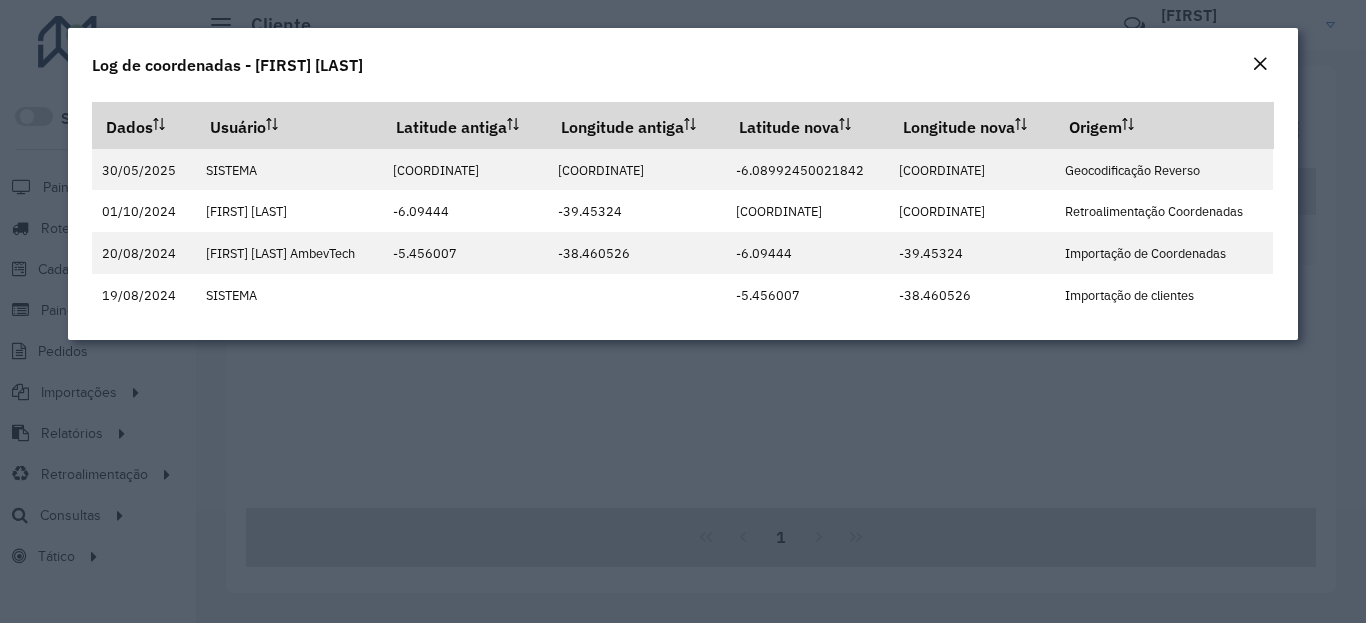 click 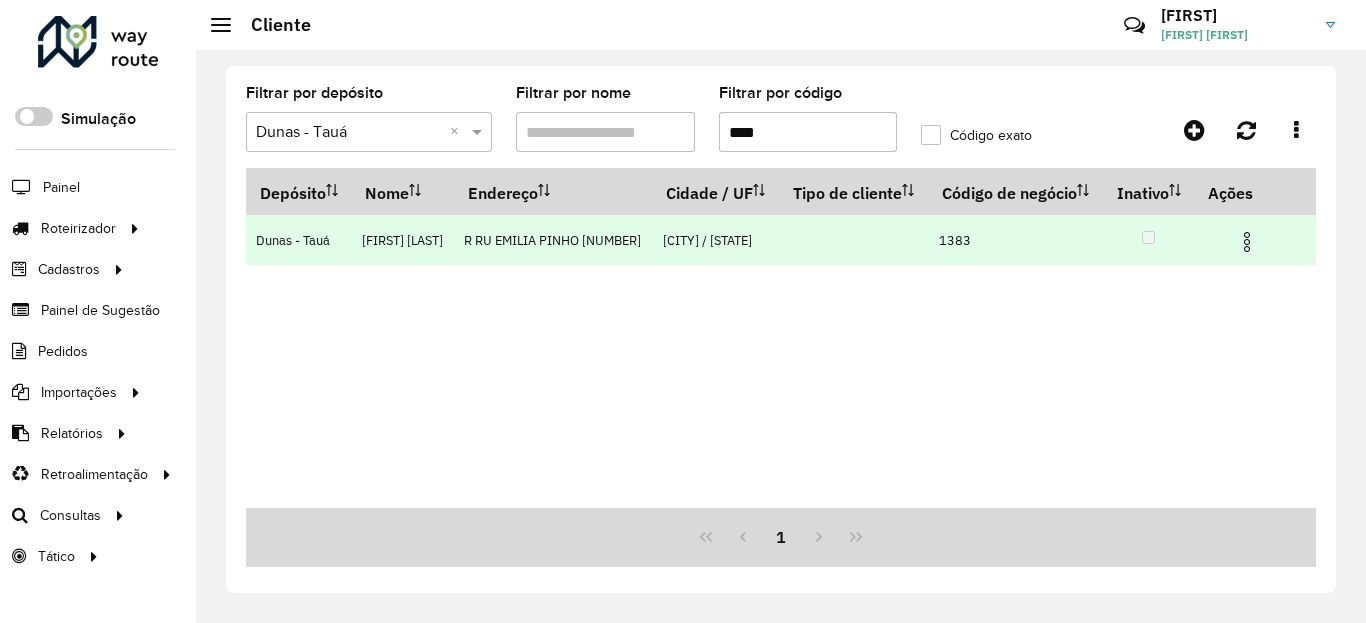 click at bounding box center (1247, 242) 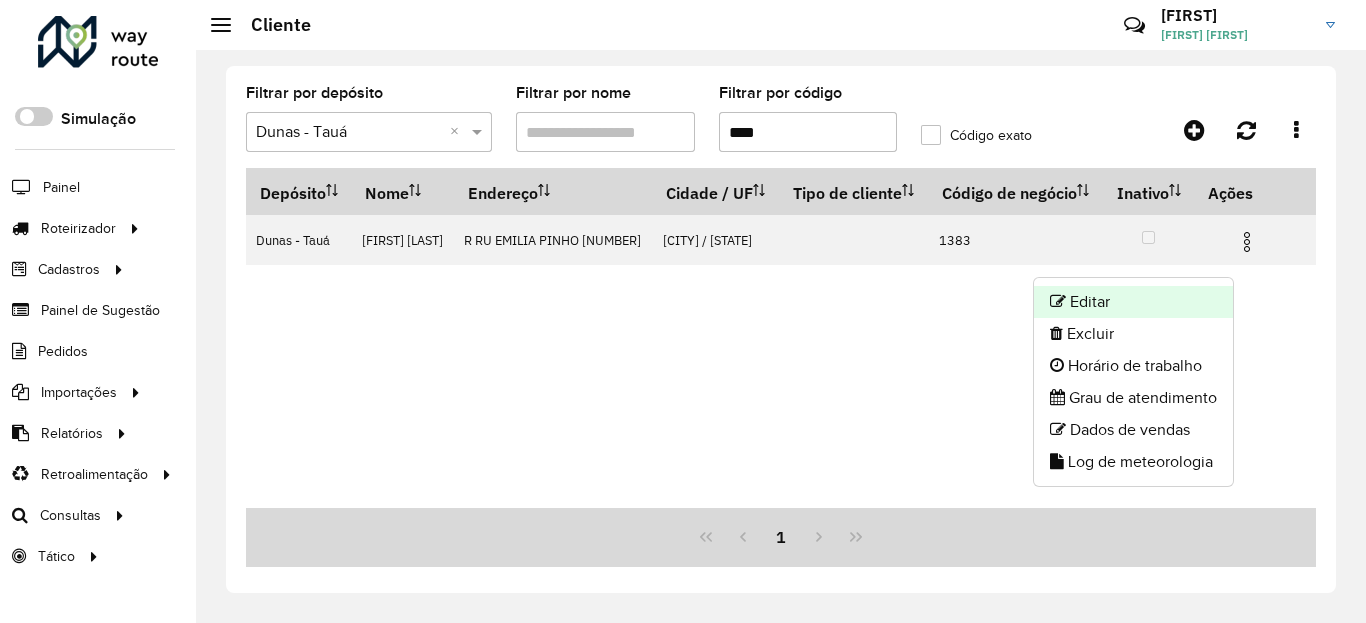 drag, startPoint x: 1198, startPoint y: 292, endPoint x: 1163, endPoint y: 7, distance: 287.14108 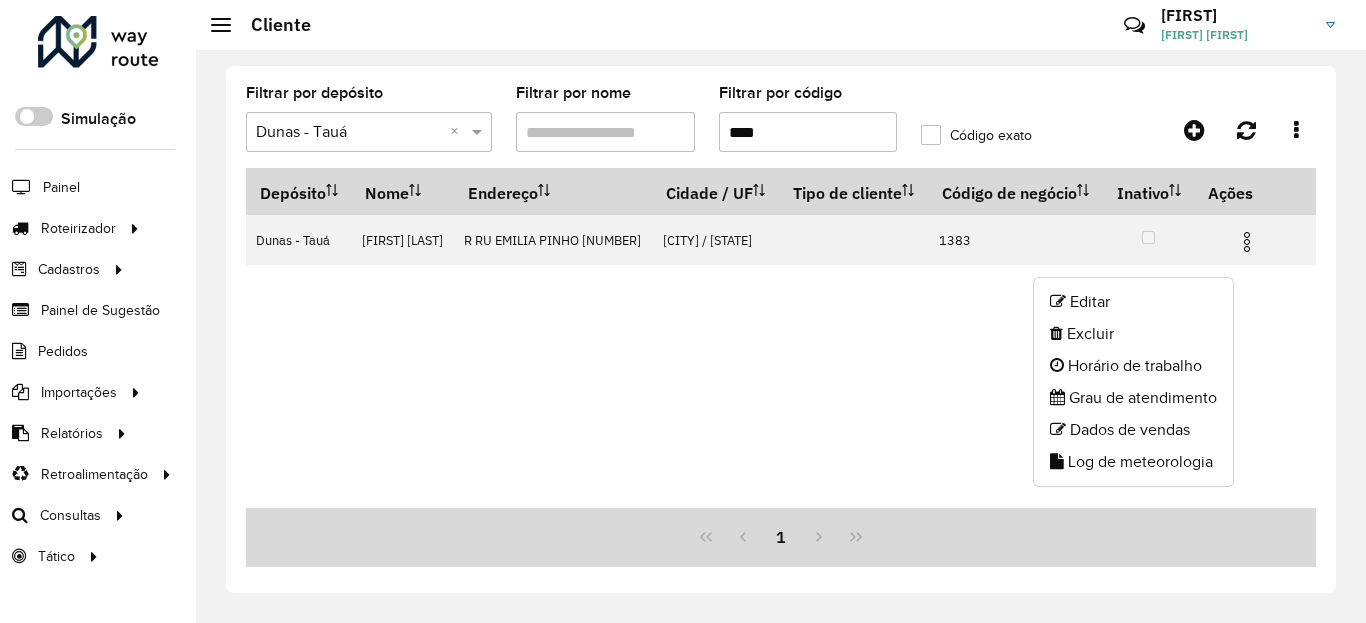 click on "Editar" 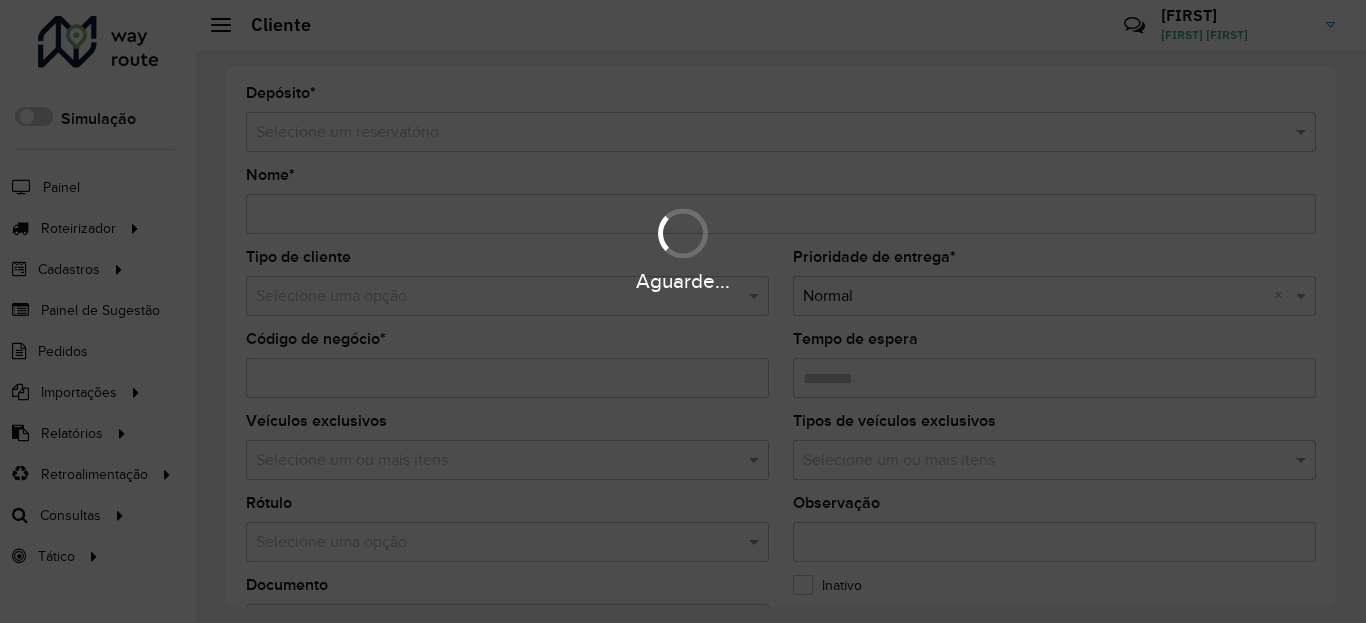 type on "**********" 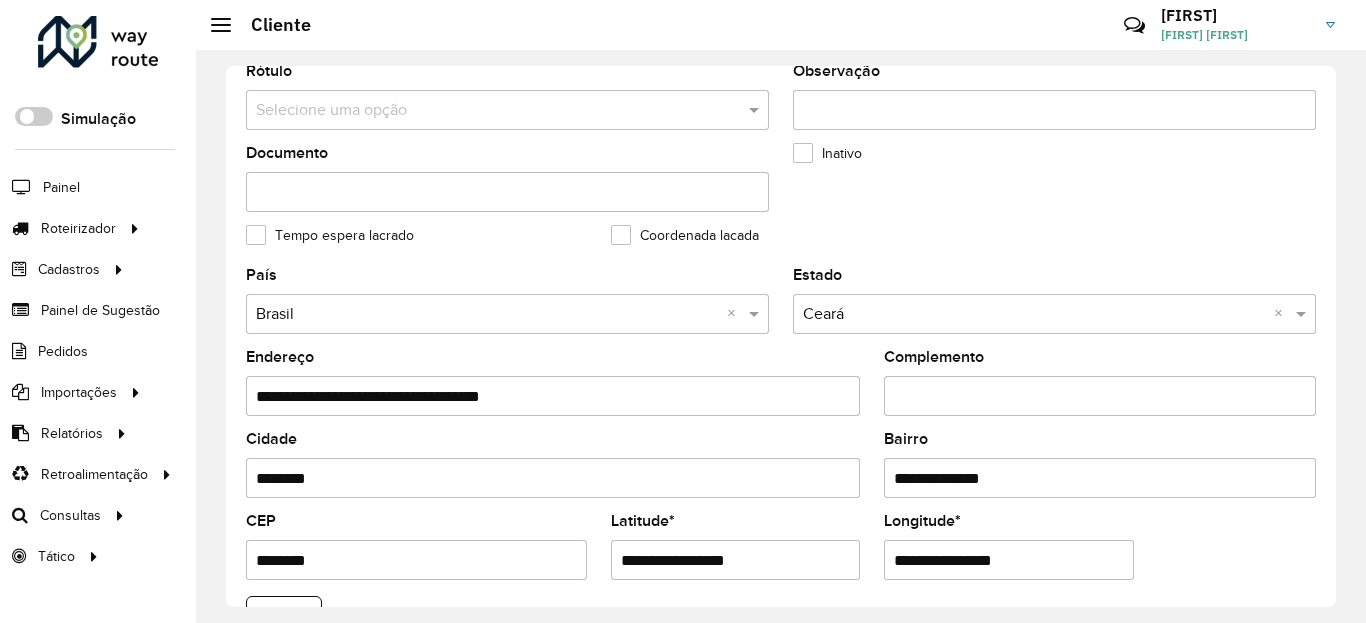 scroll, scrollTop: 720, scrollLeft: 0, axis: vertical 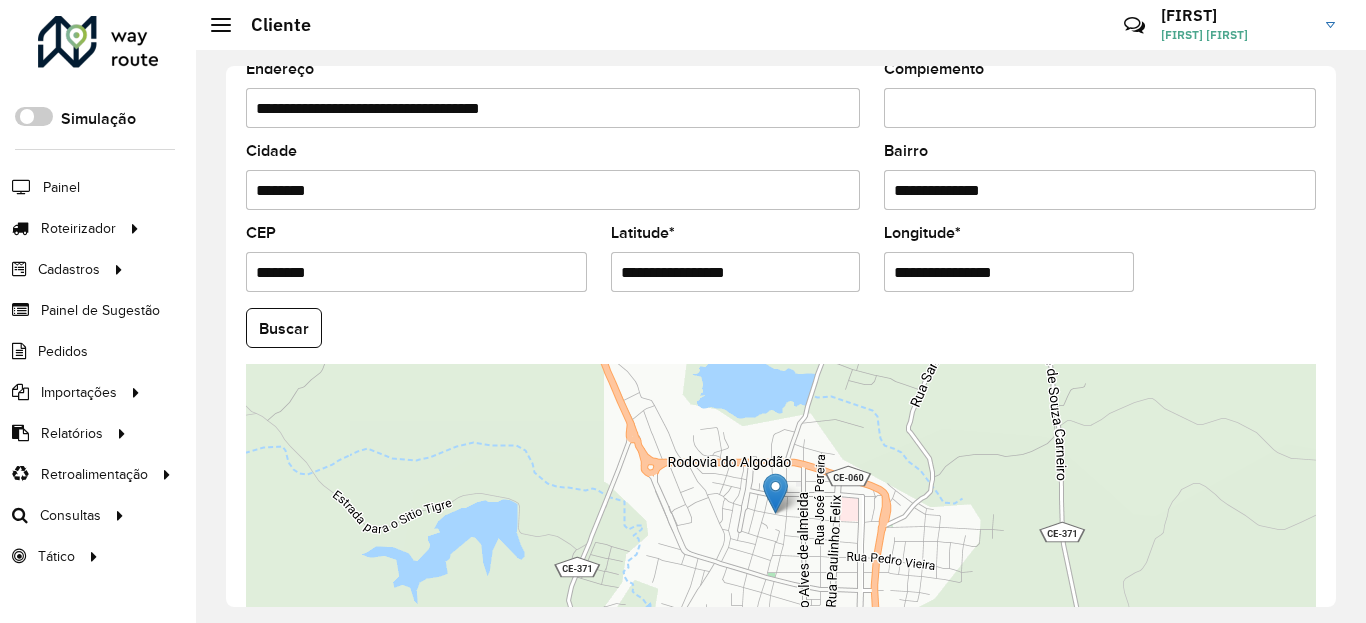 click on "**********" at bounding box center [736, 272] 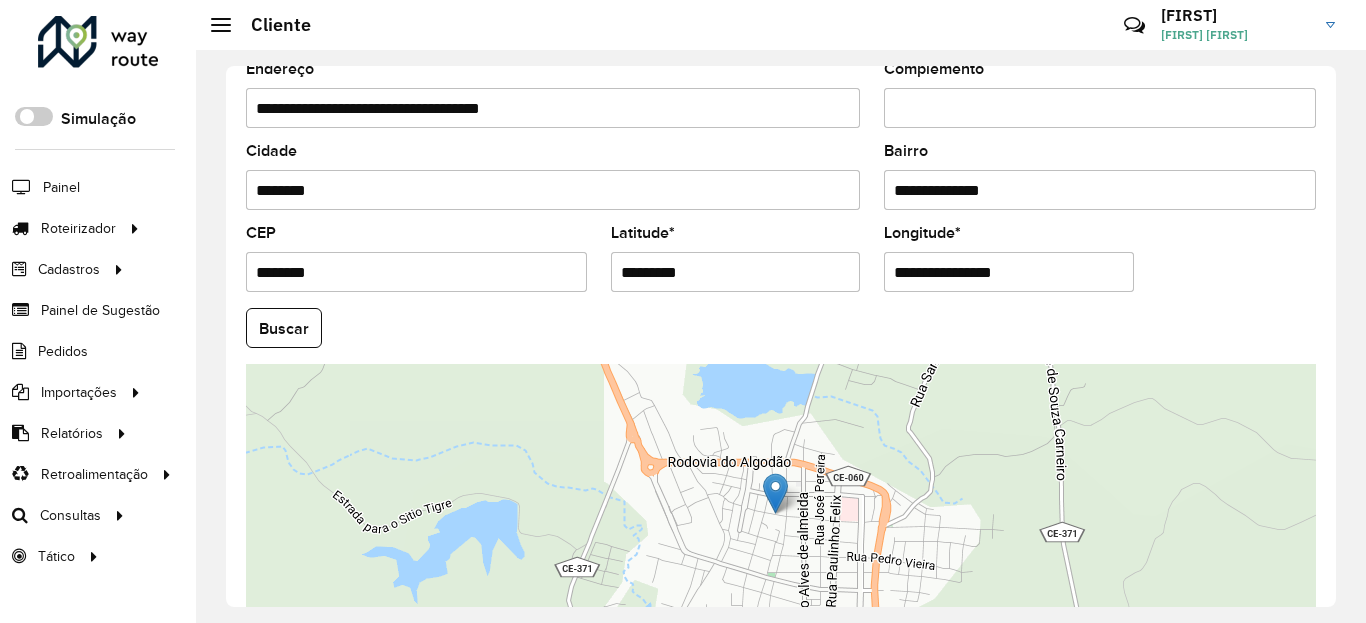 type on "*********" 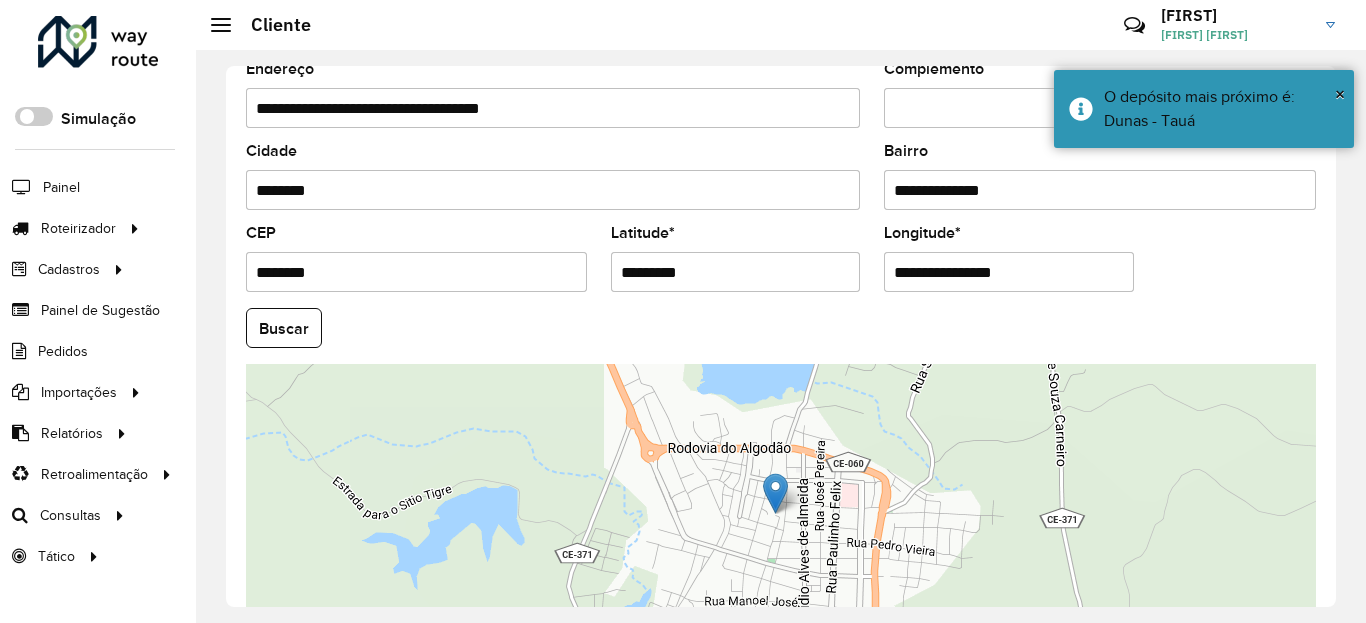 click on "**********" at bounding box center (1009, 272) 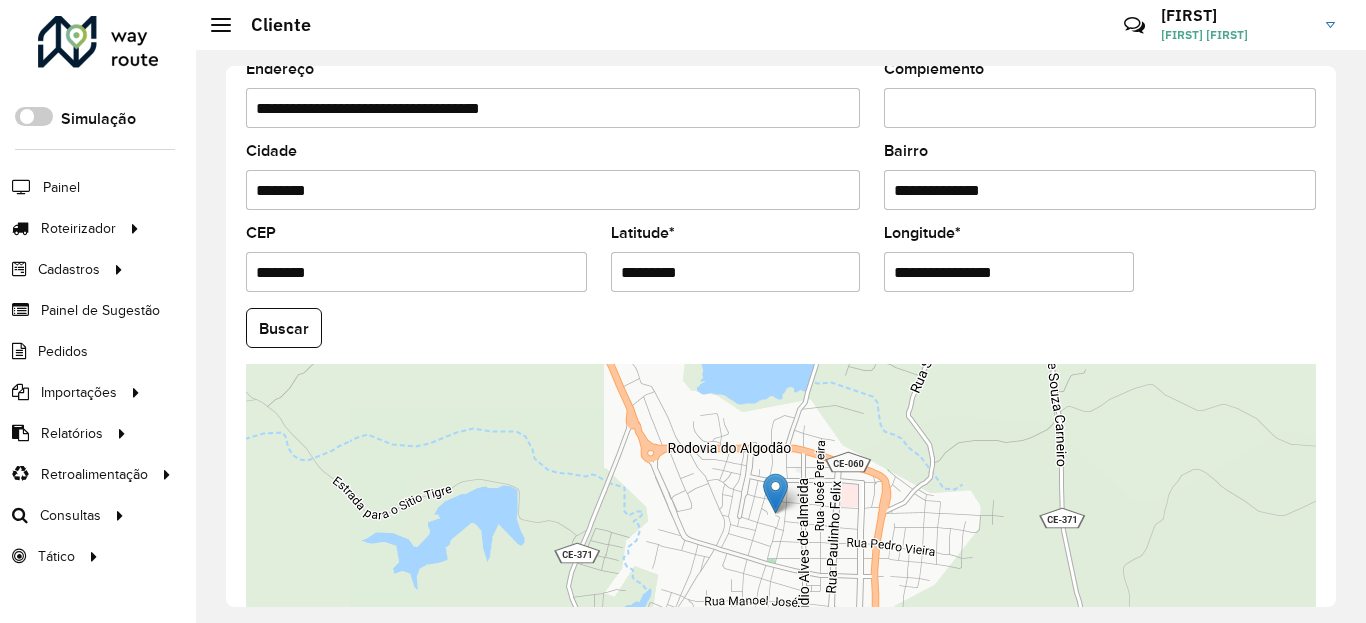 paste 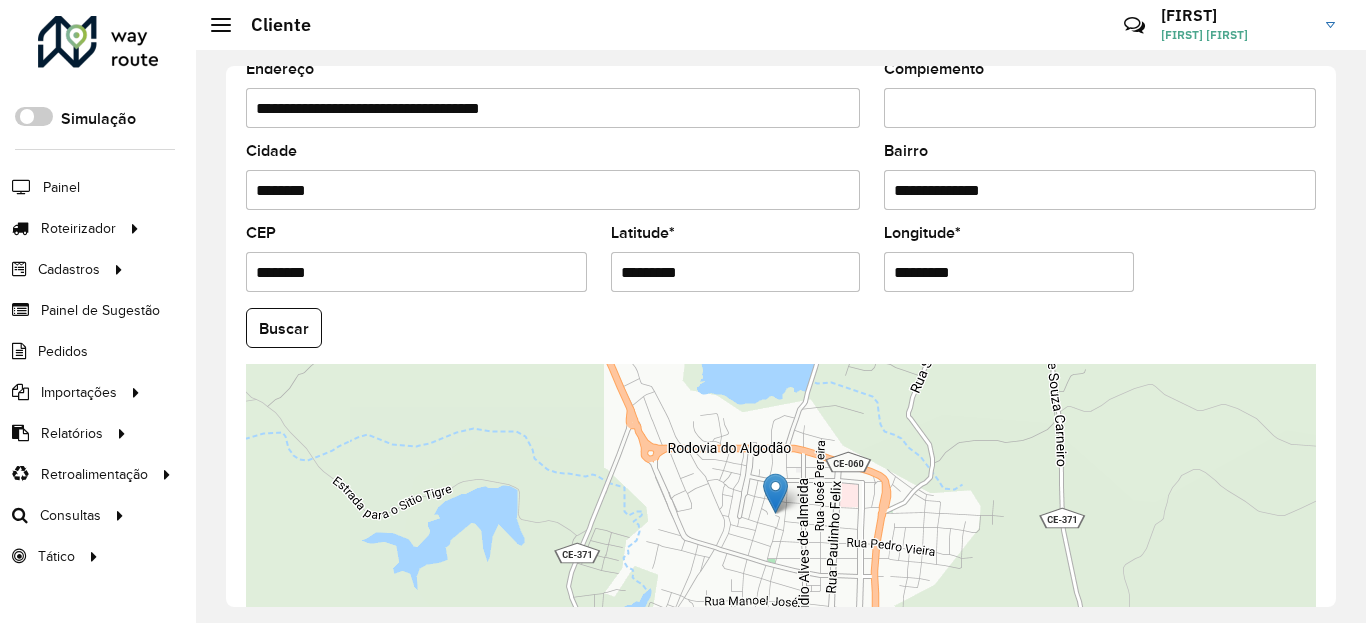 type on "*********" 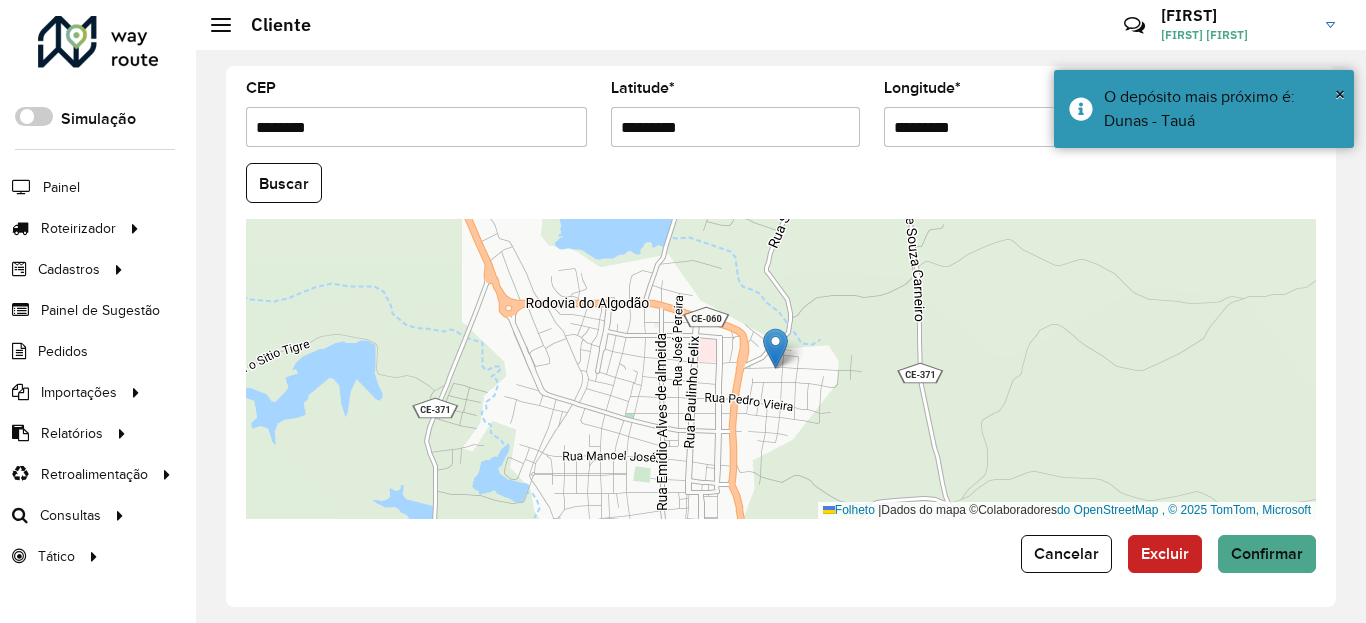 scroll, scrollTop: 867, scrollLeft: 0, axis: vertical 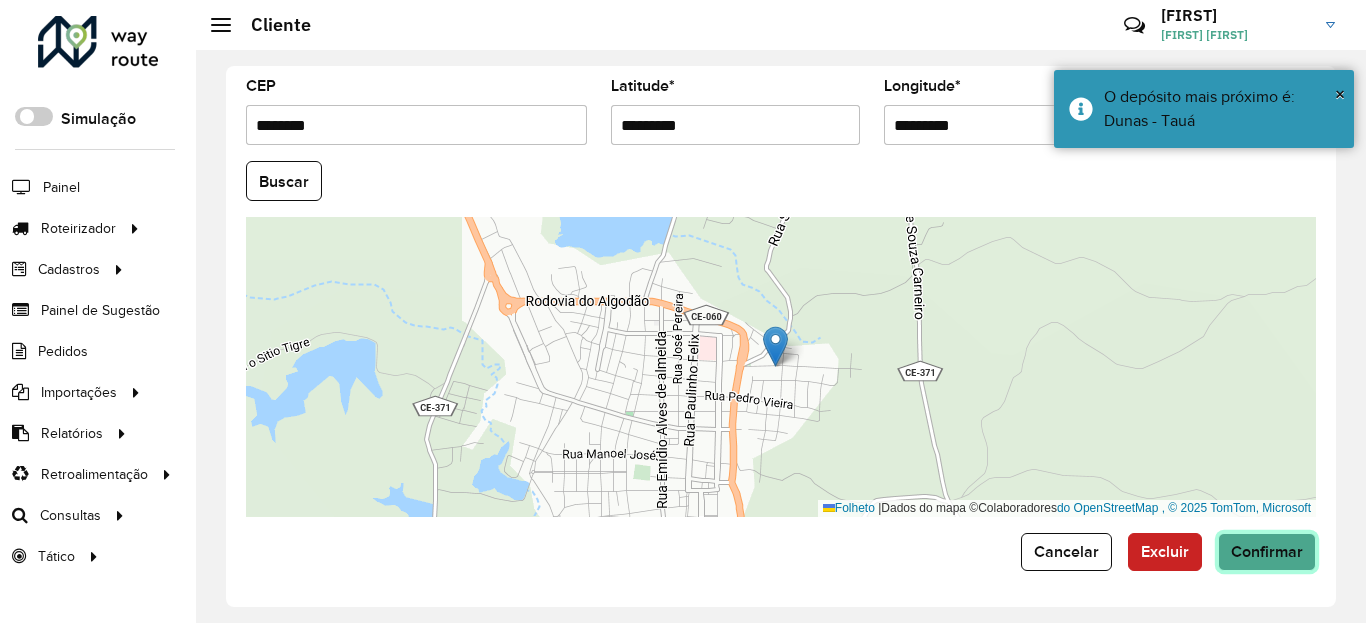 click on "Confirmar" 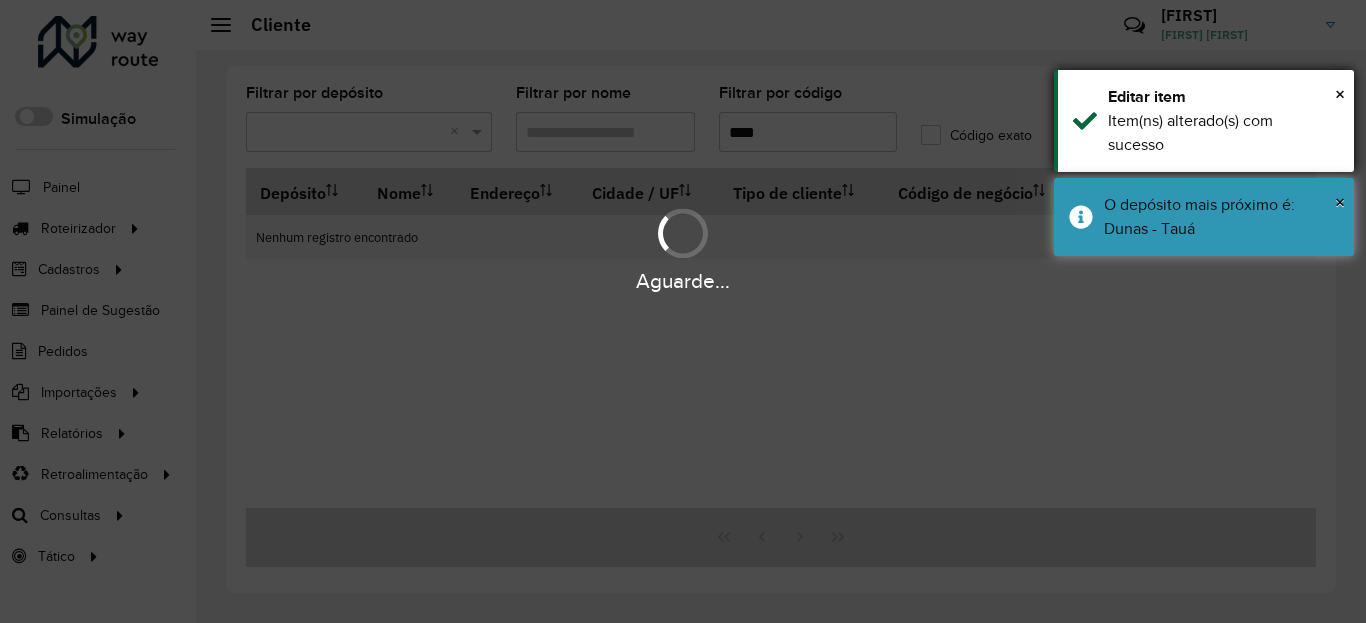 click on "× Editar item Item(ns) alterado(s) com sucesso" at bounding box center [1204, 121] 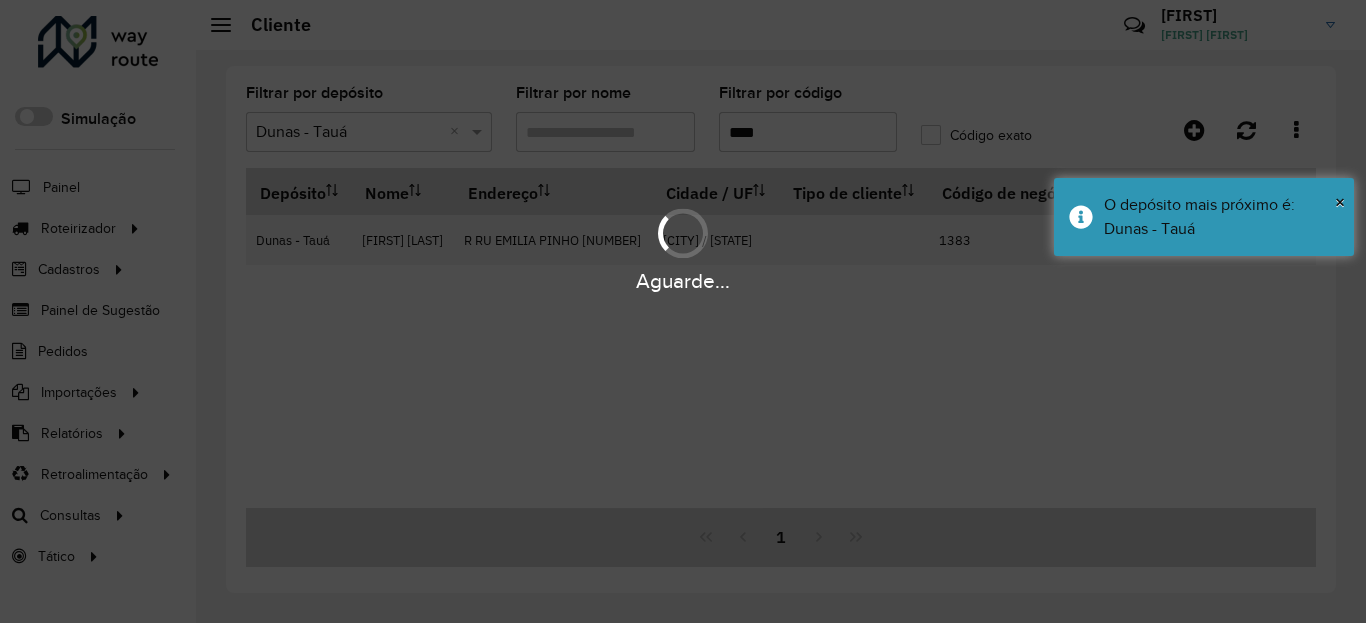 click on "Item(ns) alterado(s) com sucesso" at bounding box center [1223, 133] 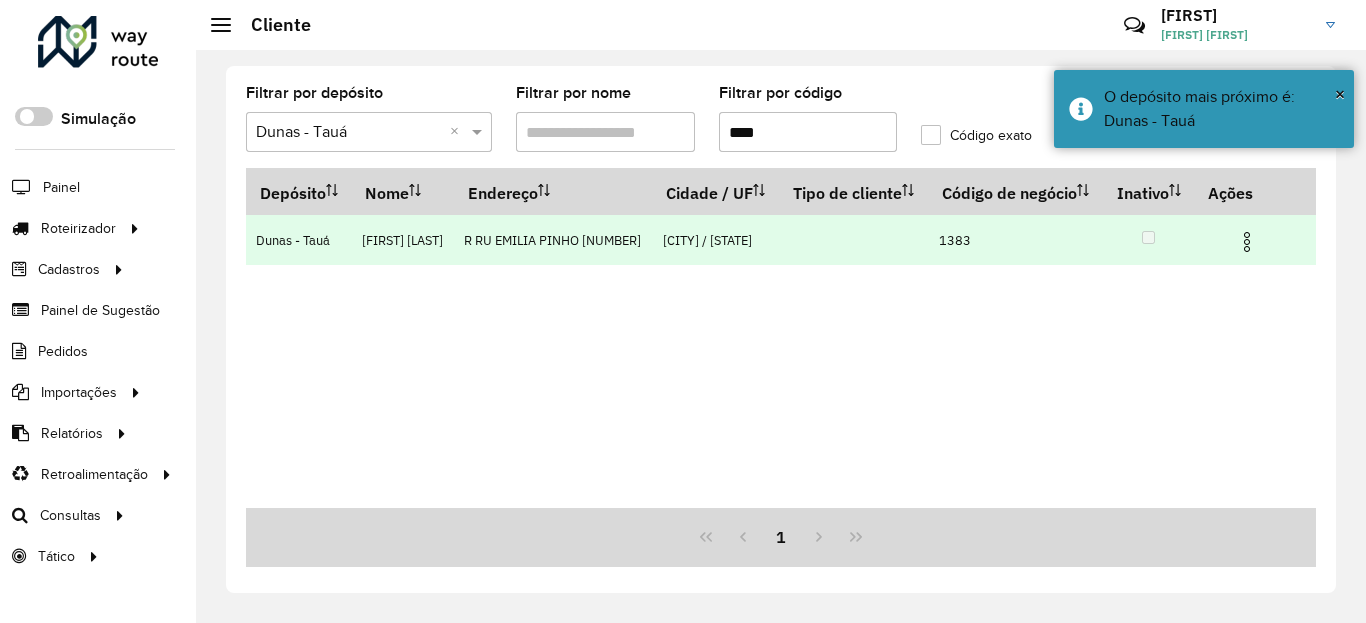 click at bounding box center (1247, 242) 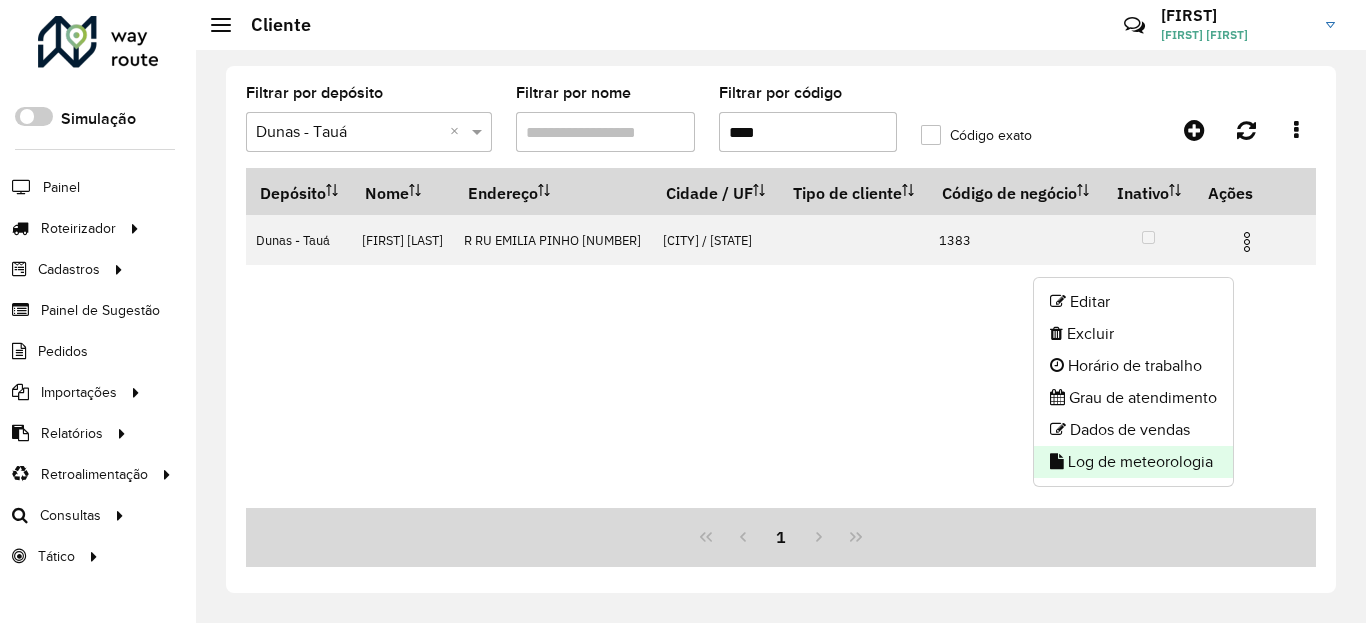 click on "Log de meteorologia" 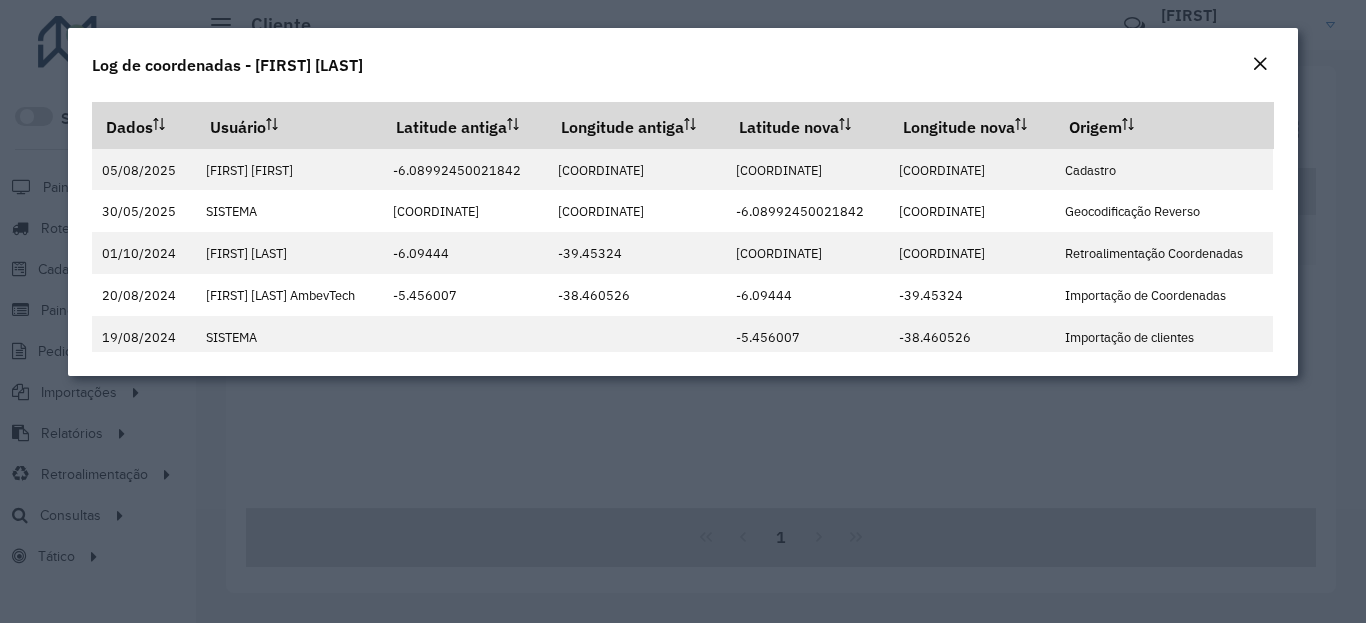 click 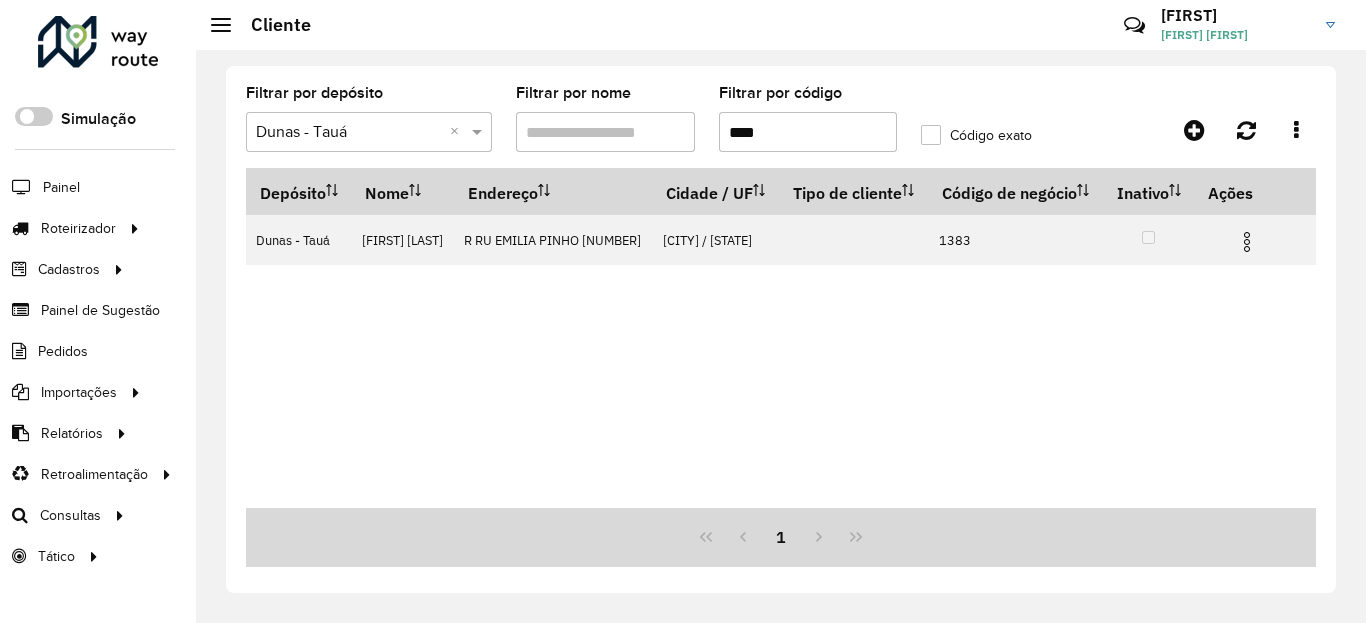 click on "****" at bounding box center (808, 132) 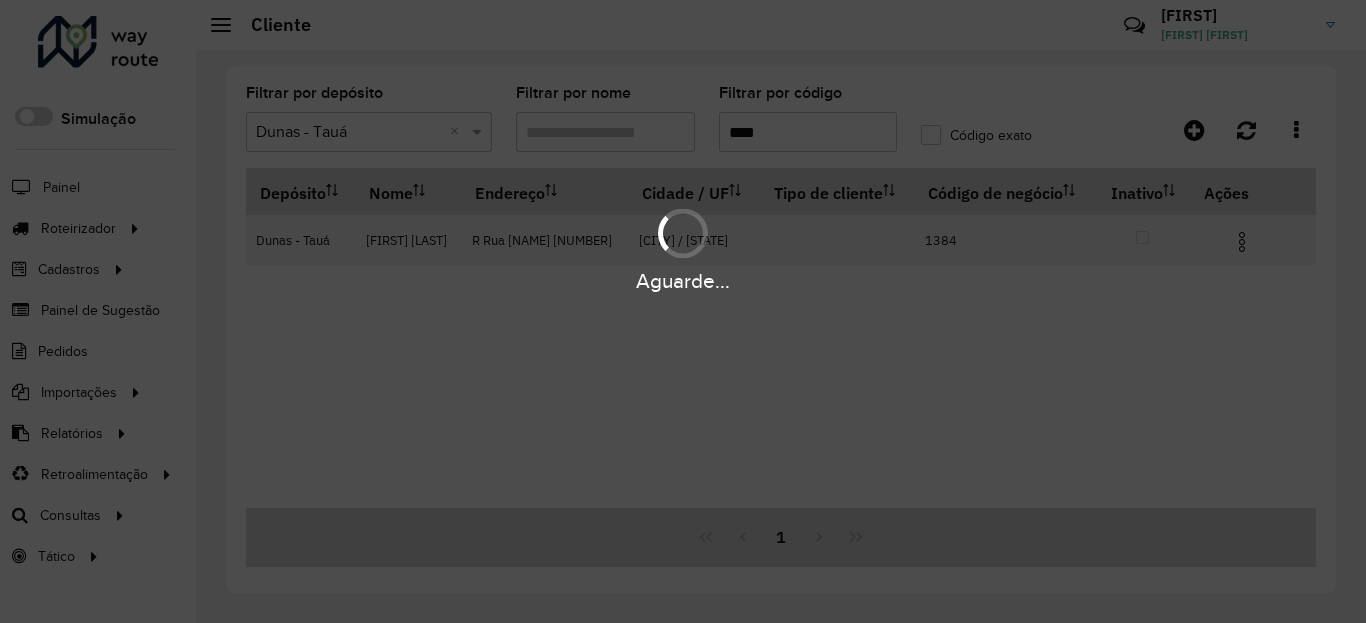 type on "****" 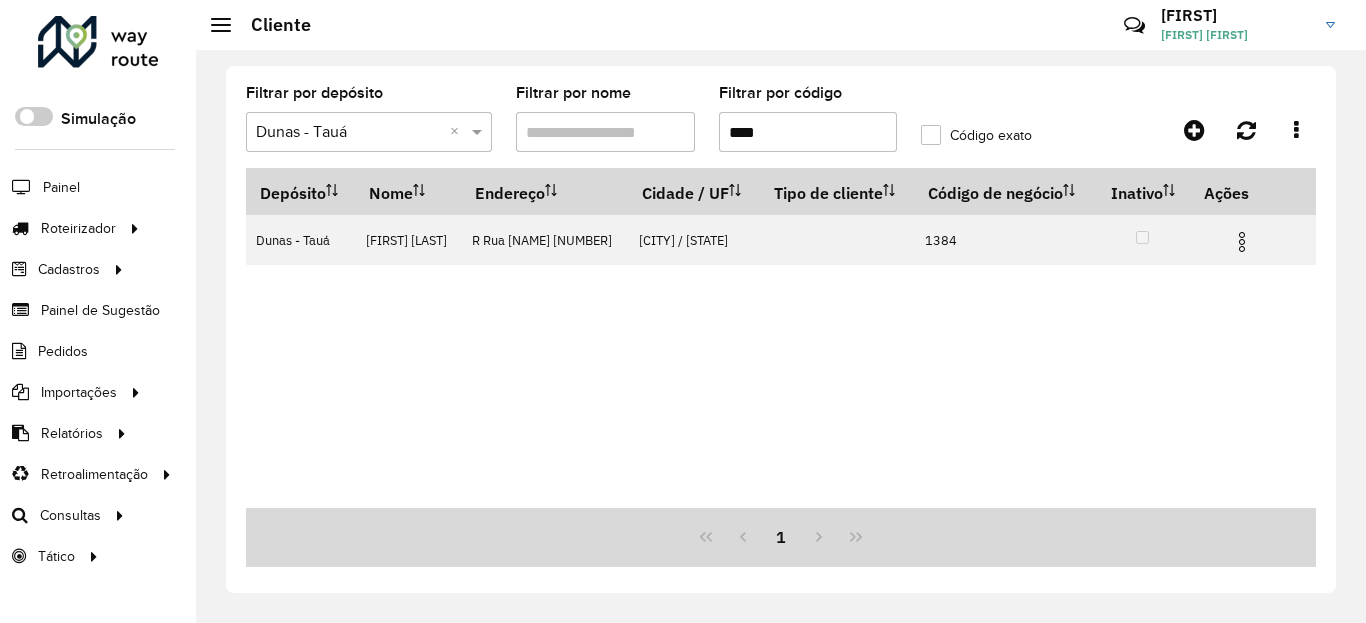 click at bounding box center [1242, 242] 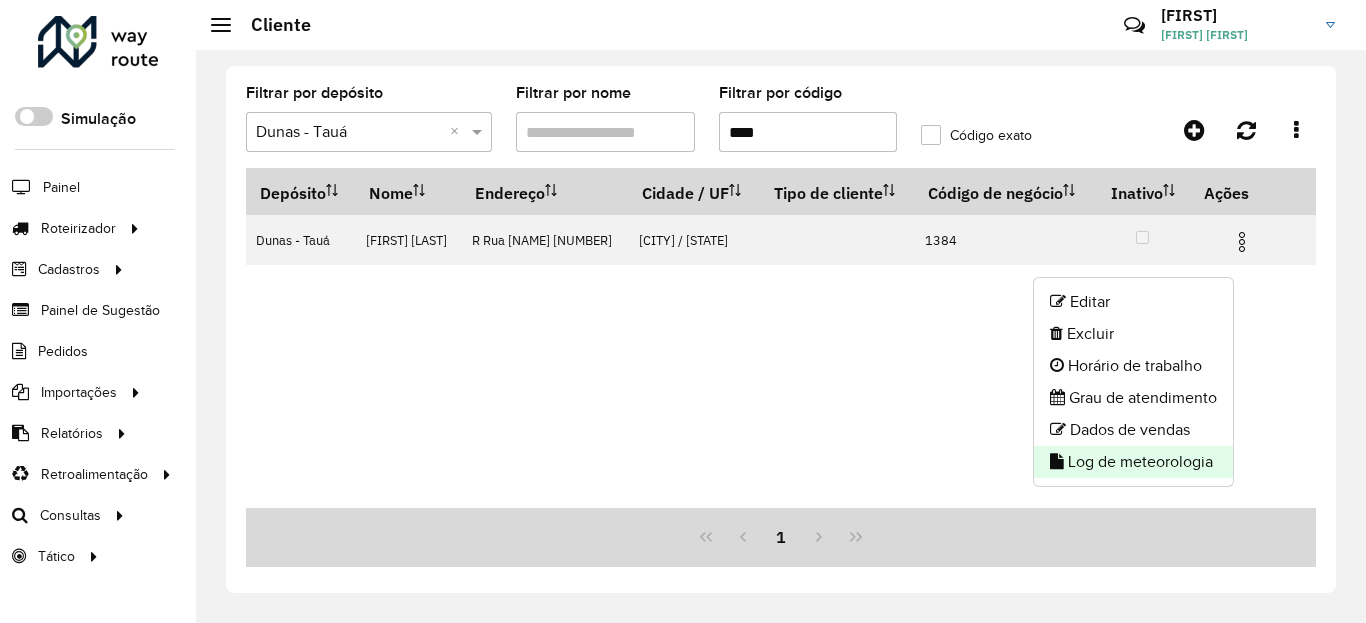 click on "Log de meteorologia" 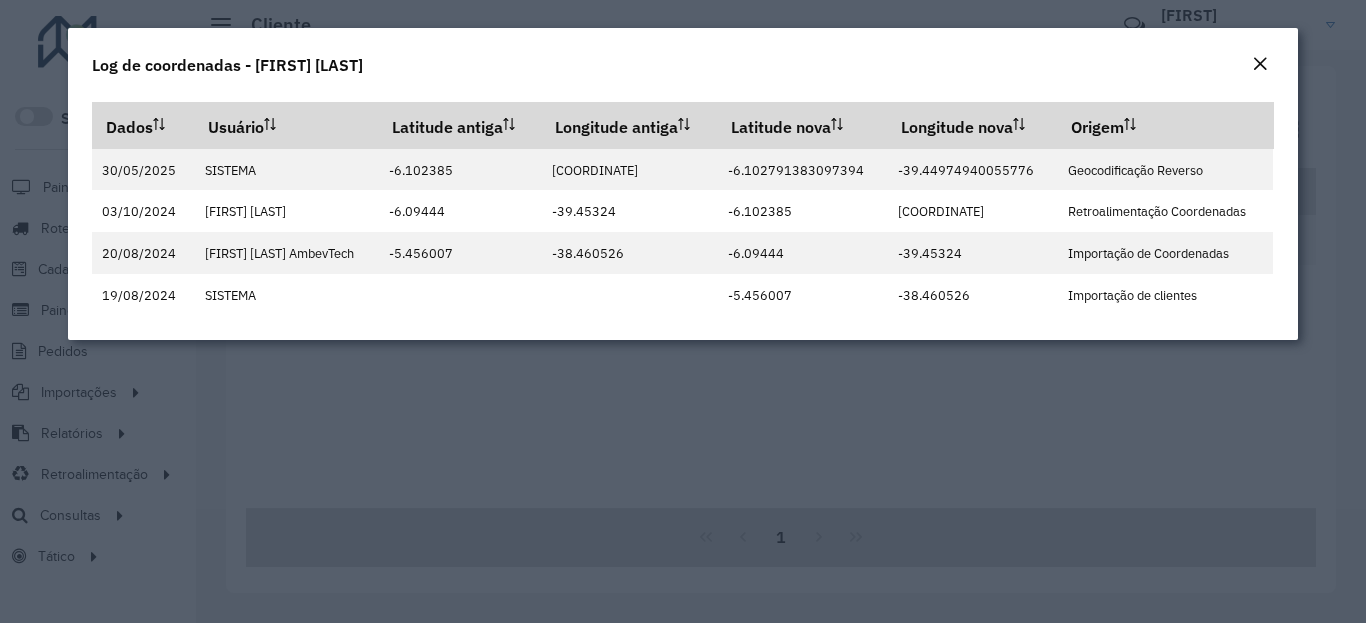 click 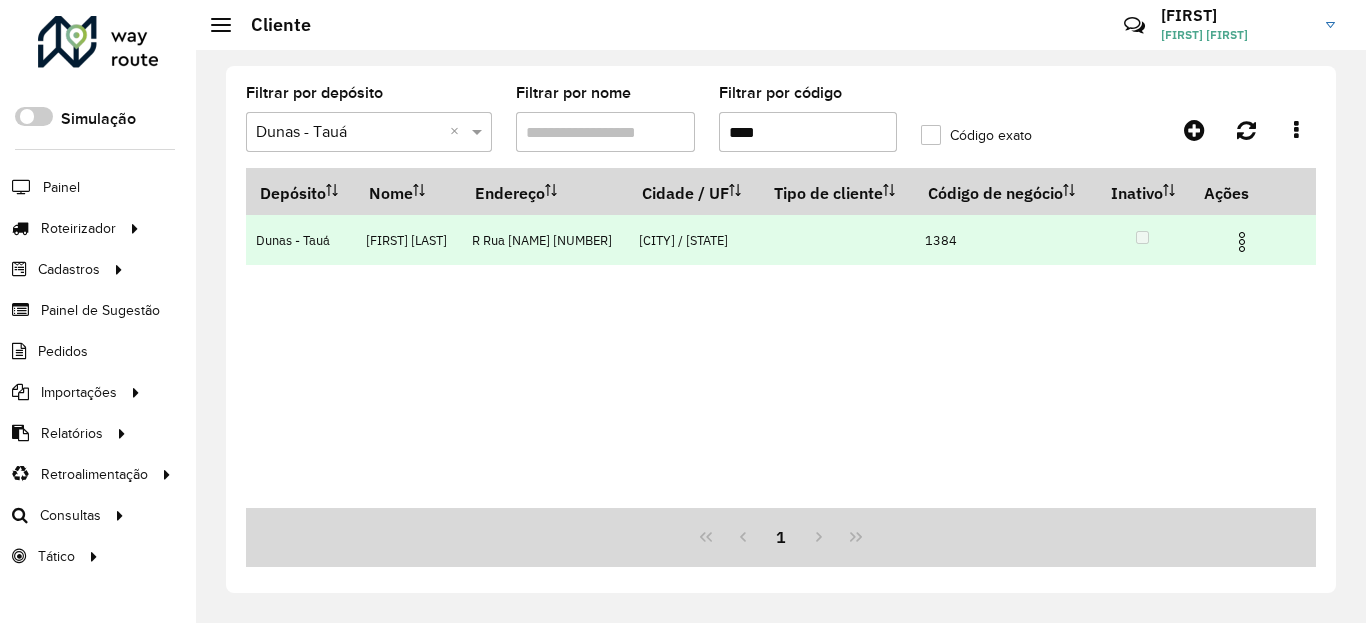 click at bounding box center (1242, 242) 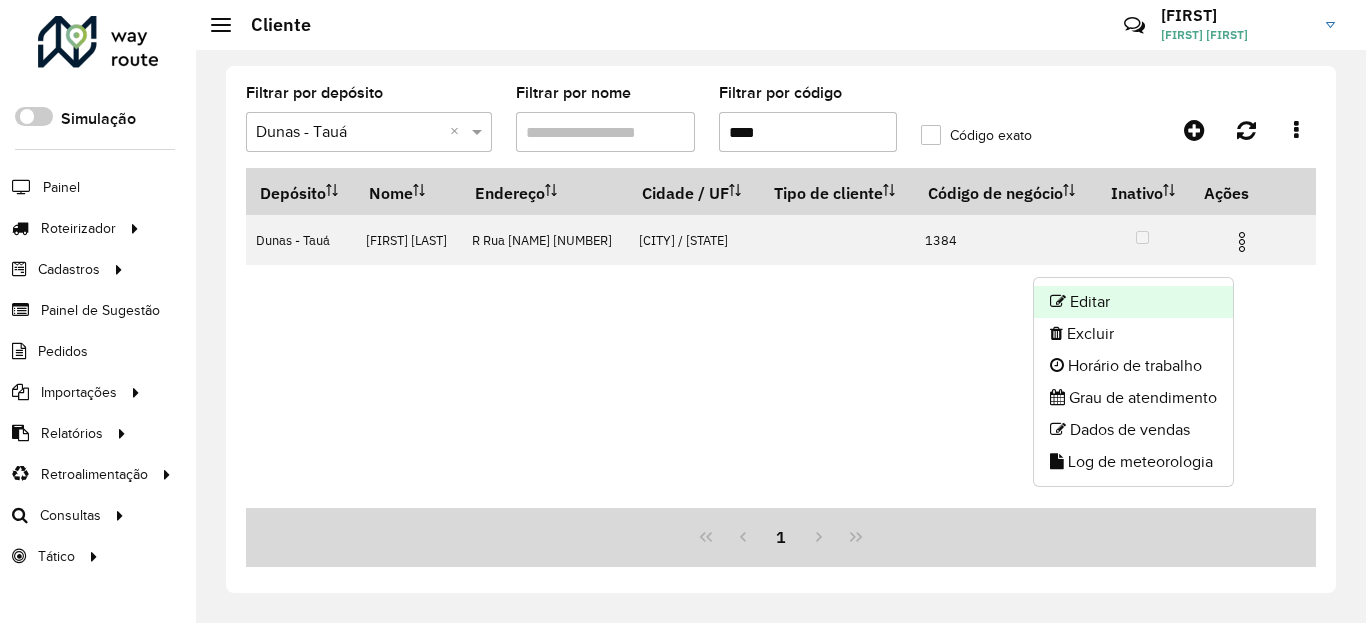 click on "Editar" 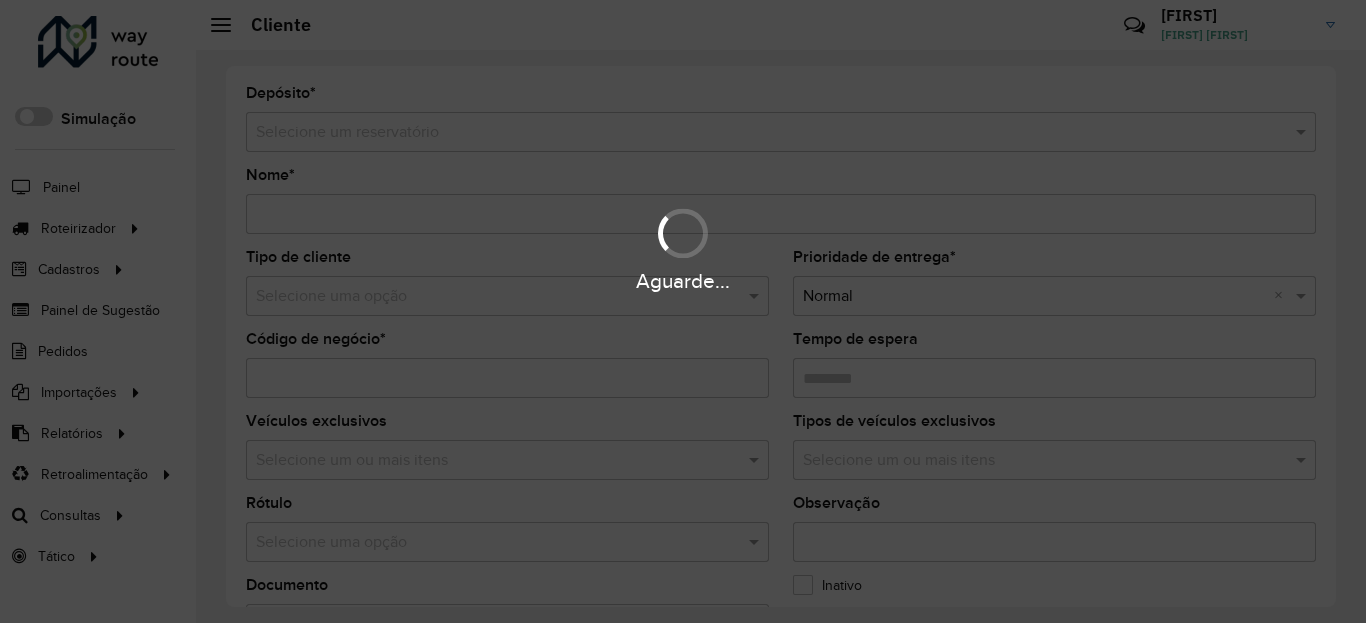 type on "**********" 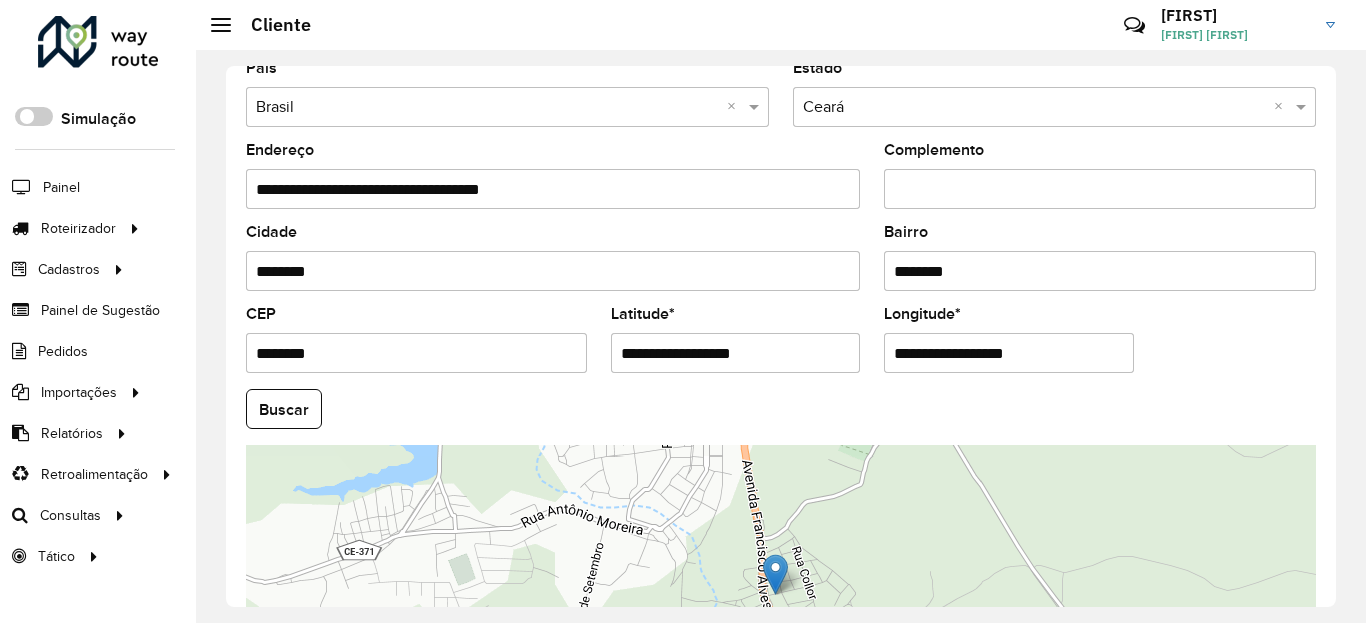 scroll, scrollTop: 840, scrollLeft: 0, axis: vertical 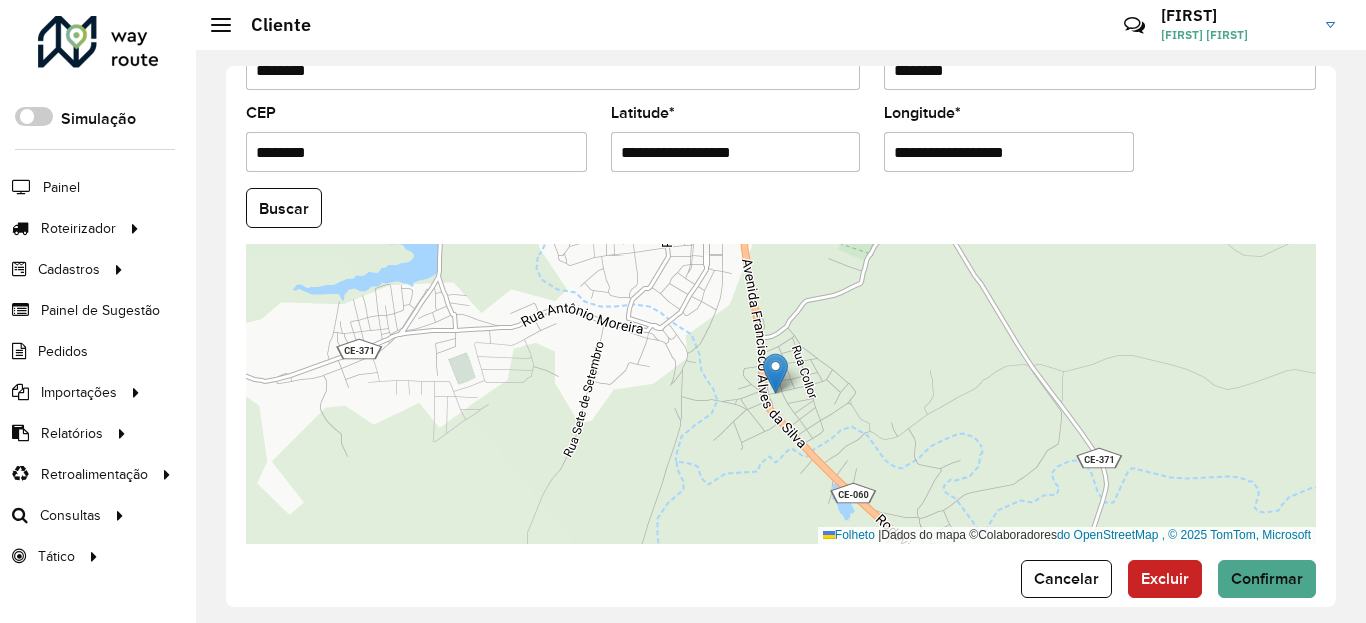 click on "**********" at bounding box center (736, 152) 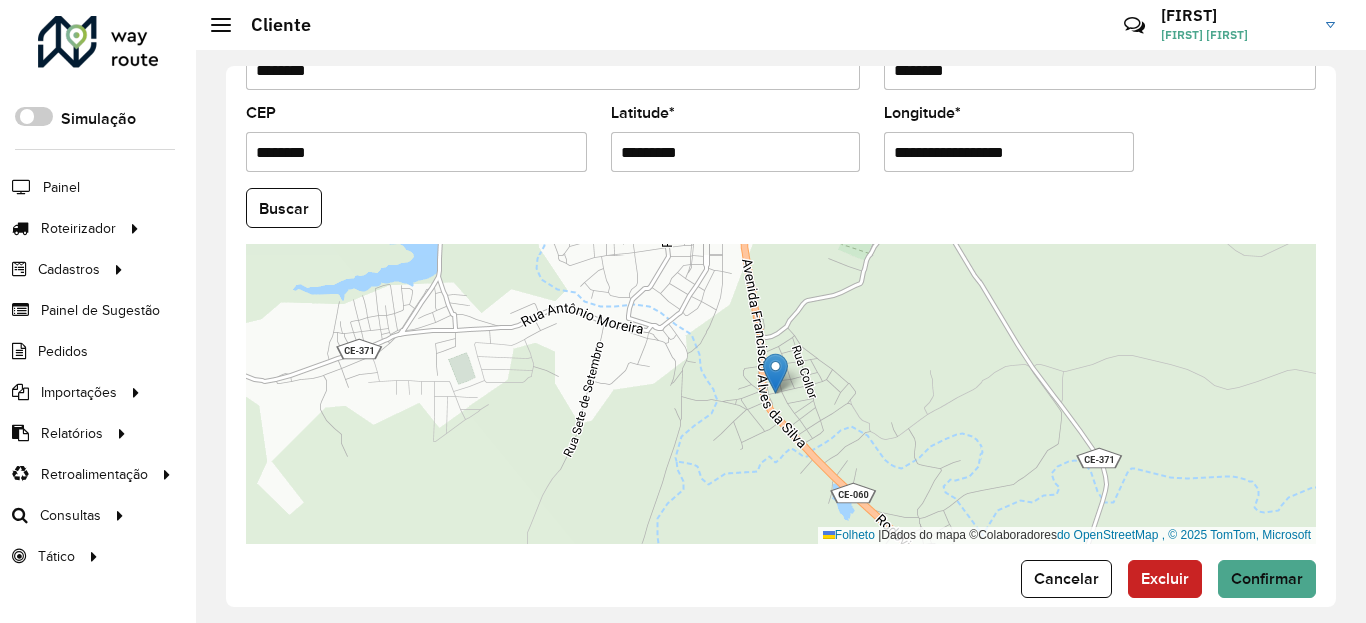 type on "*********" 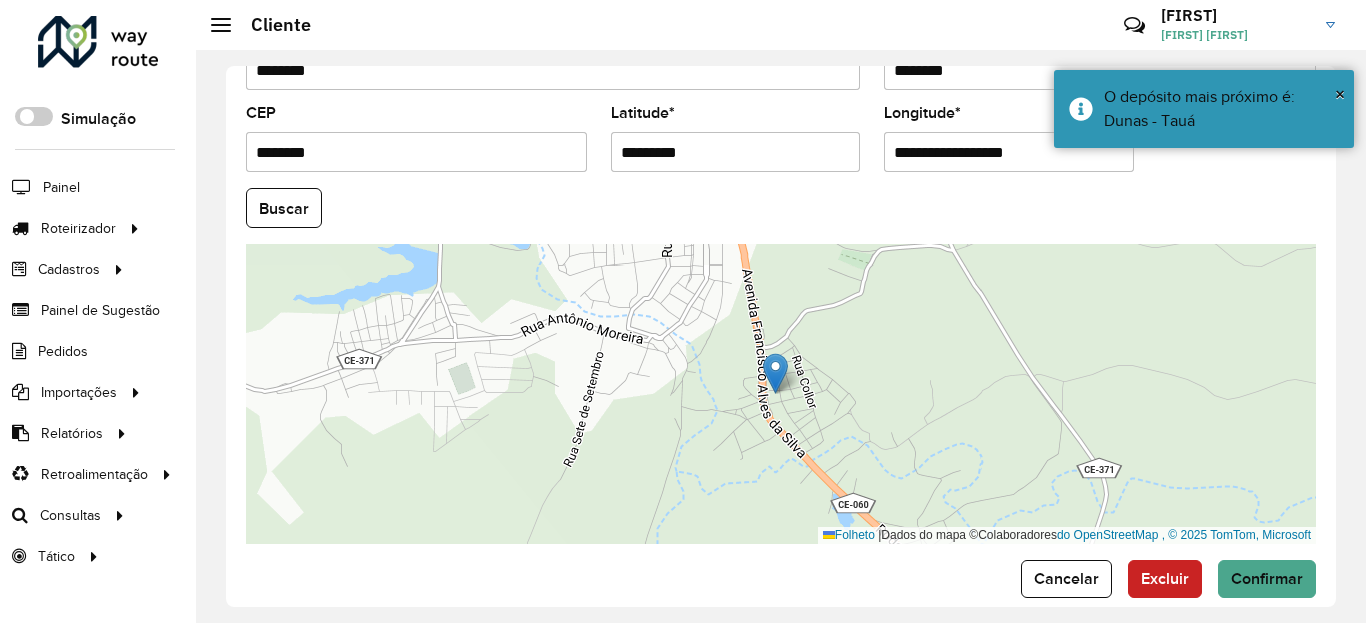 click on "**********" at bounding box center [1009, 152] 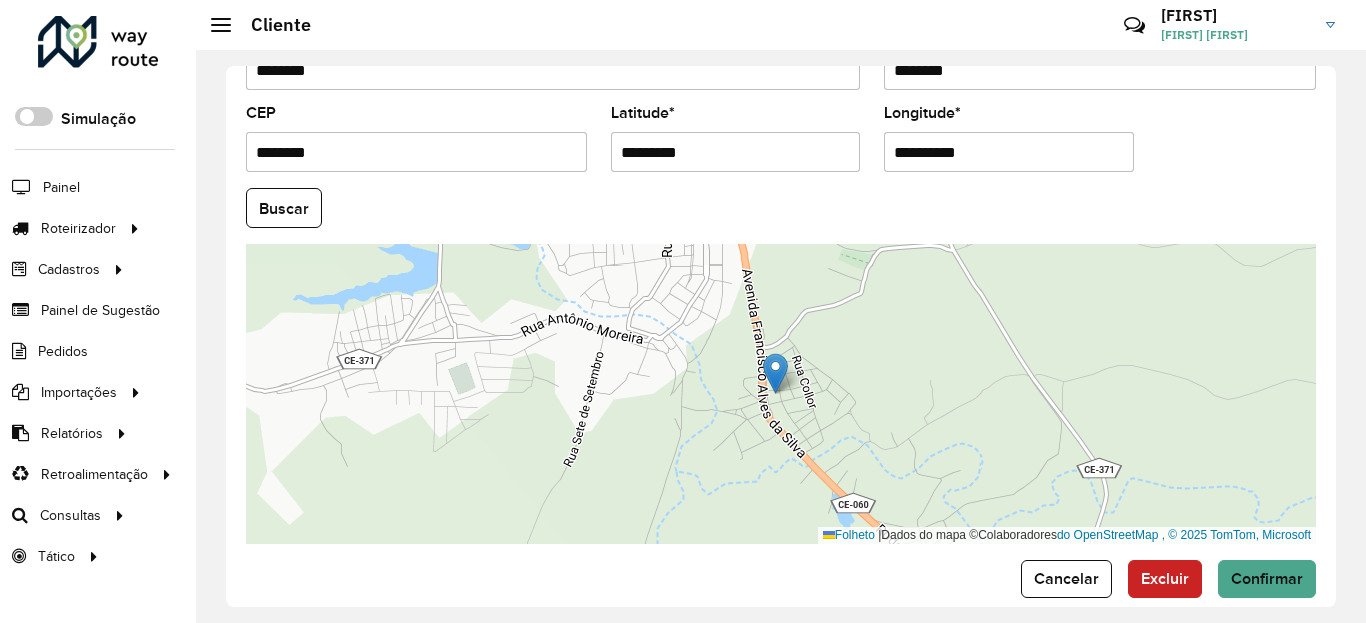 type on "**********" 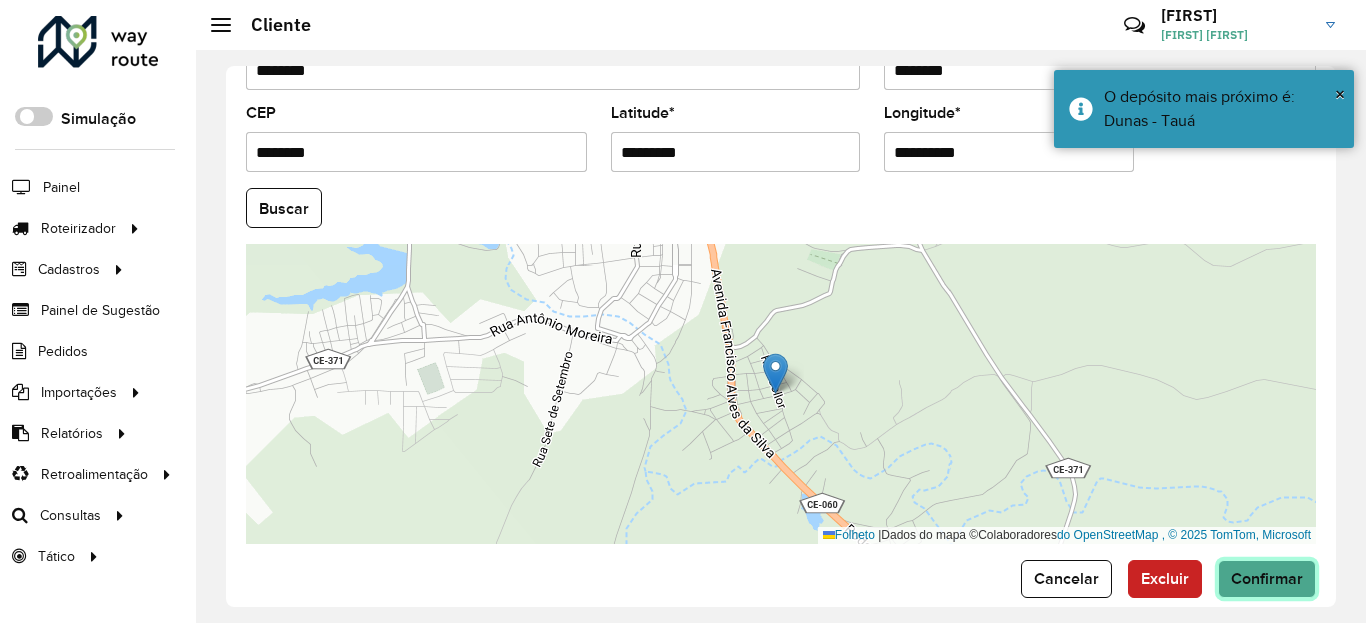 click on "Confirmar" 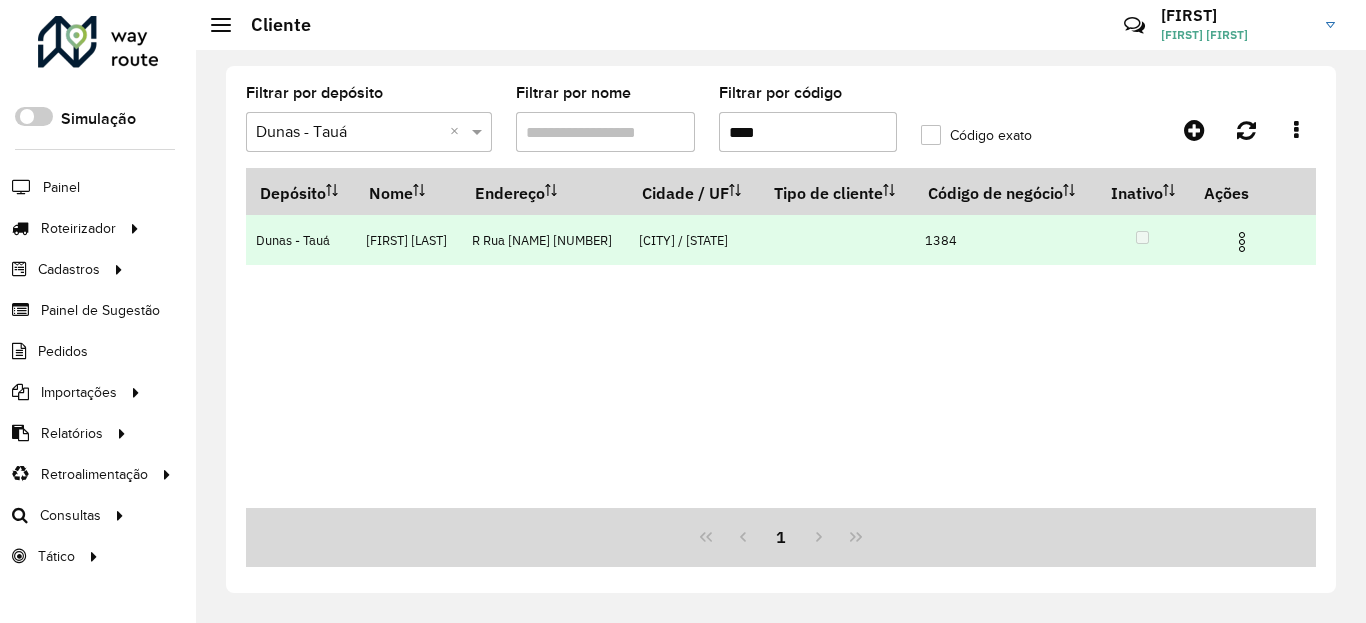 click at bounding box center [1242, 242] 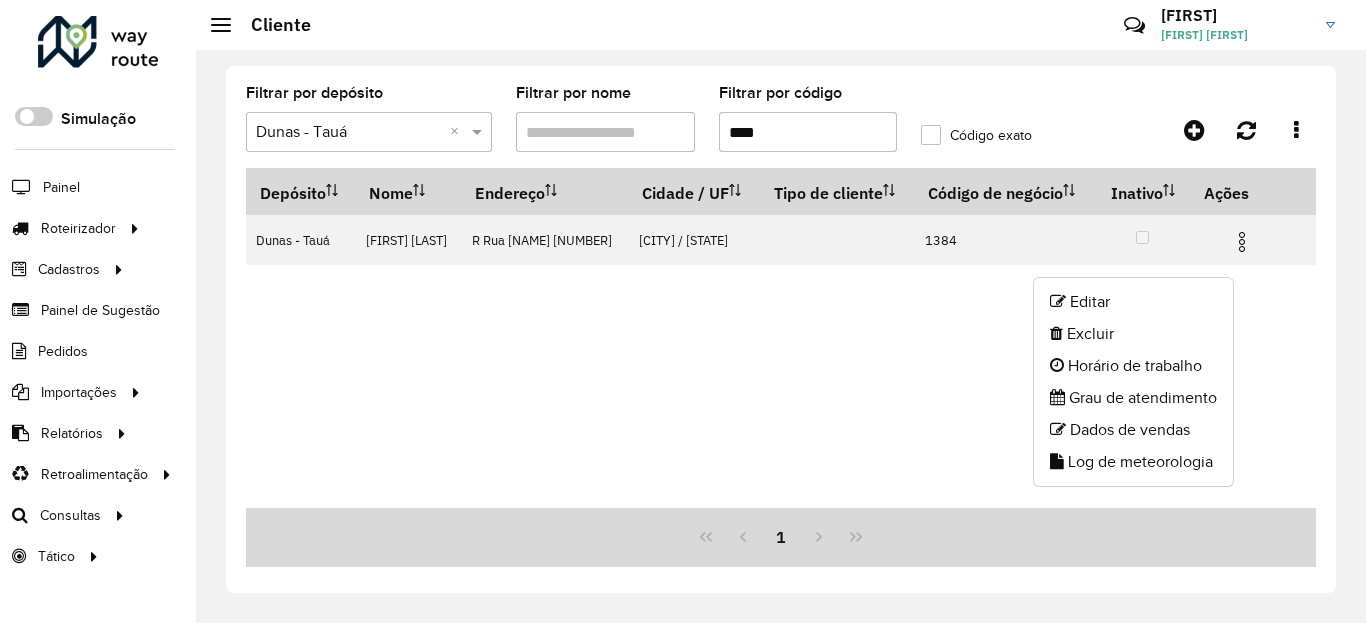 drag, startPoint x: 1120, startPoint y: 487, endPoint x: 1115, endPoint y: 474, distance: 13.928389 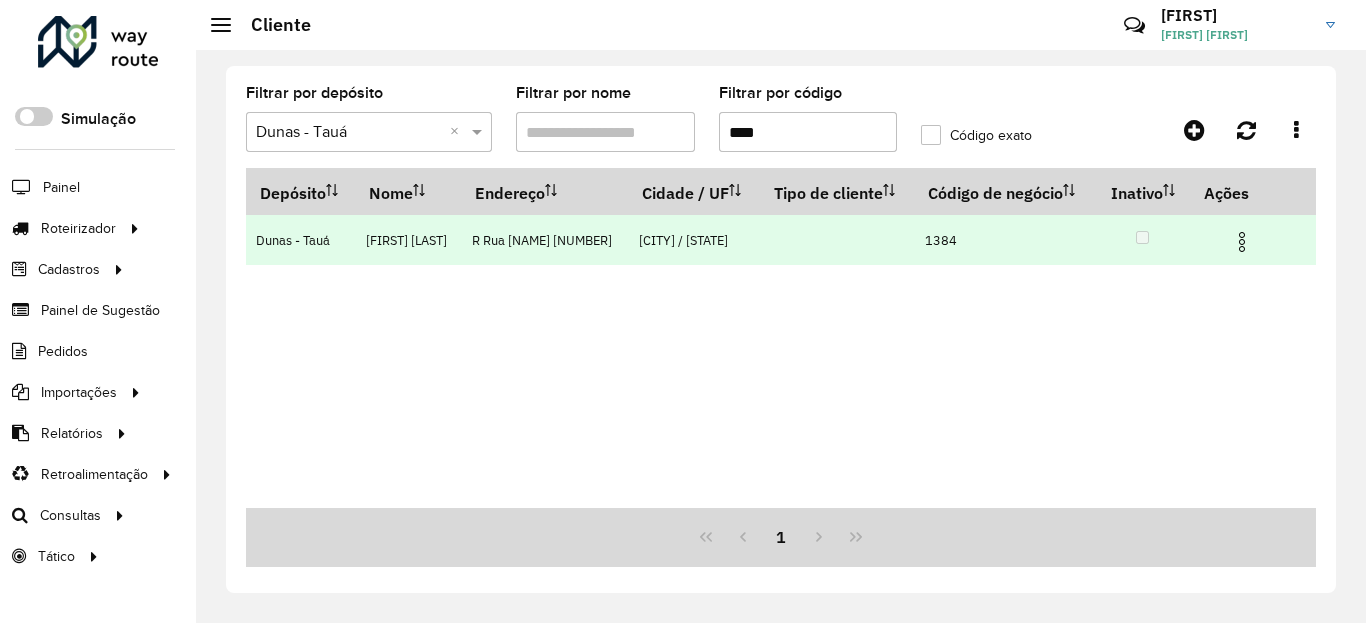 click at bounding box center (1242, 242) 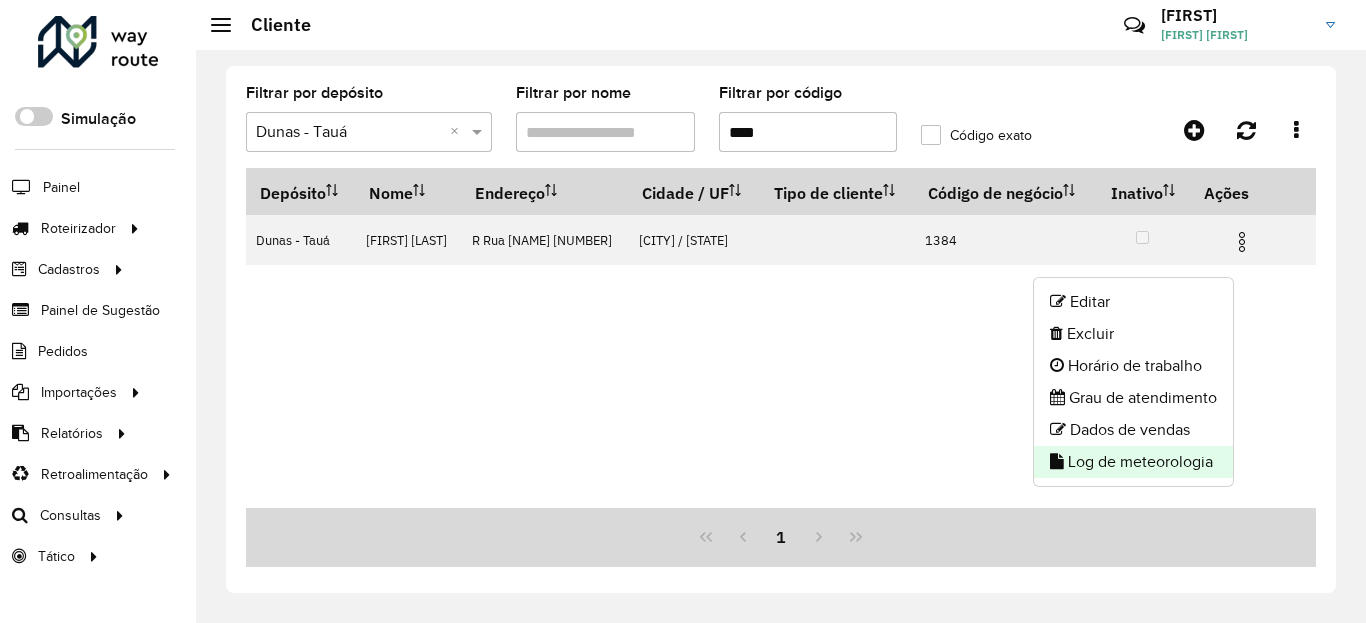 click on "Log de meteorologia" 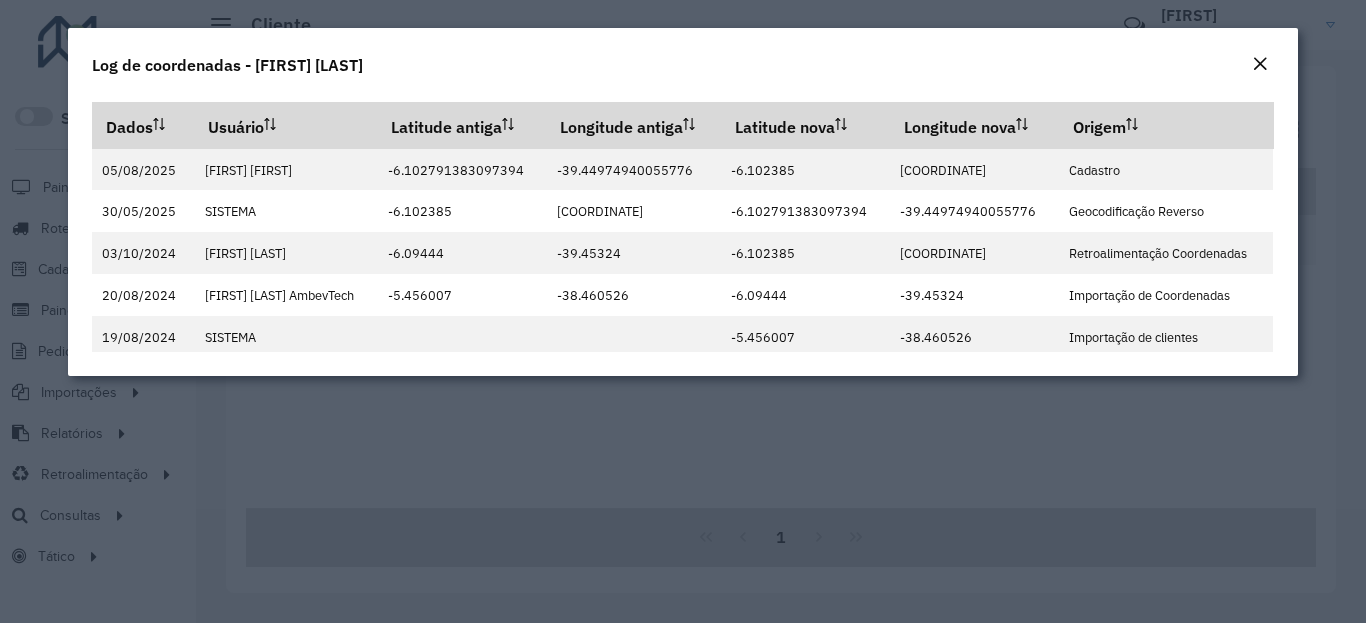click 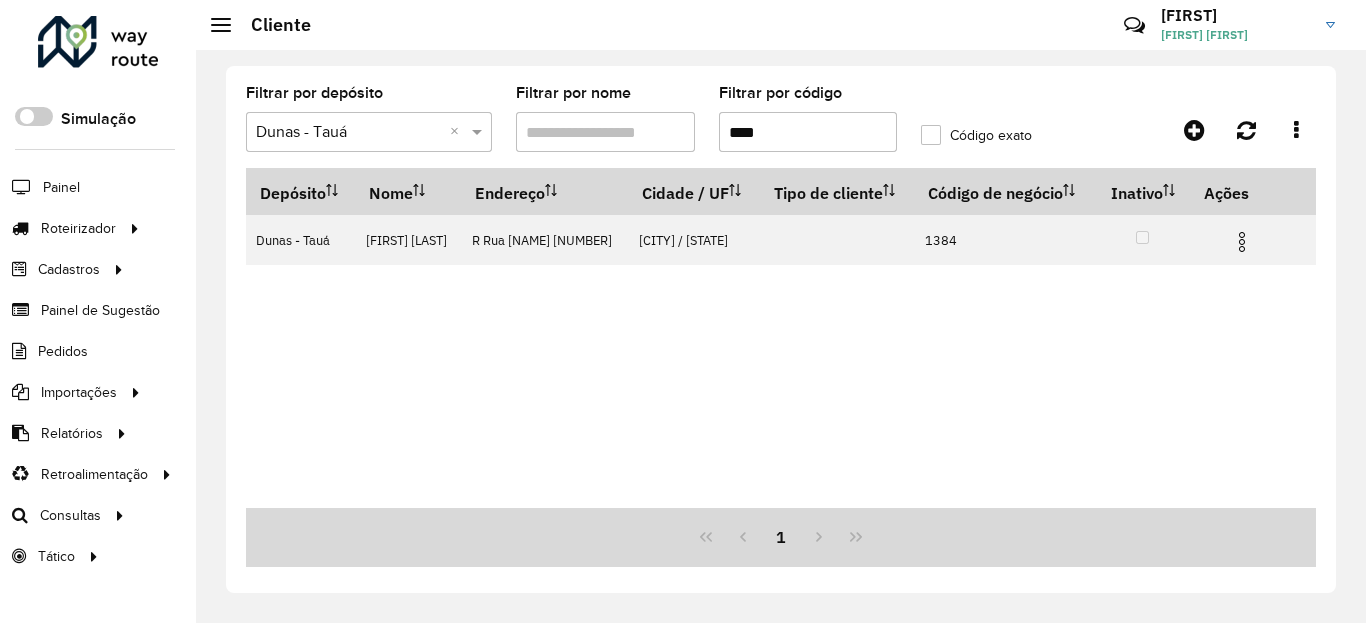 click on "****" at bounding box center [808, 132] 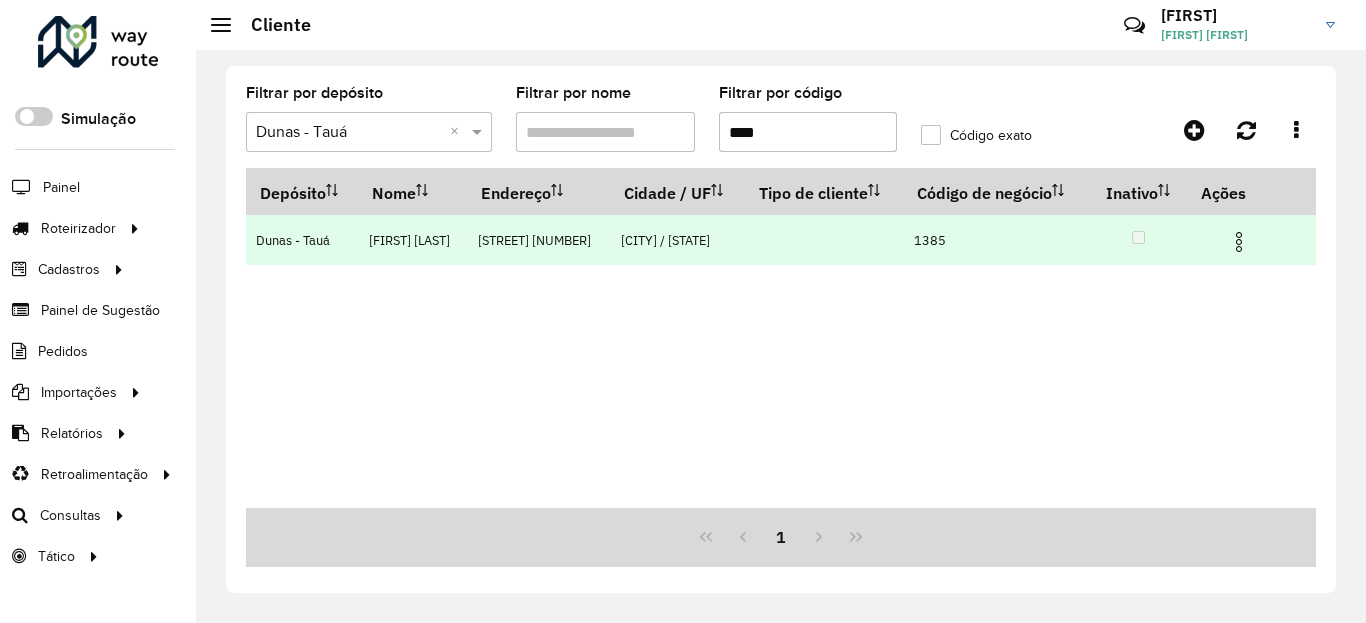 click at bounding box center (1239, 242) 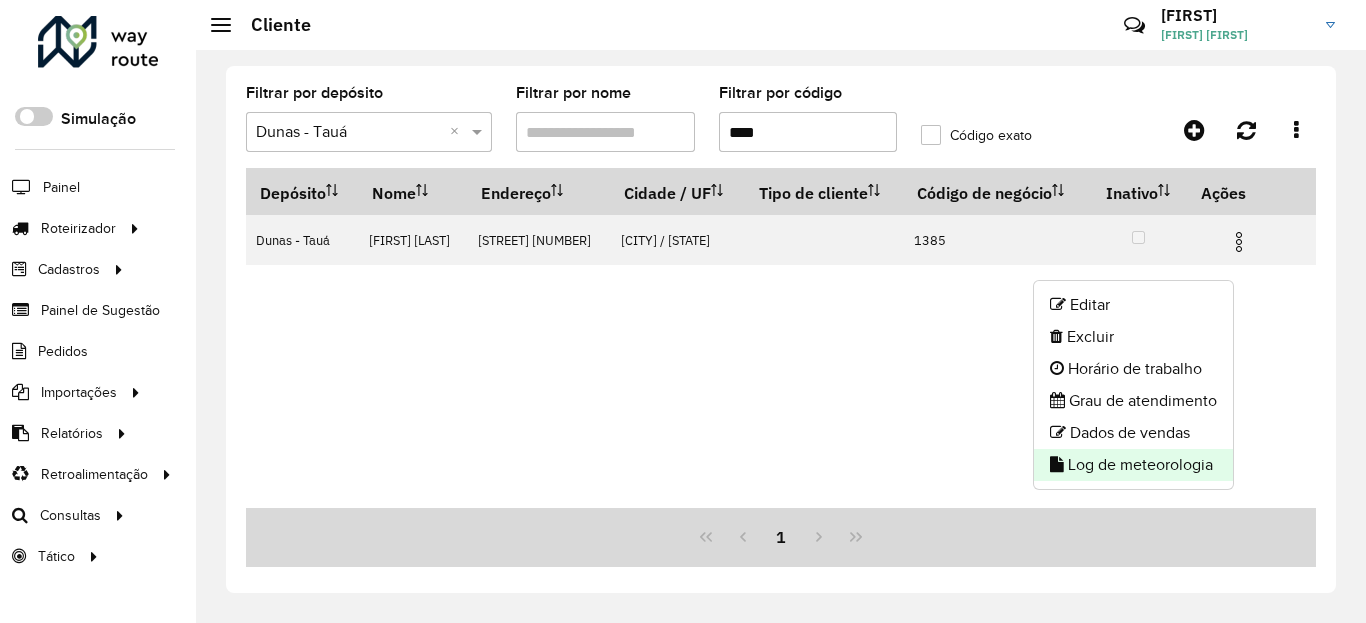 click on "Log de meteorologia" 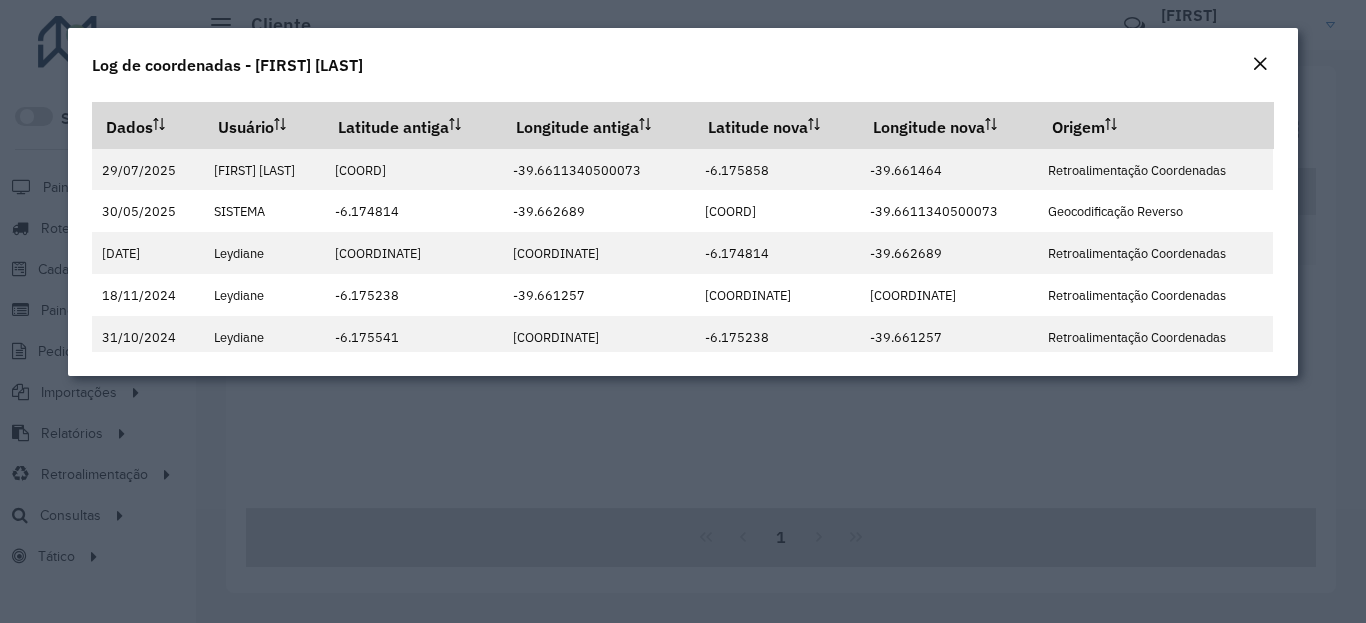 click 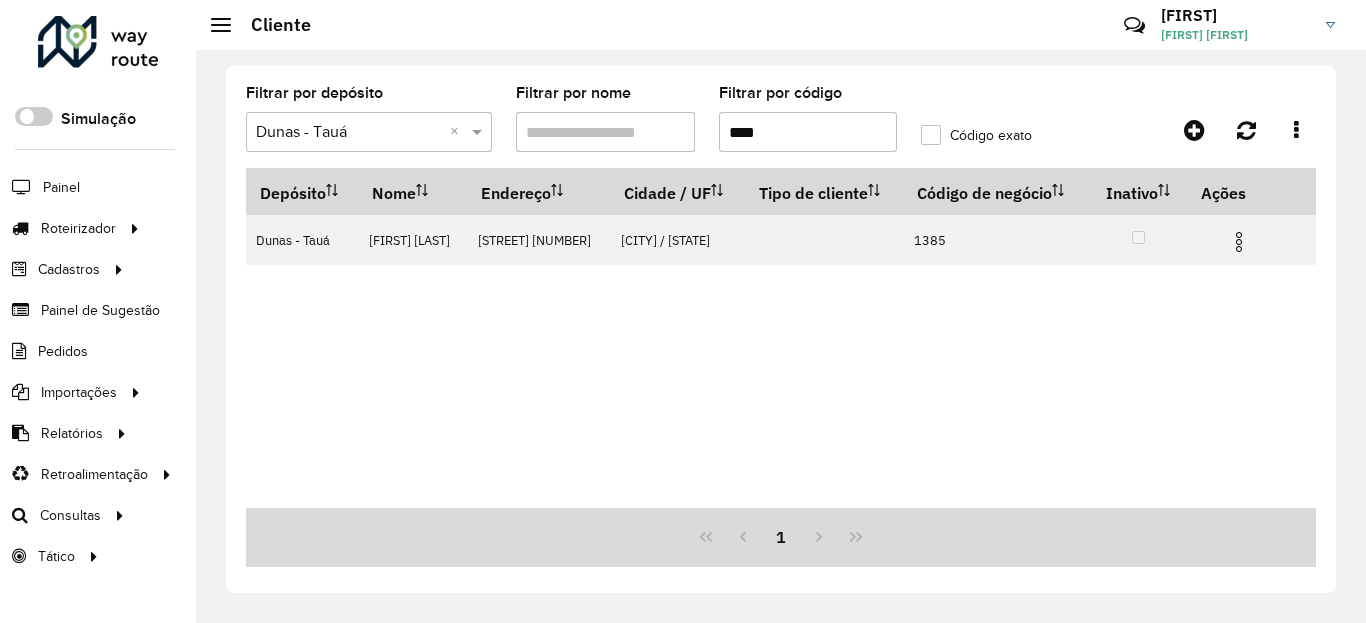 click on "****" at bounding box center (808, 132) 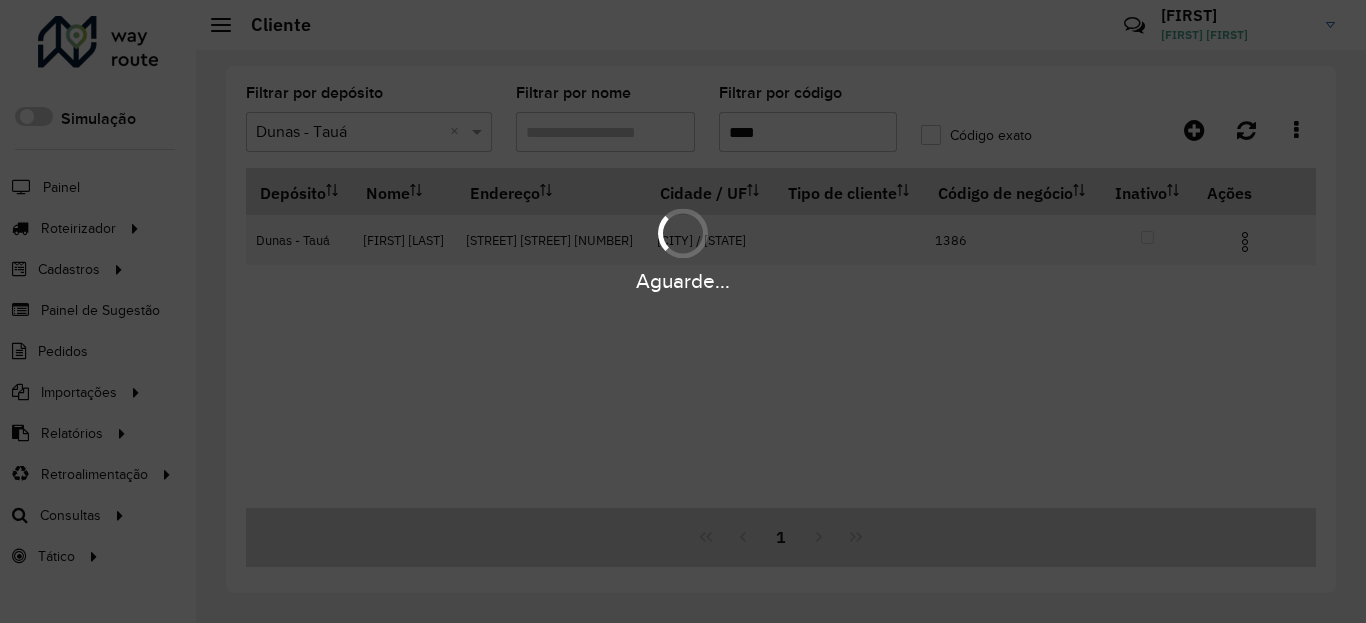 click on "Aguarde..." at bounding box center (683, 281) 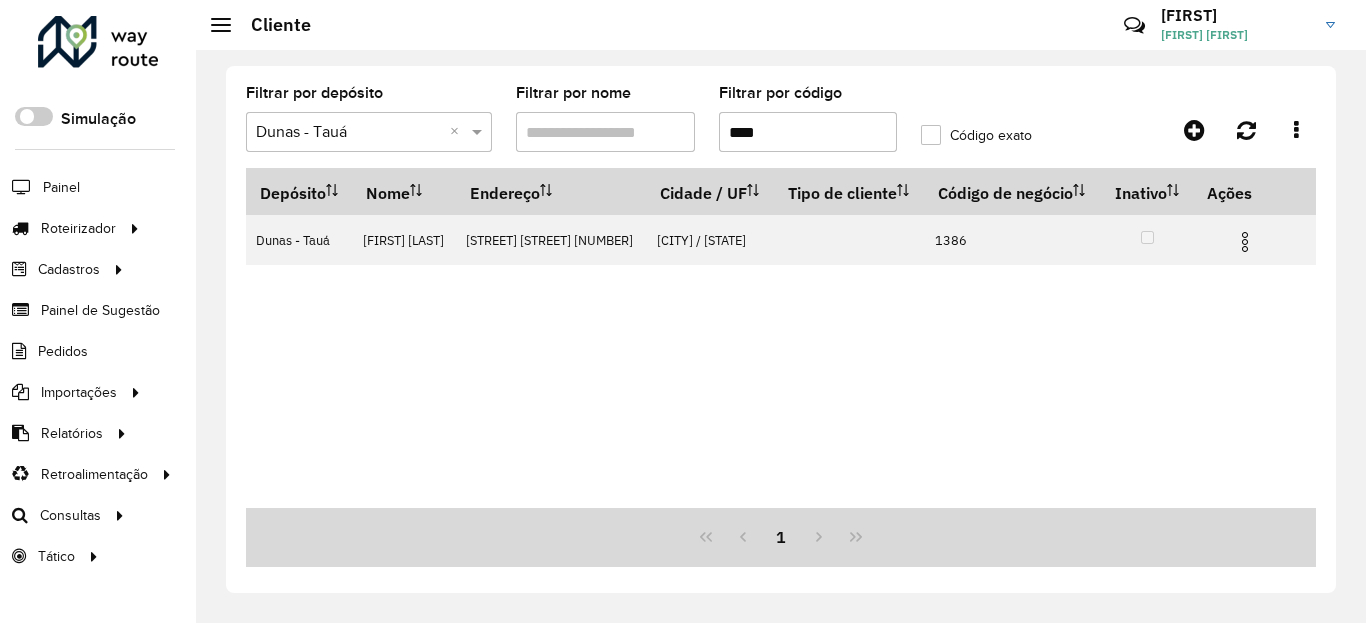 click at bounding box center [1245, 242] 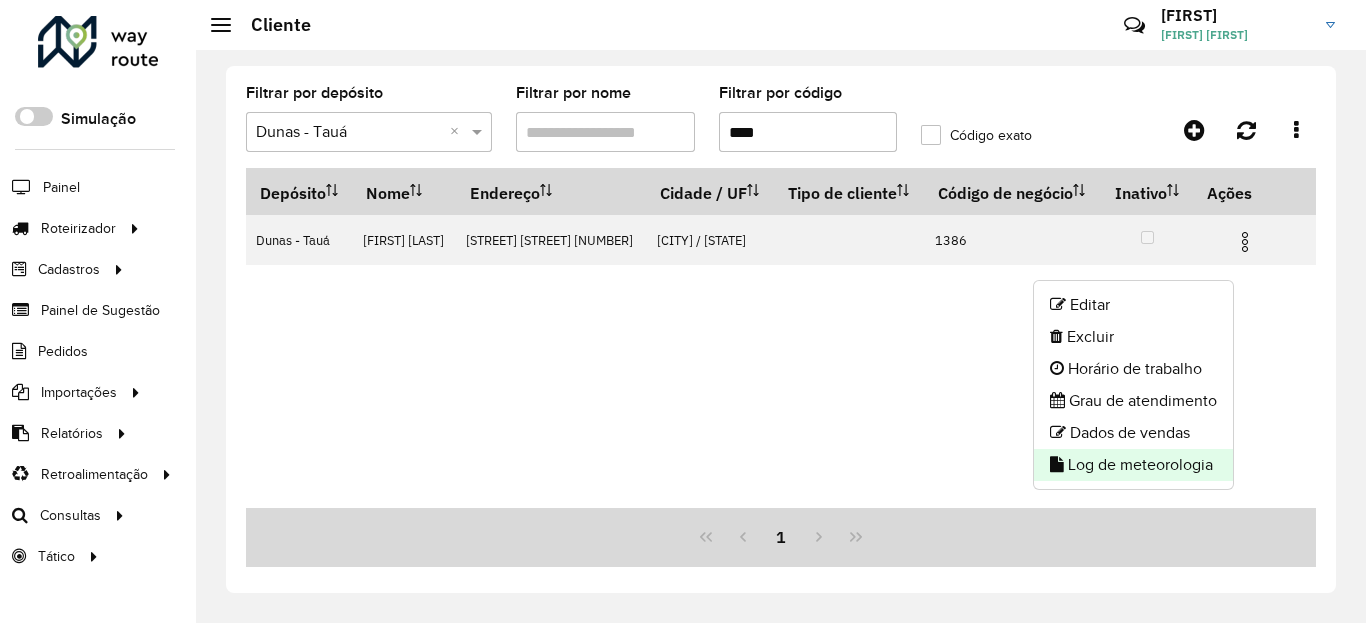 click on "Log de meteorologia" 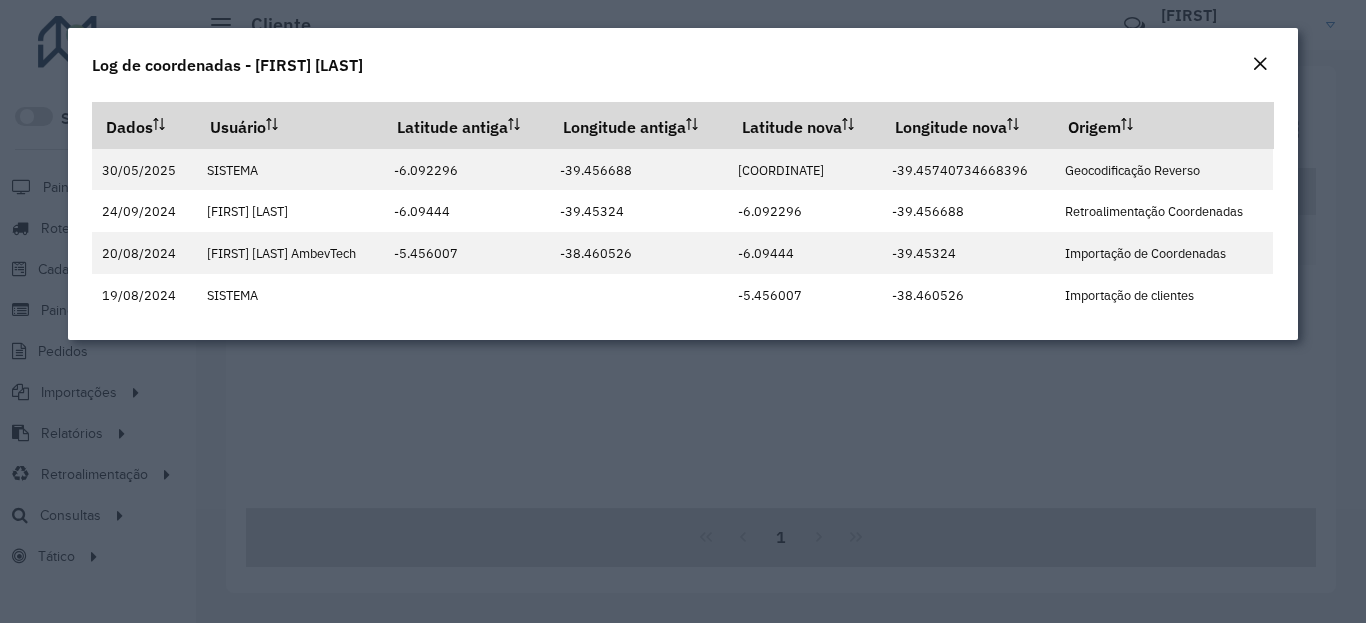 click 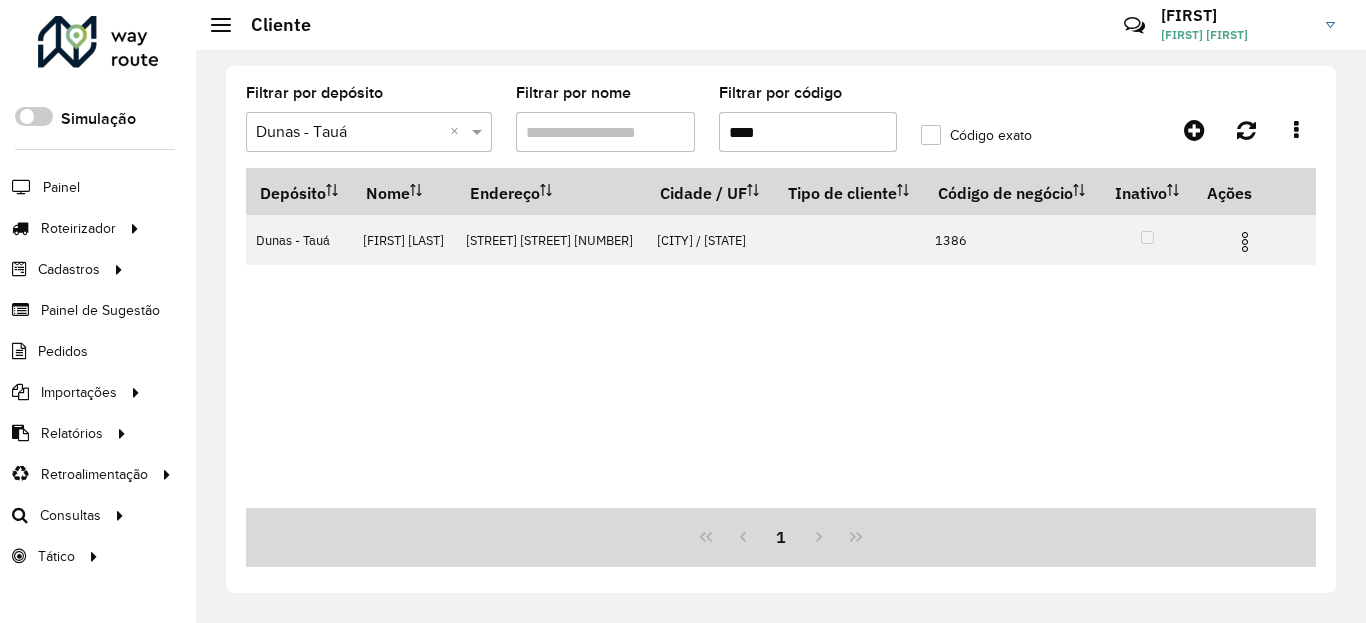 click on "****" at bounding box center (808, 132) 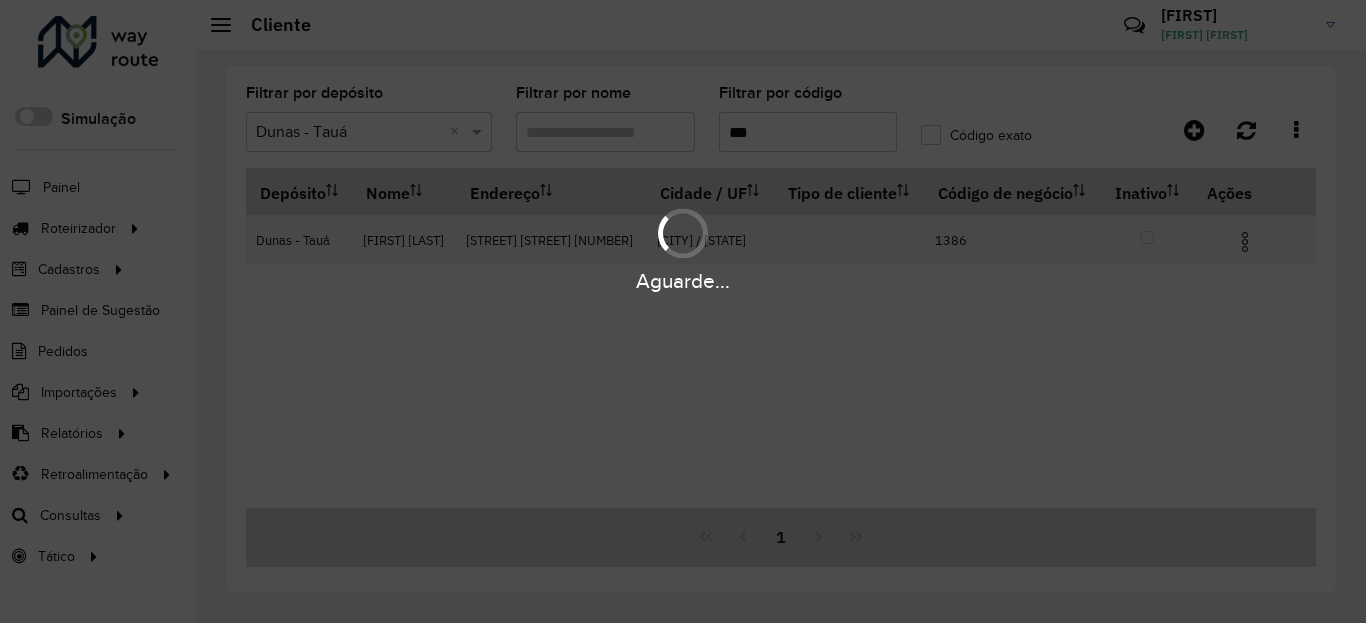 type on "****" 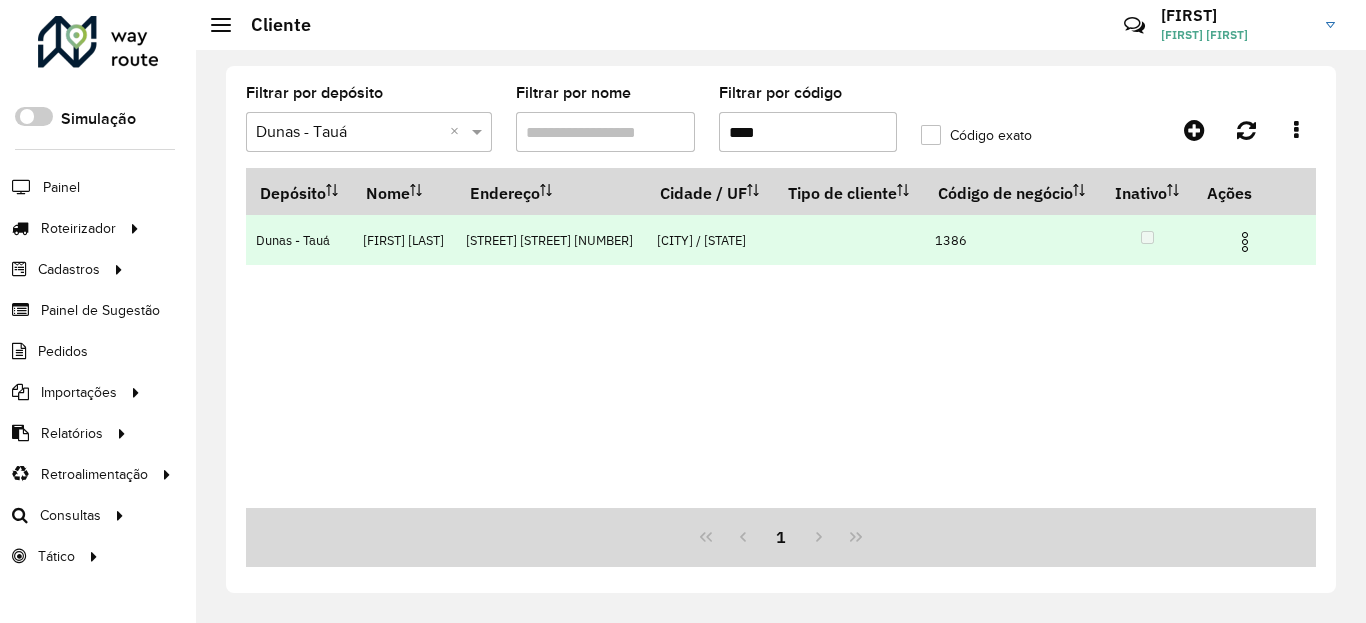 click at bounding box center (1254, 240) 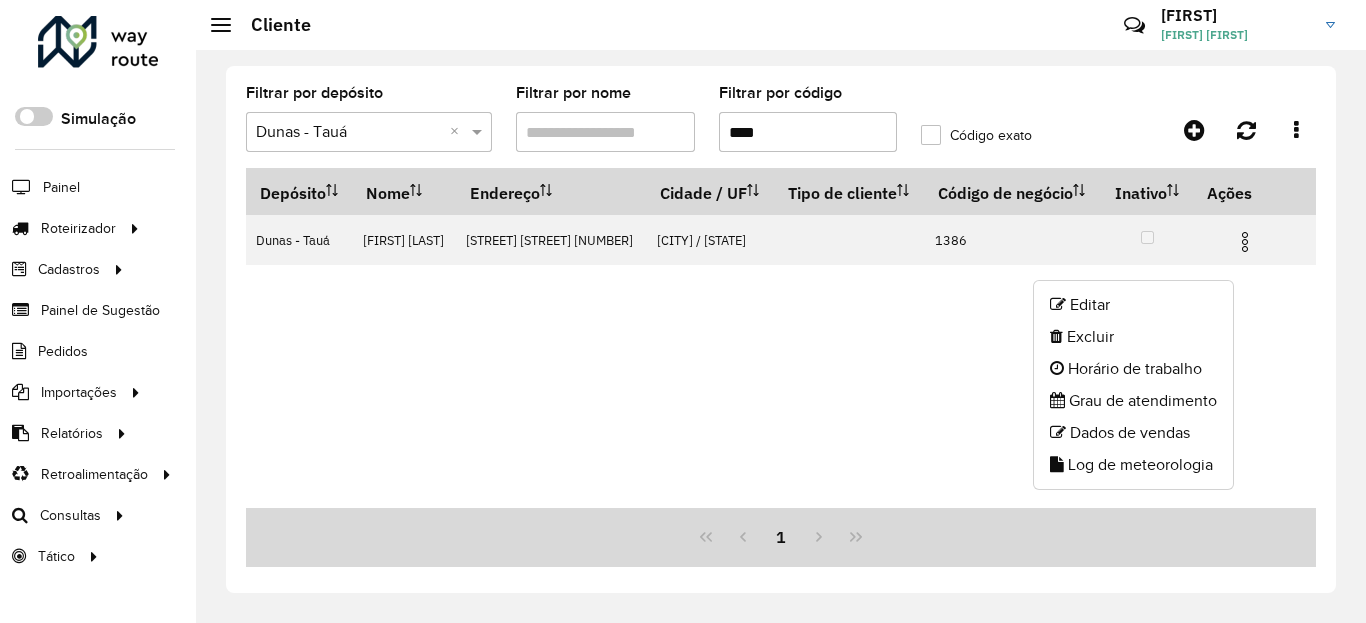 click on "Editar" 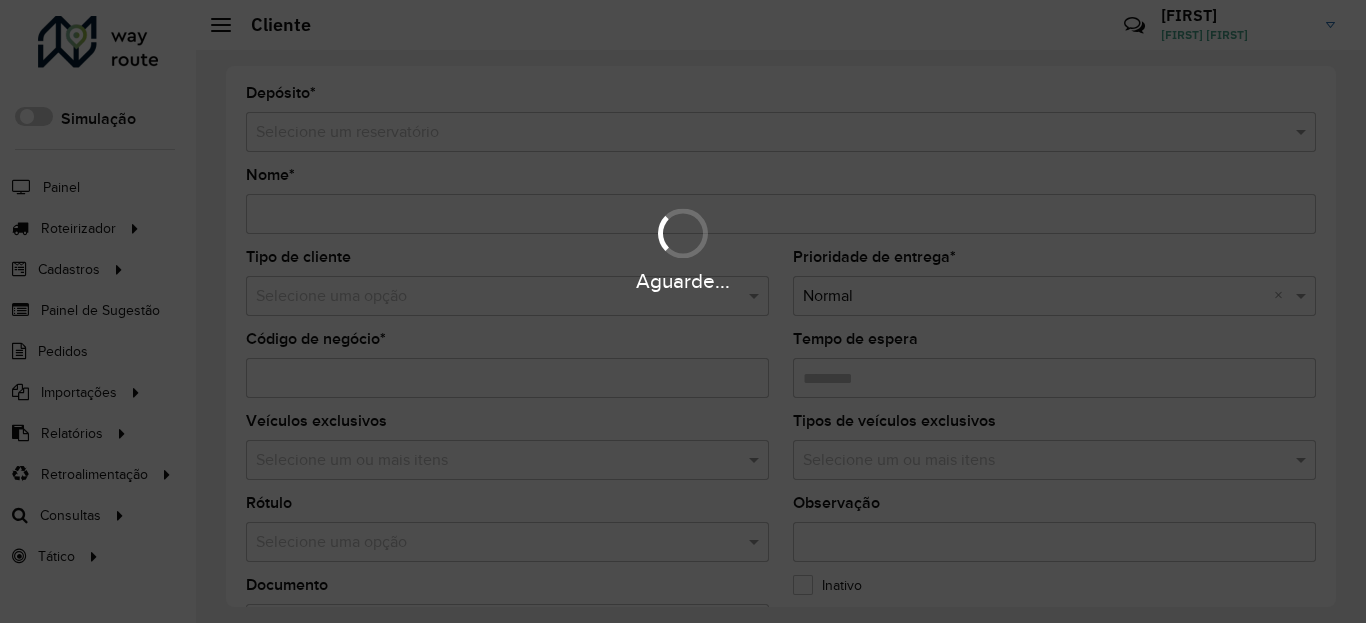 type on "**********" 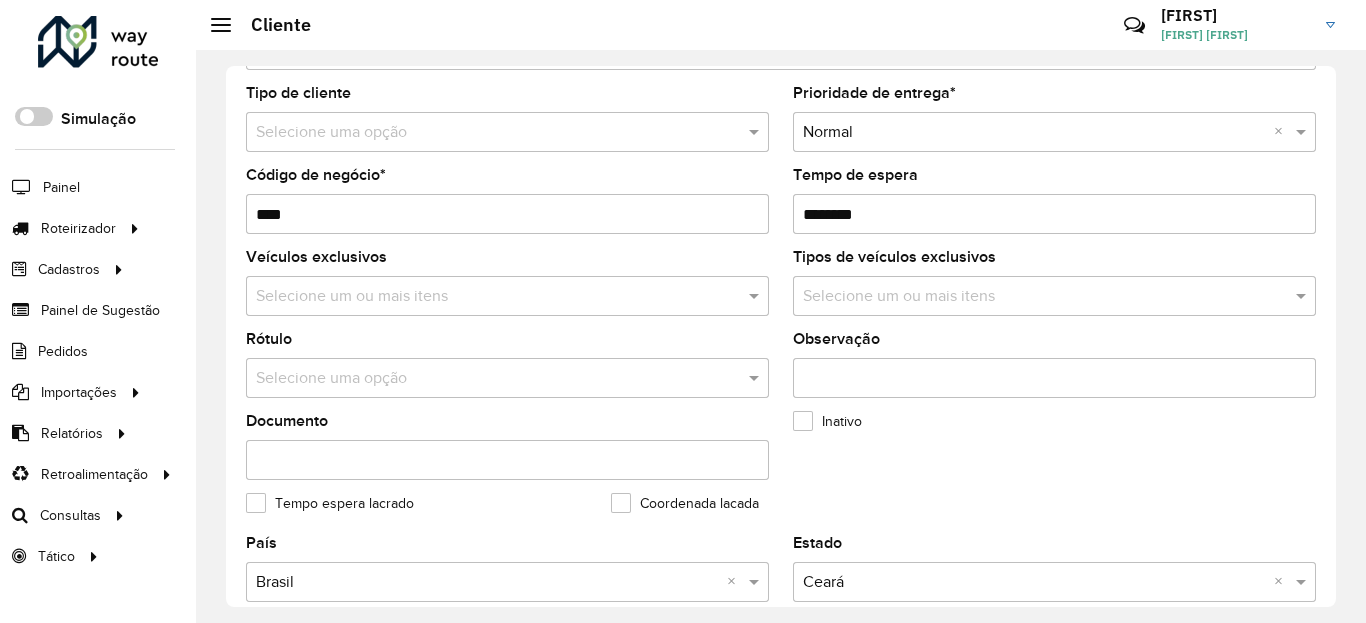 scroll, scrollTop: 720, scrollLeft: 0, axis: vertical 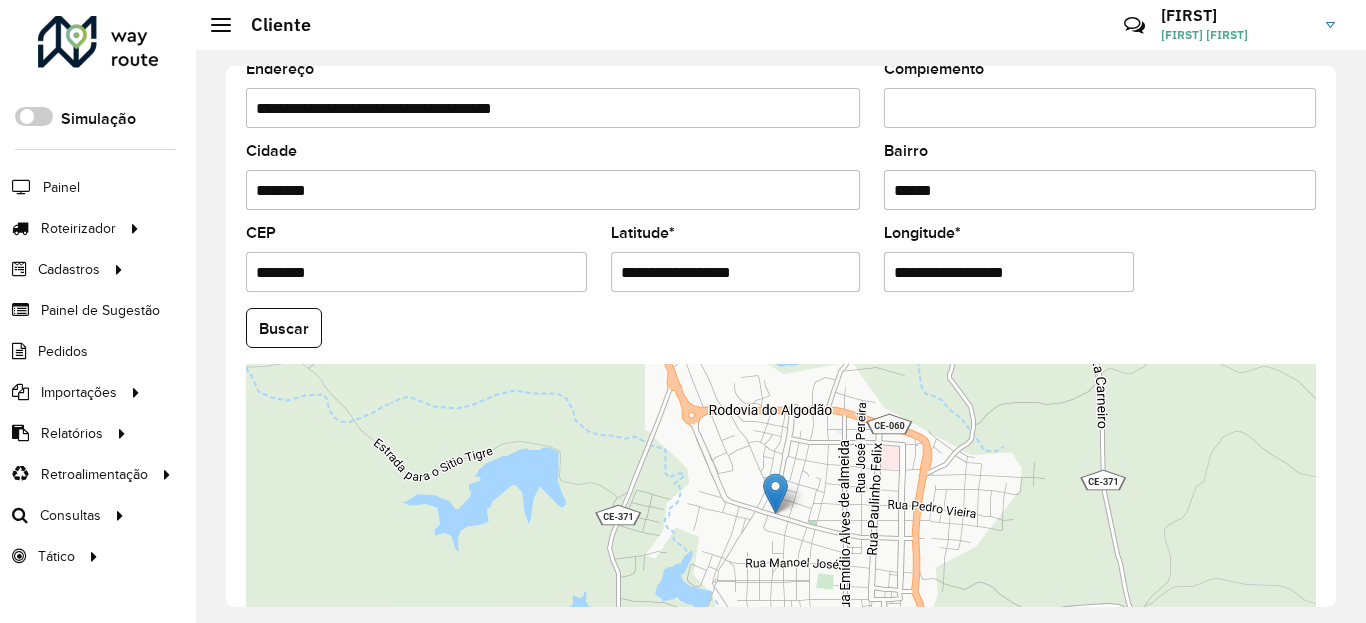 click on "**********" at bounding box center (736, 272) 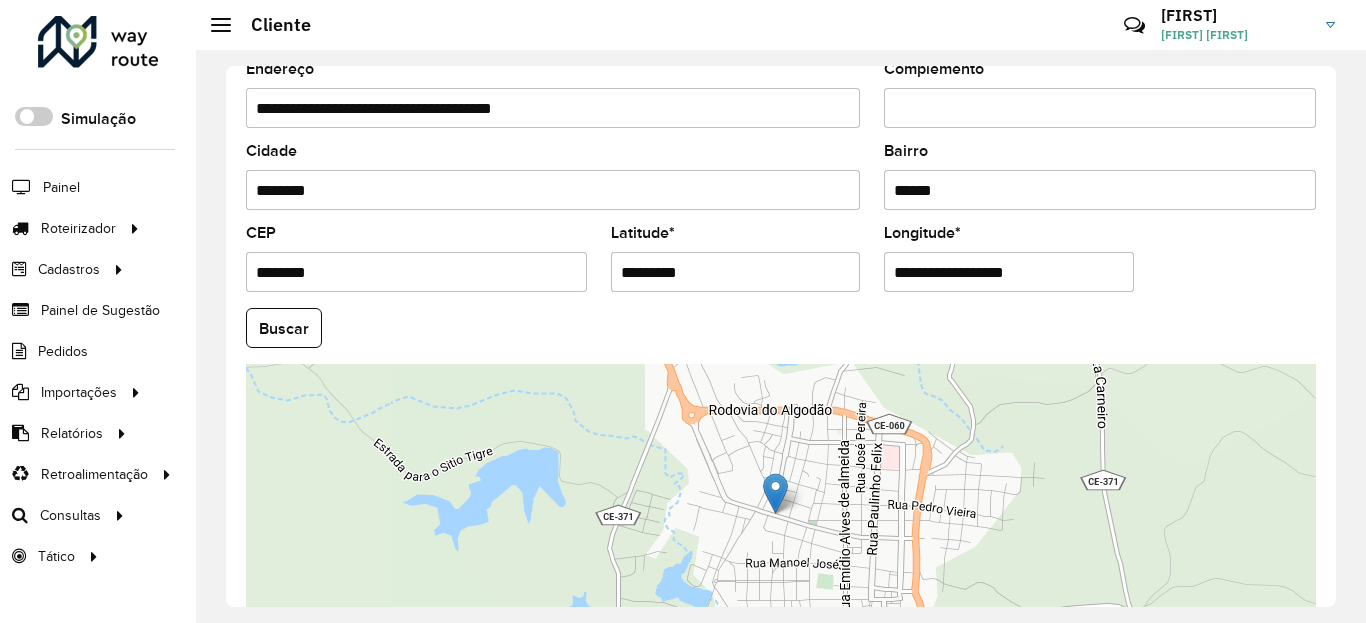 type on "*********" 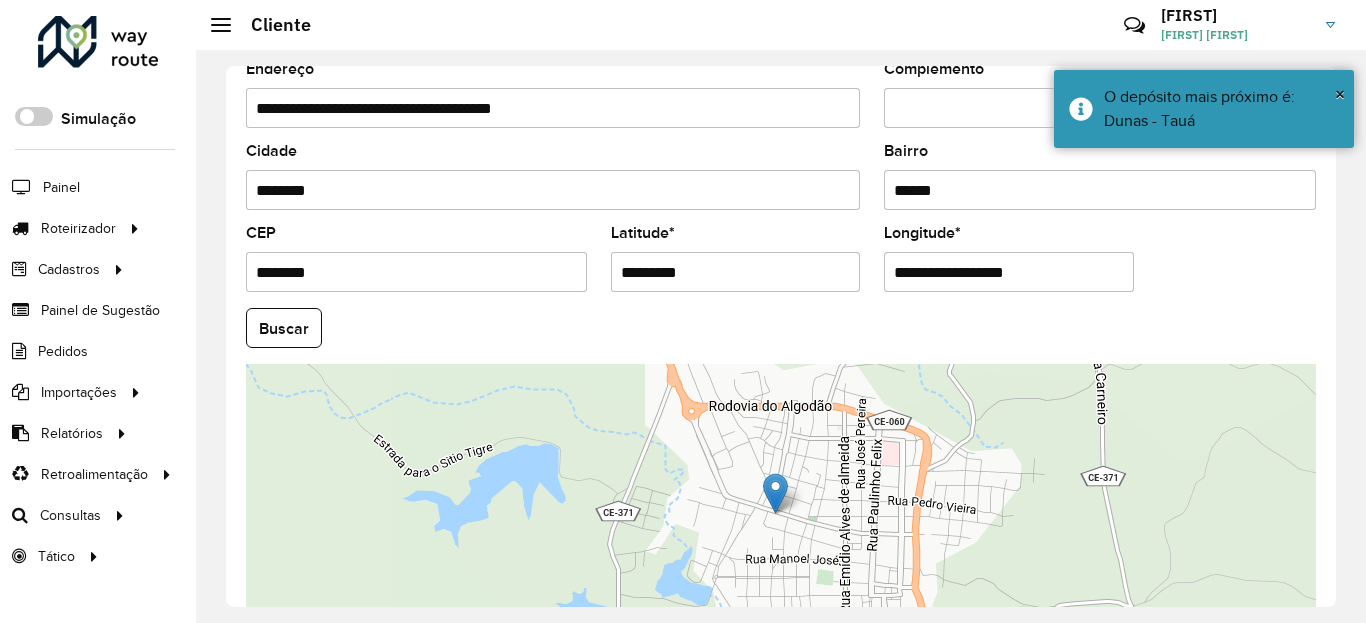 click on "**********" at bounding box center [1009, 272] 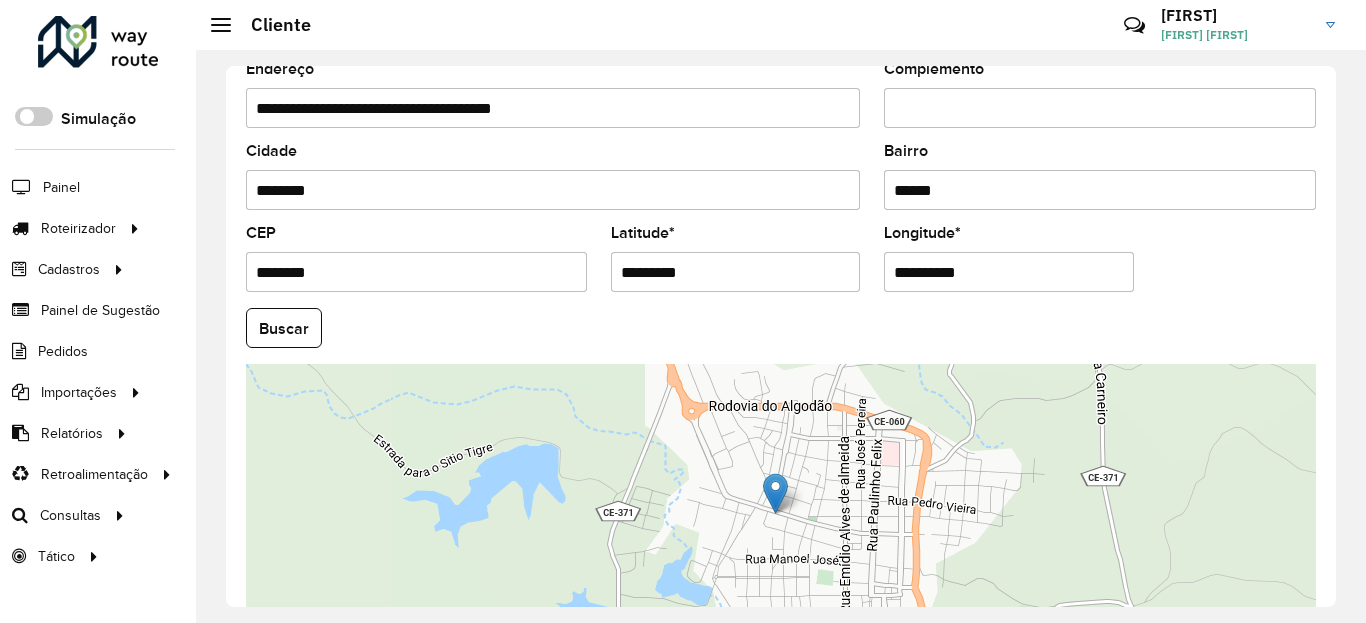 type on "**********" 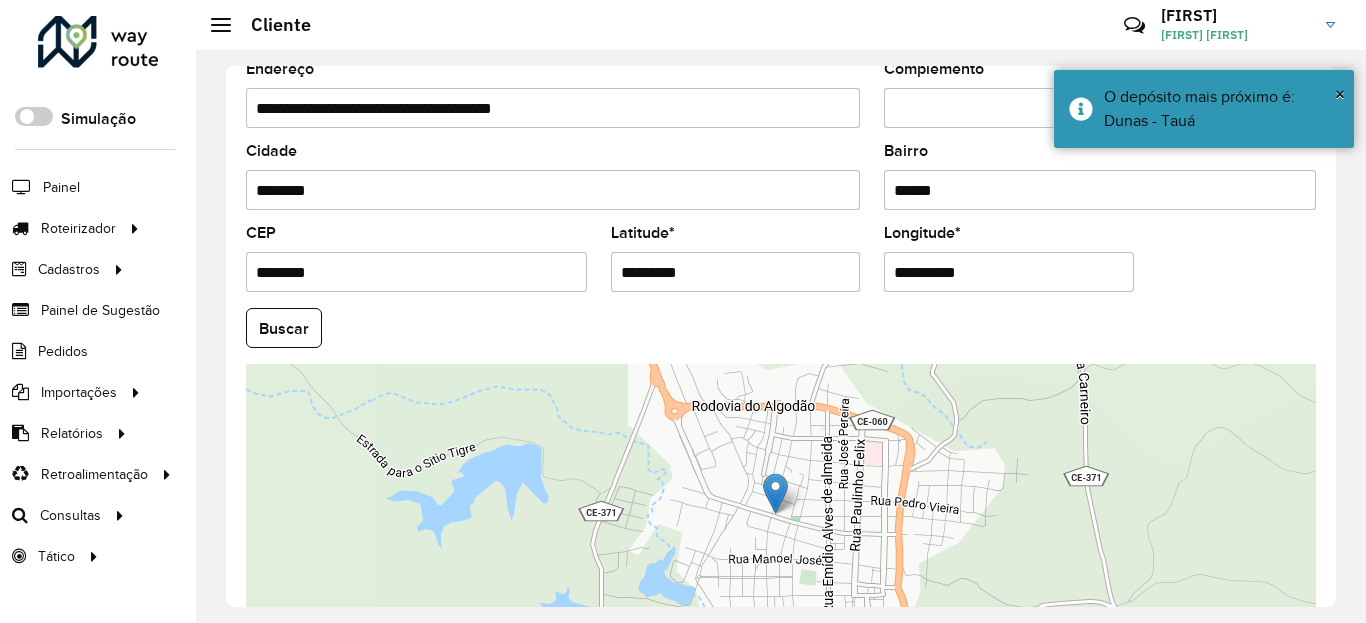 scroll, scrollTop: 867, scrollLeft: 0, axis: vertical 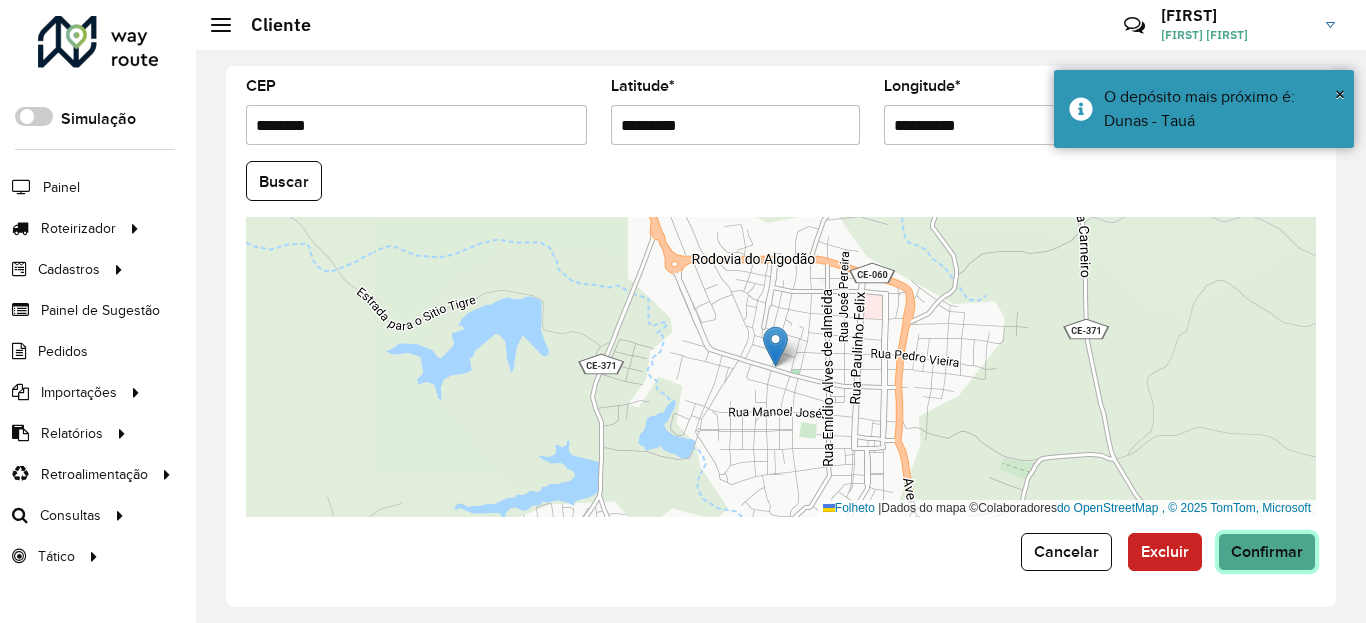 click on "Confirmar" 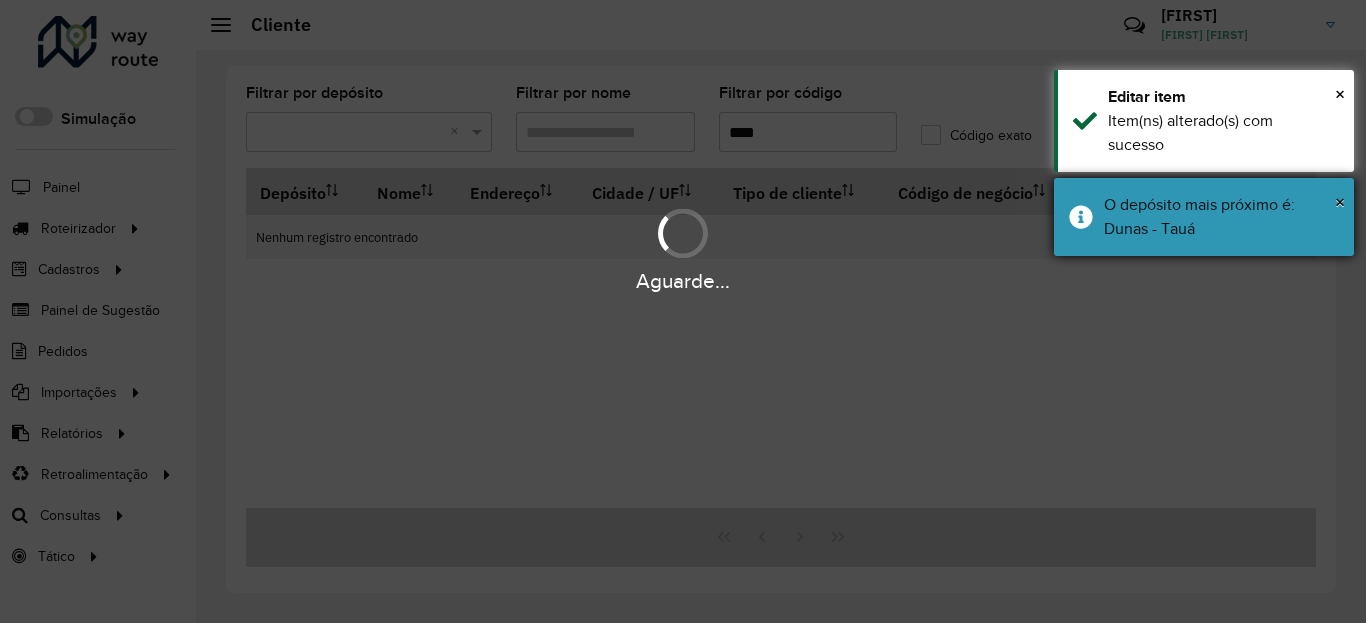 click on "× O depósito mais próximo é: Dunas - Tauá" at bounding box center [1204, 217] 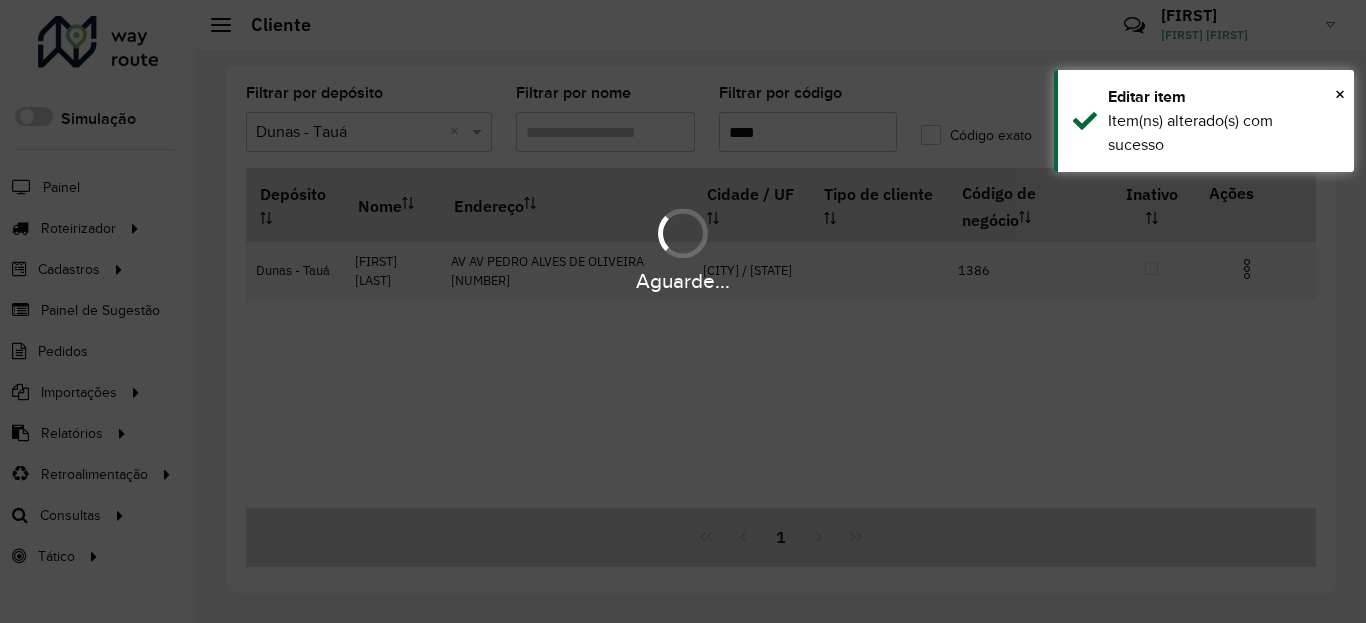 drag, startPoint x: 1236, startPoint y: 155, endPoint x: 1253, endPoint y: 257, distance: 103.40696 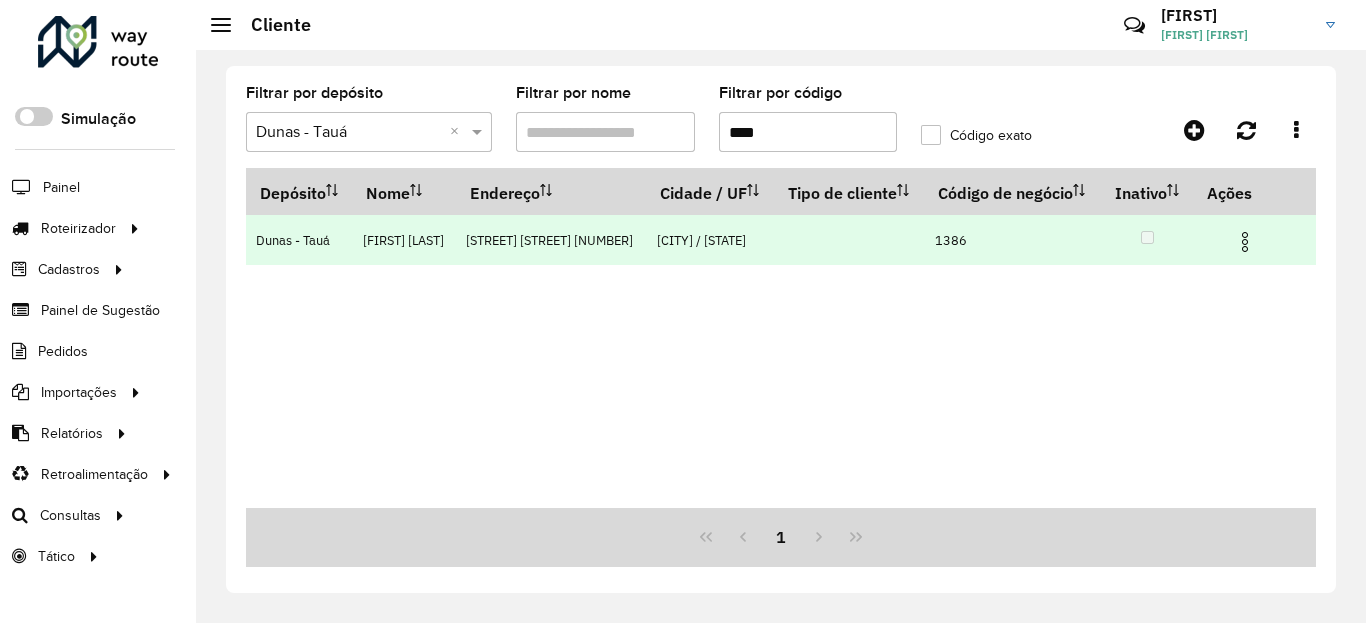 click at bounding box center [1245, 239] 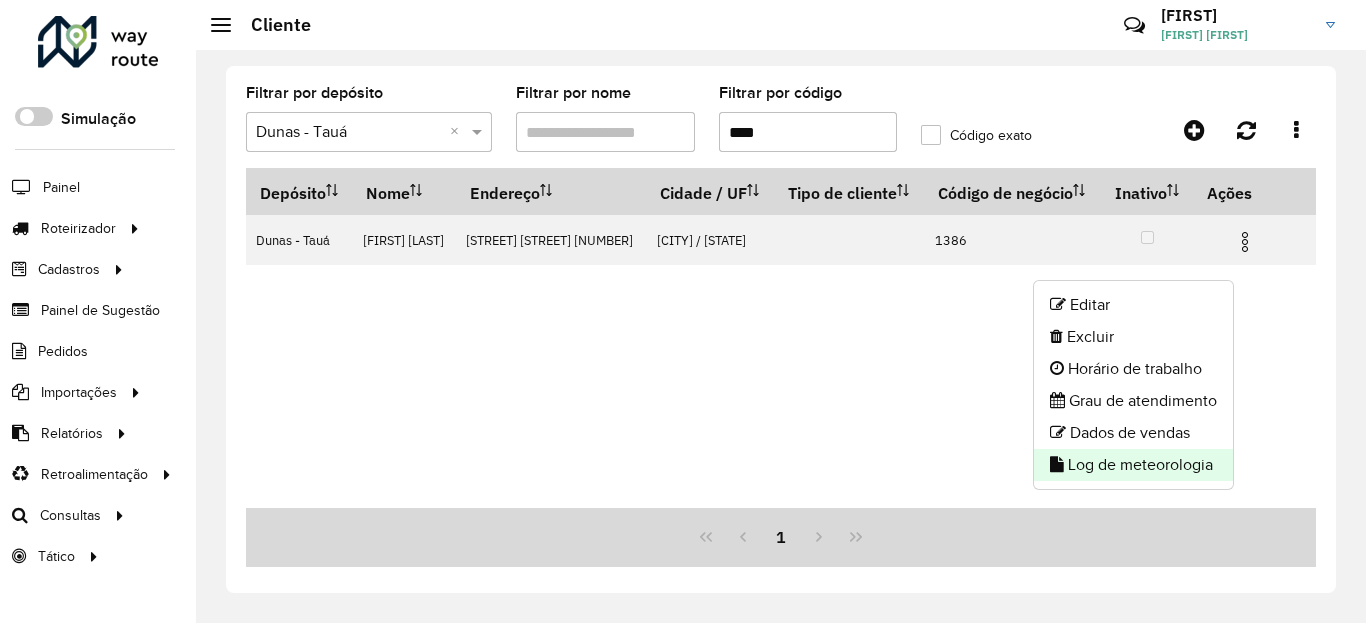 click on "Log de meteorologia" 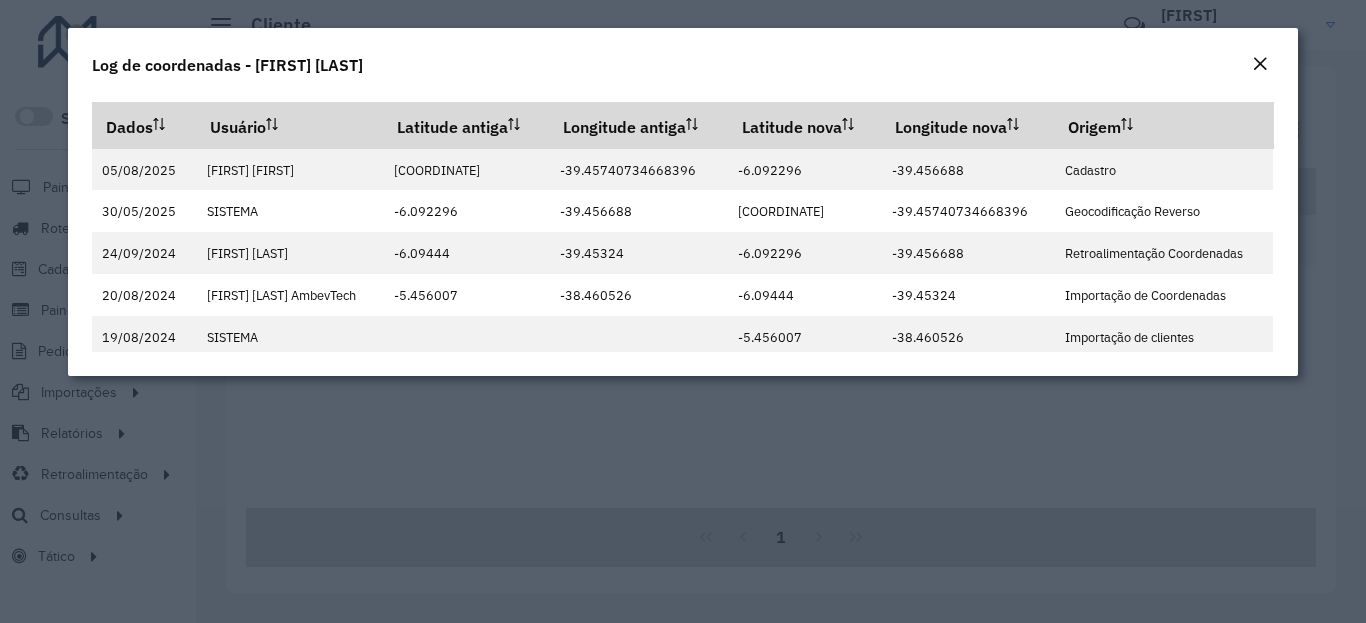 click 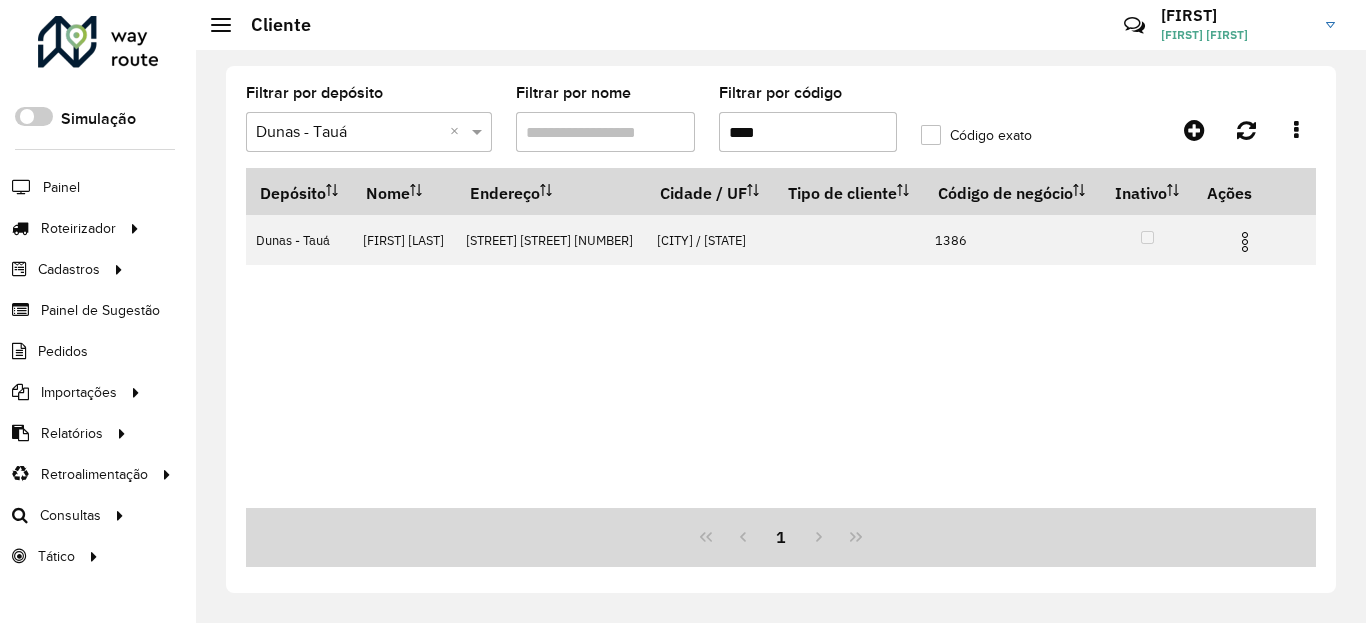click on "****" at bounding box center (808, 132) 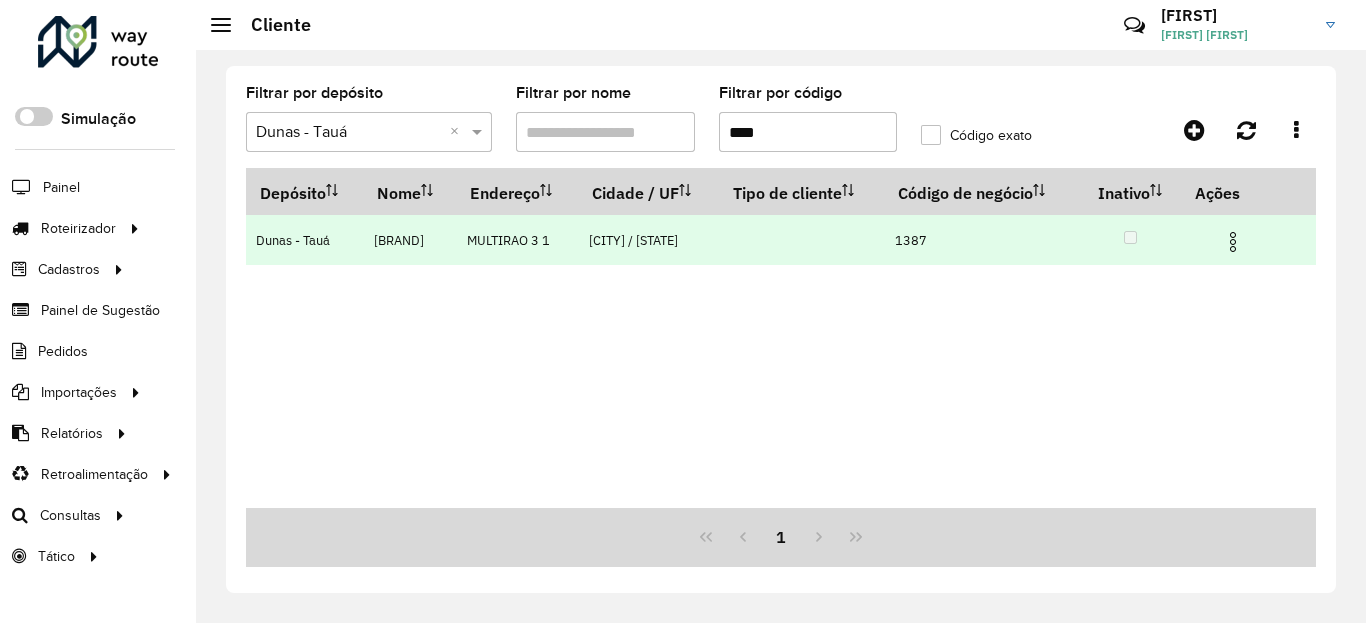 click at bounding box center [1233, 242] 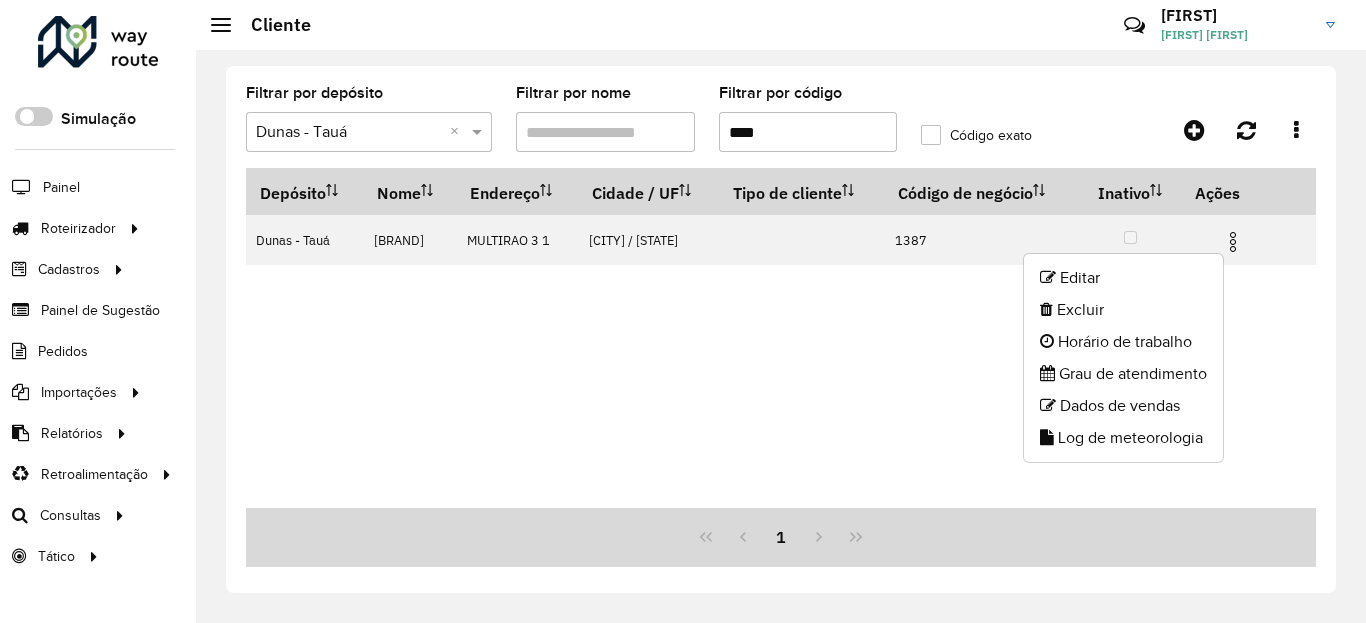 click on "Log de meteorologia" 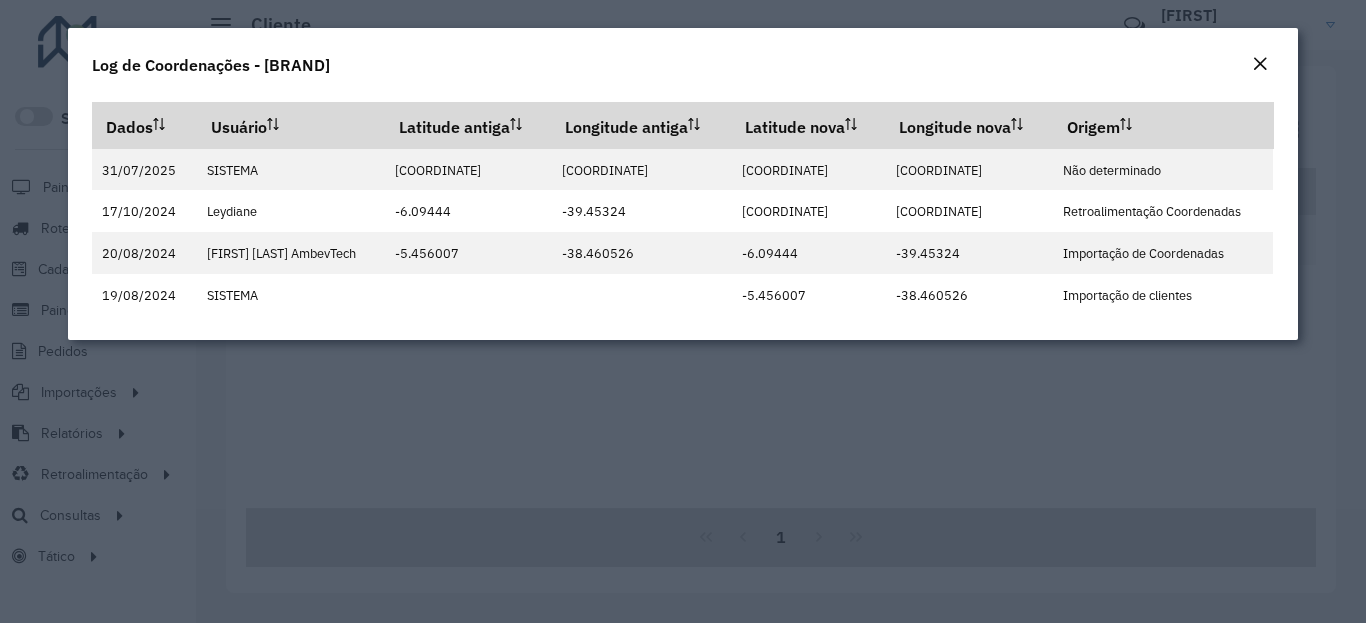 click 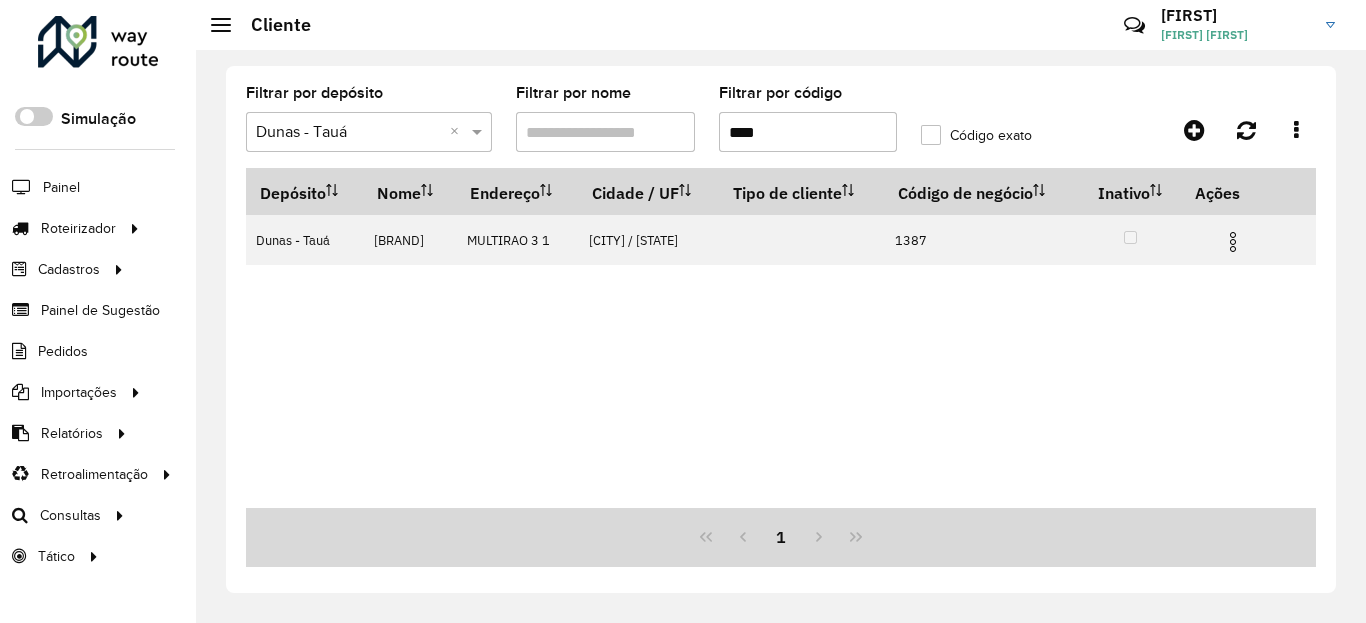 click on "****" at bounding box center (808, 132) 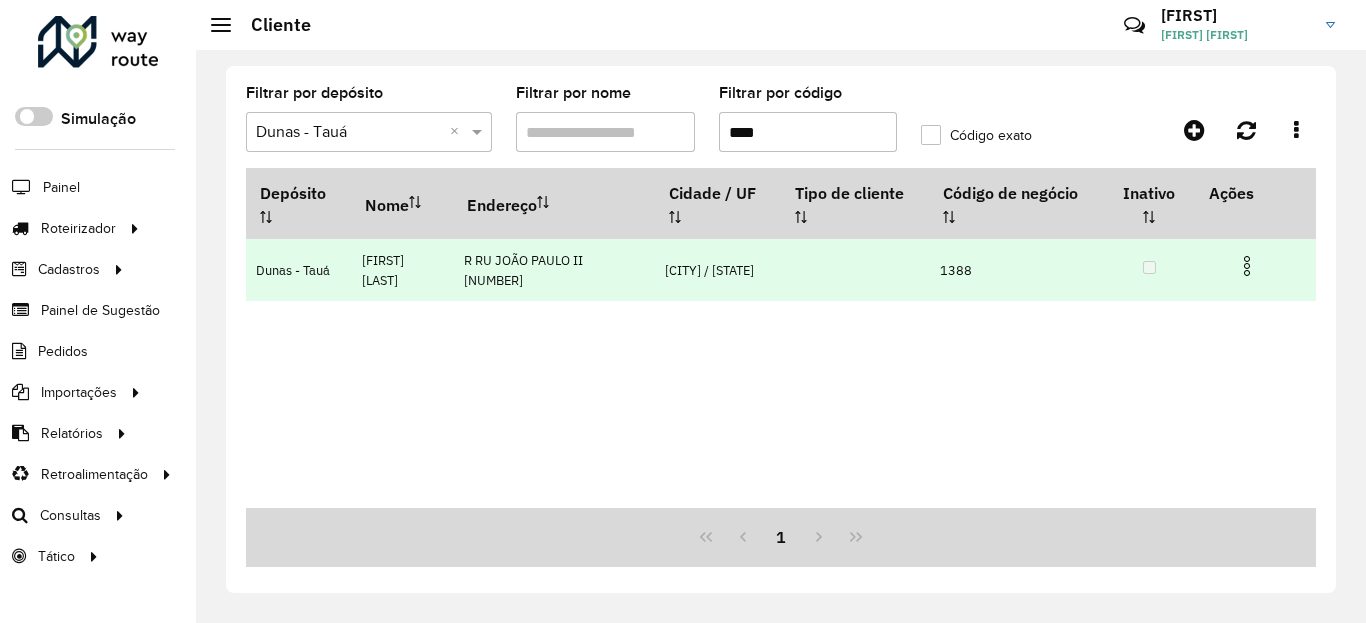 type on "****" 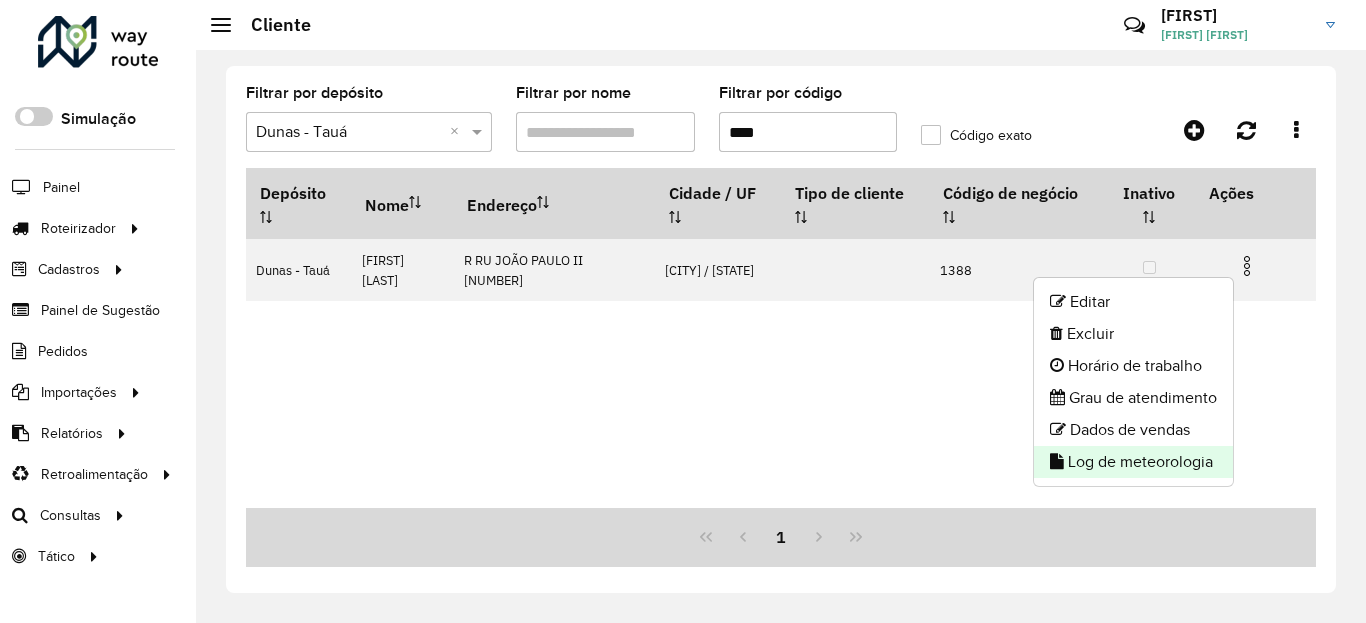 click on "Log de meteorologia" 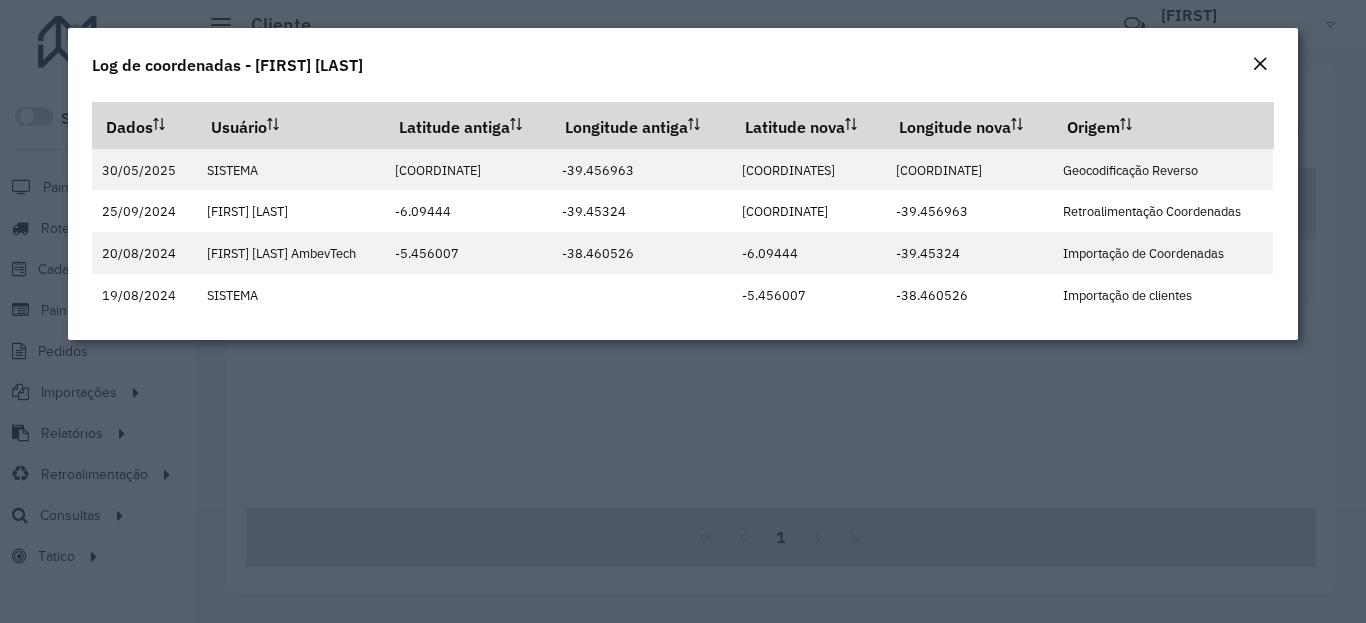 click on "Log de coordenadas - [FIRST] [LAST]" 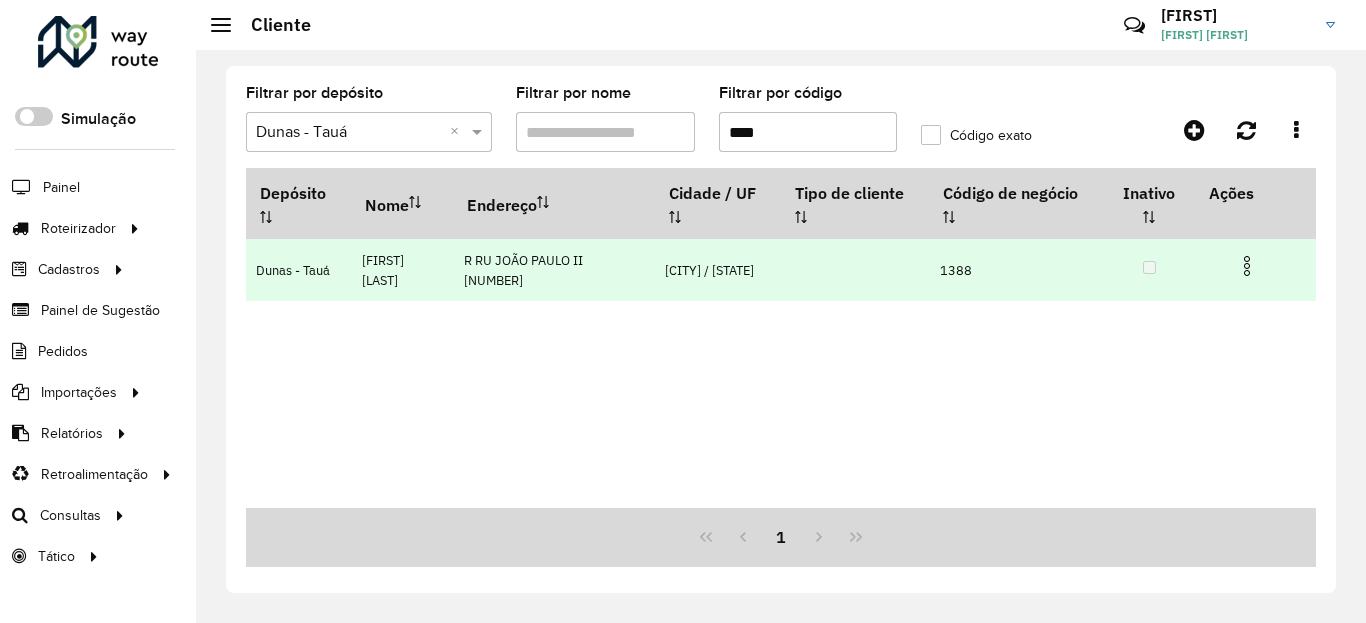 click at bounding box center (1247, 266) 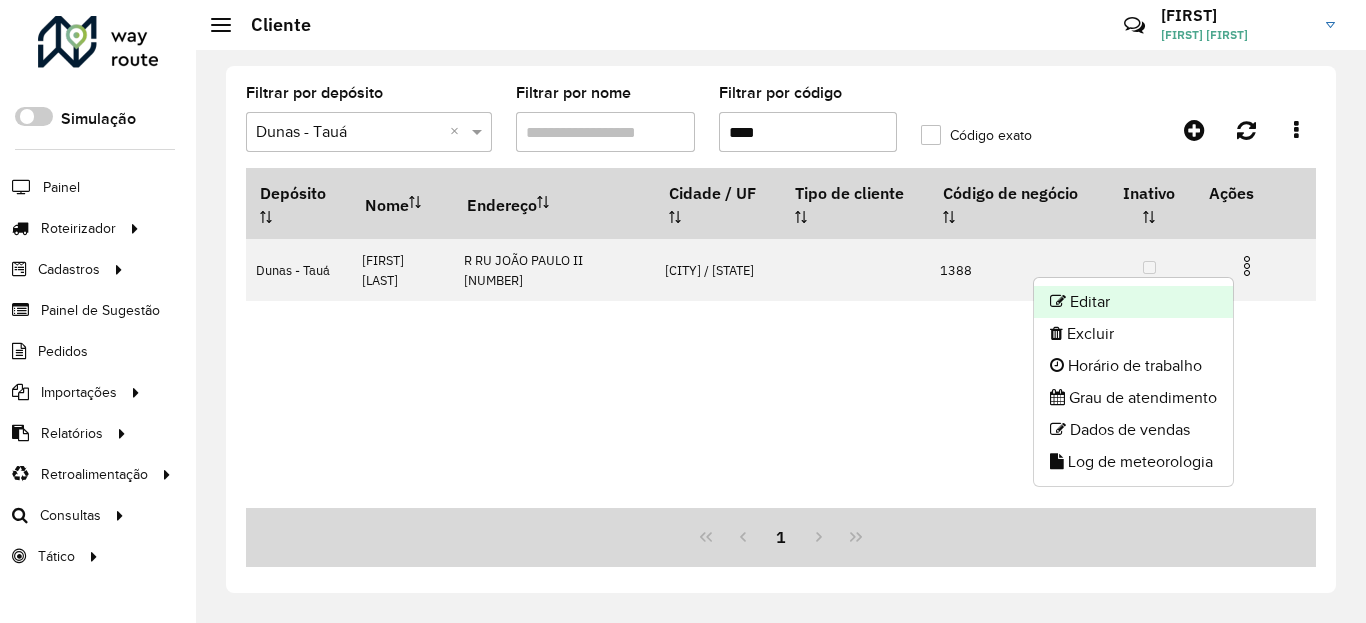 click on "Editar" 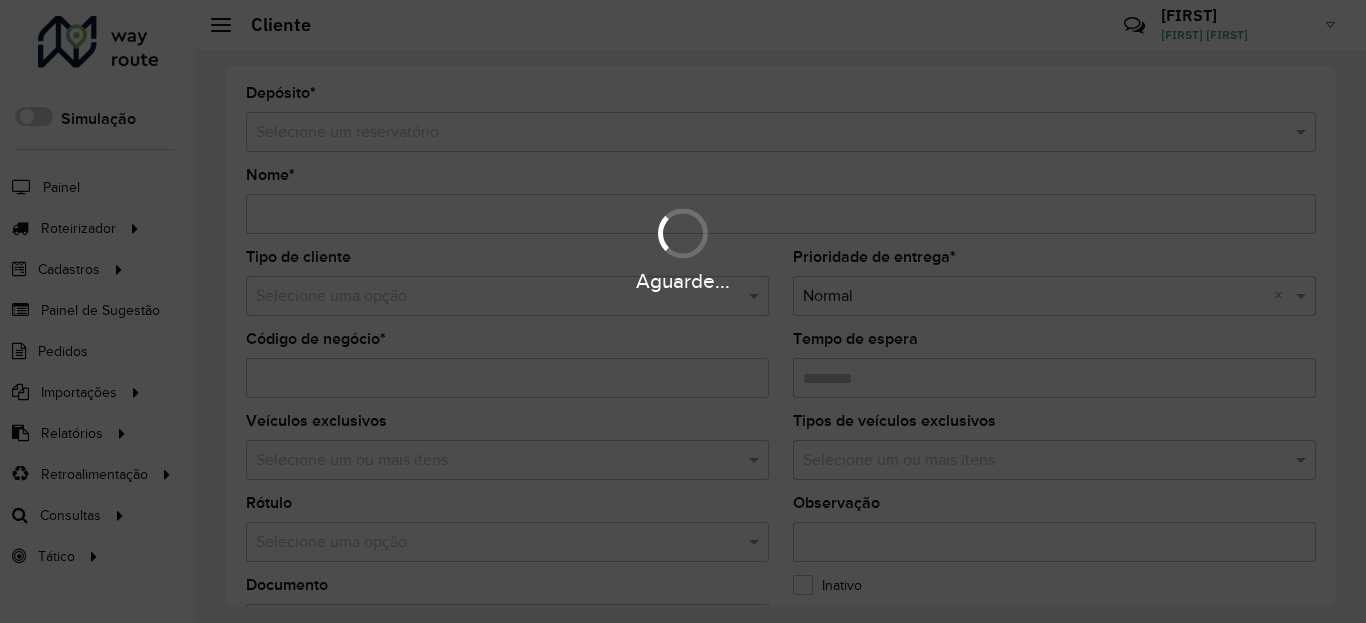 type on "**********" 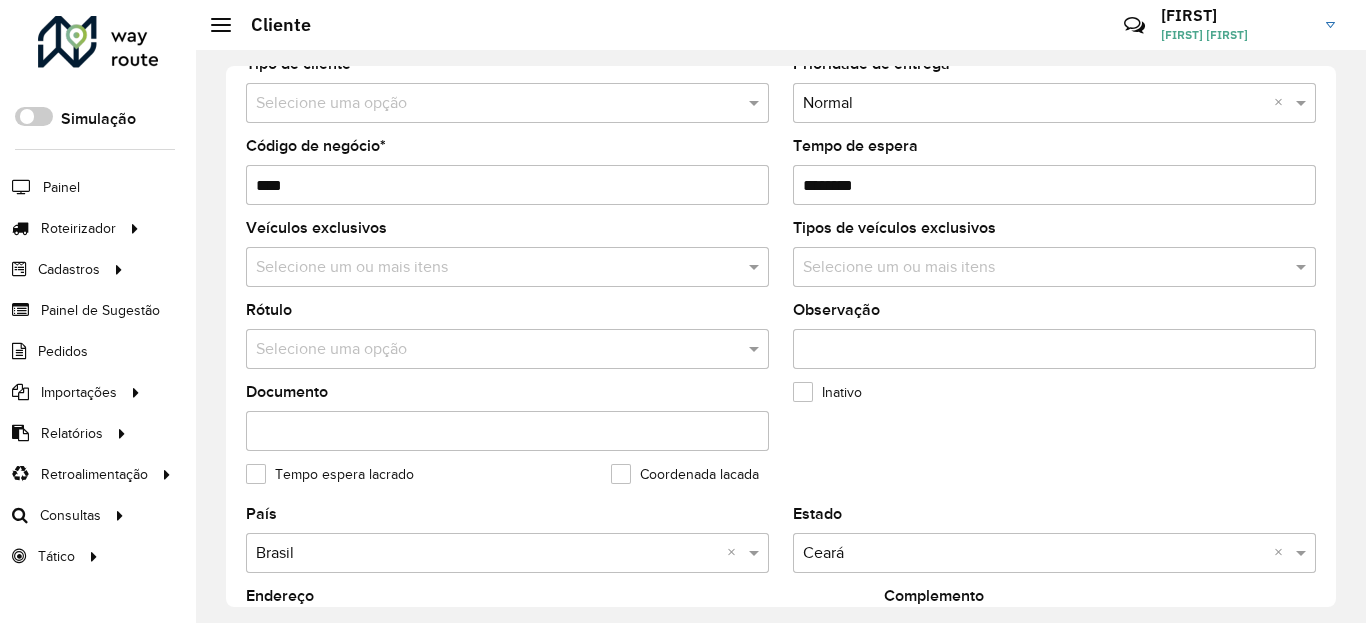 scroll, scrollTop: 840, scrollLeft: 0, axis: vertical 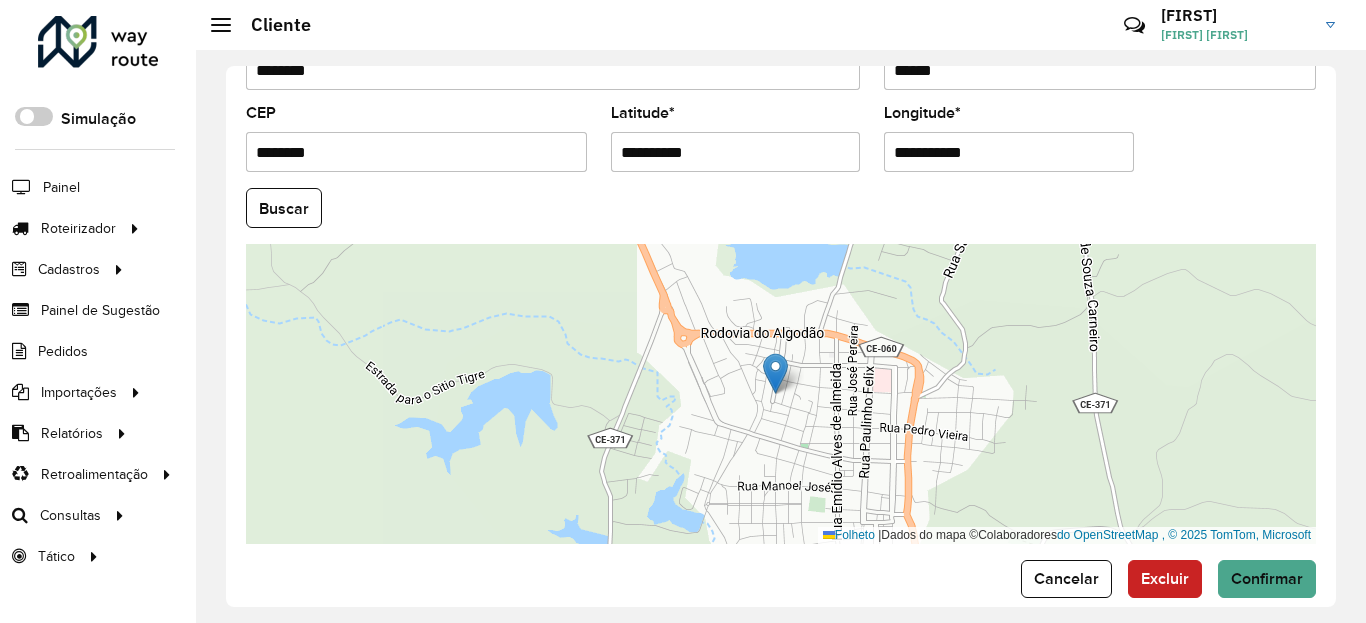 click on "**********" at bounding box center (736, 152) 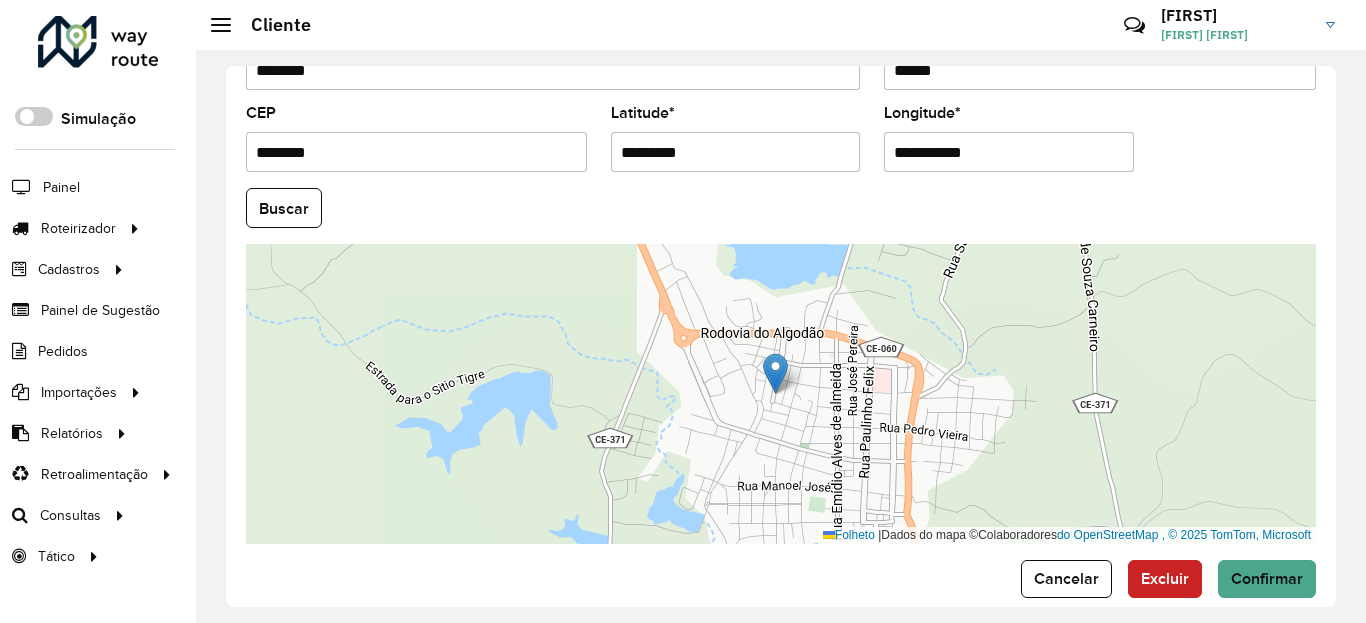 type on "*********" 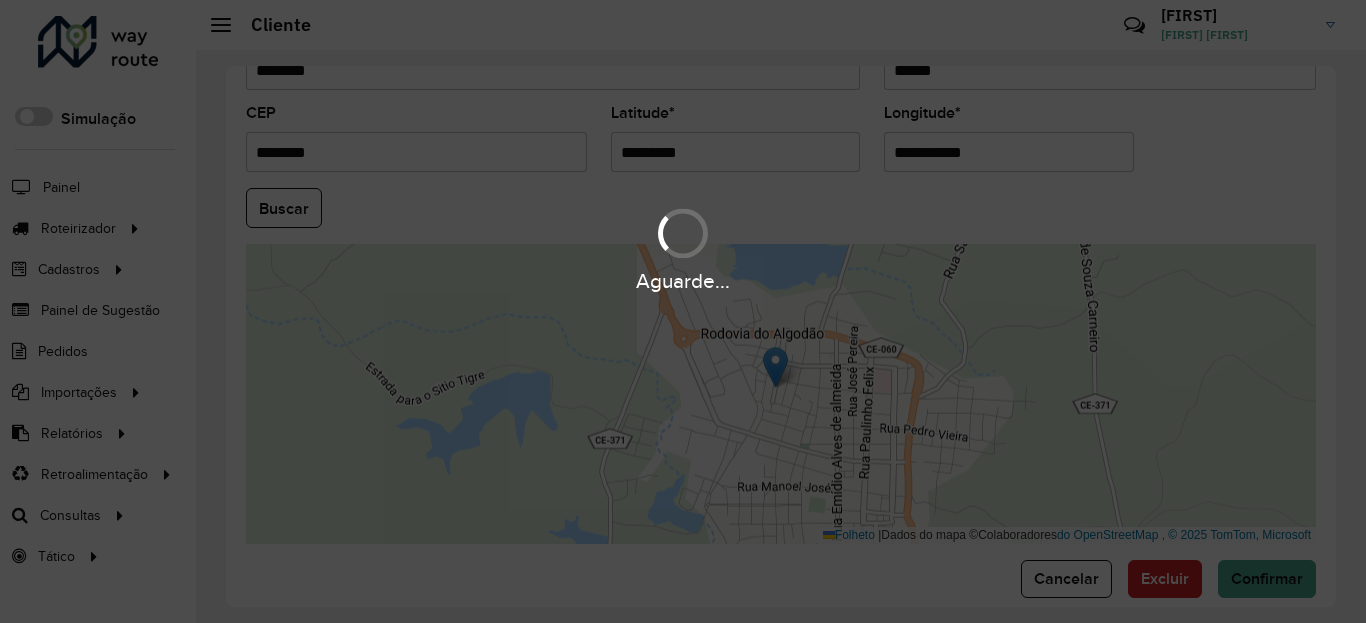 click on "Aguarde... Pop-up bloqueado! Seu navegador bloqueou automaticamente a abertura de uma nova janela. Acesse as configurações e adicione o endereço do sistema à lista de permissões. Fechar Roteirizador AmbevTech Simulação Painel Roteirizador Entregas Vendas Cadastros Ponto de verificação Classificações de venda Cliente Condições de pagamento Consulta de setores Depósito Disponibilidade de veículos Fator tipo de produto Planejador Gabarito Grupo Rota Fator Tipo Produto Grupo de Depósito Grupo de rotas exclusiva Grupo de setores Jornada Jornada RN Integração de layout Modelo Motorista Multi Depósito Painel de réplicas Parada Pedágio Perfil do Vendedor Ponto de apoio Ponto de apoio FAD Prioridade do pedido Produto Restrição de Atendimento Planner Rodízio de placa Rota exclusiva FAD Rótulo Setor Planejador de Setor Tempo de parada da refeição Tipo de cliente Tipo de veículo Tipo de veículo RN Transportadora Usuário Vendedor Veículo Painel de Sugestão Pedidos Importações Clientes *" at bounding box center [683, 311] 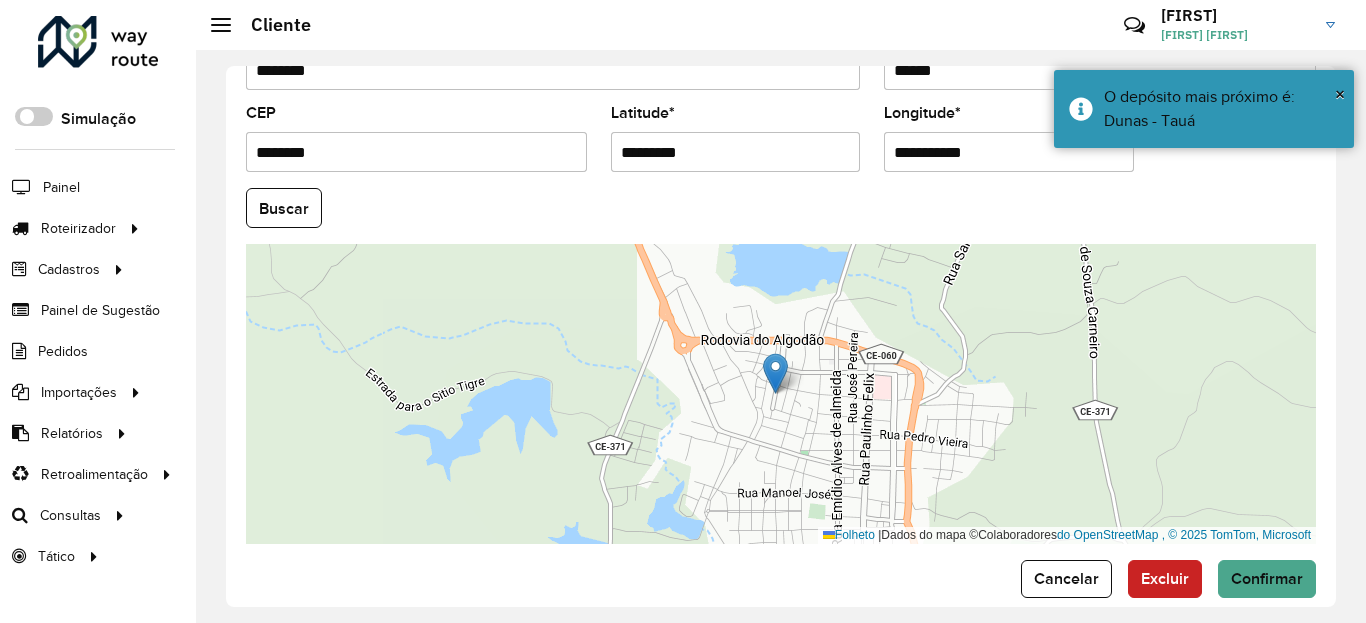 click on "**********" at bounding box center (1009, 152) 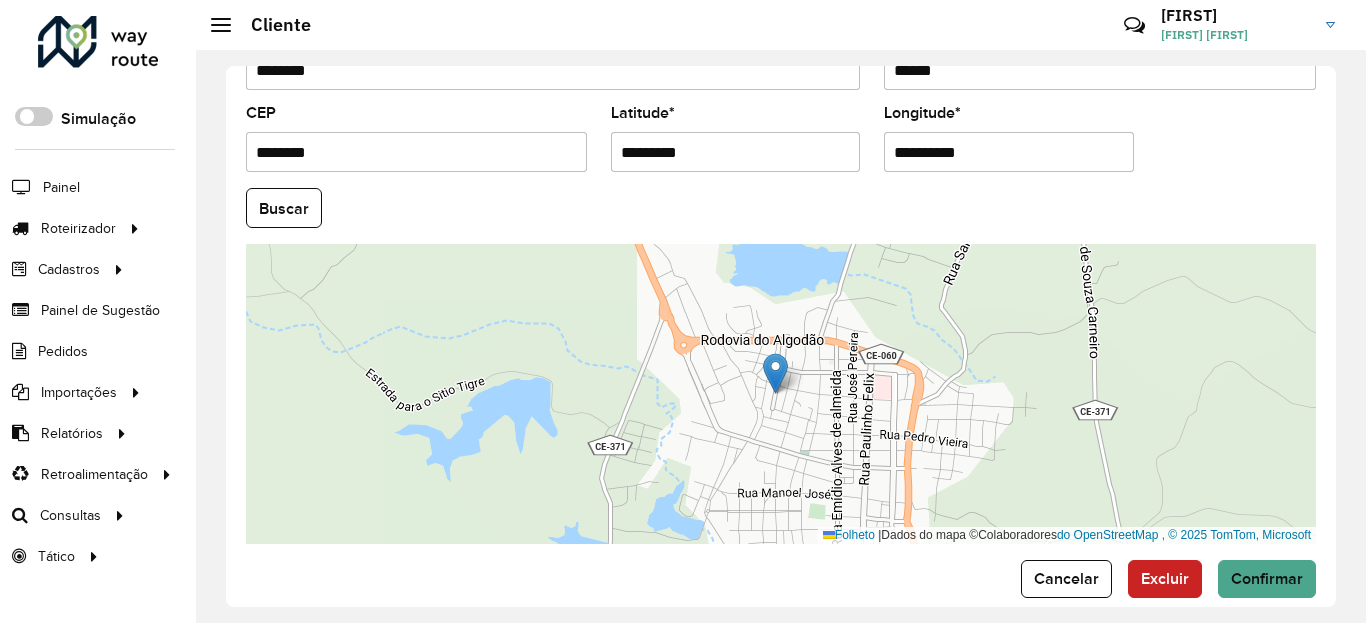 type on "**********" 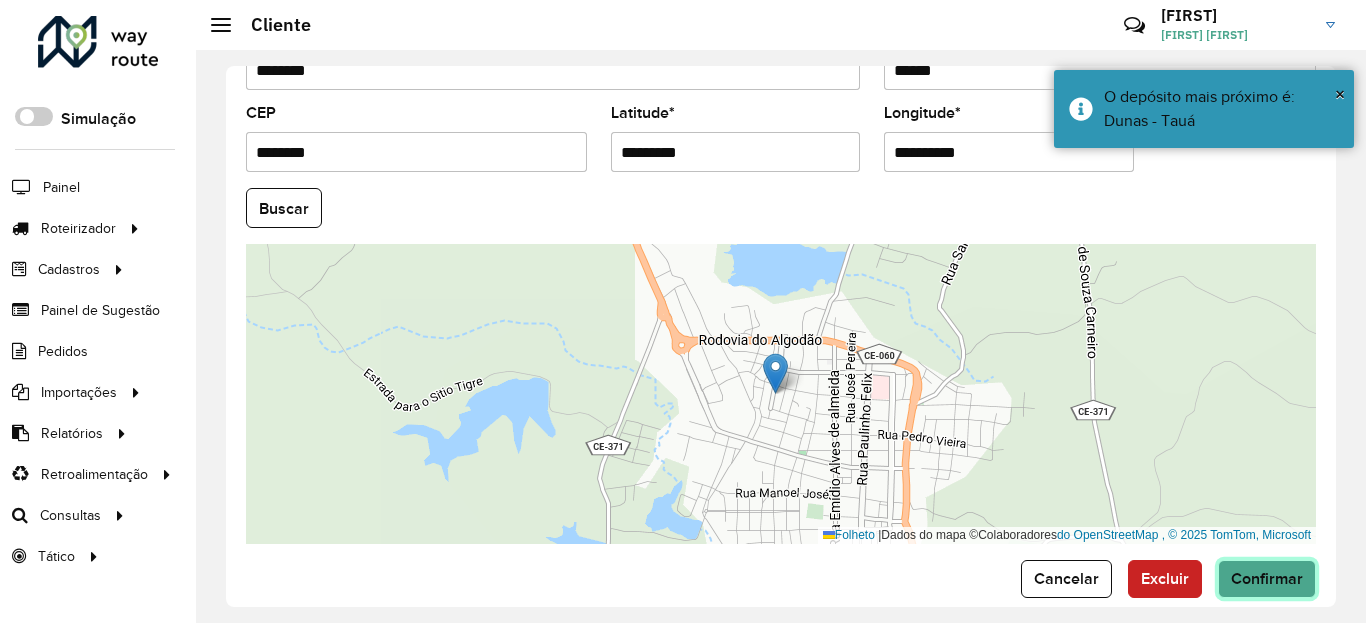 click on "Confirmar" 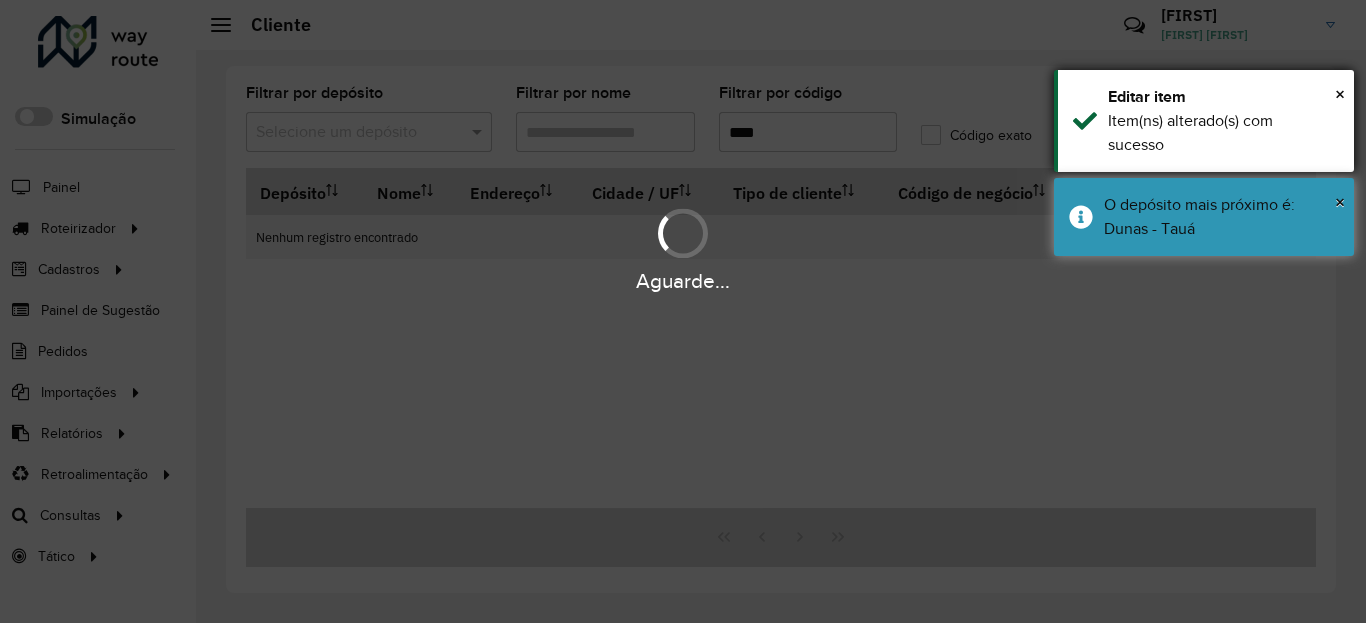 click on "O depósito mais próximo é: Dunas - Tauá" at bounding box center (1221, 217) 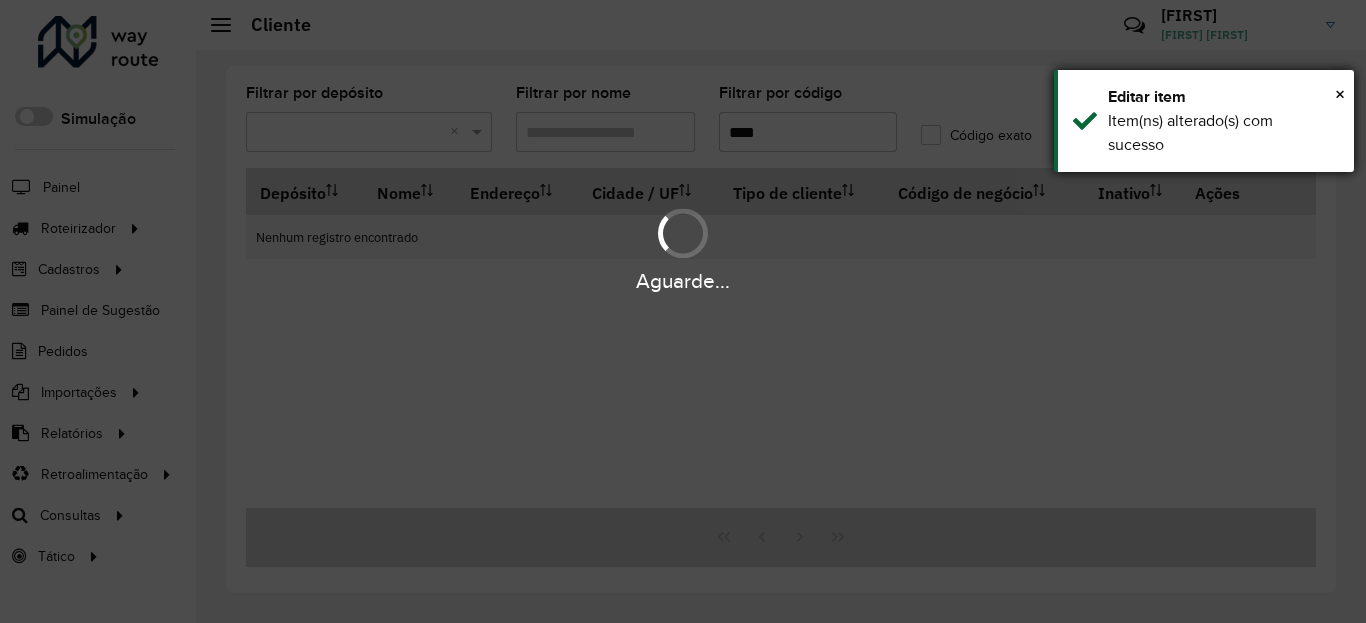 click on "Item(ns) alterado(s) com sucesso" at bounding box center (1190, 132) 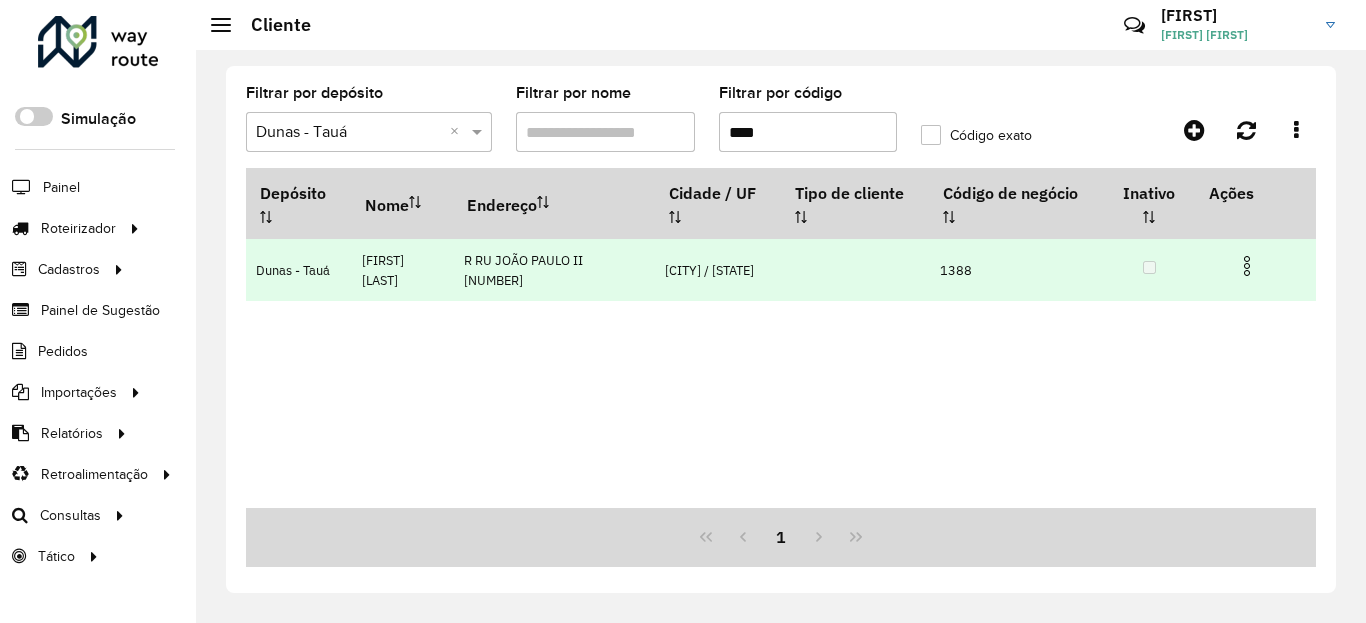 click at bounding box center [1247, 266] 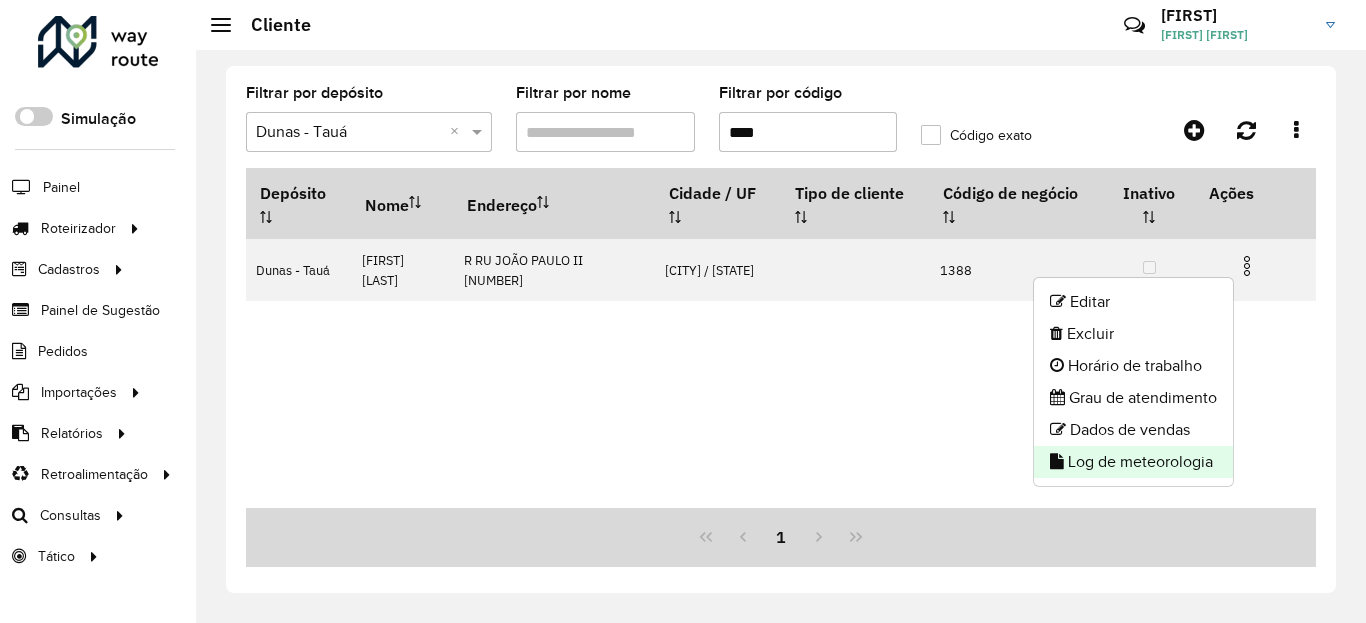 click on "Log de meteorologia" 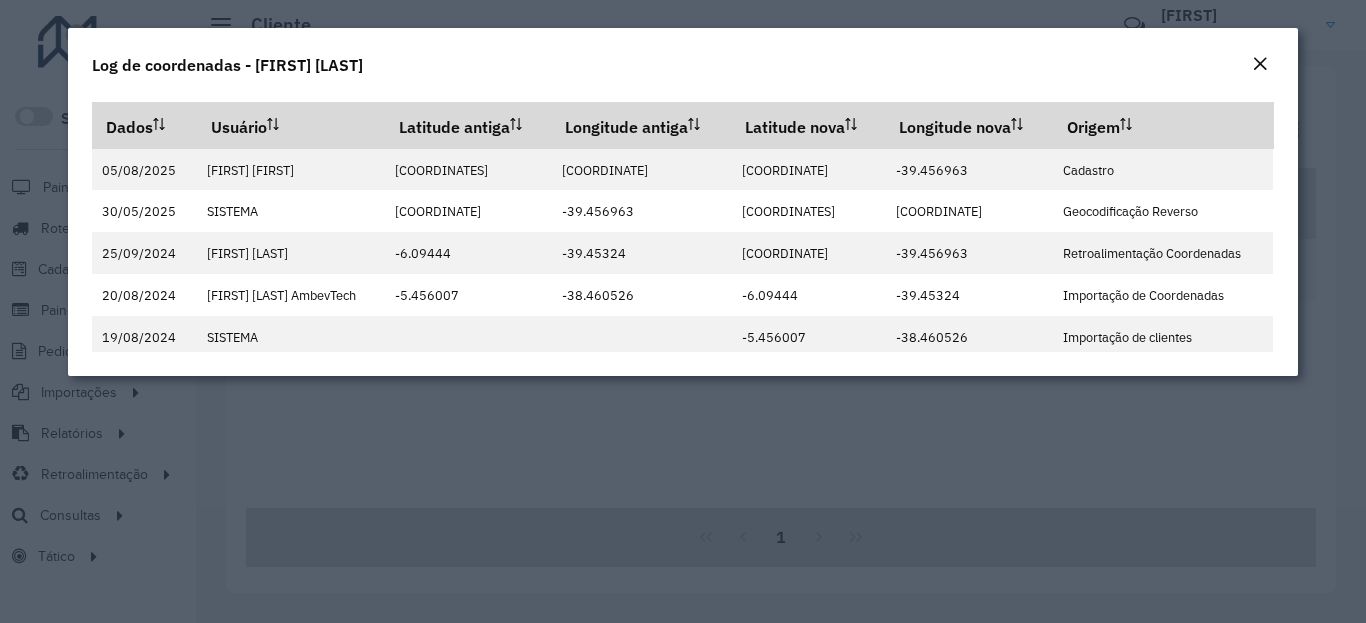 click 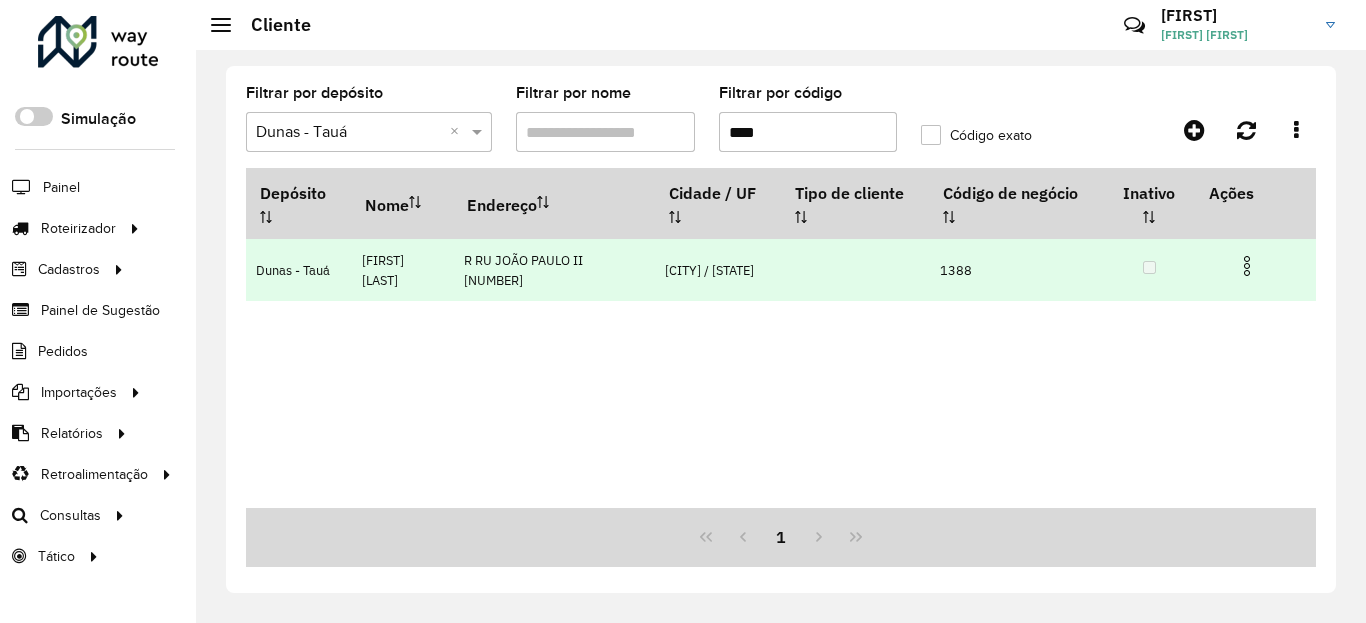 click at bounding box center (1247, 266) 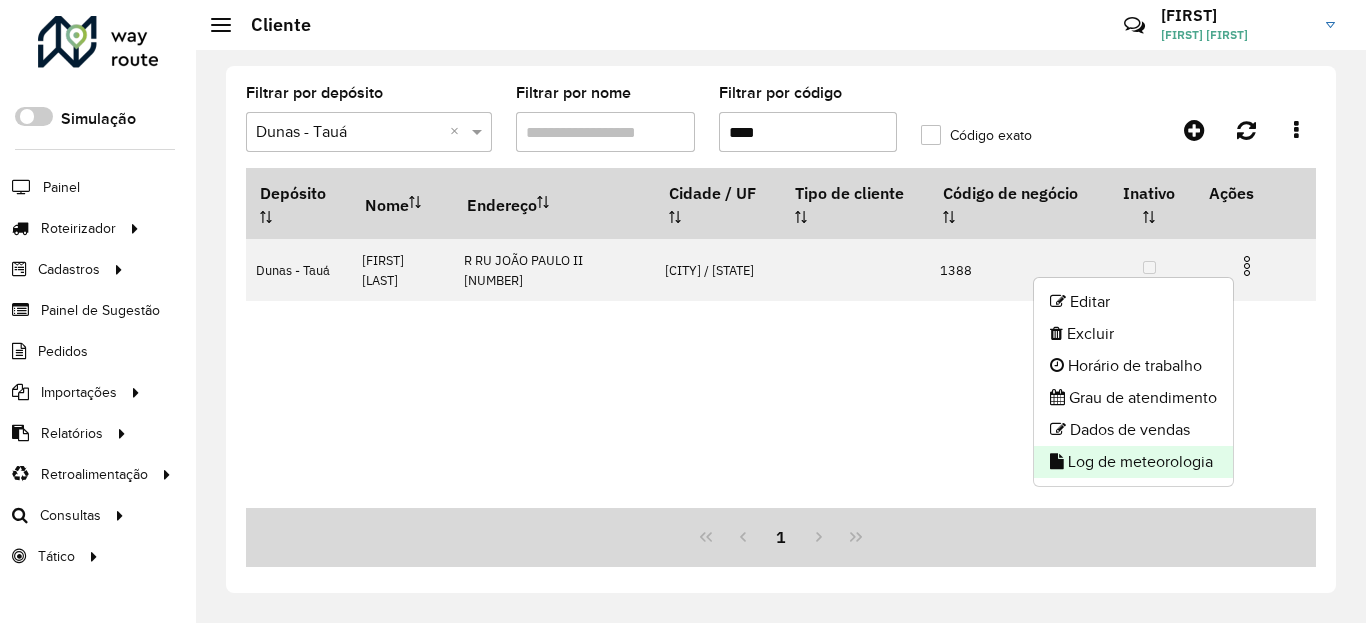 click on "Log de meteorologia" 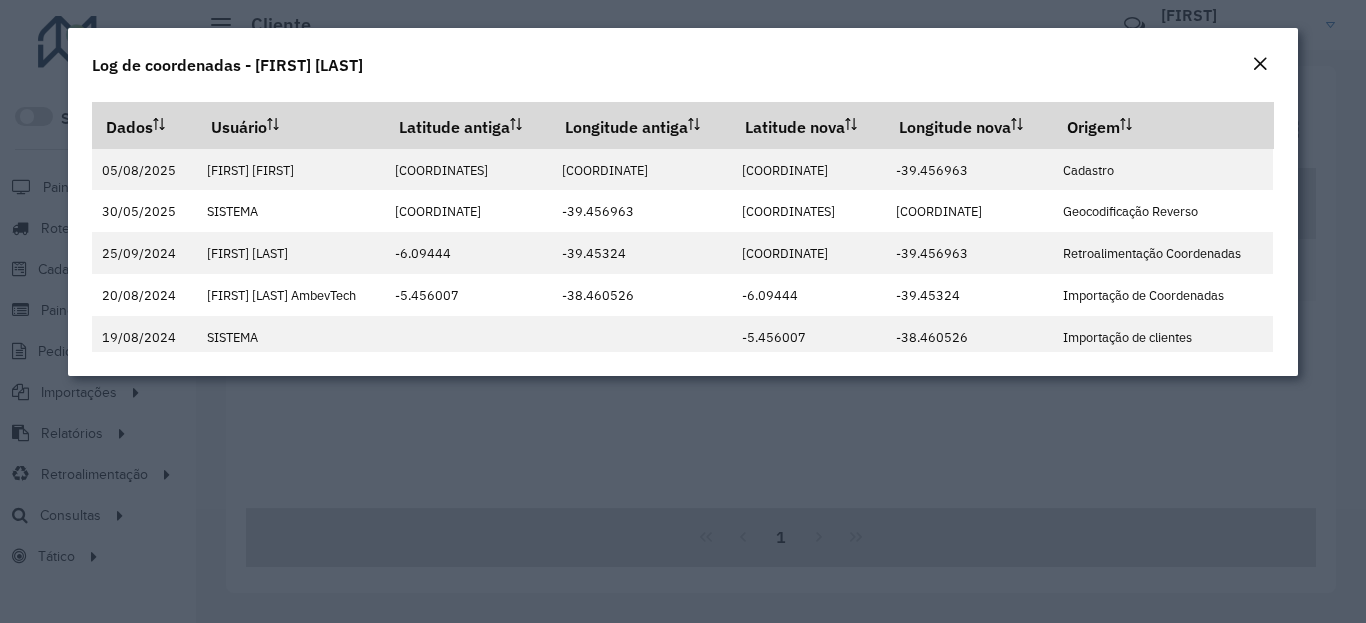click 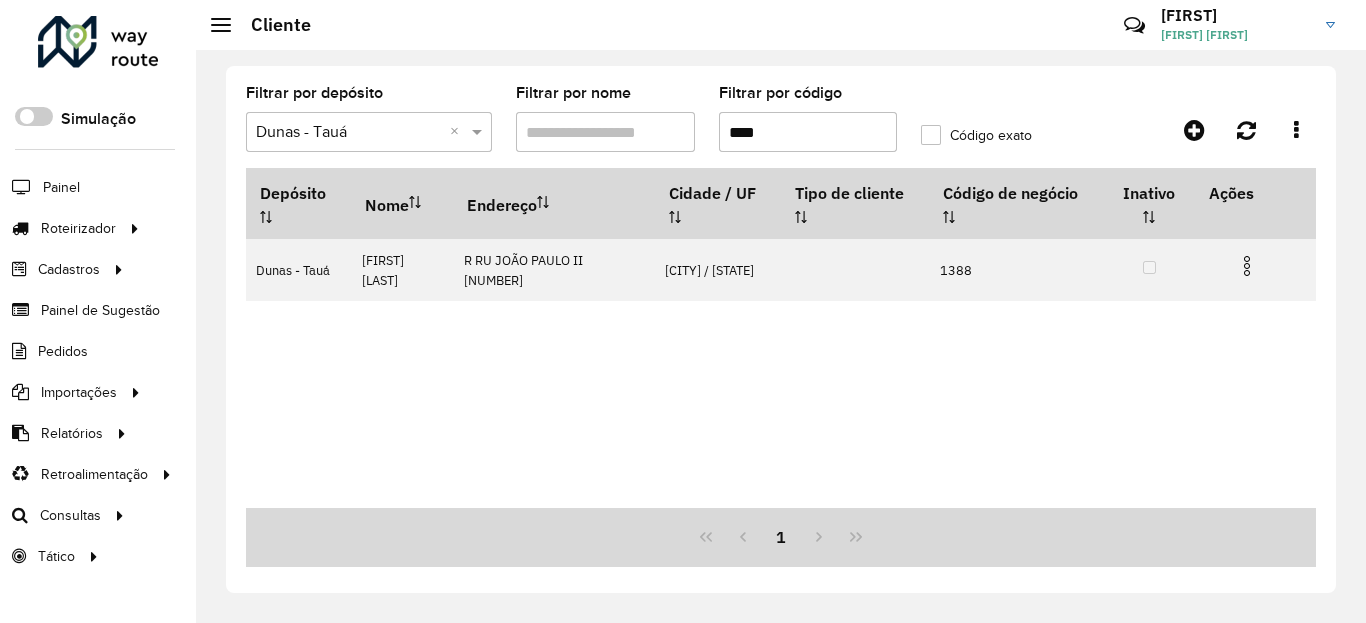 click on "****" at bounding box center (808, 132) 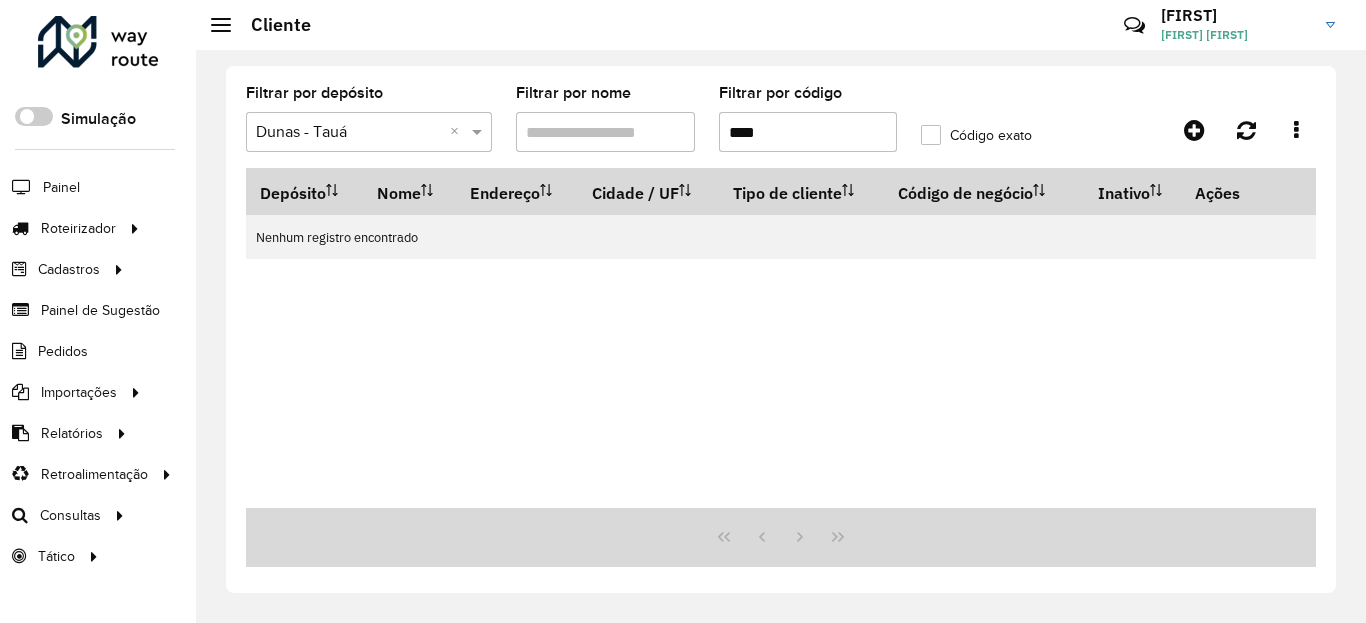 click on "Depósito Nome Endereço Cidade / UF Tipo de cliente Código de negócio Inativo Ações Nenhum registro encontrado" at bounding box center [781, 338] 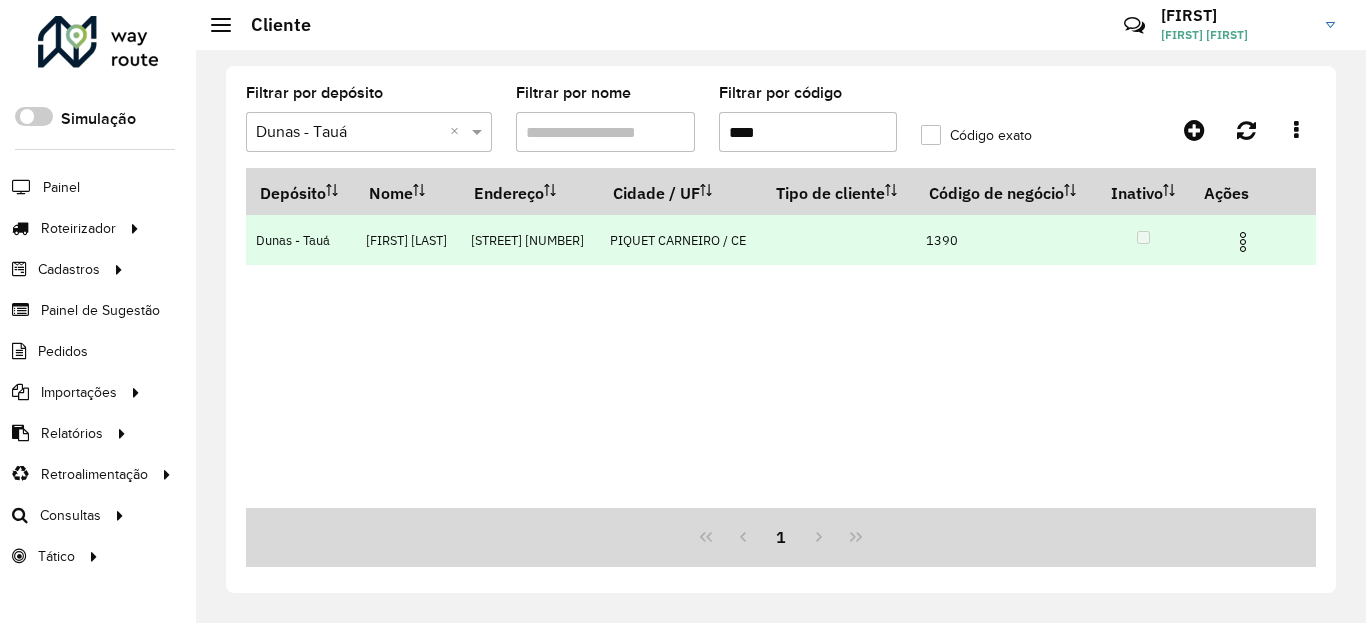 type on "****" 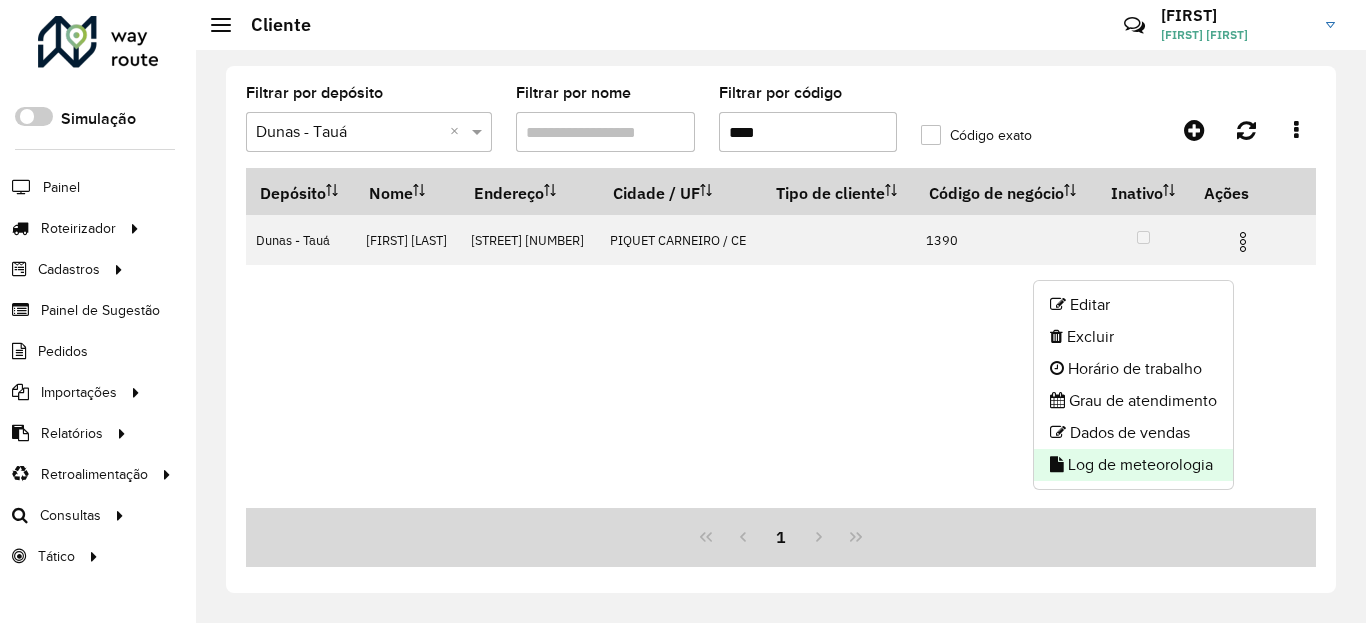 click on "Log de meteorologia" 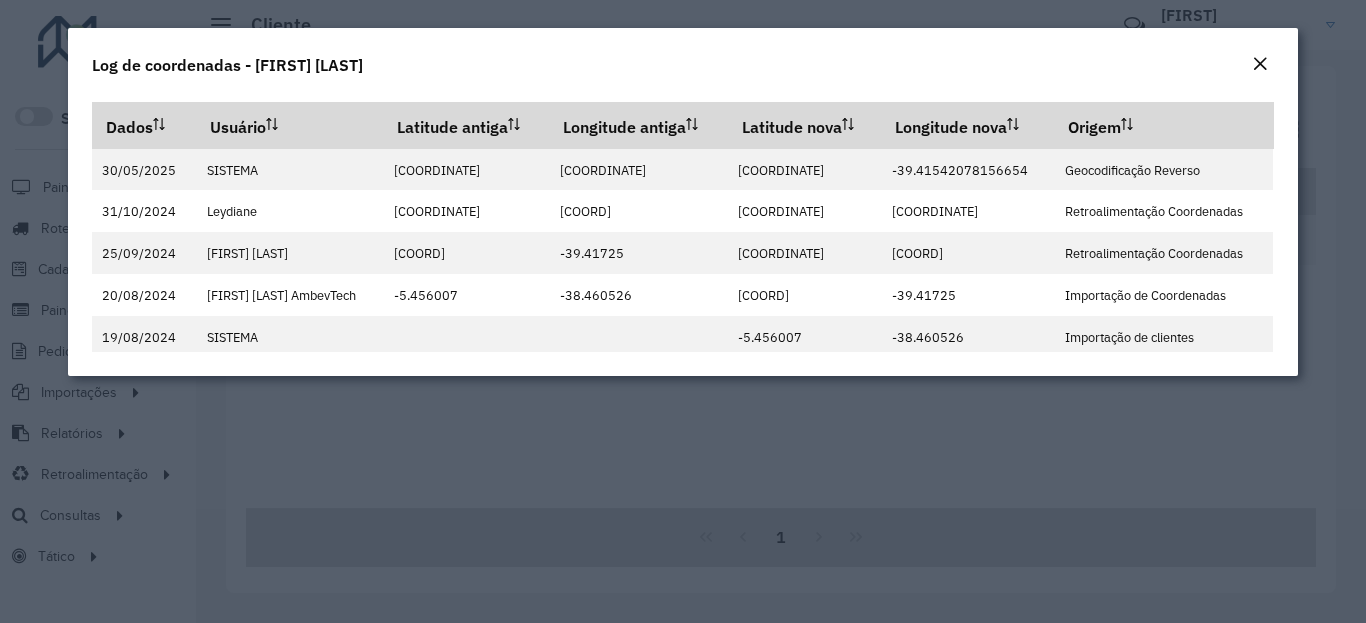 click on "Log de coordenadas - [FIRST] [LAST]" 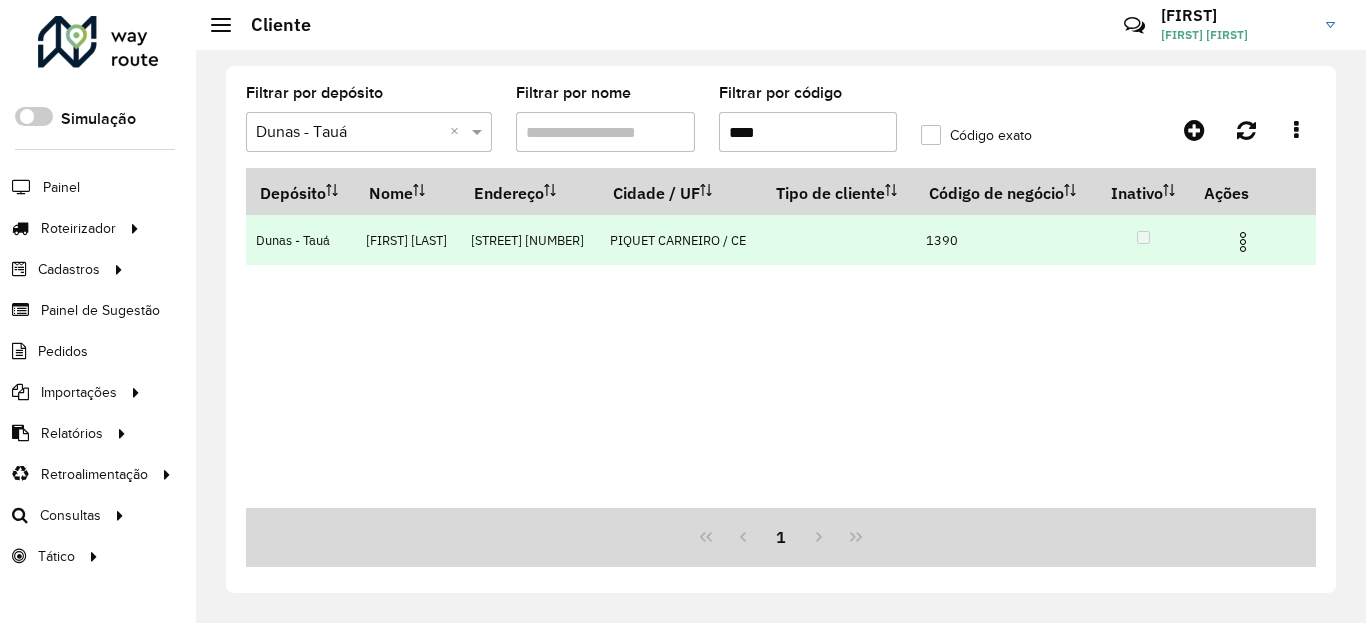click at bounding box center (1243, 242) 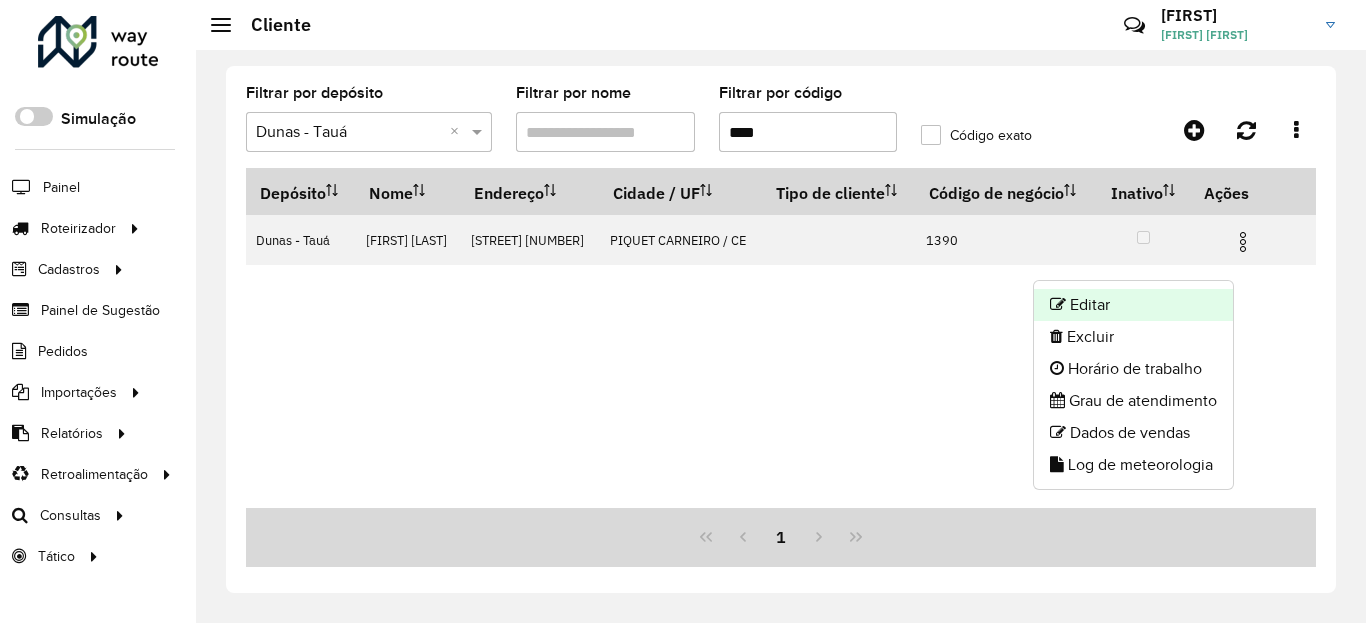 click on "Editar" 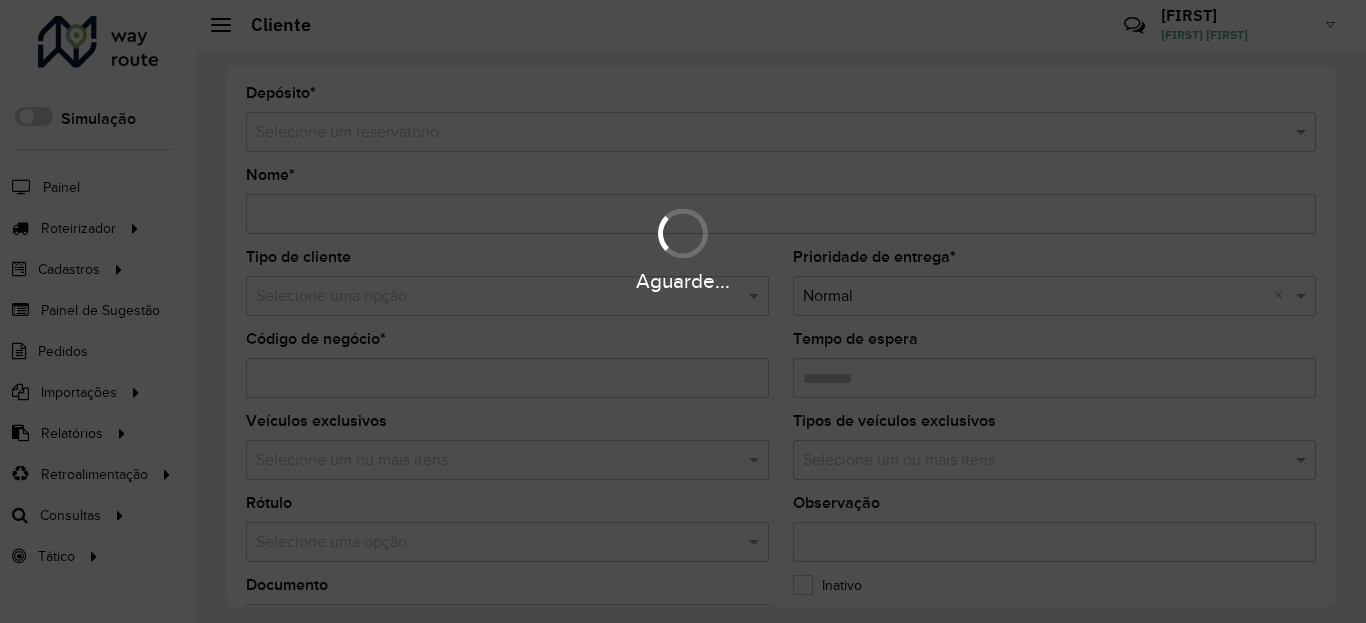 type on "**********" 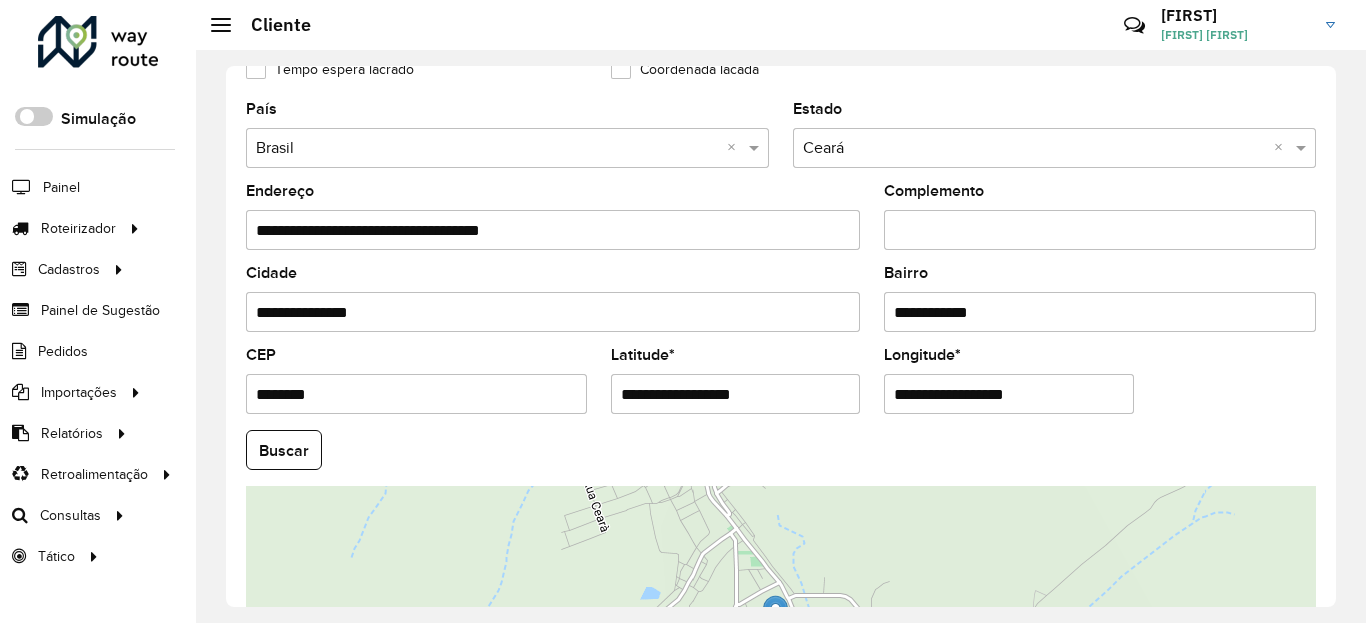 scroll, scrollTop: 840, scrollLeft: 0, axis: vertical 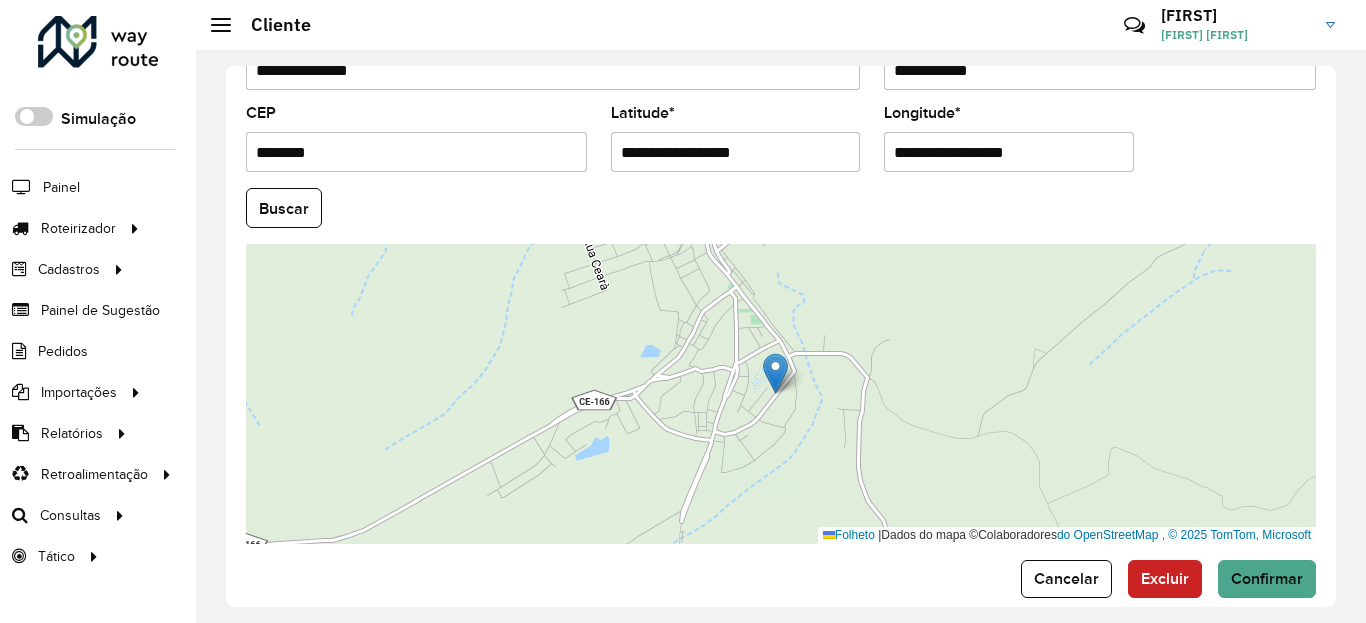 click on "**********" at bounding box center (736, 152) 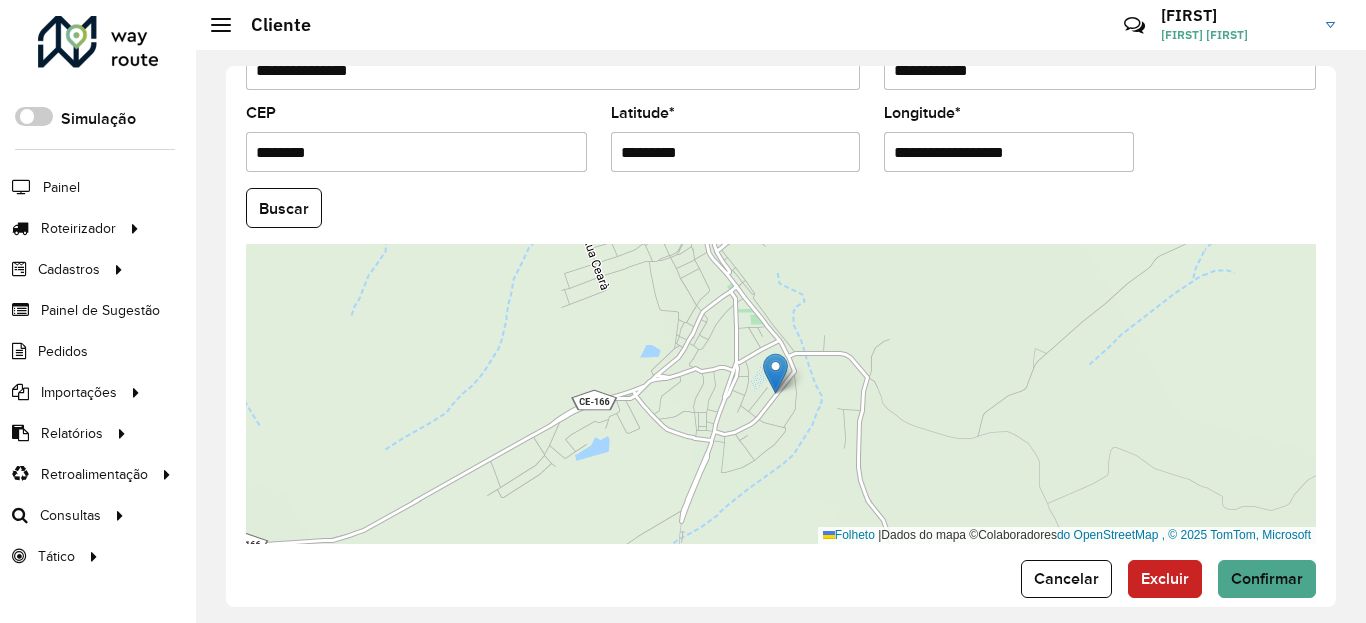 type on "*********" 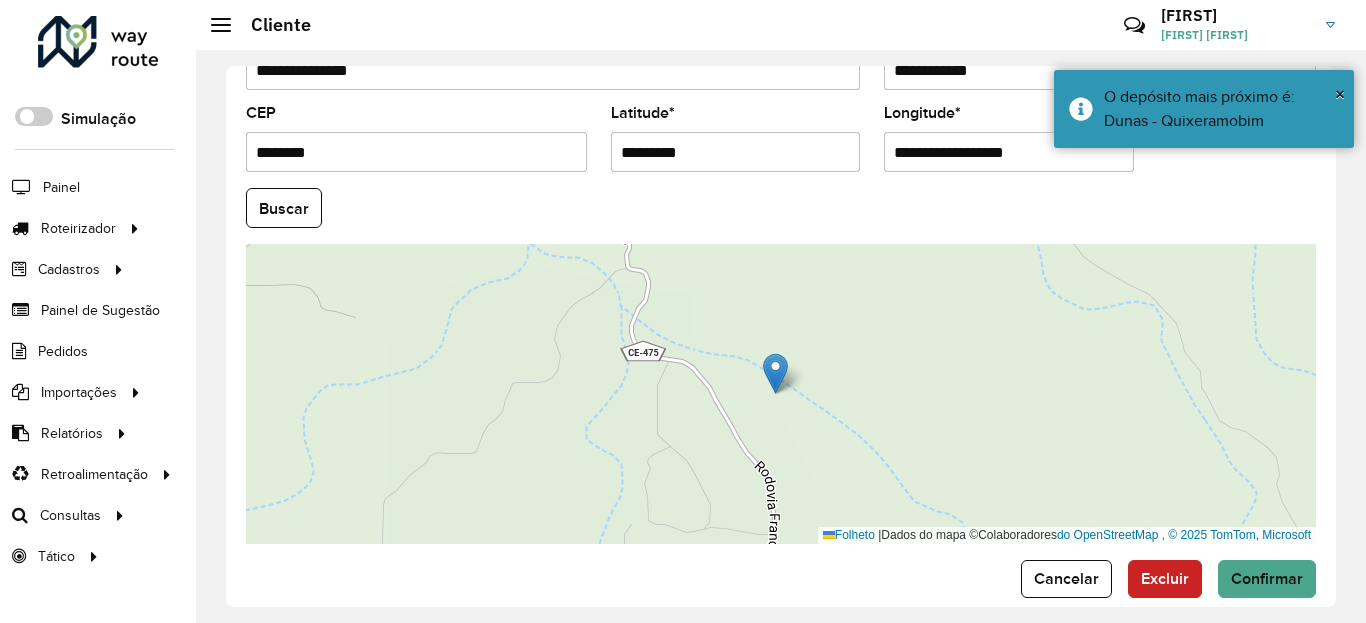 click on "**********" at bounding box center (1009, 152) 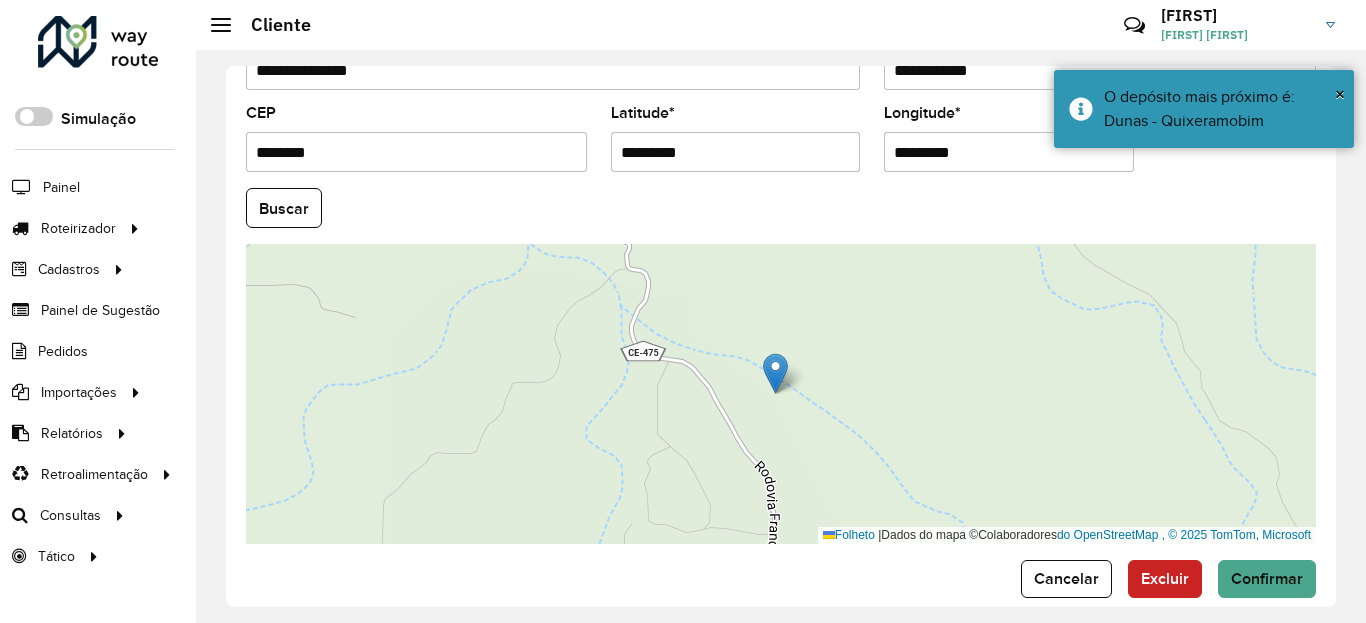 type on "*********" 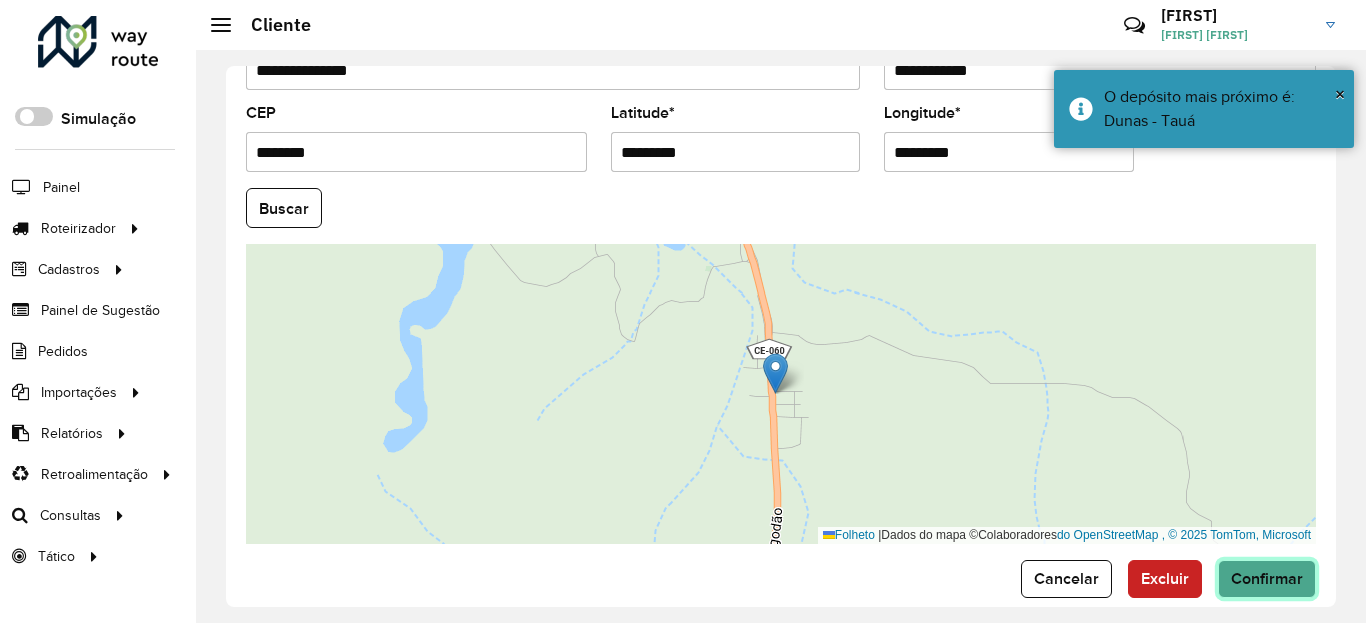 click on "Confirmar" 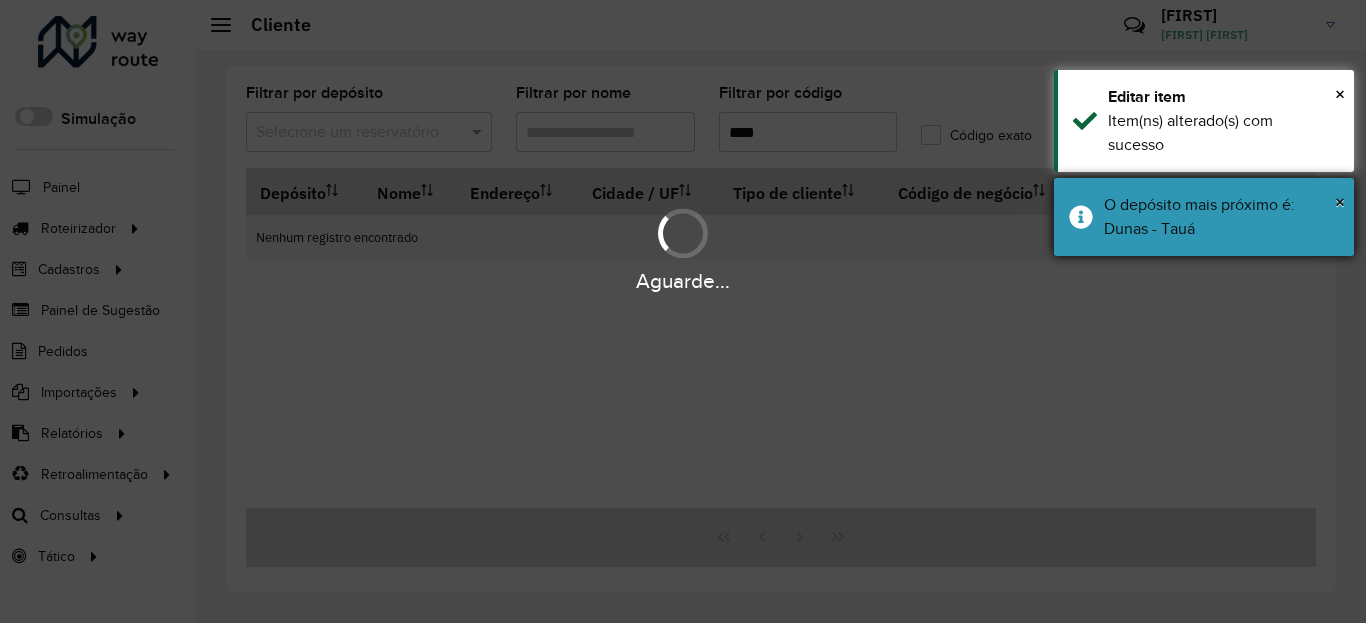 click on "O depósito mais próximo é: Dunas - Tauá" at bounding box center [1221, 217] 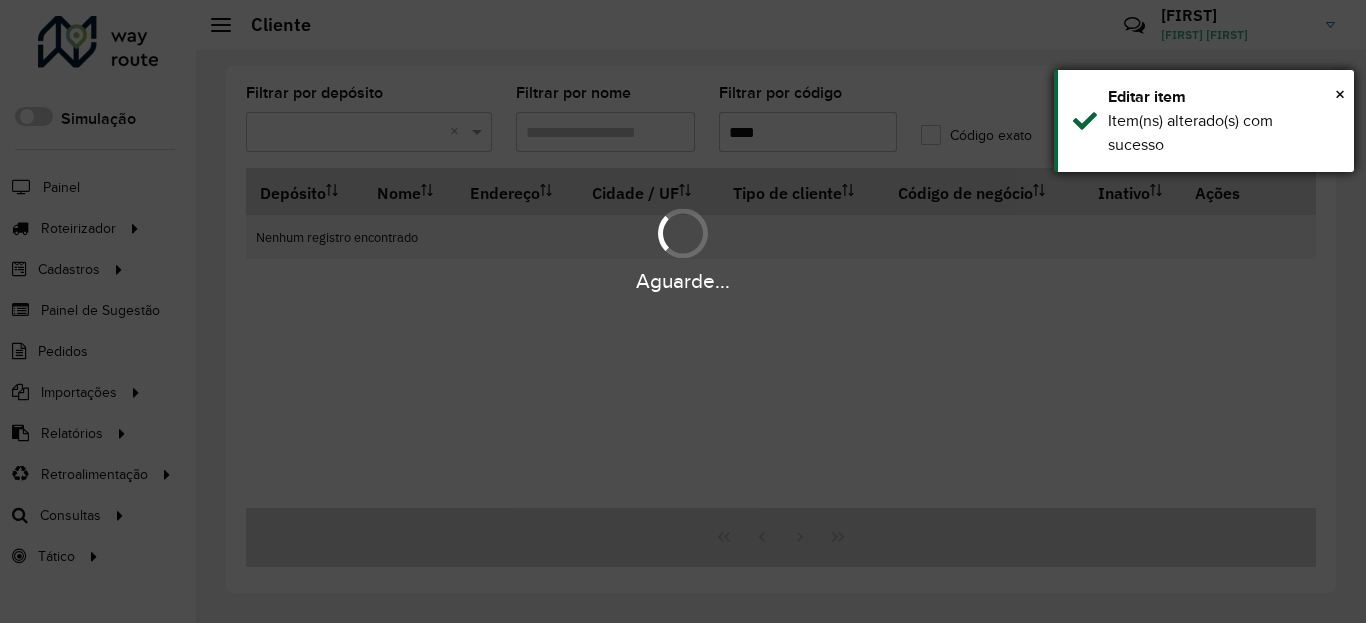 click on "Item(ns) alterado(s) com sucesso" at bounding box center [1190, 132] 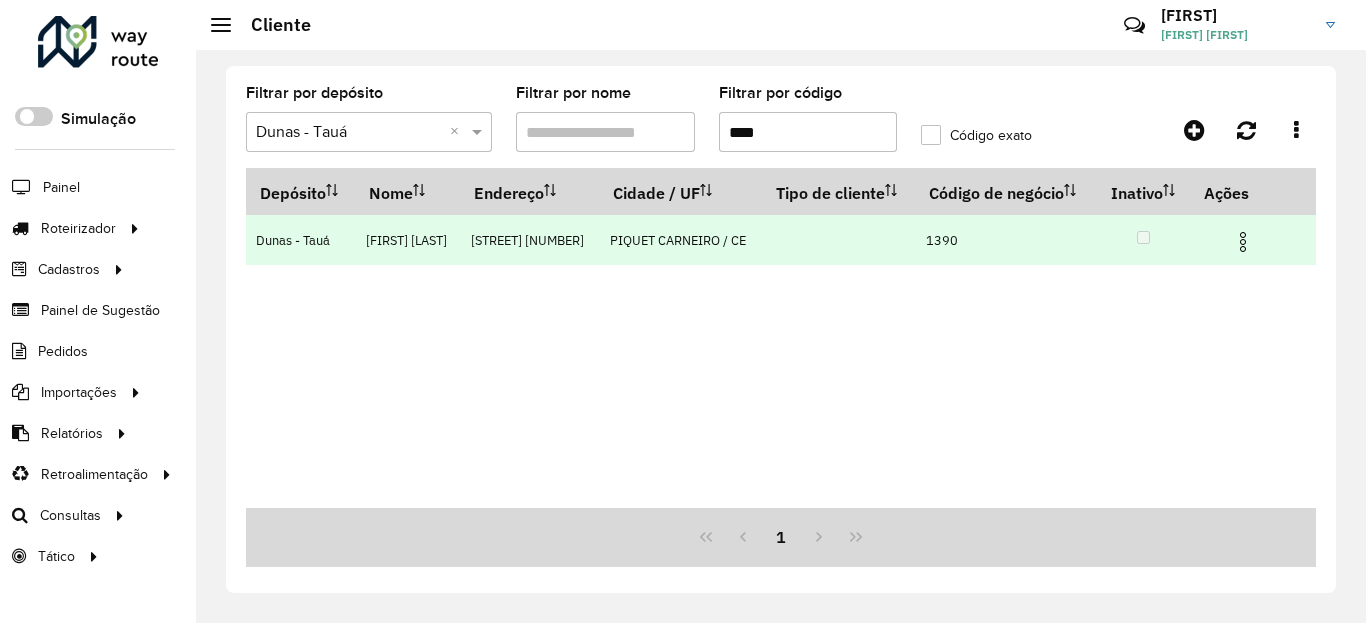 click at bounding box center (1243, 242) 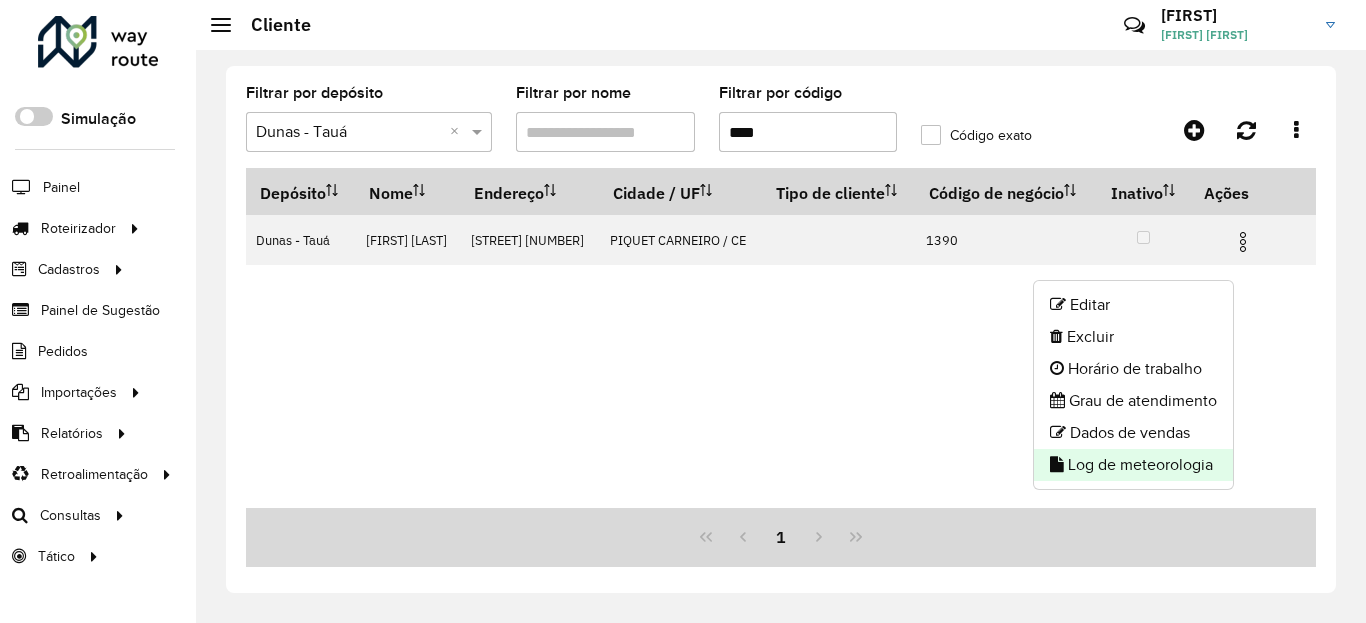 click on "Log de meteorologia" 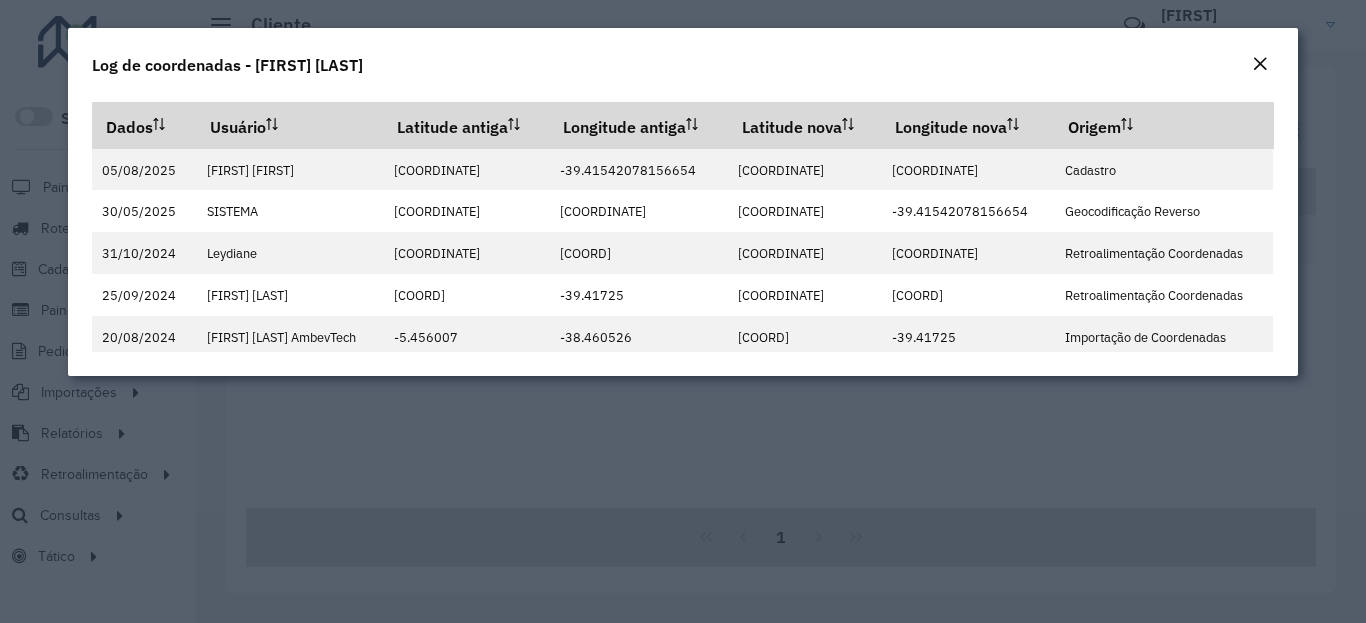 click 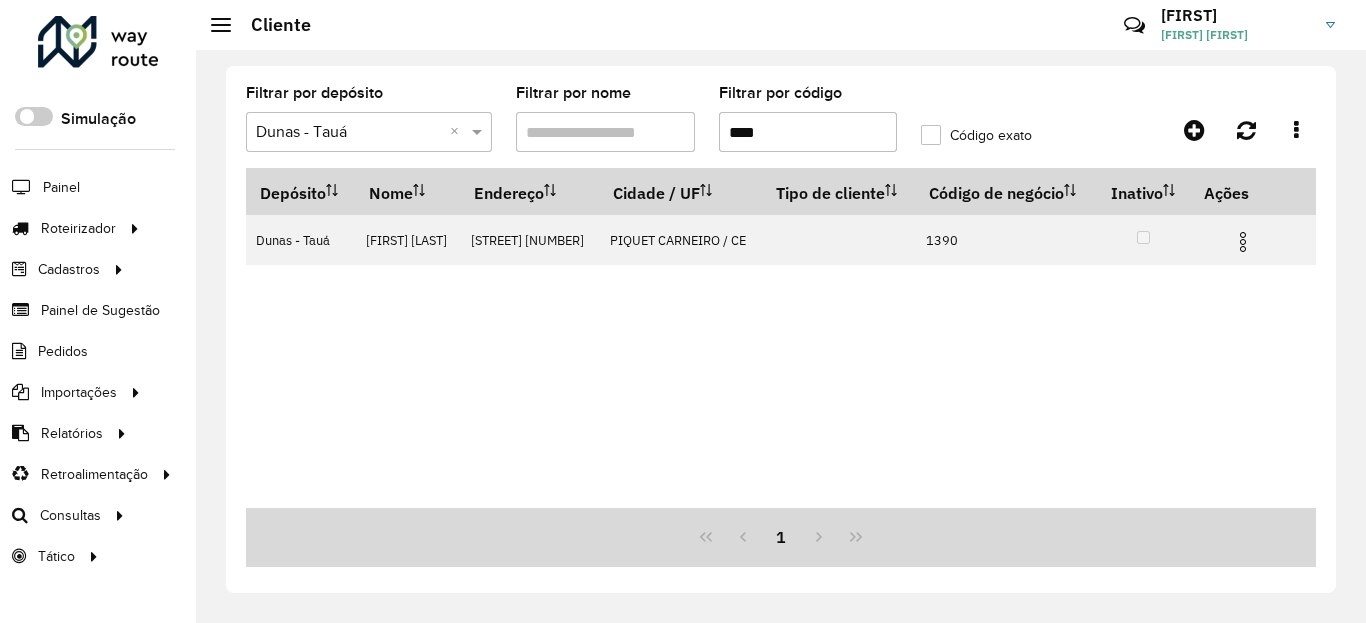 click on "****" at bounding box center [808, 132] 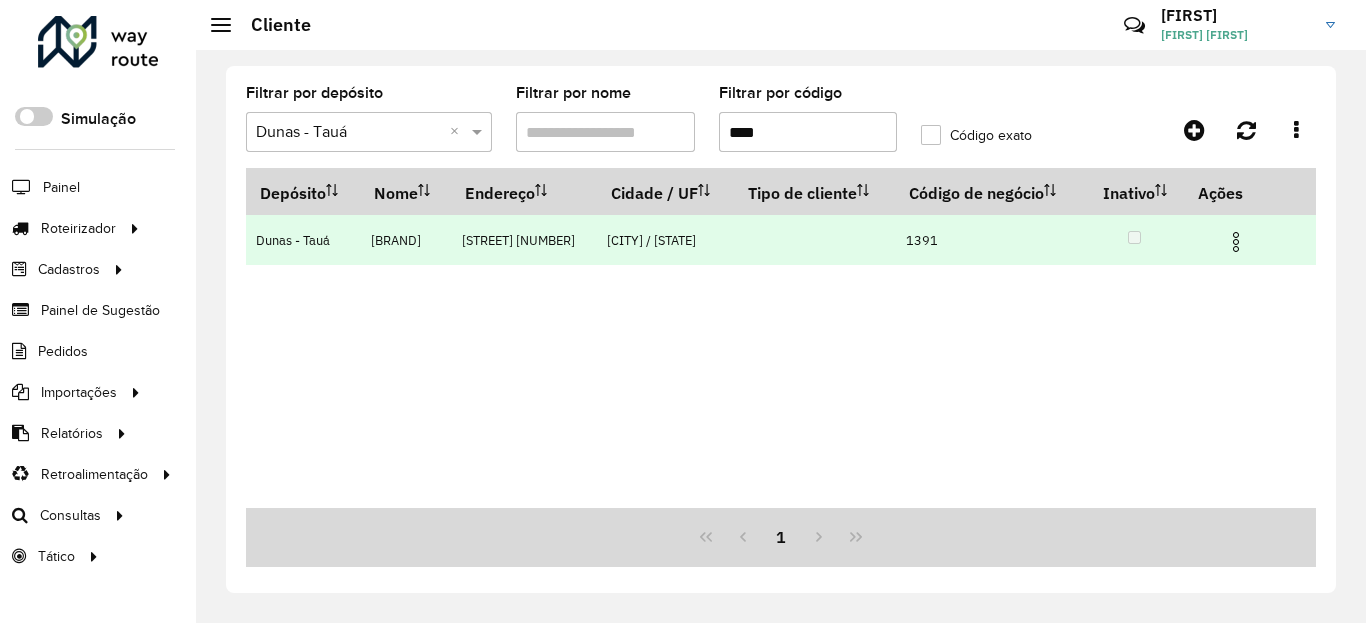 click at bounding box center [1245, 240] 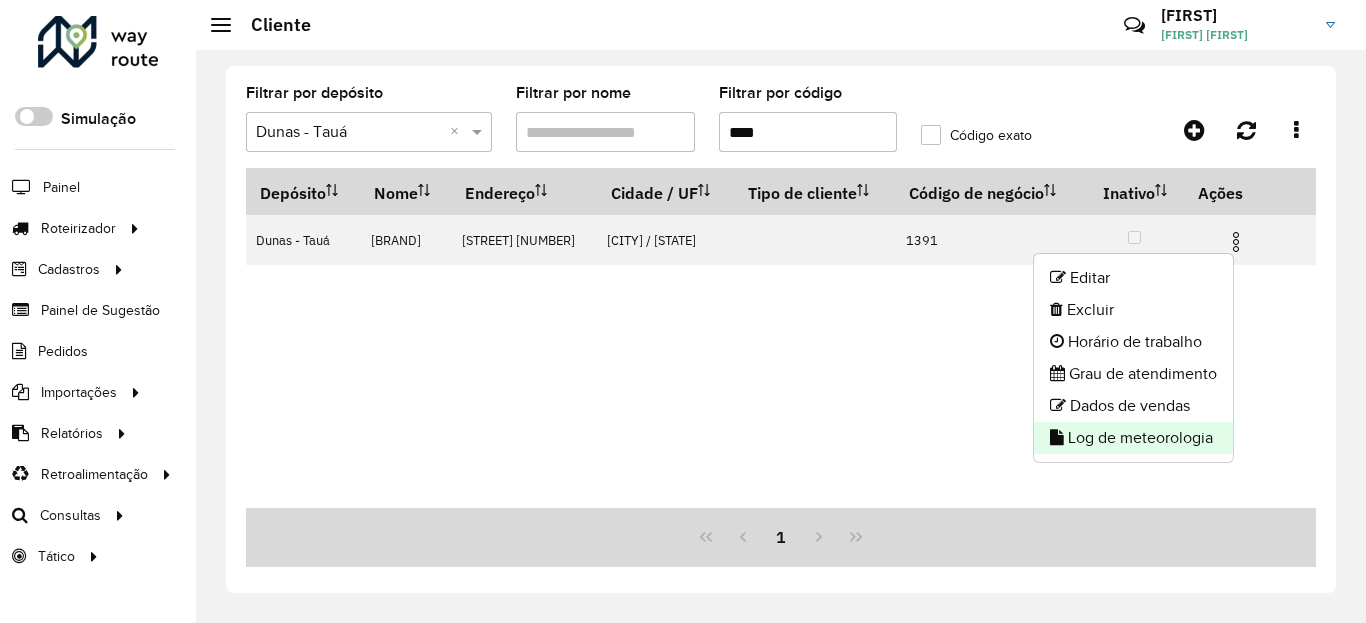 click on "Log de meteorologia" 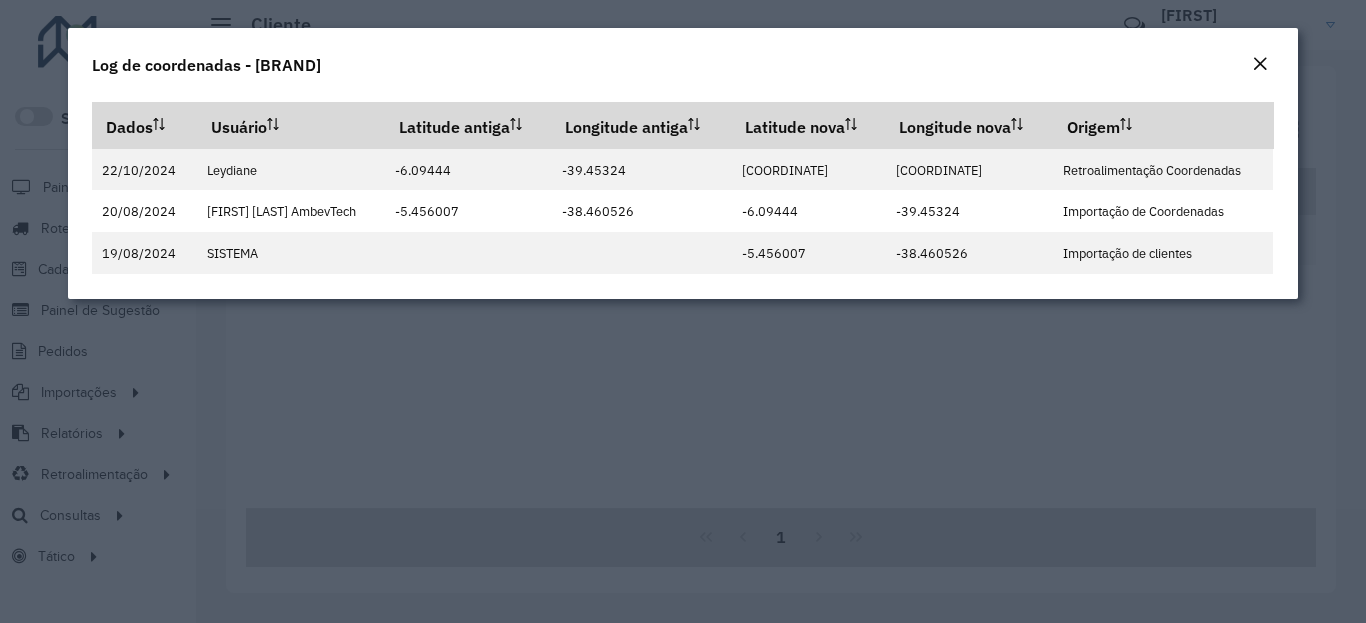 click 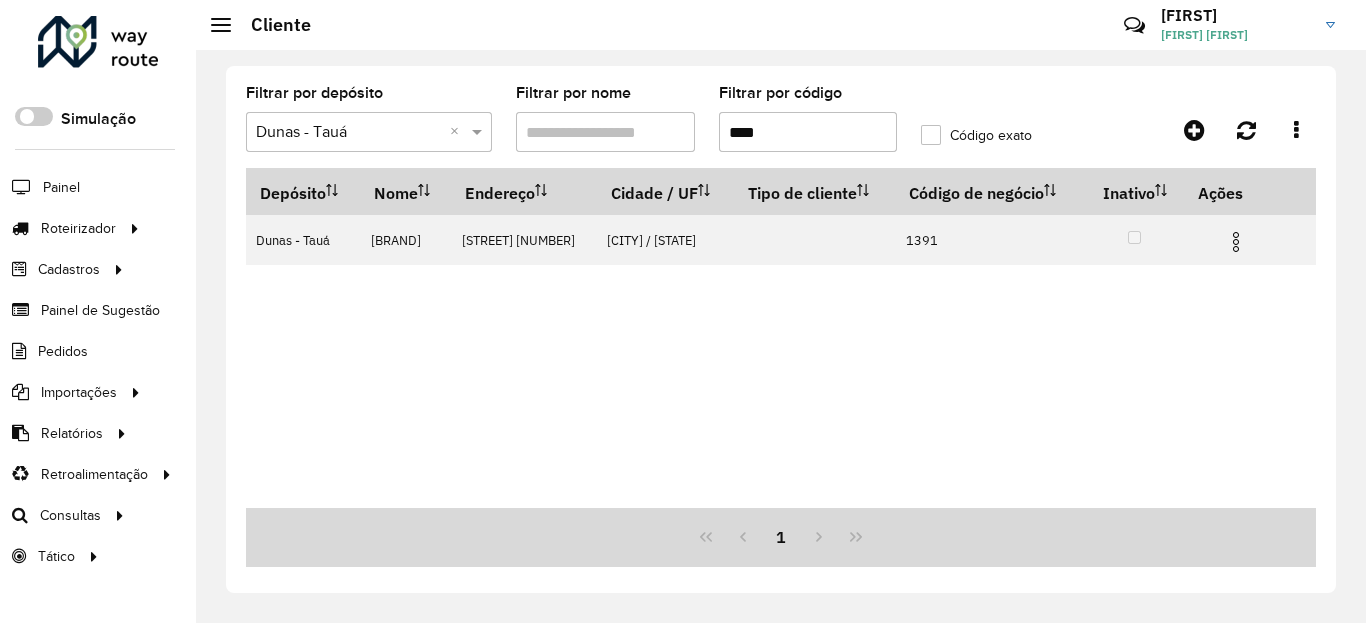 click on "****" at bounding box center [808, 132] 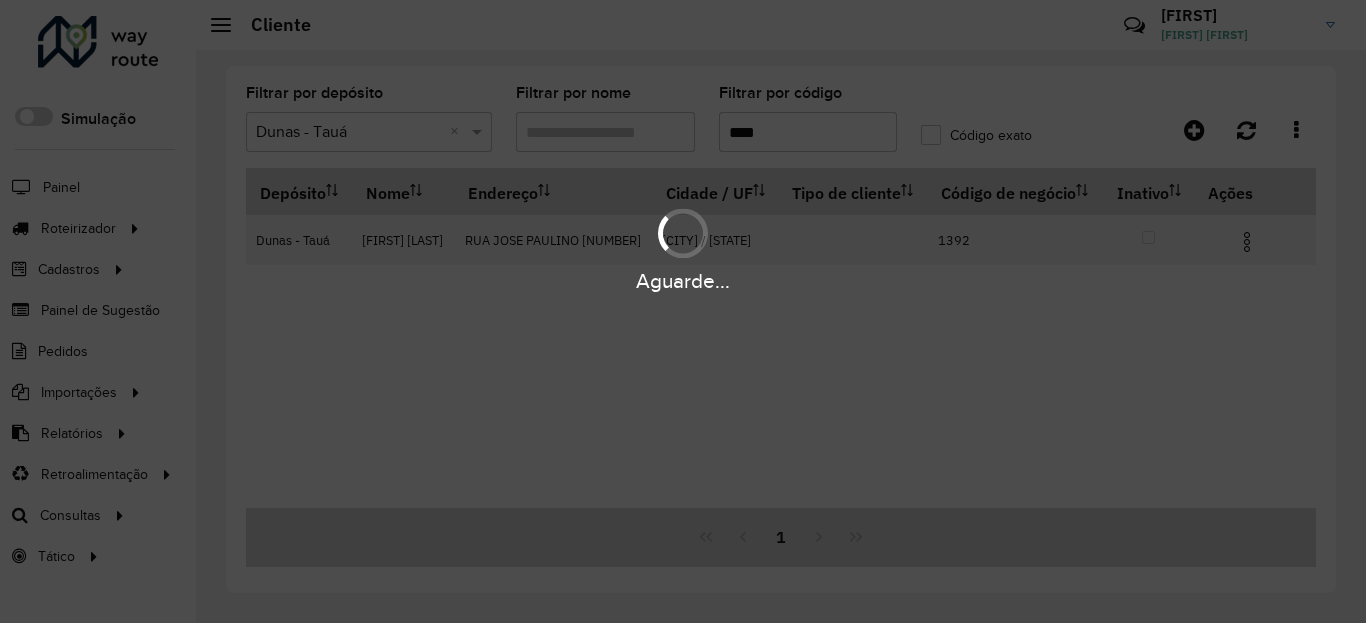 type on "****" 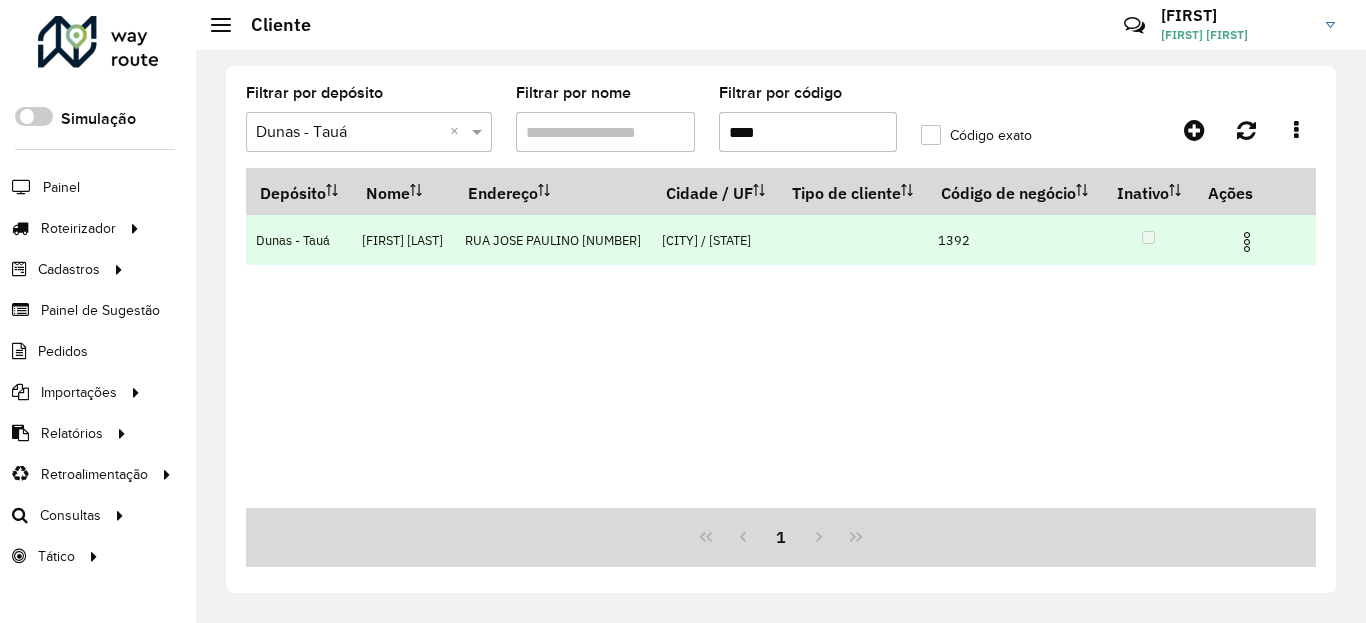 click at bounding box center [1247, 242] 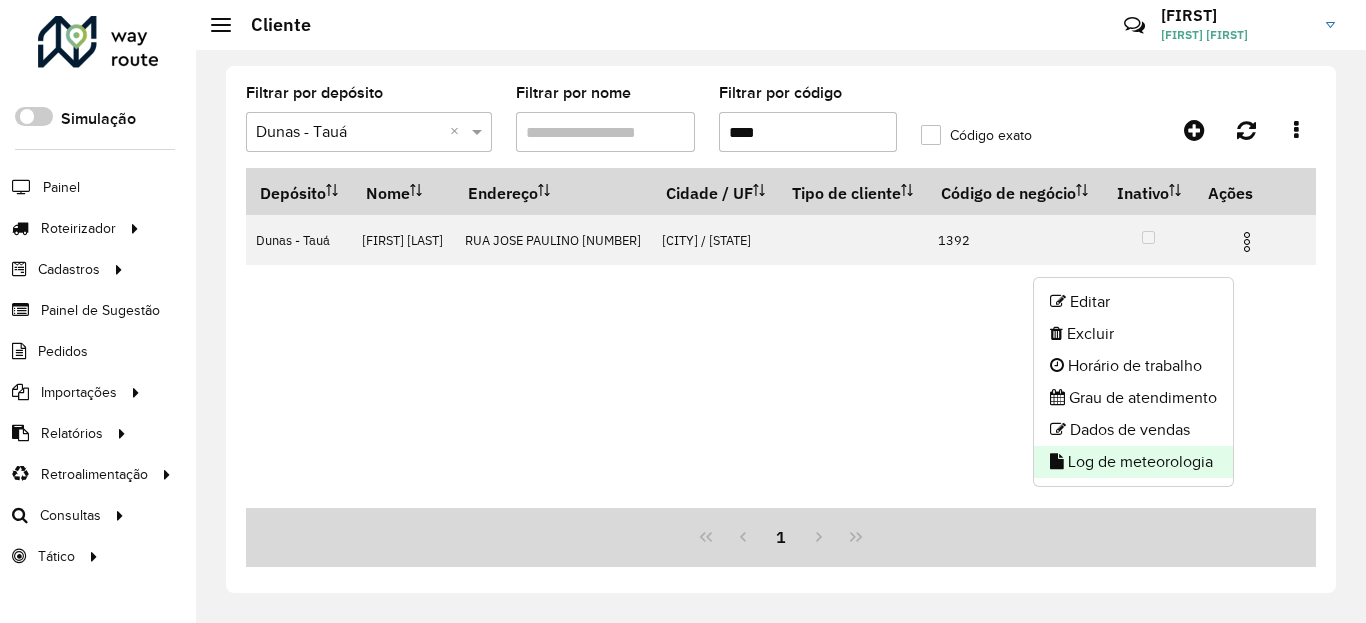 click on "Log de meteorologia" 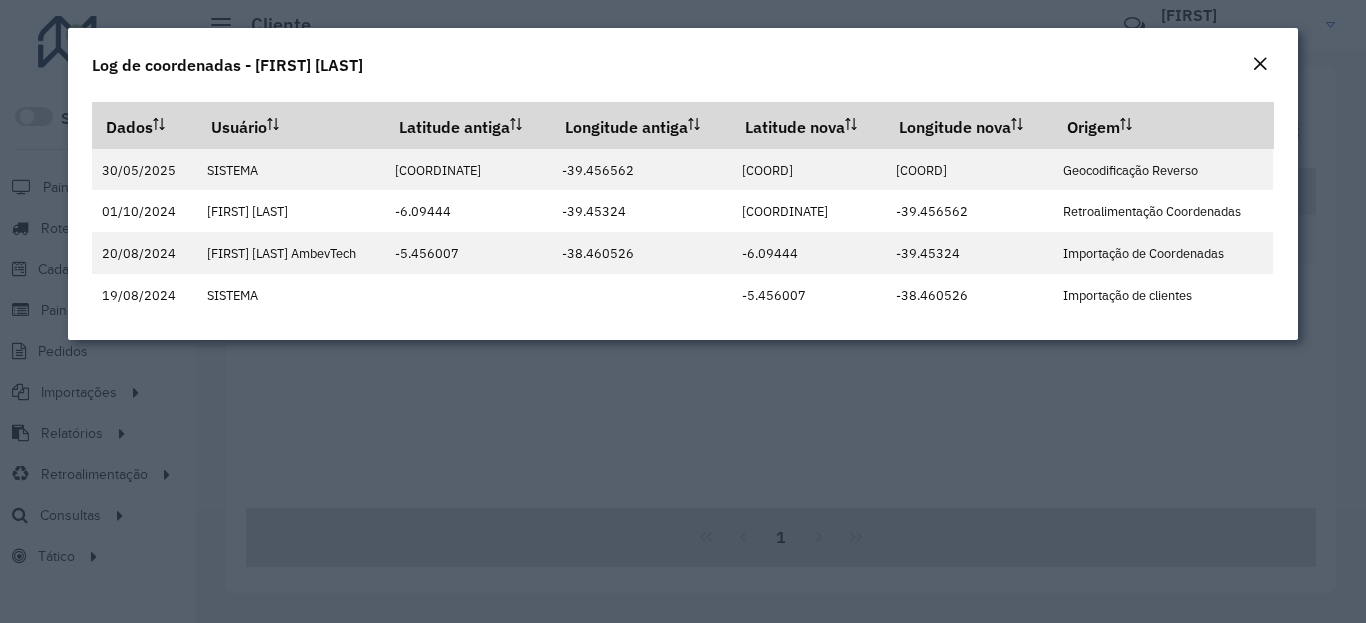 click on "Log de coordenadas - [FIRST] [LAST]" 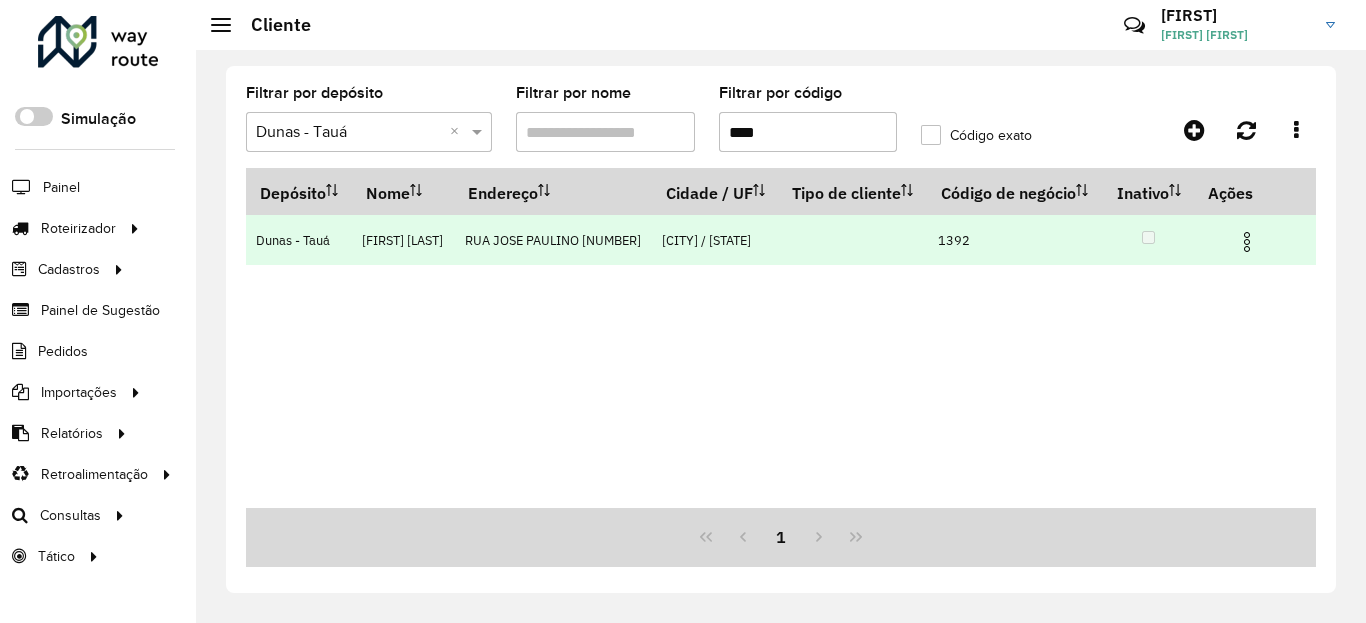 click at bounding box center (1247, 239) 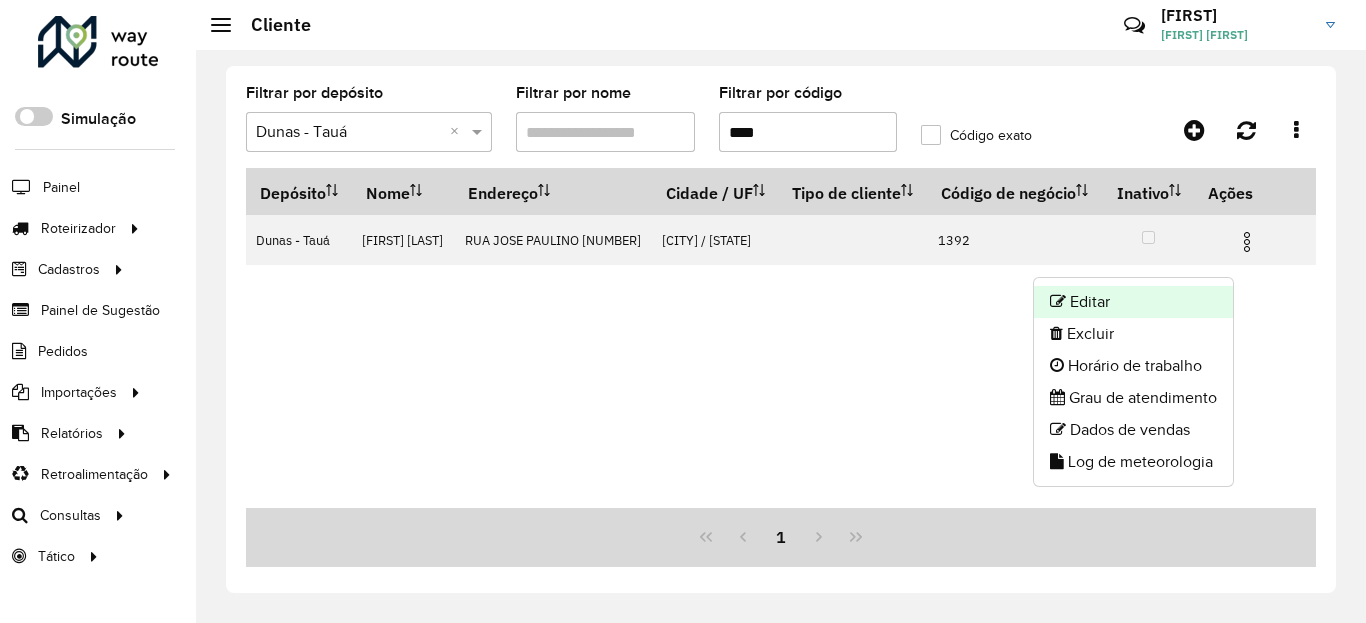 click on "Editar" 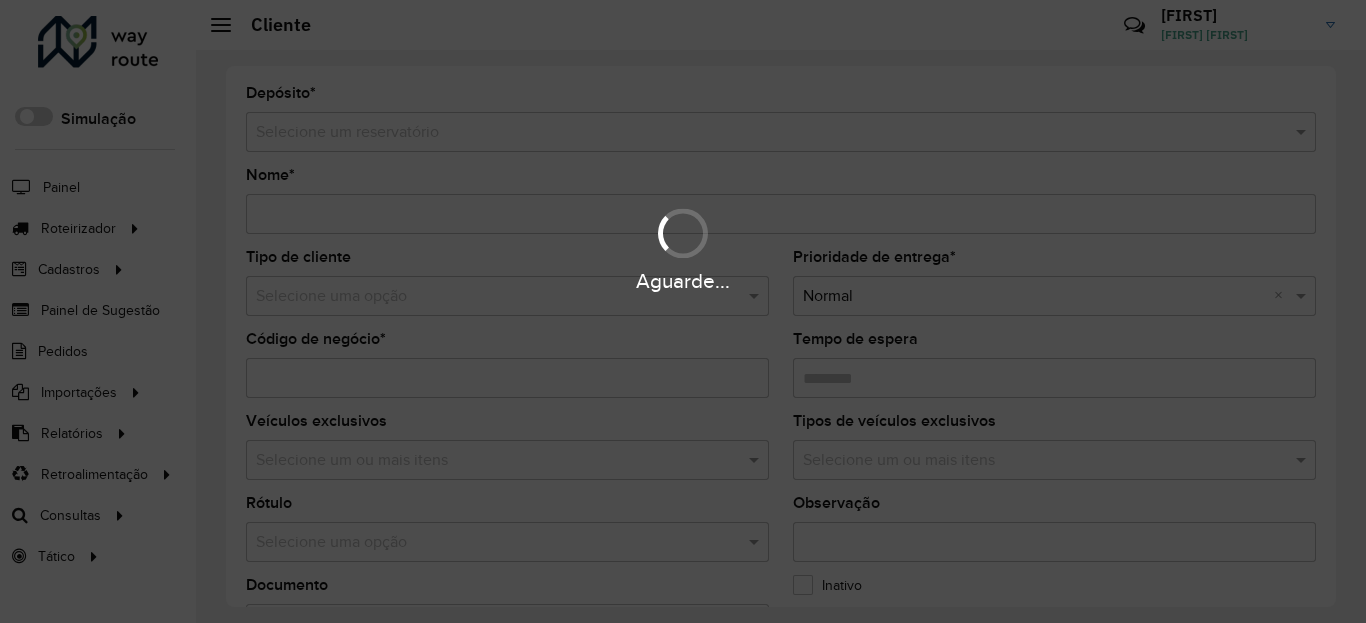 type on "**********" 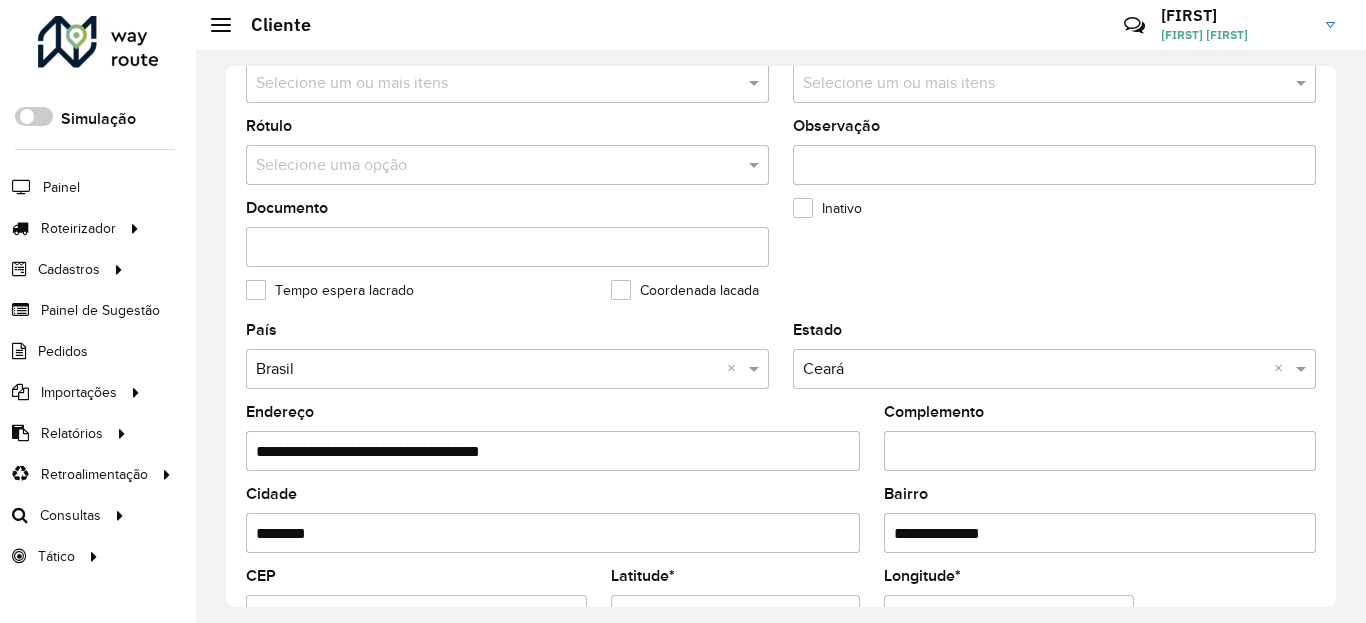 scroll, scrollTop: 600, scrollLeft: 0, axis: vertical 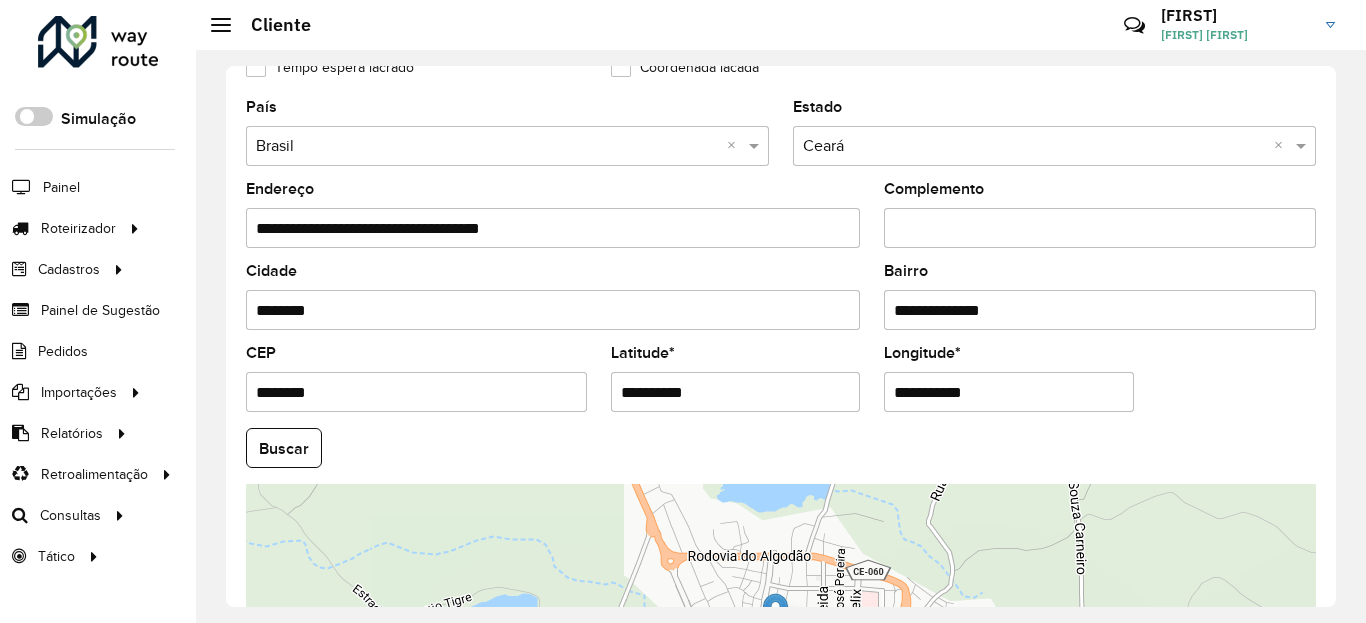 click on "**********" at bounding box center [736, 392] 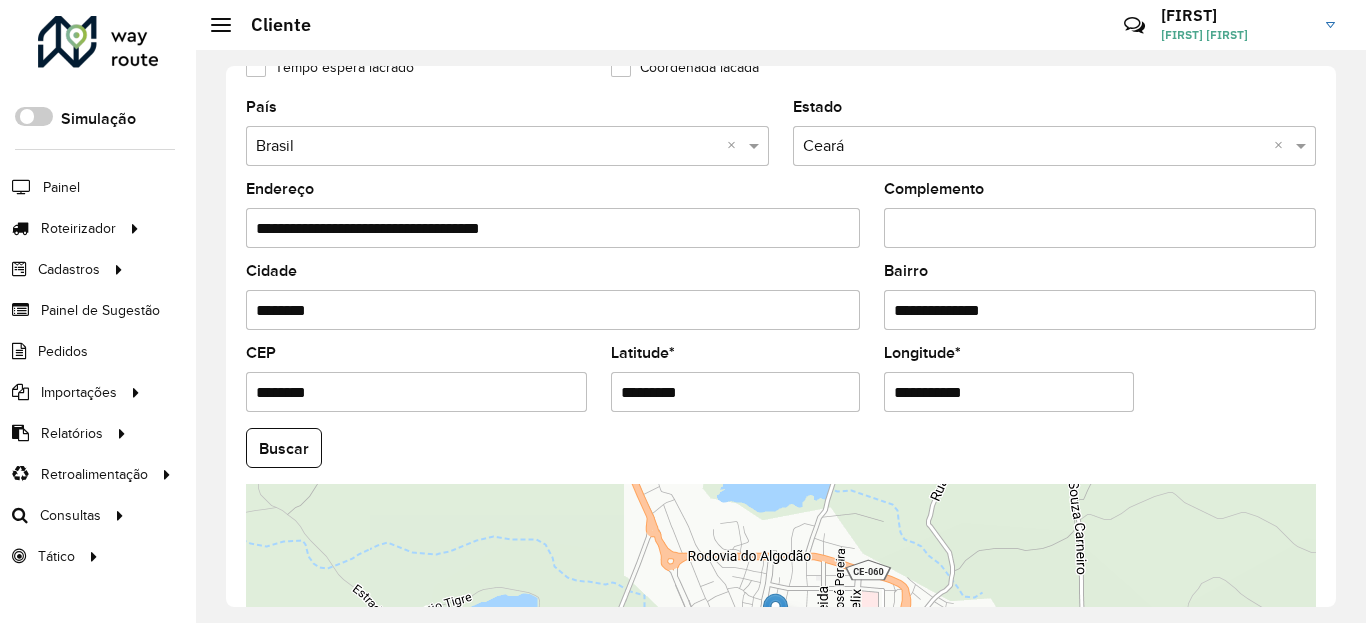 type on "*********" 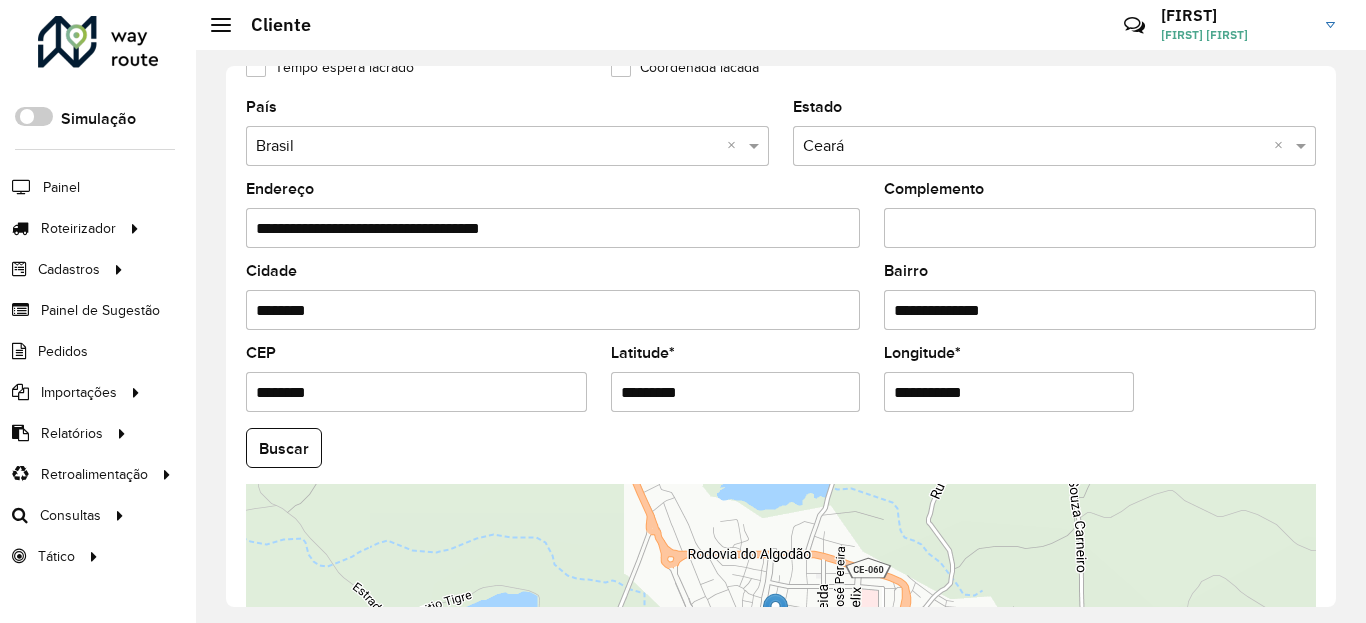 click on "**********" at bounding box center [1009, 392] 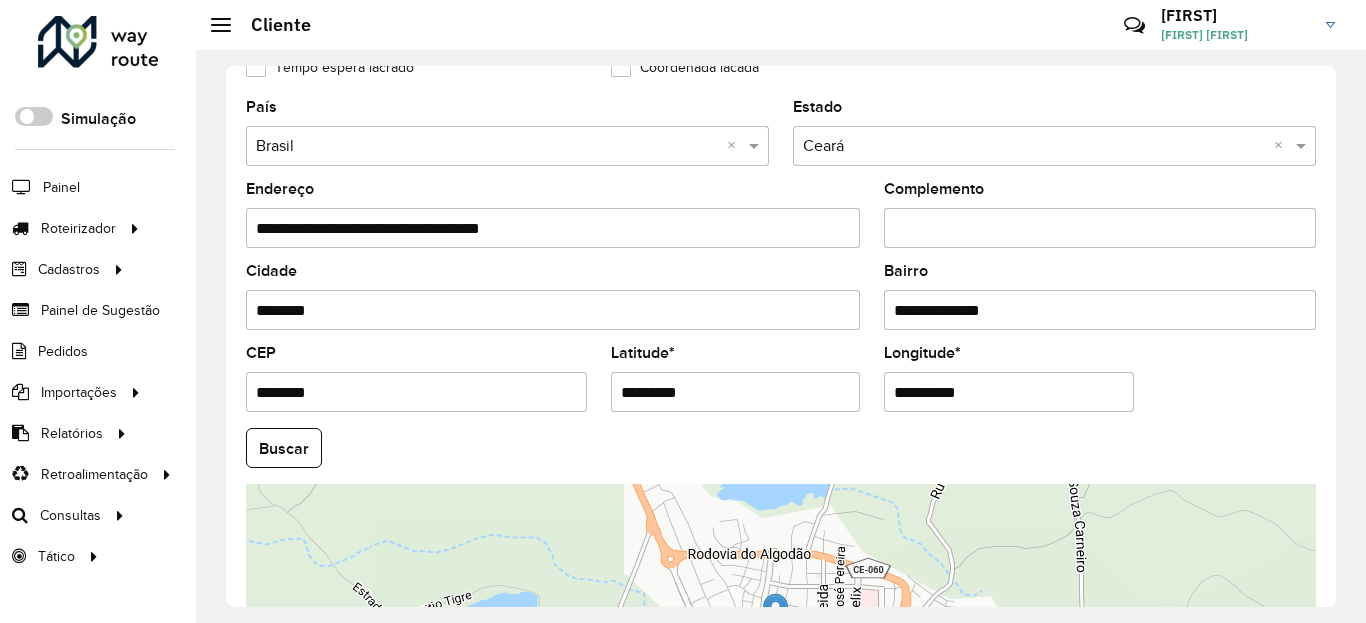type on "**********" 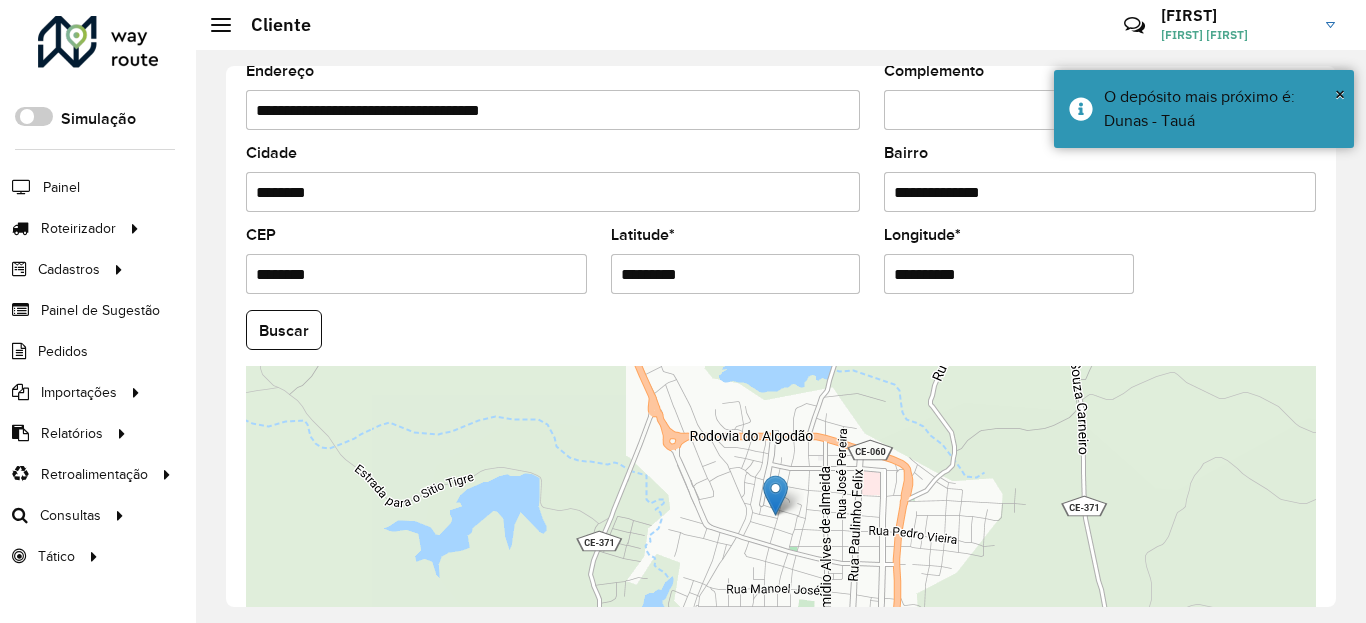 scroll, scrollTop: 840, scrollLeft: 0, axis: vertical 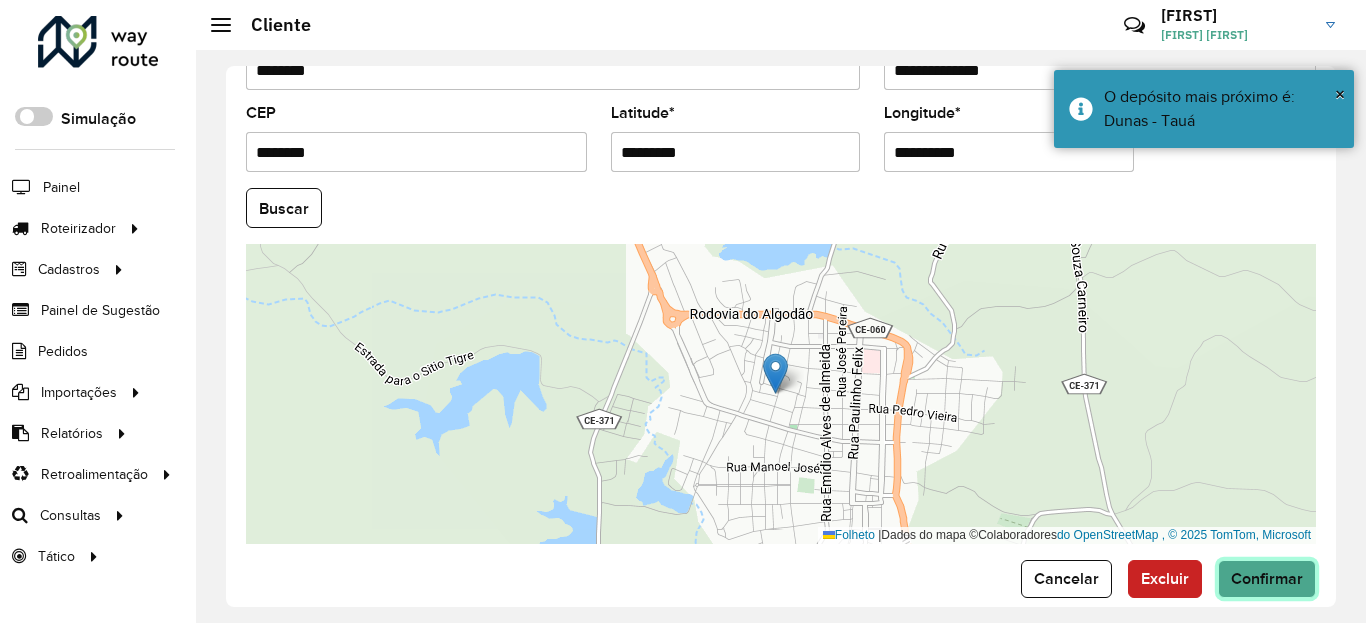 click on "Confirmar" 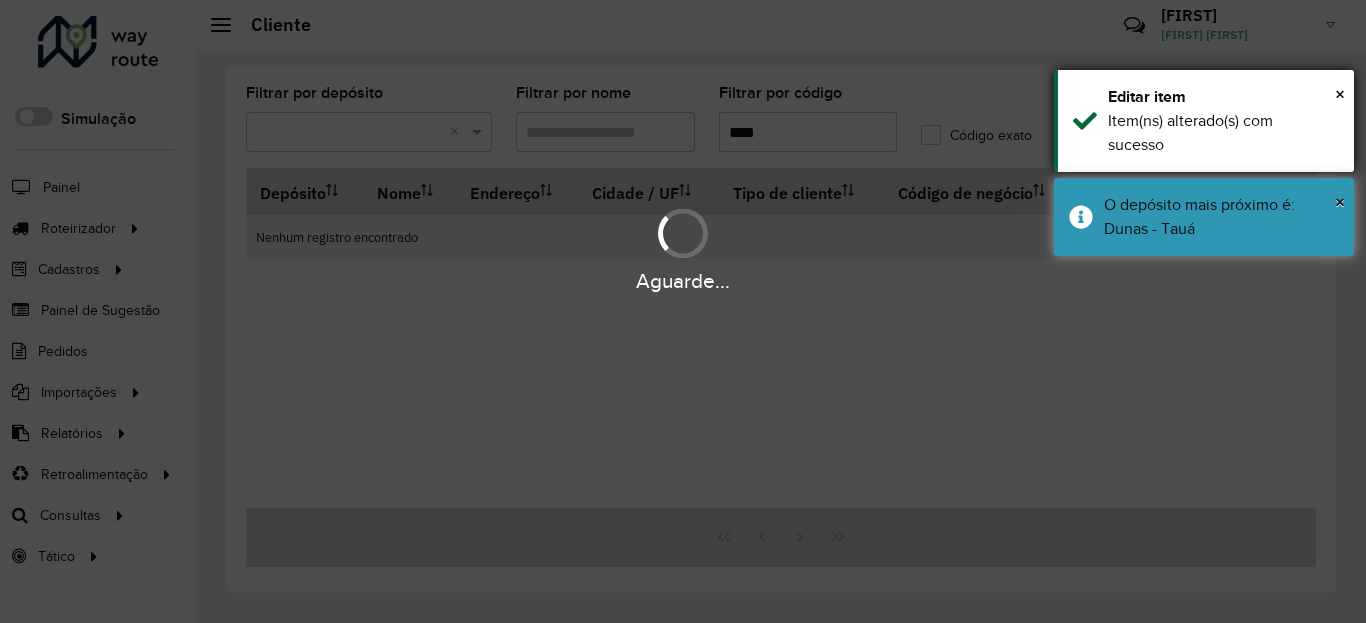 drag, startPoint x: 1248, startPoint y: 243, endPoint x: 1228, endPoint y: 146, distance: 99.0404 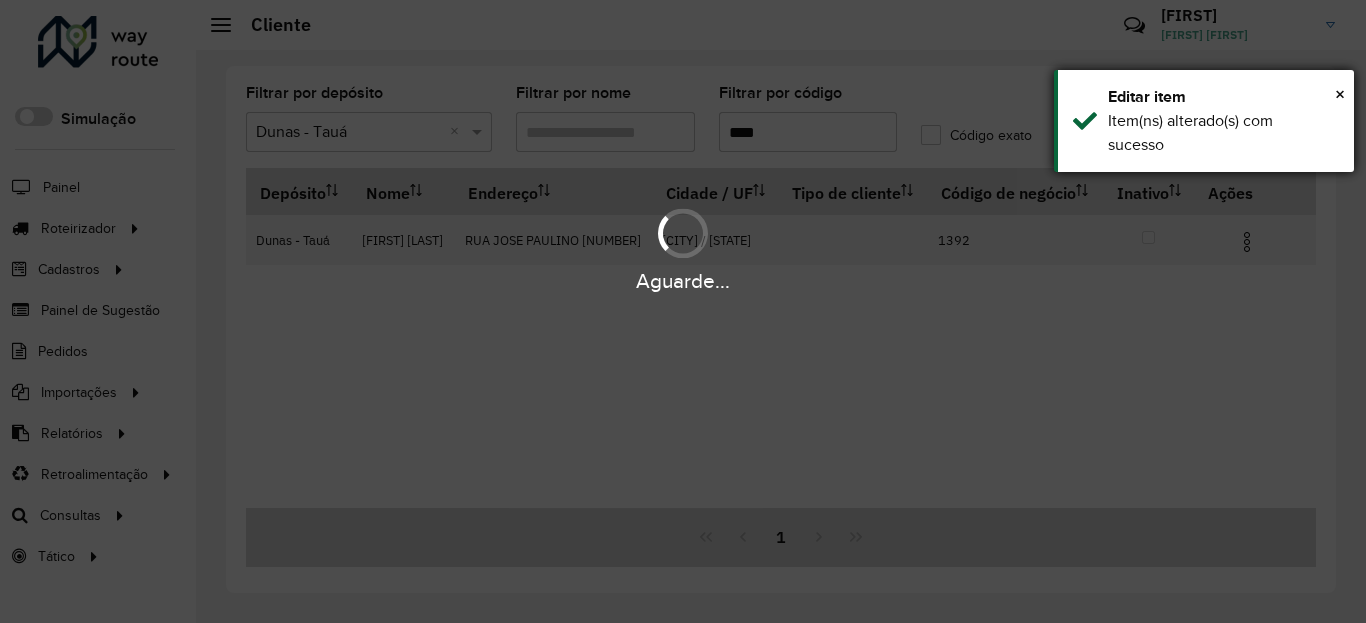 click on "Item(ns) alterado(s) com sucesso" at bounding box center (1223, 133) 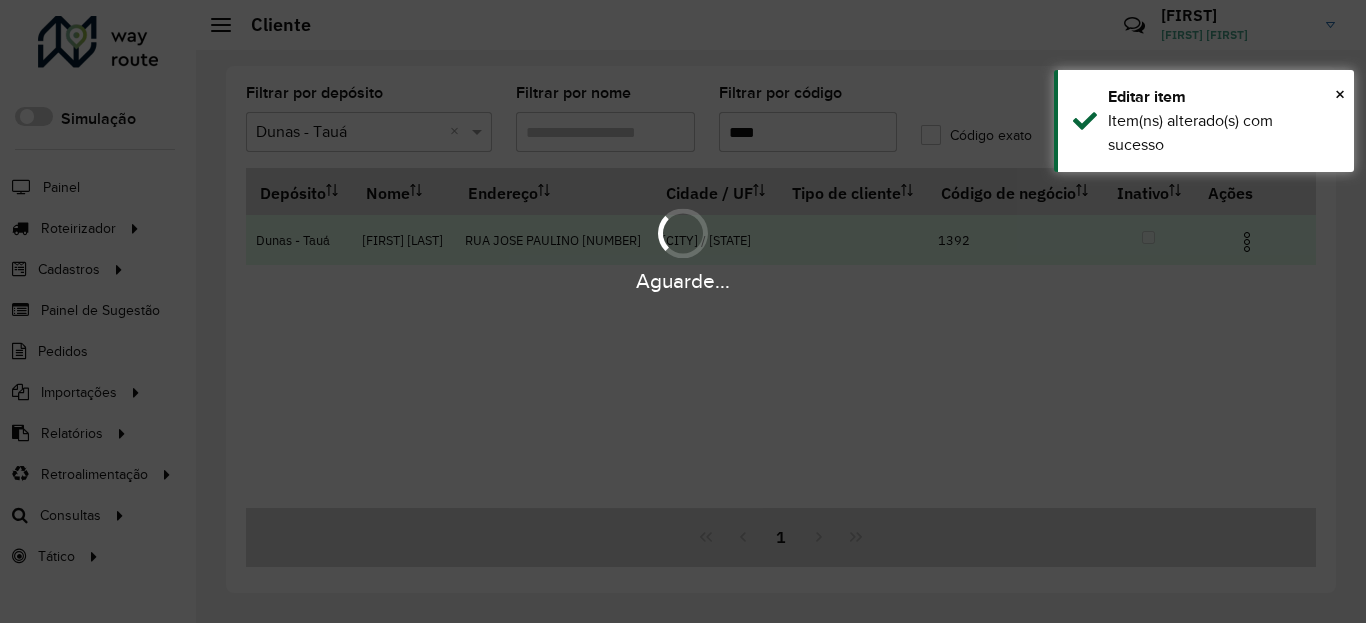 click at bounding box center [1247, 242] 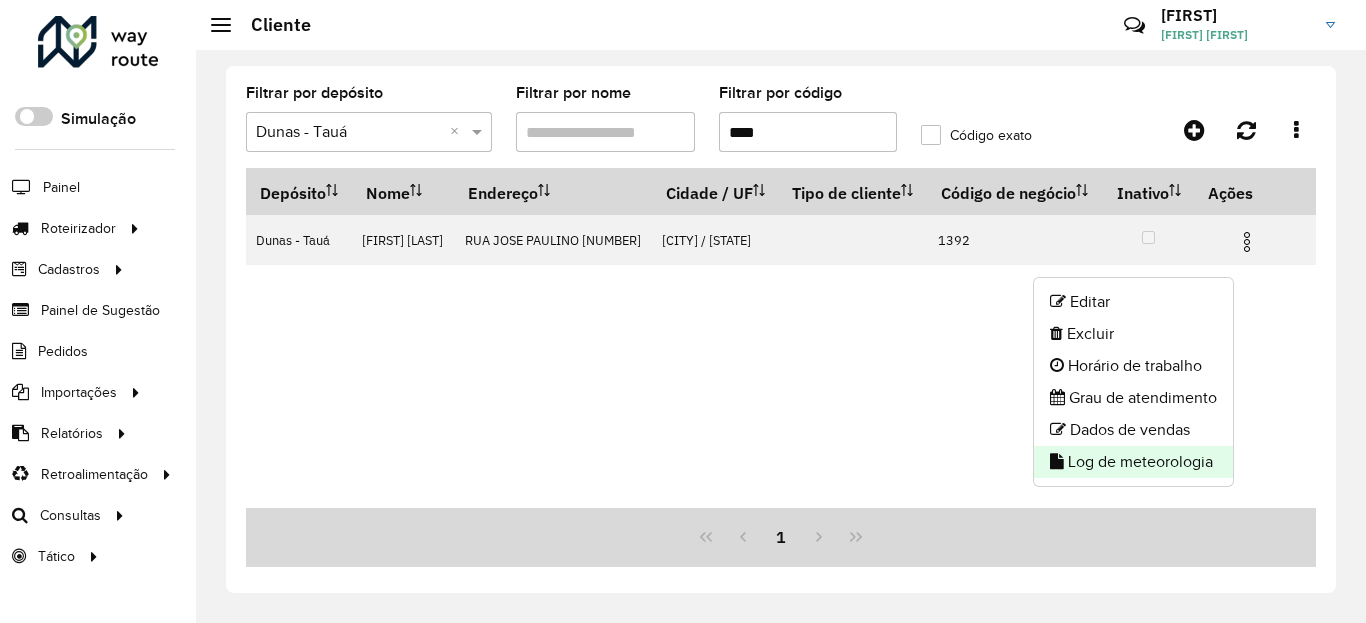 click on "Log de meteorologia" 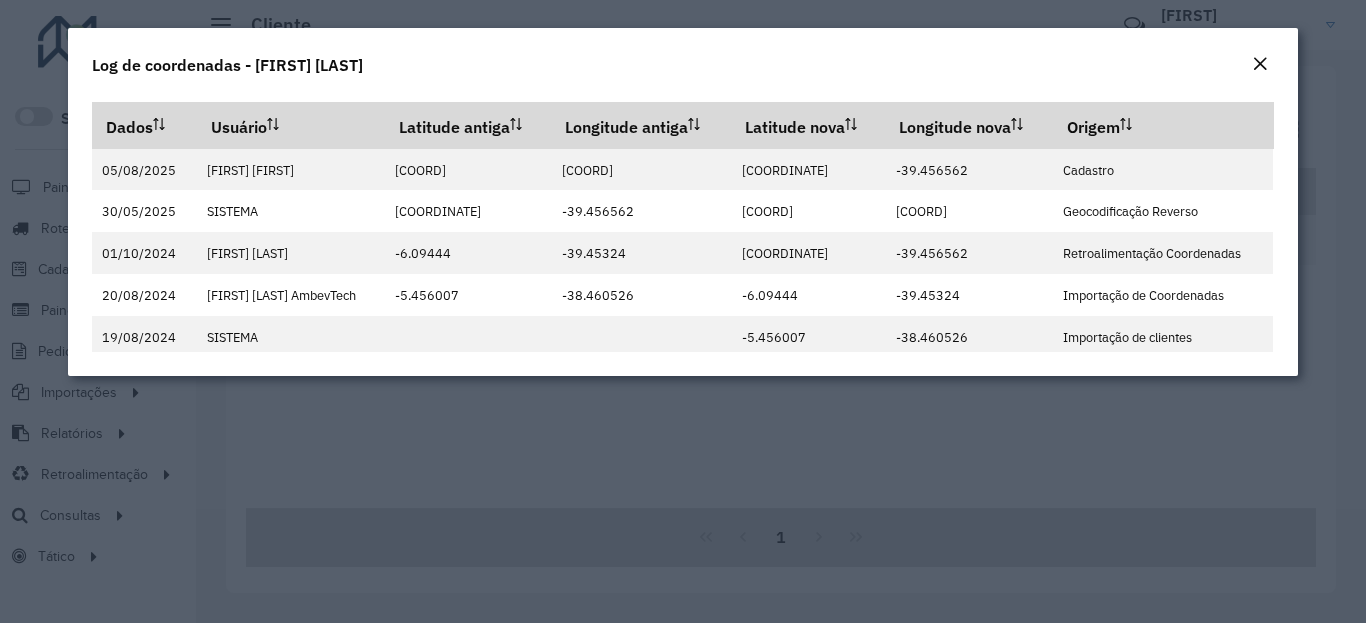 click 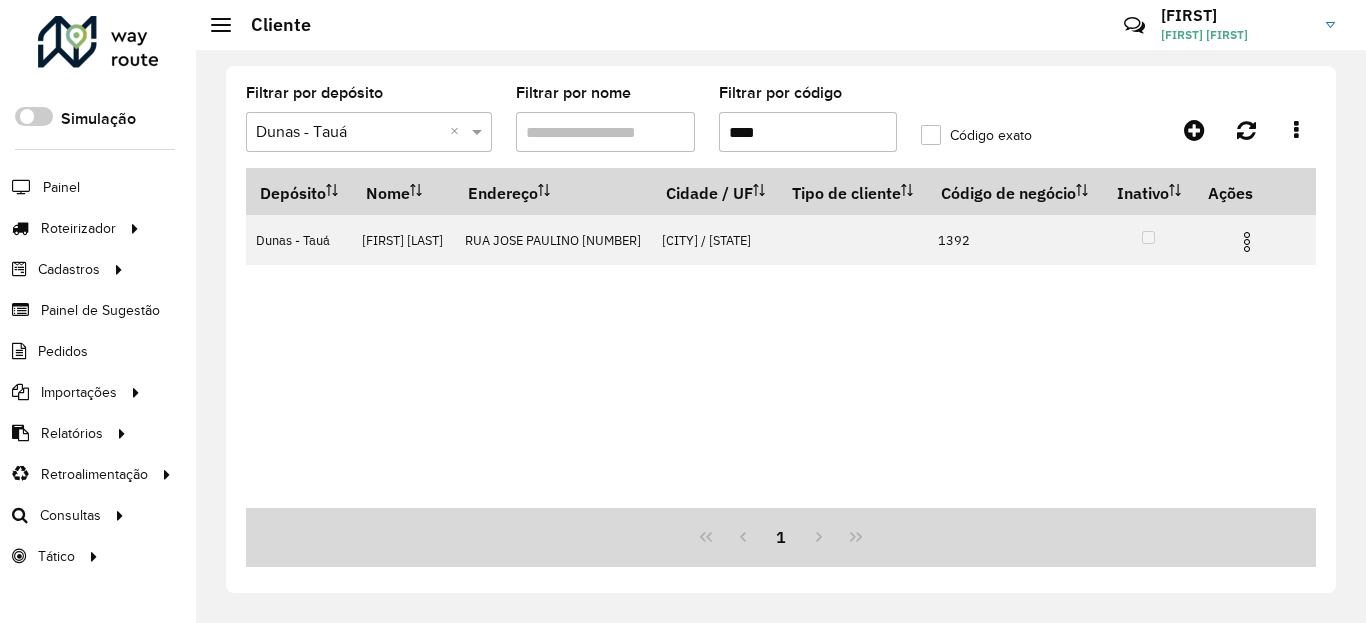 click on "****" at bounding box center (808, 132) 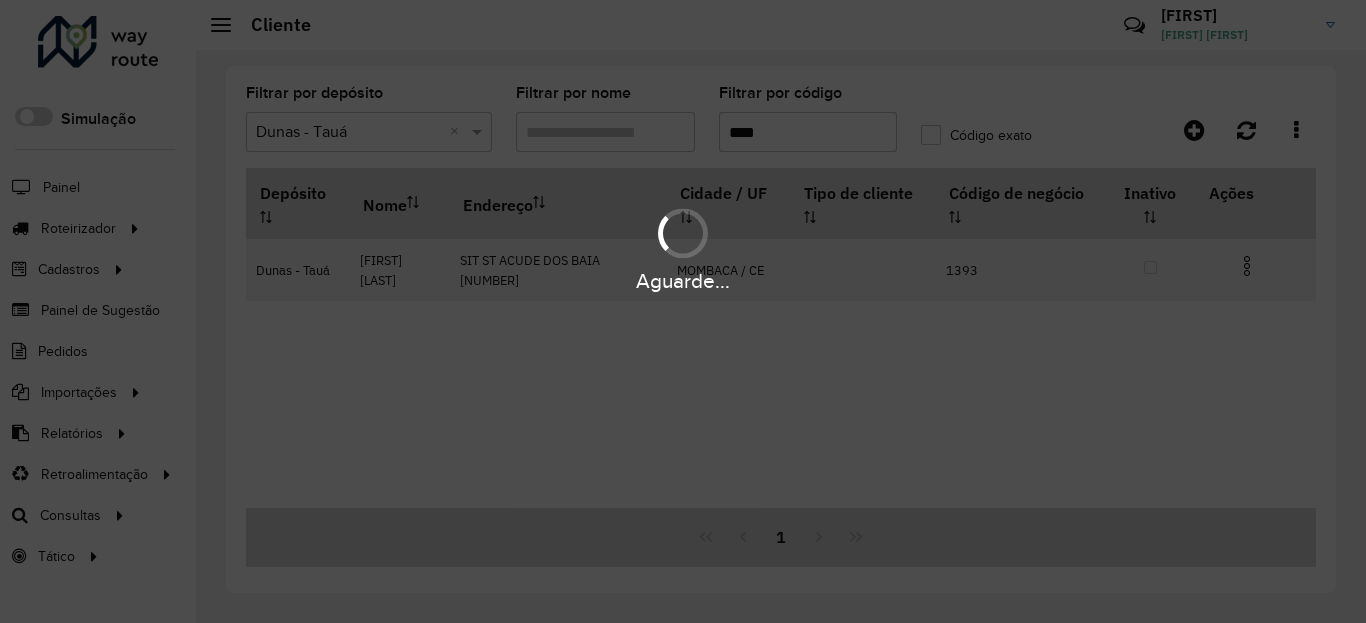 type on "****" 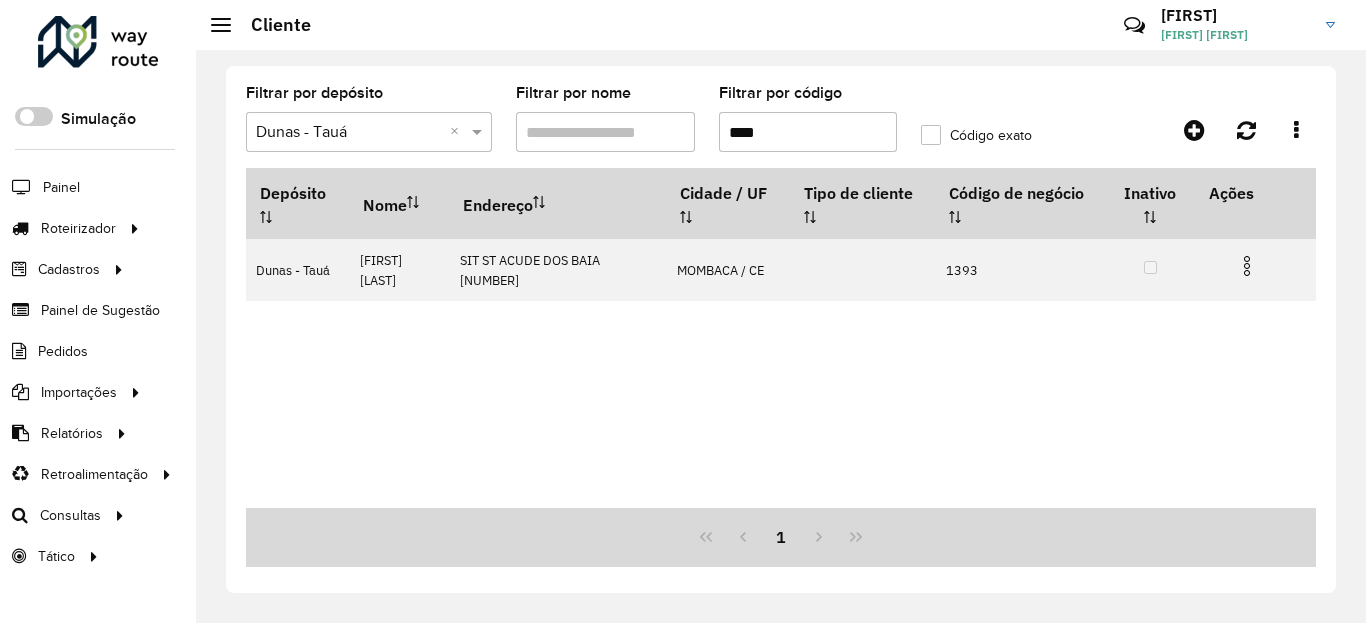 click at bounding box center (1247, 266) 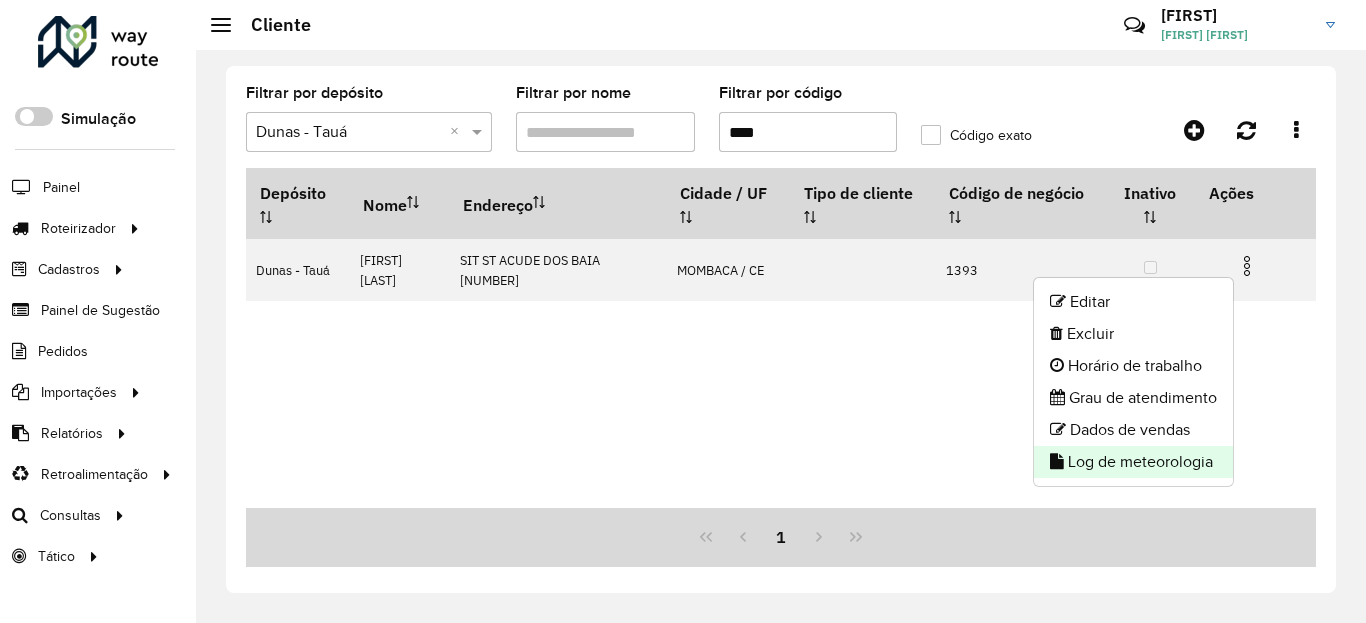 click on "Log de meteorologia" 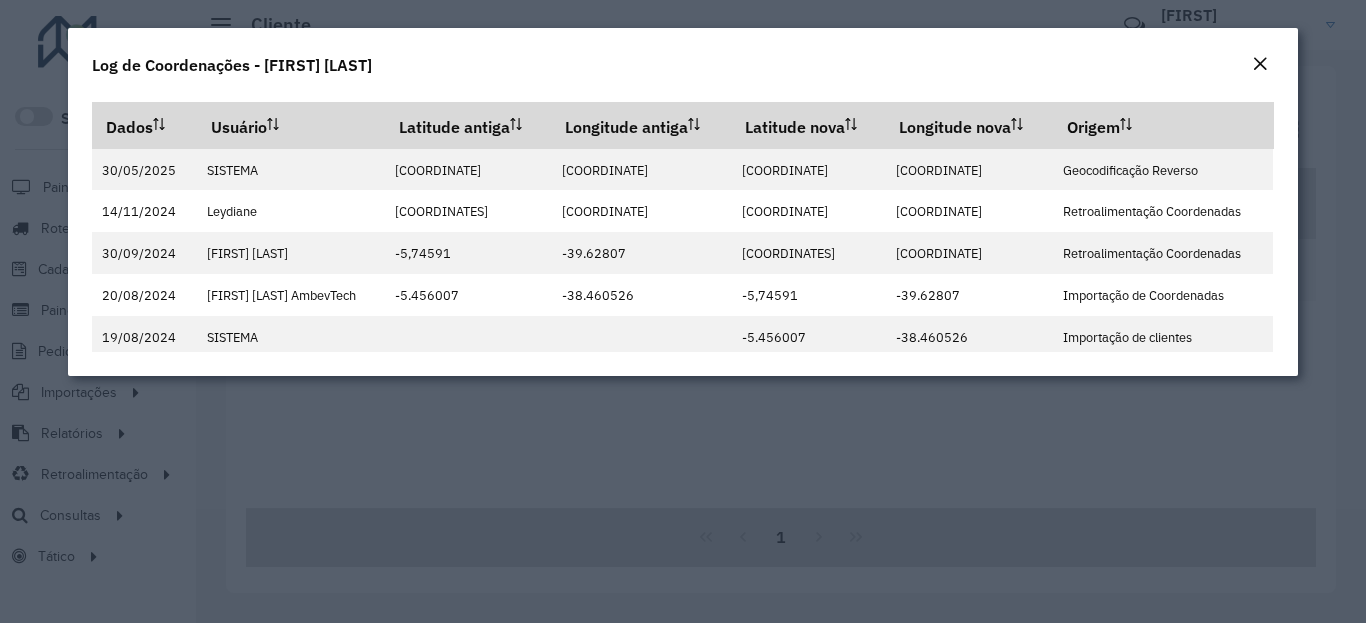 click 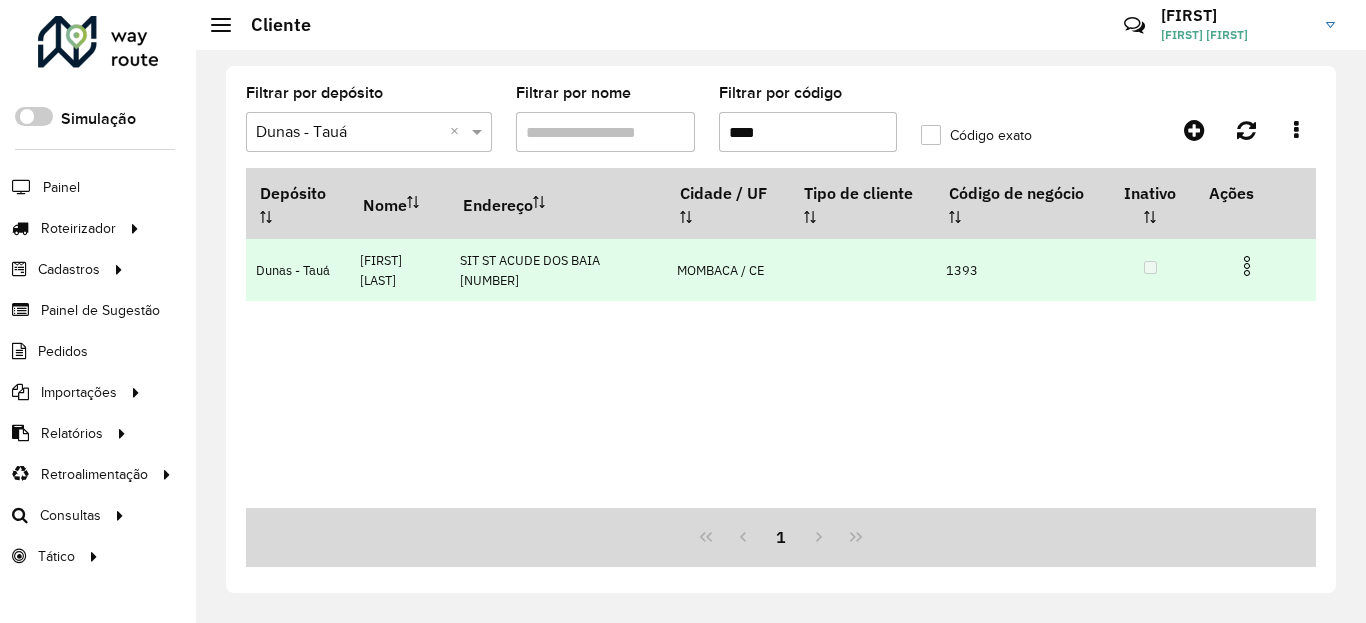 click at bounding box center (1247, 266) 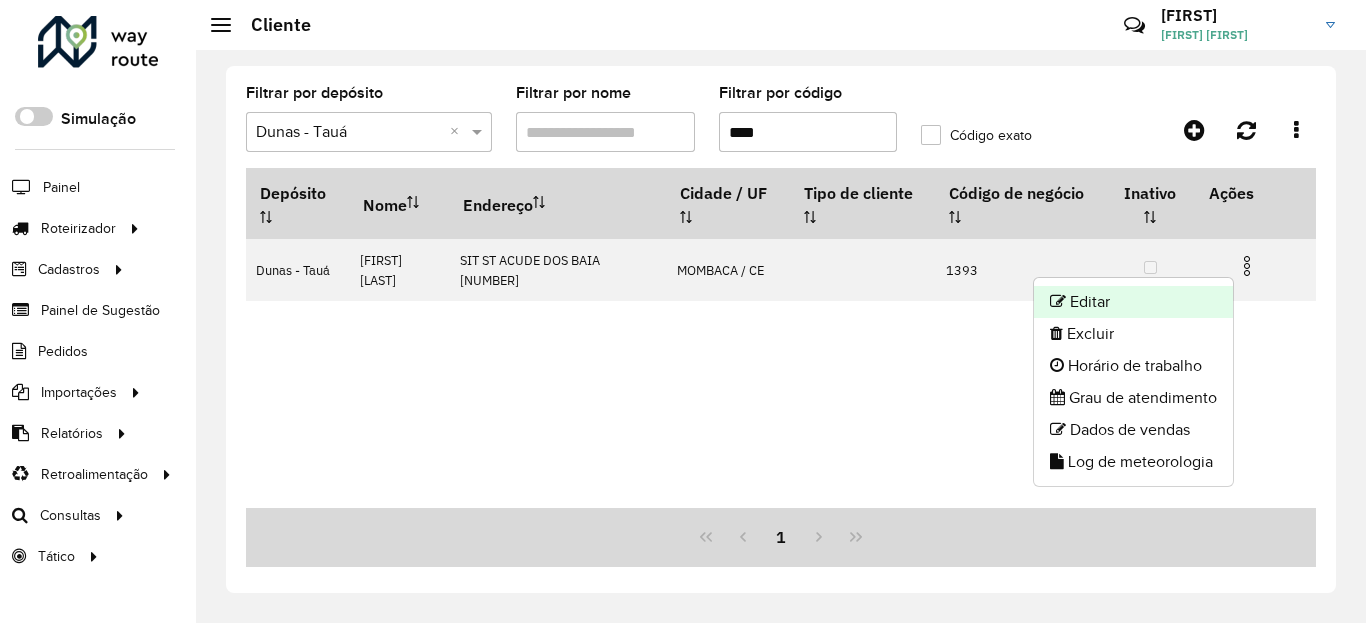 click on "Editar" 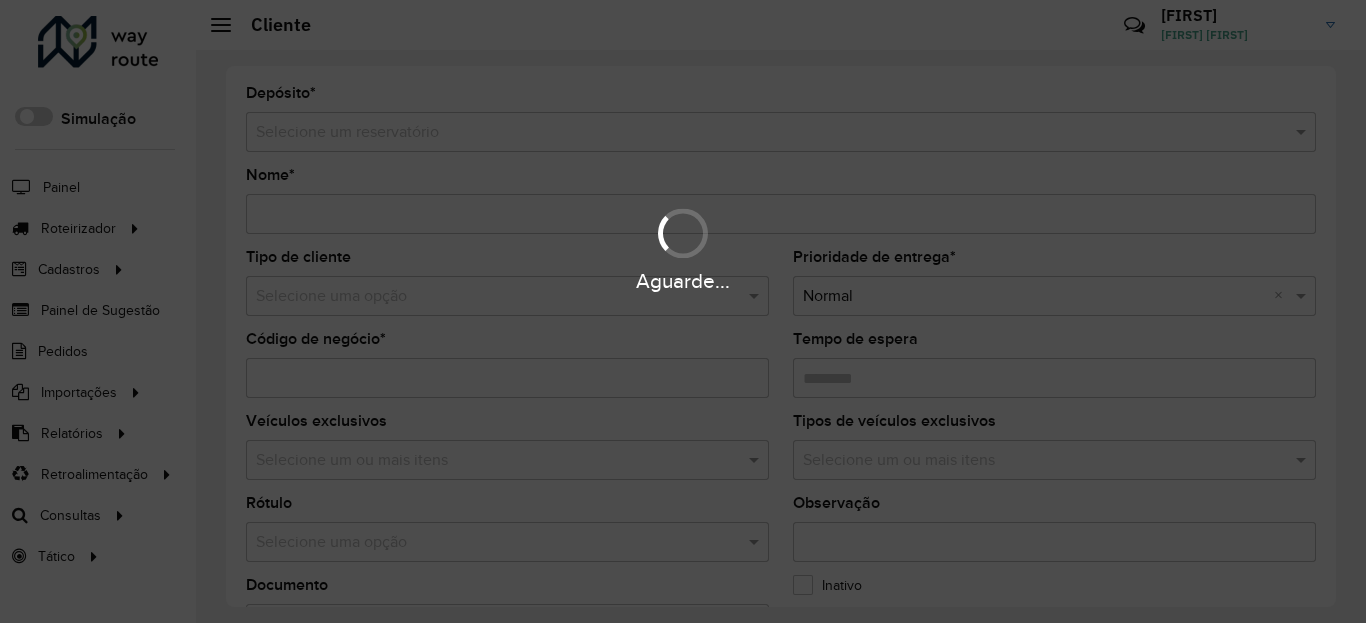 type on "**********" 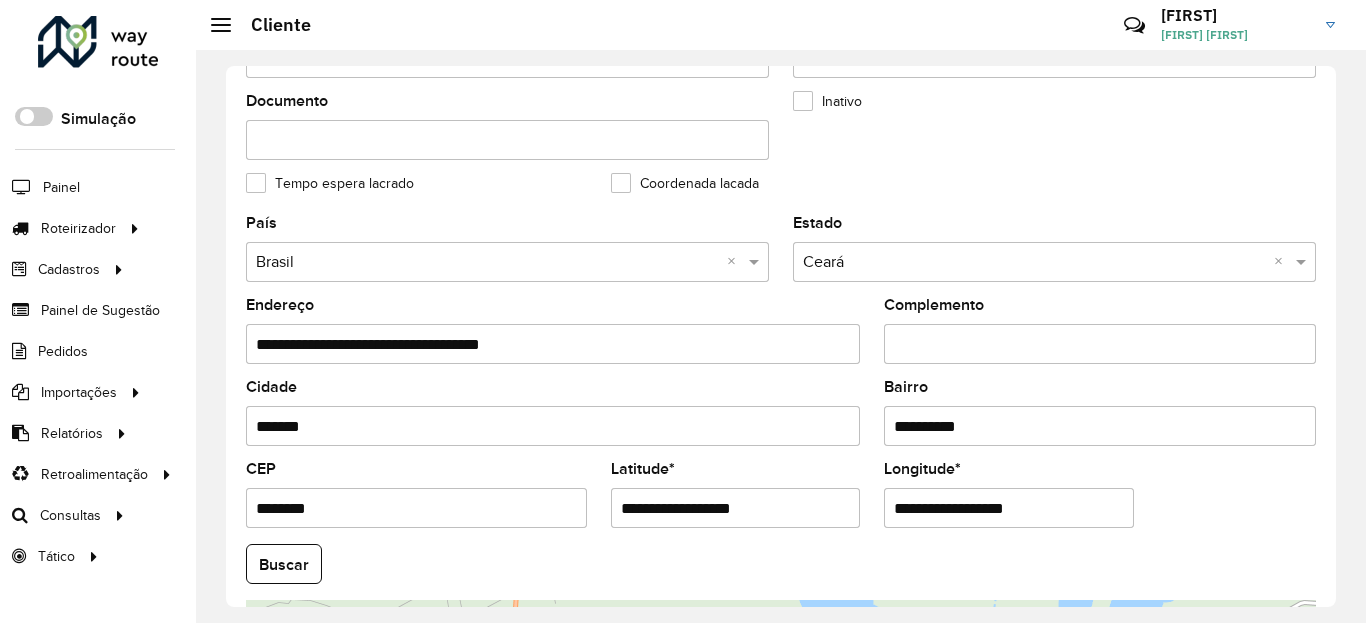 scroll, scrollTop: 840, scrollLeft: 0, axis: vertical 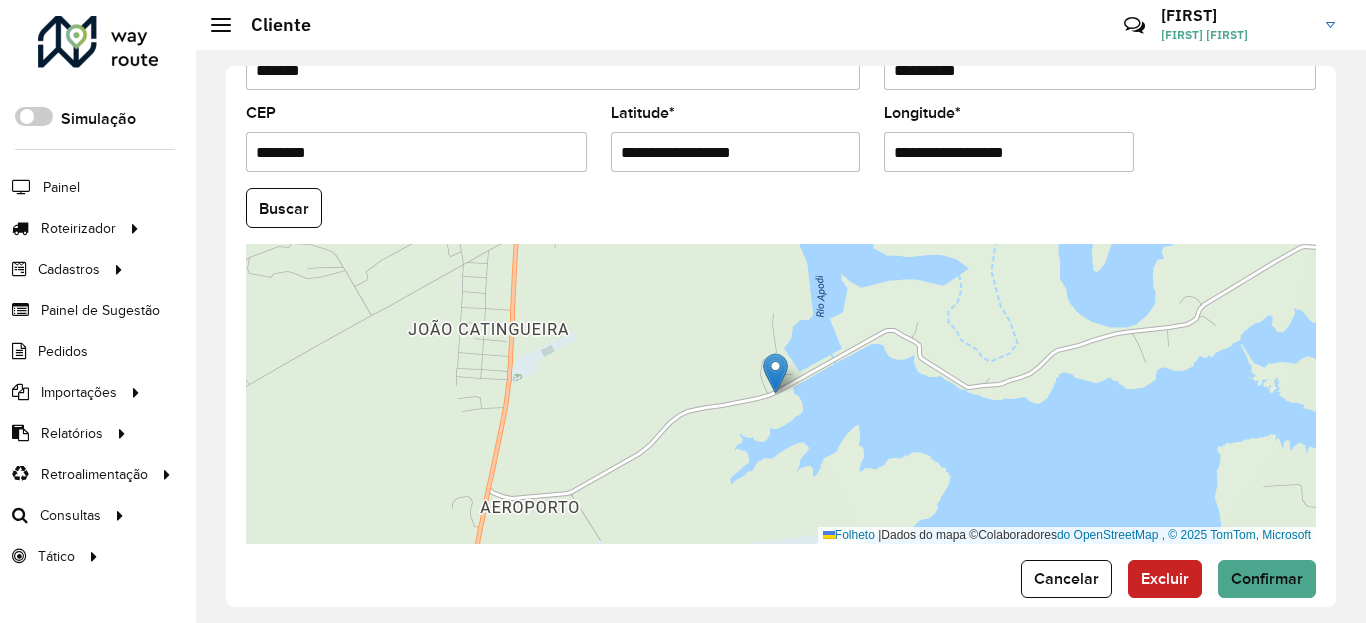 click on "**********" at bounding box center [736, 152] 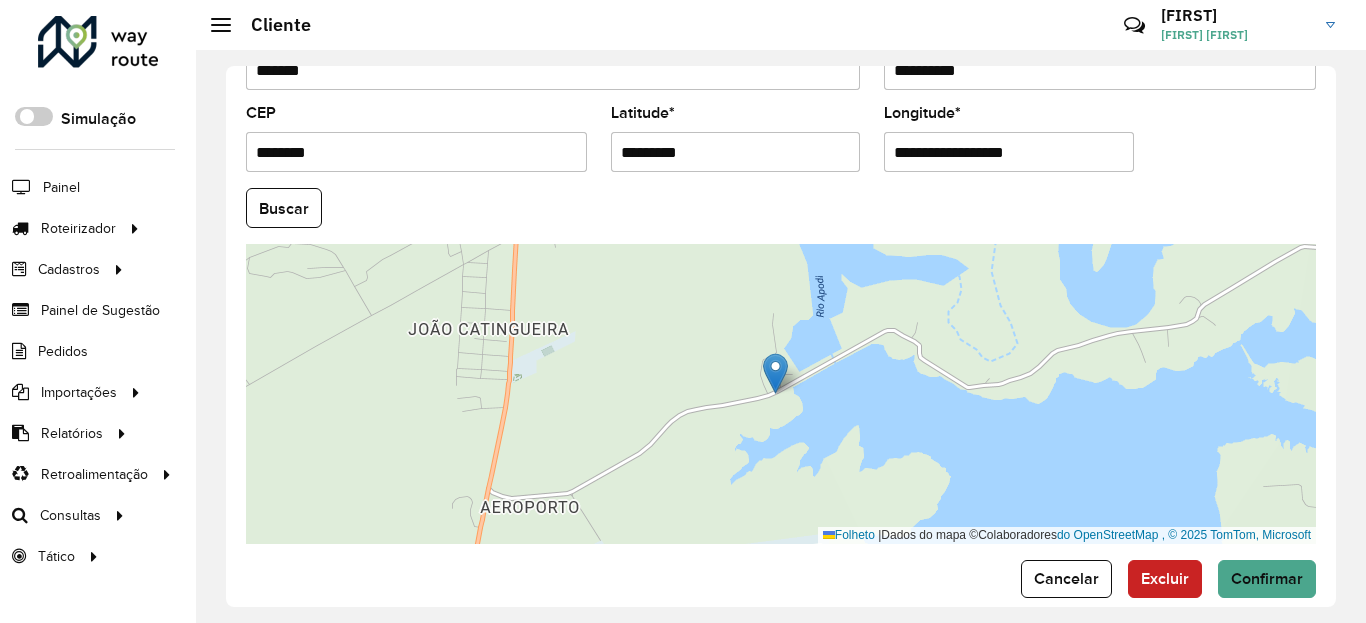 type on "*********" 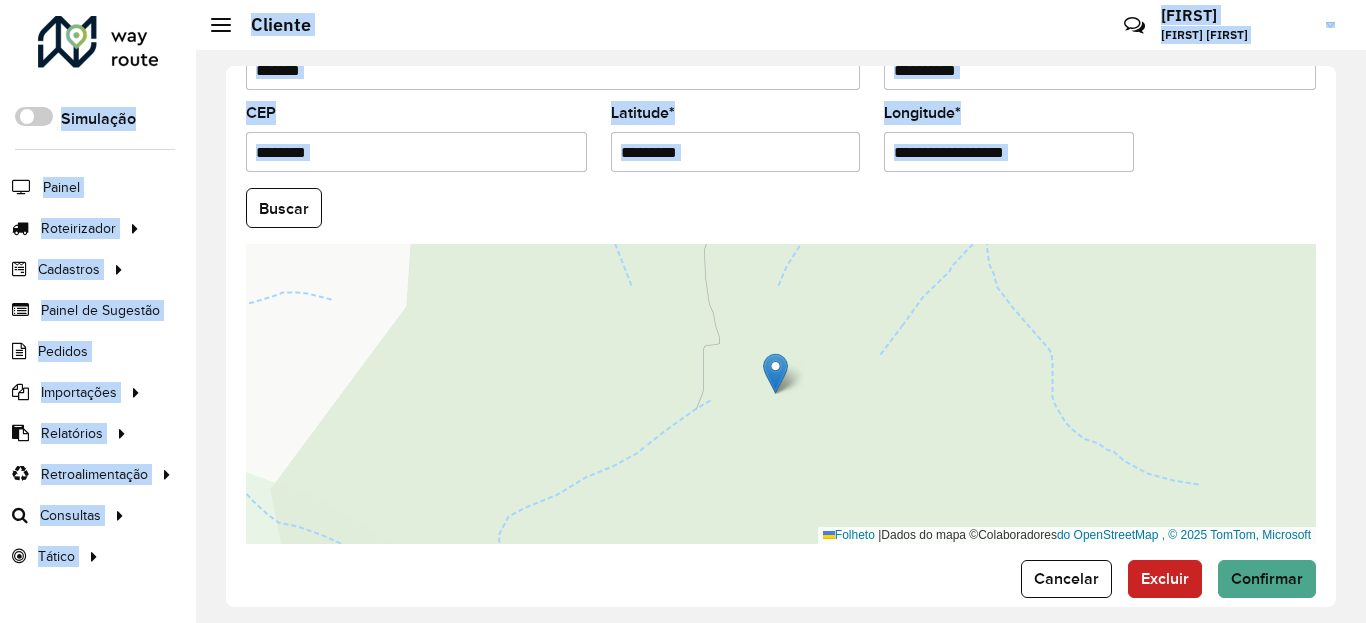 click on "**********" at bounding box center (1009, 152) 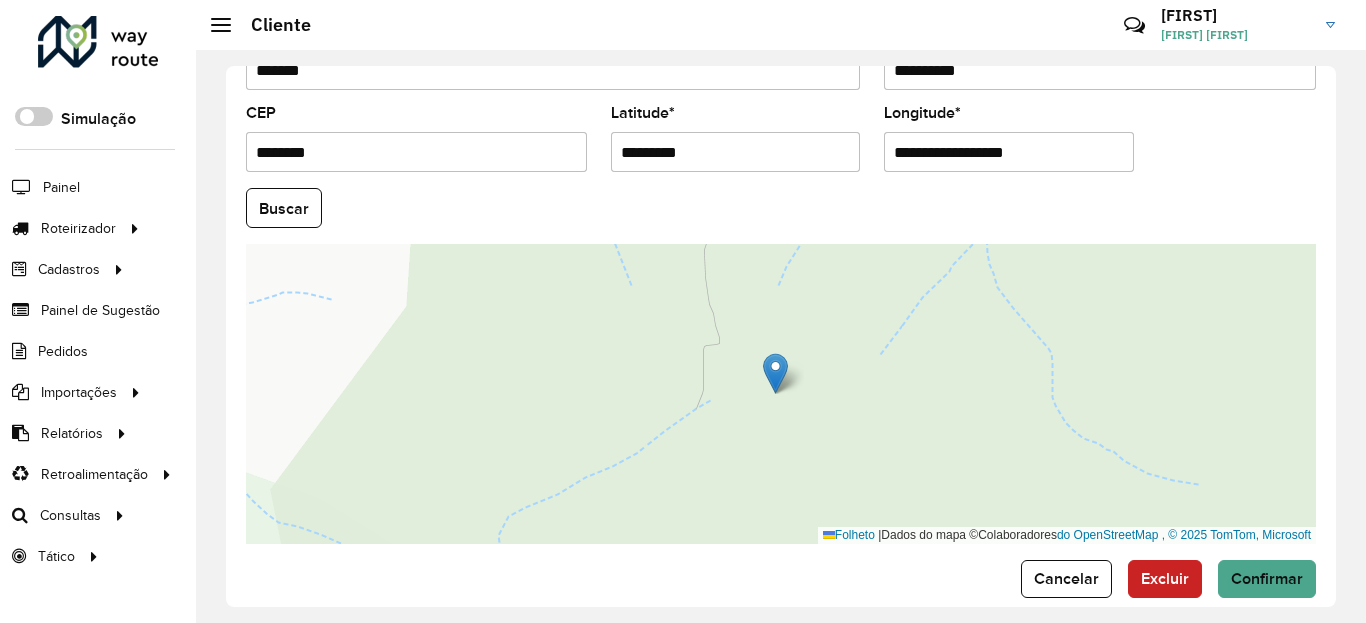 paste 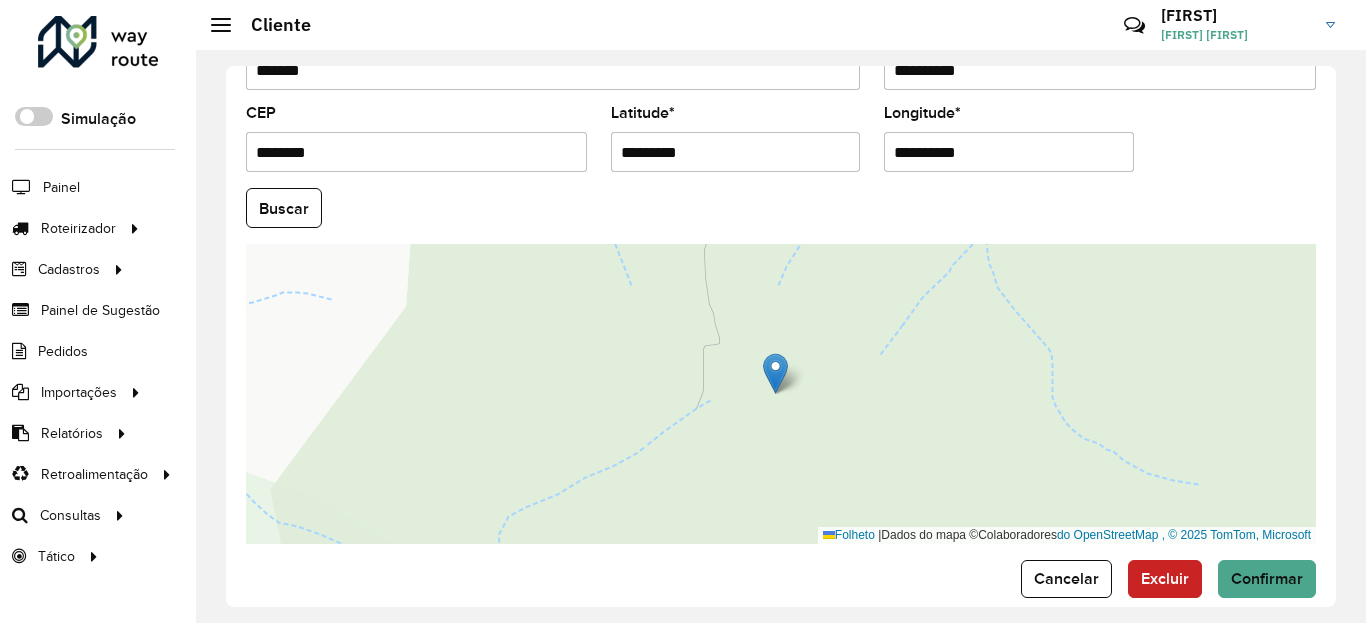 type on "**********" 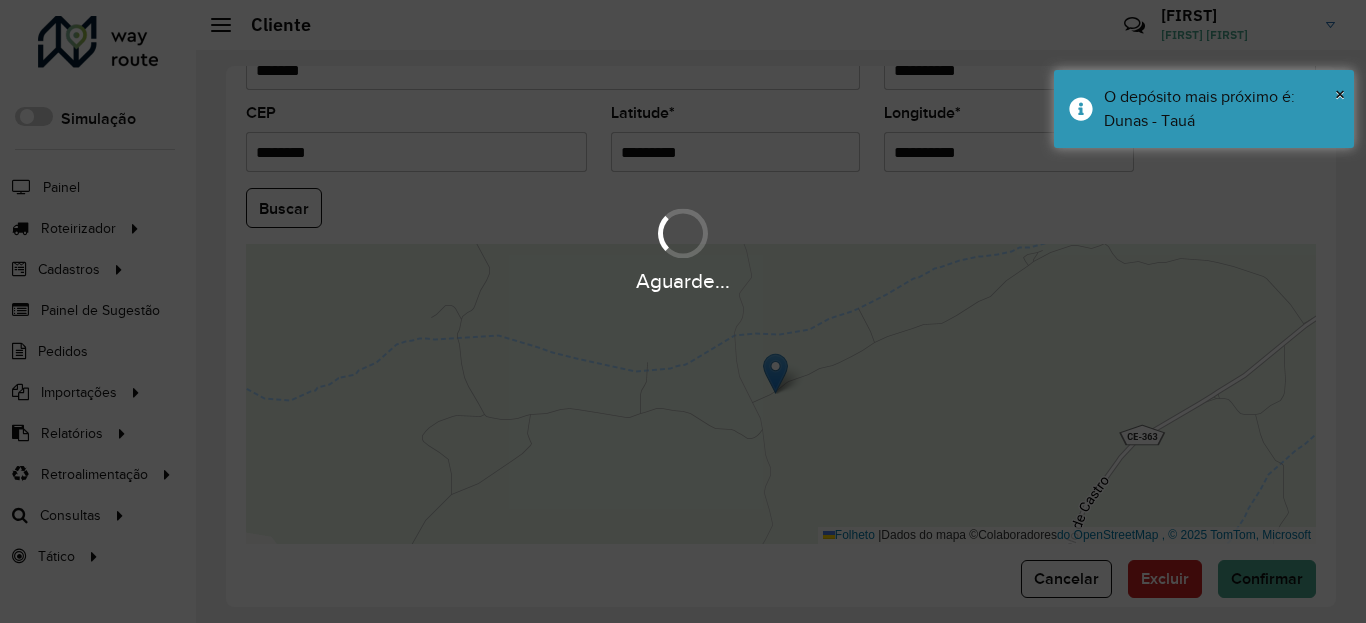click on "Aguarde..." at bounding box center (683, 311) 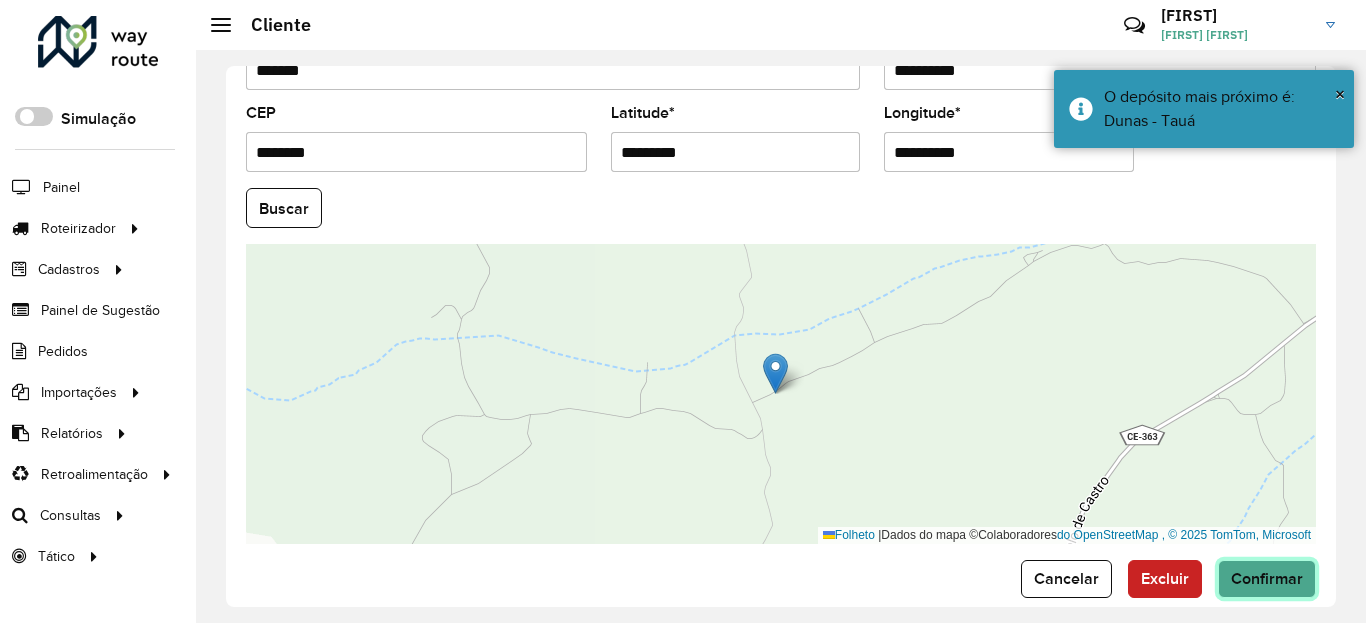click on "Confirmar" 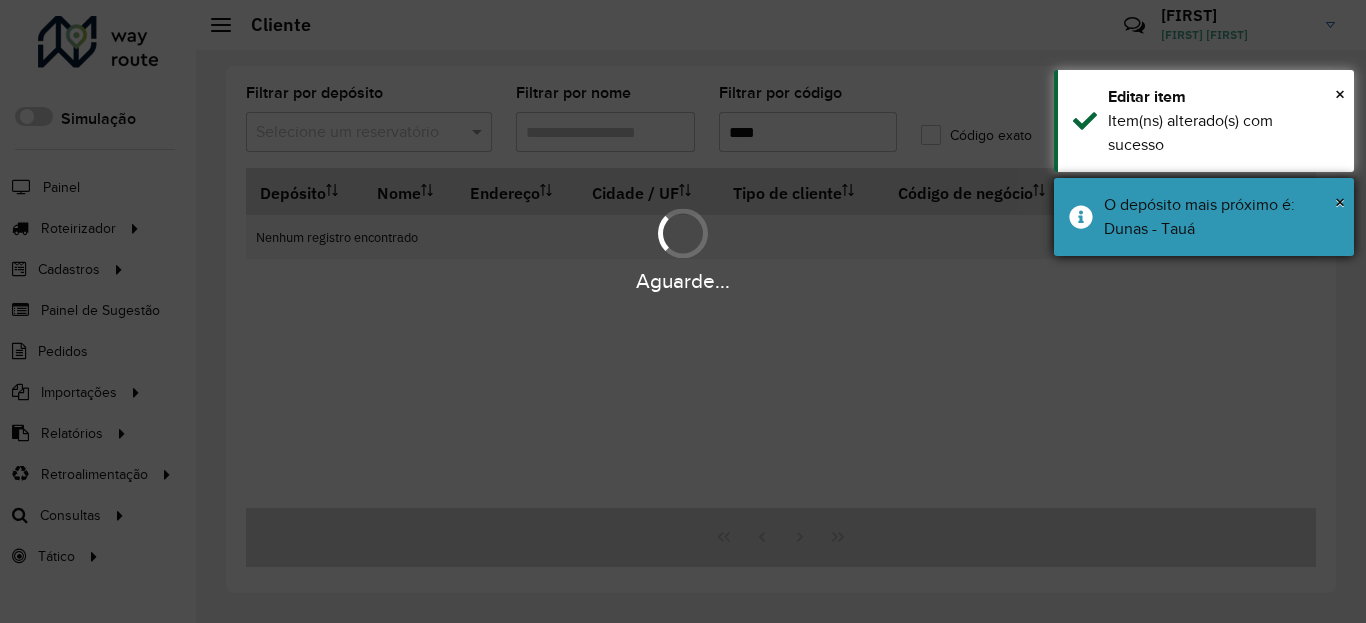 click on "O depósito mais próximo é: Dunas - Tauá" at bounding box center (1221, 217) 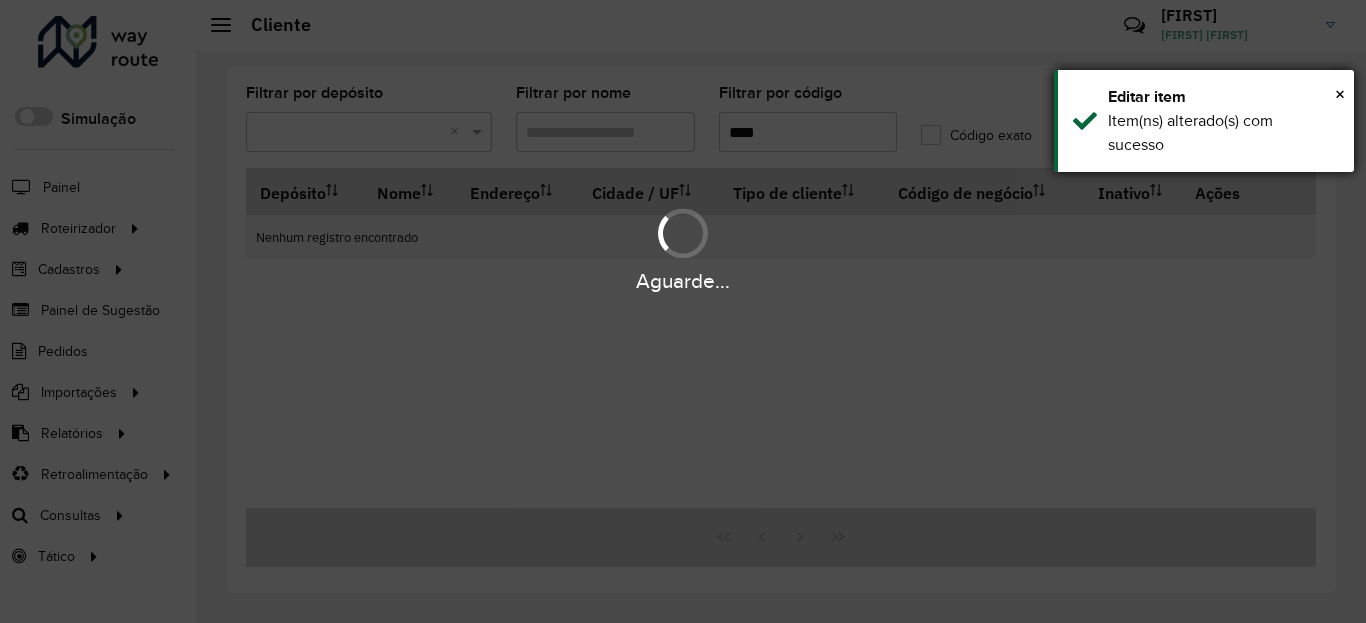 drag, startPoint x: 1236, startPoint y: 80, endPoint x: 1239, endPoint y: 155, distance: 75.059975 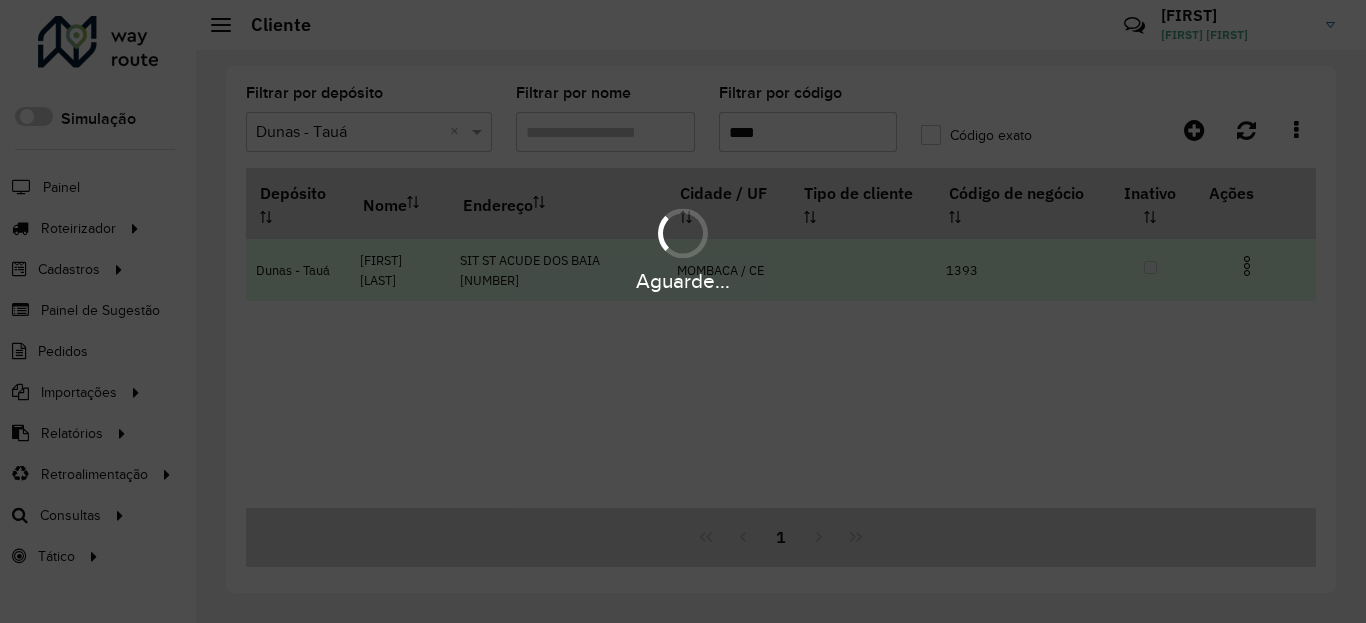 click at bounding box center (1247, 266) 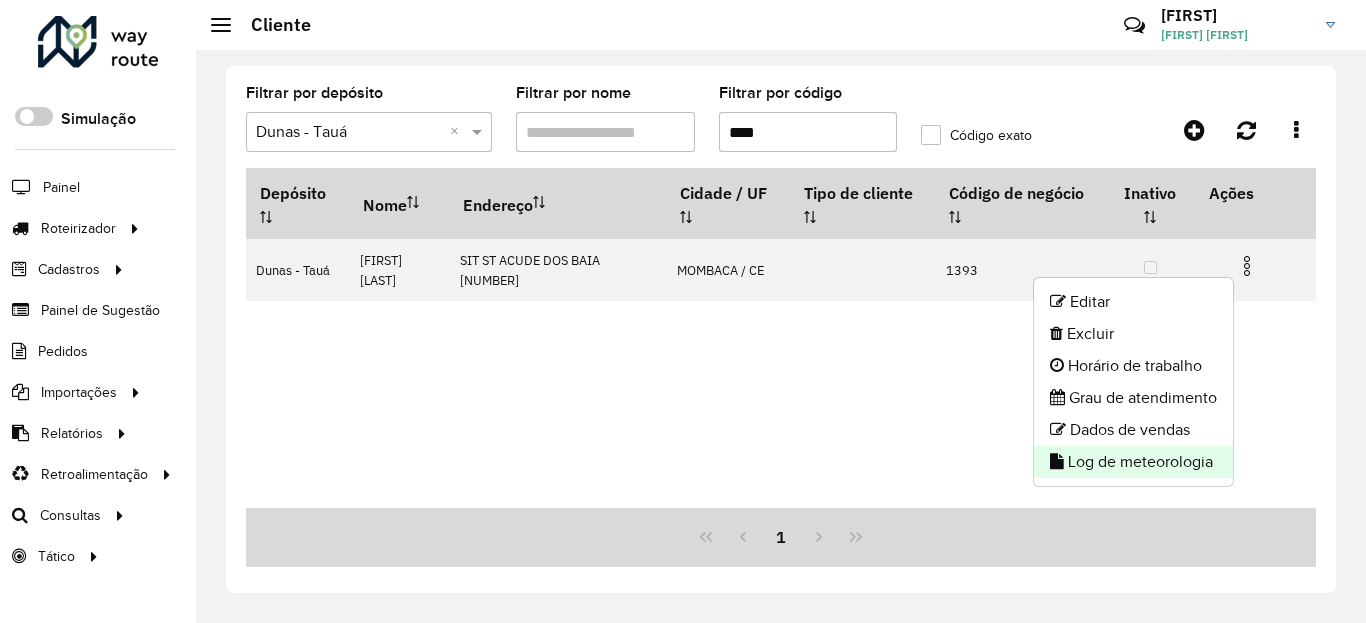 click on "Log de meteorologia" 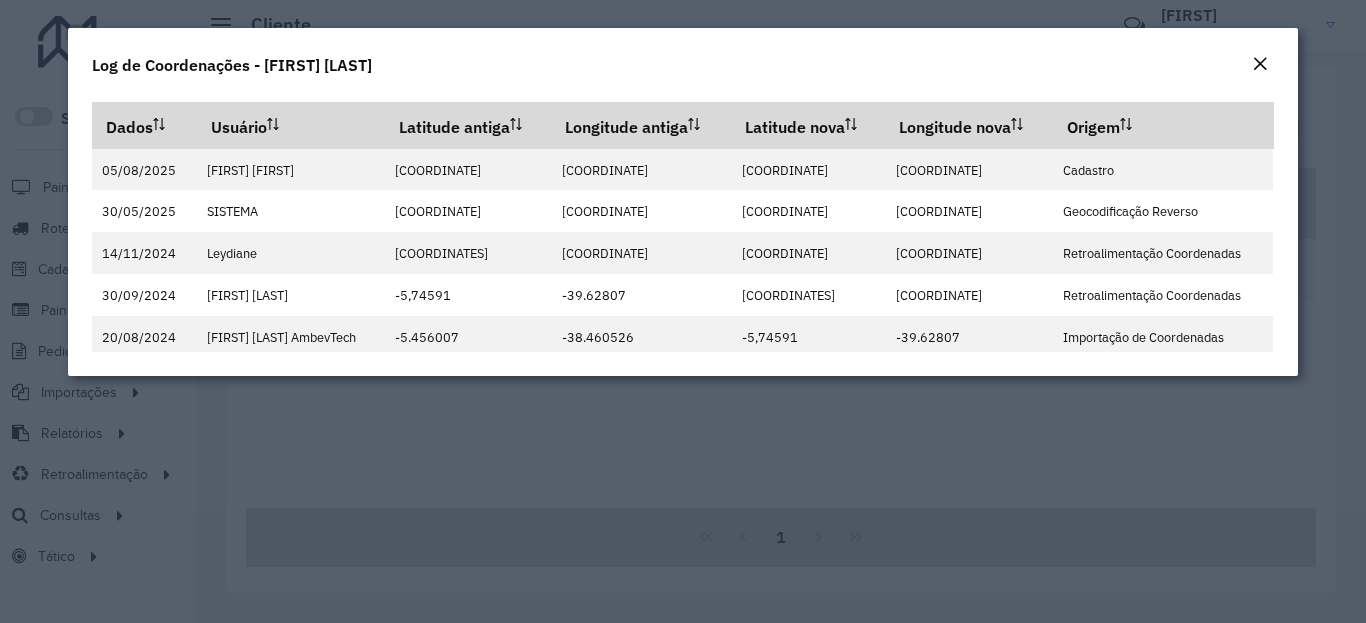 click 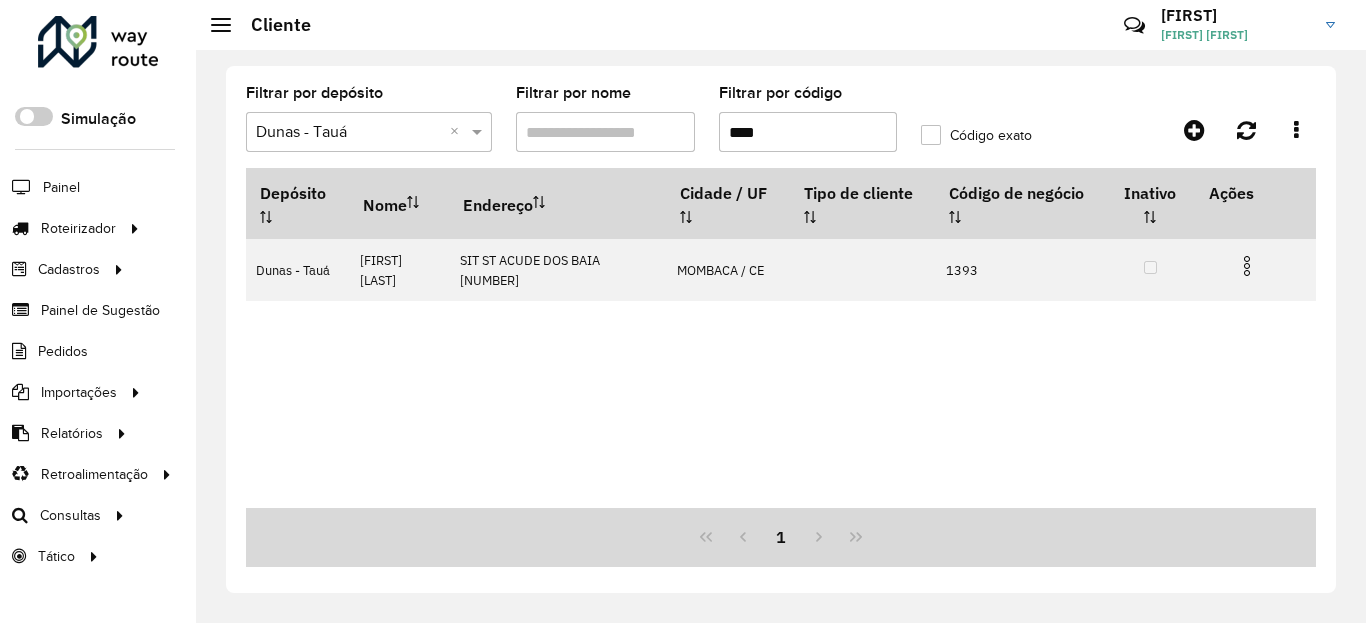 click on "****" at bounding box center (808, 132) 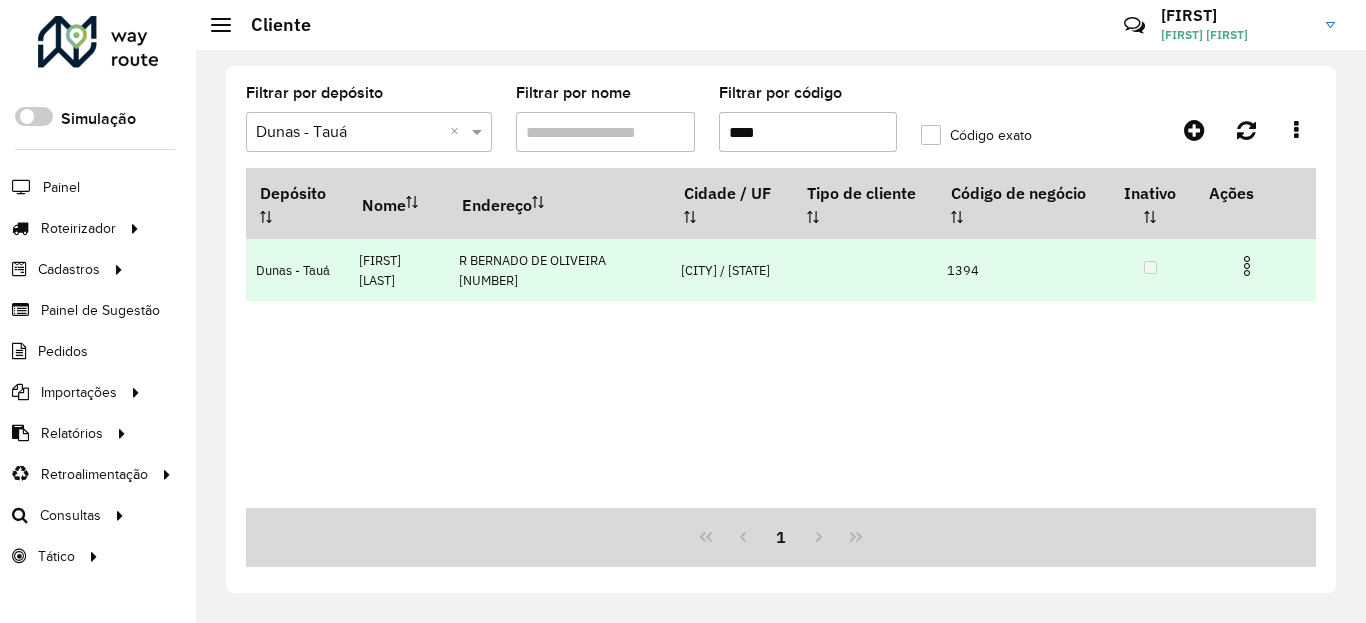 type on "****" 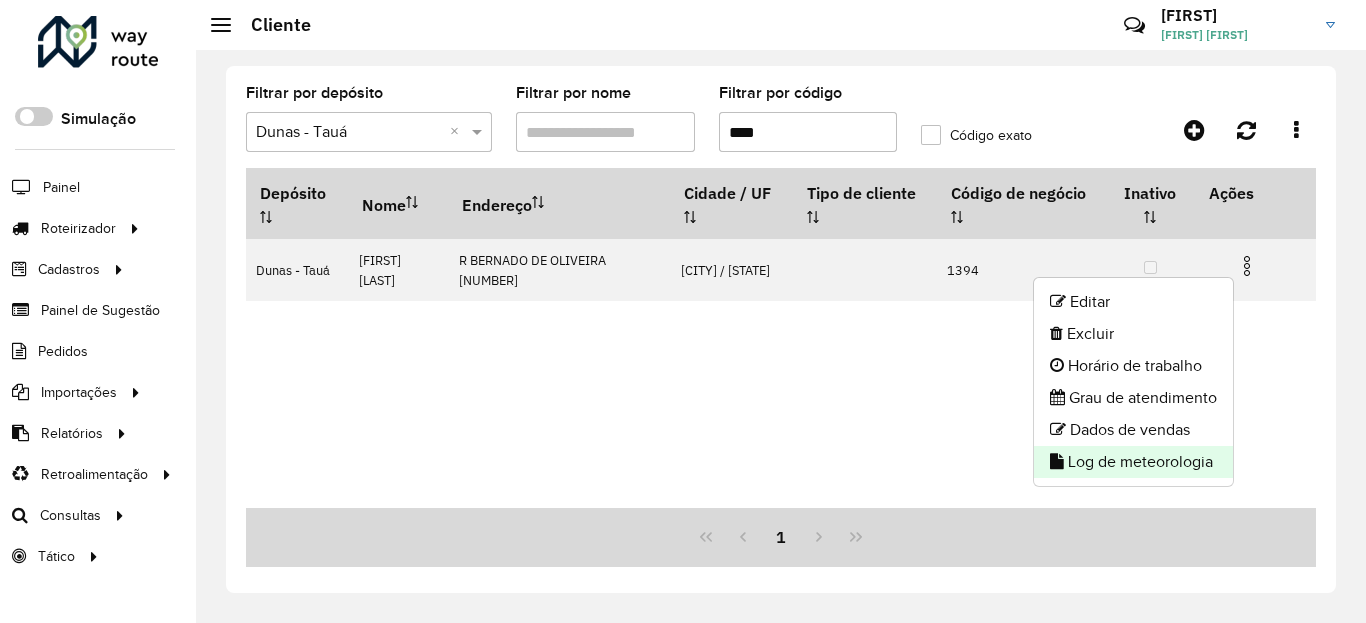 click on "Log de meteorologia" 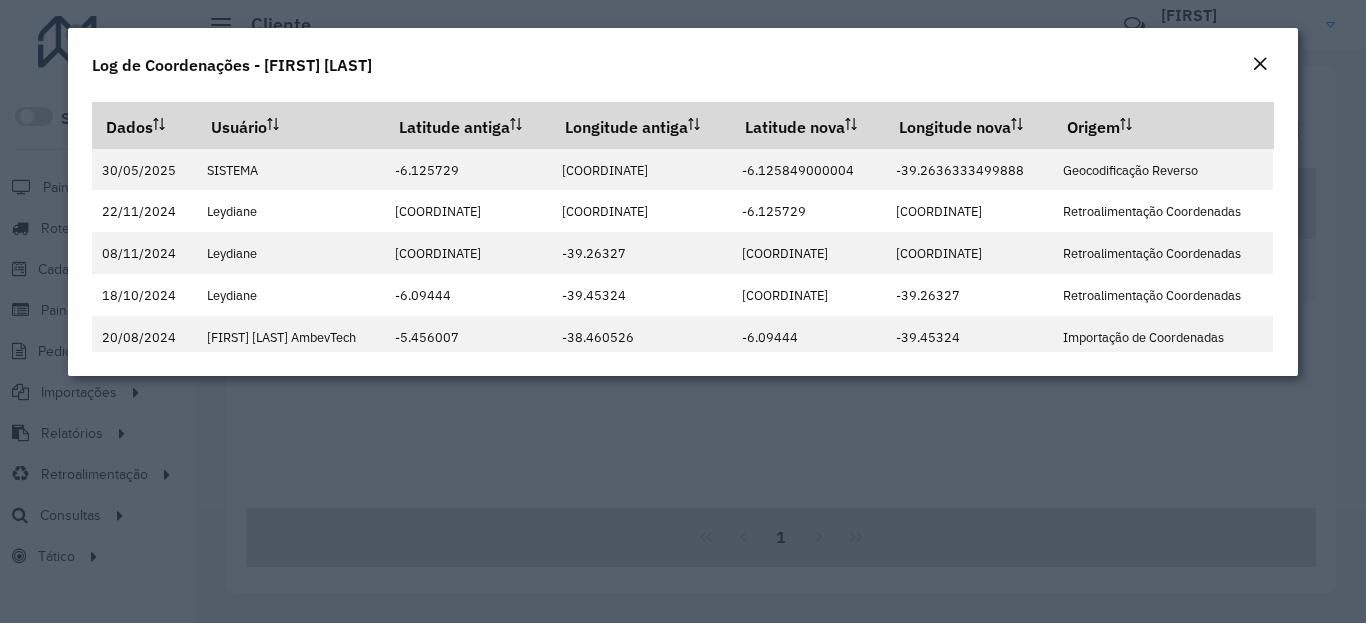 click 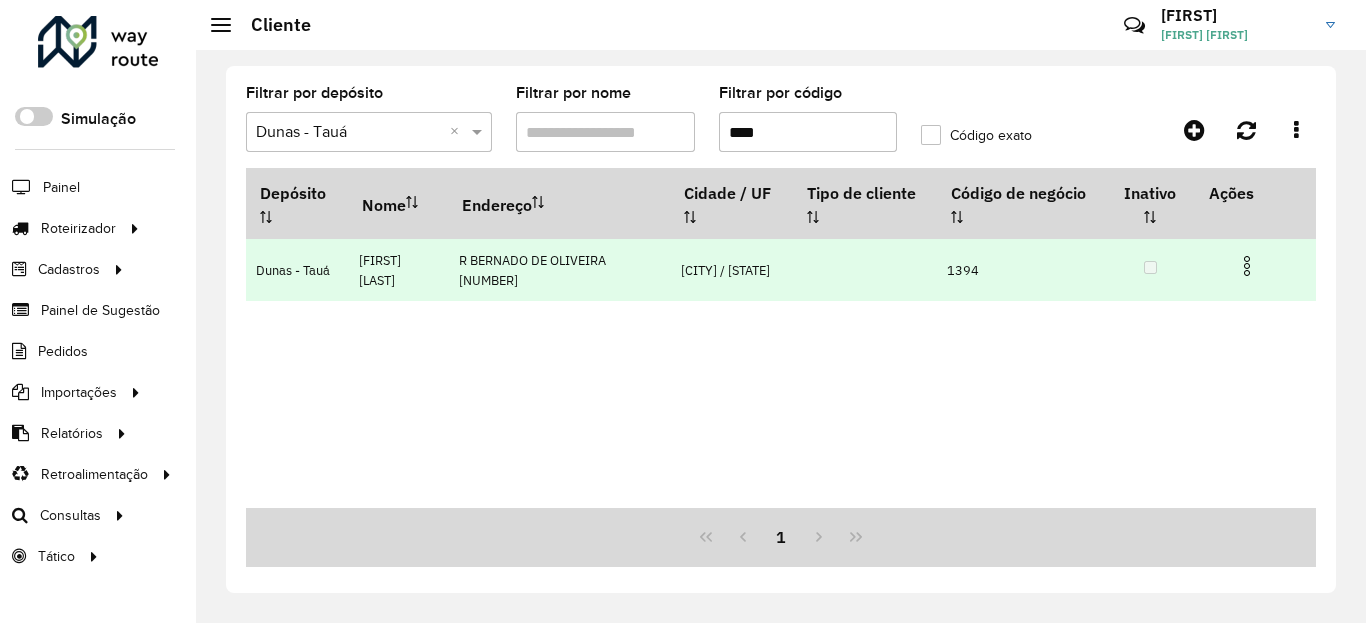 click at bounding box center [1247, 266] 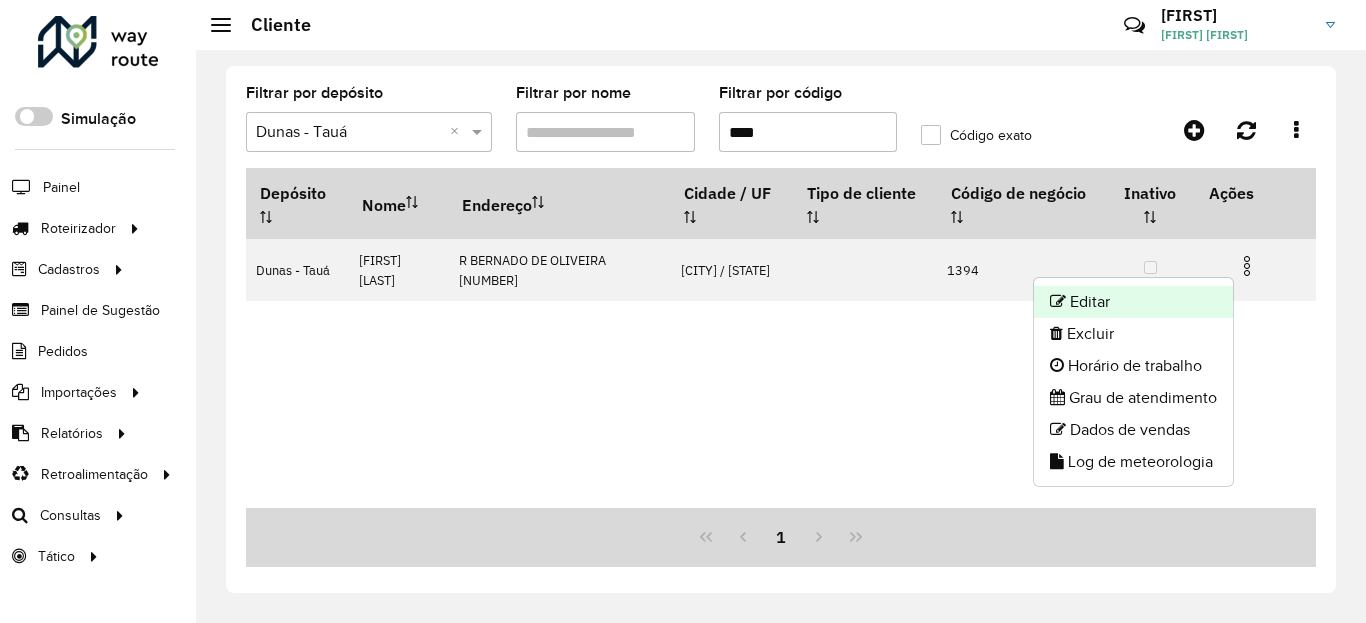 click on "Editar" 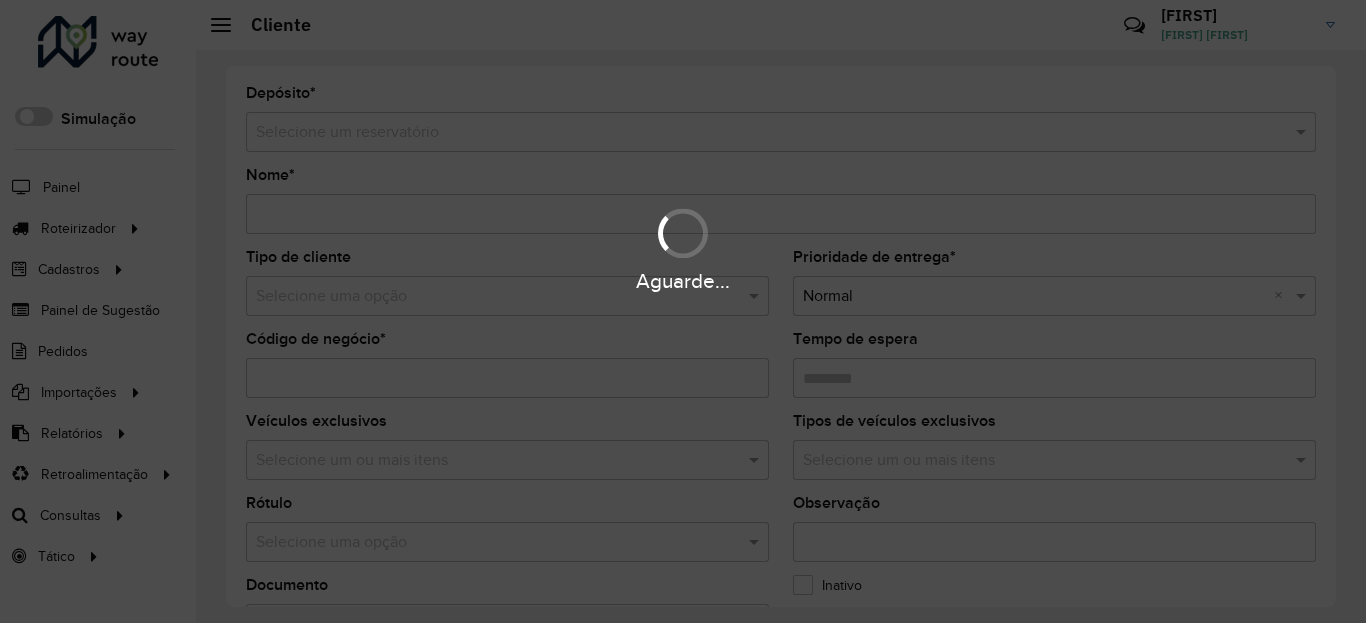 type on "**********" 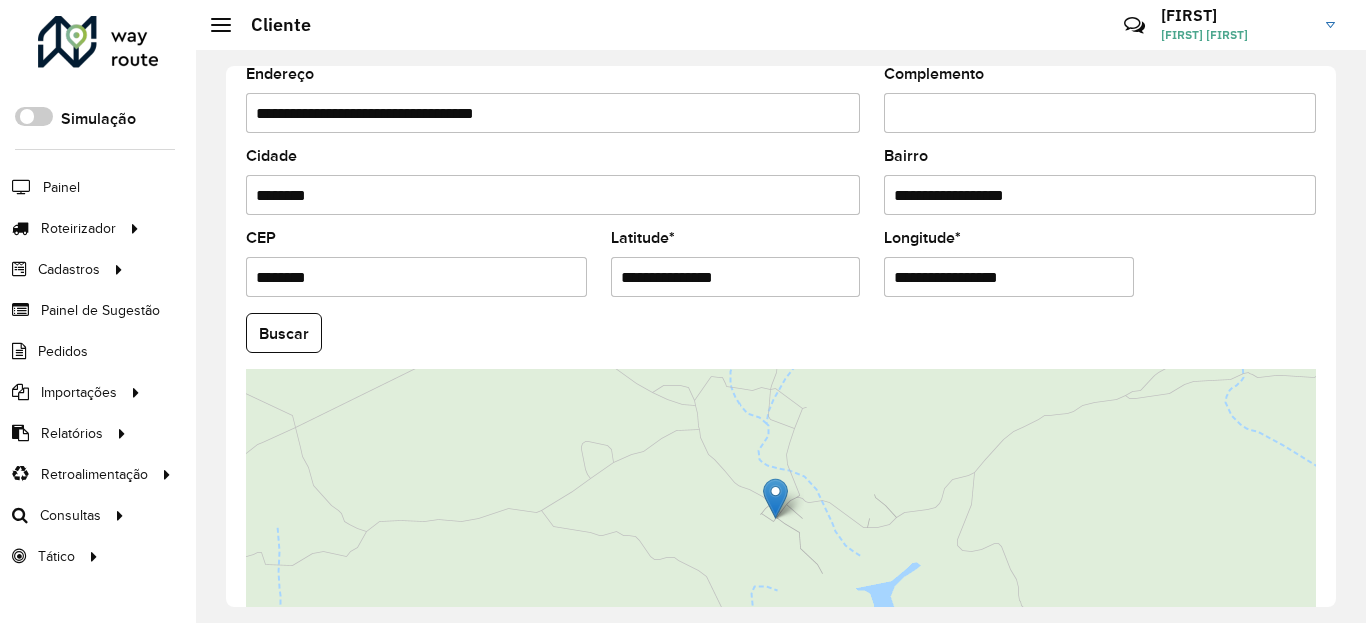 scroll, scrollTop: 867, scrollLeft: 0, axis: vertical 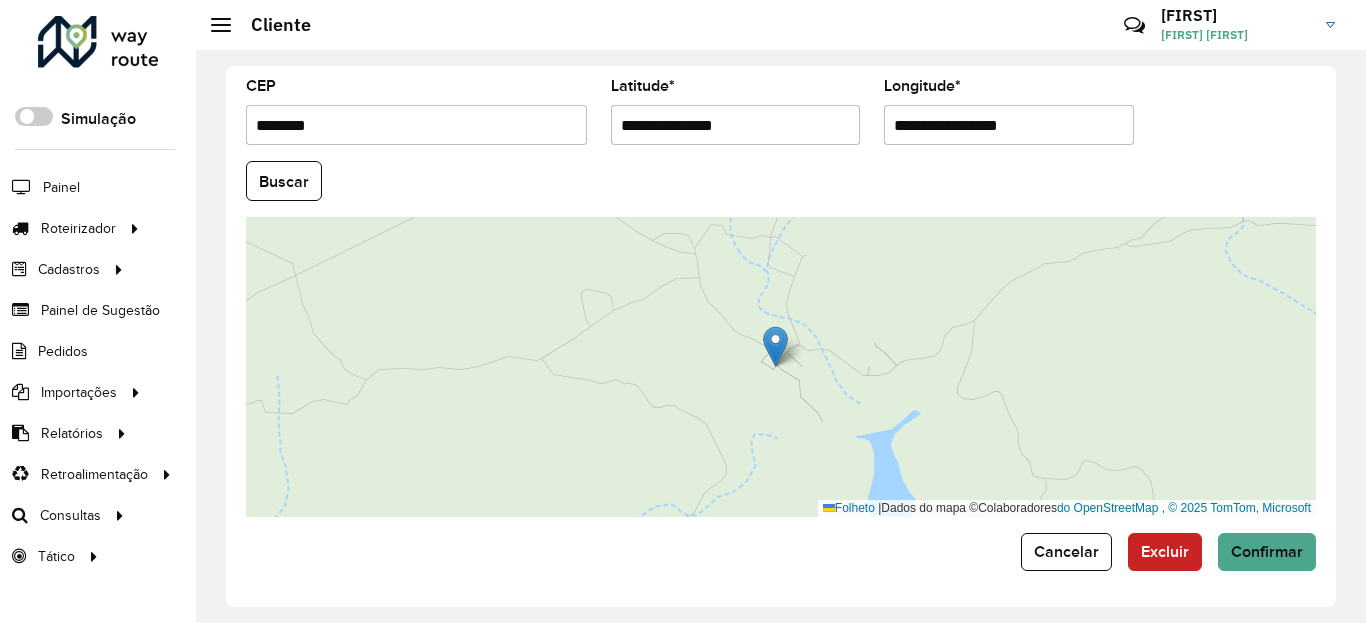 click on "**********" at bounding box center (736, 125) 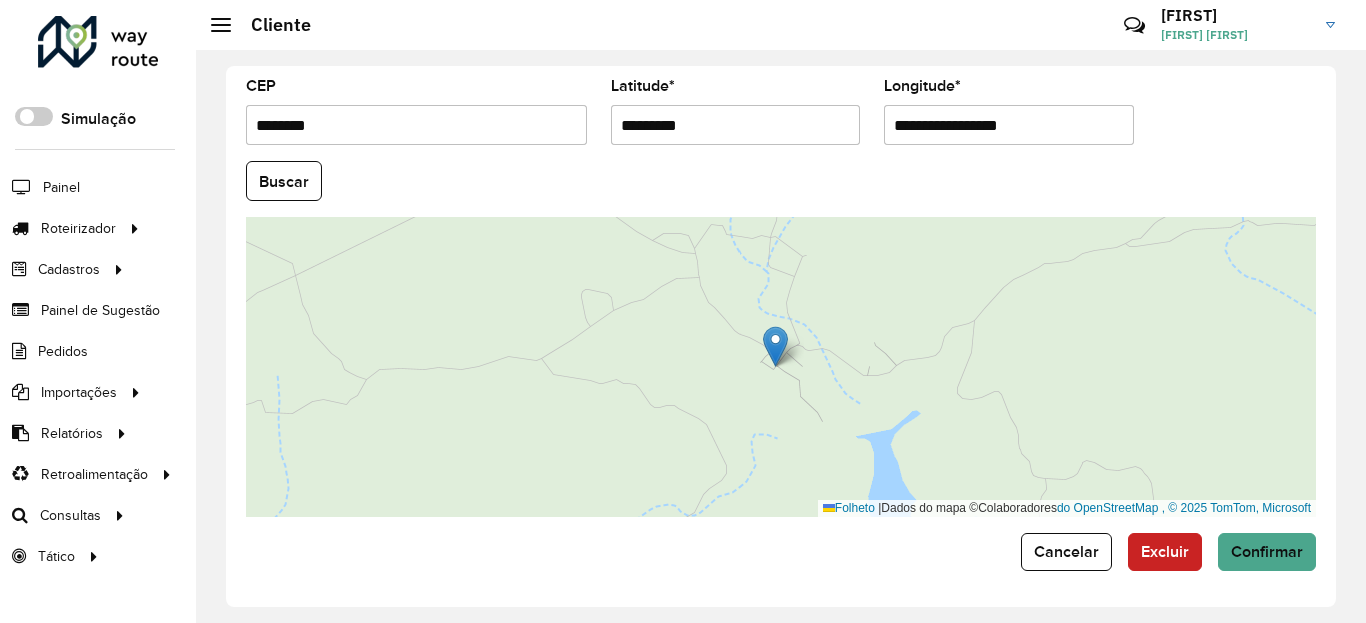 type on "*********" 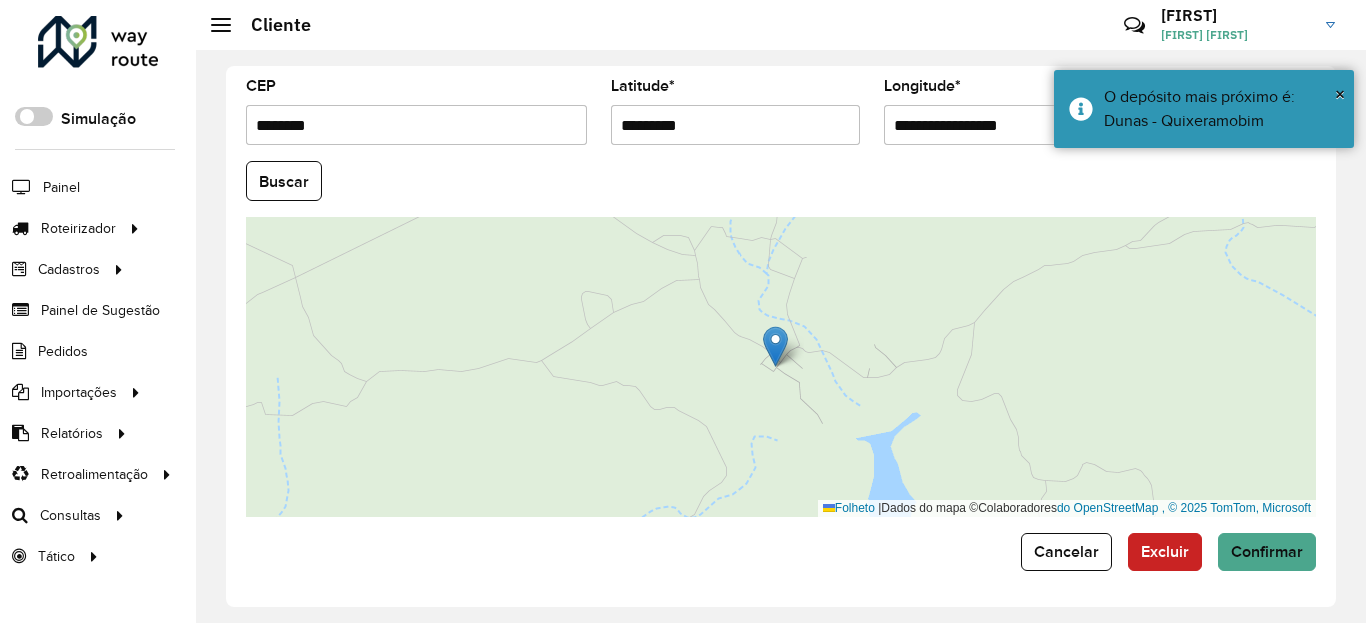 click on "**********" at bounding box center (1009, 125) 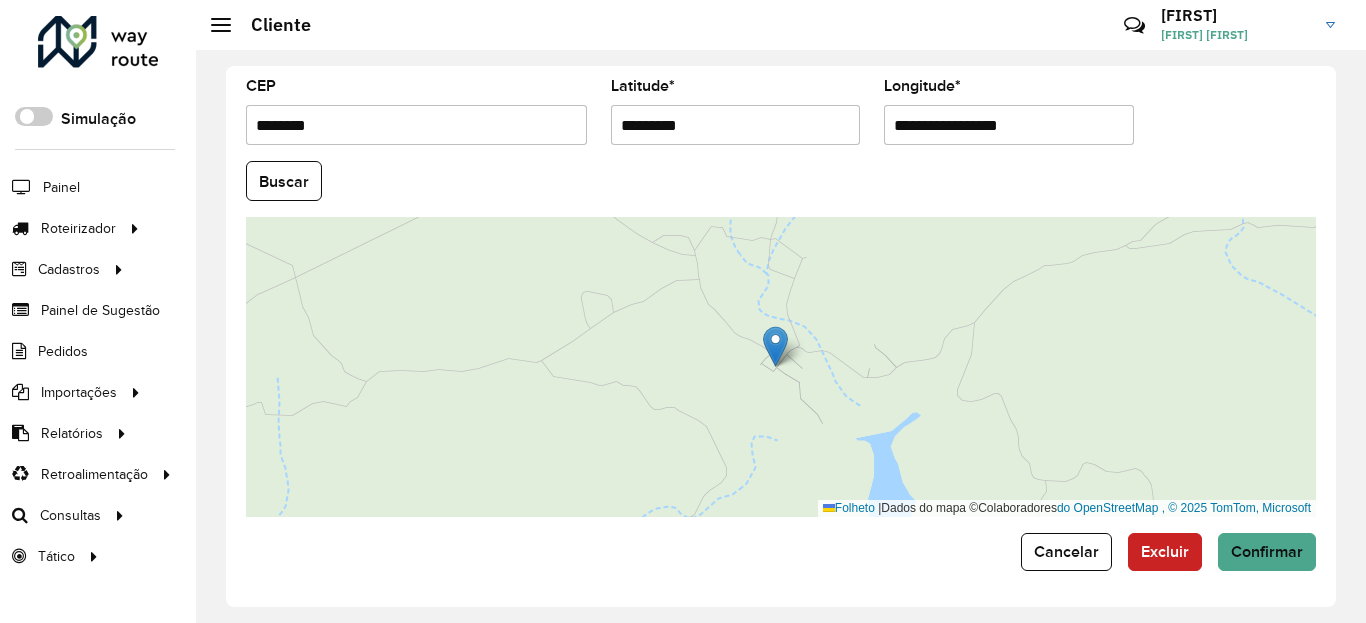 paste 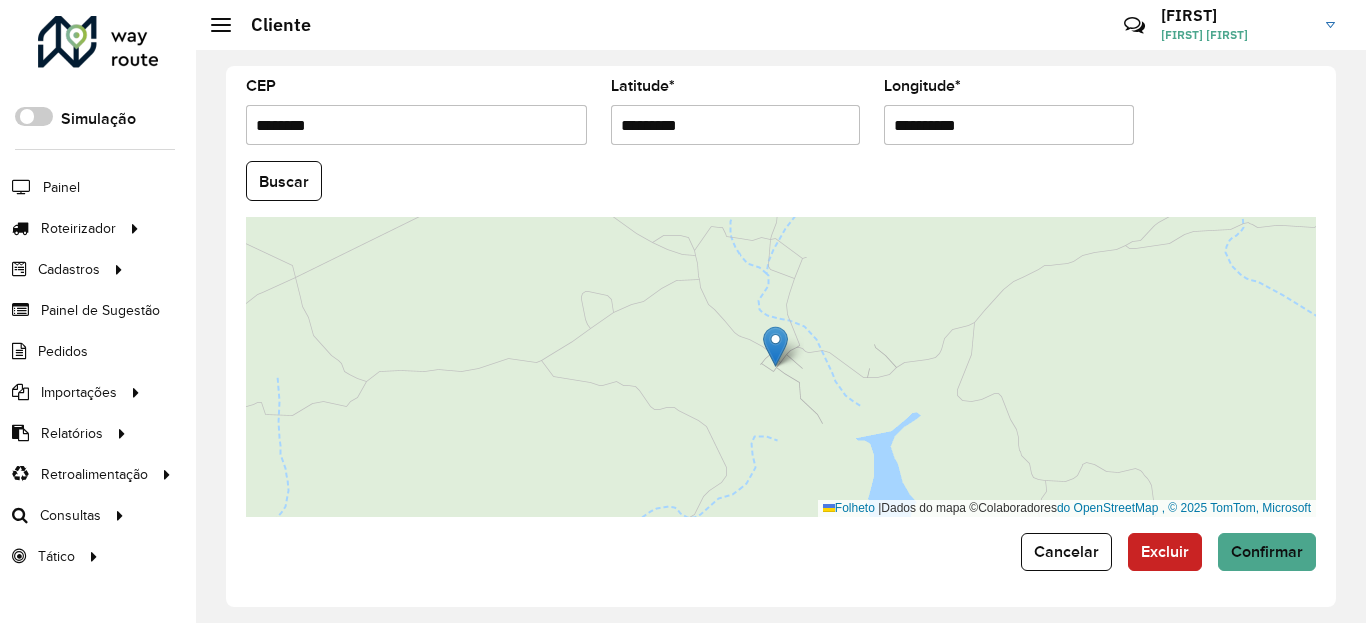 type on "**********" 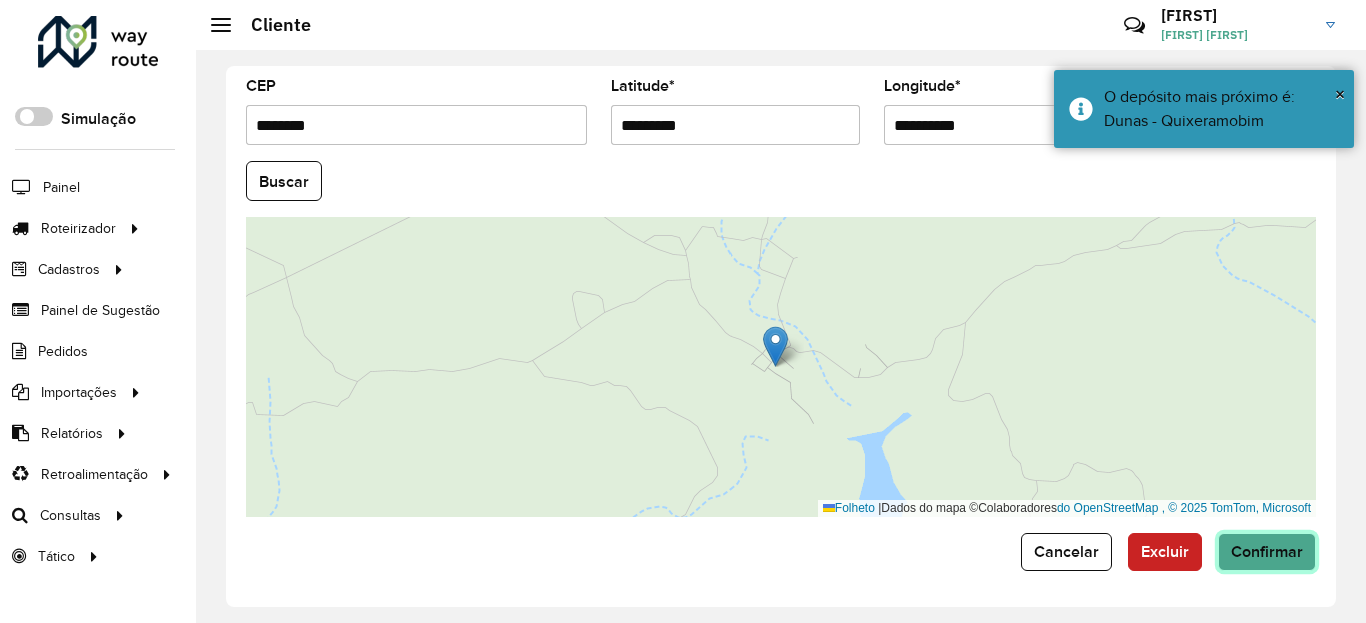 click on "Confirmar" 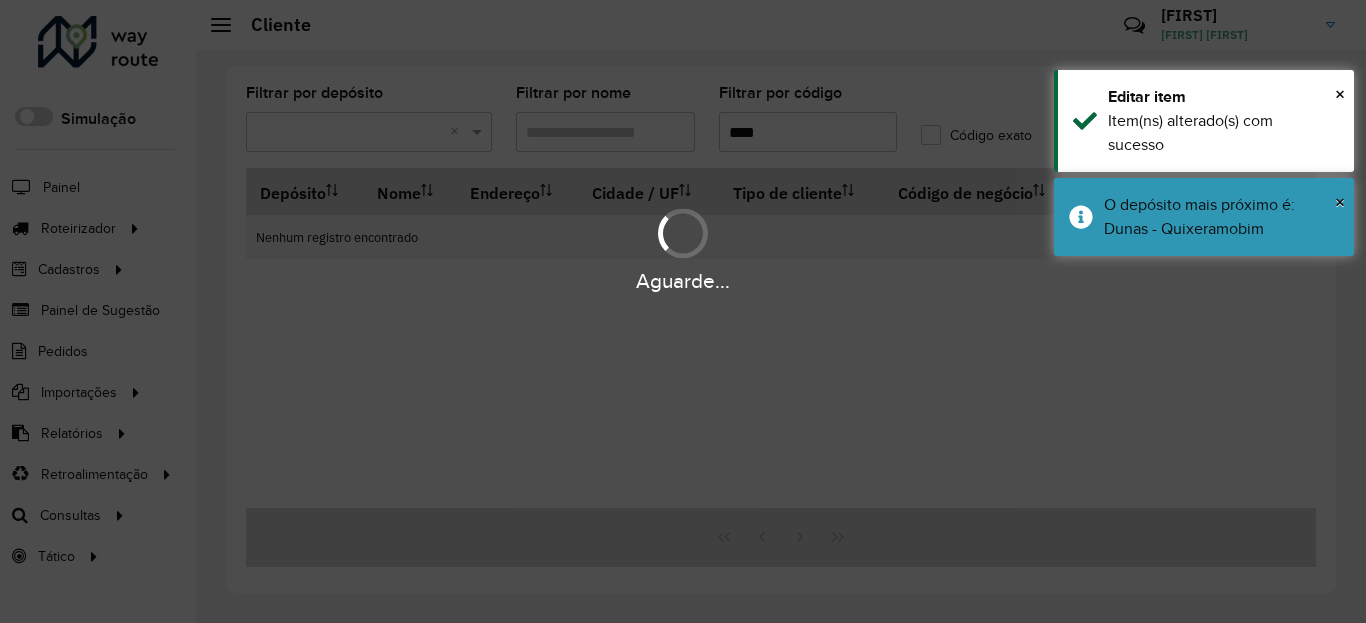 drag, startPoint x: 1188, startPoint y: 192, endPoint x: 1184, endPoint y: 172, distance: 20.396078 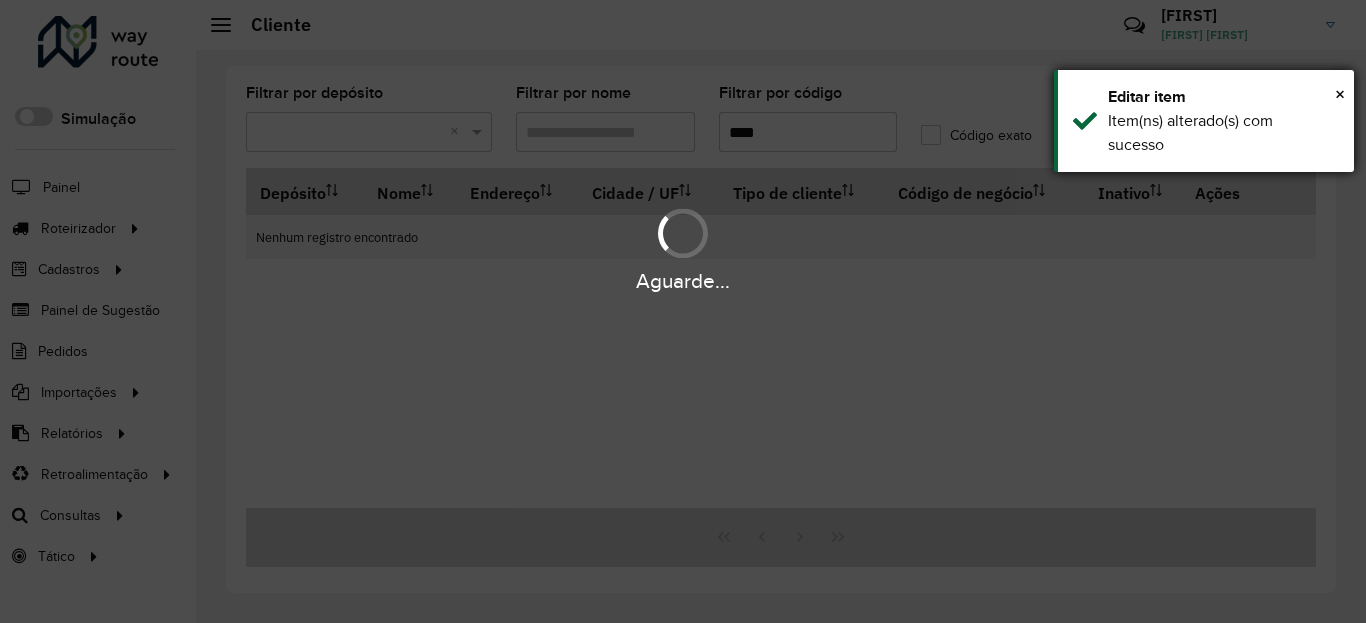 drag, startPoint x: 1183, startPoint y: 145, endPoint x: 1226, endPoint y: 226, distance: 91.706055 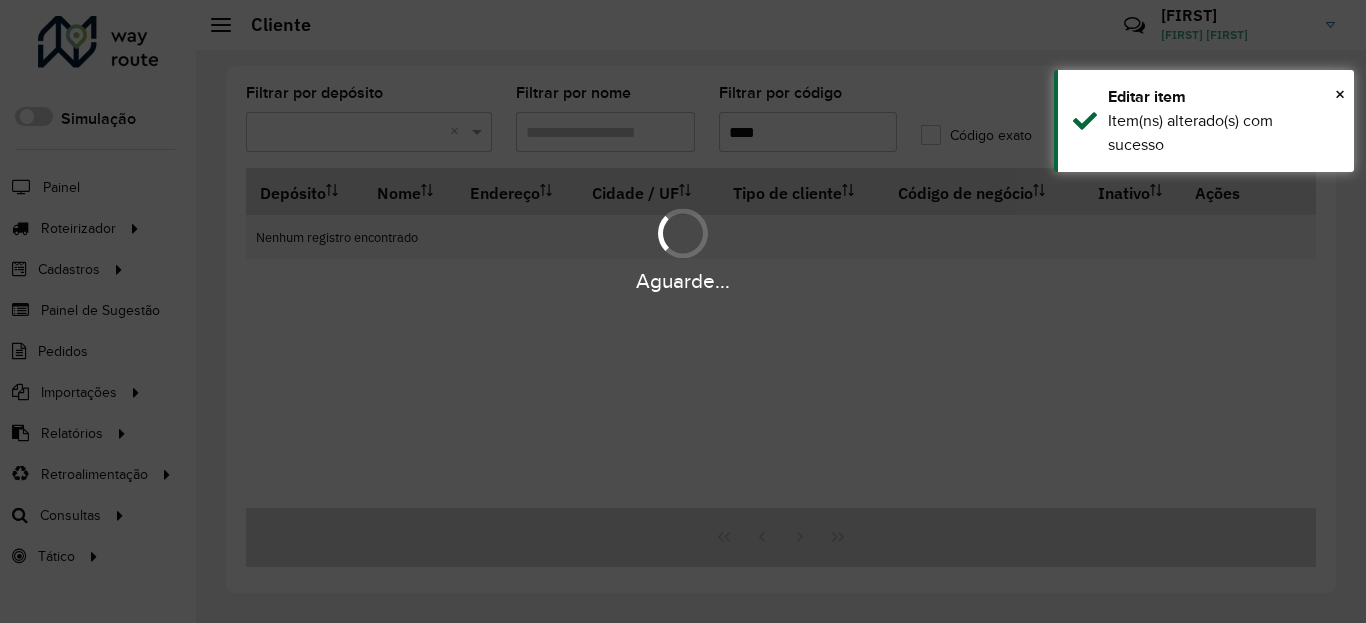 click on "Item(ns) alterado(s) com sucesso" at bounding box center (1223, 133) 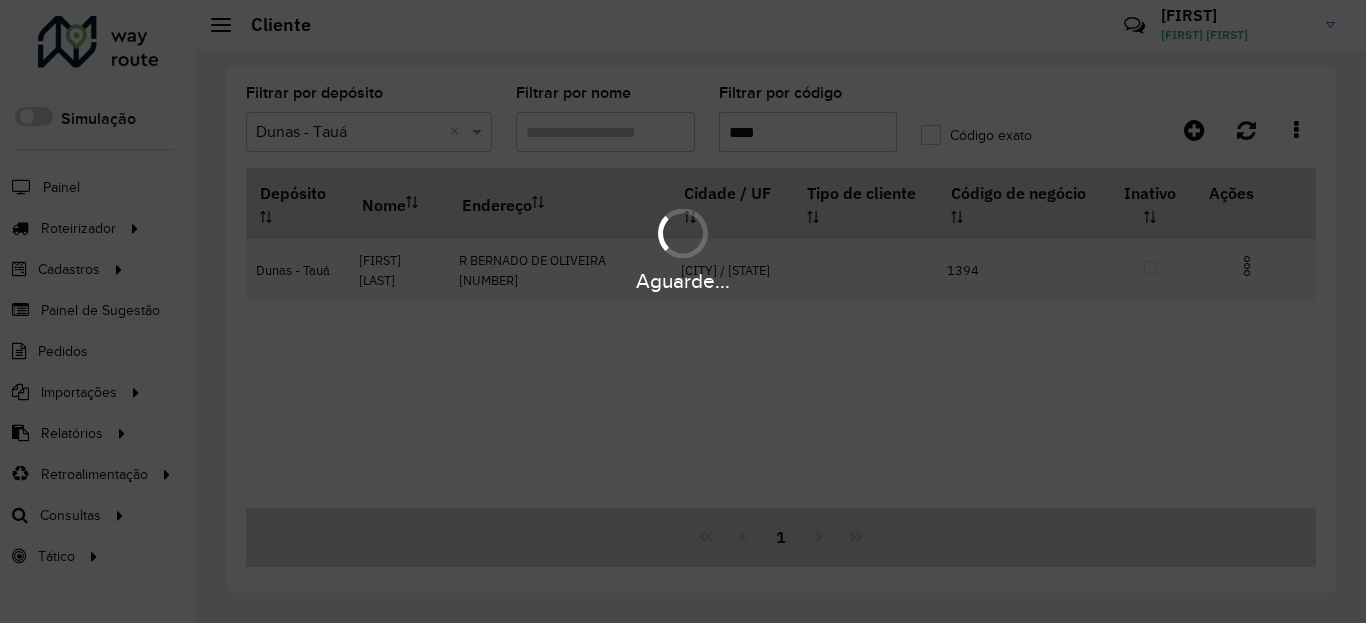 click at bounding box center [1255, 264] 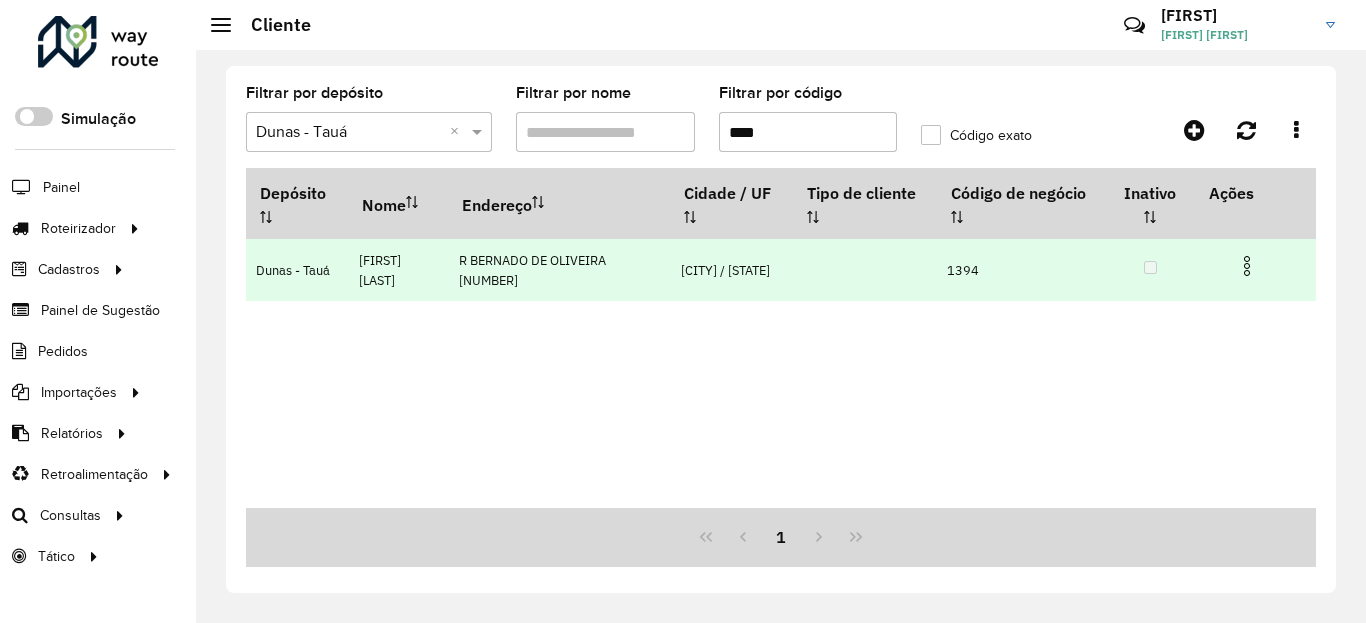 click at bounding box center (1247, 266) 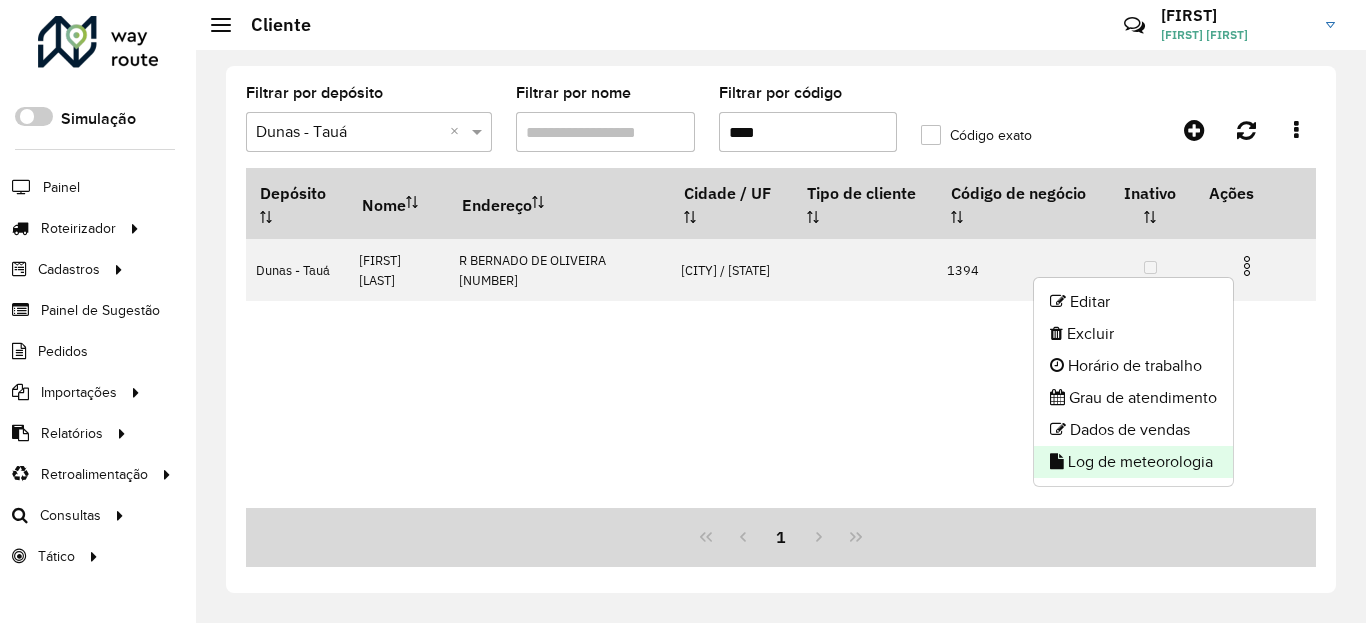 click on "Log de meteorologia" 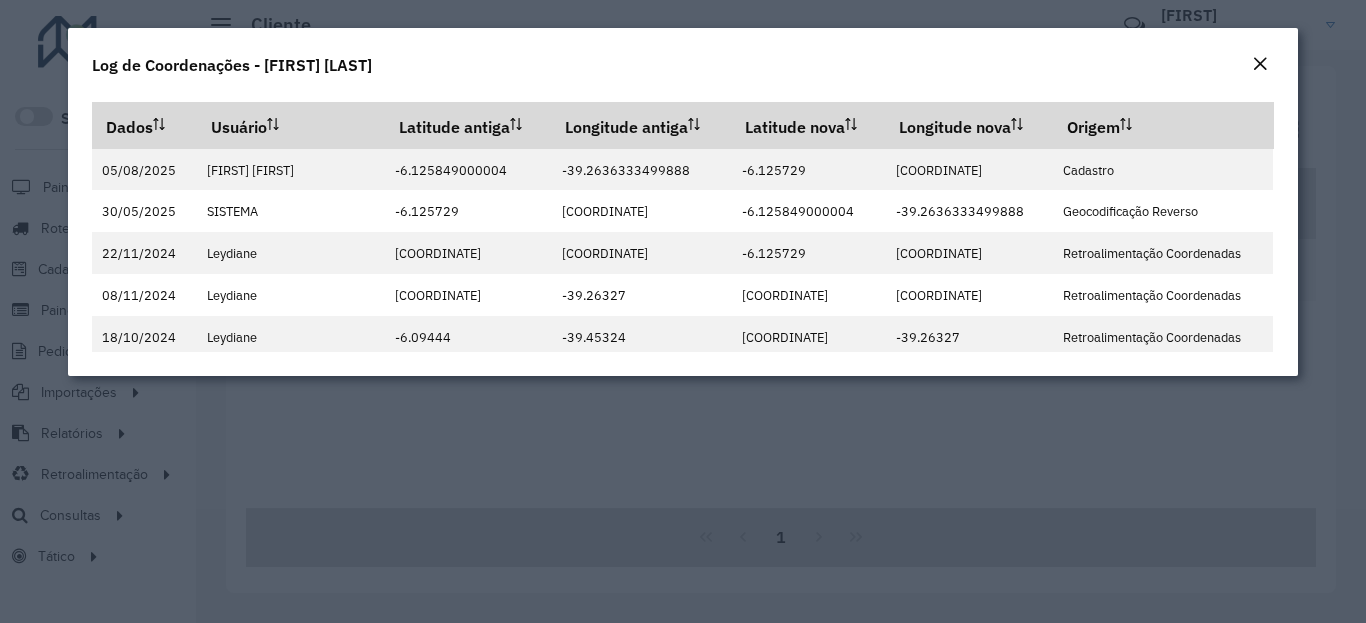 click 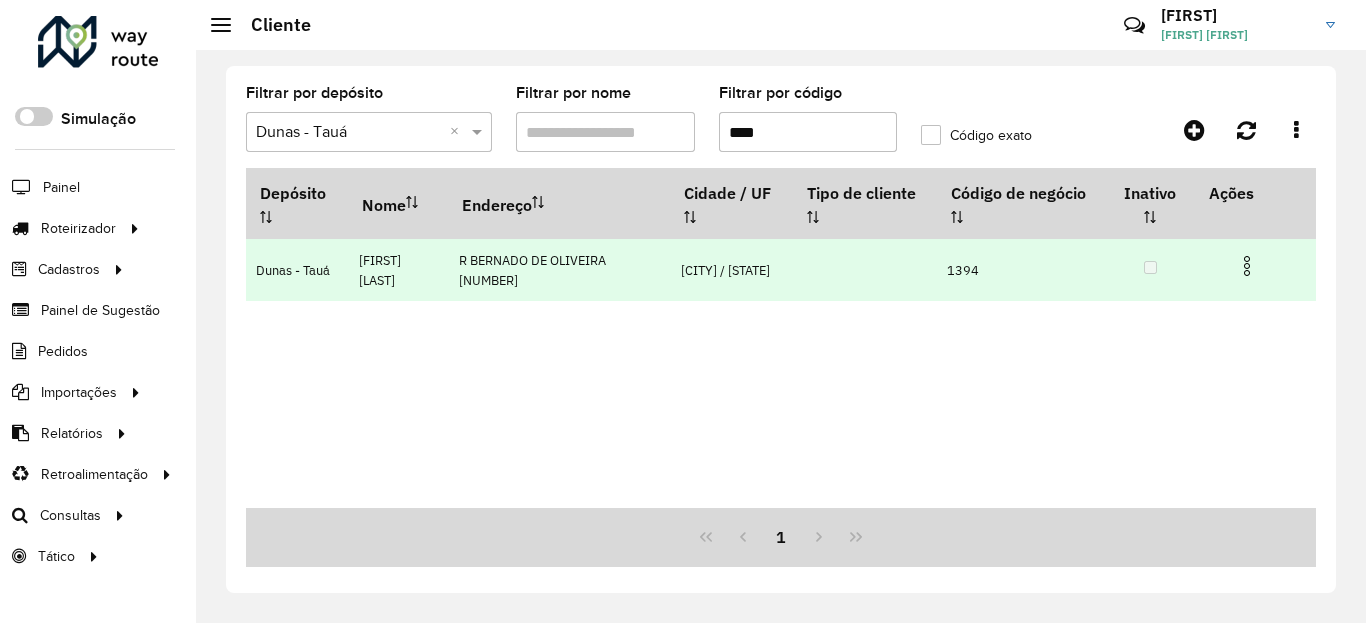 click at bounding box center [1255, 264] 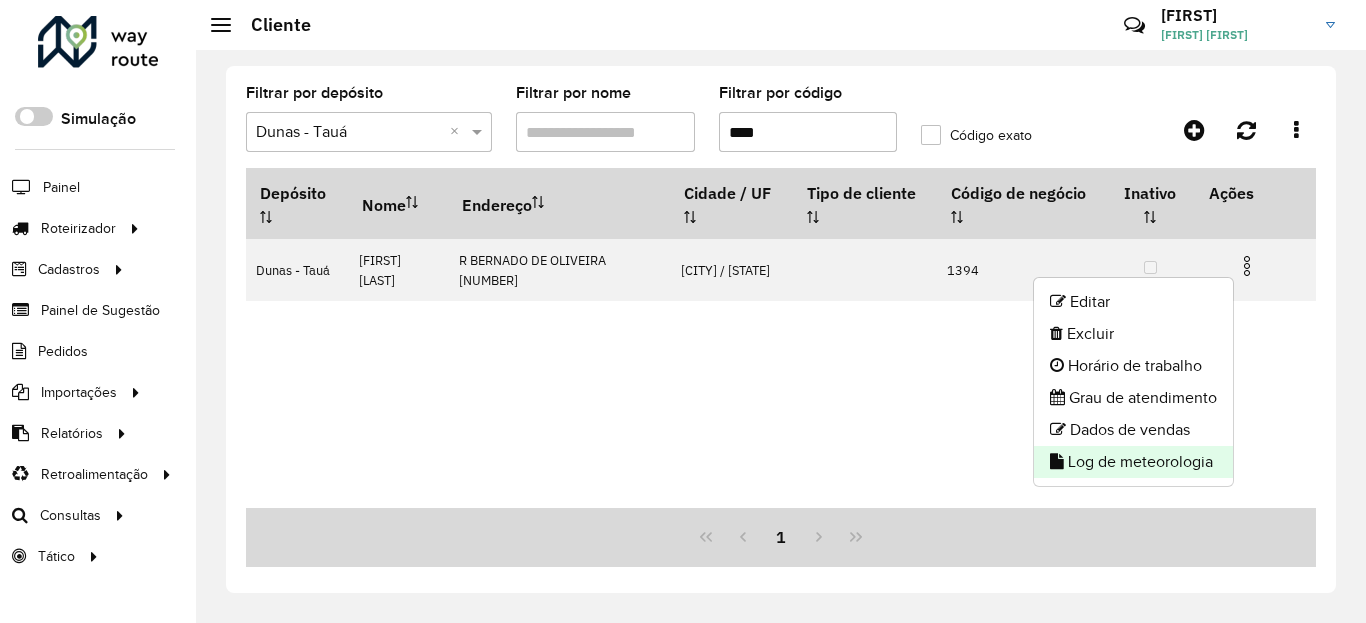 click on "Log de meteorologia" 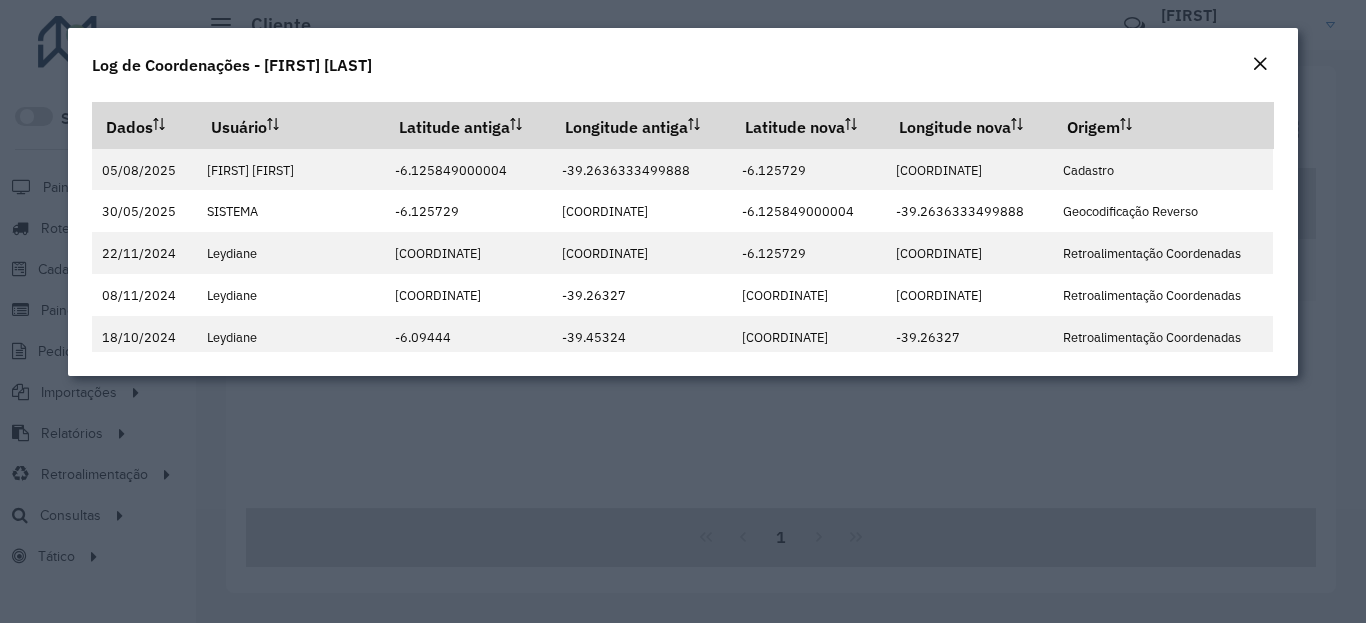 click 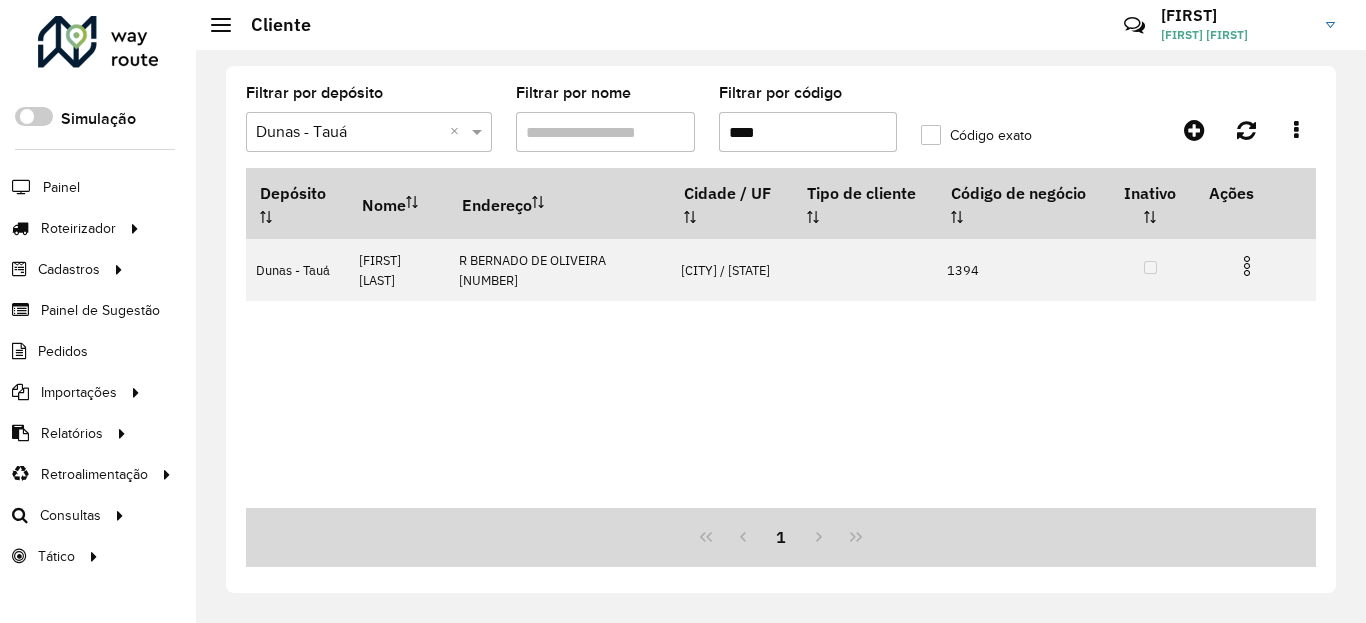 click on "****" at bounding box center (808, 132) 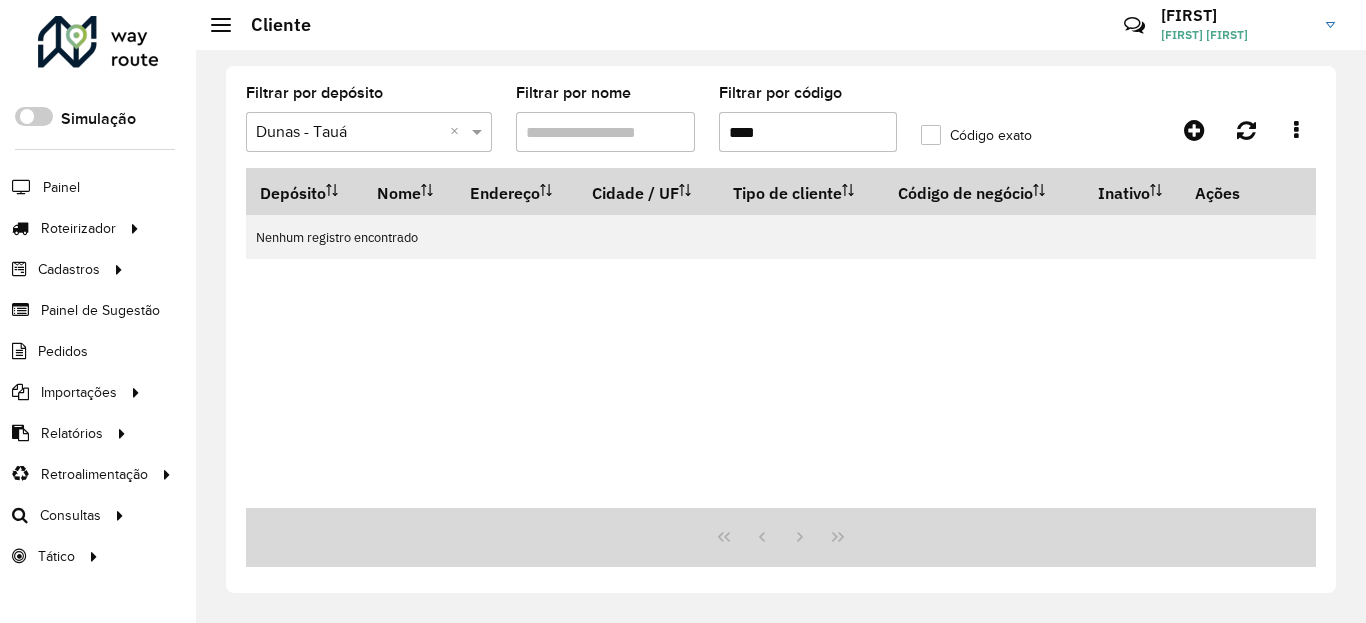 click on "****" at bounding box center (808, 132) 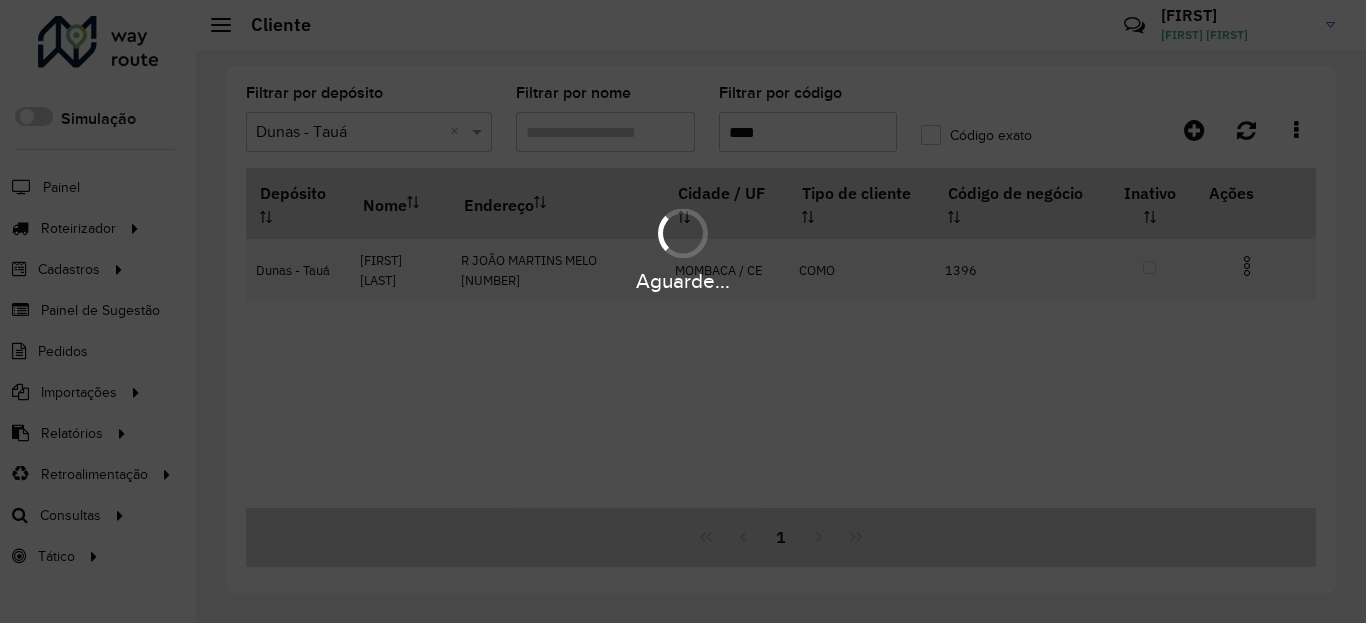 type on "****" 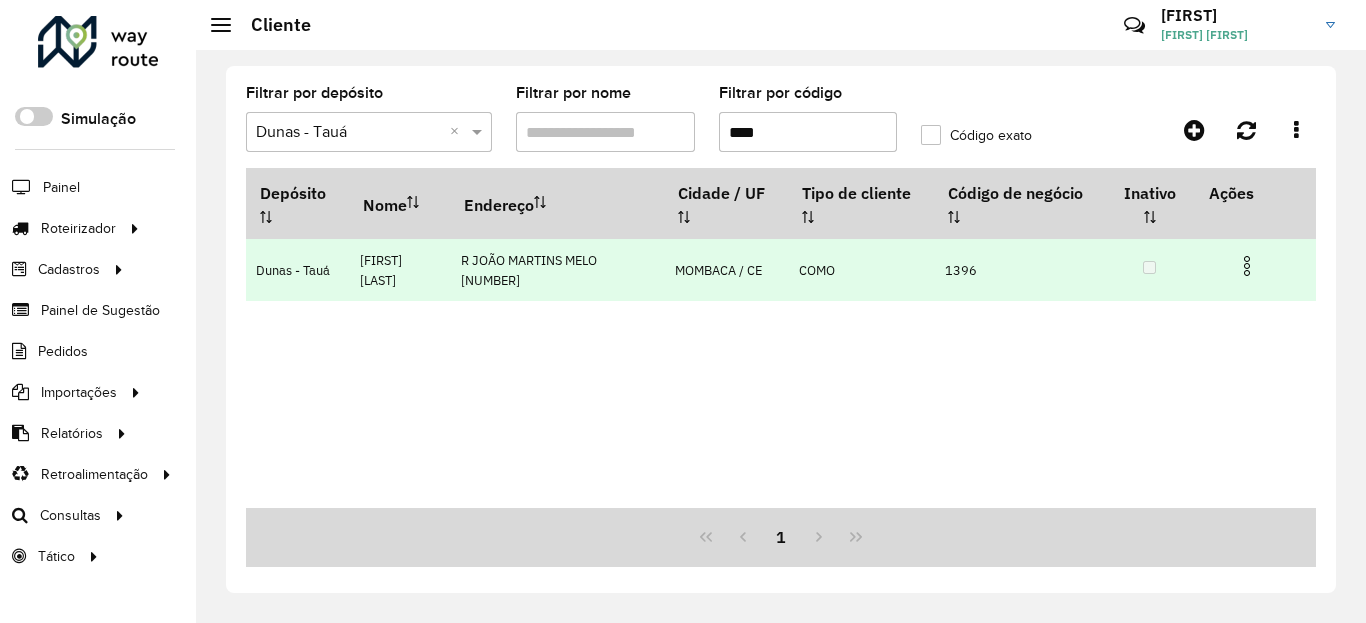 click at bounding box center [1247, 266] 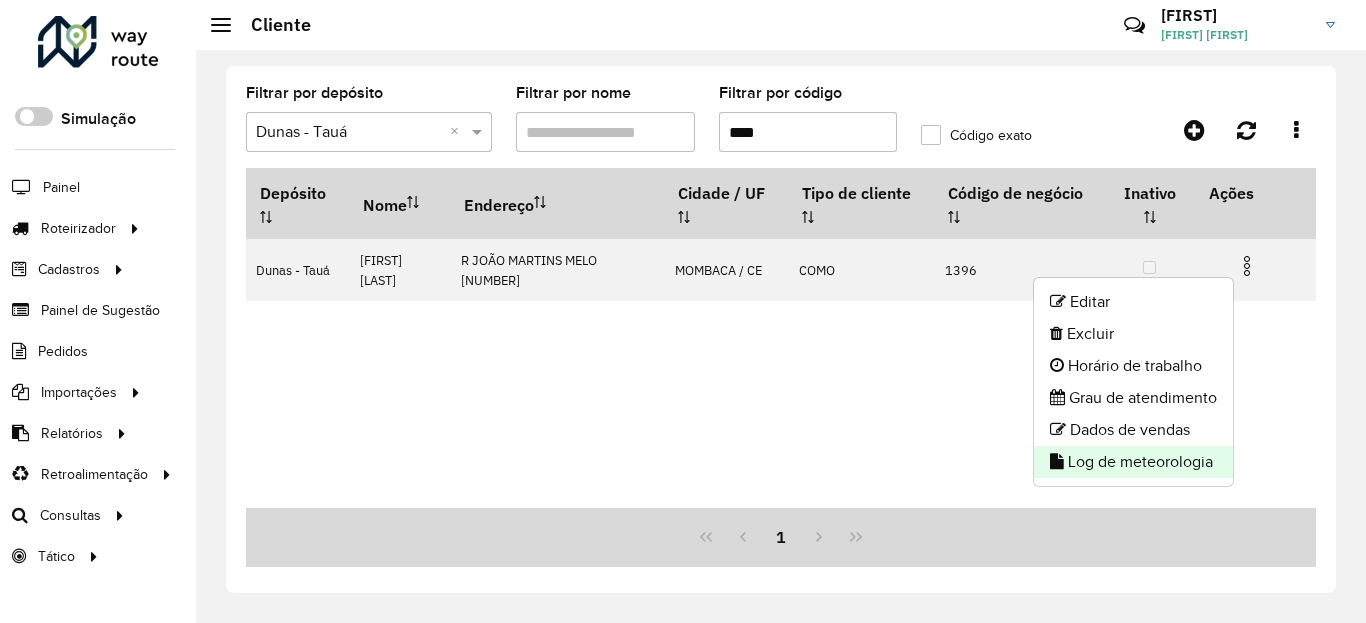 click on "Log de meteorologia" 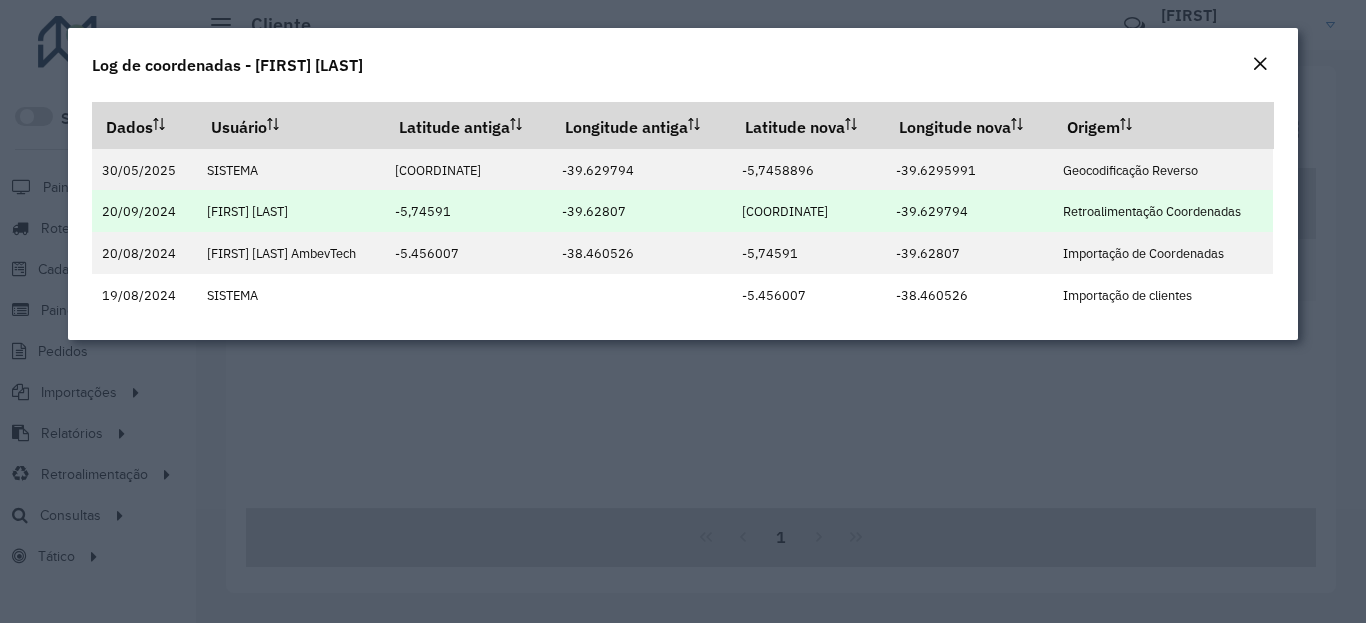 click on "[COORDINATE]" at bounding box center [785, 211] 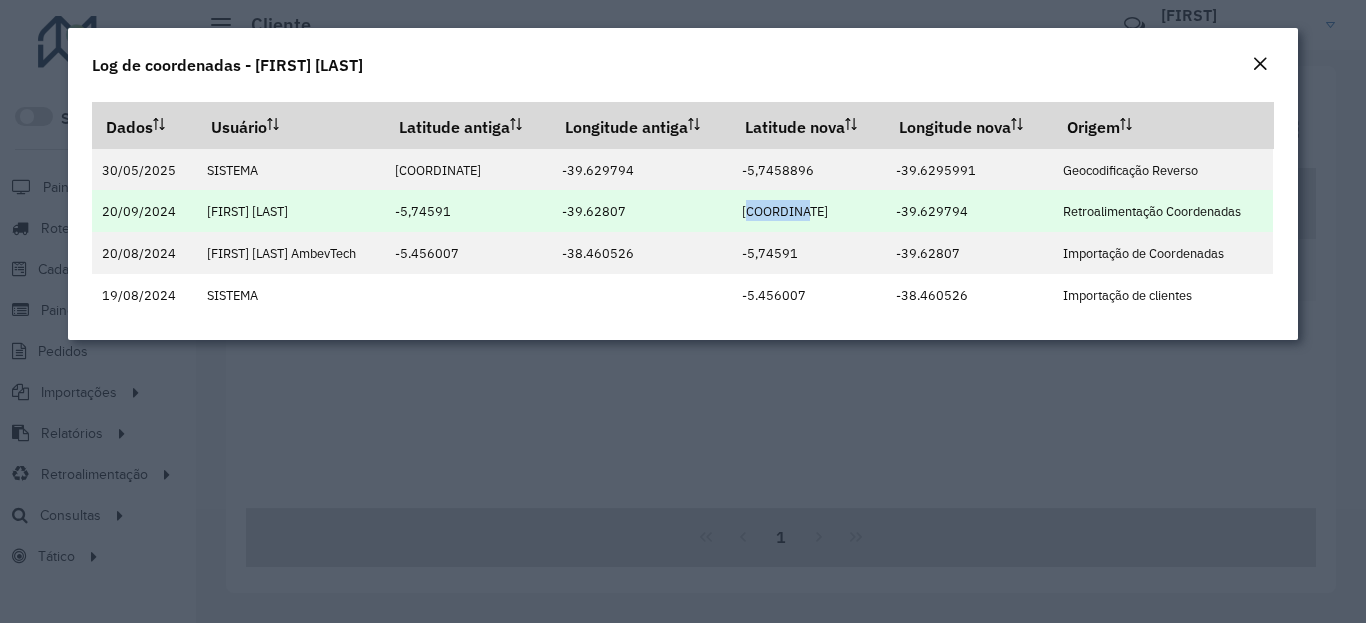 click on "[COORDINATE]" at bounding box center [785, 211] 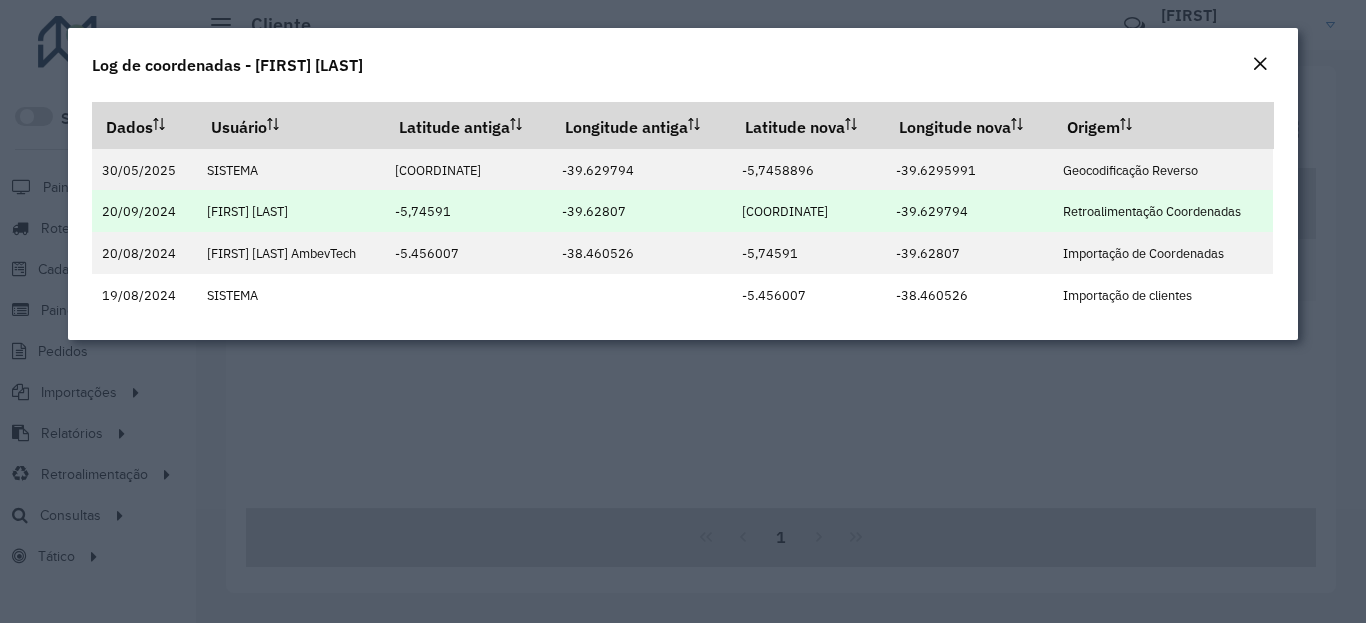 click on "[COORDINATE]" at bounding box center (785, 211) 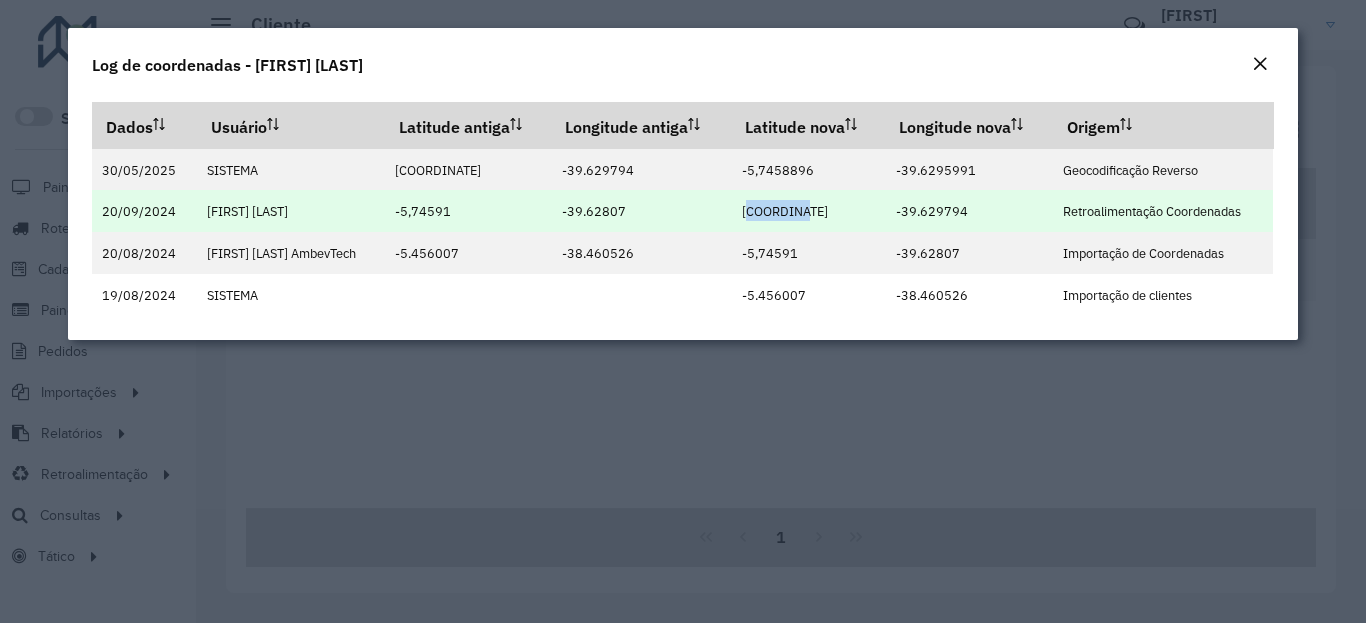 click on "[COORDINATE]" at bounding box center (785, 211) 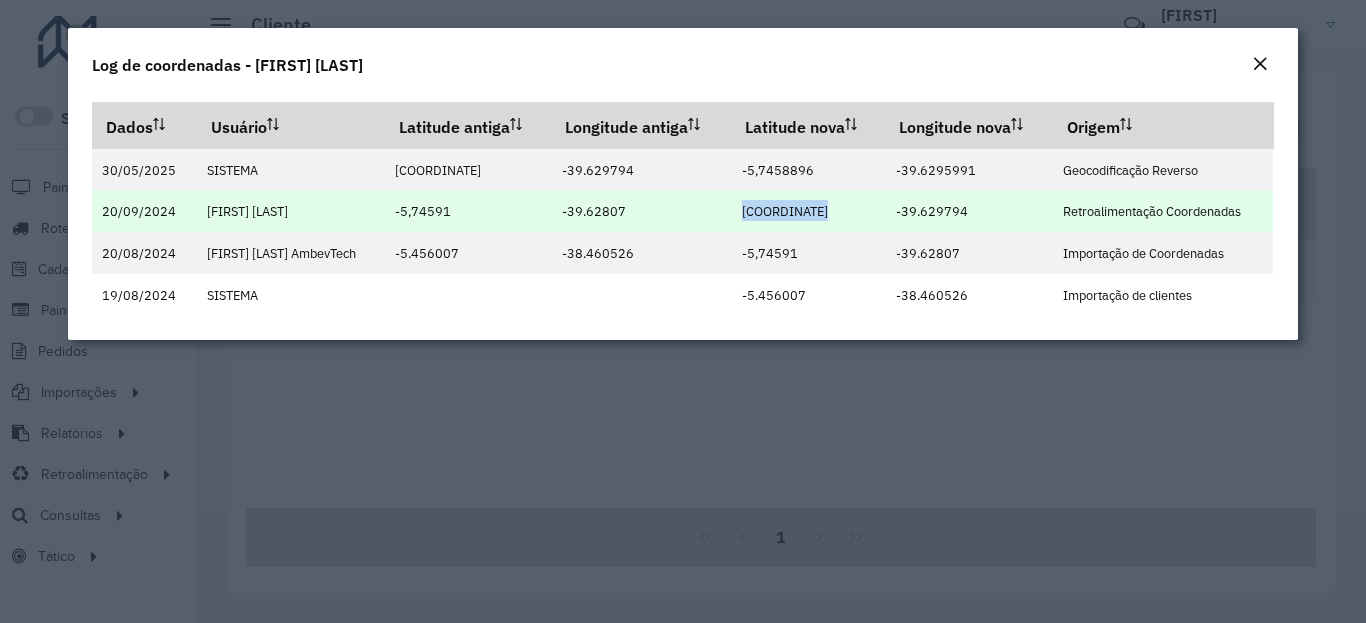click on "[COORDINATE]" at bounding box center (785, 211) 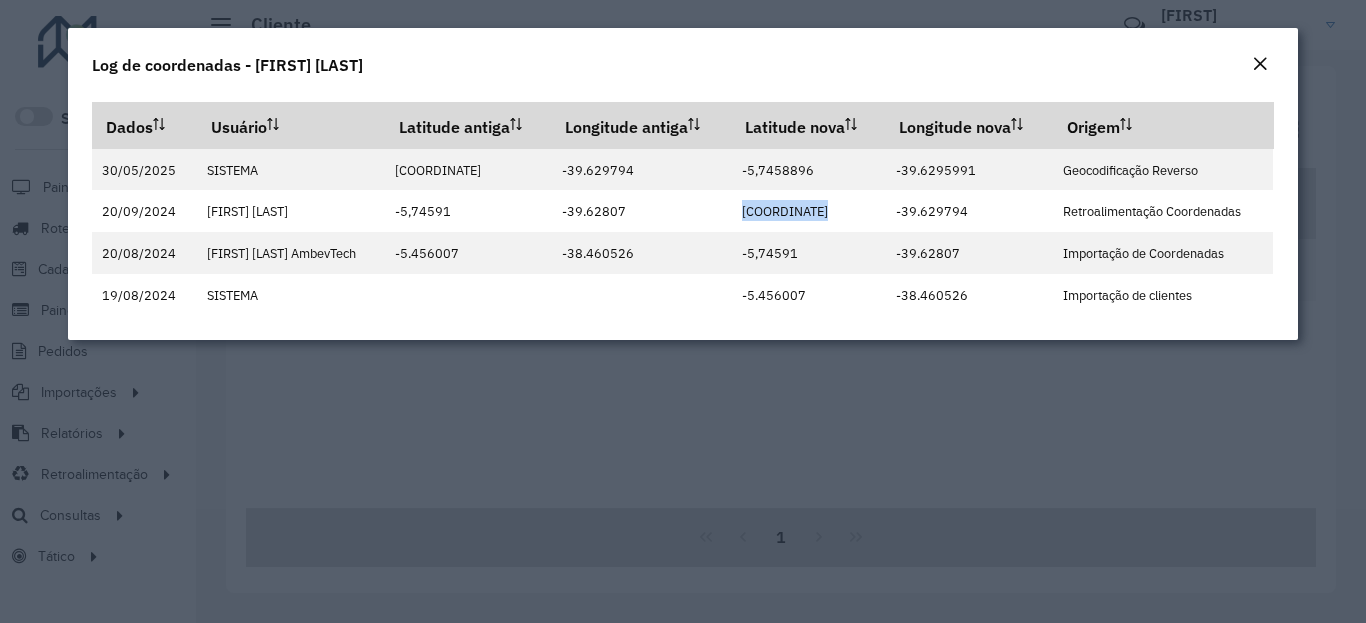 copy on "[COORDINATE]" 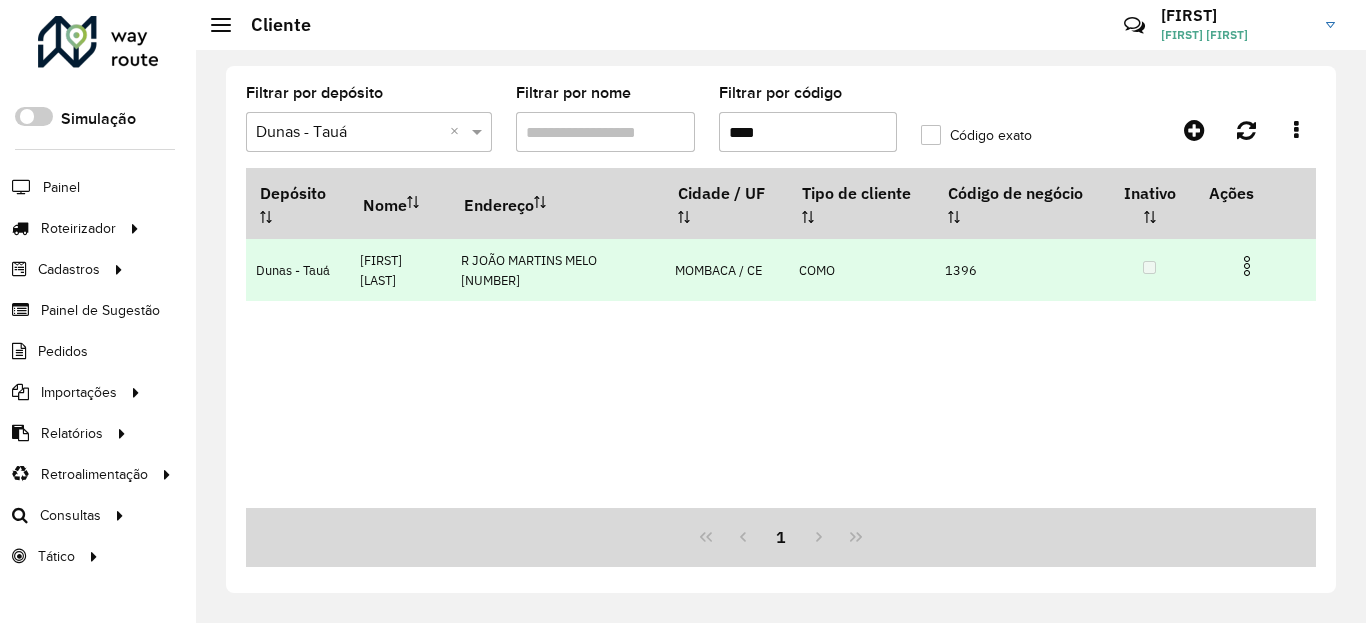 click at bounding box center (1247, 266) 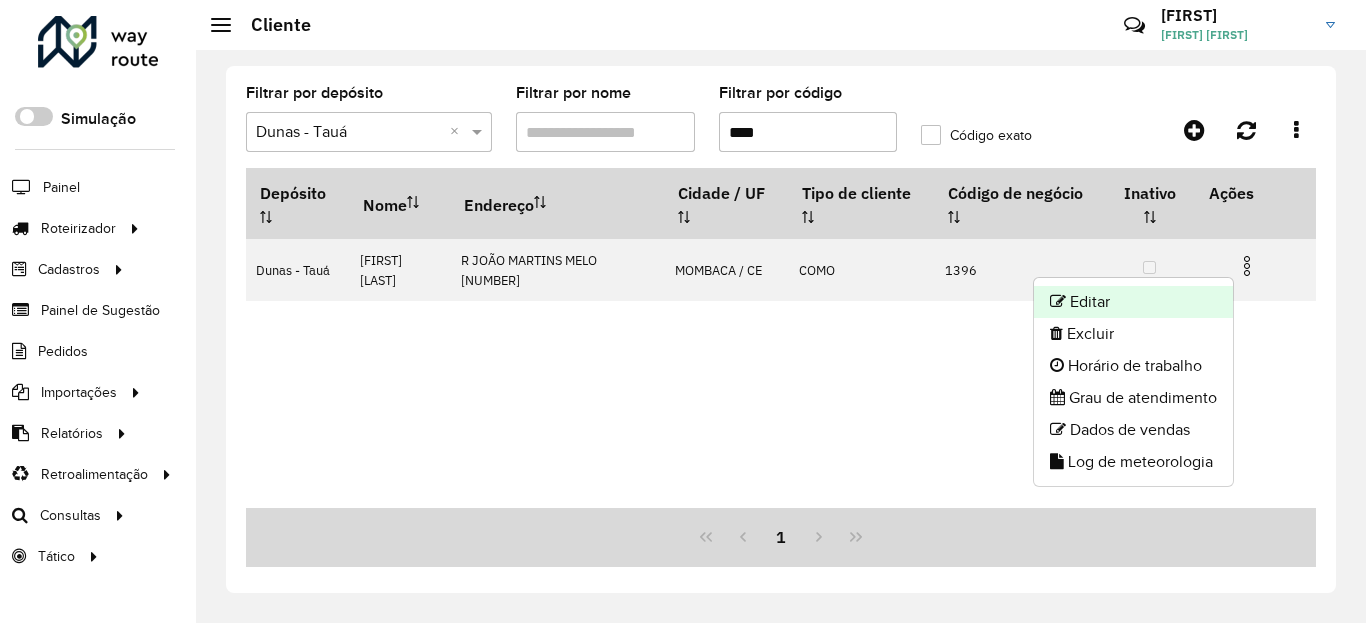 click on "Editar" 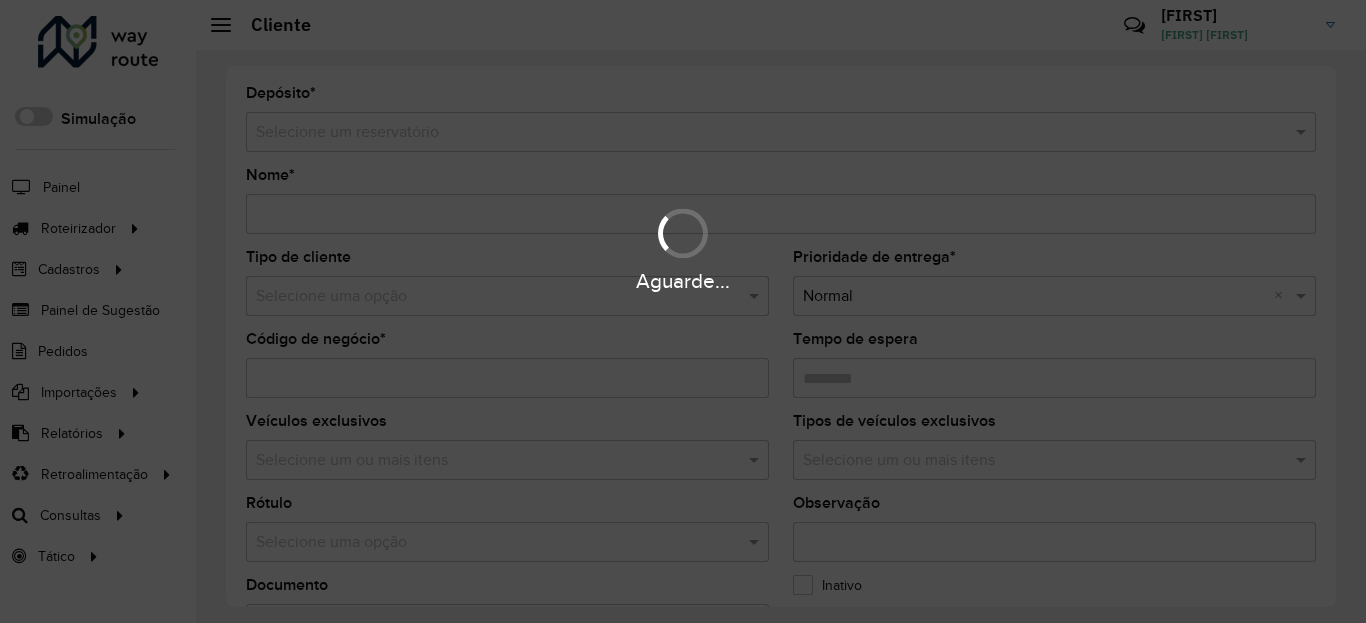 type on "**********" 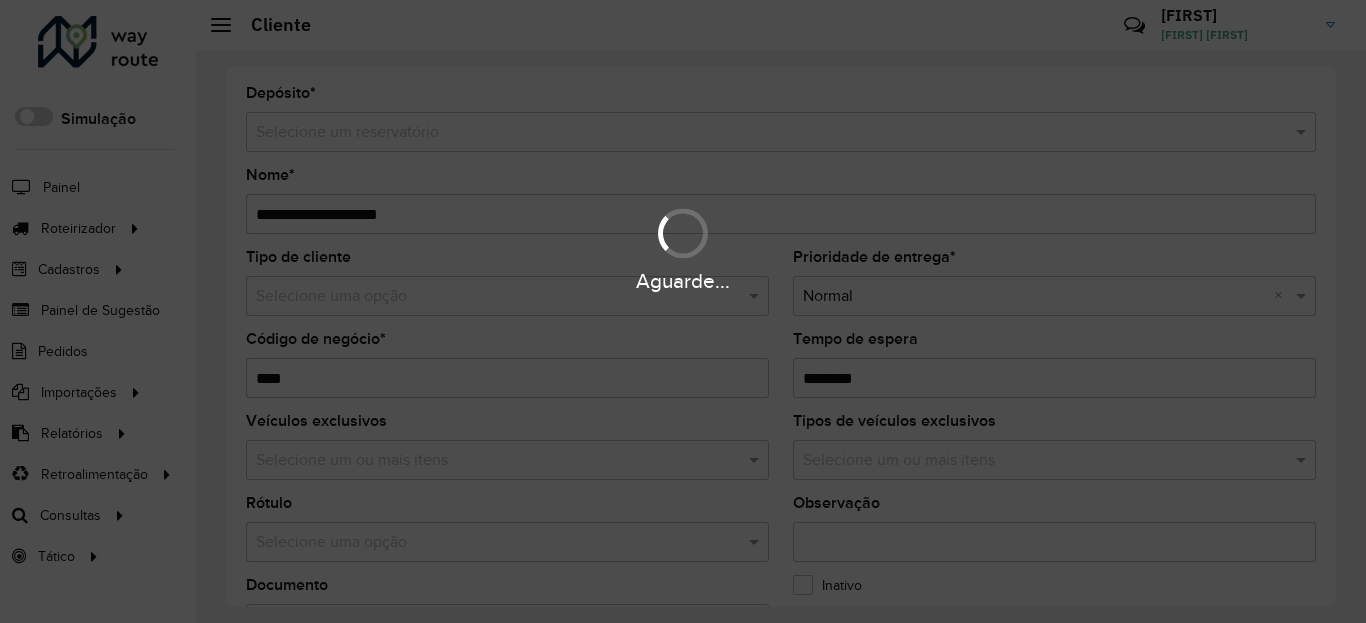 type on "**********" 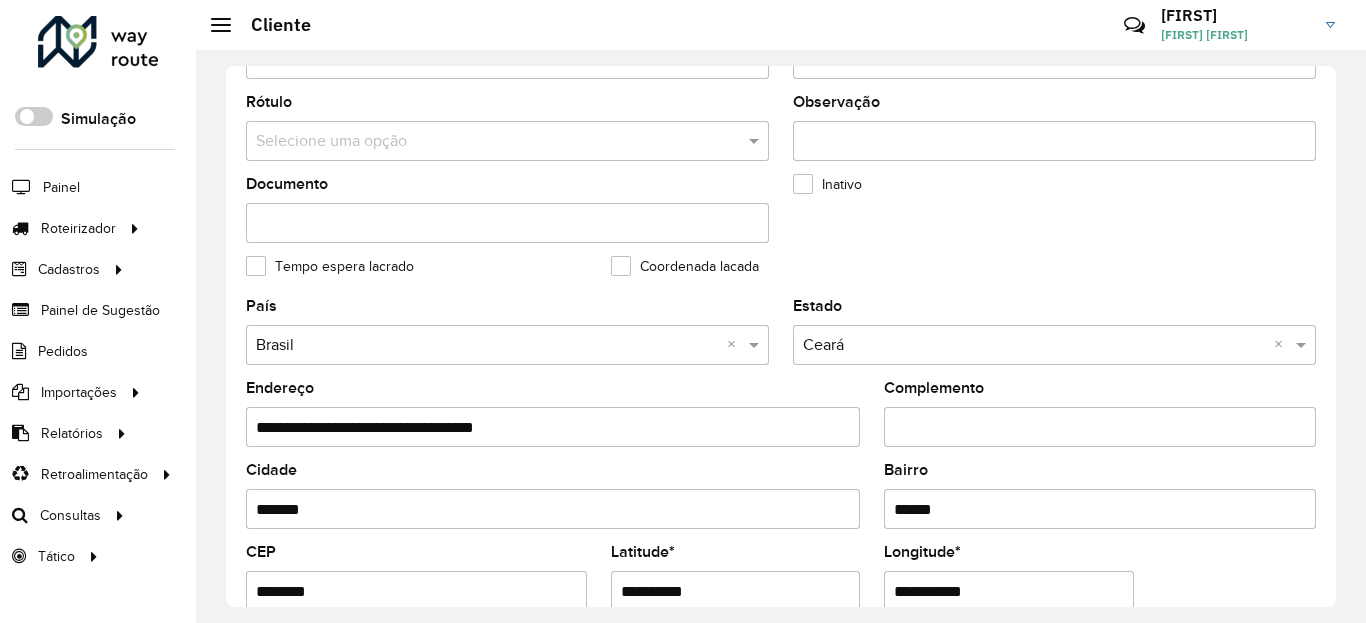 scroll, scrollTop: 720, scrollLeft: 0, axis: vertical 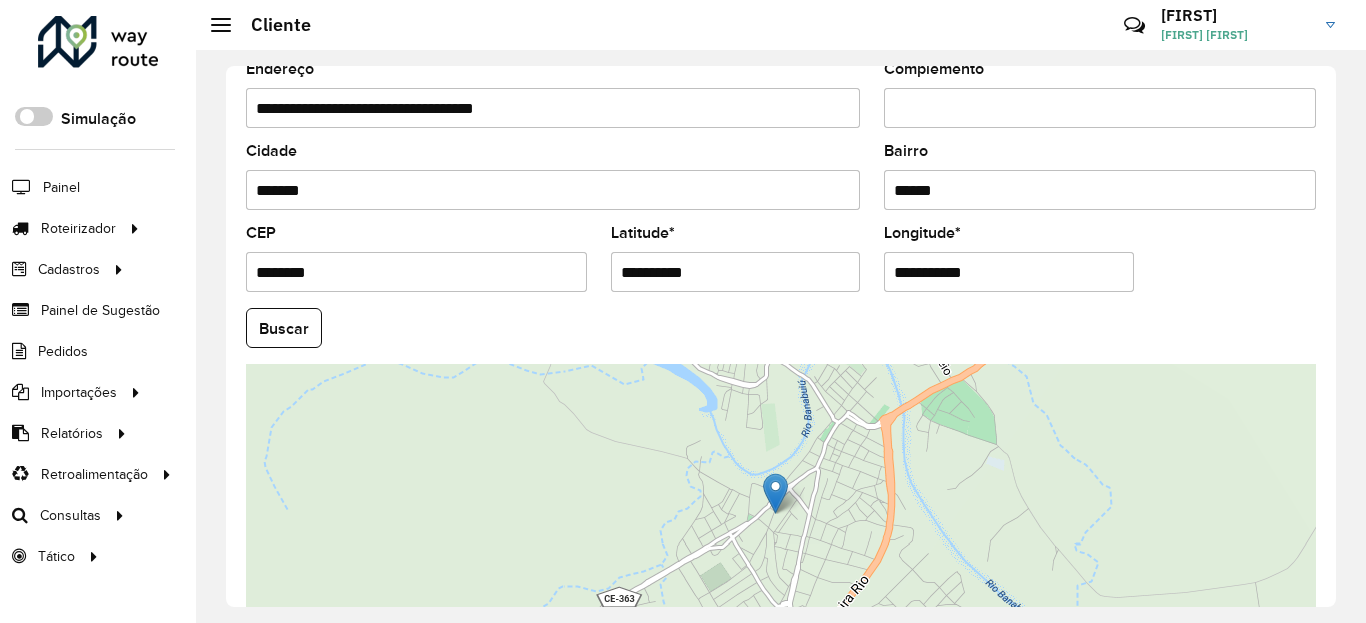 click on "**********" at bounding box center (736, 272) 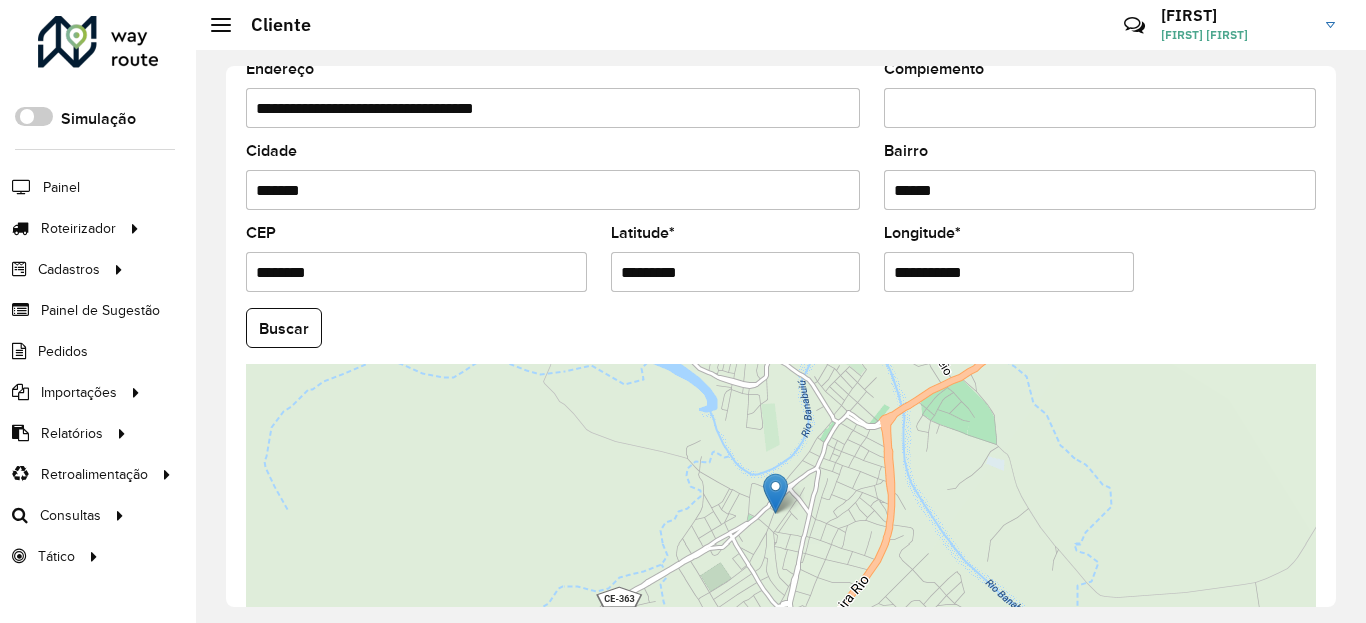 type on "*********" 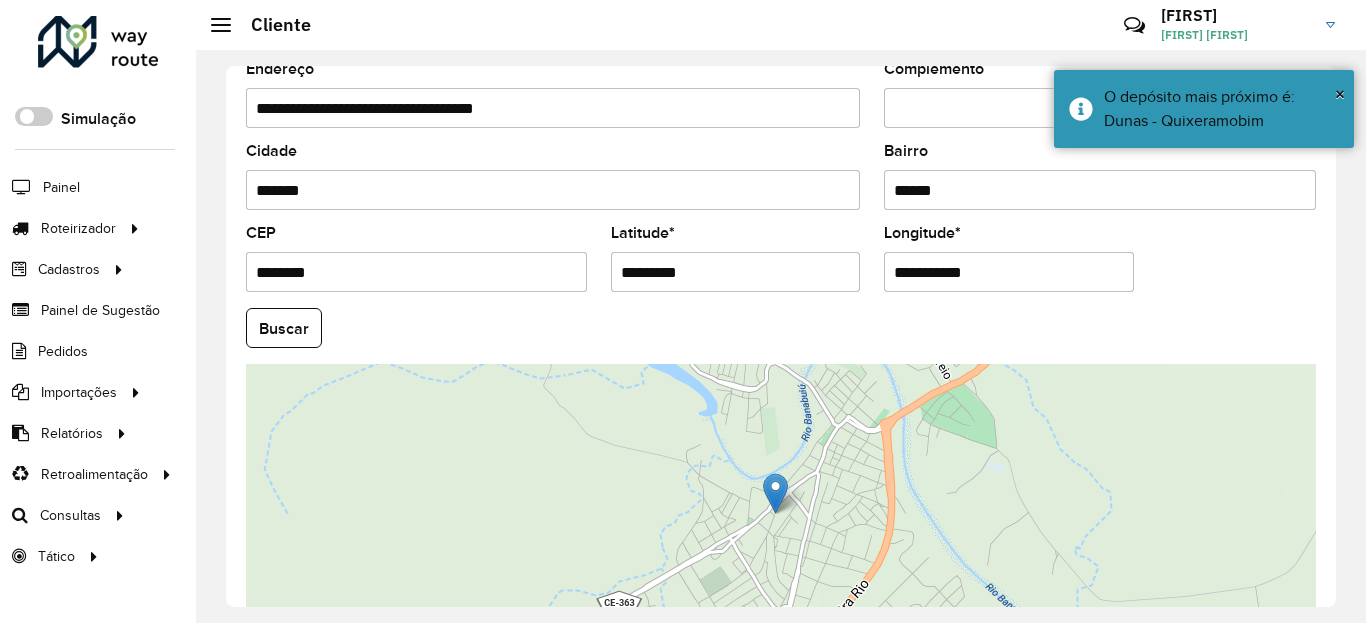 click on "**********" at bounding box center (1009, 272) 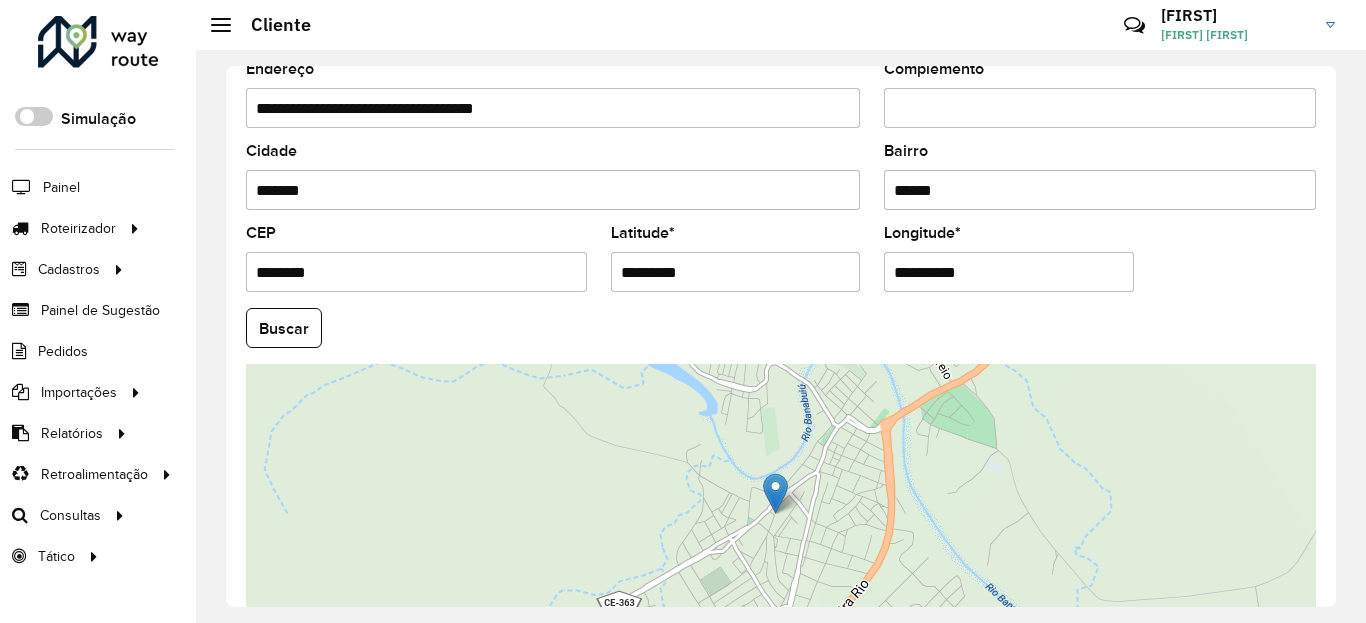 type on "**********" 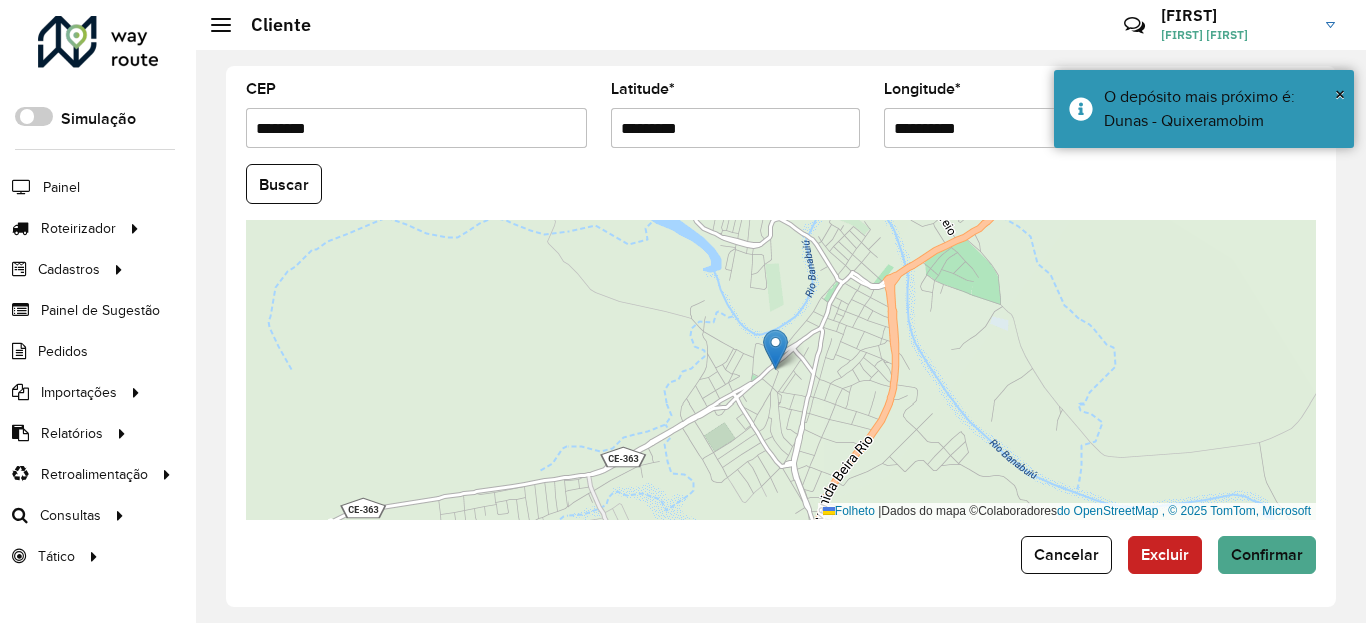 scroll, scrollTop: 867, scrollLeft: 0, axis: vertical 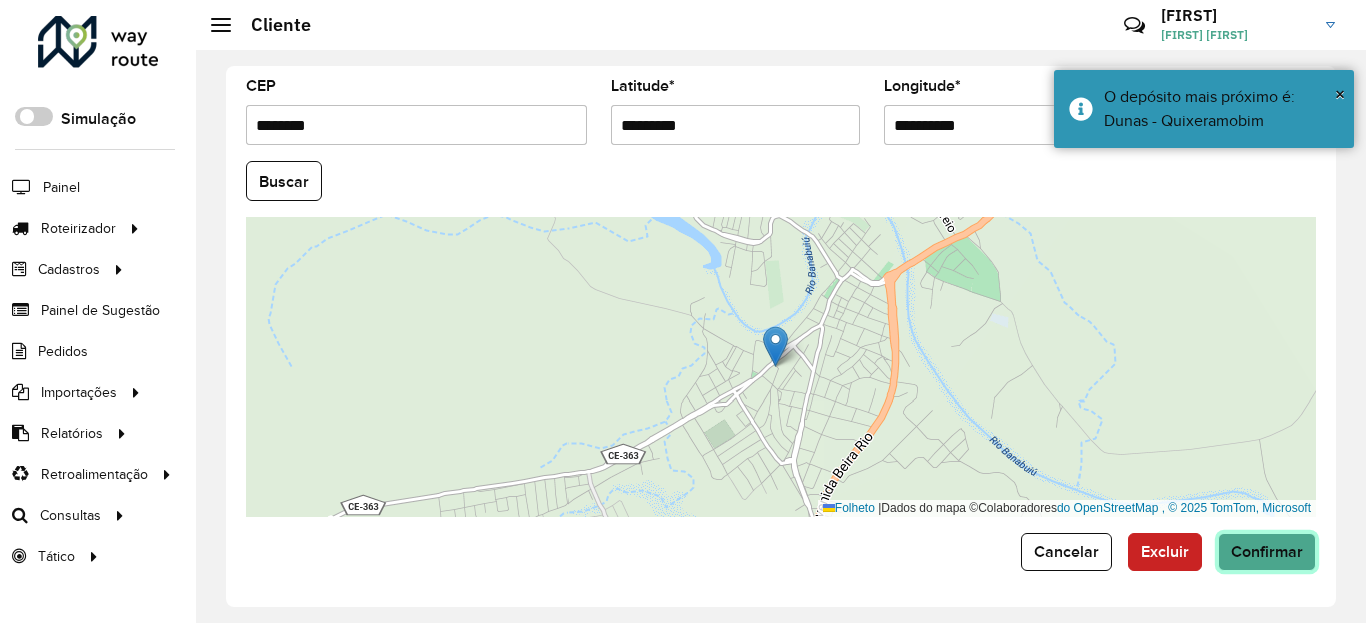click on "Confirmar" 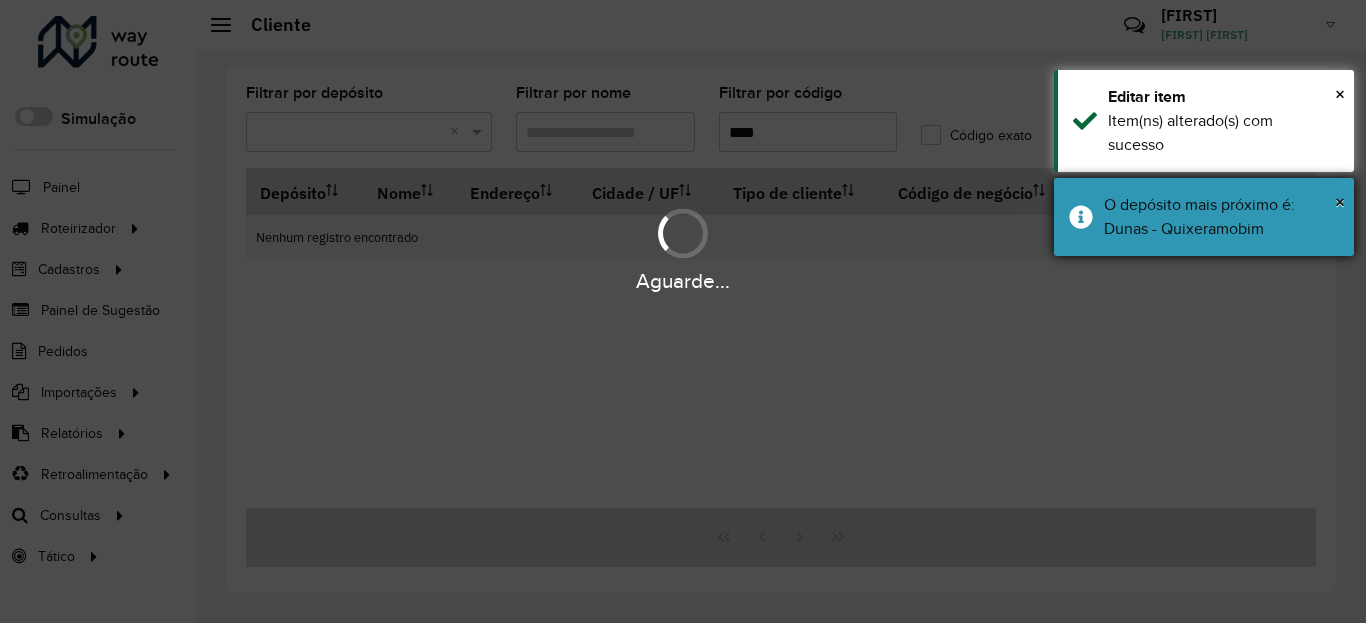 click on "O depósito mais próximo é: Dunas - Quixeramobim" at bounding box center [1199, 216] 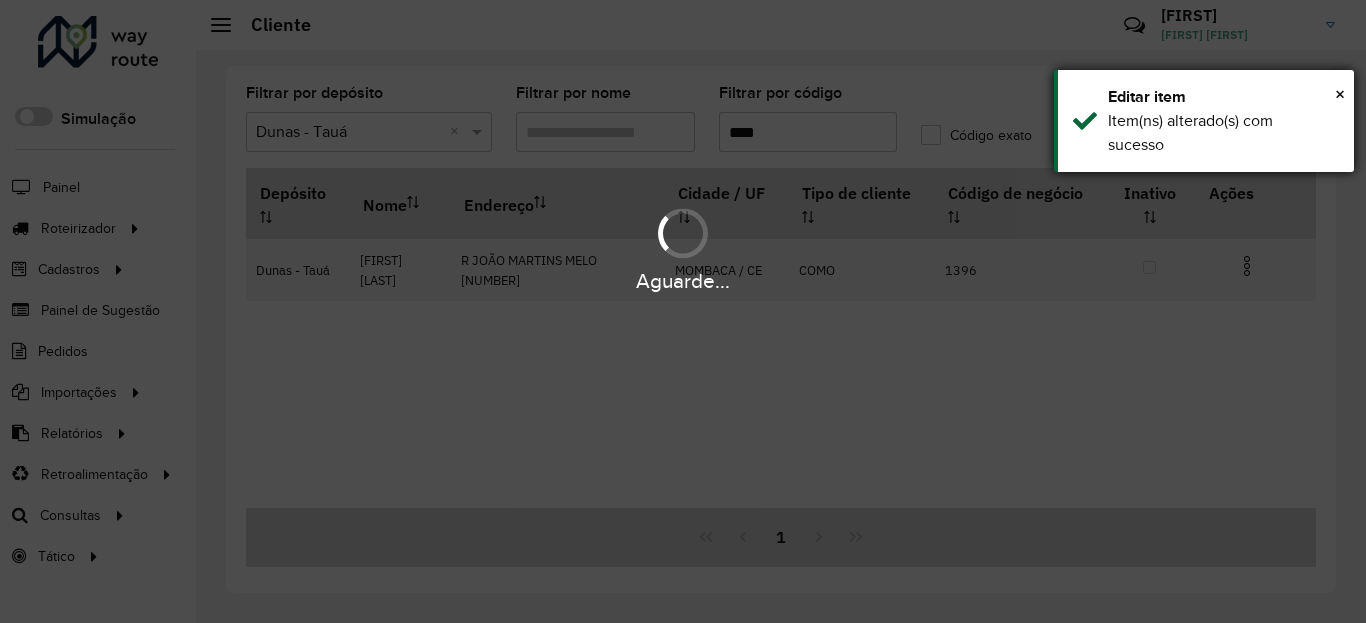 click on "Item(ns) alterado(s) com sucesso" at bounding box center (1223, 133) 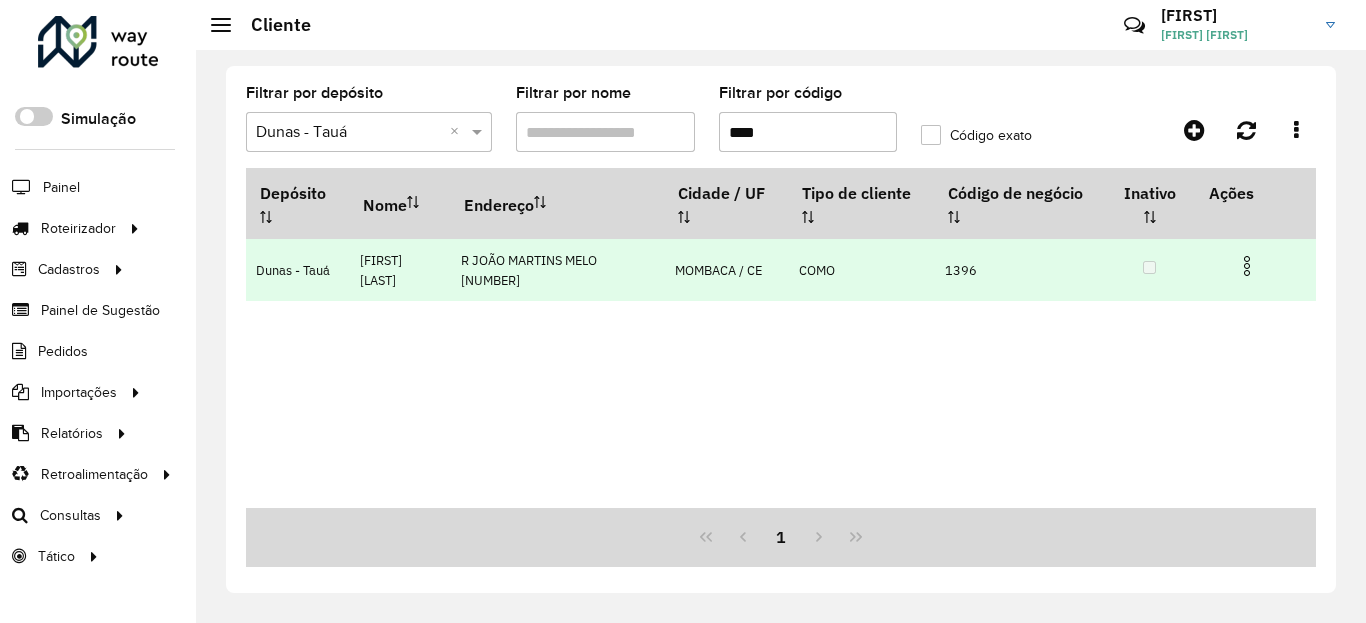 click at bounding box center [1247, 266] 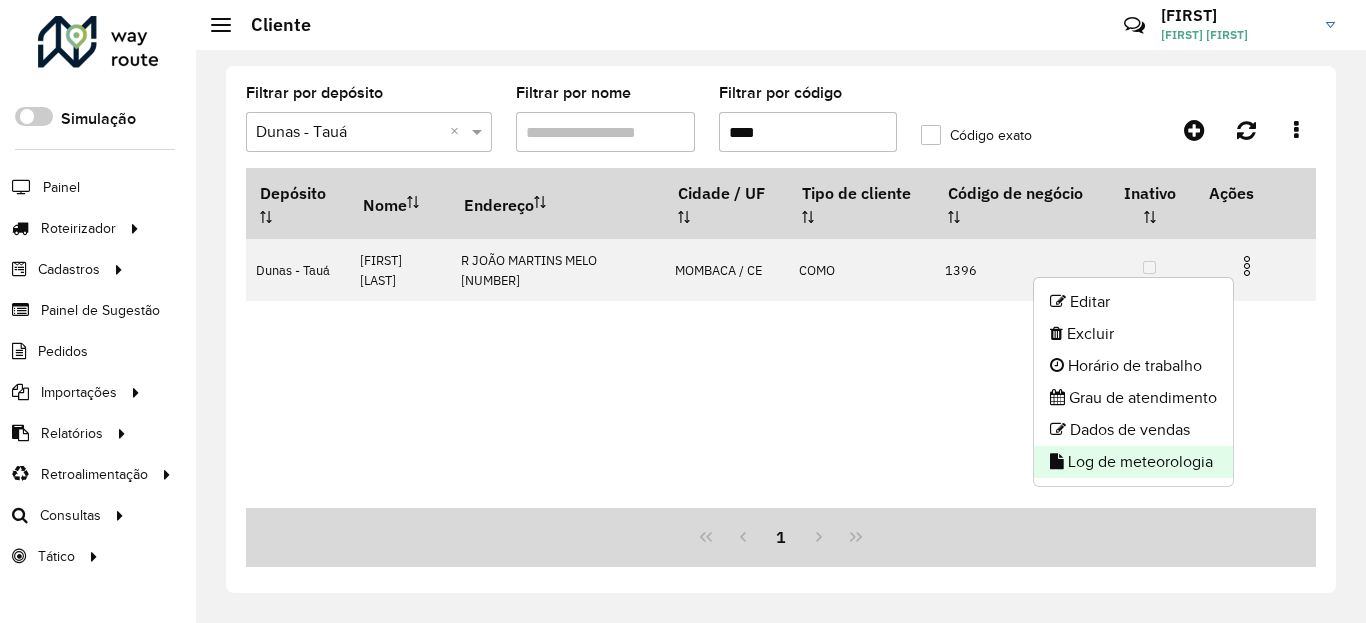click on "Log de meteorologia" 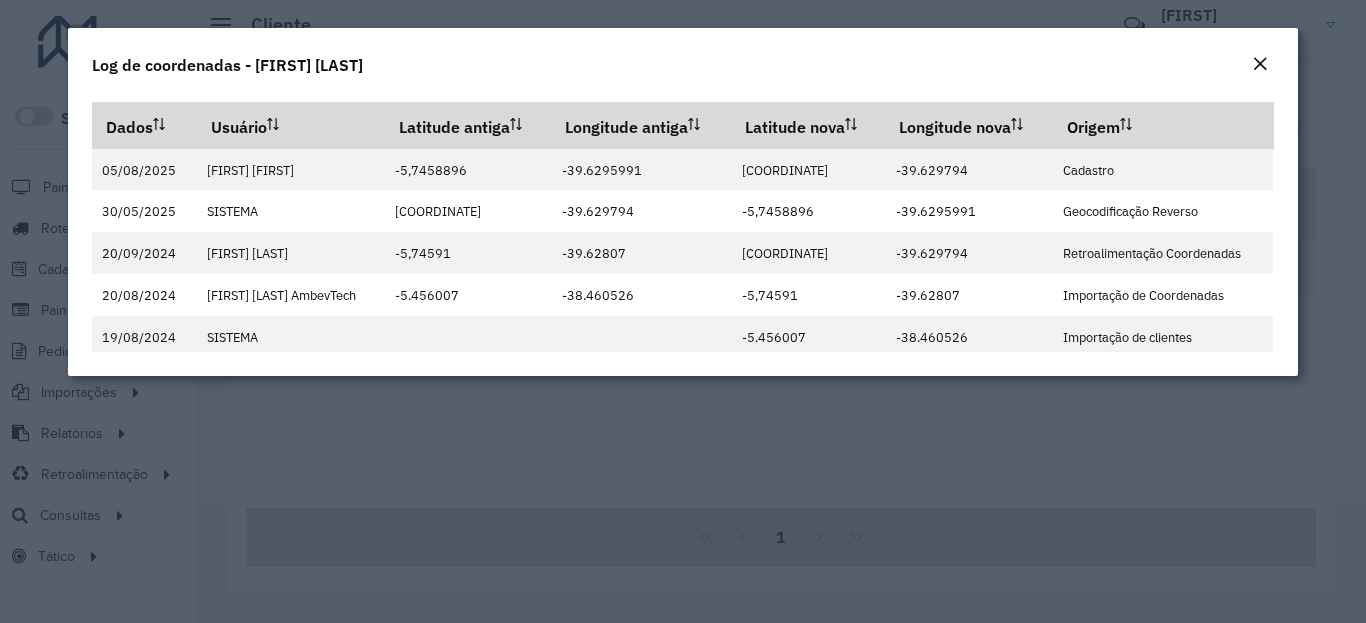 click 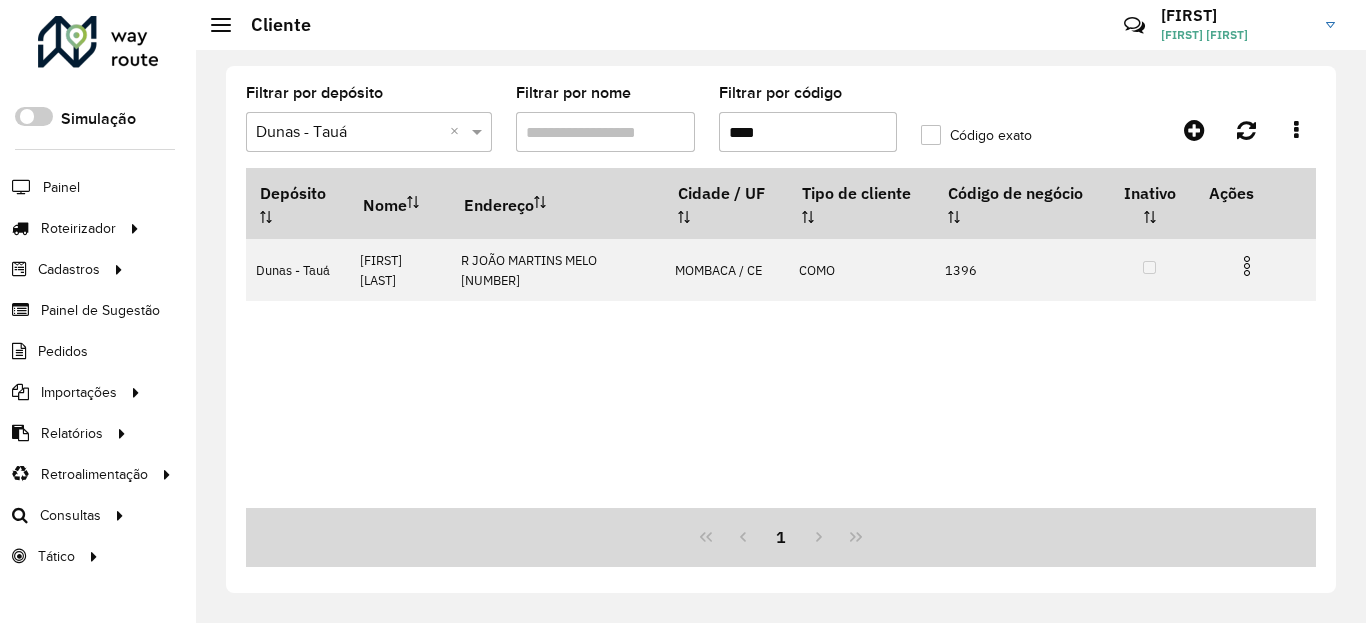 click on "Filtrar por código ****" 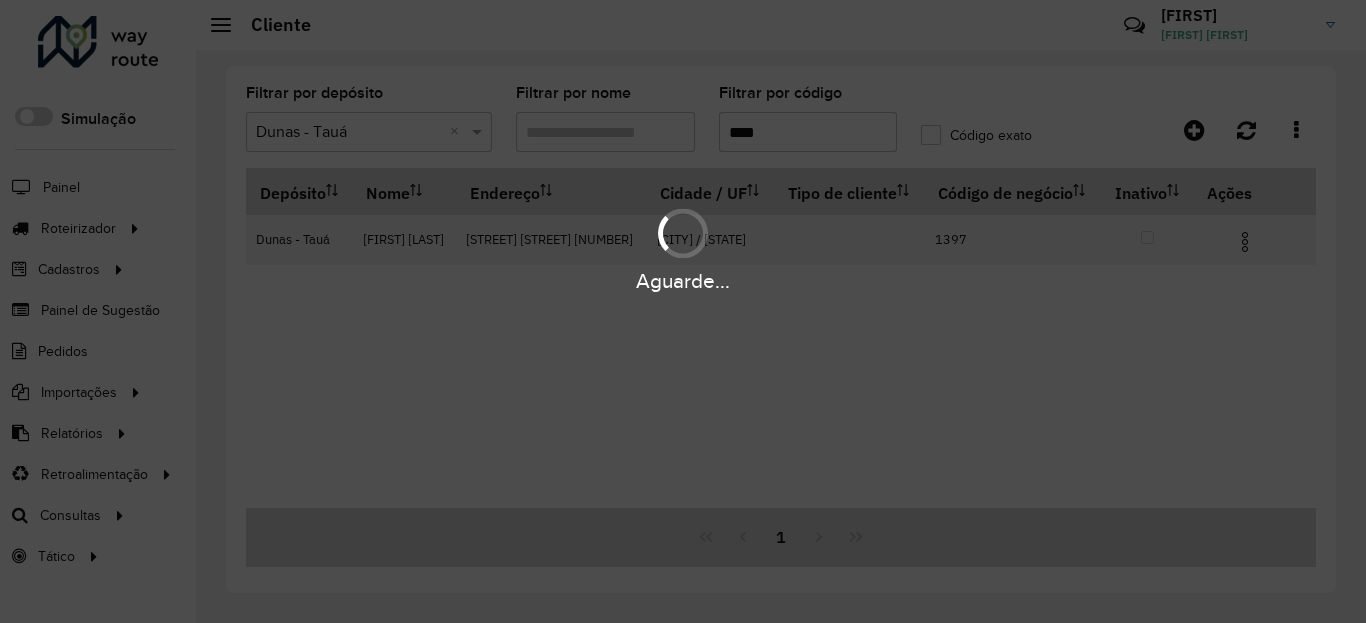 type on "****" 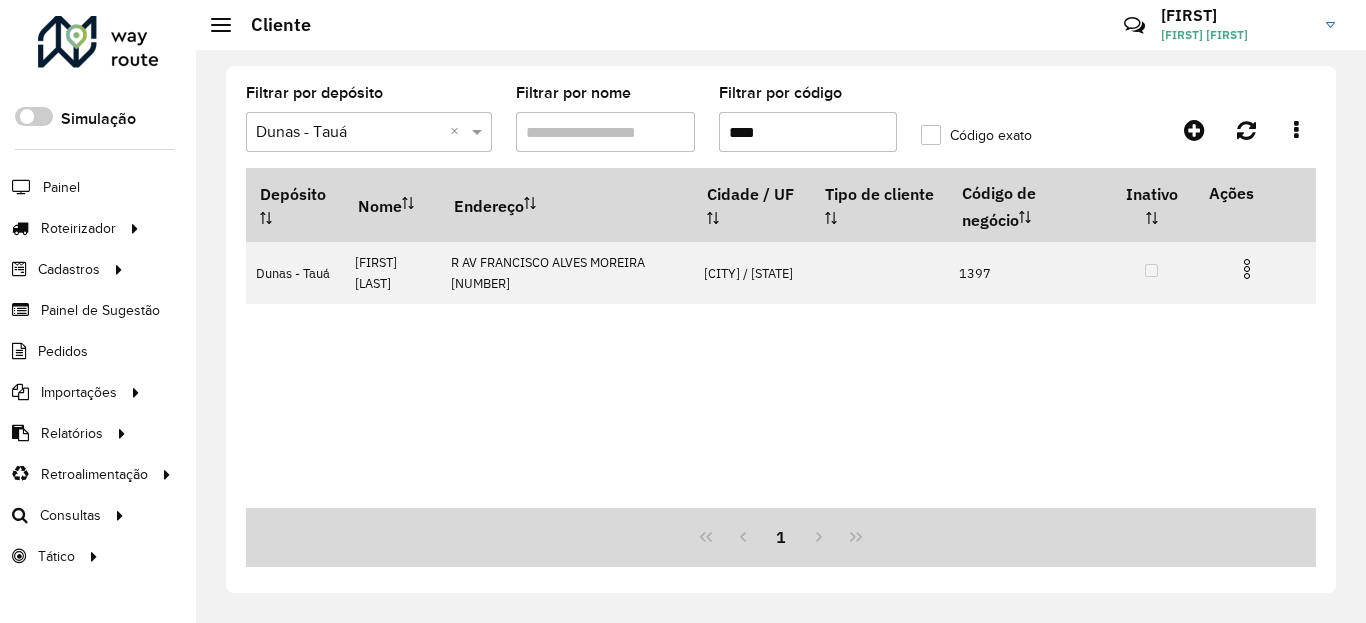 click at bounding box center (1247, 269) 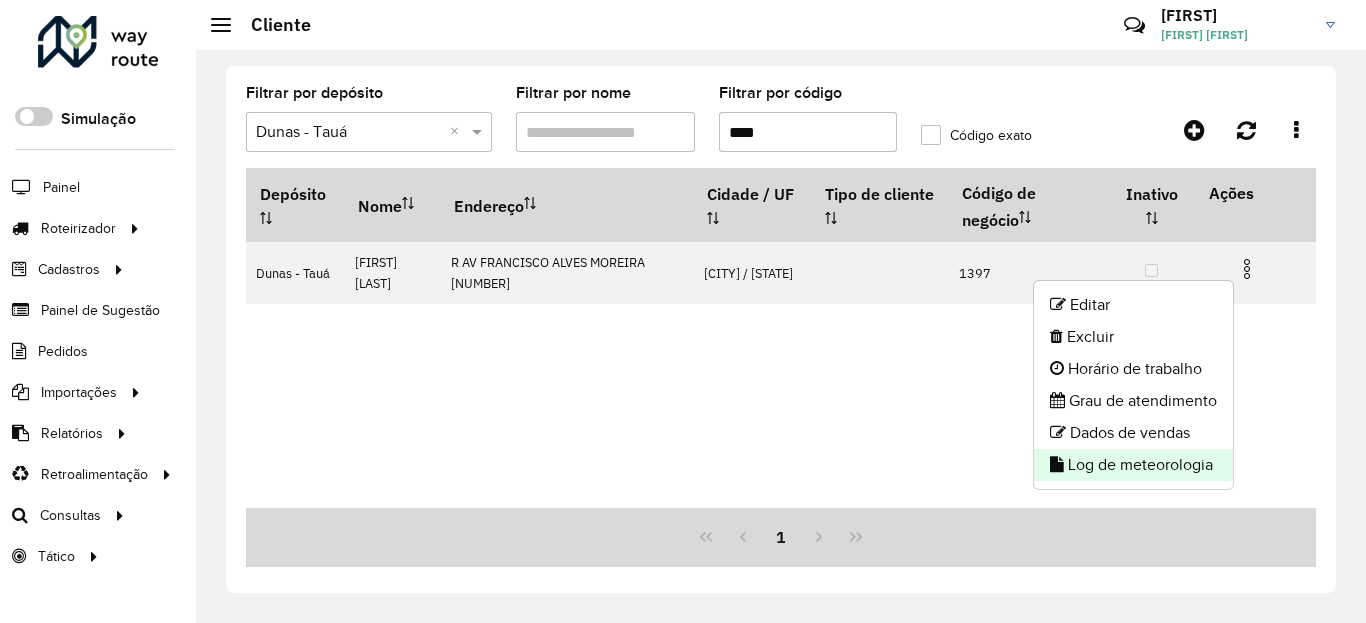 click on "Log de meteorologia" 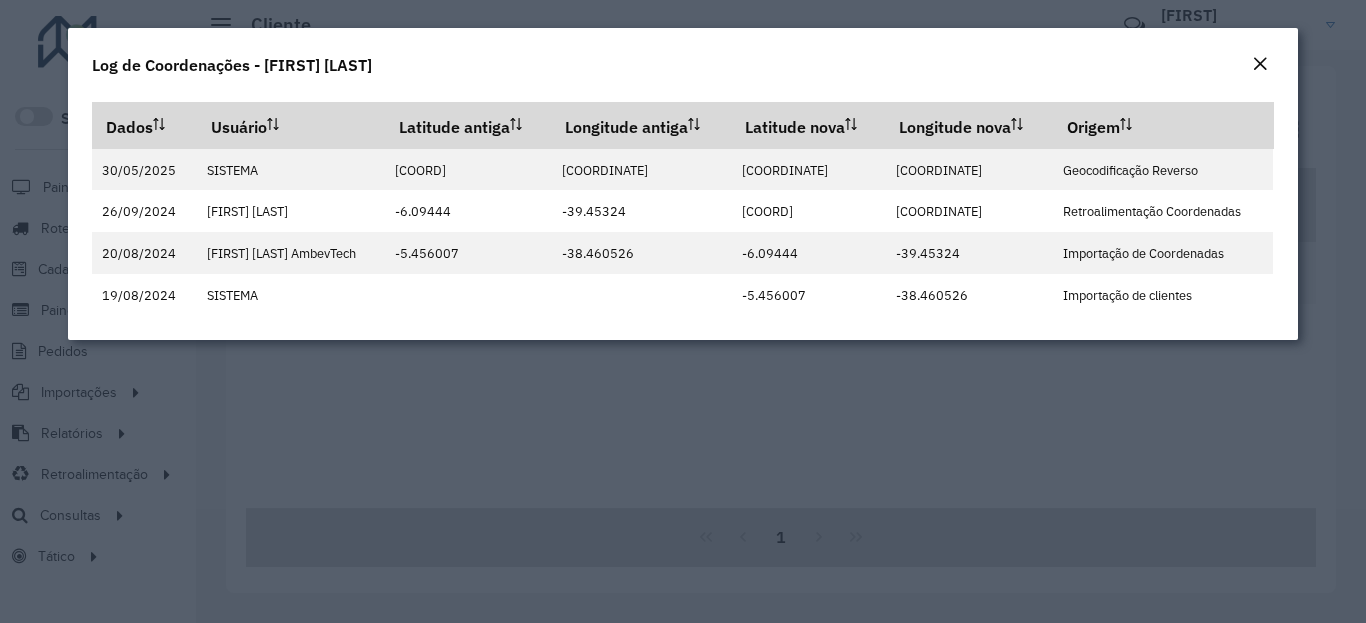 drag, startPoint x: 1259, startPoint y: 66, endPoint x: 1258, endPoint y: 79, distance: 13.038404 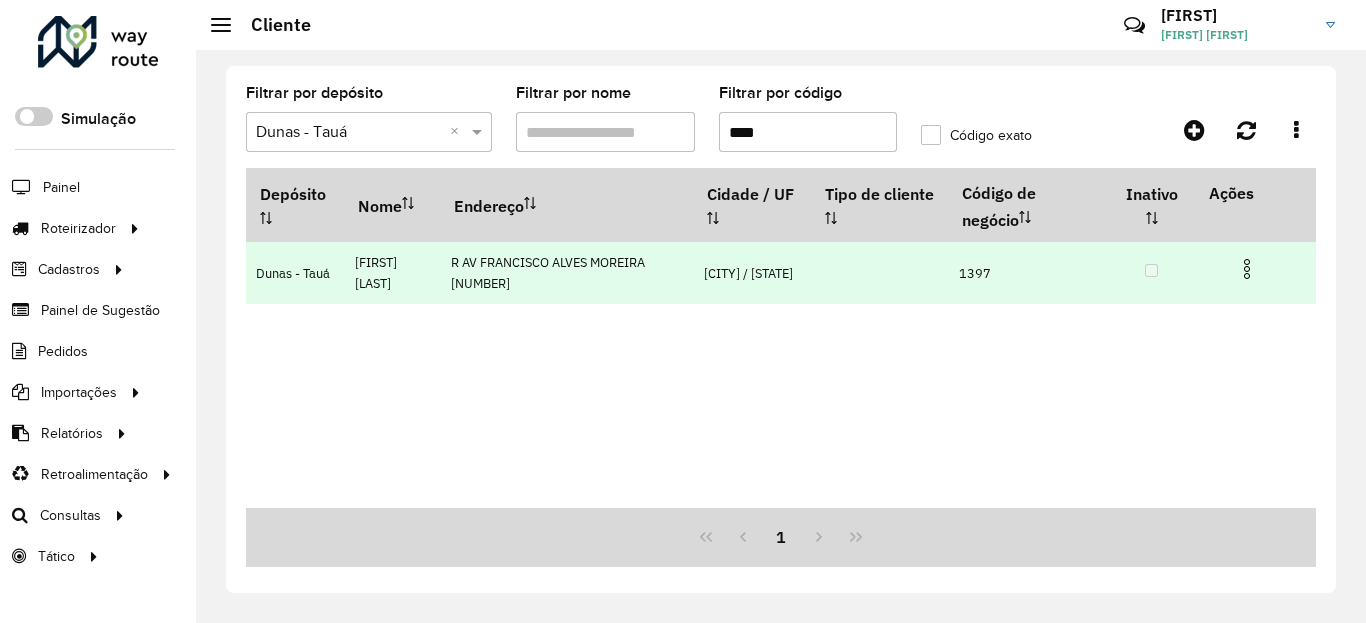 drag, startPoint x: 1251, startPoint y: 270, endPoint x: 1240, endPoint y: 273, distance: 11.401754 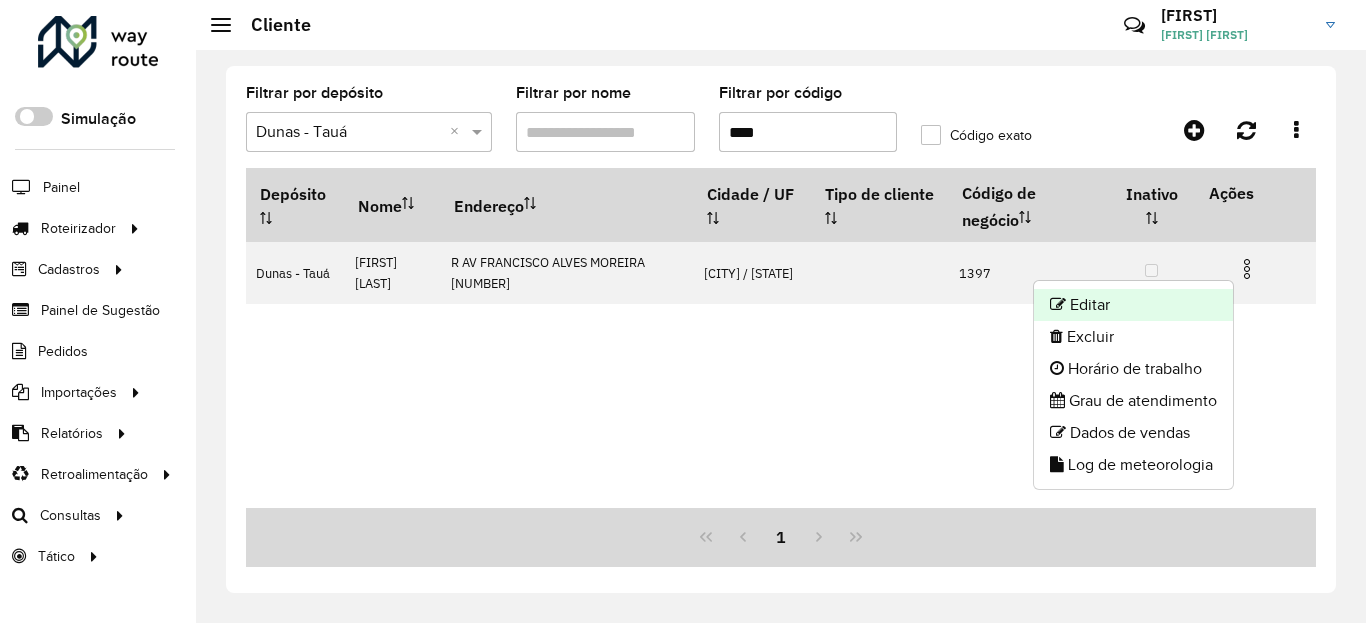 click on "Editar" 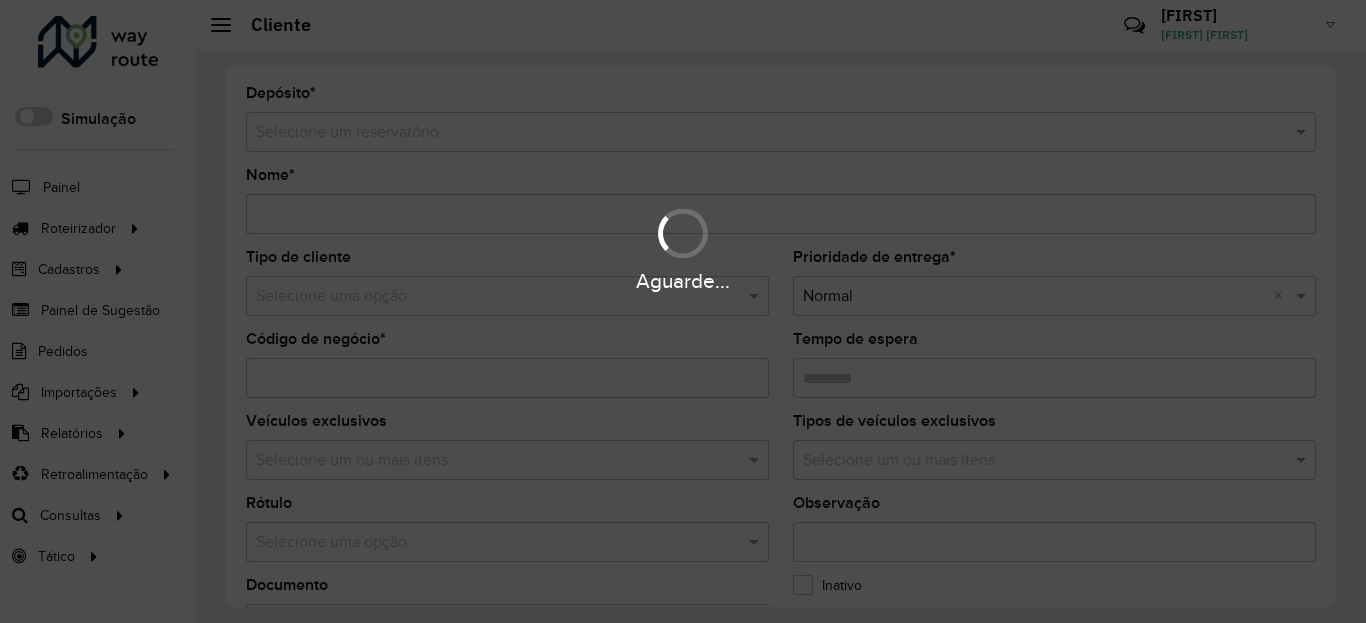 type on "**********" 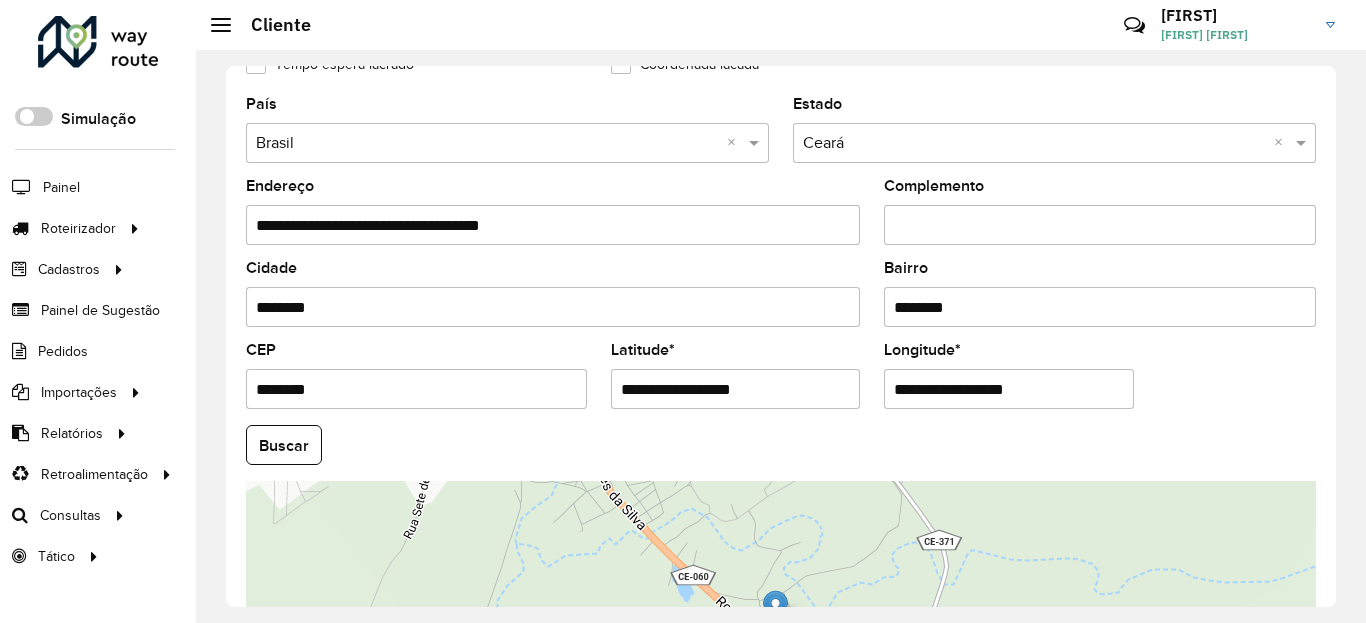 scroll, scrollTop: 720, scrollLeft: 0, axis: vertical 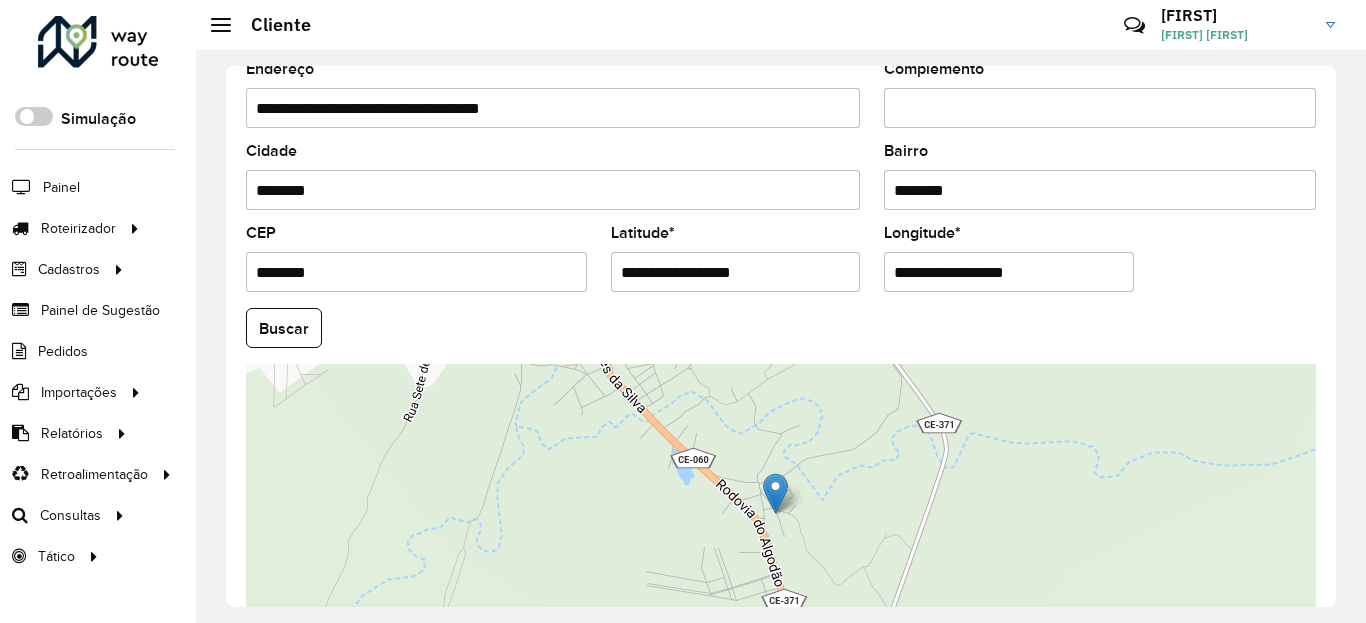 click on "**********" at bounding box center [736, 272] 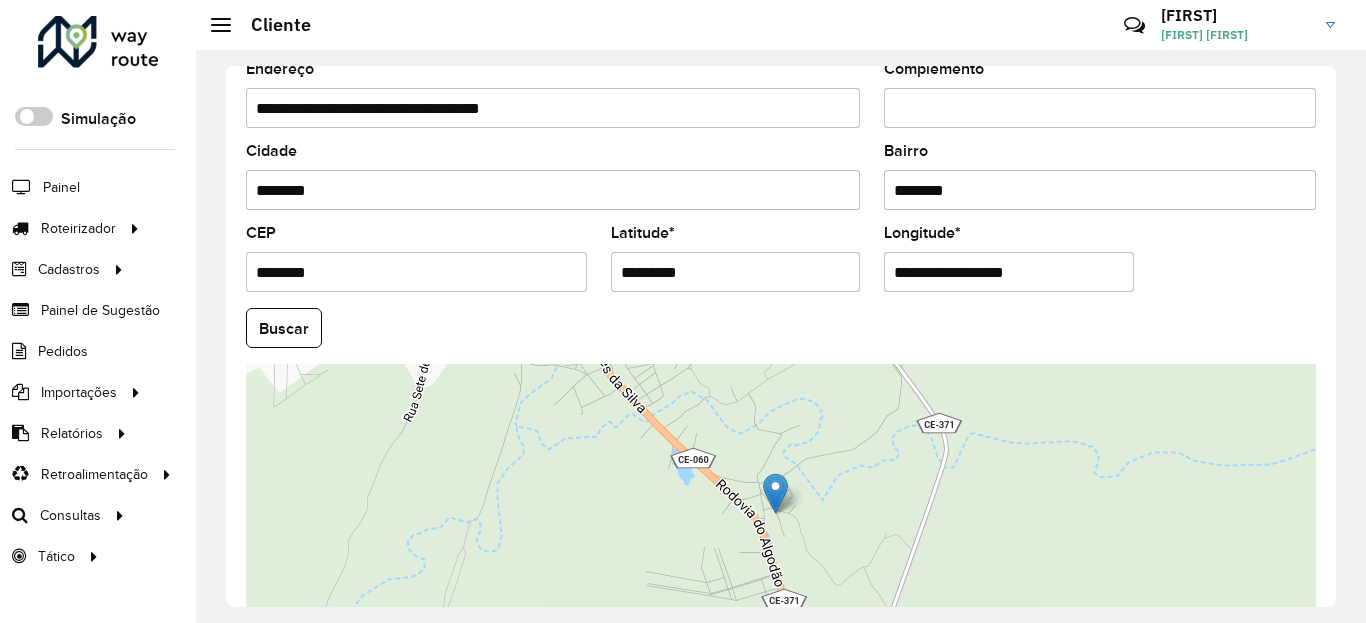 type on "*********" 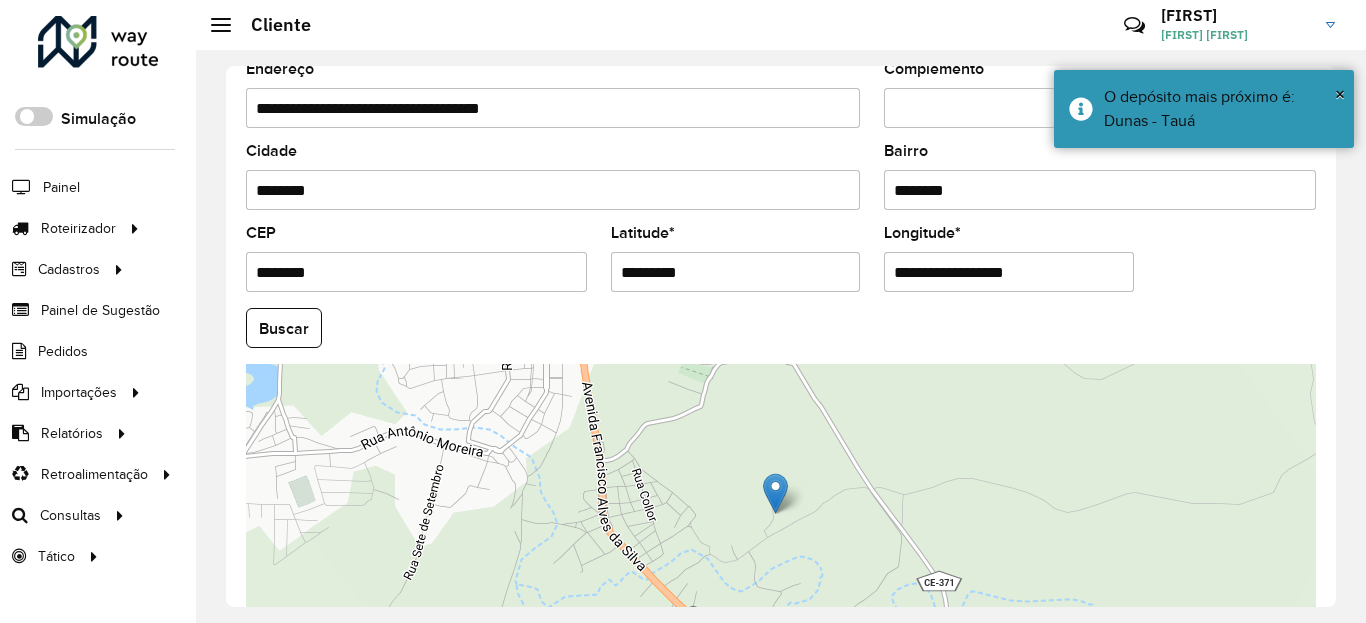click on "**********" at bounding box center [1009, 272] 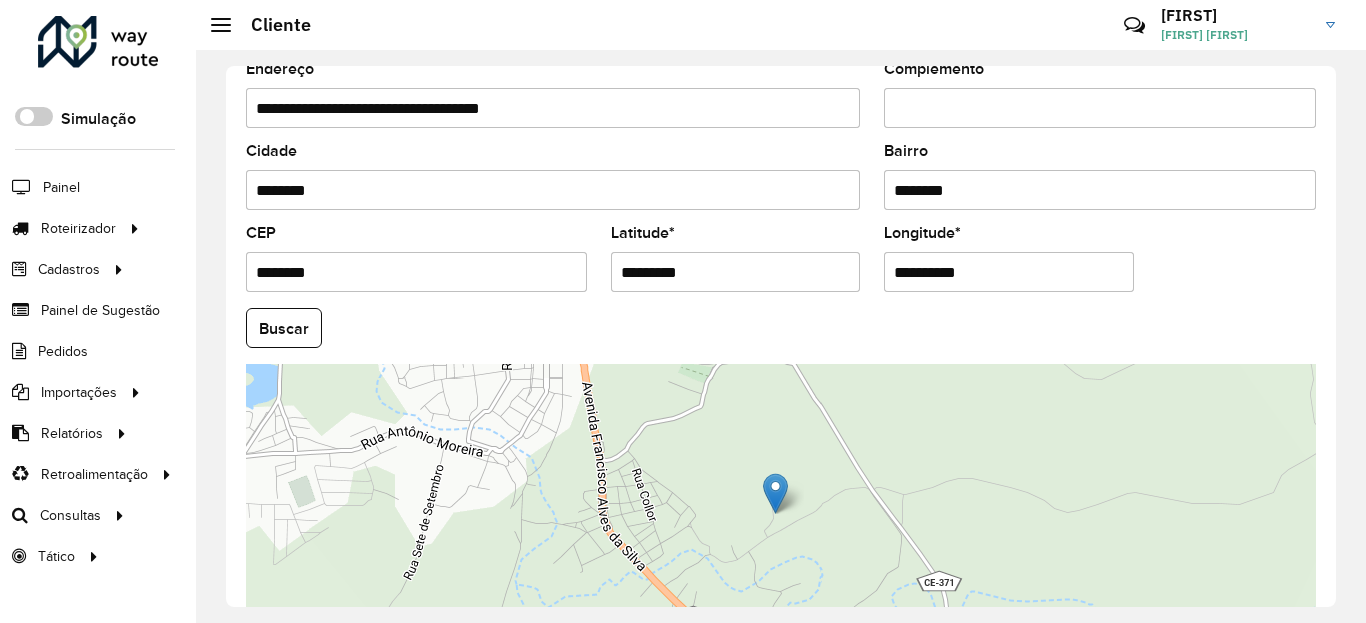 type on "**********" 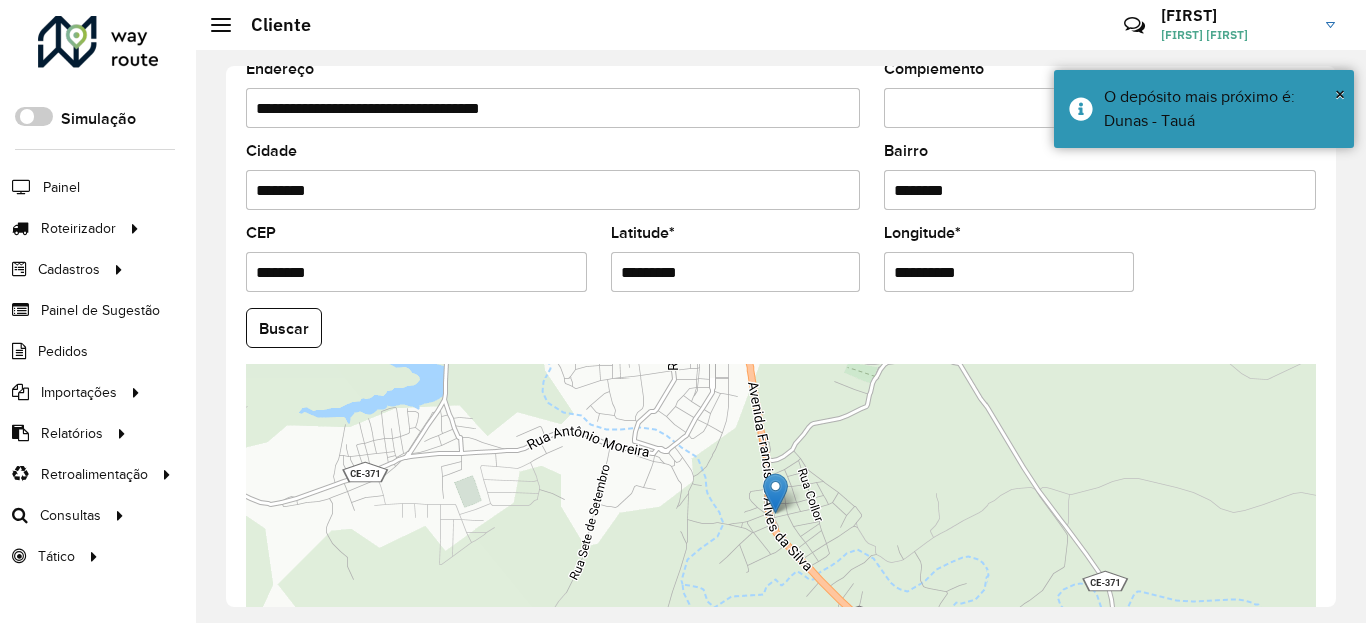 click on "**********" at bounding box center [1009, 272] 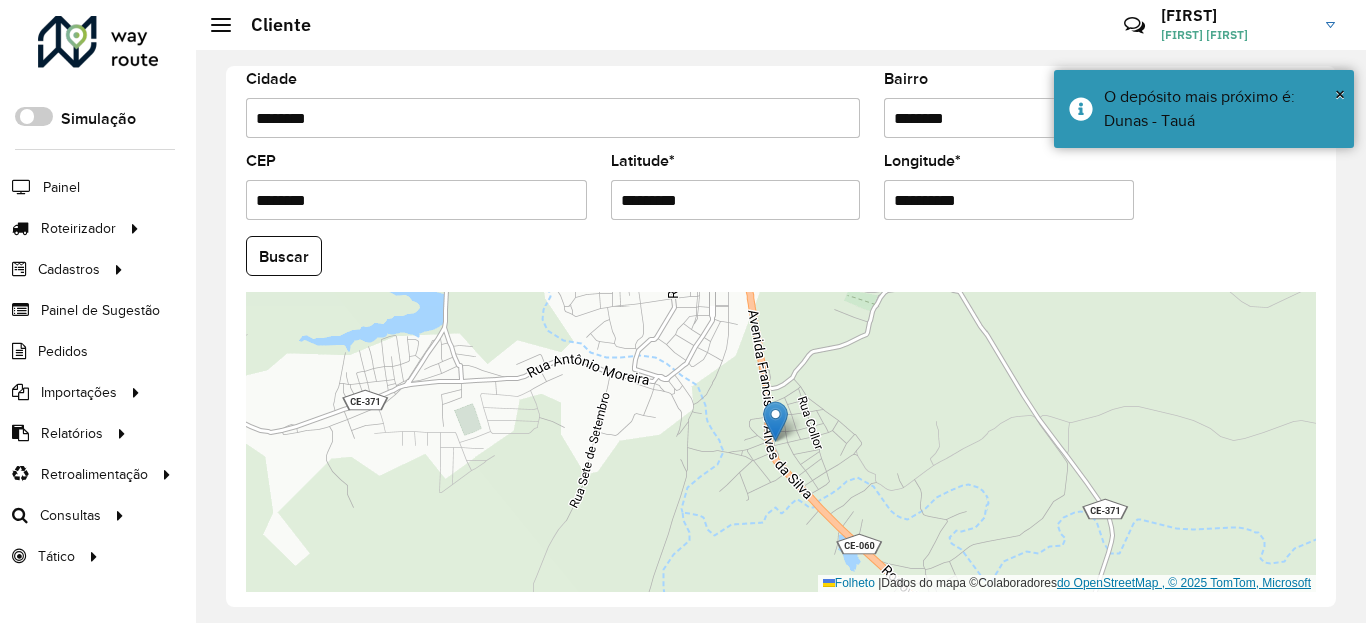 scroll, scrollTop: 867, scrollLeft: 0, axis: vertical 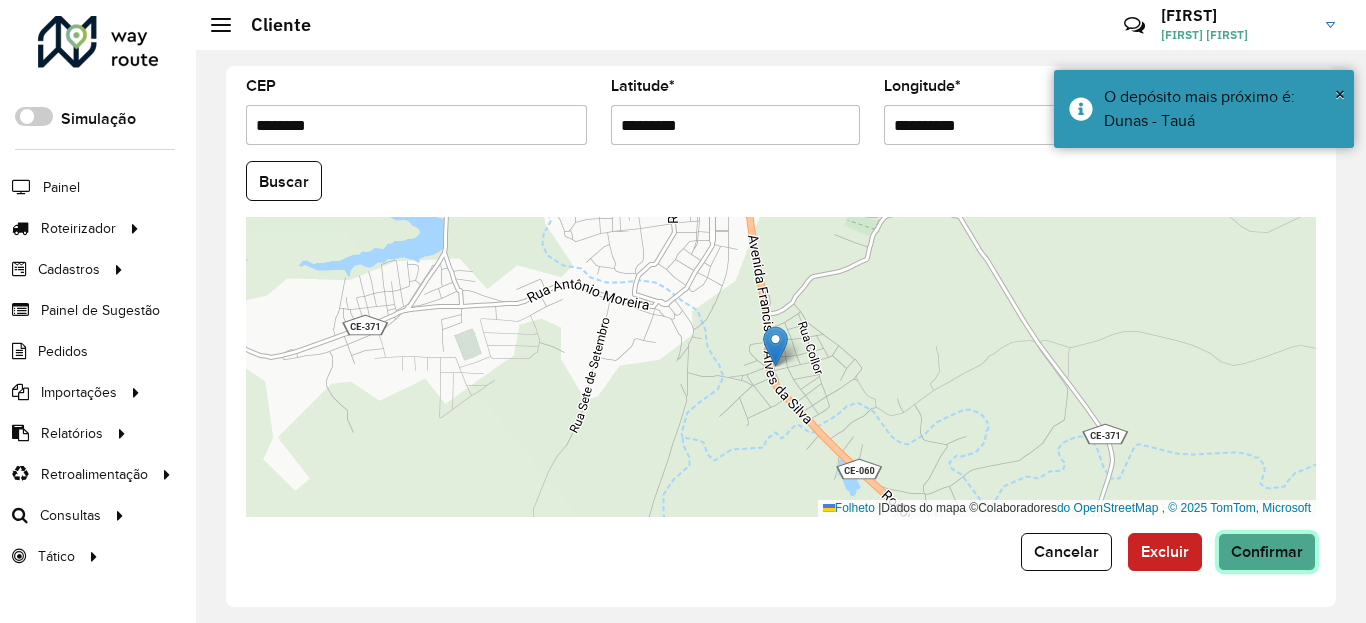click on "Confirmar" 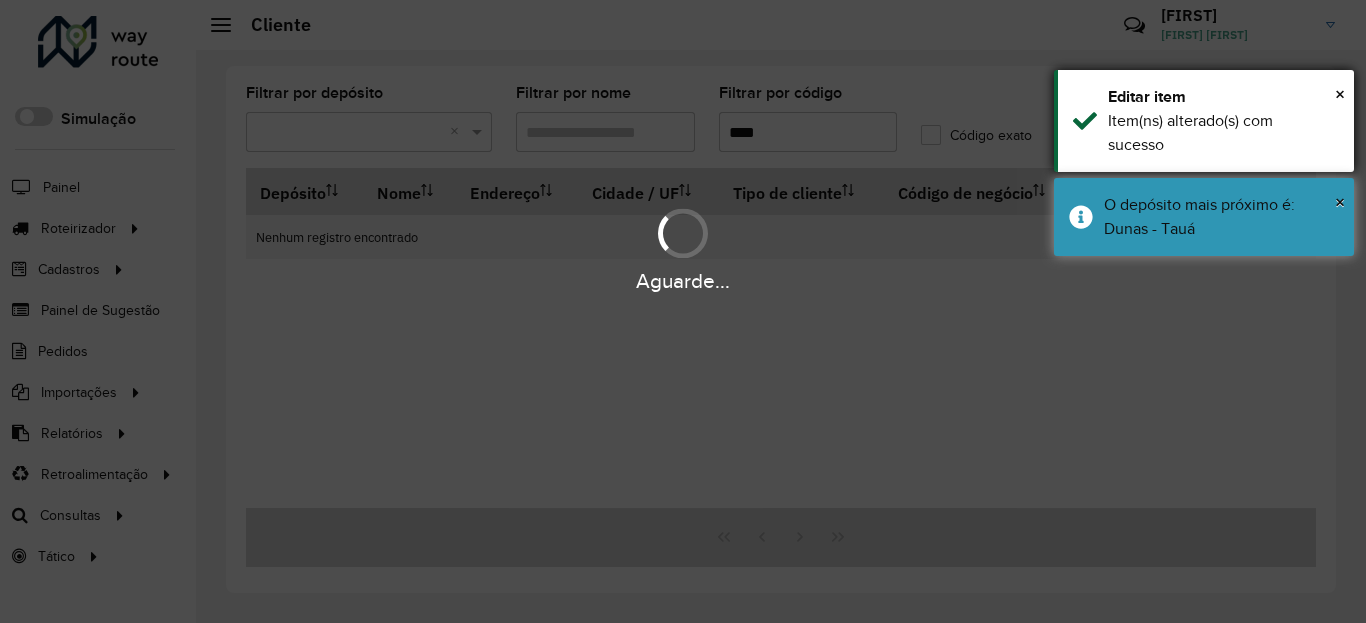 click on "O depósito mais próximo é: Dunas - Tauá" at bounding box center [1199, 216] 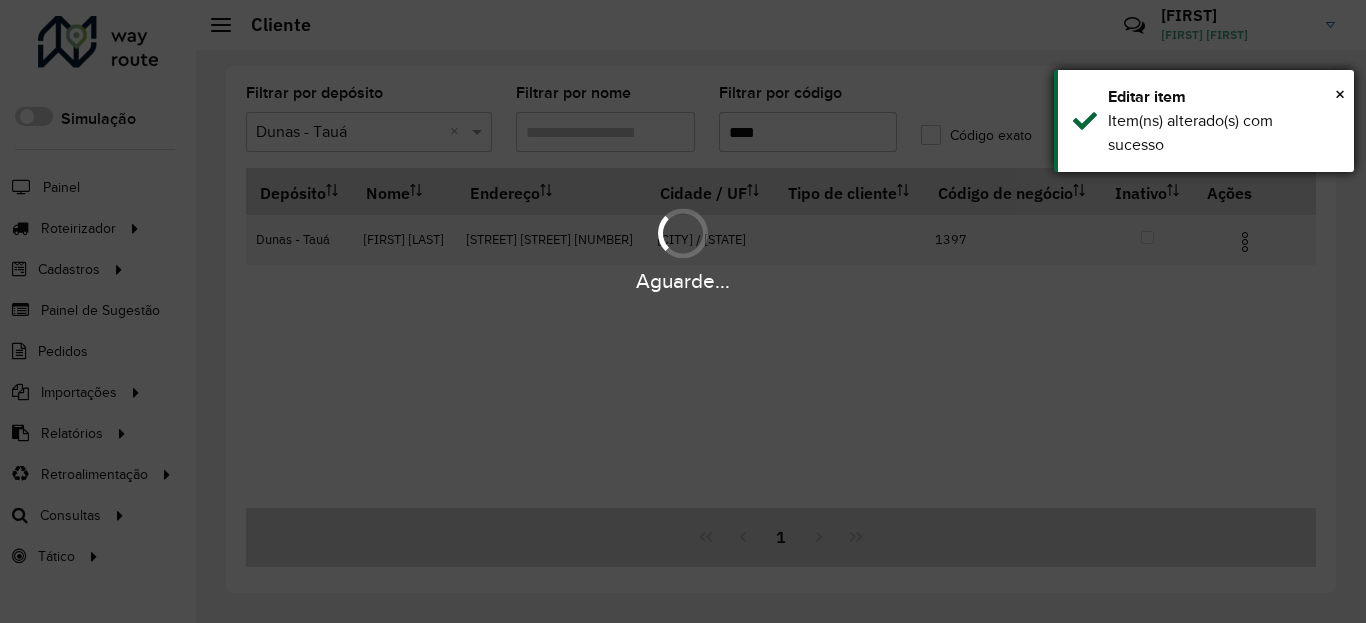 click on "Item(ns) alterado(s) com sucesso" at bounding box center [1190, 132] 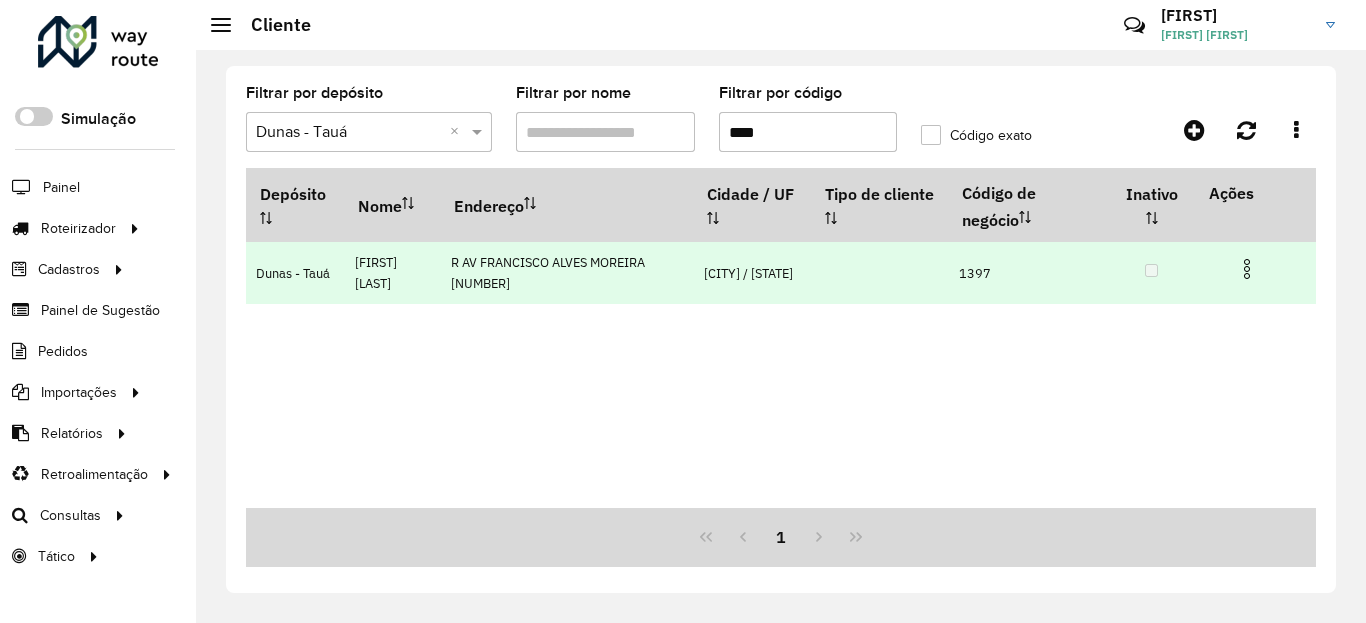 click at bounding box center (1247, 269) 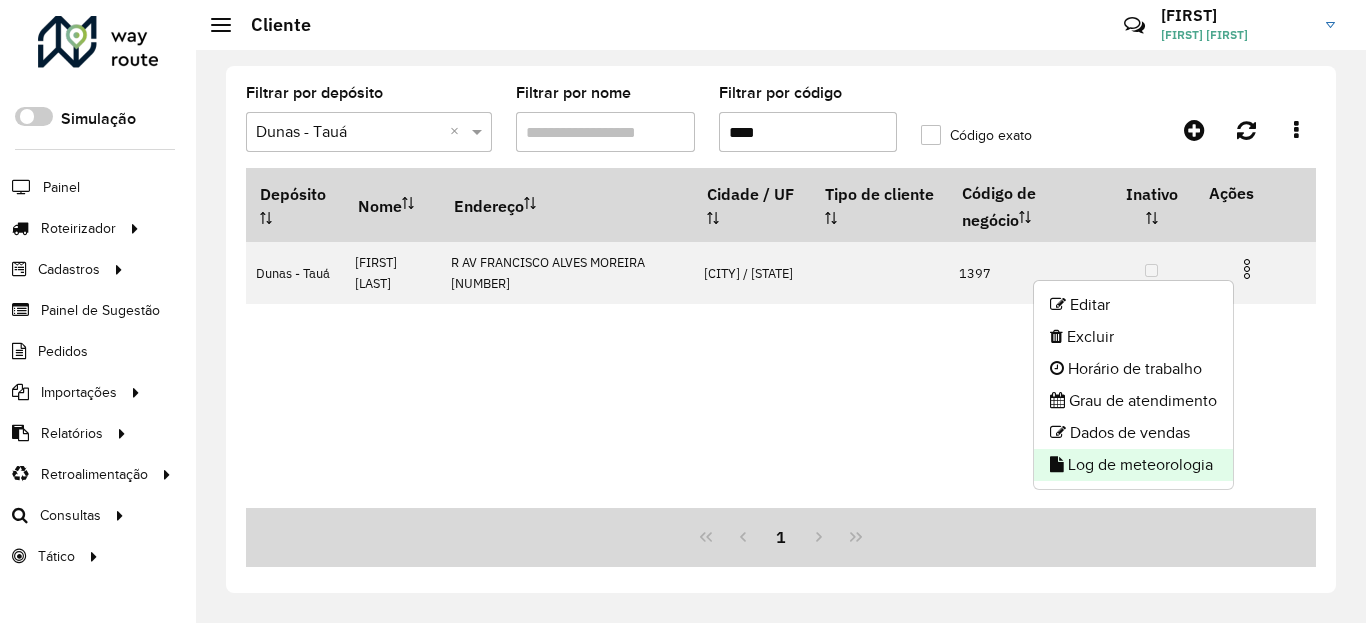 click on "Log de meteorologia" 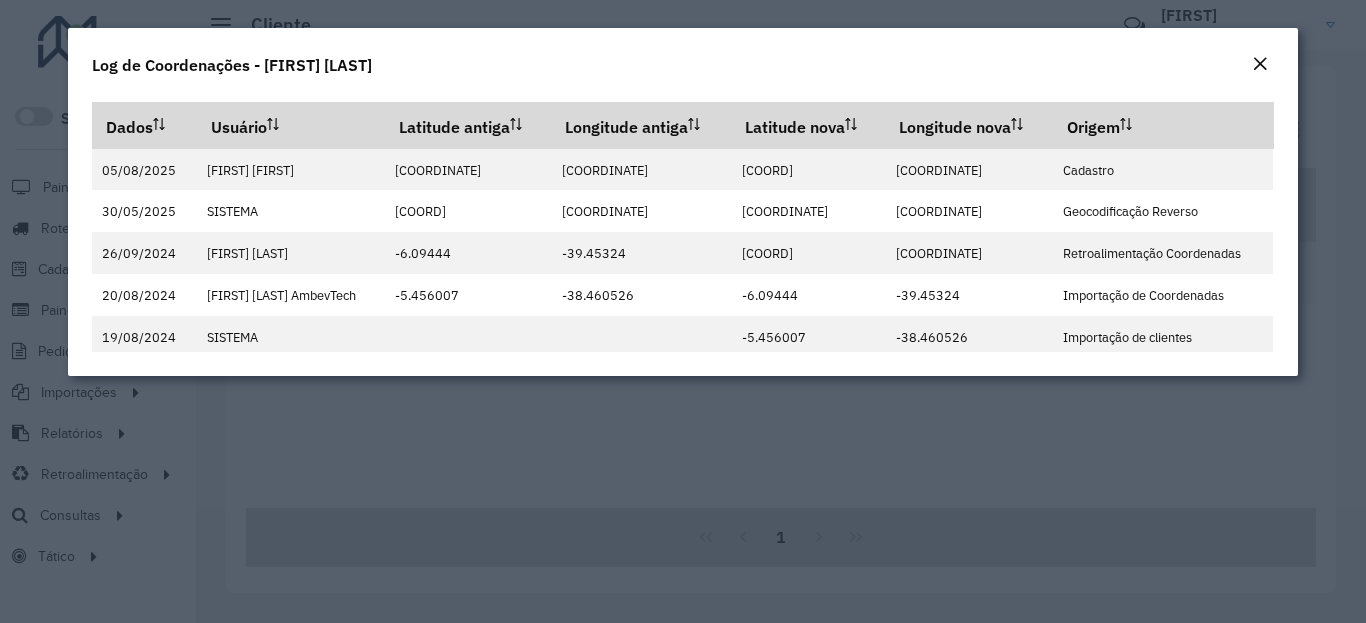 click 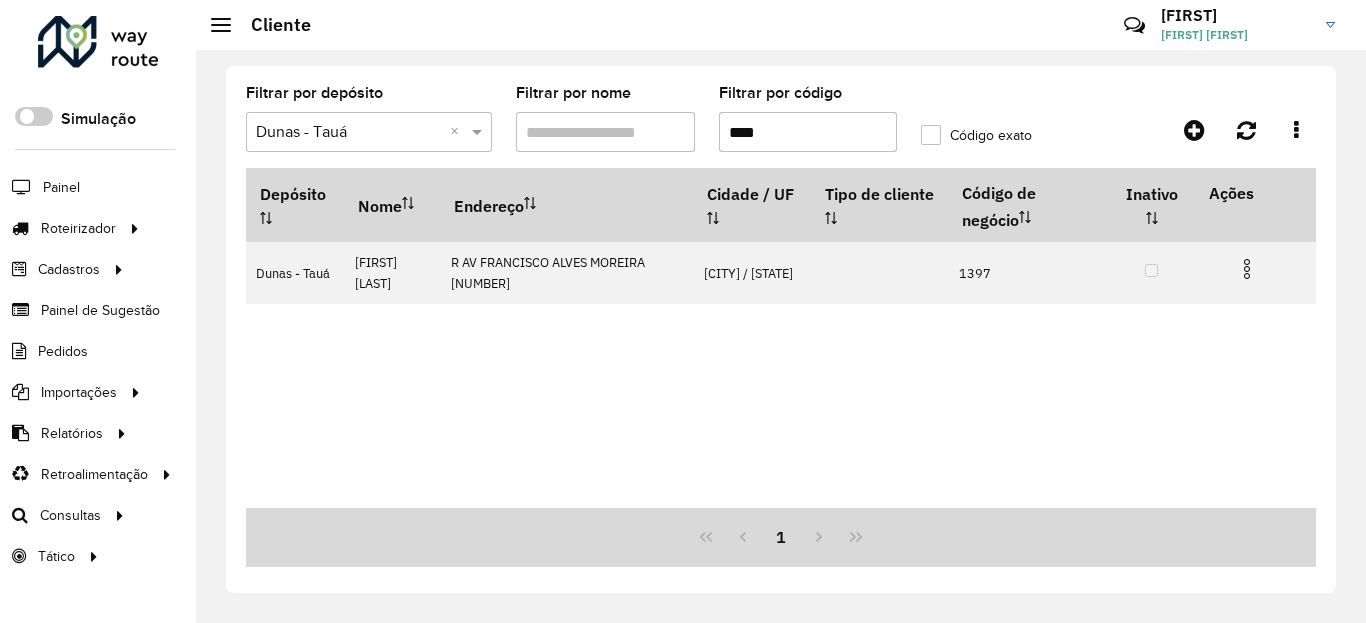click on "****" at bounding box center (808, 132) 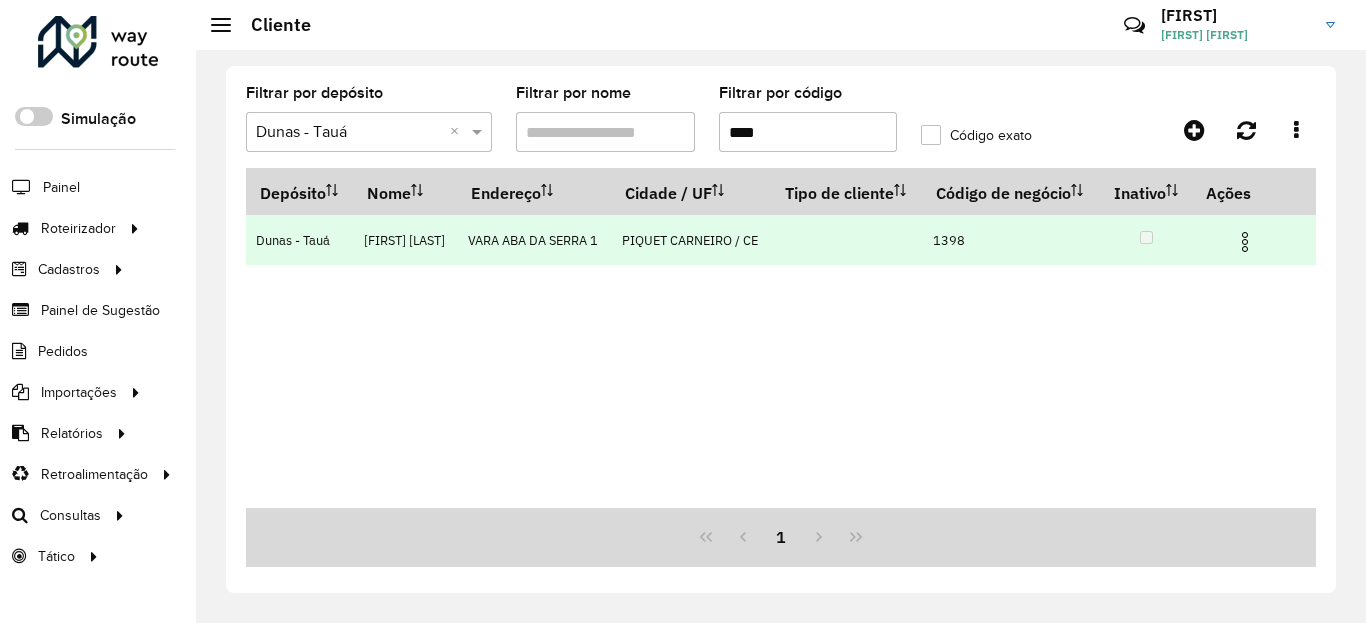 type on "****" 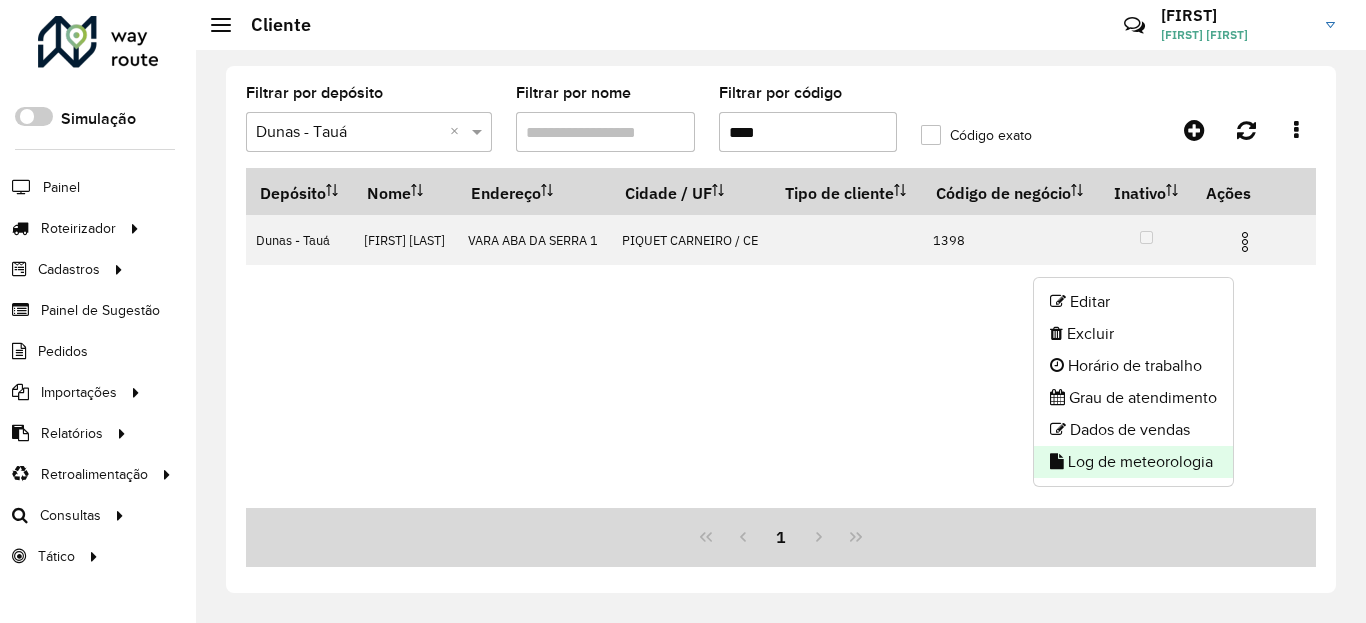 click on "Log de meteorologia" 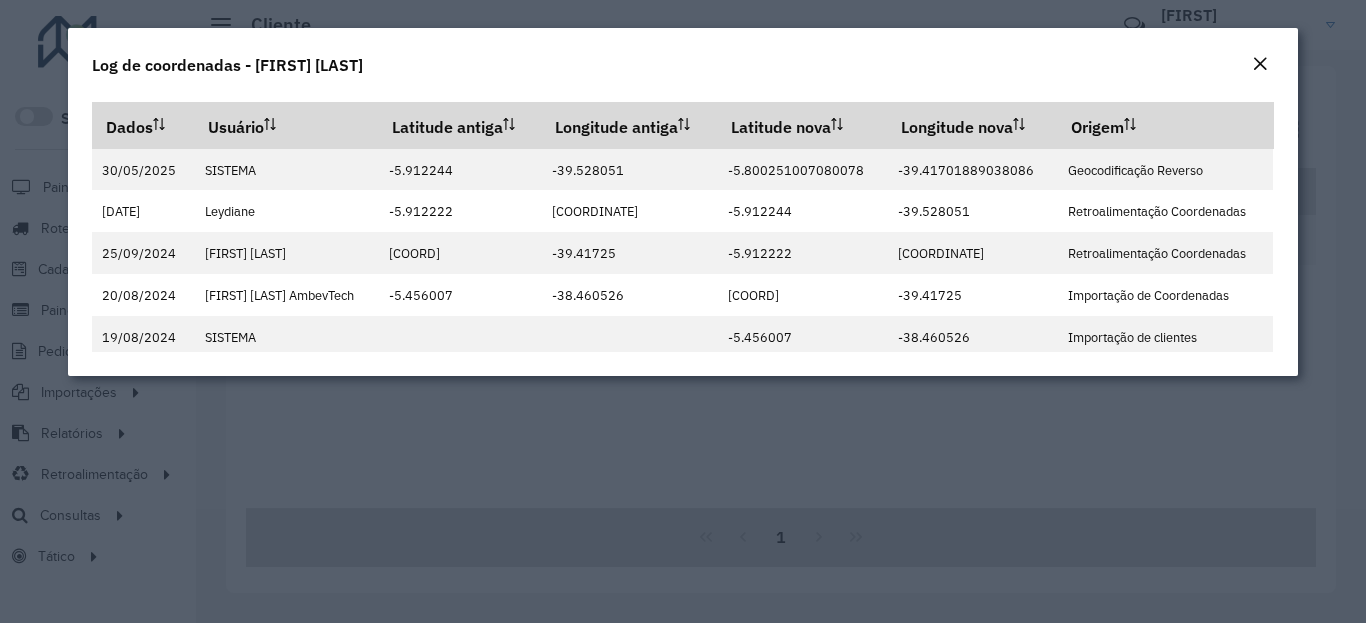 click 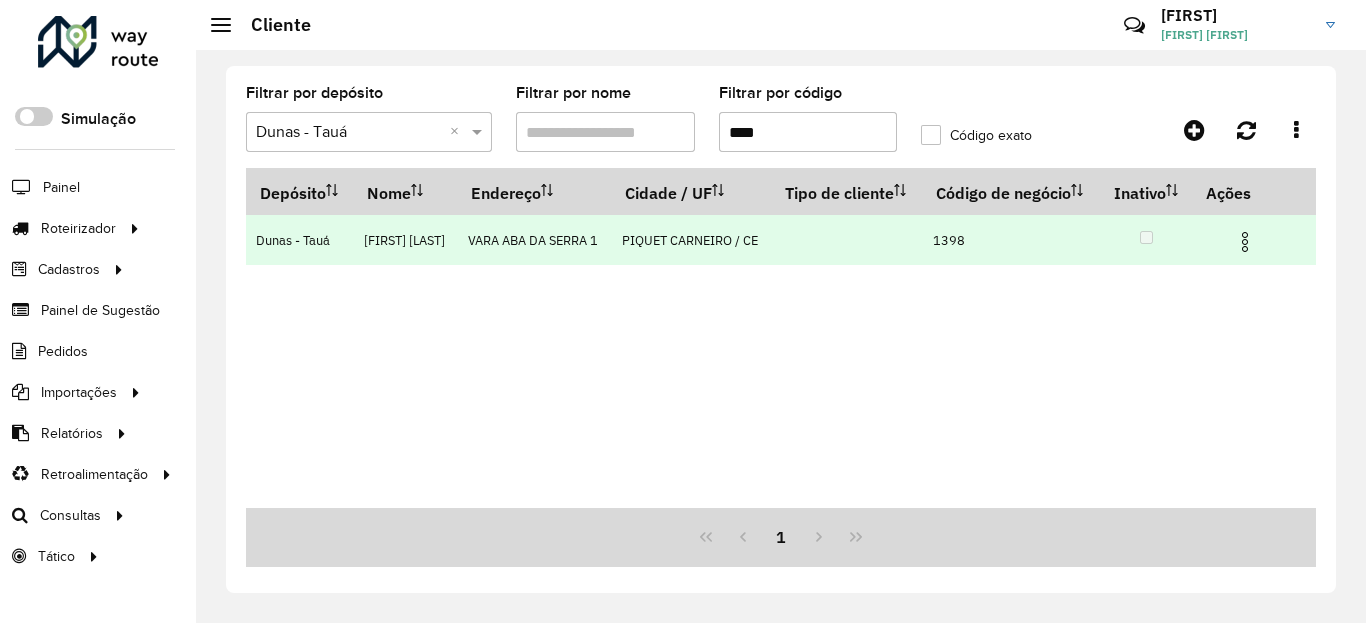 click at bounding box center (1245, 242) 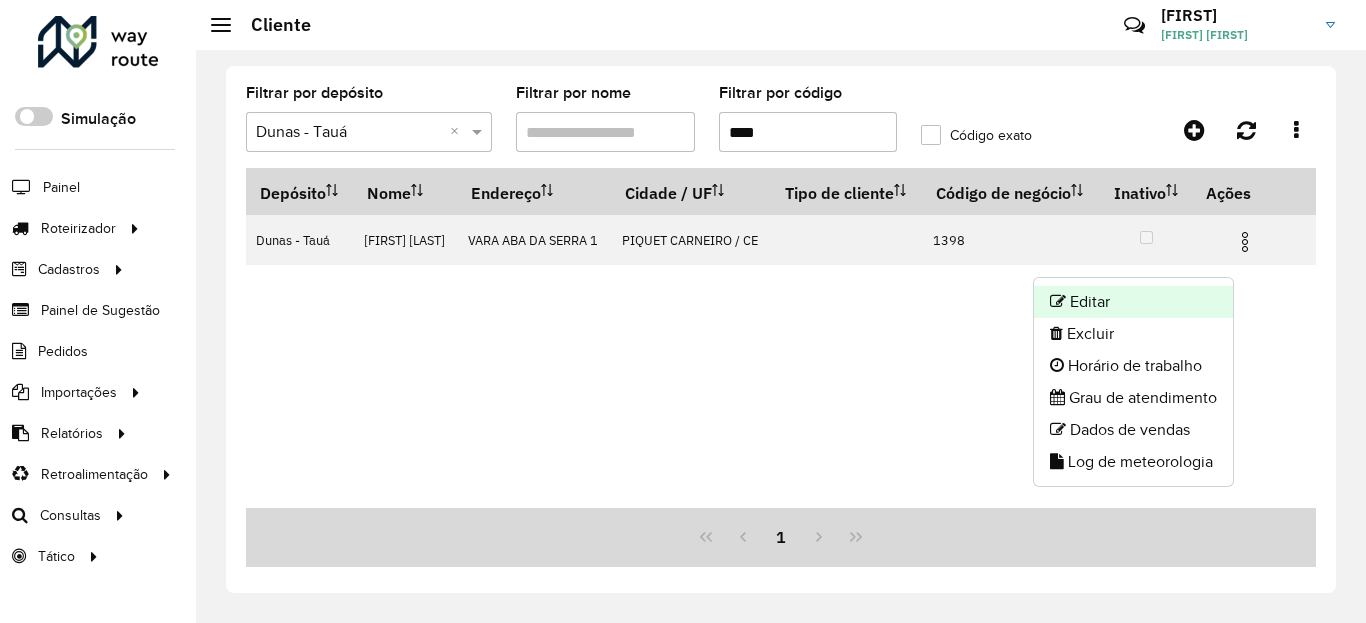 click on "Editar" 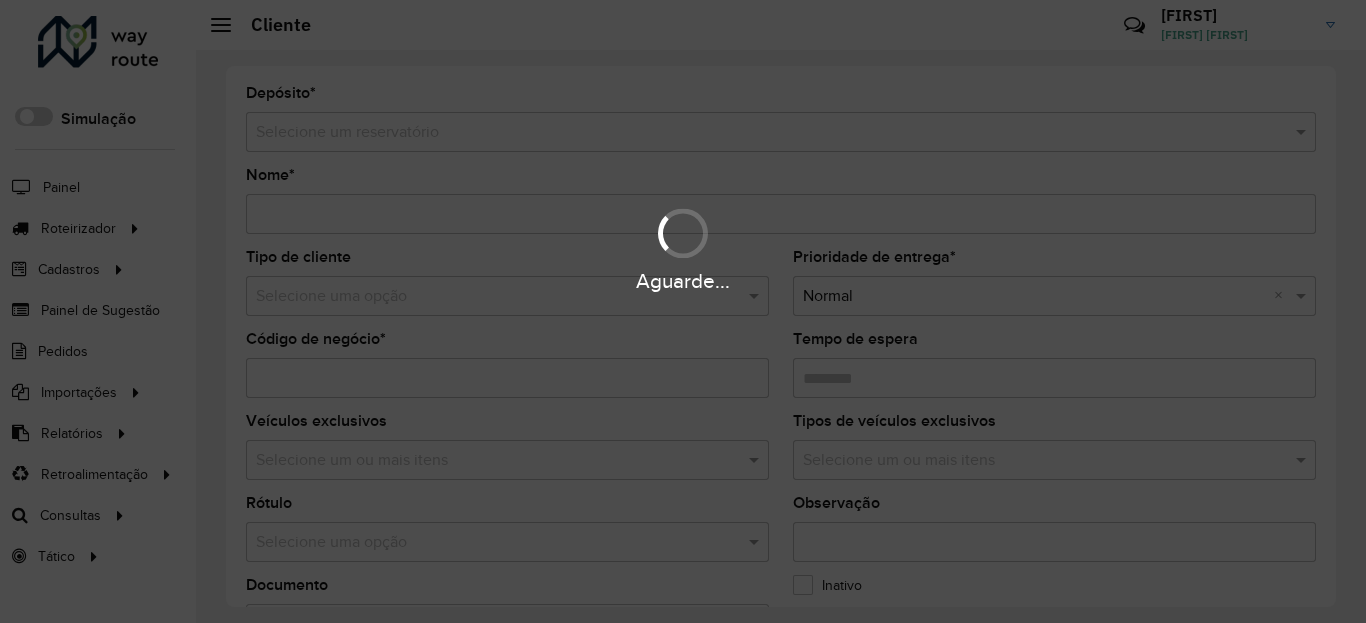 type on "**********" 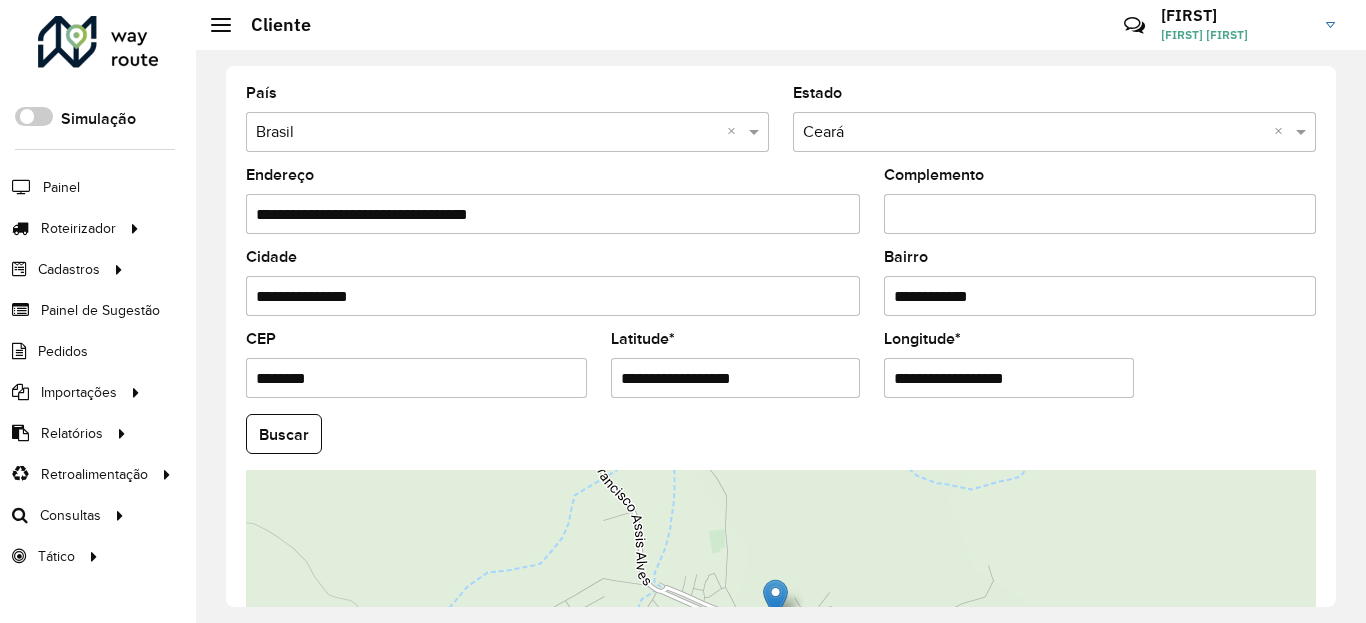 scroll, scrollTop: 867, scrollLeft: 0, axis: vertical 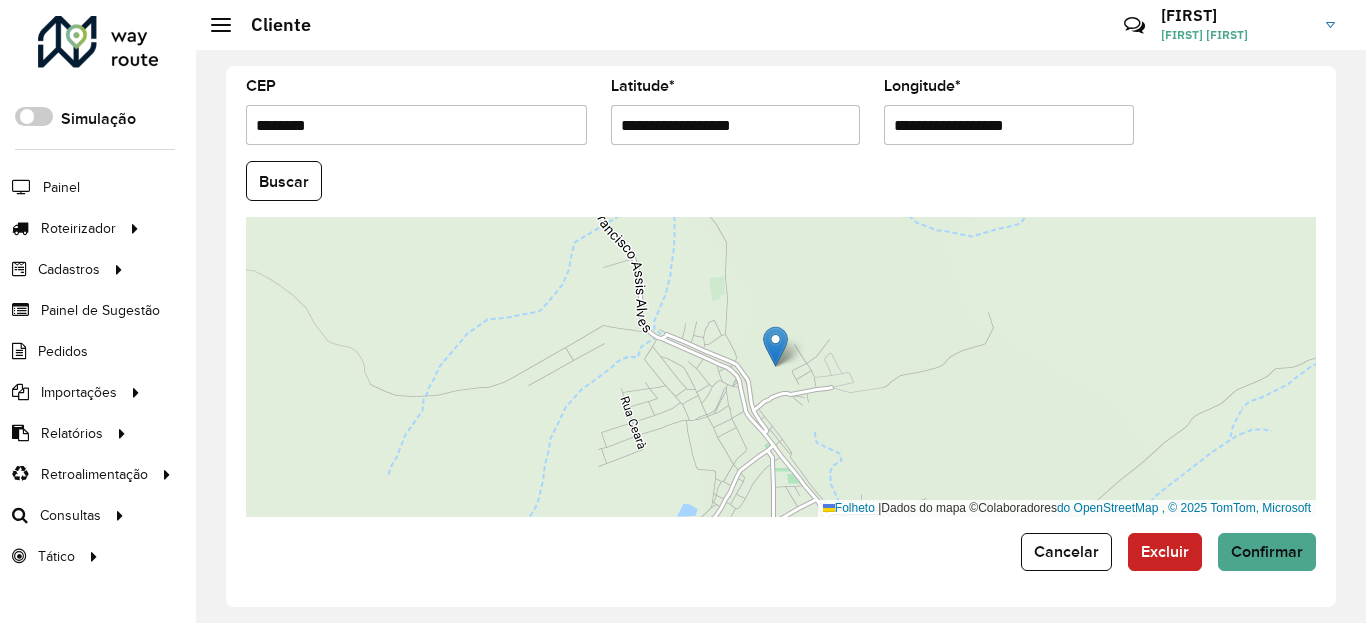 click on "**********" at bounding box center (736, 125) 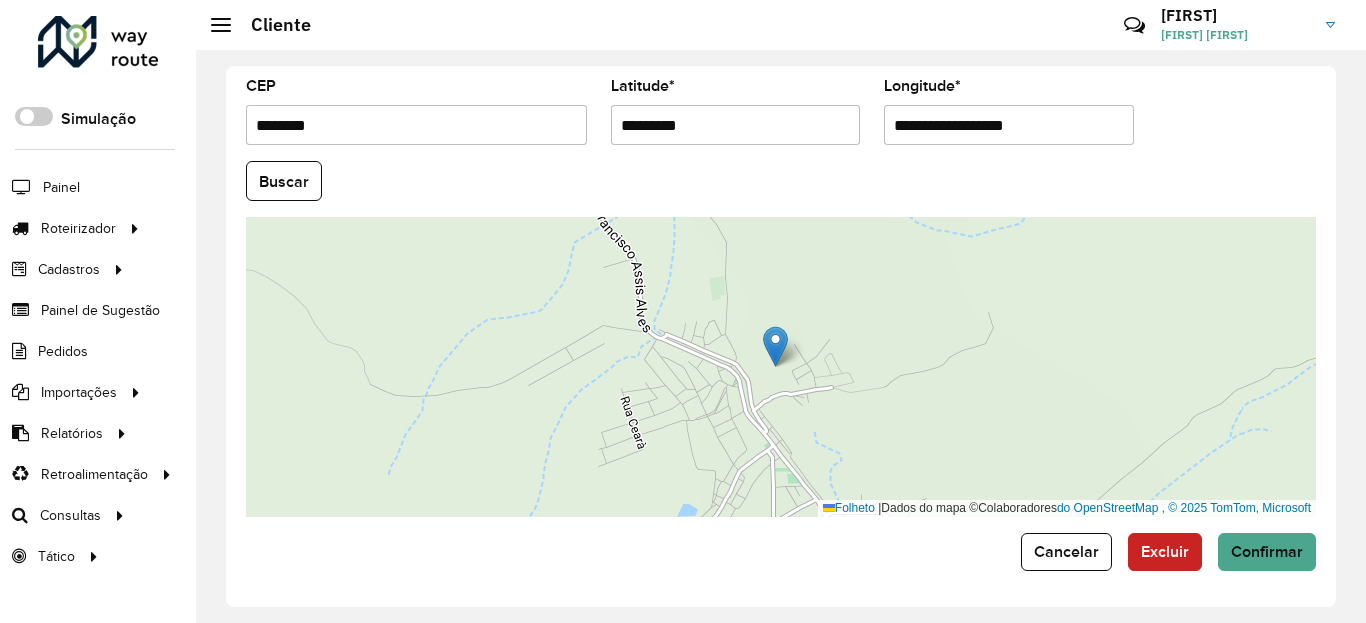 type on "*********" 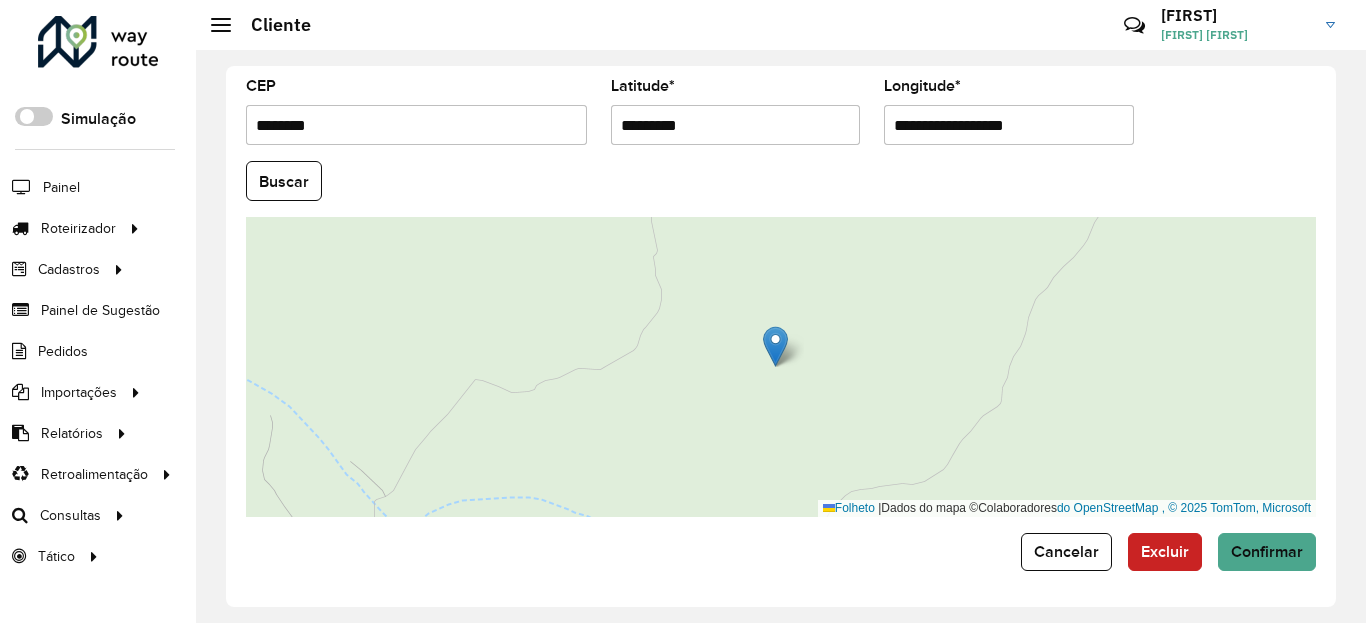 click on "**********" at bounding box center (1009, 125) 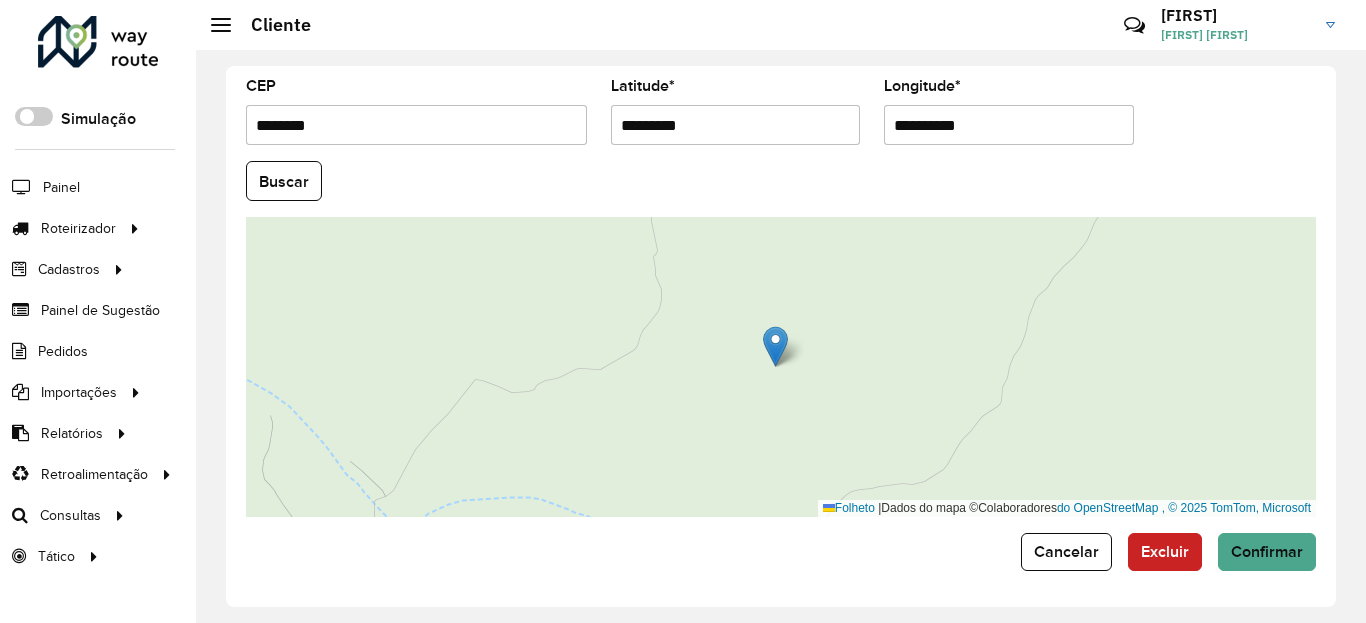 type on "**********" 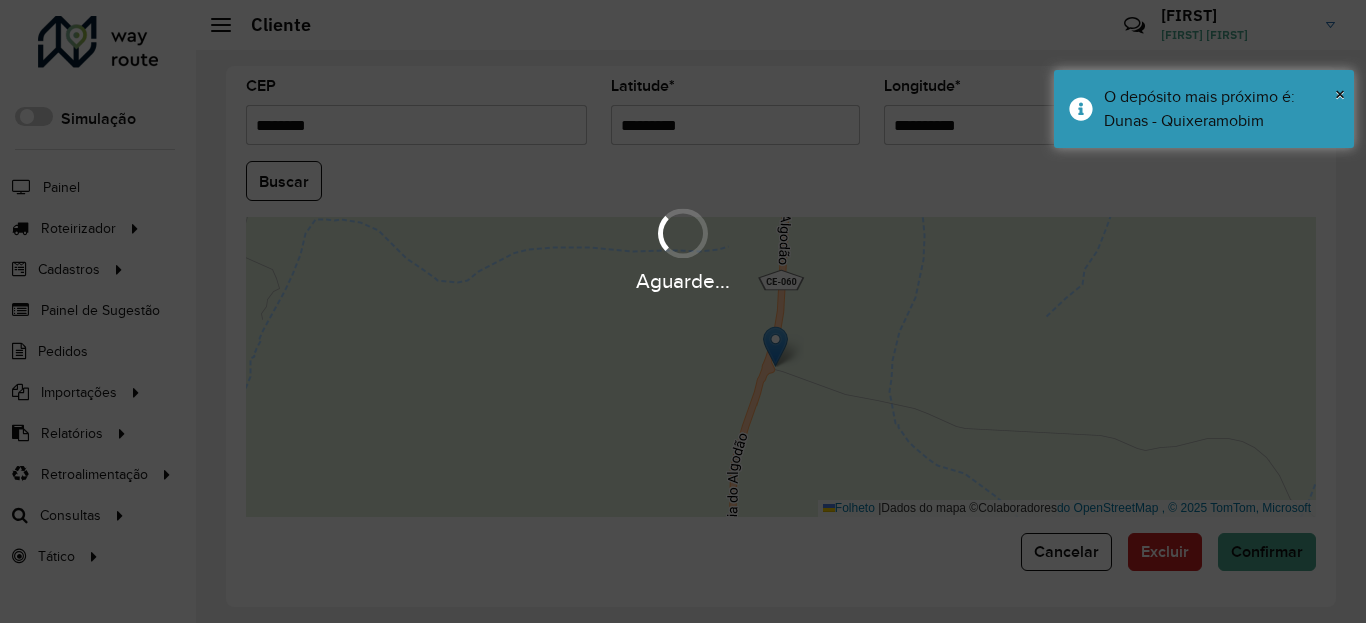 click on "Aguarde..." at bounding box center [683, 311] 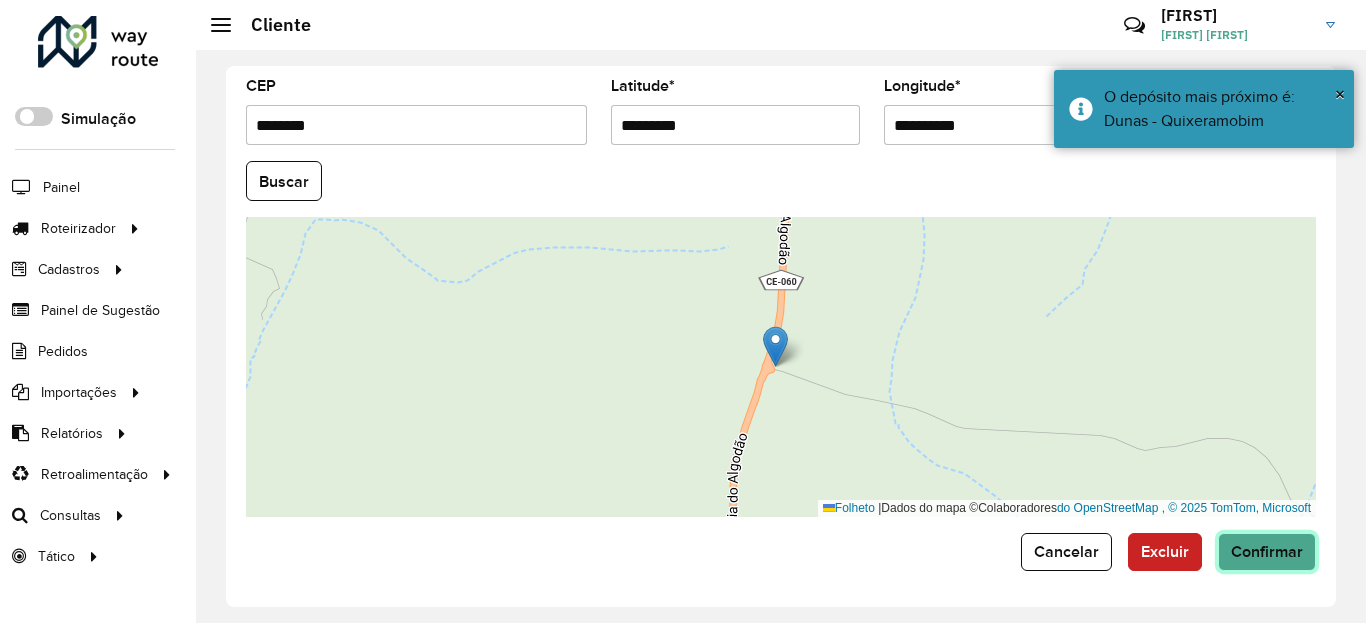 click on "Confirmar" 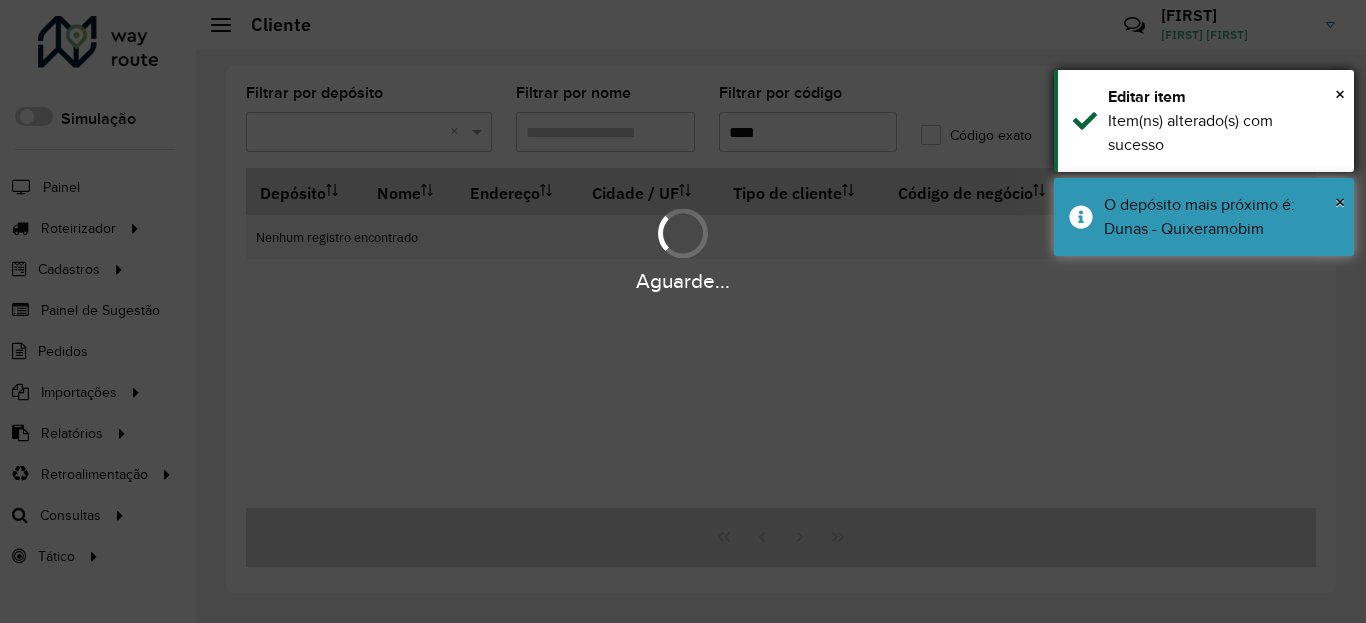 click on "× O depósito mais próximo é: Dunas - Quixeramobim" at bounding box center (1204, 217) 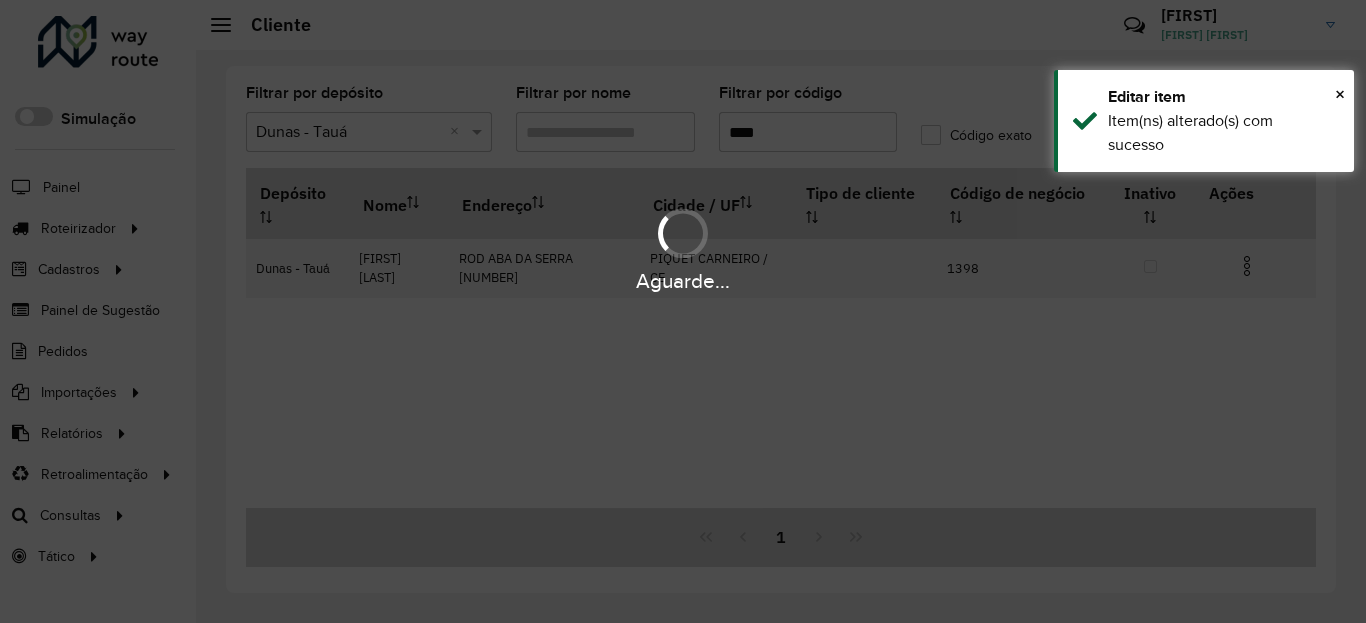 click on "Item(ns) alterado(s) com sucesso" at bounding box center (1190, 132) 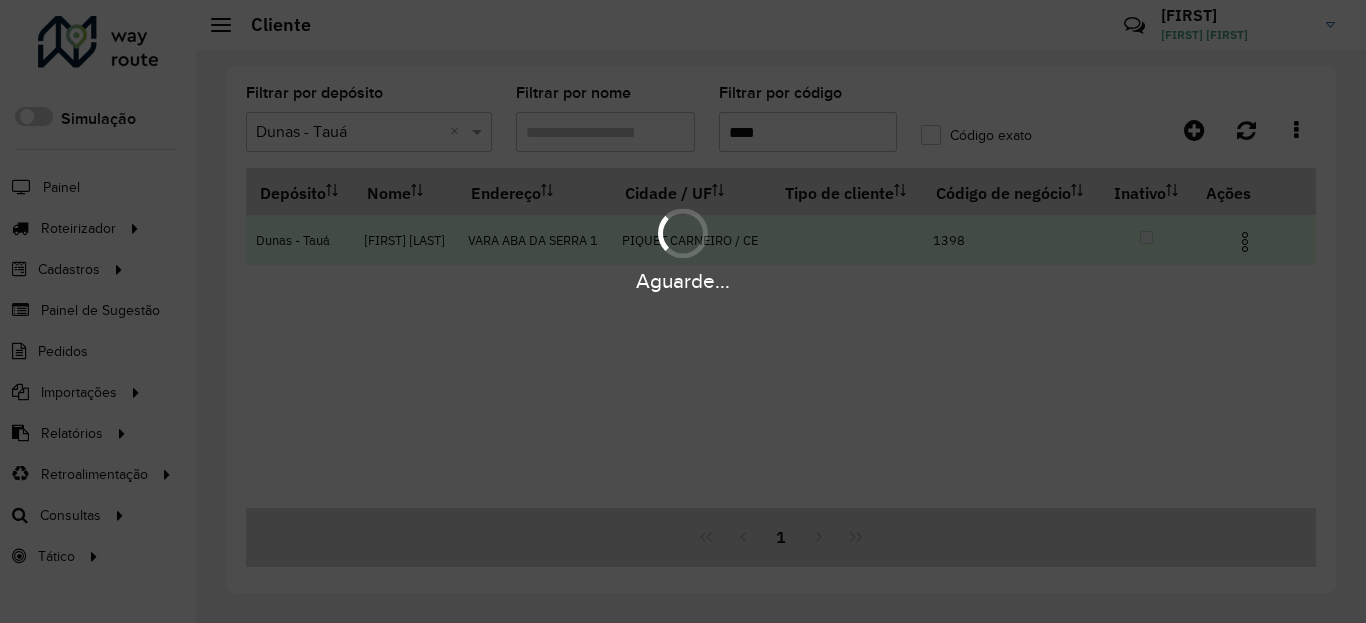 click at bounding box center (1245, 242) 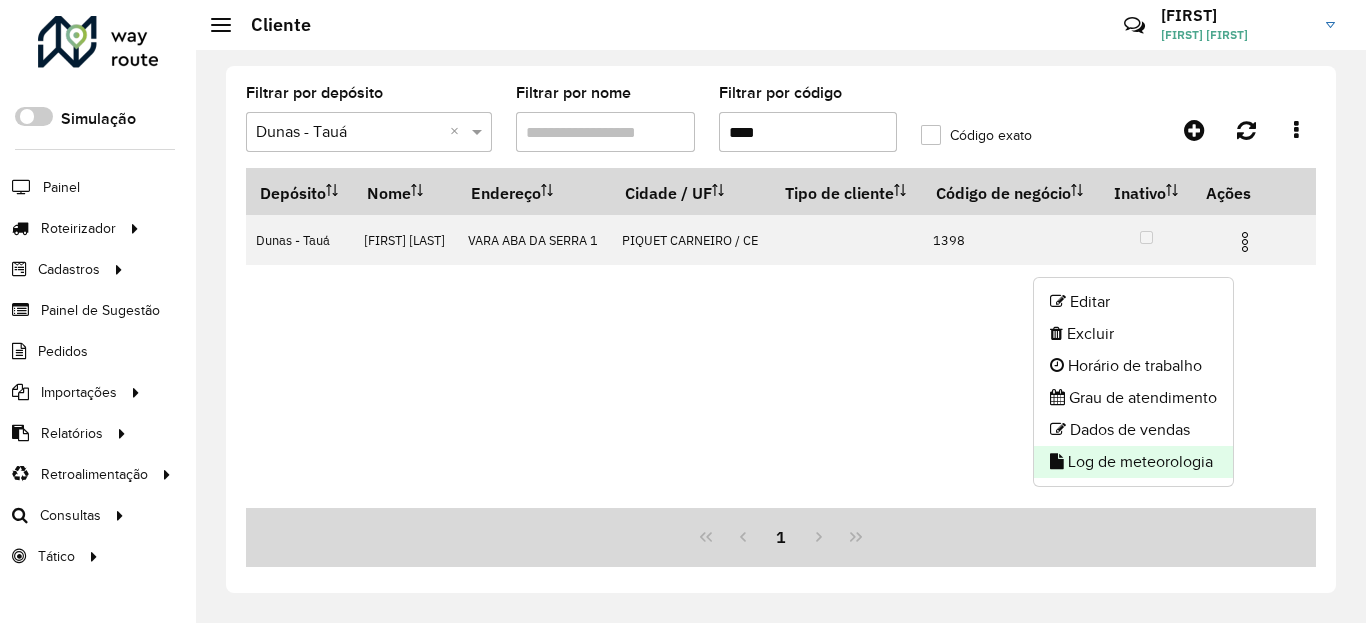 click on "Log de meteorologia" 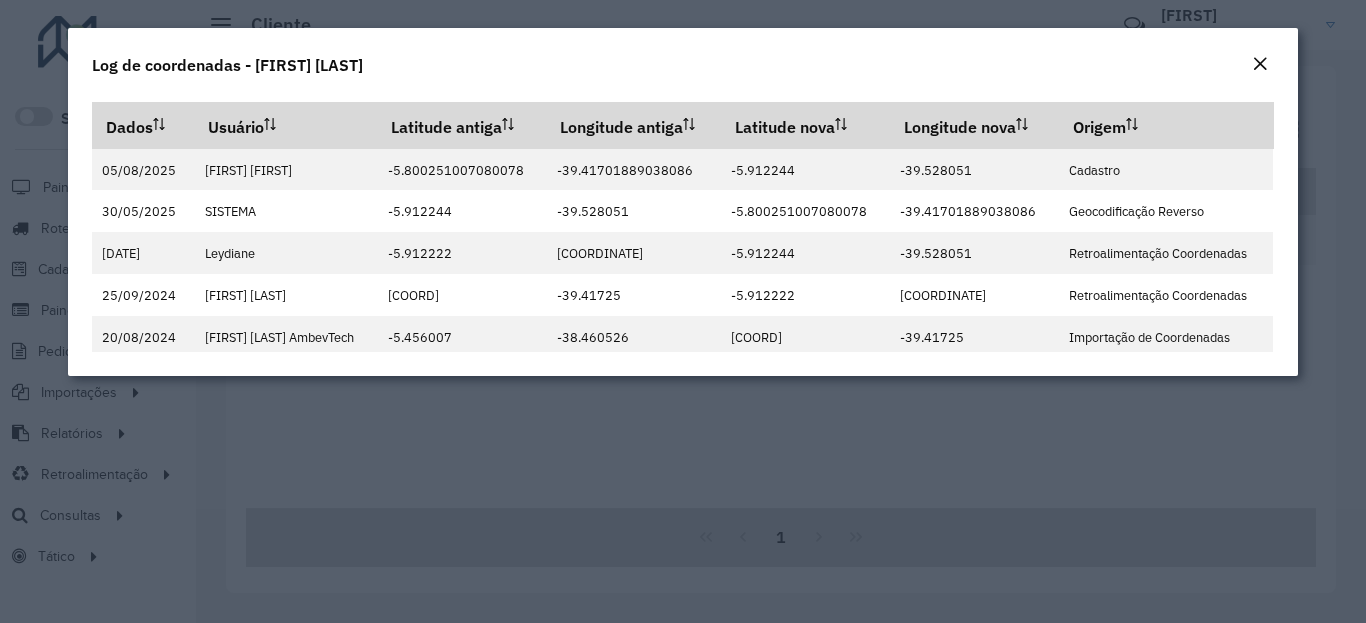 click on "Log de coordenadas - [FIRST] [LAST]" 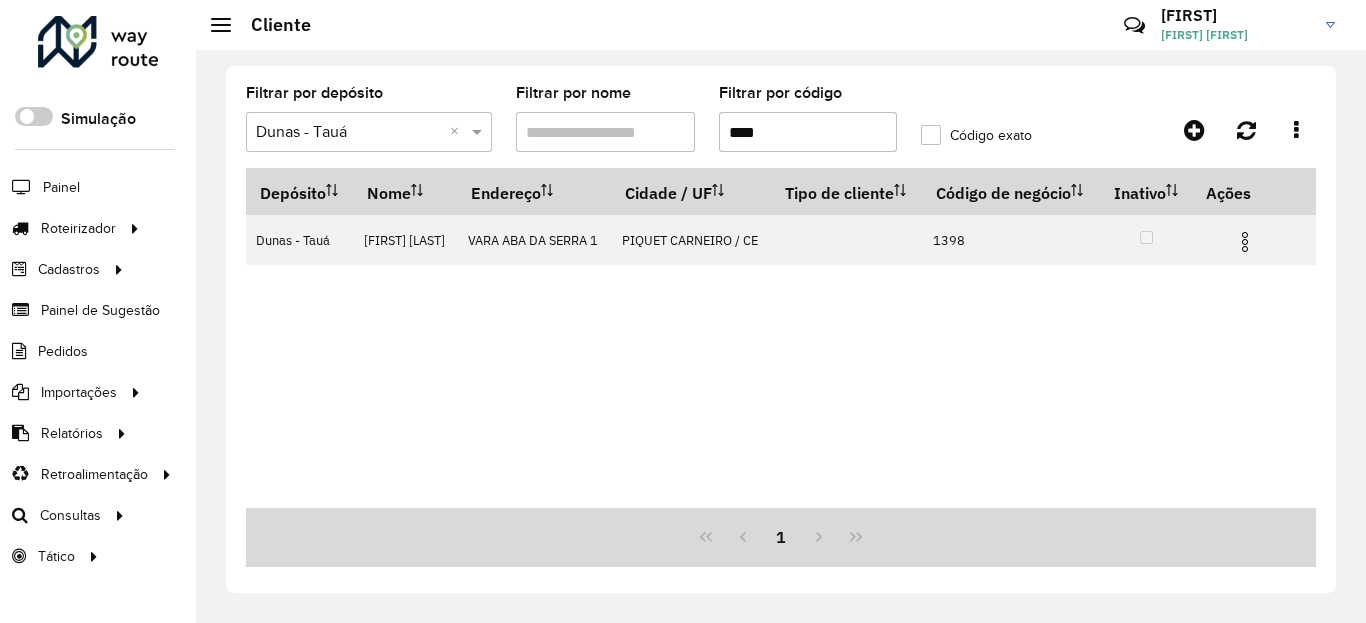 click on "****" at bounding box center [808, 132] 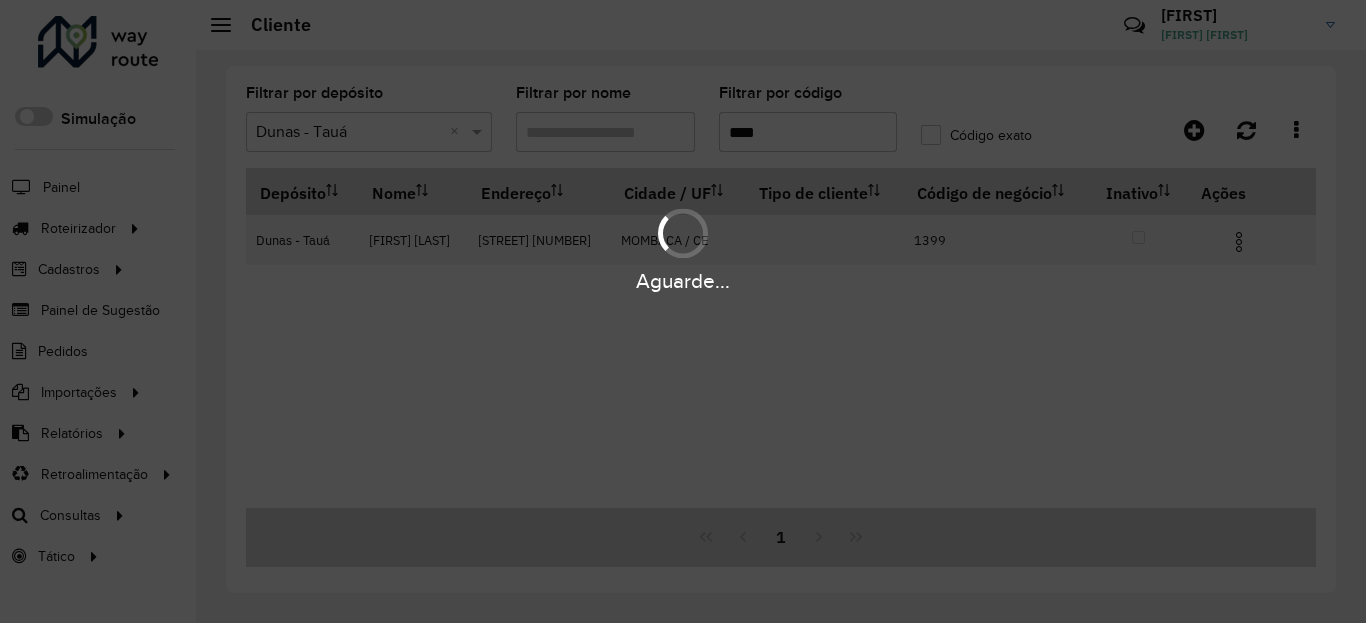 type on "****" 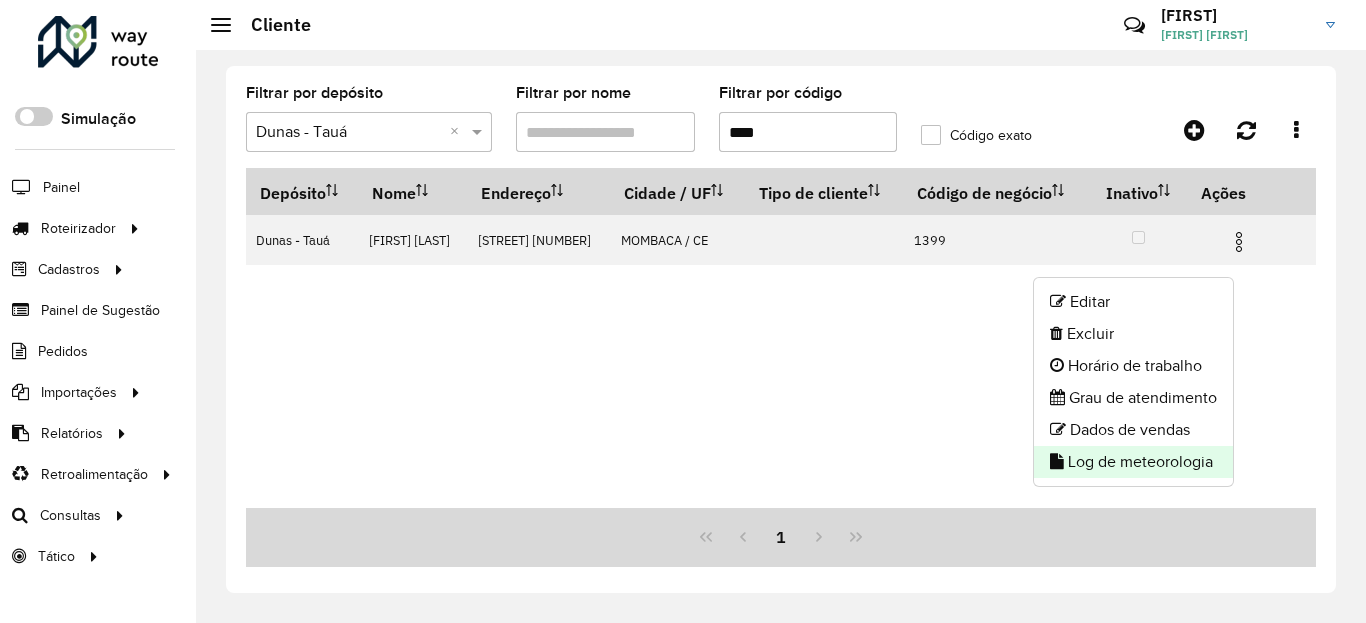 click on "Log de meteorologia" 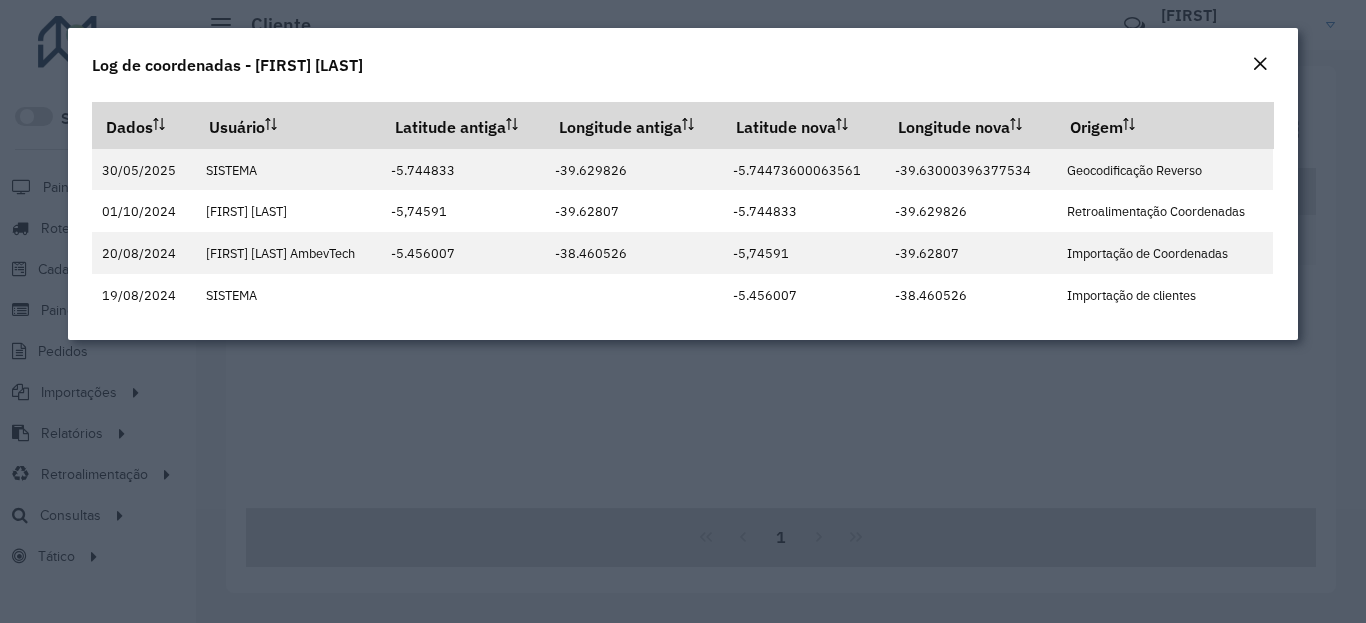 click 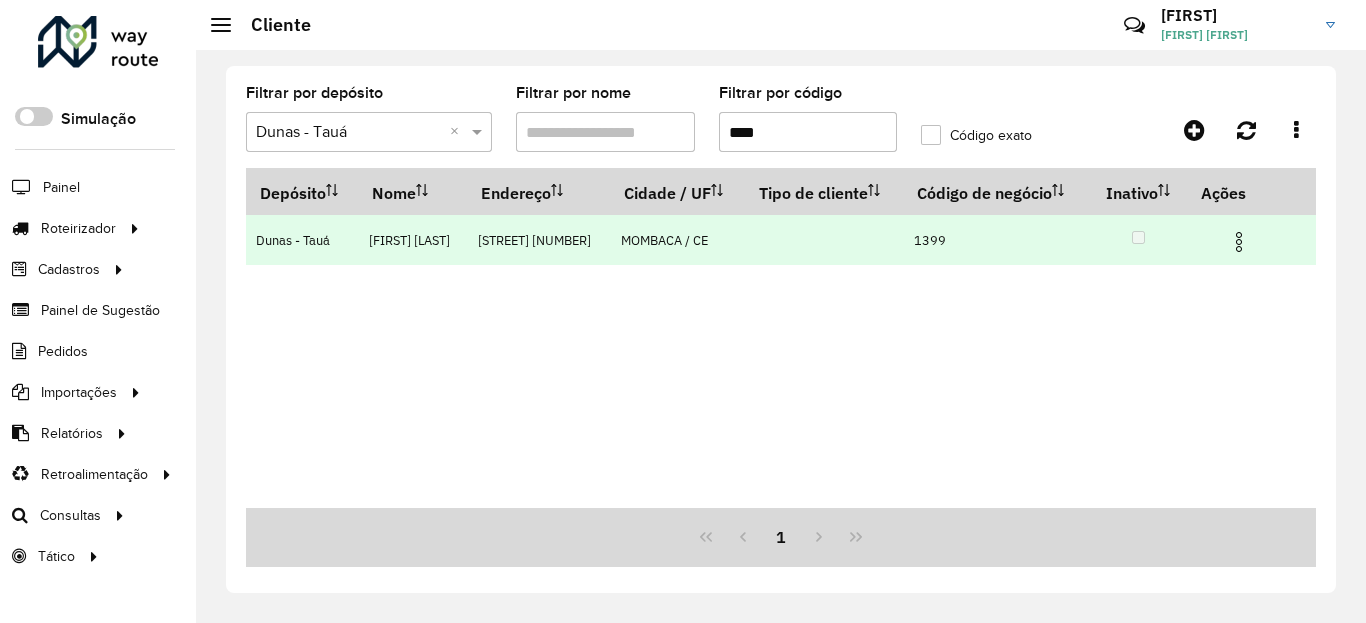 click at bounding box center (1239, 242) 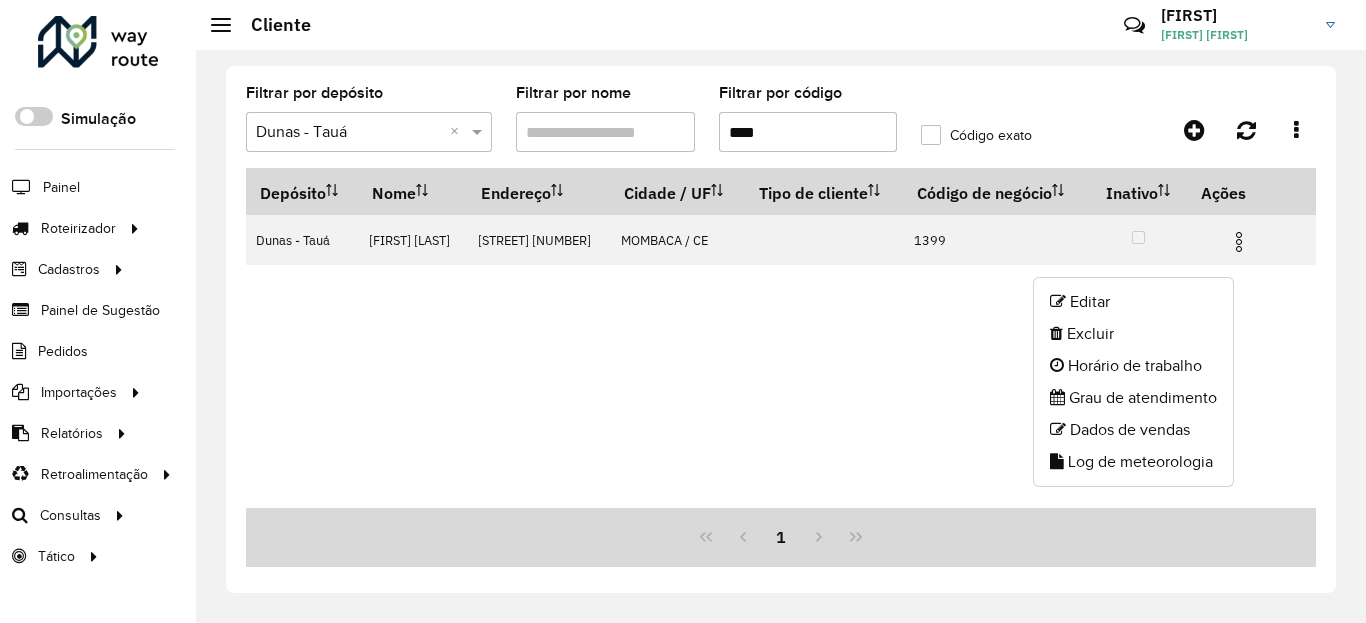 click on "Editar Excluir Horário de trabalho Grau de atendimento Dados de vendas Log de meteorologia" 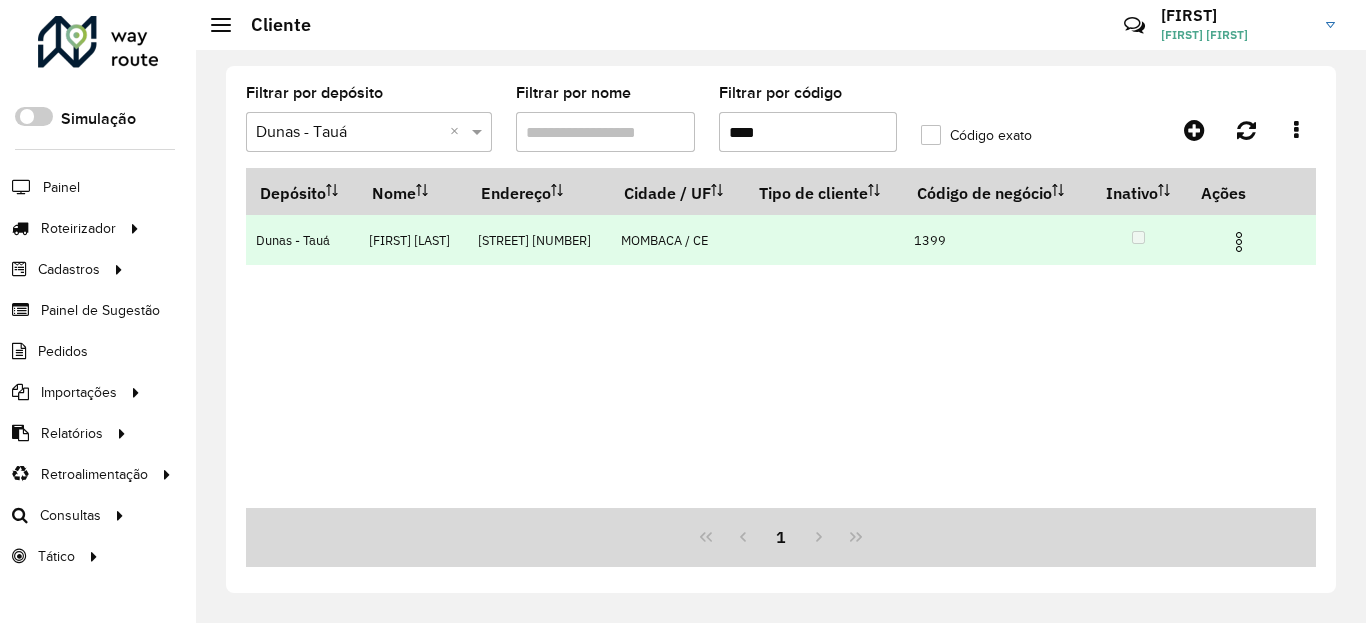 click on "Dunas - Tauá [FIRST] [LAST] [STREET] [NUMBER] [CITY] / [STATE]    [NUMBER]" at bounding box center (781, 239) 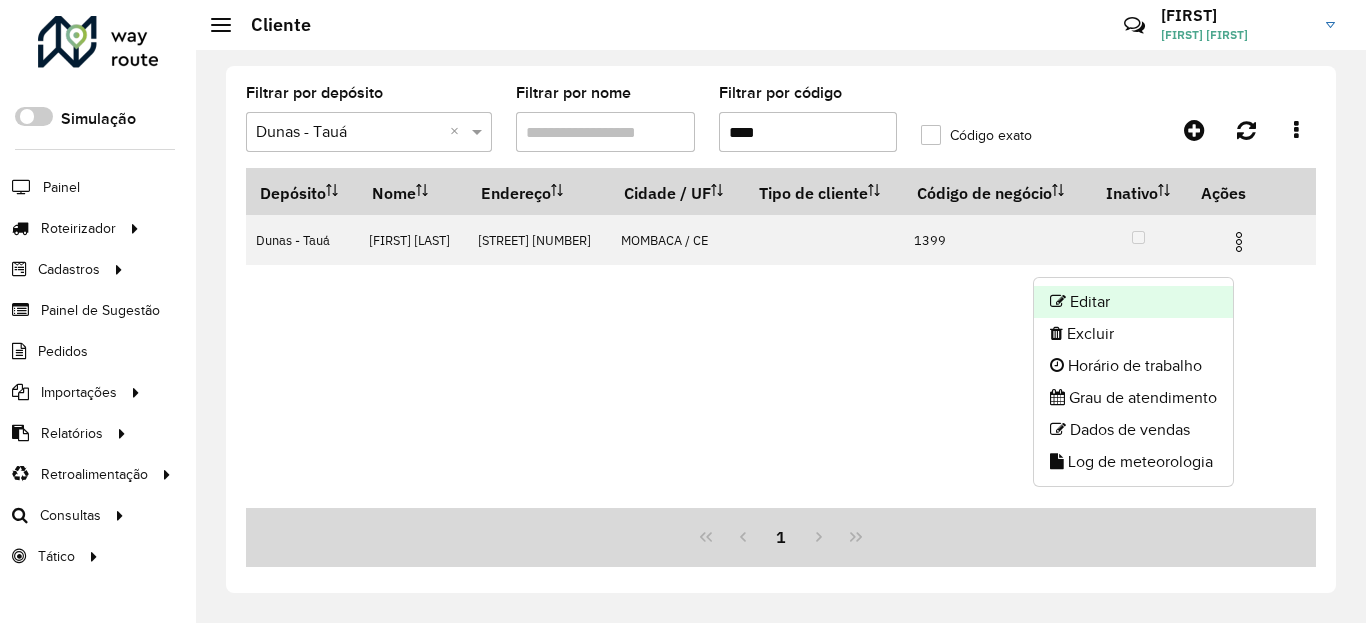 click on "Editar" 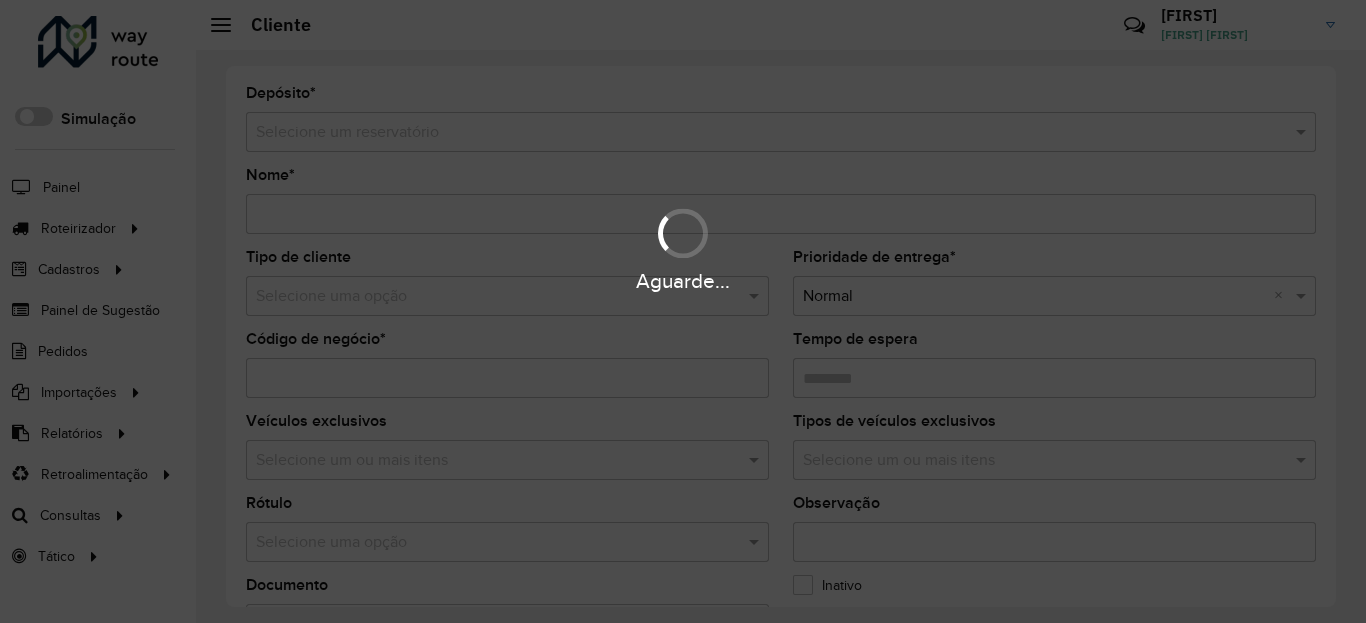 type on "**********" 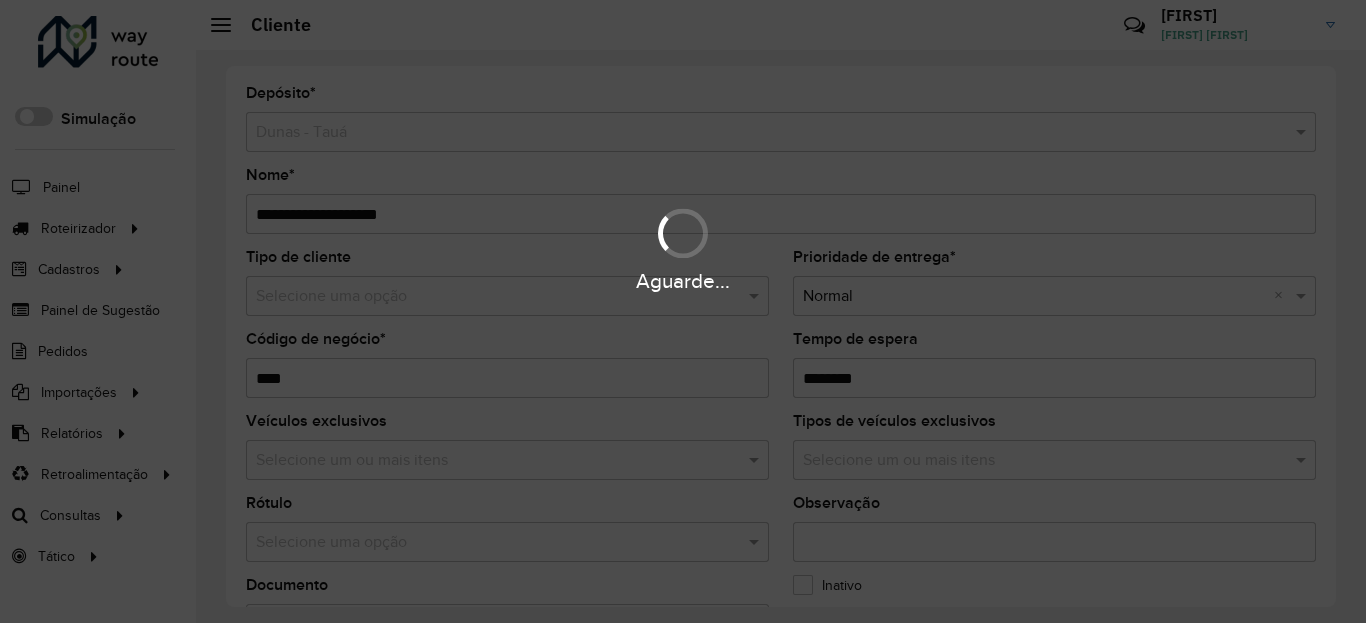 scroll, scrollTop: 867, scrollLeft: 0, axis: vertical 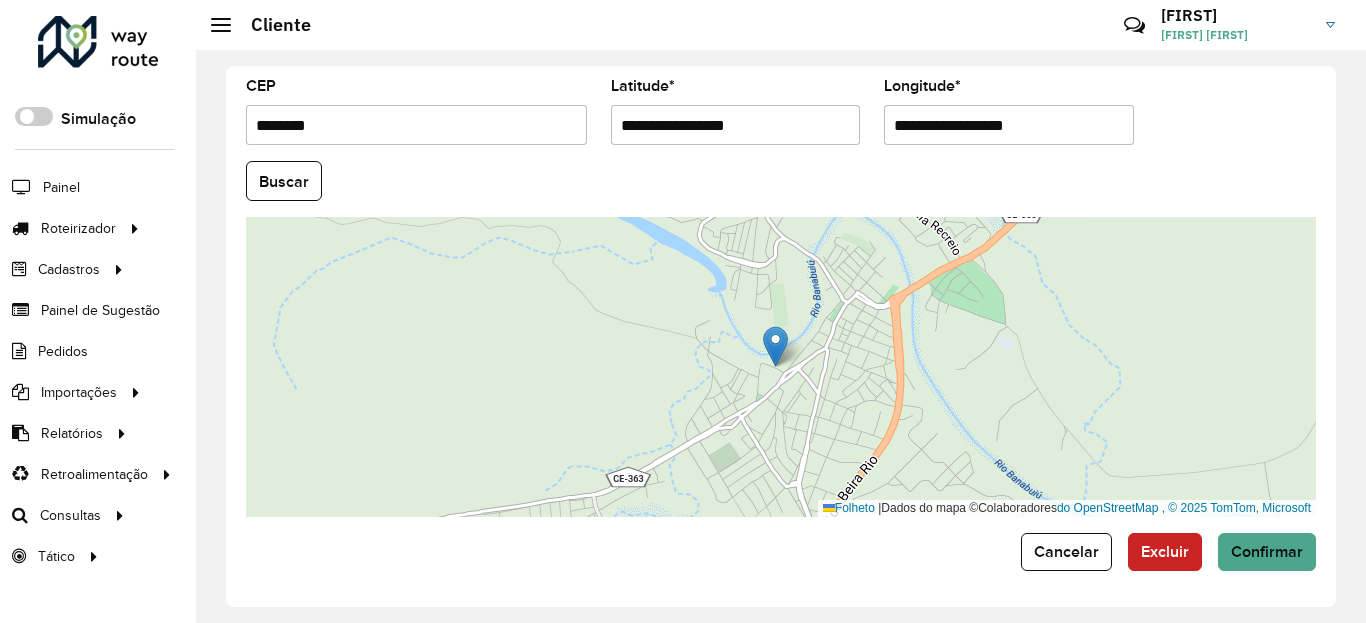 click on "**********" at bounding box center (736, 125) 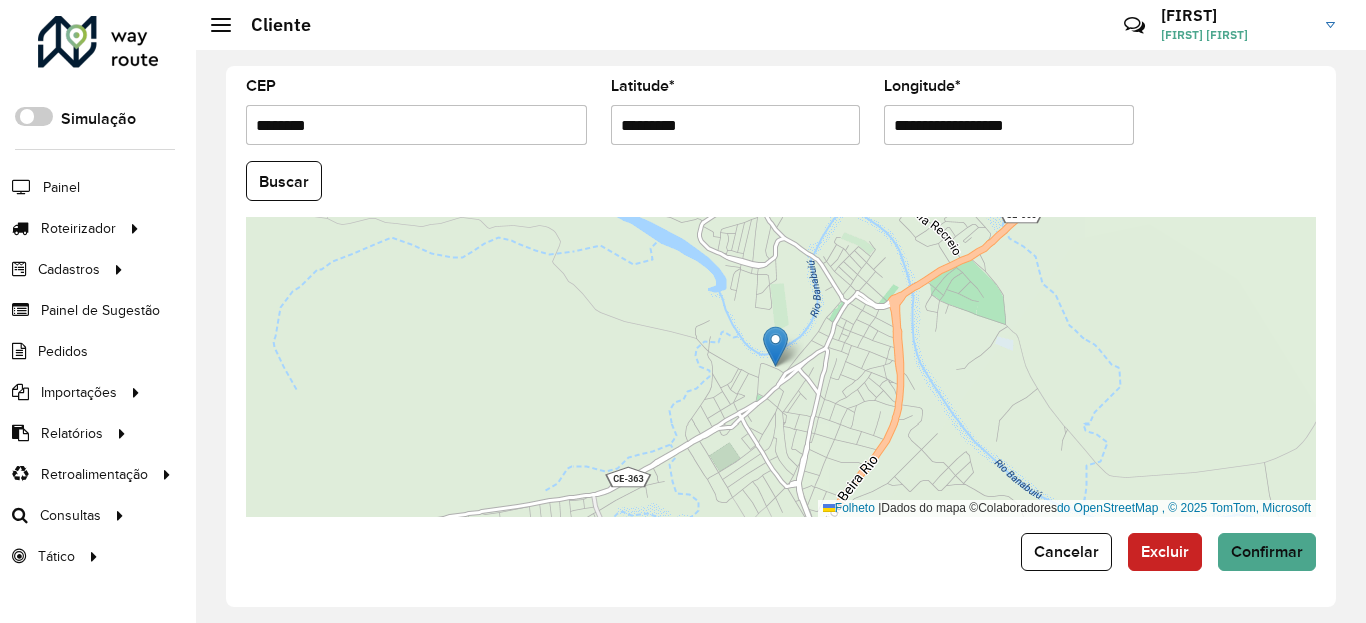 type on "*********" 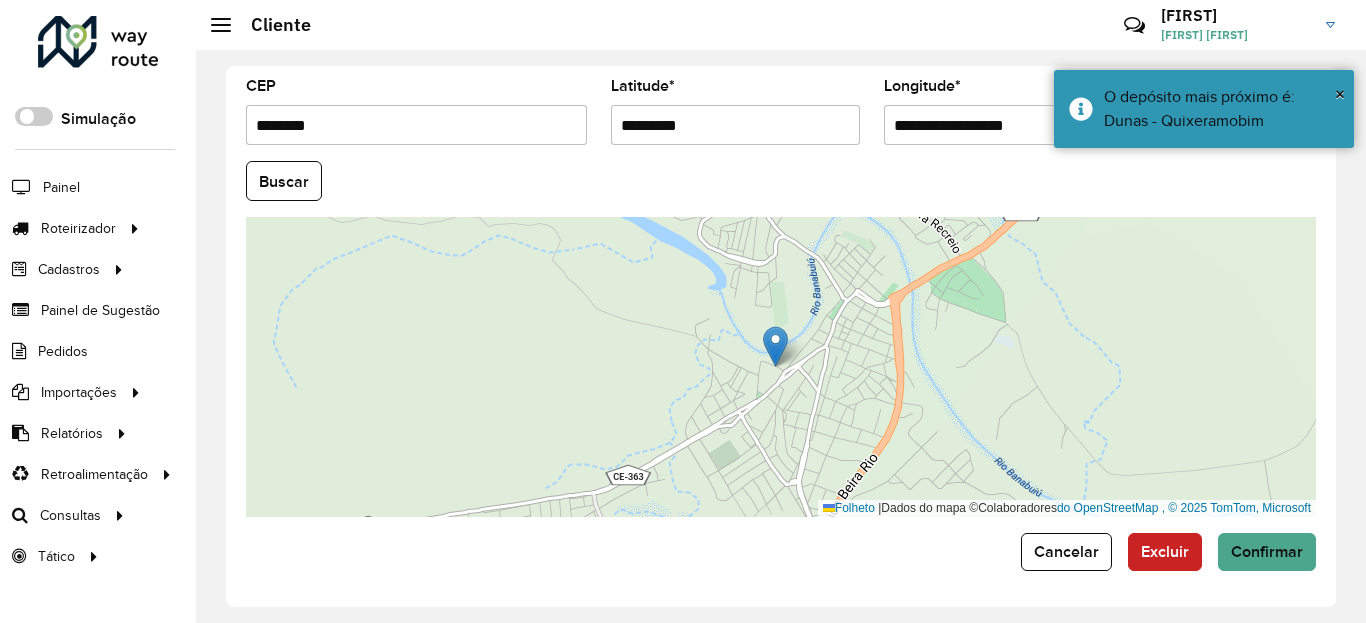 click on "*********" at bounding box center (736, 125) 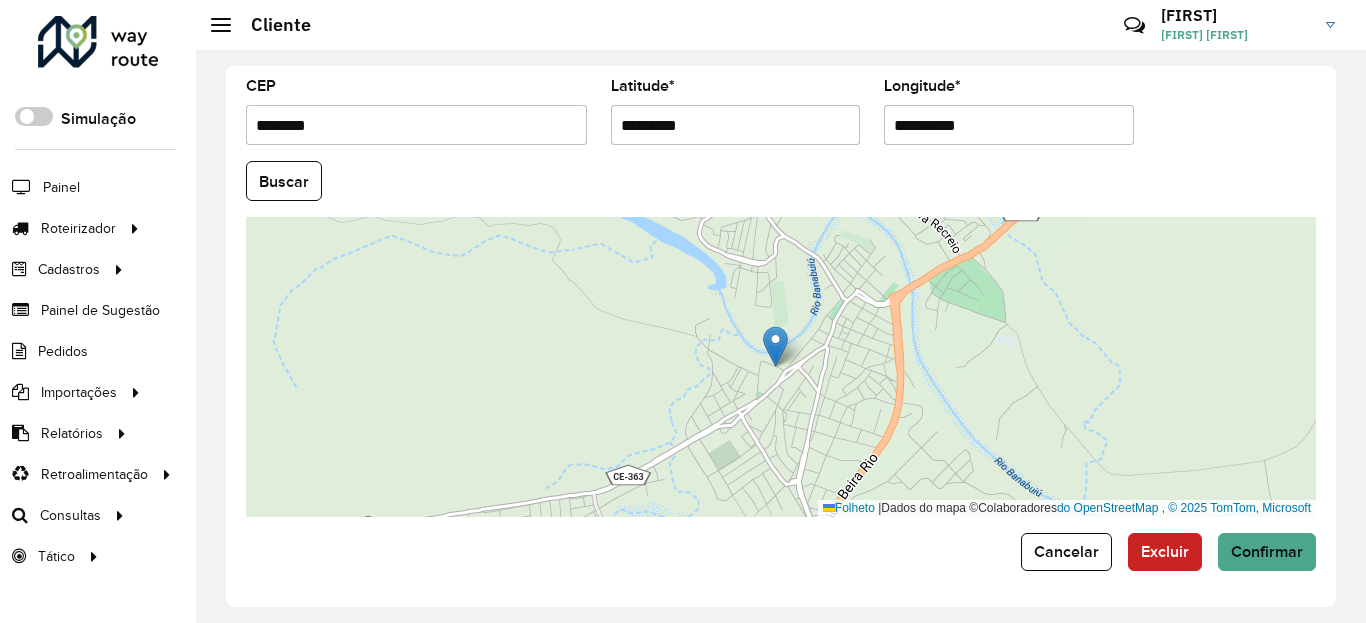 type on "**********" 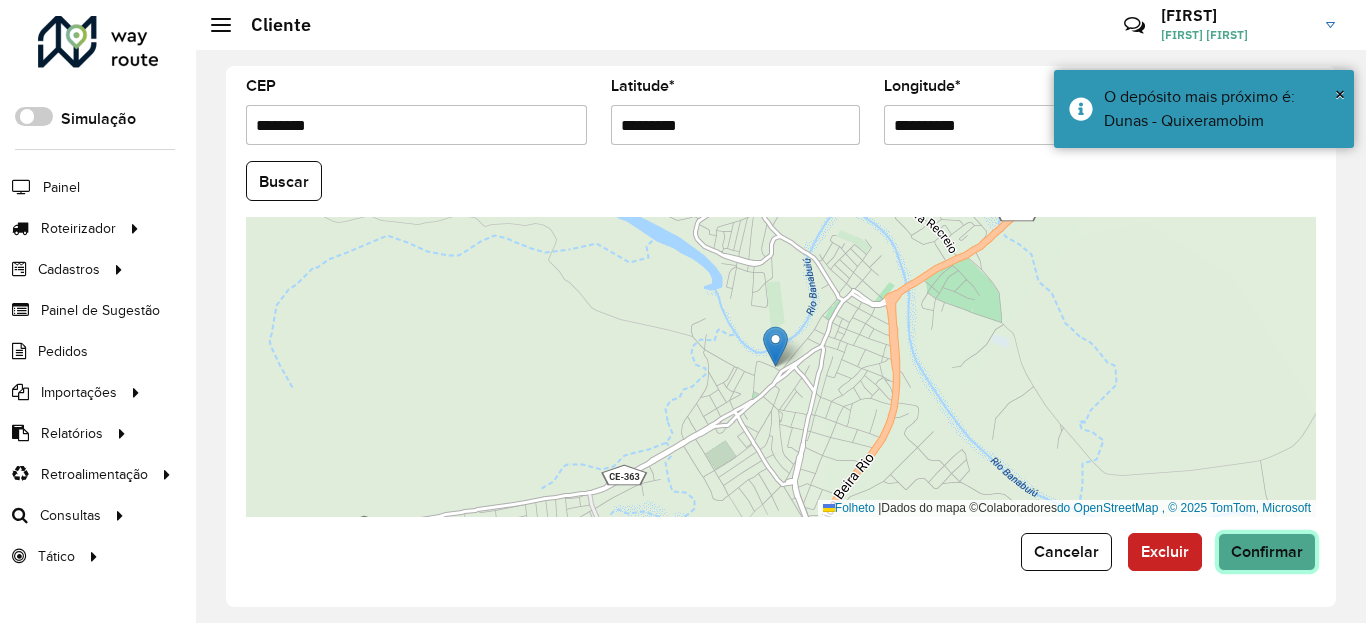 click on "Confirmar" 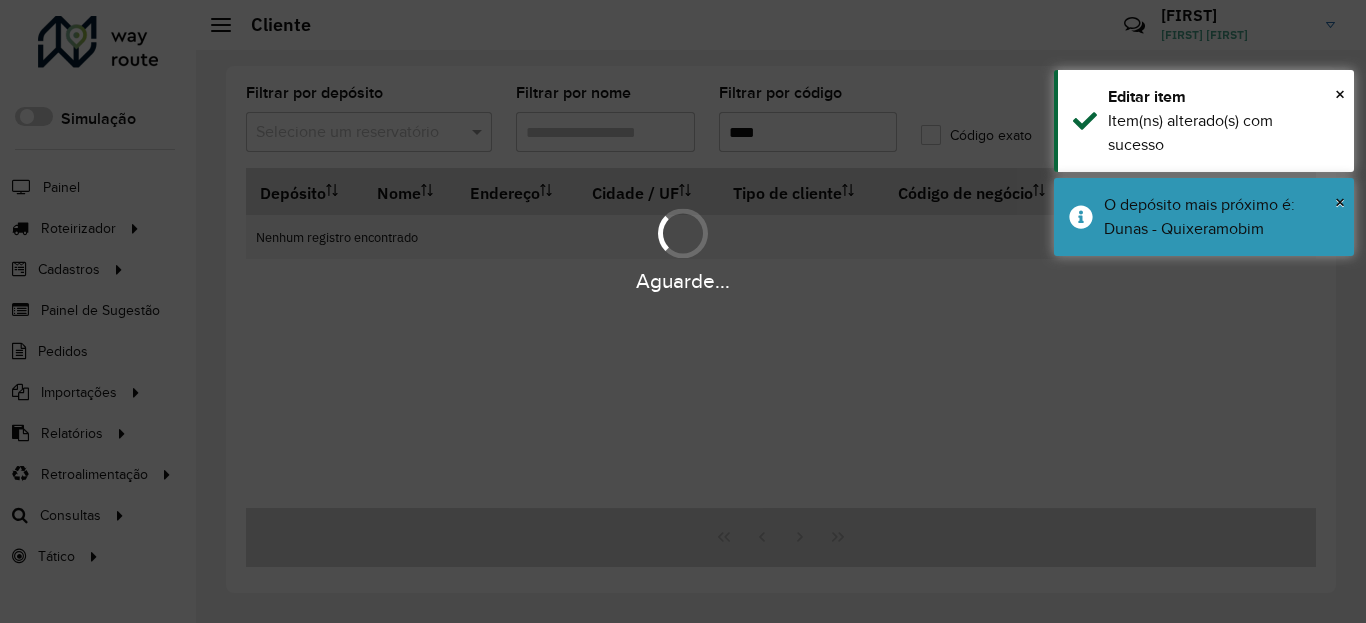 drag, startPoint x: 1231, startPoint y: 237, endPoint x: 1238, endPoint y: 174, distance: 63.387695 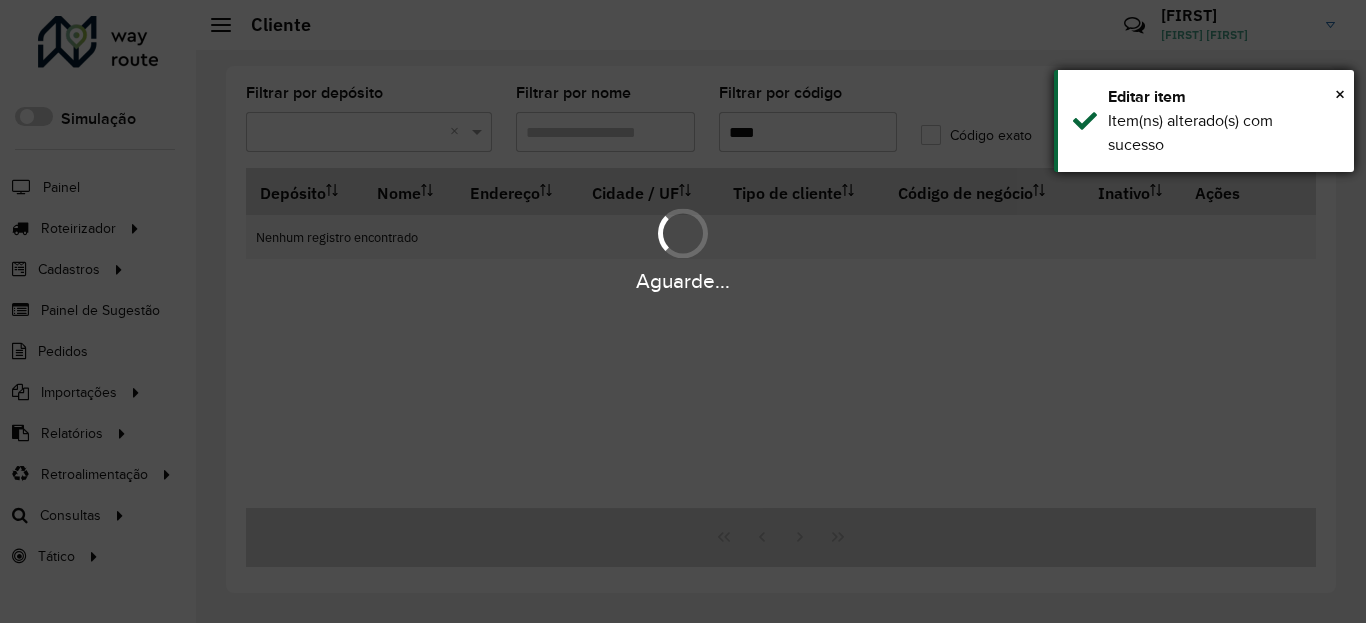 click on "× Editar item Item(ns) alterado(s) com sucesso" at bounding box center [1204, 121] 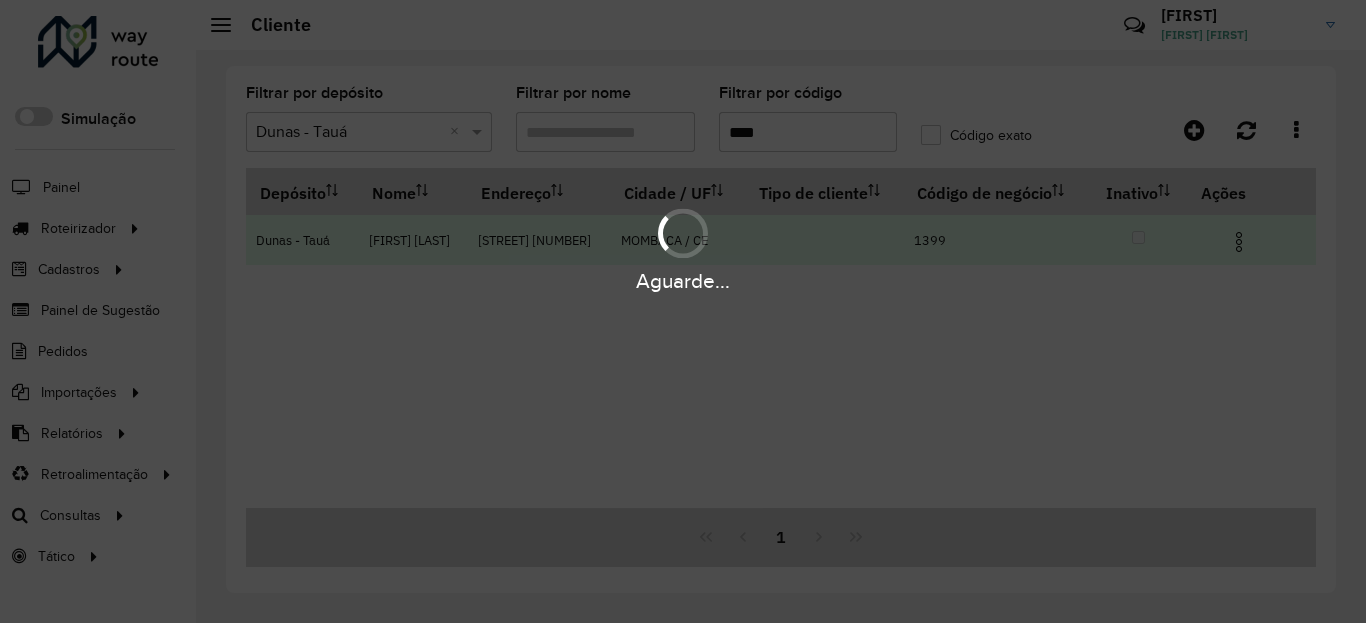 click on "Aguarde... Pop-up bloqueado! Seu navegador bloqueou automaticamente a abertura de uma nova janela. Acesse as configurações e adicione o endereço do sistema à lista de permissões. Fechar Roteirizador AmbevTech Simulação Painel Roteirizador Entregas Vendas Cadastros Ponto de verificação Classificações de venda Cliente Condições de pagamento Consulta de setores Depósito Disponibilidade de veículos Fator tipo de produto Planejador Gabarito Grupo Rota Fator Tipo Produto Grupo de Depósito Grupo de rotas exclusiva Grupo de setores Jornada Jornada RN Integração de layout Modelo Motorista Multi Depósito Painel de réplicas Parada Pedágio Perfil do Vendedor Ponto de apoio Ponto de apoio FAD Prioridade do pedido Produto Restrição de Atendimento Planner Rodízio de placa Rota exclusiva FAD Rótulo Setor Planejador de Setor Tempo de parada da refeição Tipo de cliente Tipo de veículo Tipo de veículo RN Transportadora Usuário Vendedor Veículo Painel de Sugestão Pedidos Importações Clientes ×" at bounding box center [683, 311] 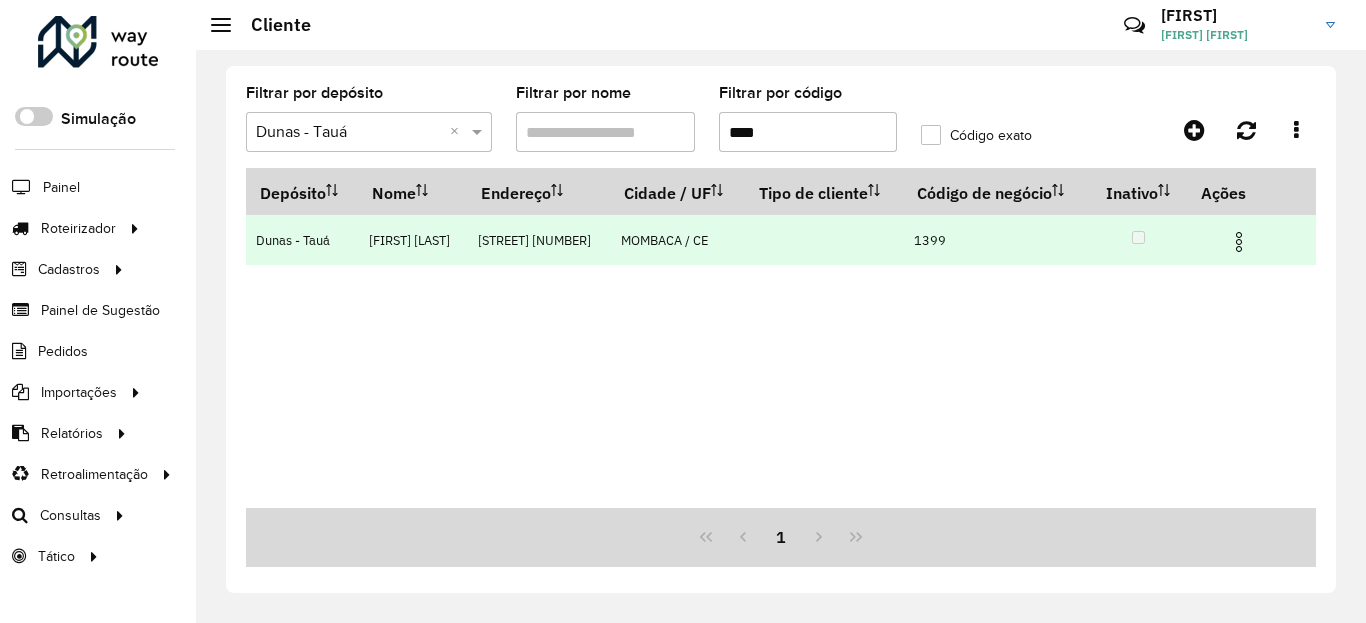 click at bounding box center (1247, 240) 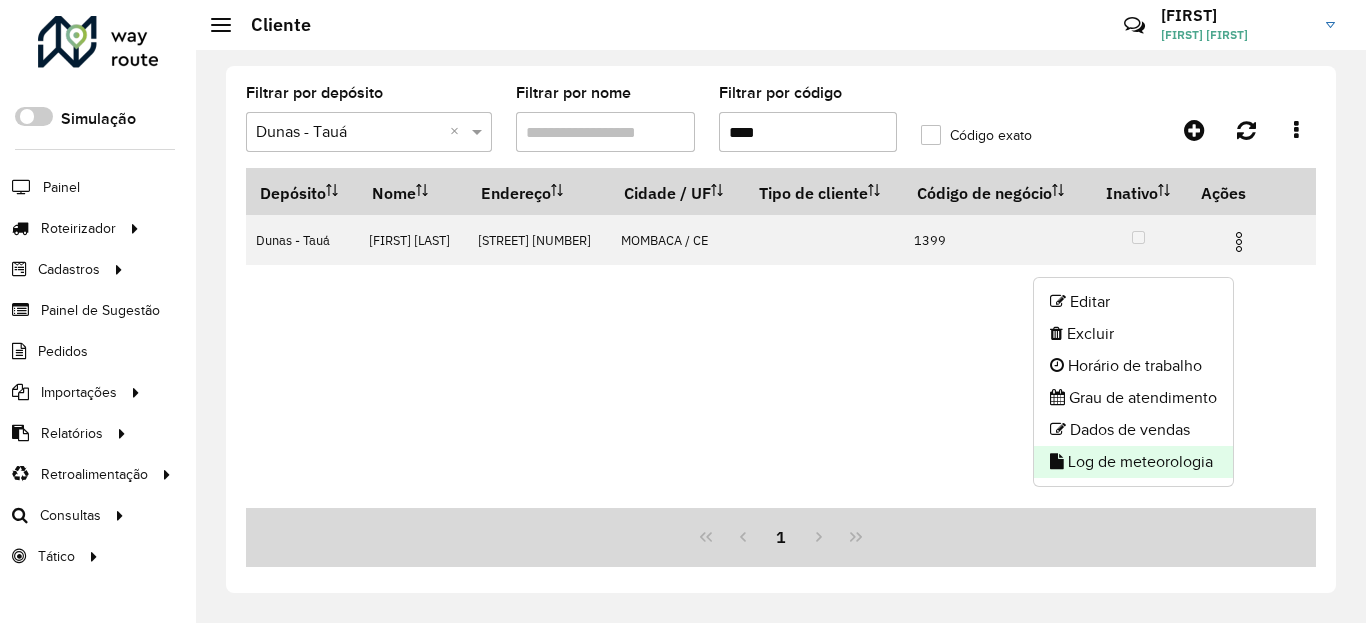 click on "Log de meteorologia" 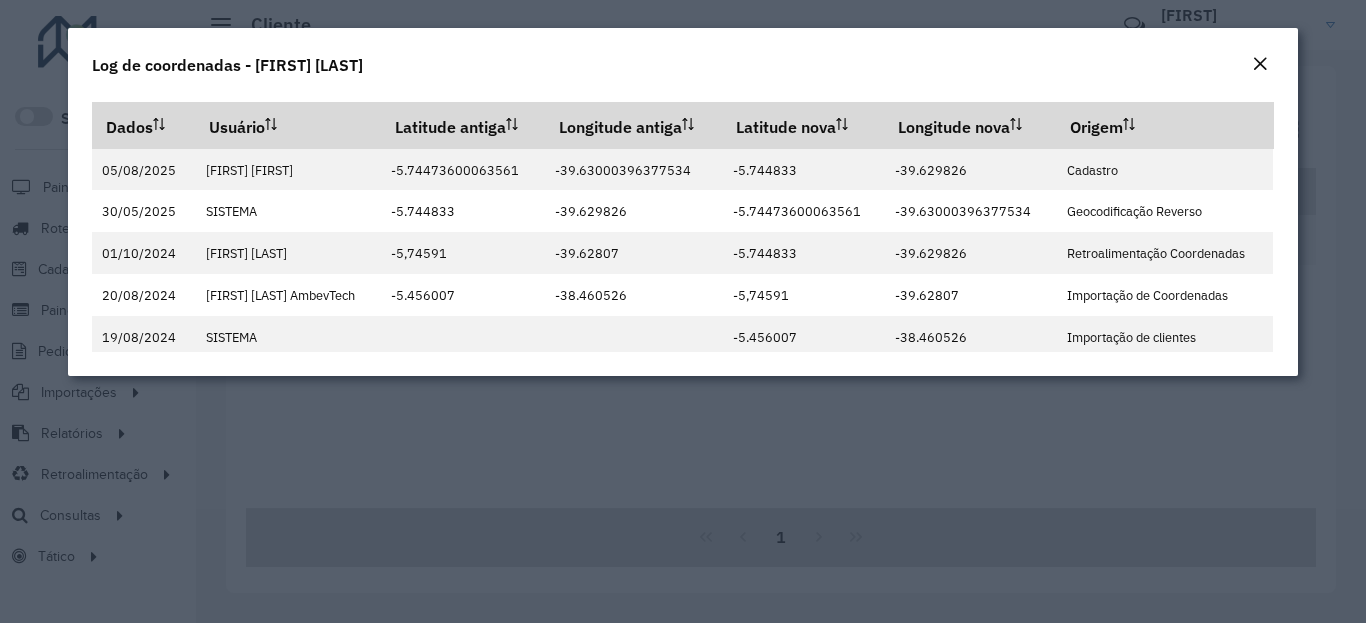 click 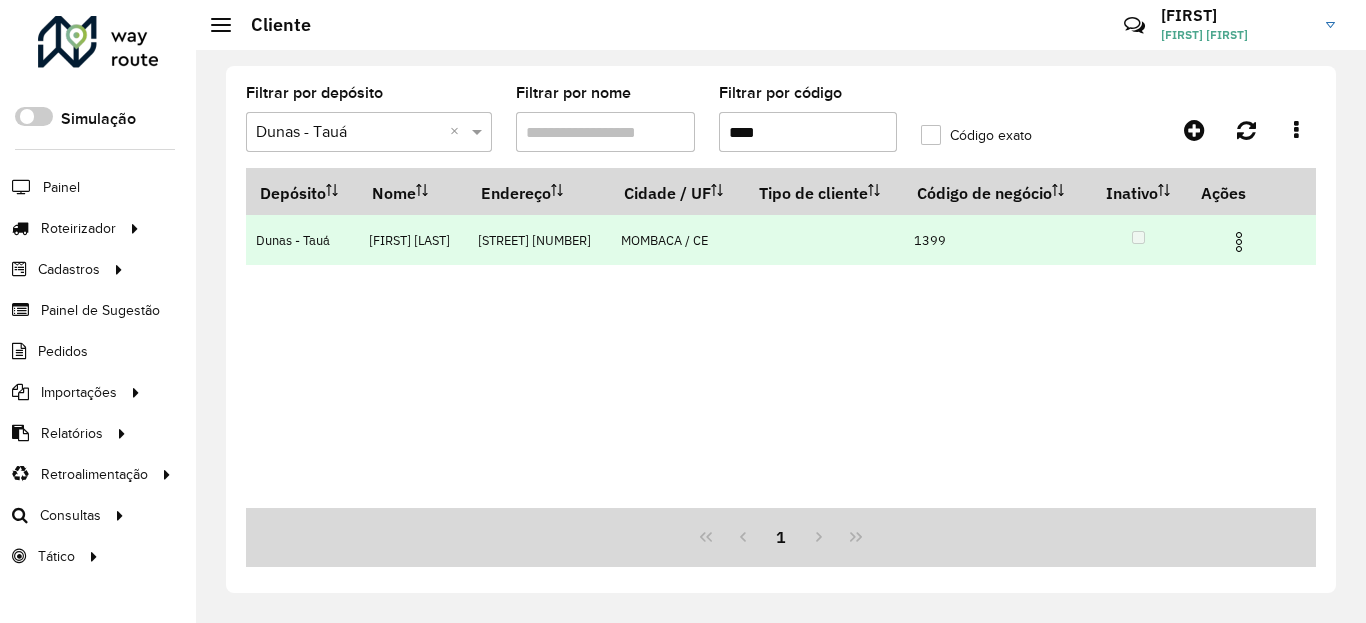 click at bounding box center (1239, 242) 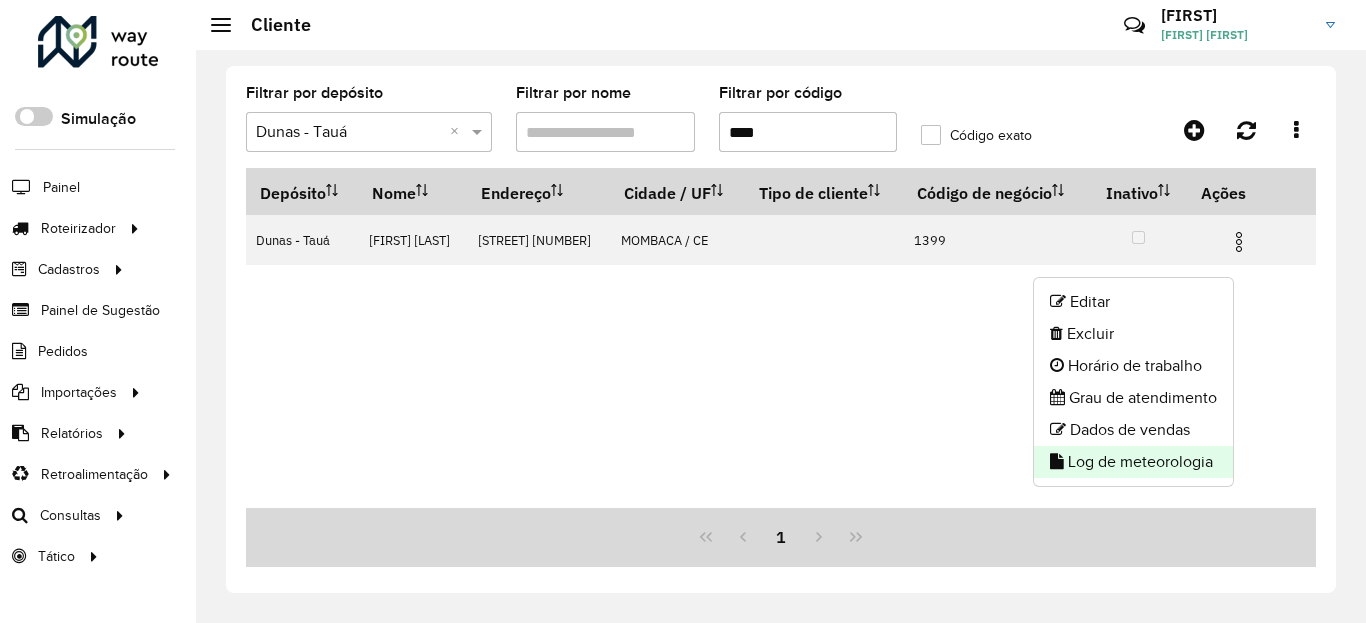 click on "Log de meteorologia" 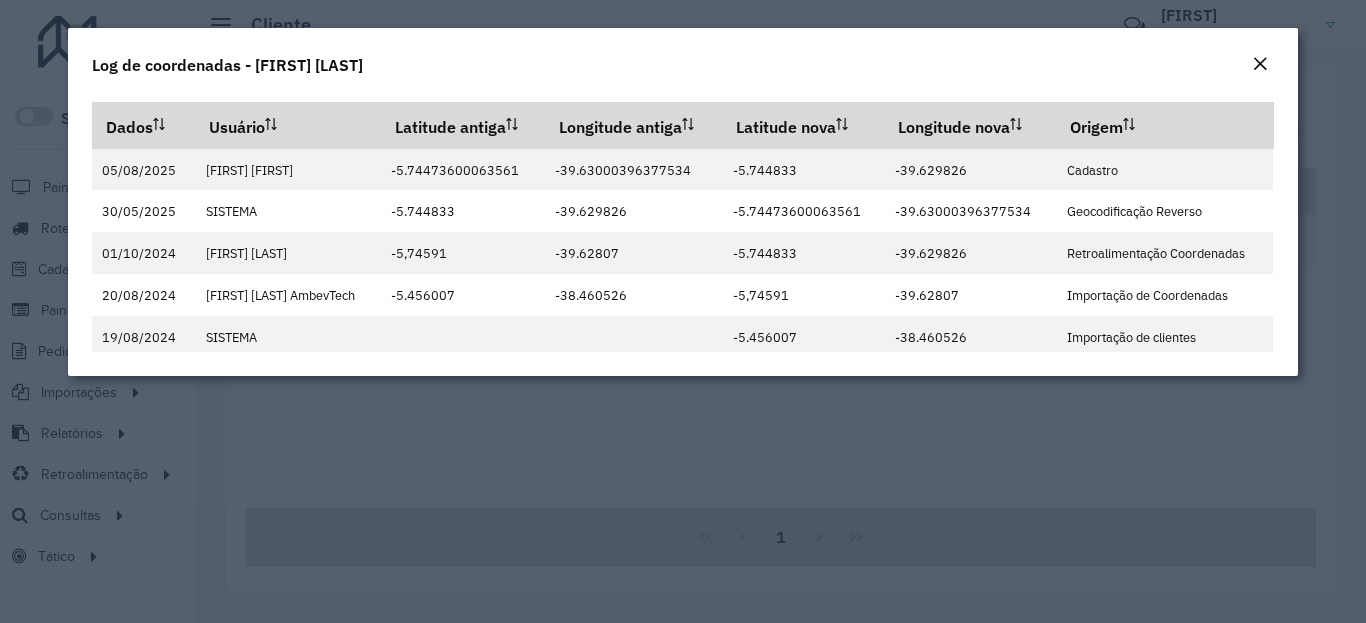 click 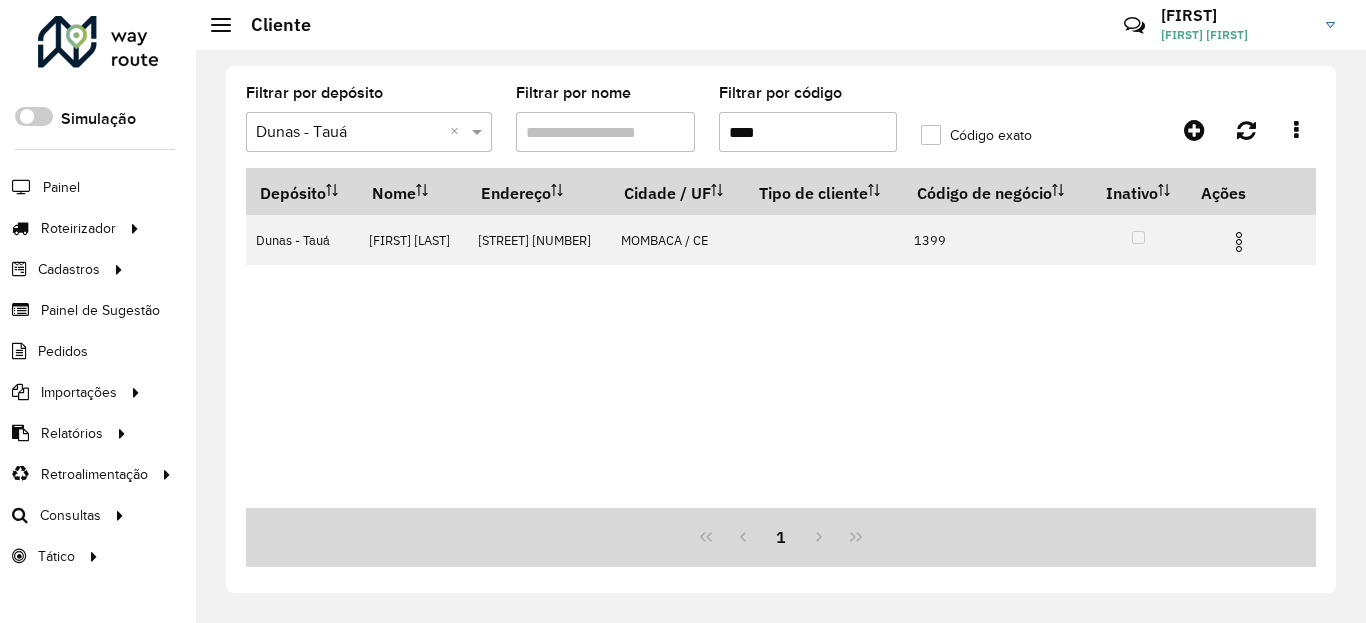 click on "****" at bounding box center (808, 132) 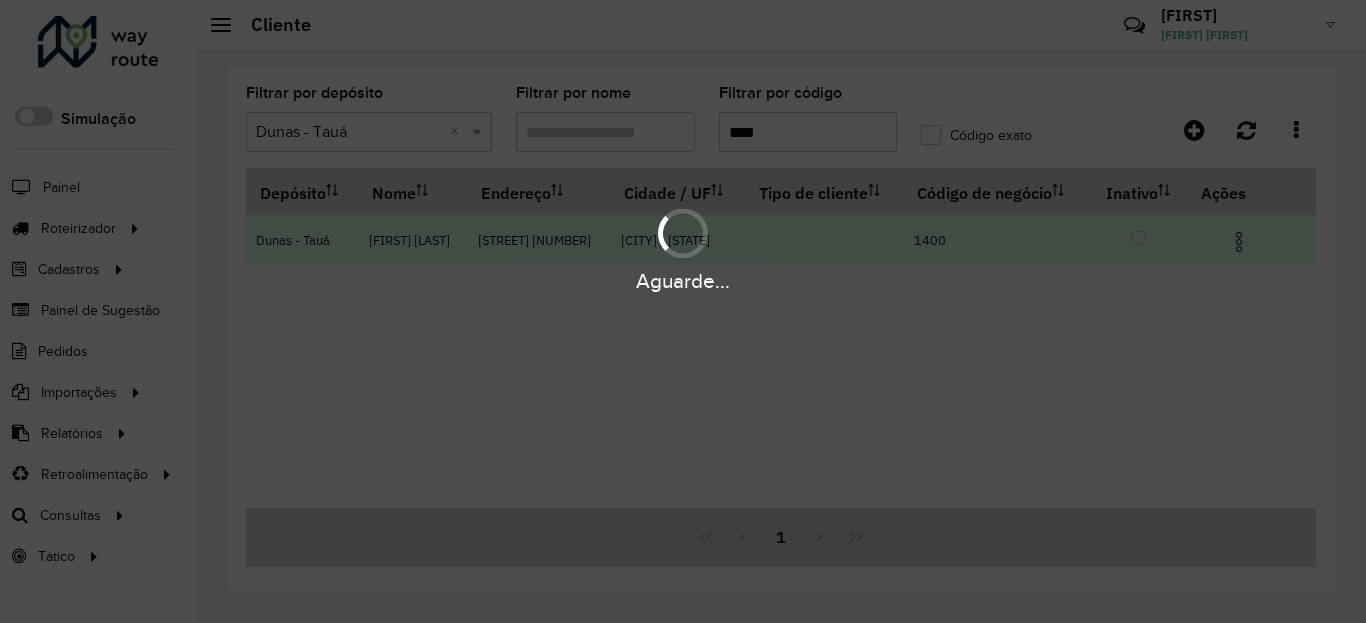 type on "****" 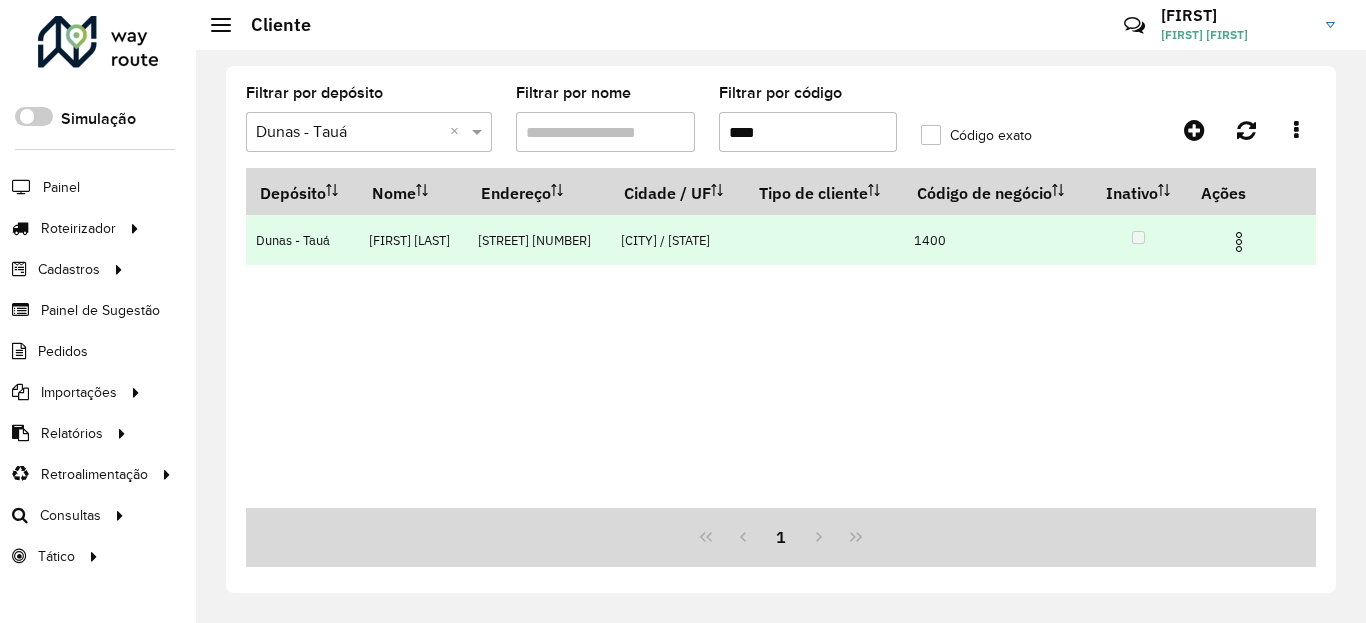 click at bounding box center [1239, 242] 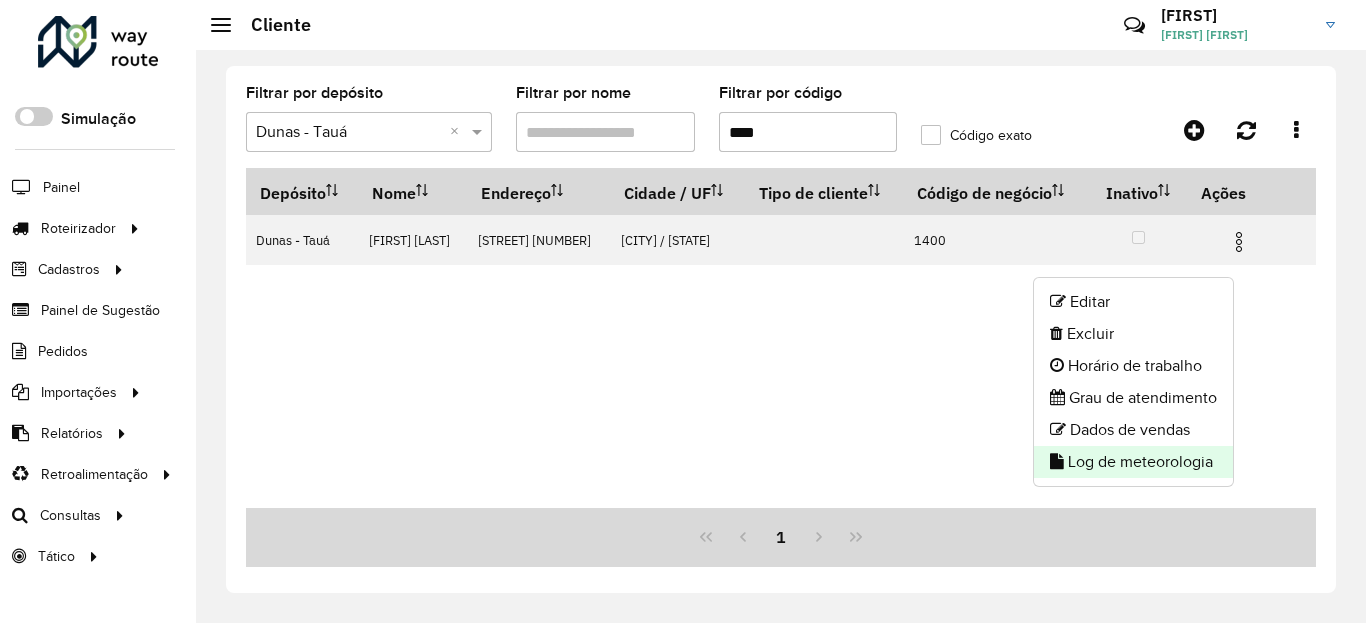 click on "Log de meteorologia" 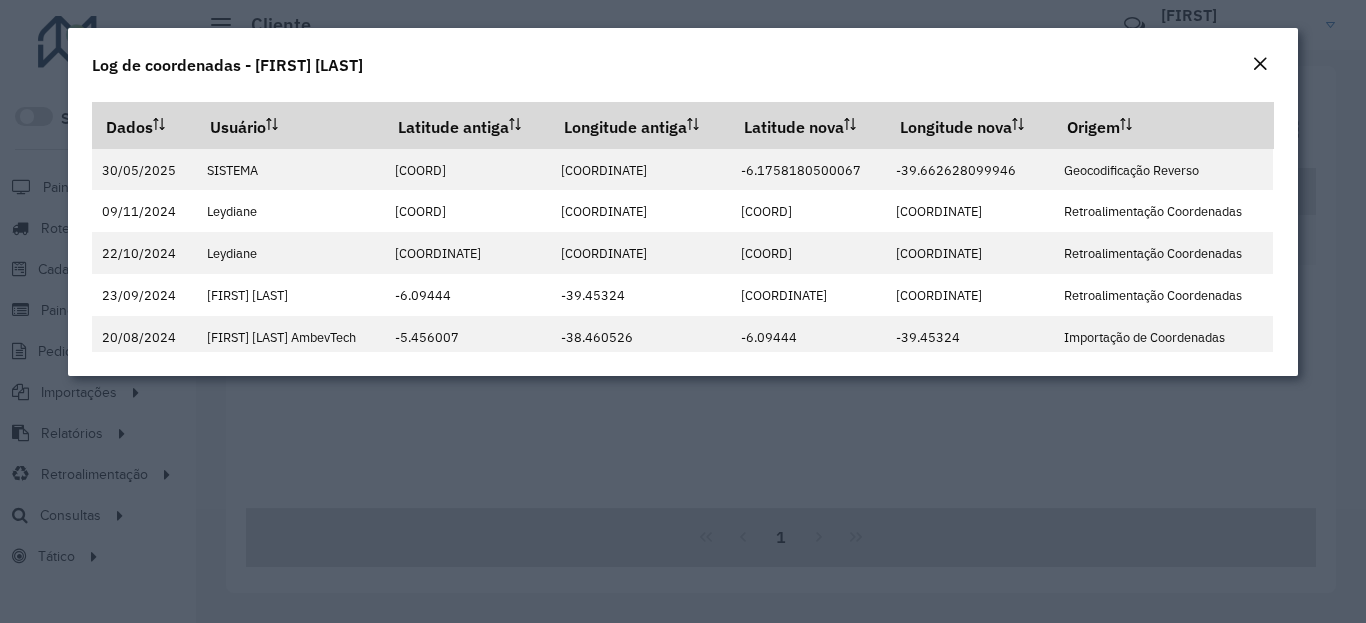 click 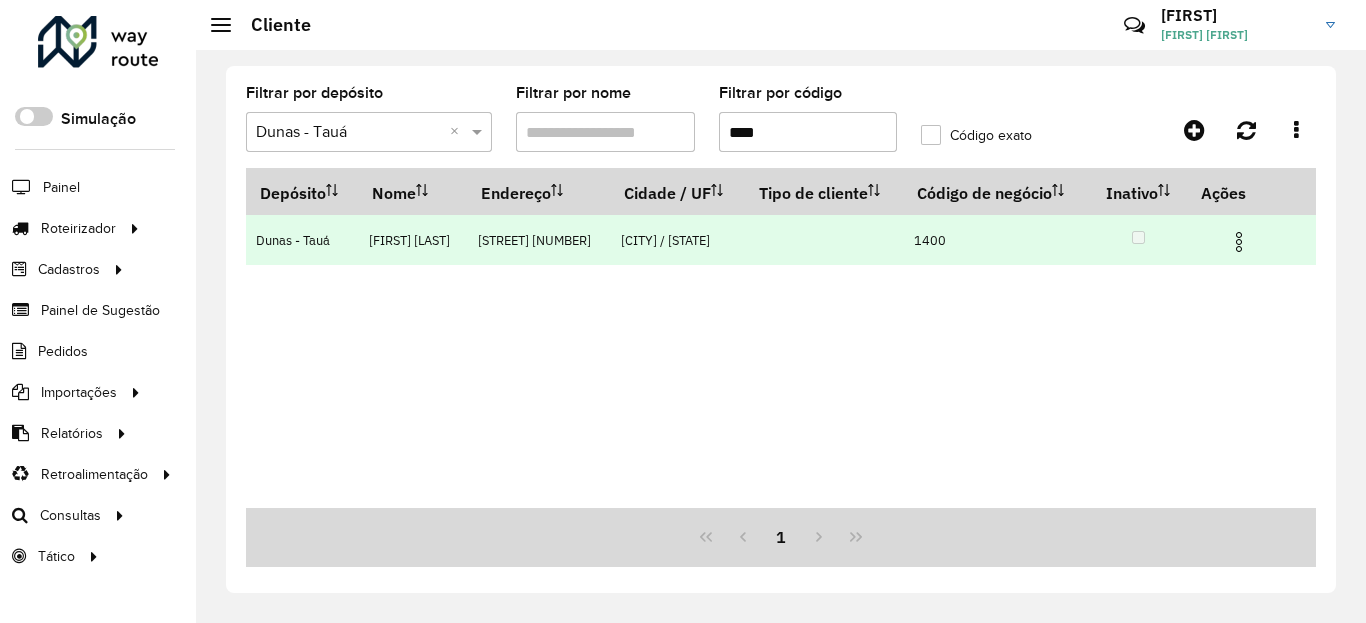drag, startPoint x: 1253, startPoint y: 255, endPoint x: 1233, endPoint y: 275, distance: 28.284271 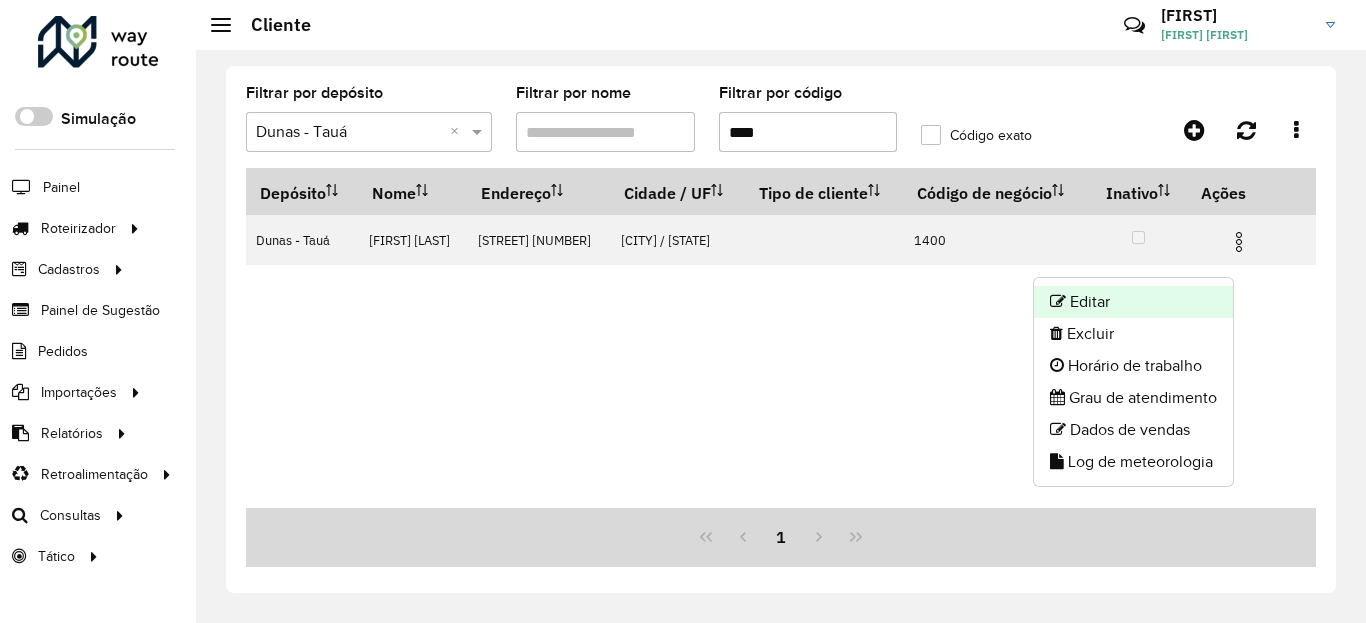 click on "Editar" 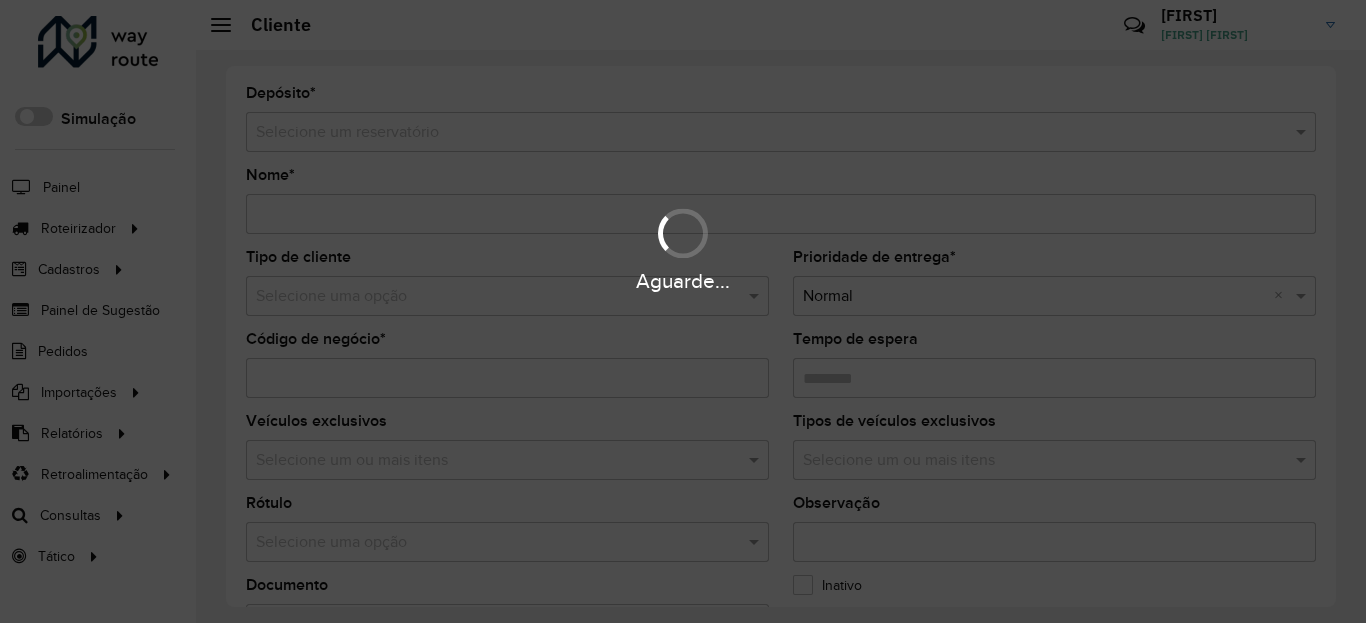 type on "**********" 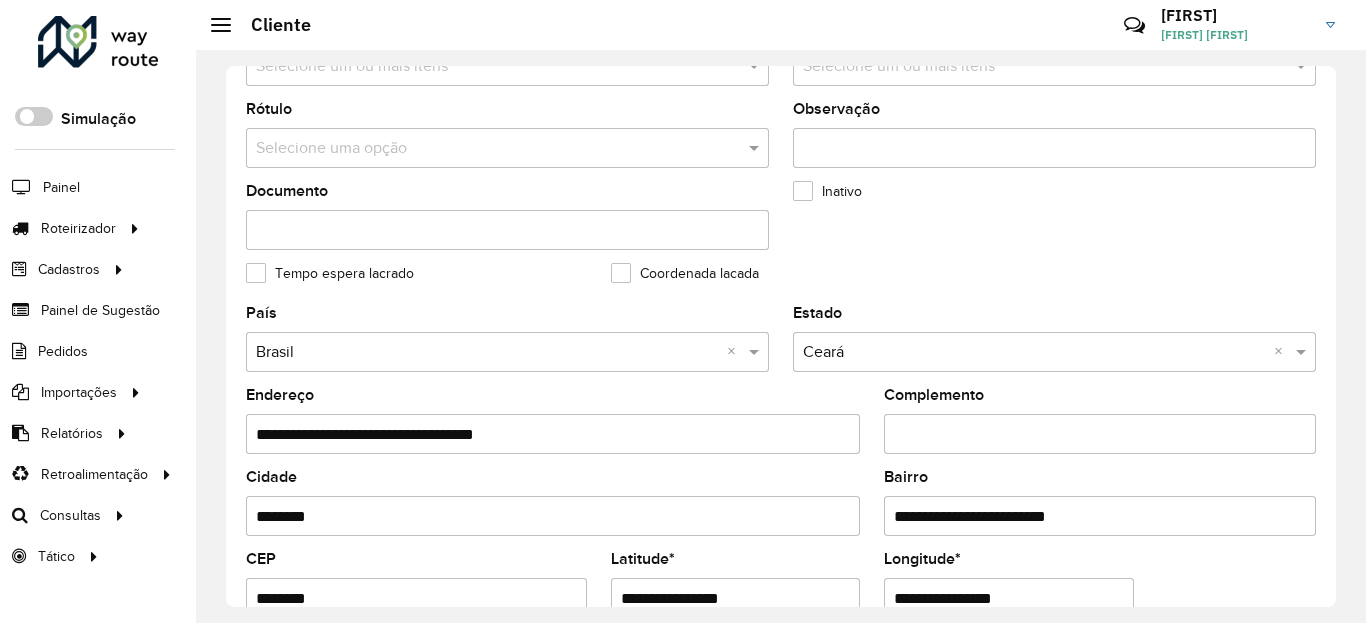 scroll, scrollTop: 720, scrollLeft: 0, axis: vertical 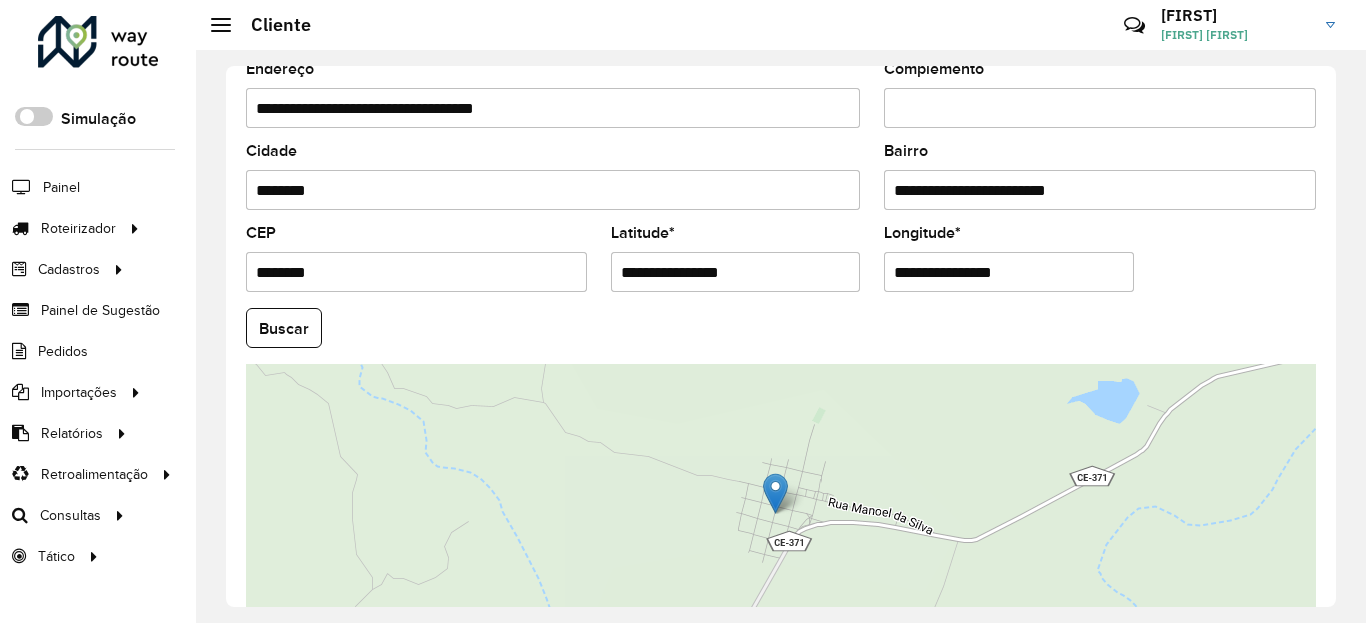 click on "**********" at bounding box center (736, 272) 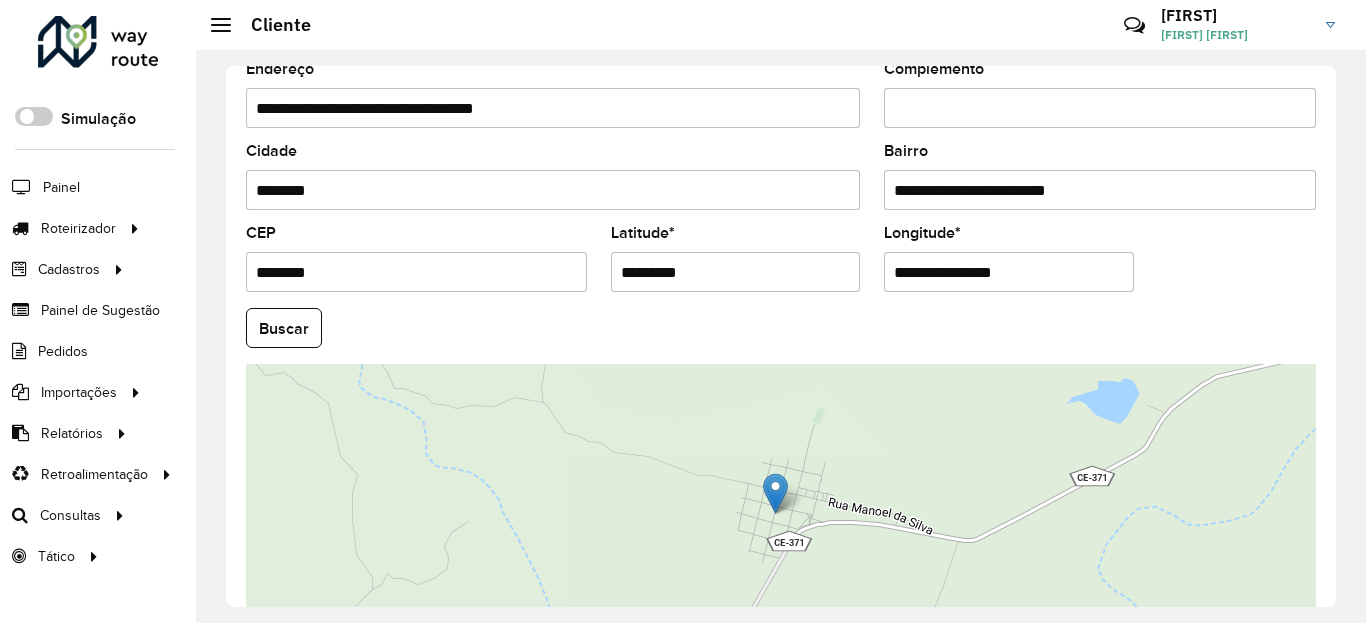 type on "*********" 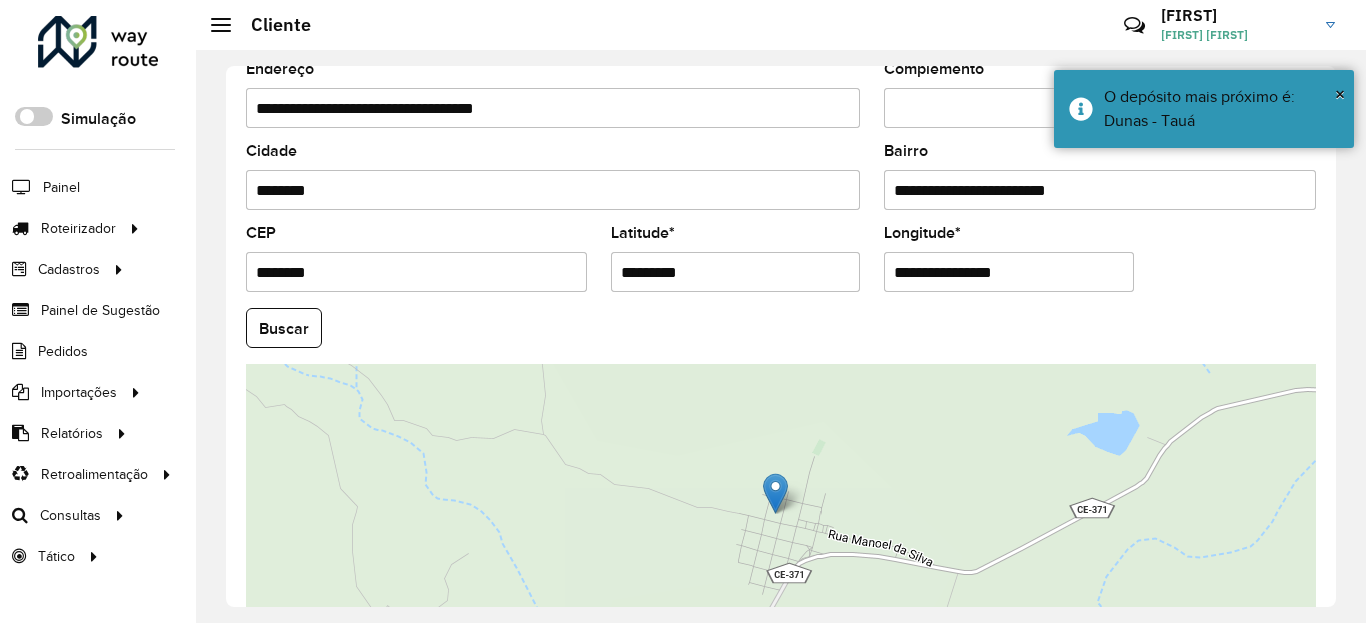 click on "**********" 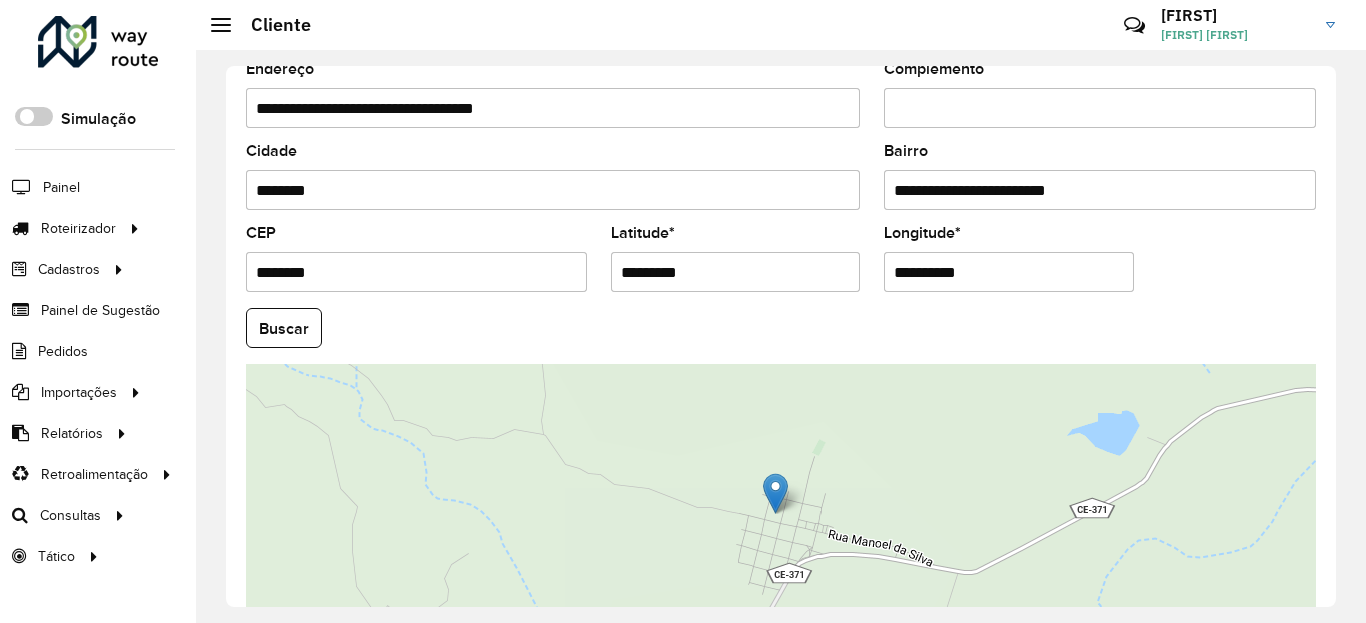 type on "**********" 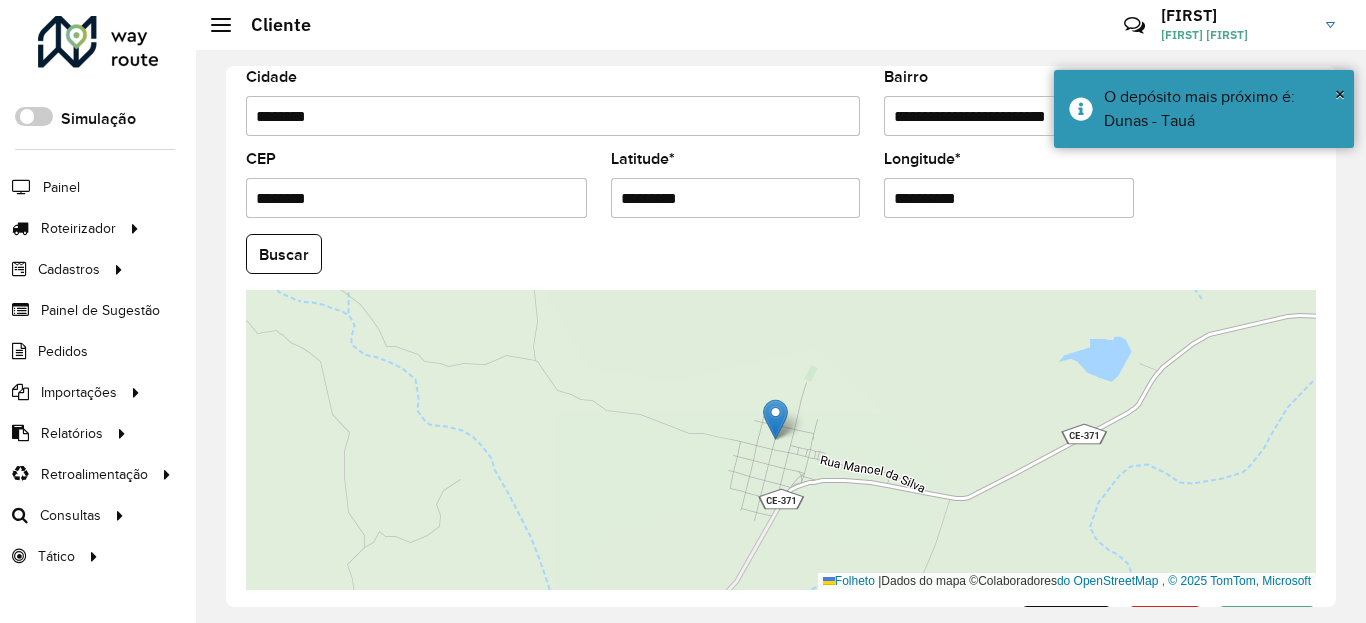 scroll, scrollTop: 867, scrollLeft: 0, axis: vertical 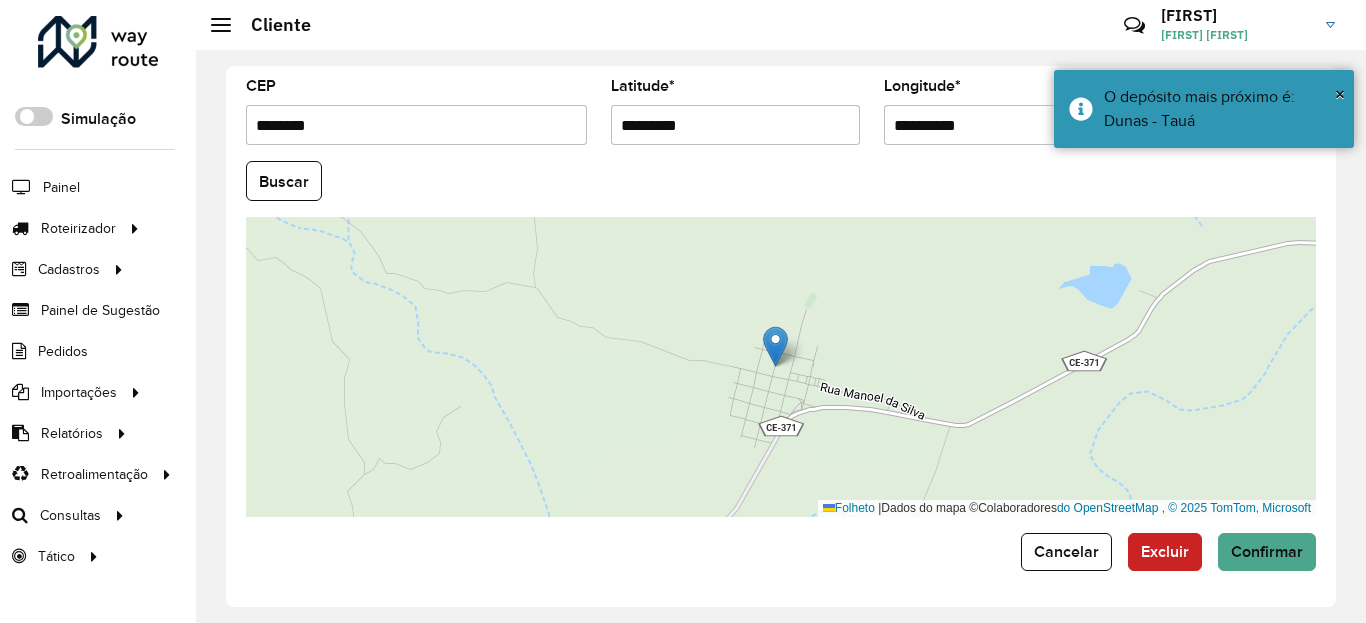 click on "**********" 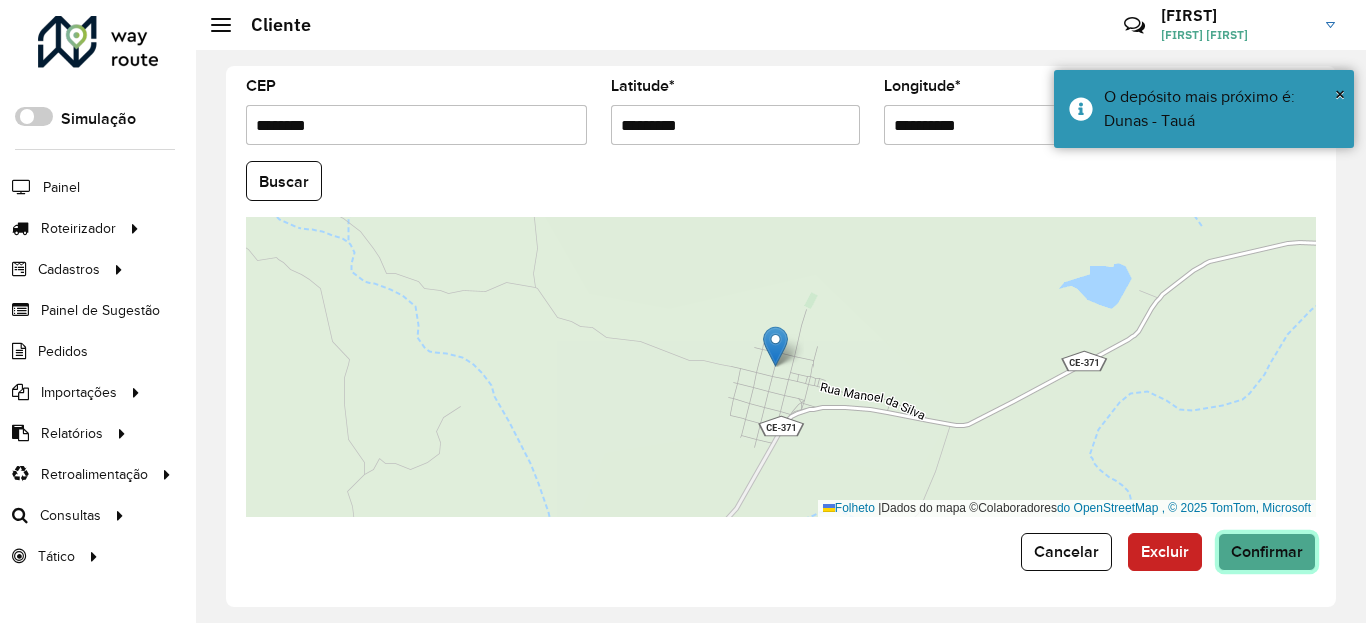 click on "Confirmar" 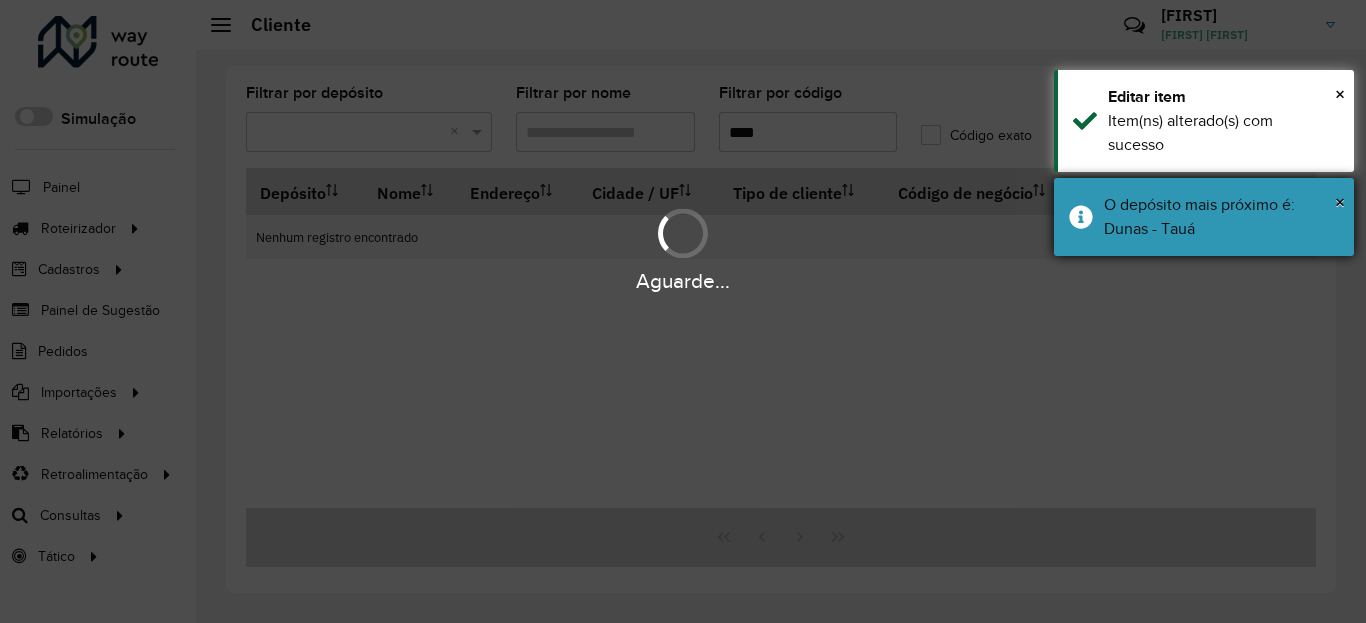 drag, startPoint x: 1201, startPoint y: 231, endPoint x: 1201, endPoint y: 213, distance: 18 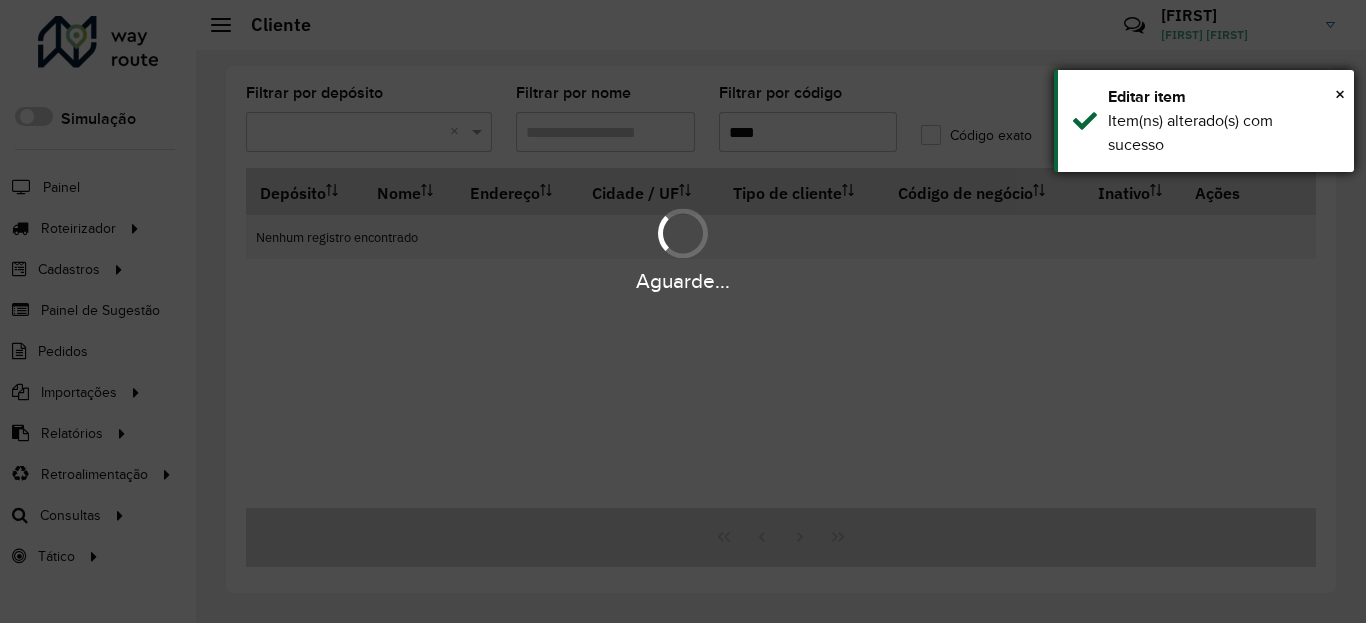 click on "Item(ns) alterado(s) com sucesso" at bounding box center (1190, 132) 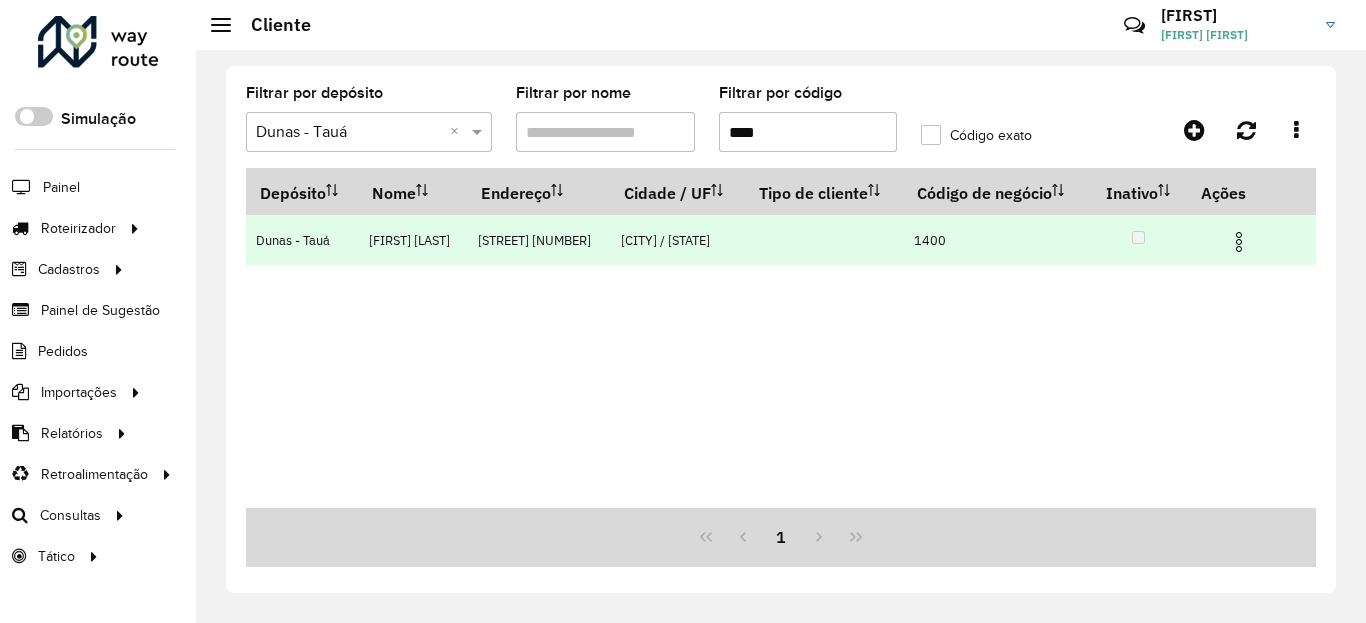 click at bounding box center (1239, 242) 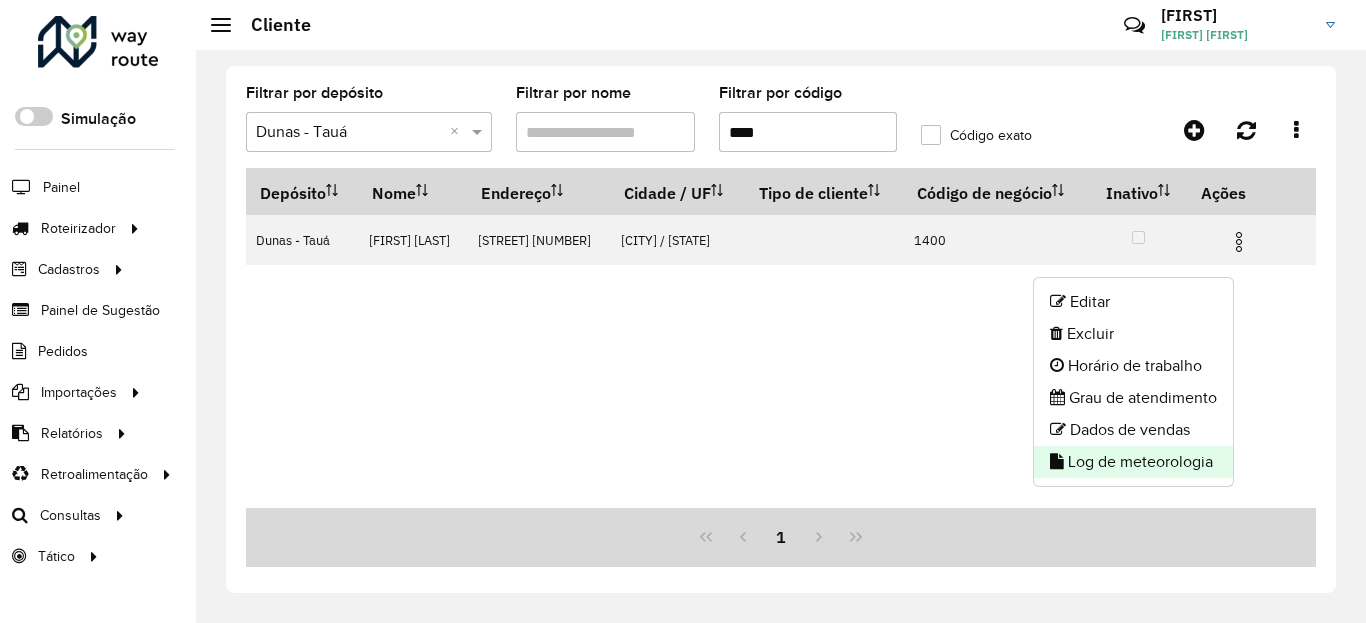 click on "Log de meteorologia" 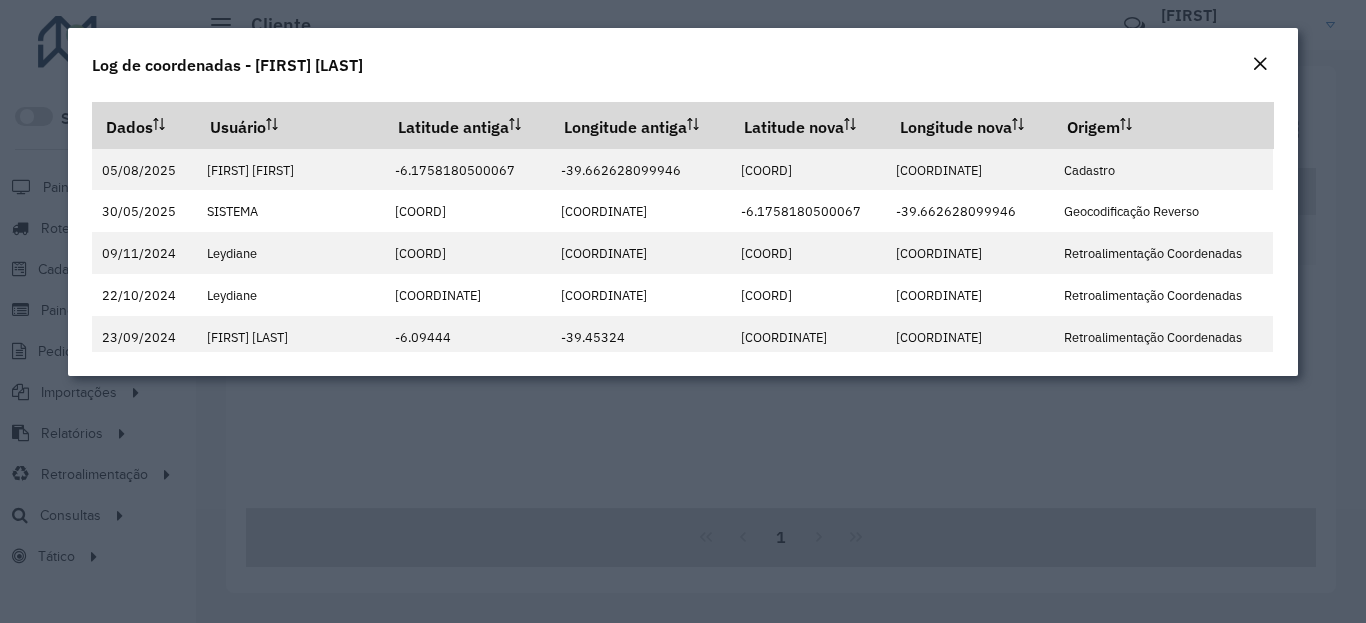 click 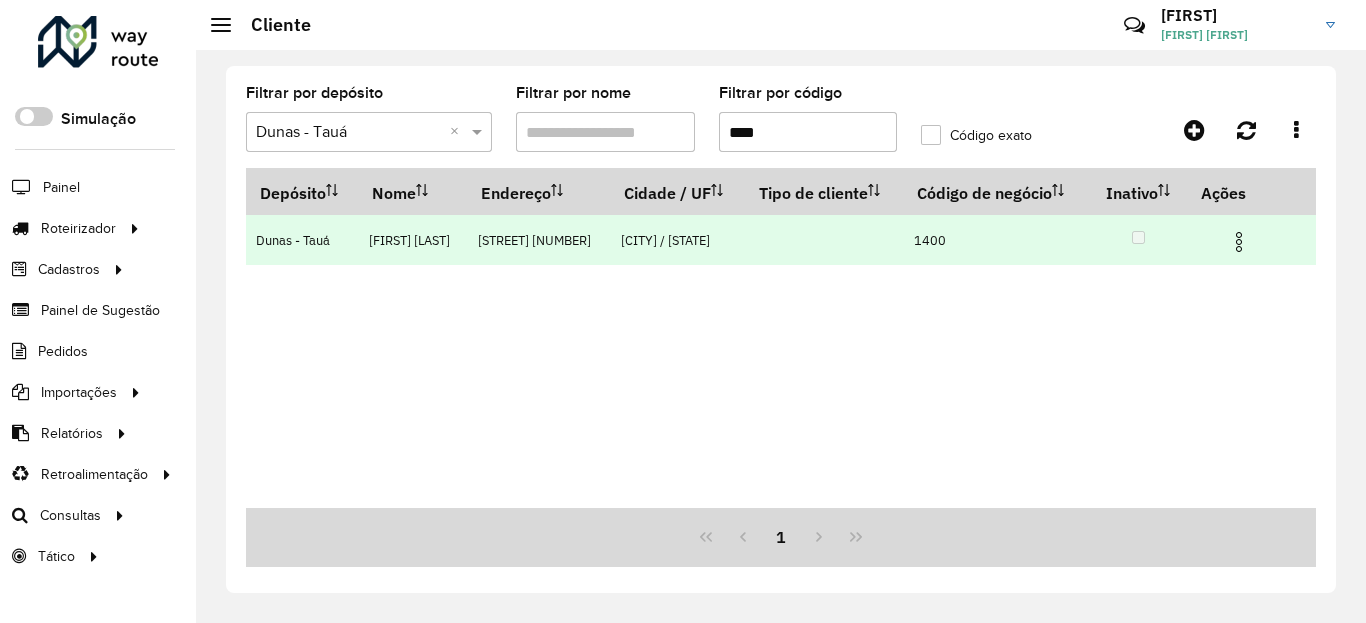 click at bounding box center (1239, 242) 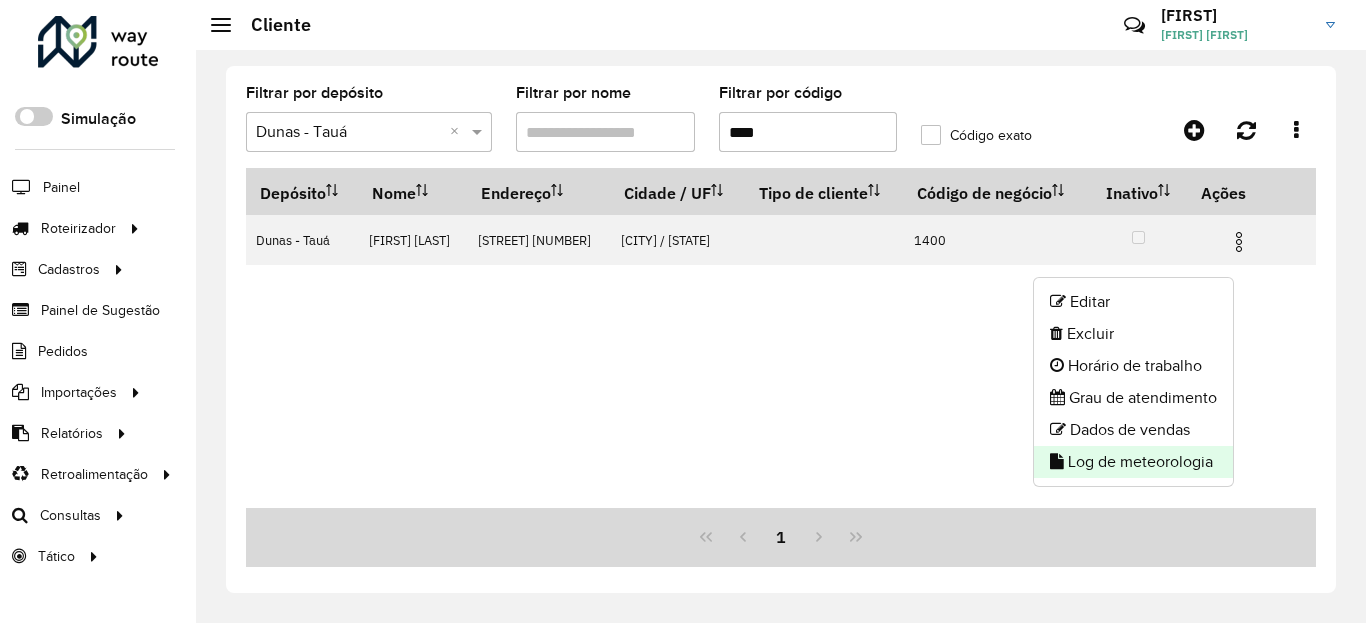 click on "Log de meteorologia" 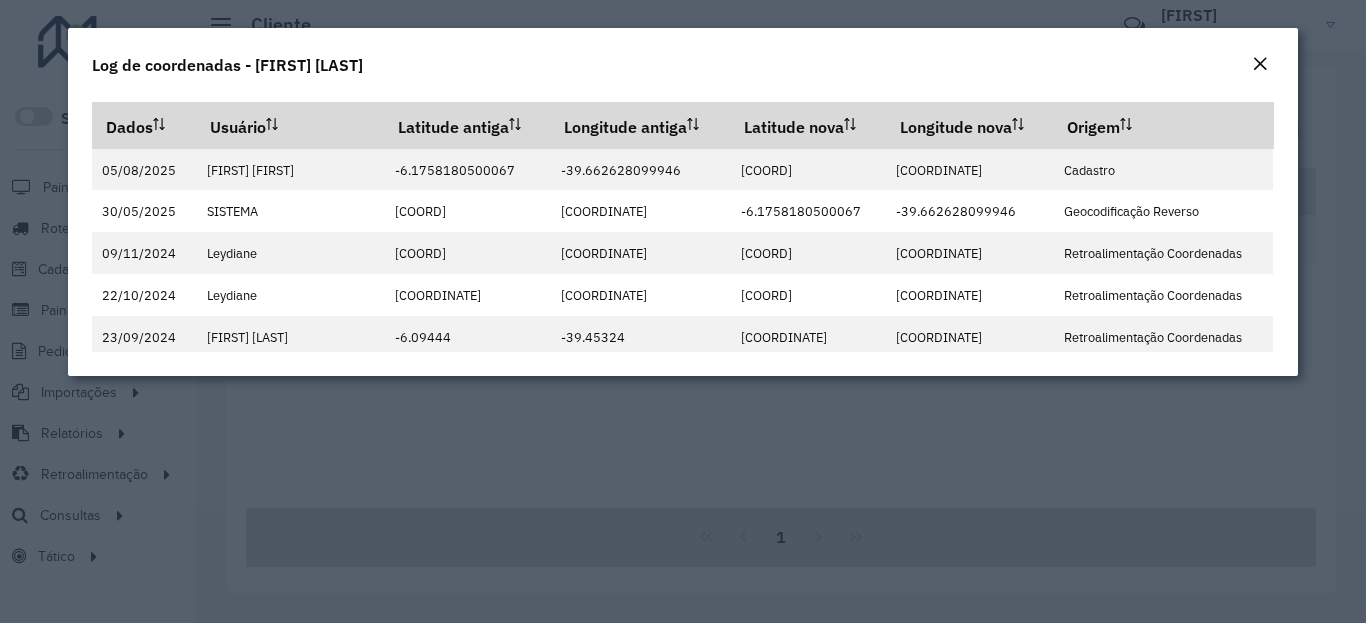 click 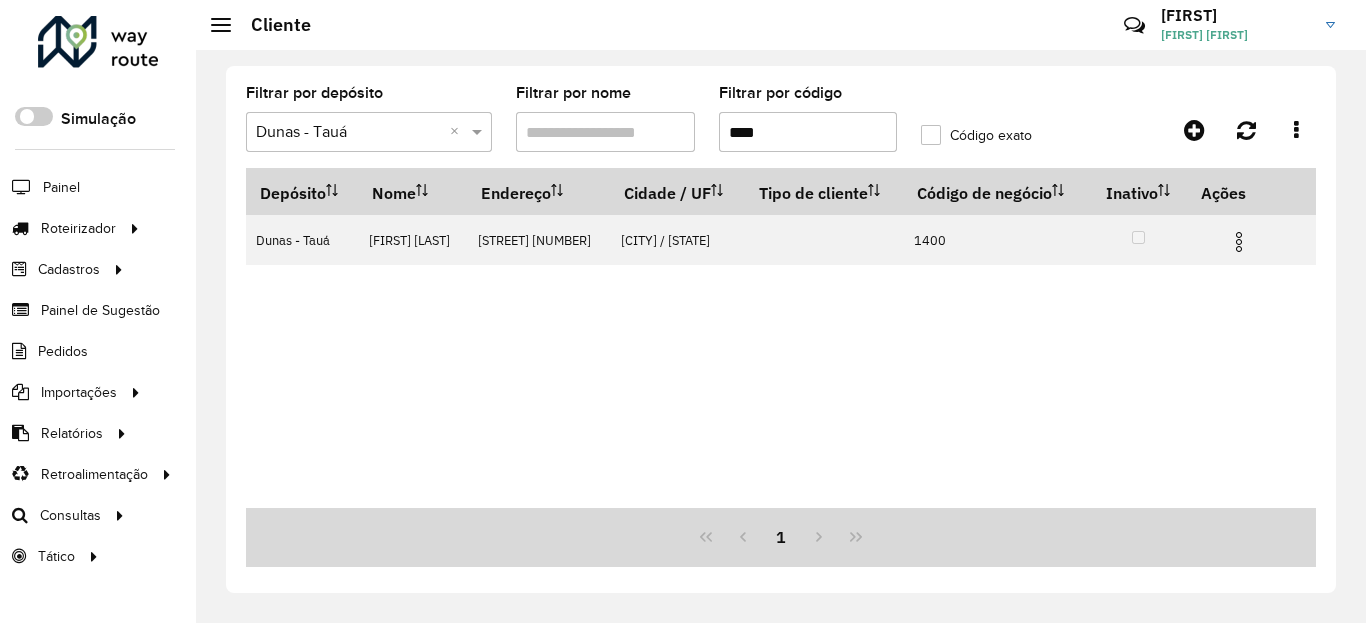 click on "****" at bounding box center (808, 132) 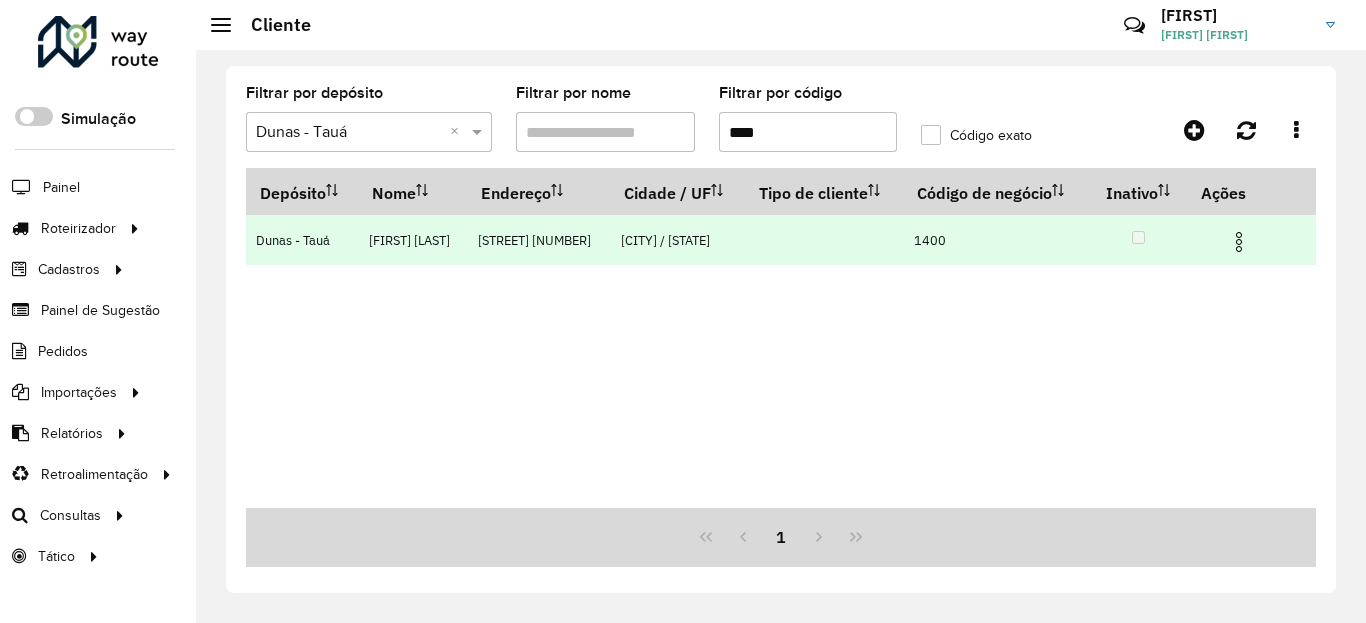 click at bounding box center (1247, 240) 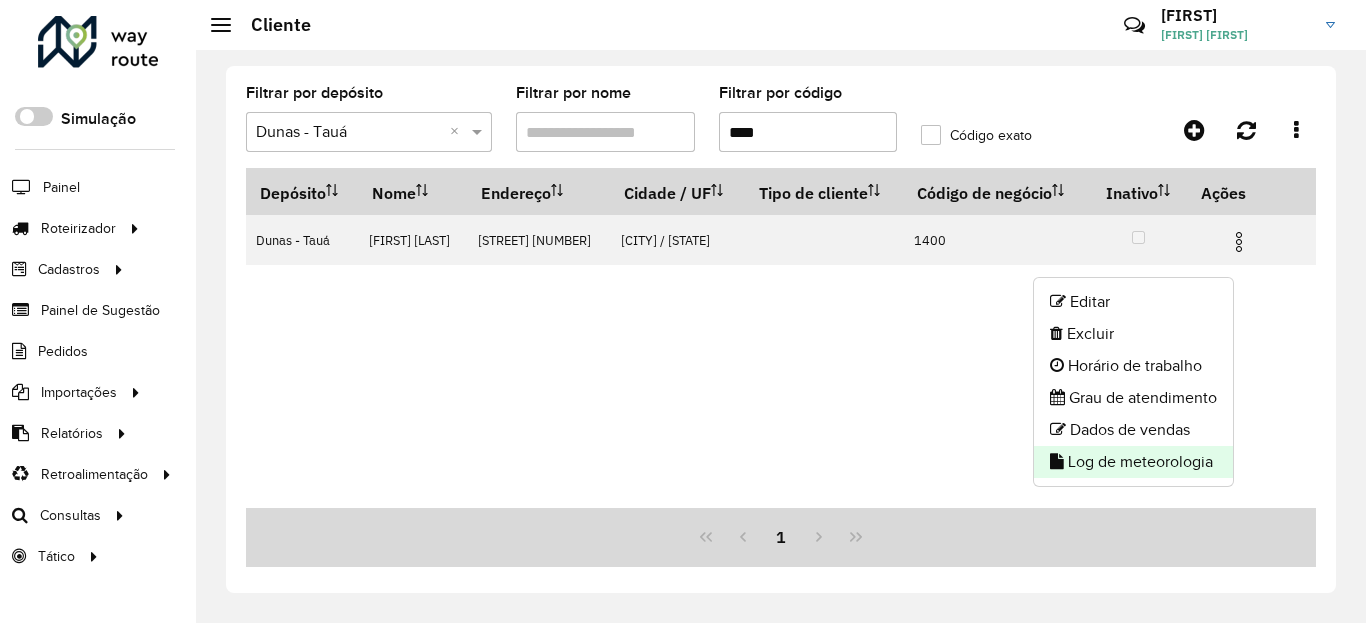 click on "Log de meteorologia" 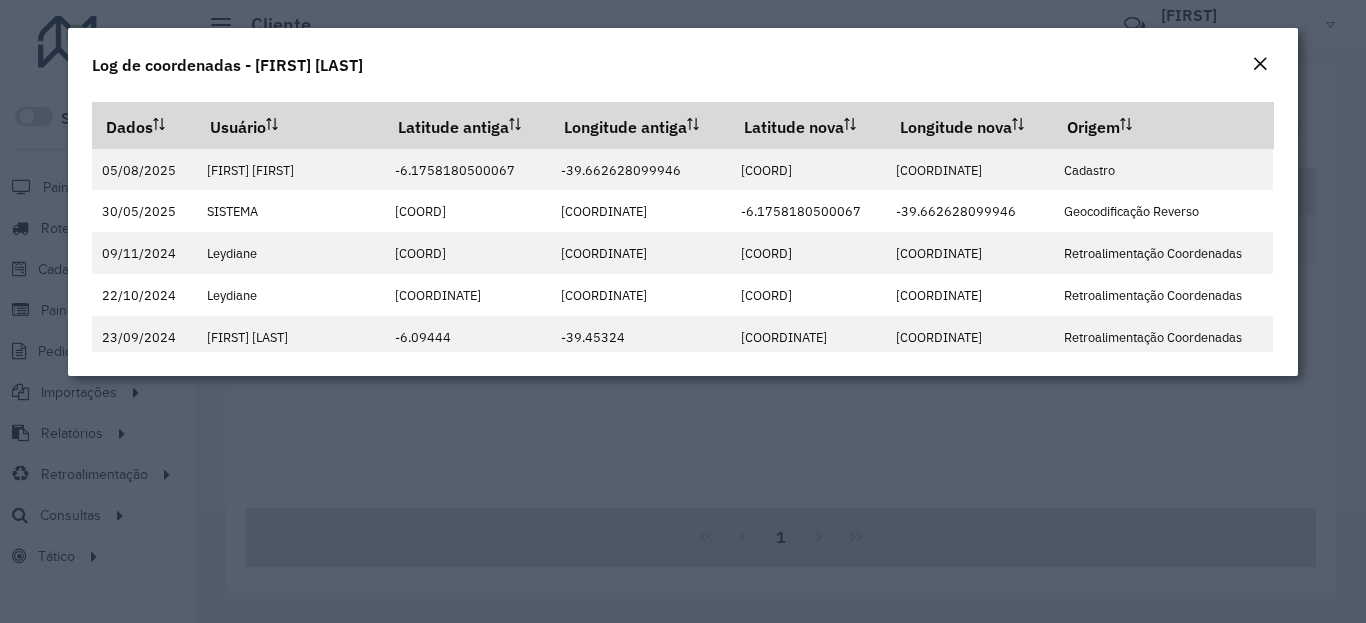 click 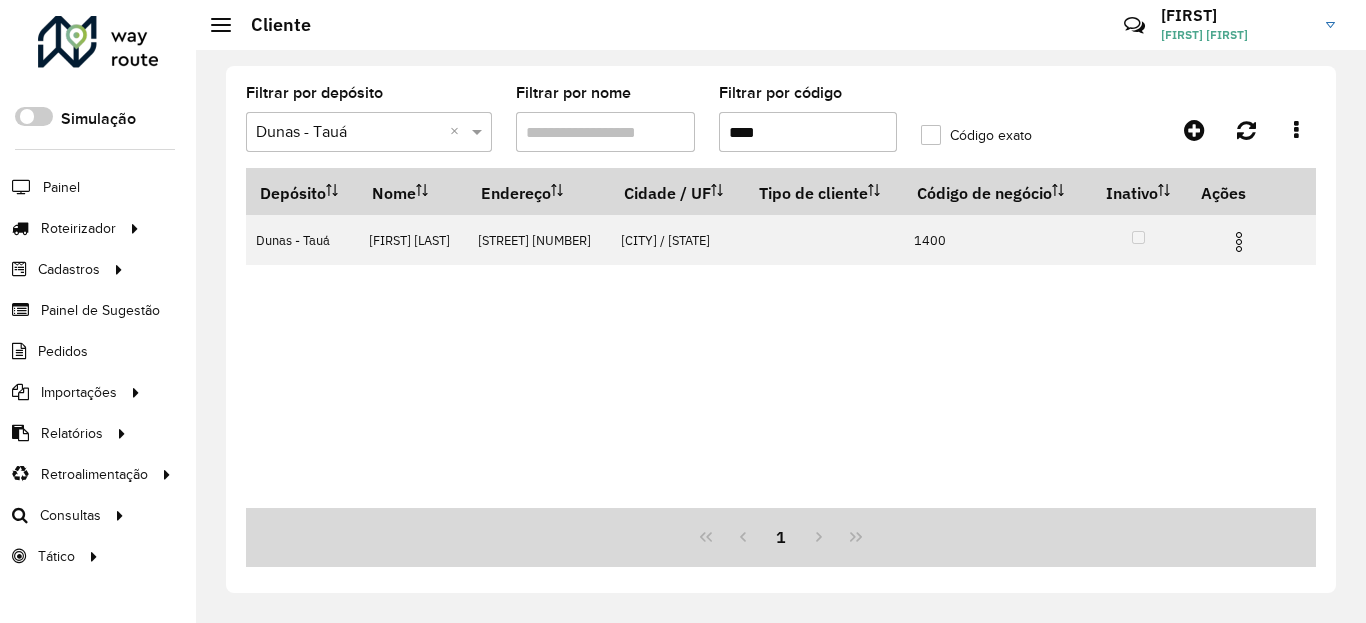 click on "****" at bounding box center (808, 132) 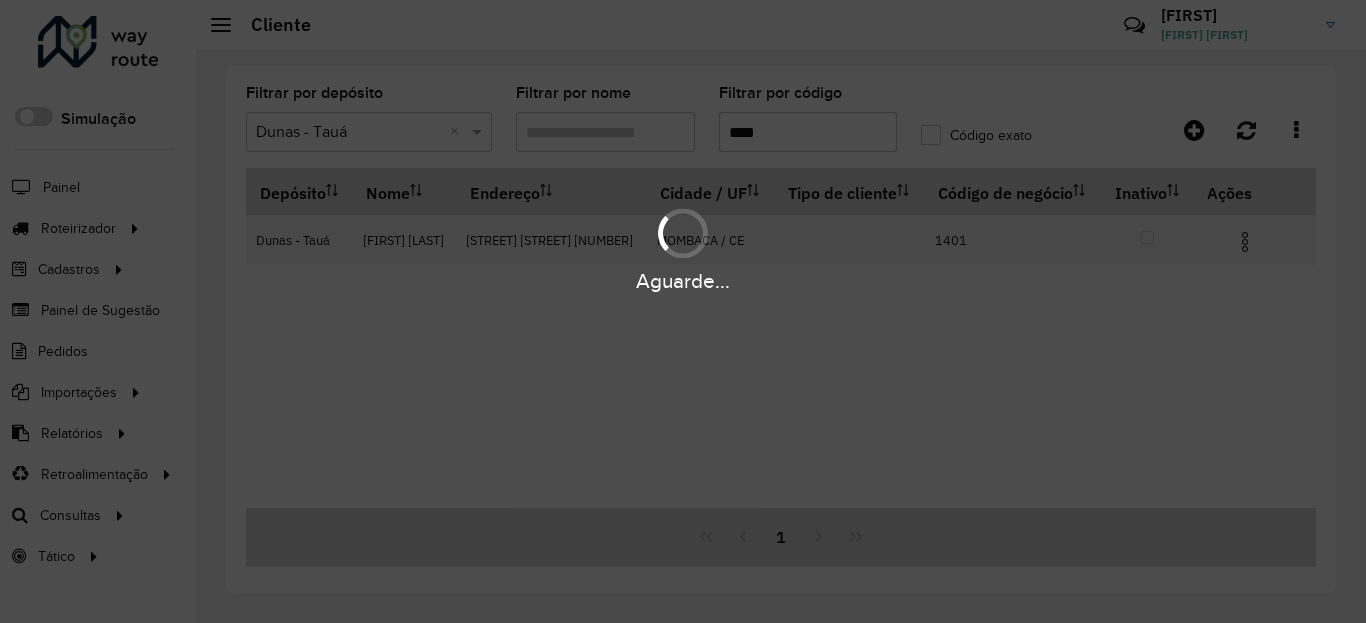 type on "****" 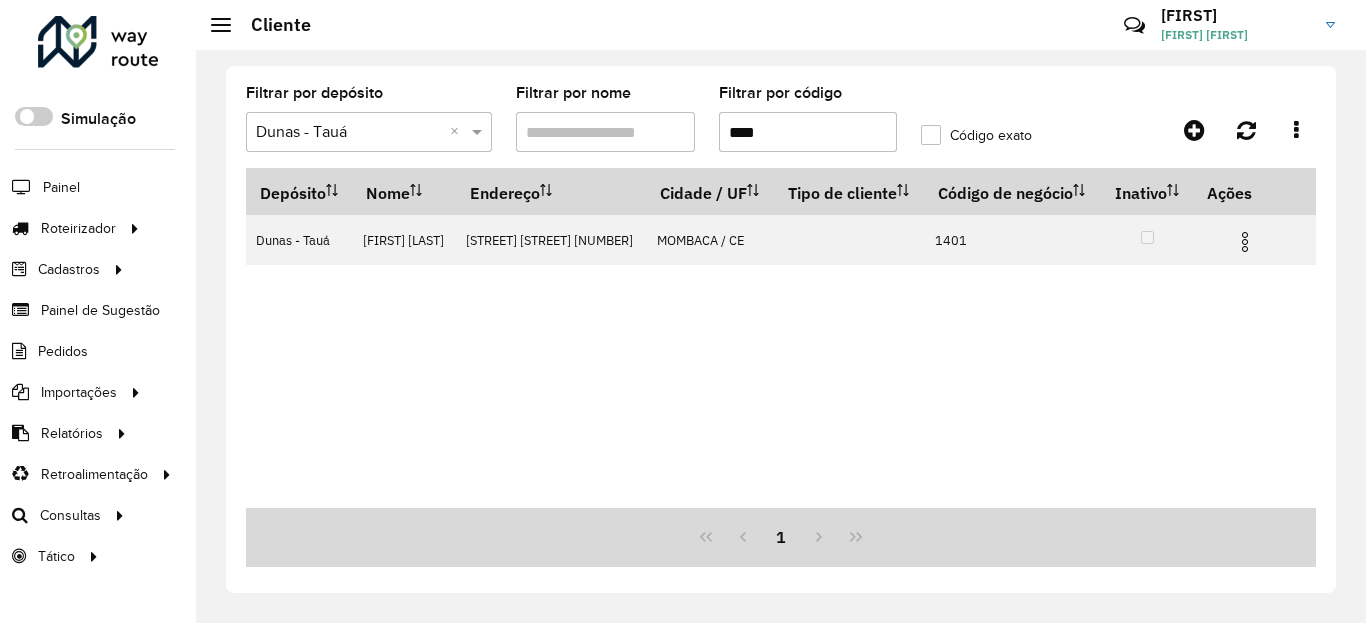 click at bounding box center (1245, 242) 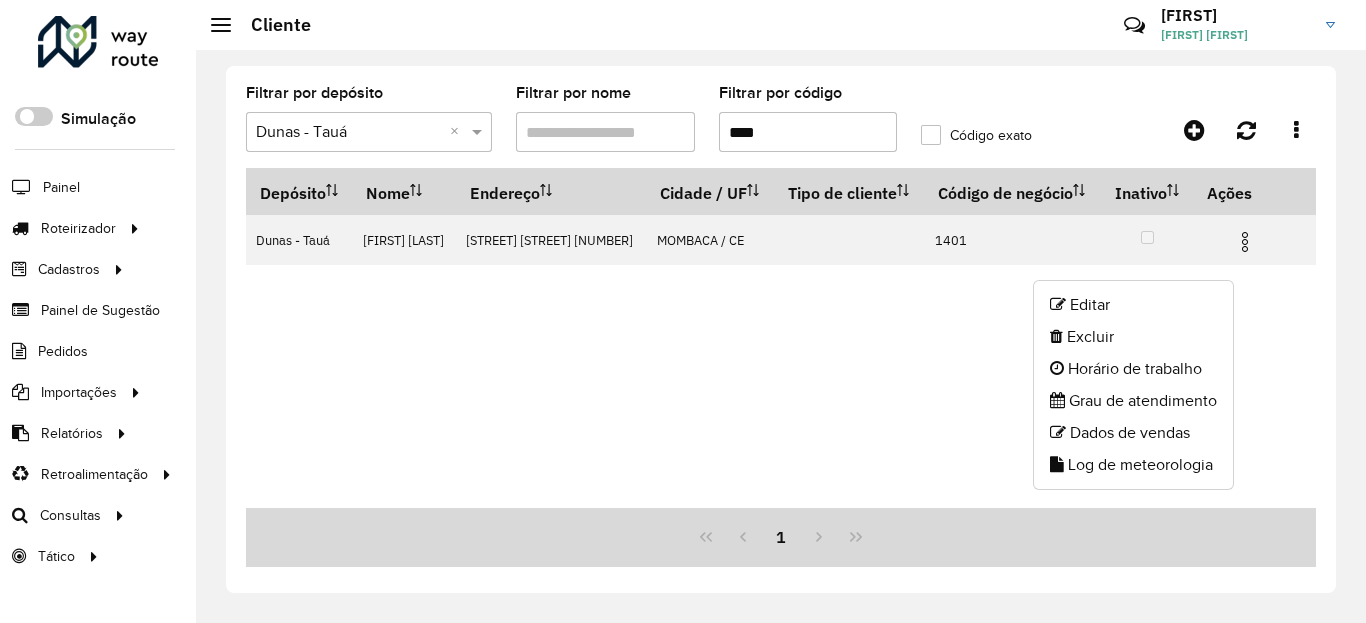 click on "Log de meteorologia" 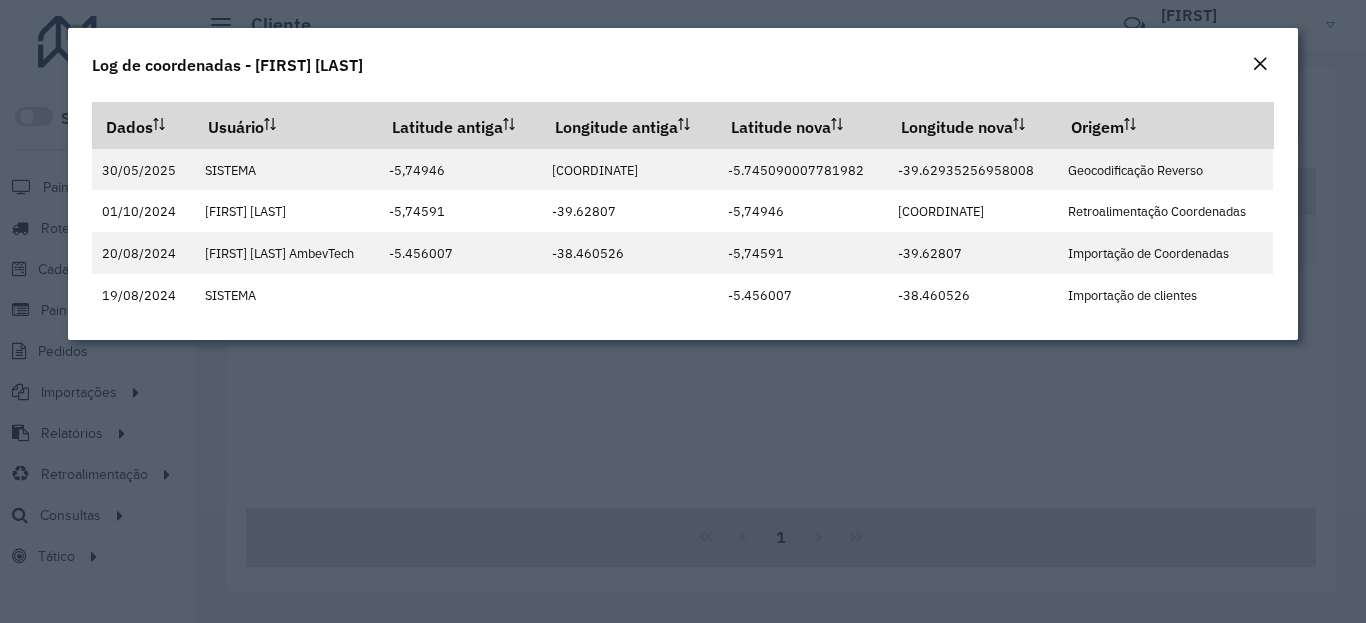 click 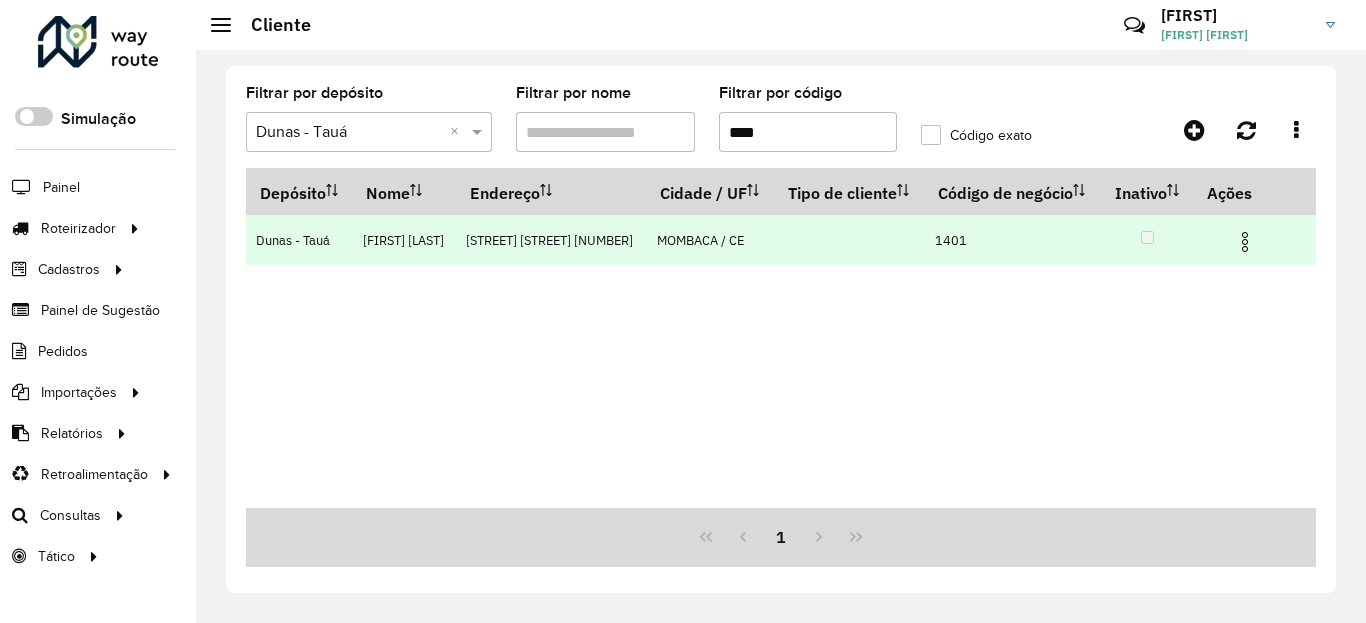 click at bounding box center (1245, 242) 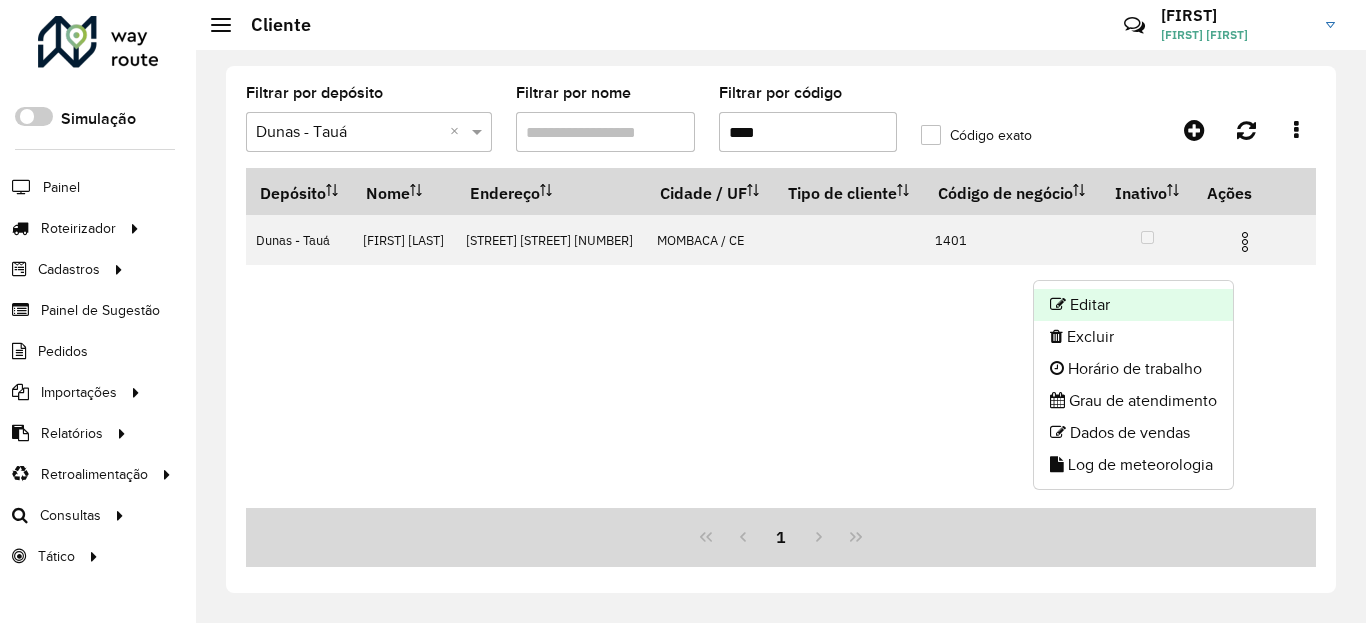 click on "Editar" 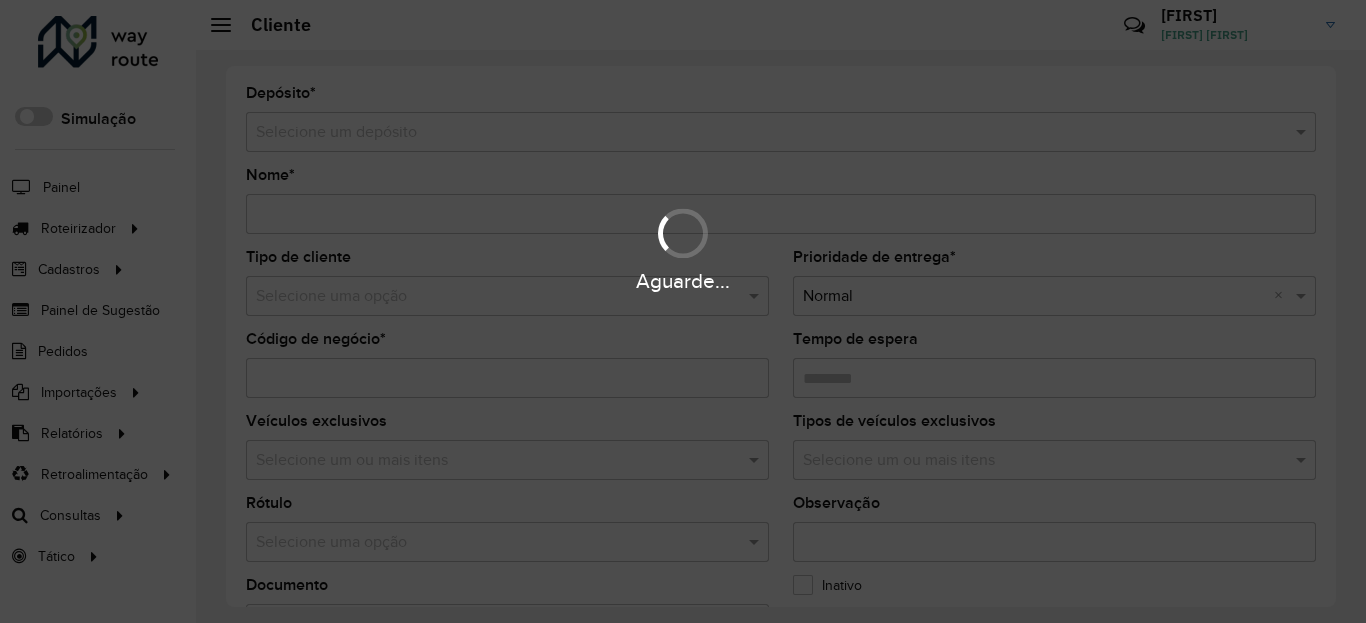 type on "**********" 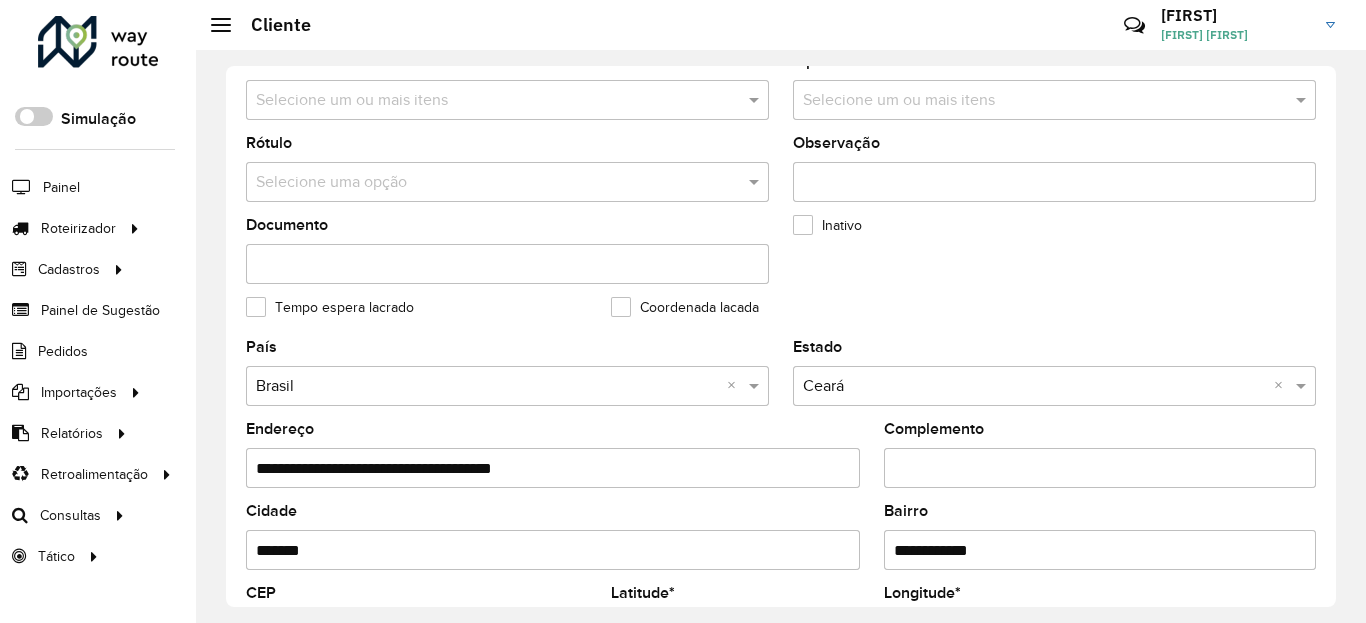 scroll, scrollTop: 840, scrollLeft: 0, axis: vertical 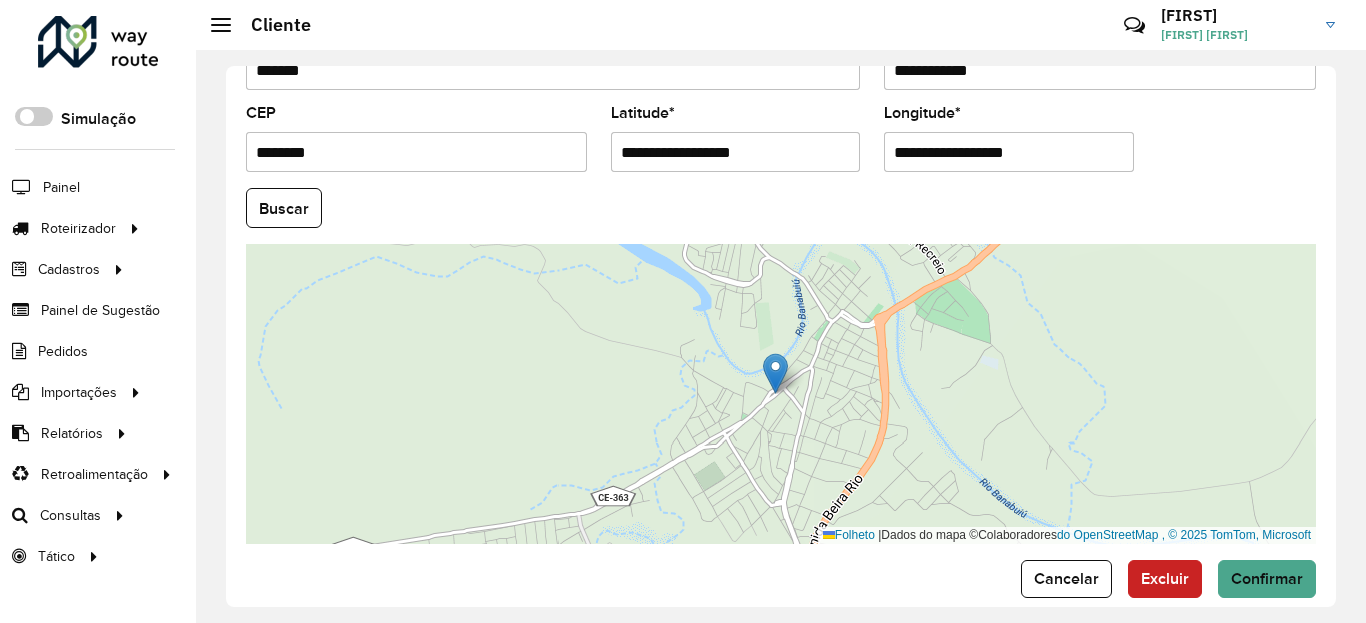 click on "**********" at bounding box center [736, 152] 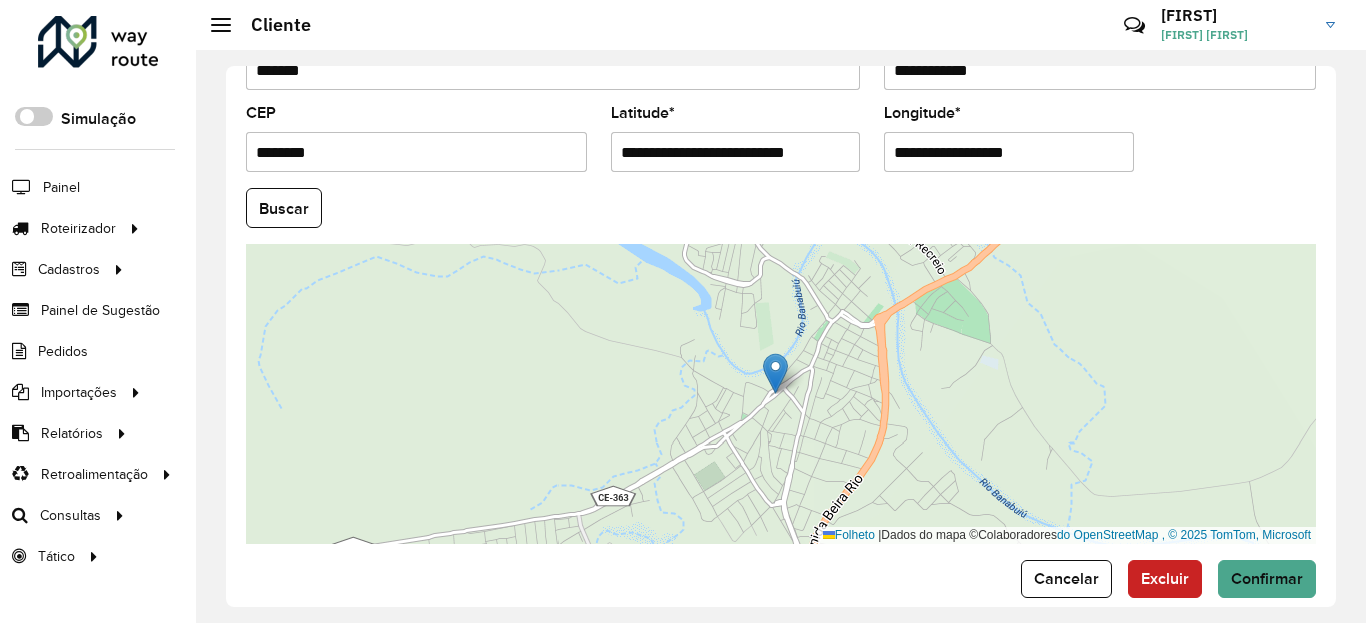 scroll, scrollTop: 0, scrollLeft: 4, axis: horizontal 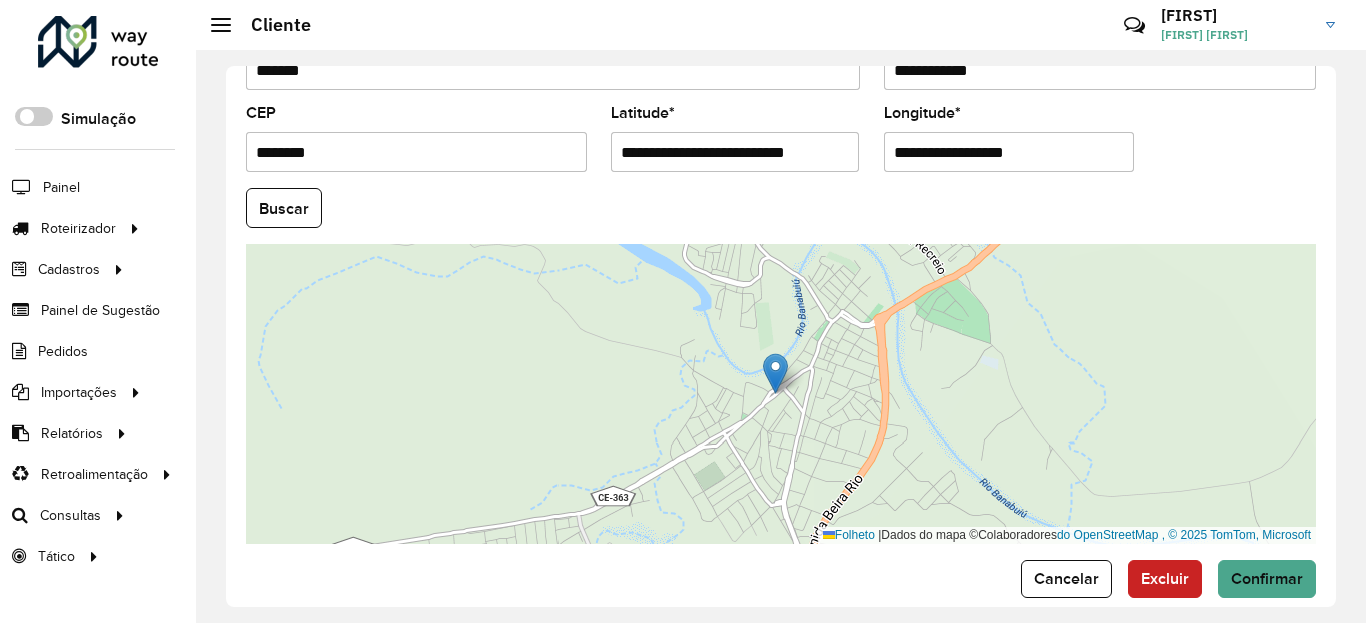 paste 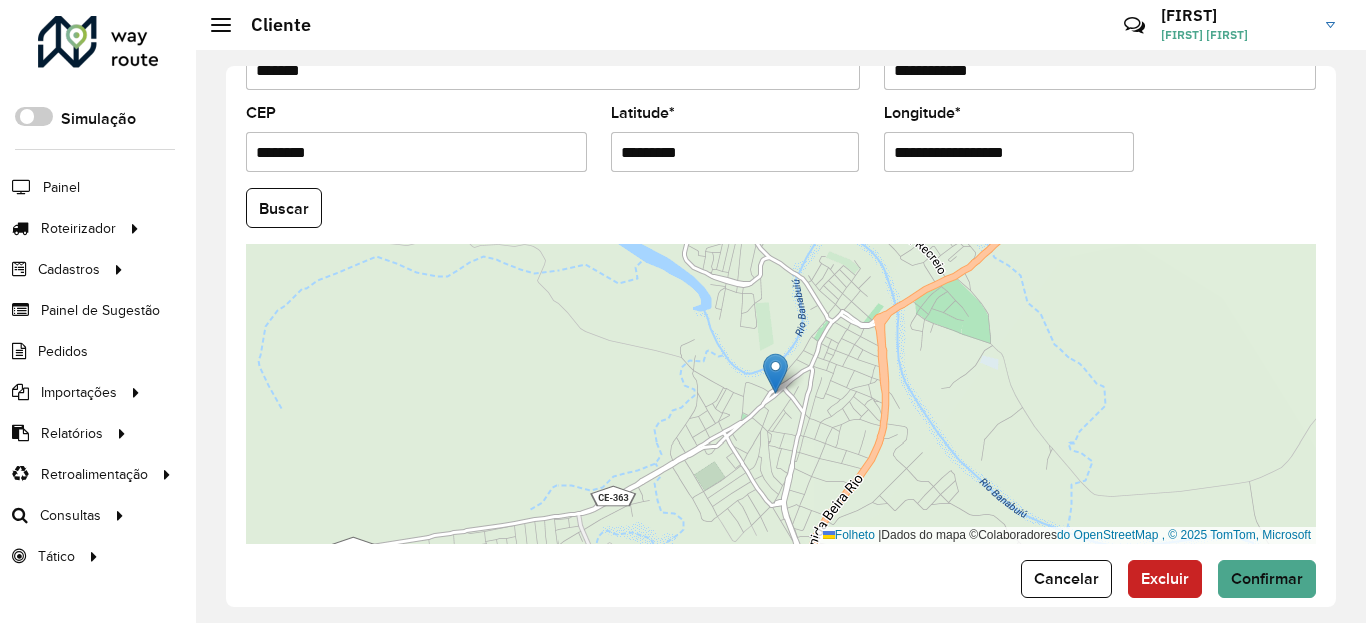 scroll, scrollTop: 0, scrollLeft: 0, axis: both 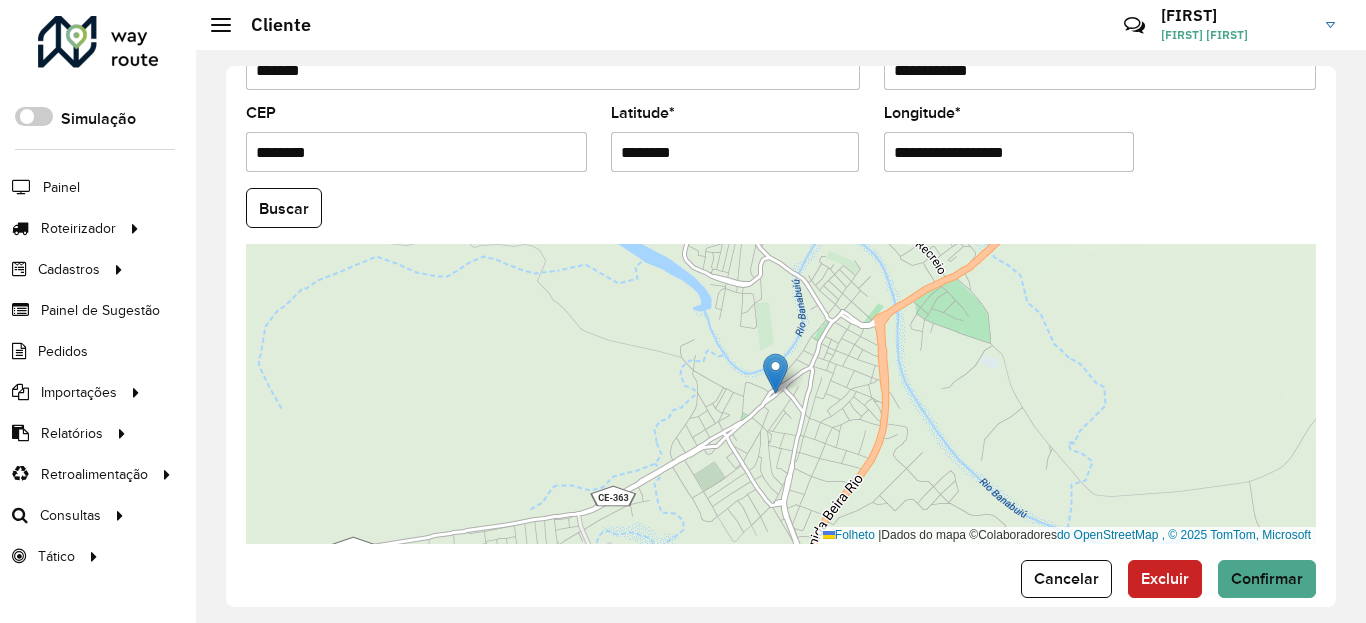 type on "********" 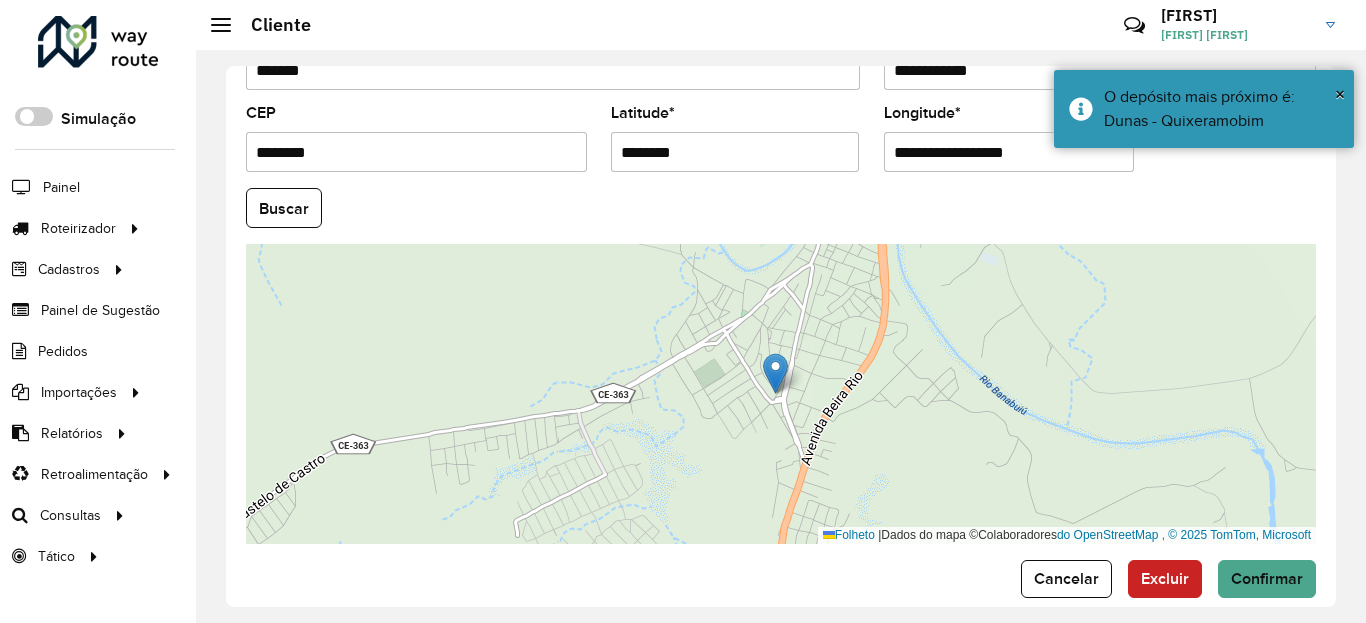 click on "**********" at bounding box center (1009, 152) 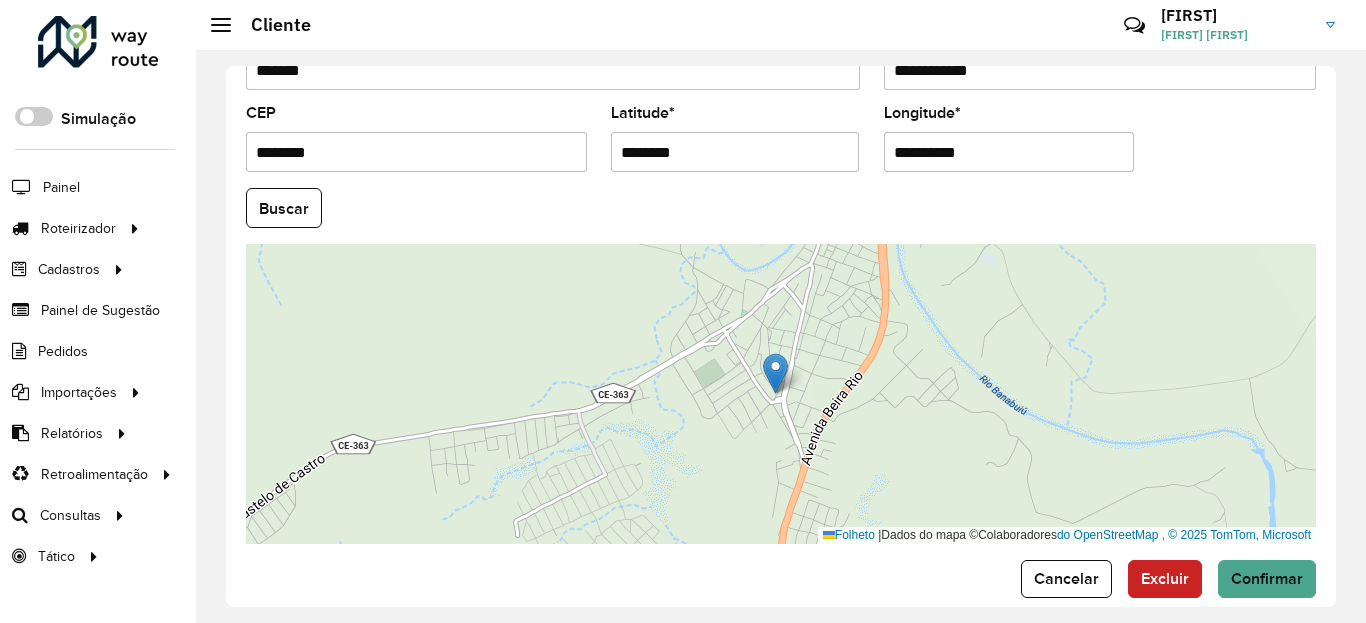 type on "**********" 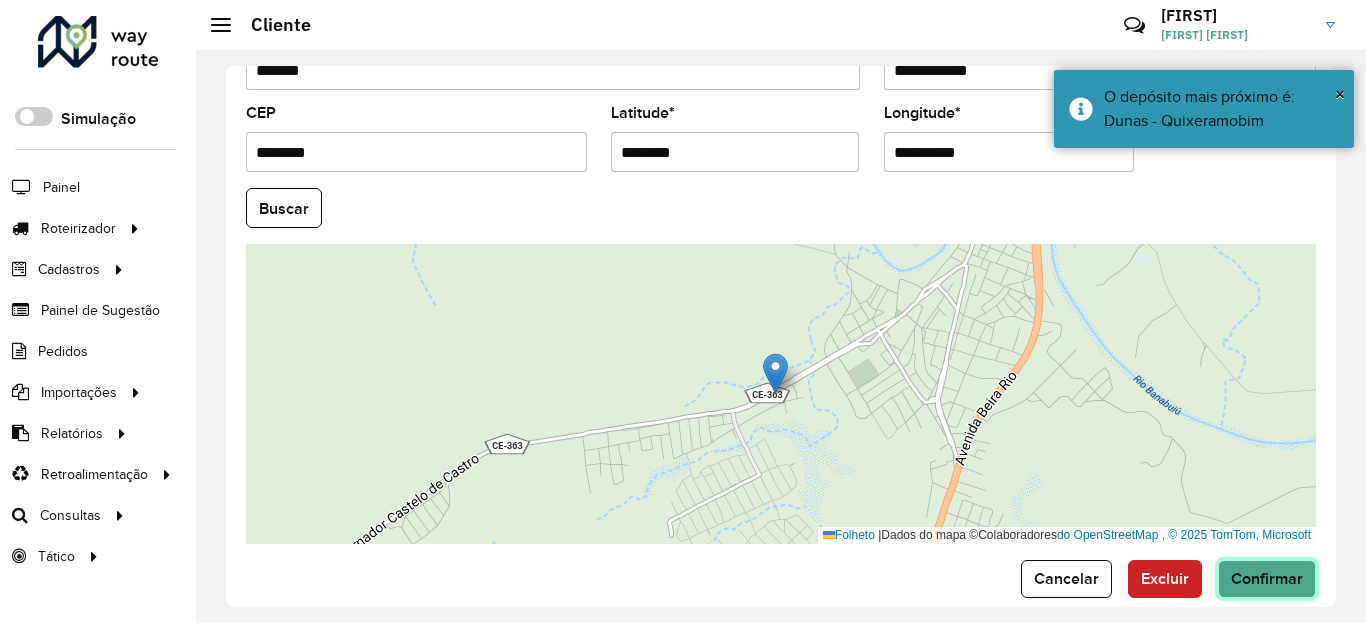click on "Confirmar" 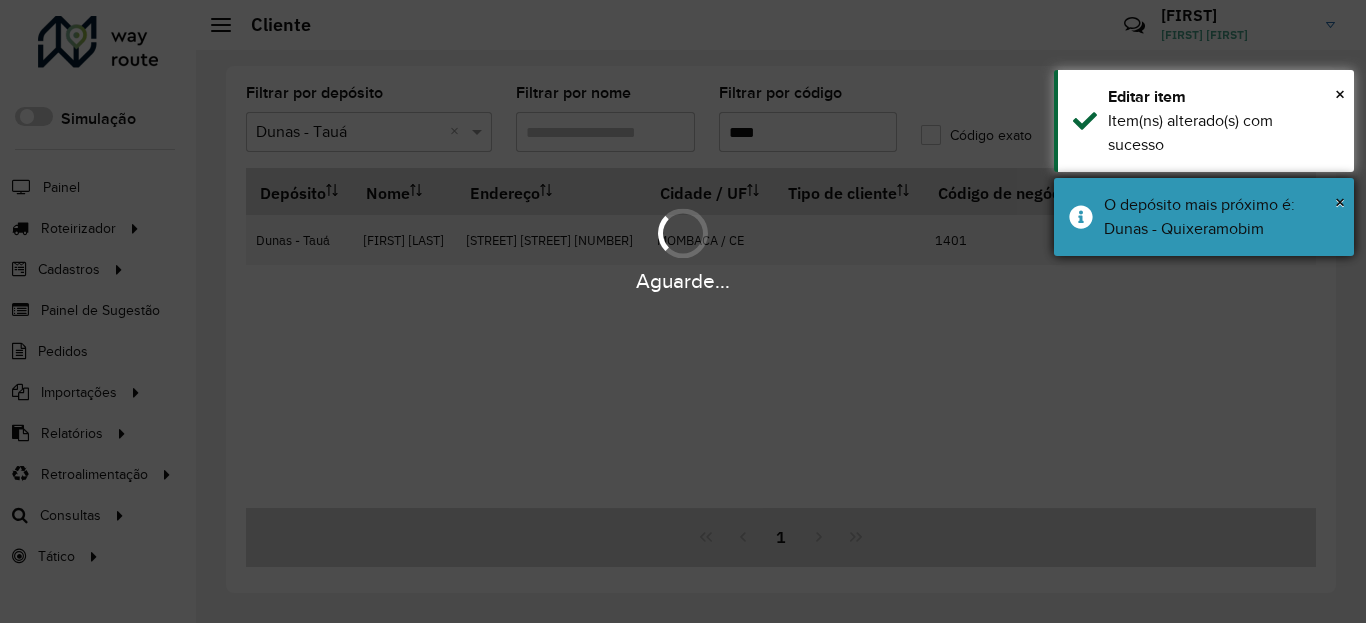 click on "O depósito mais próximo é: Dunas - Quixeramobim" at bounding box center (1221, 217) 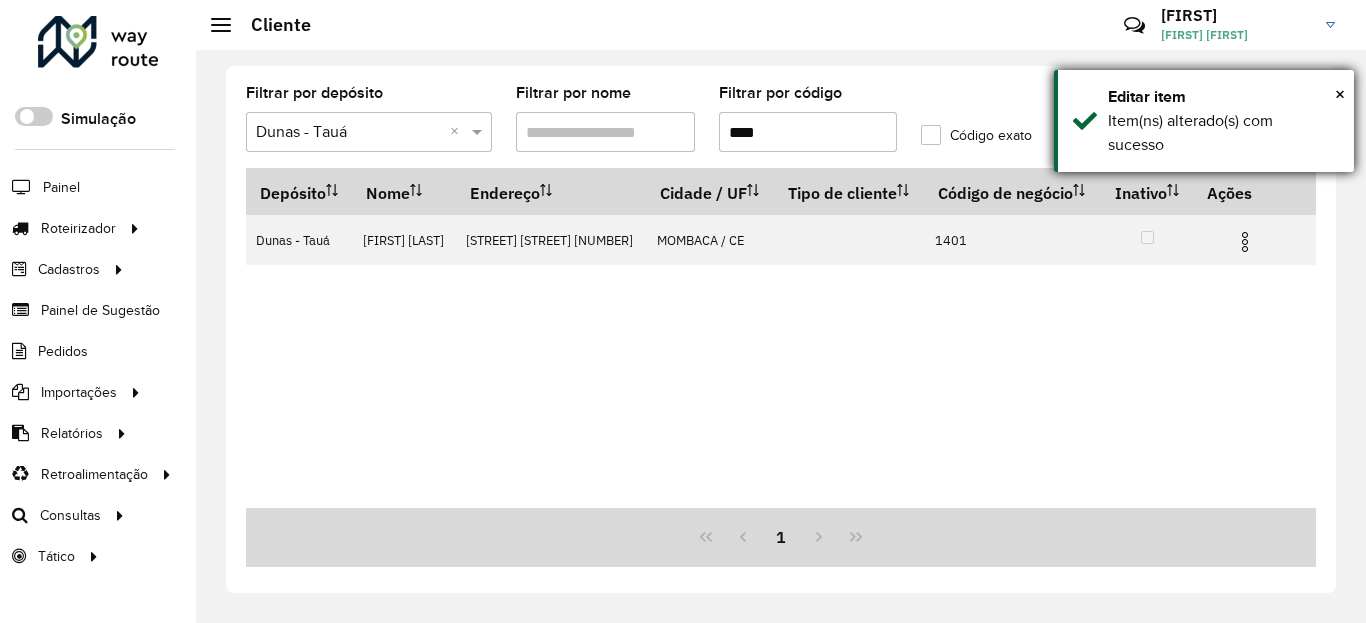 click on "Editar item" at bounding box center (1223, 97) 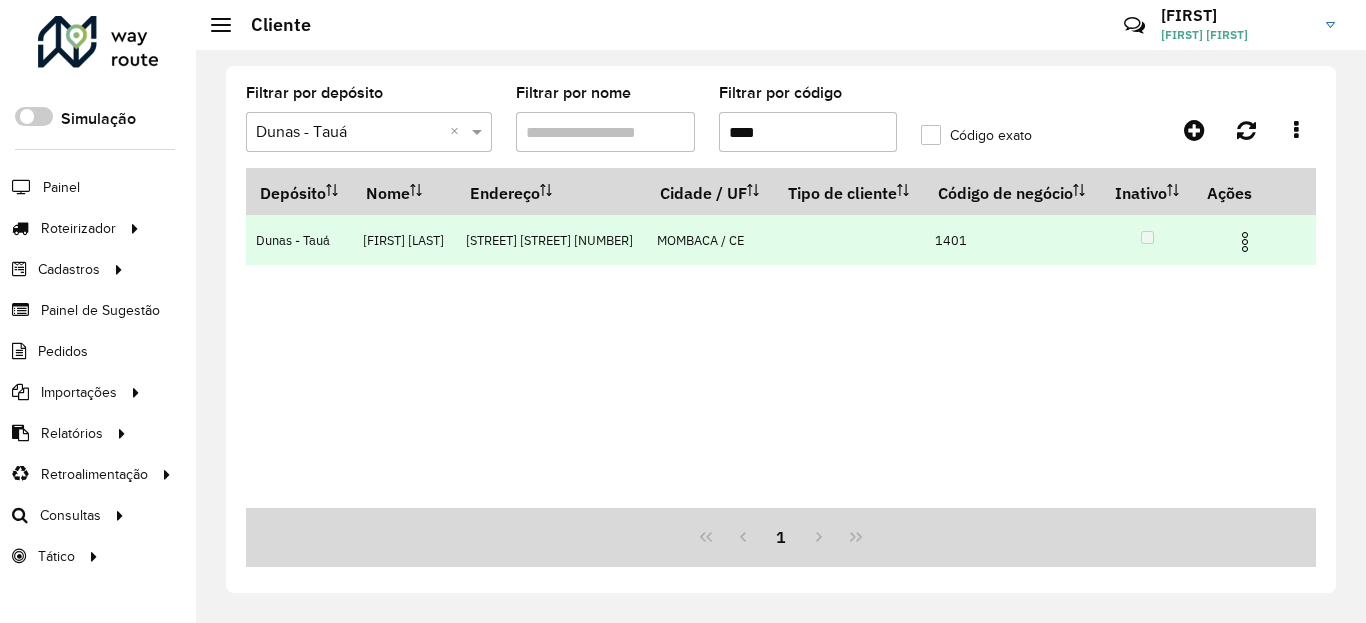 click at bounding box center [1245, 242] 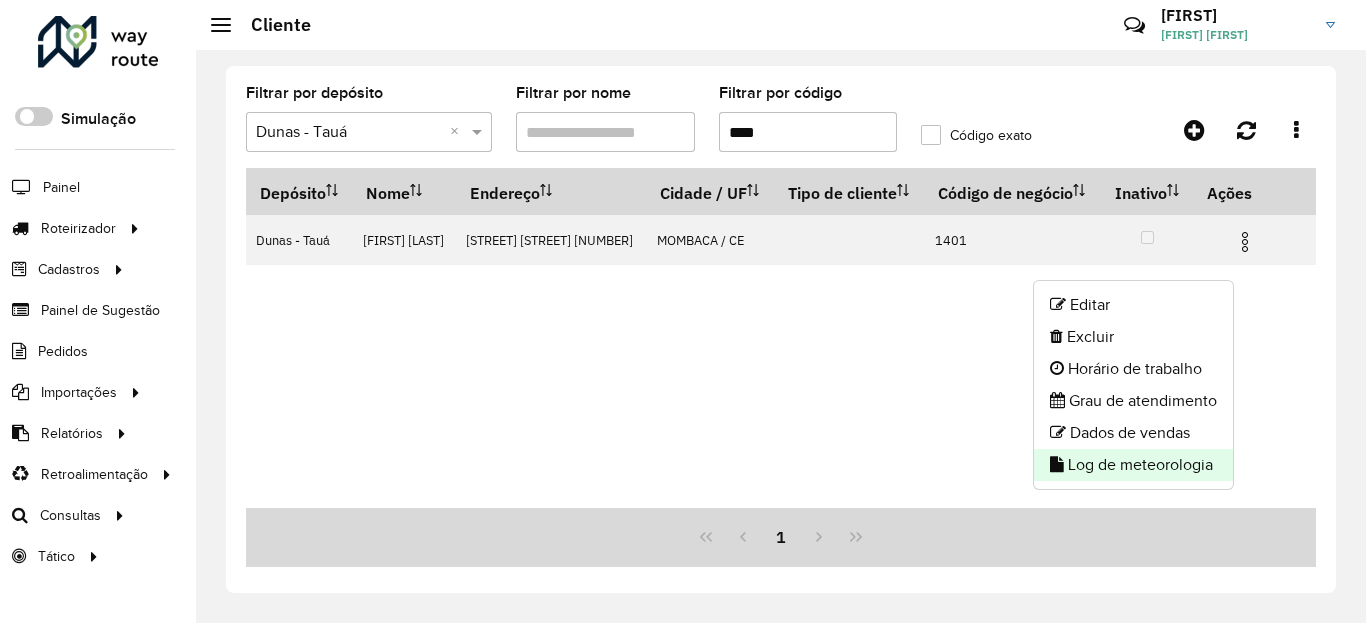 click on "Log de meteorologia" 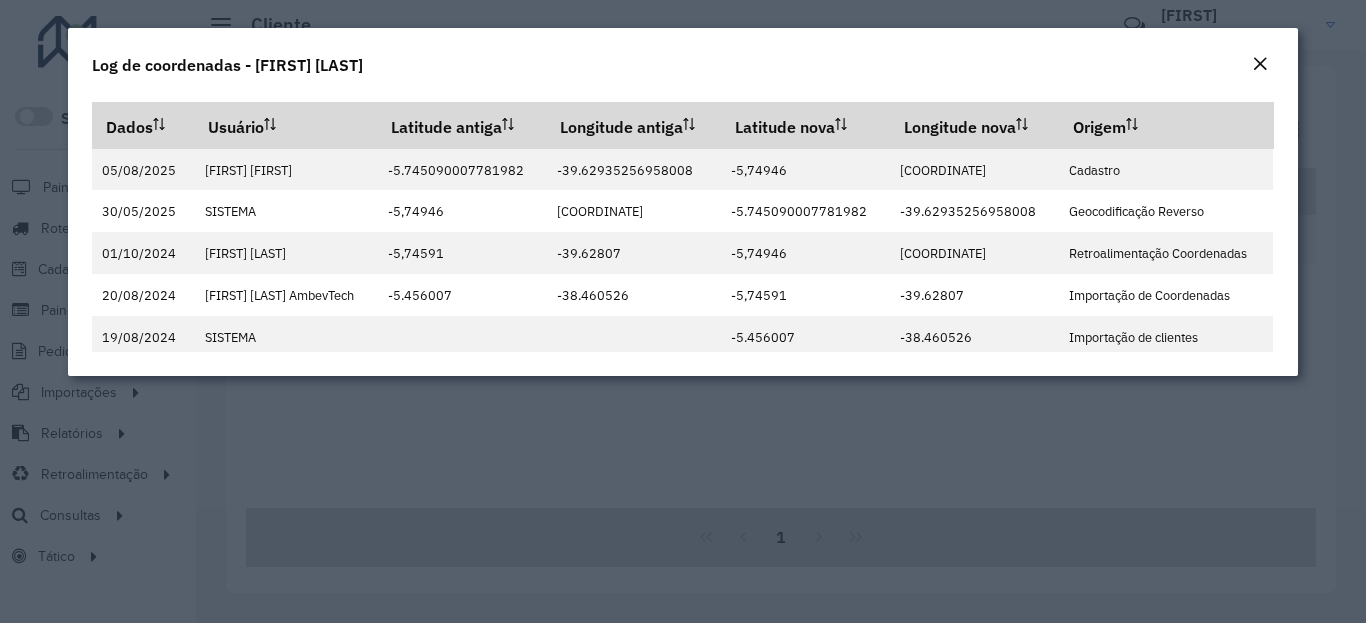 click 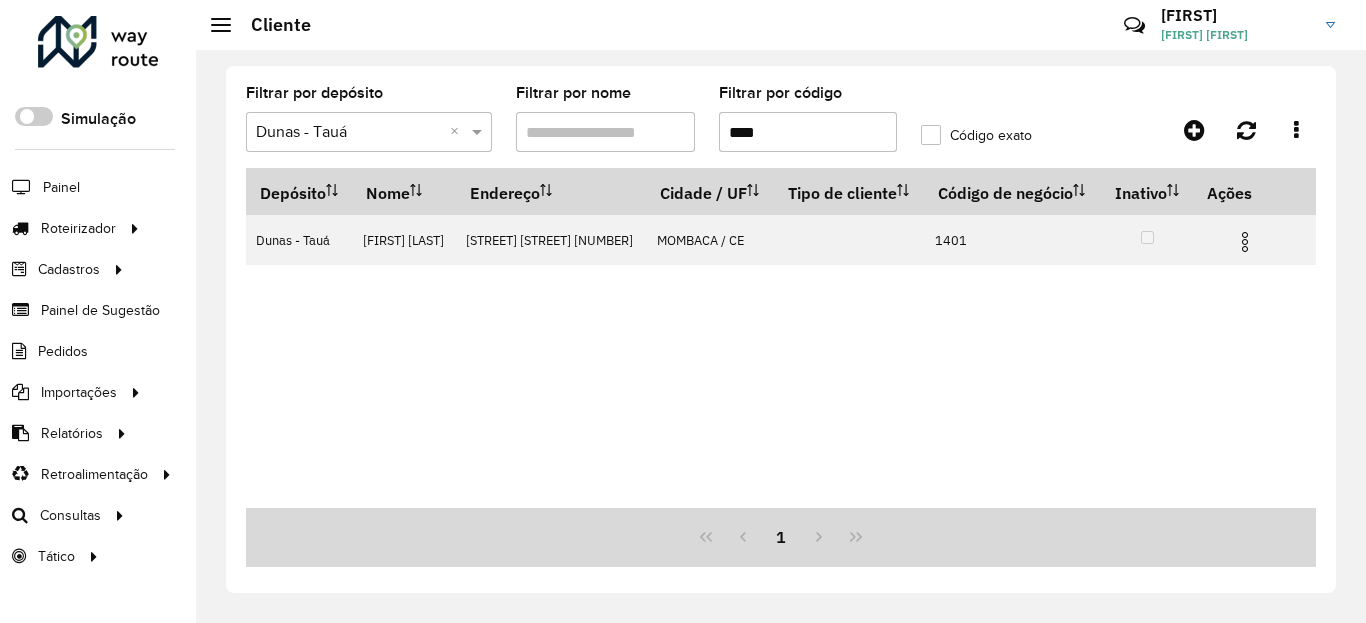 click on "****" at bounding box center (808, 132) 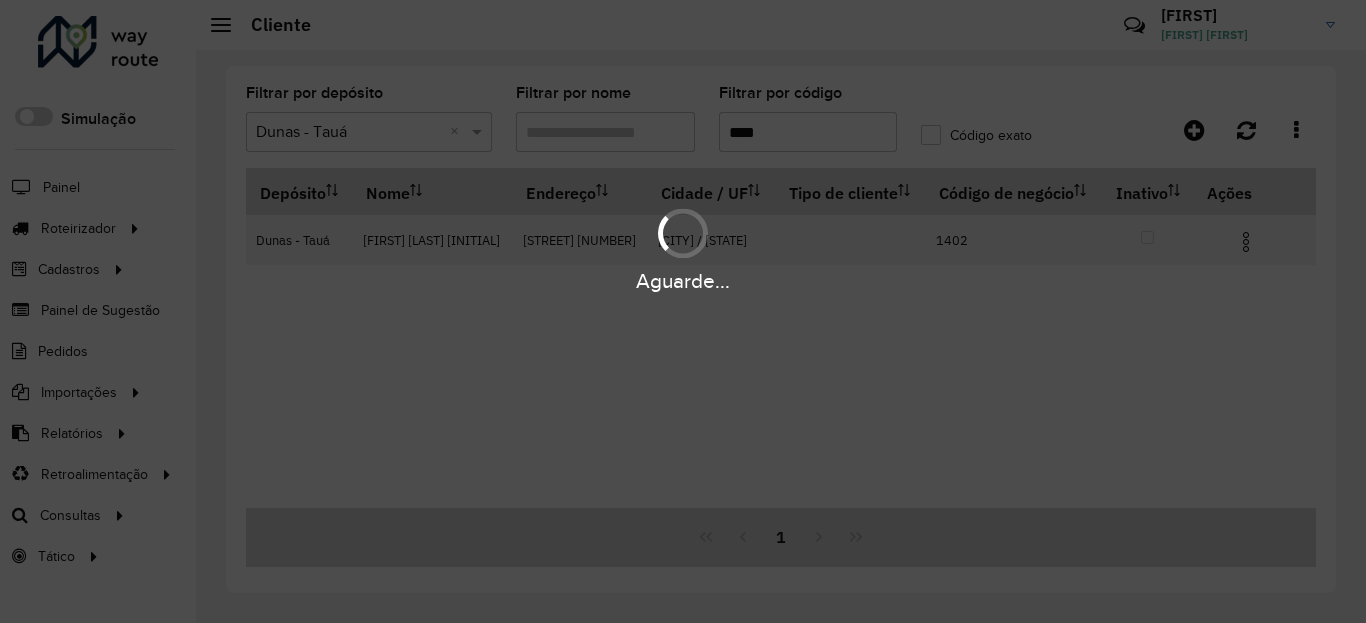 click on "Aguarde..." at bounding box center (683, 281) 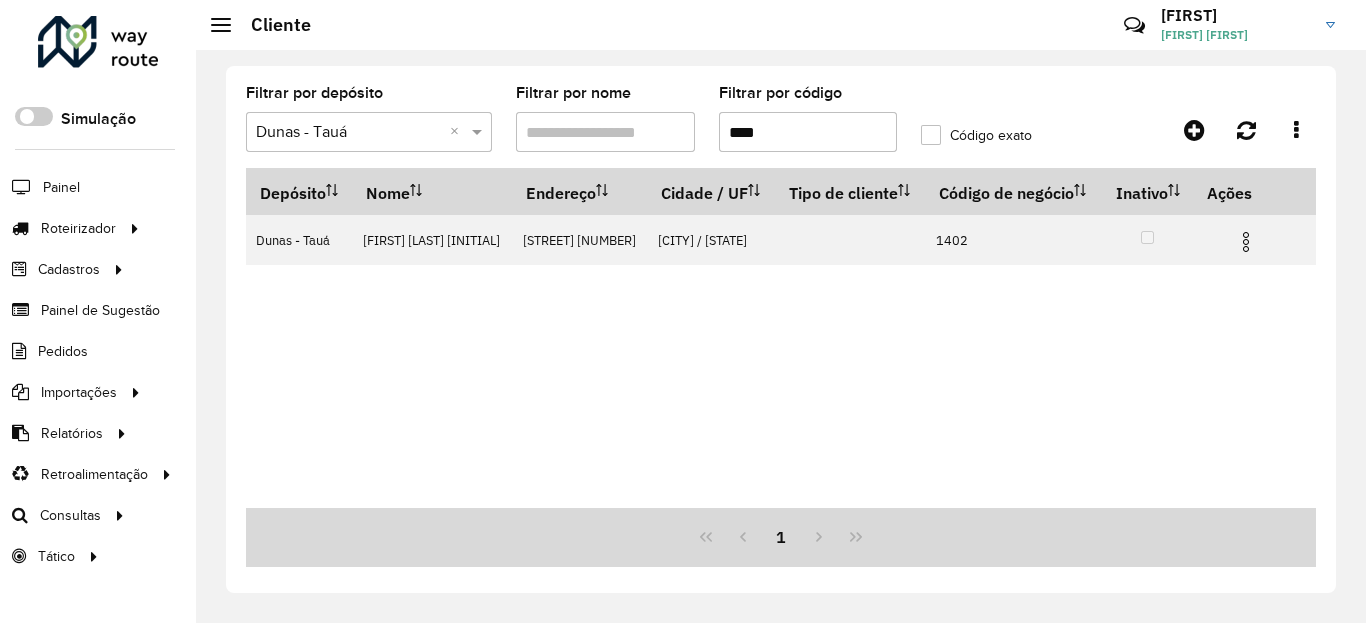 click at bounding box center (1246, 242) 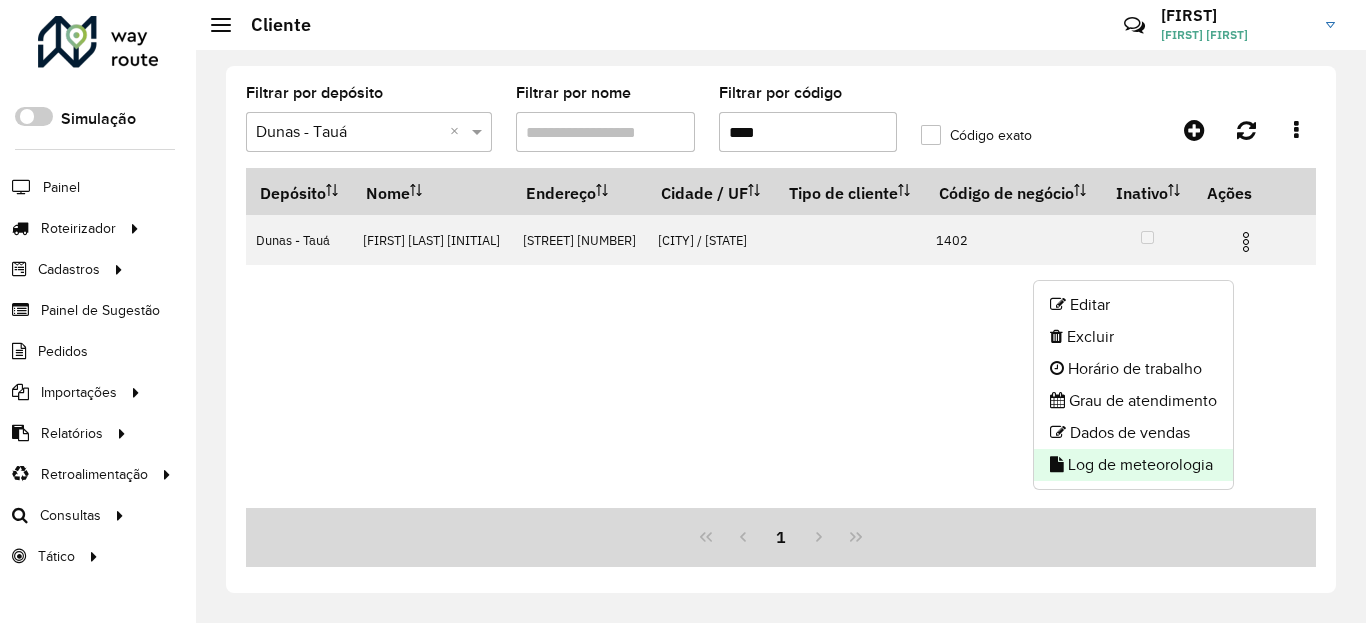 click on "Log de meteorologia" 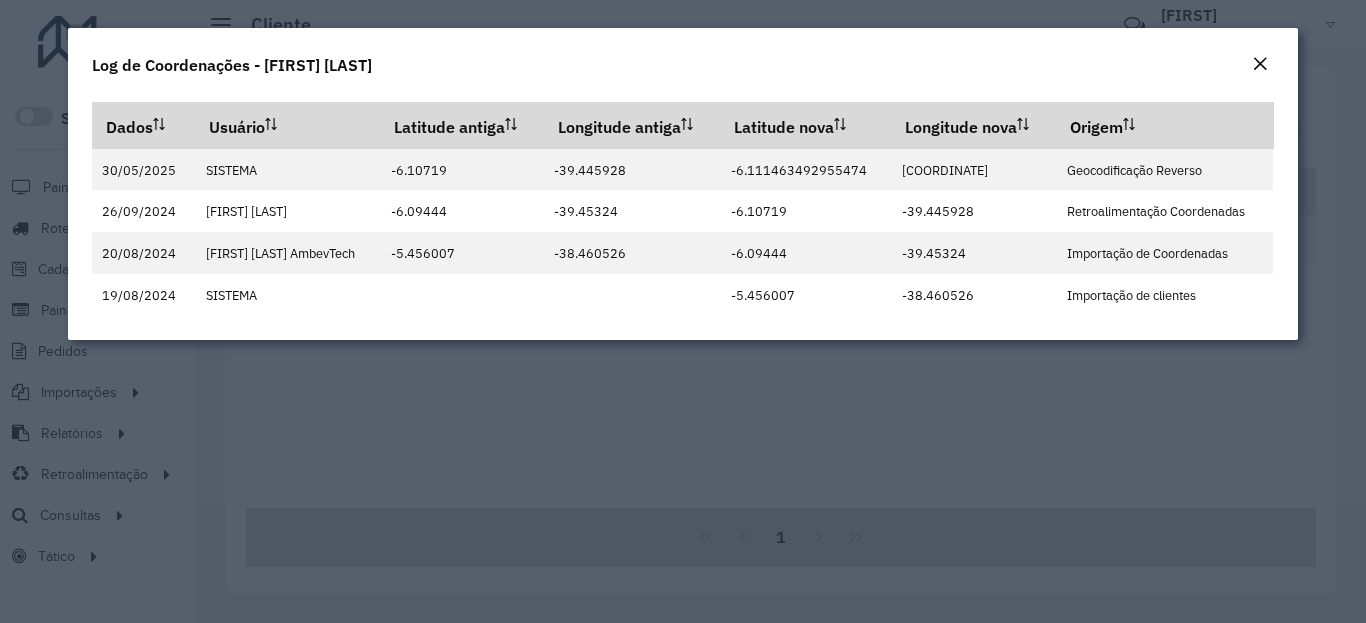 click on "Log de Coordenações - [FIRST] [LAST]" 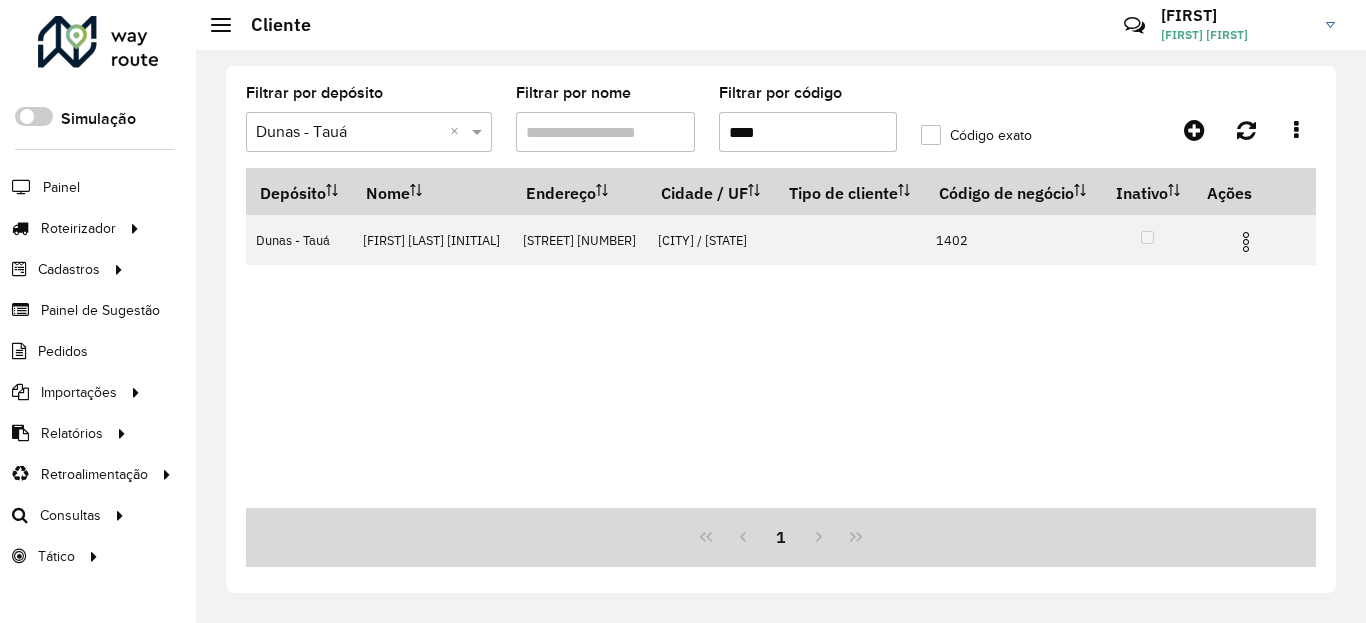 click on "****" at bounding box center (808, 132) 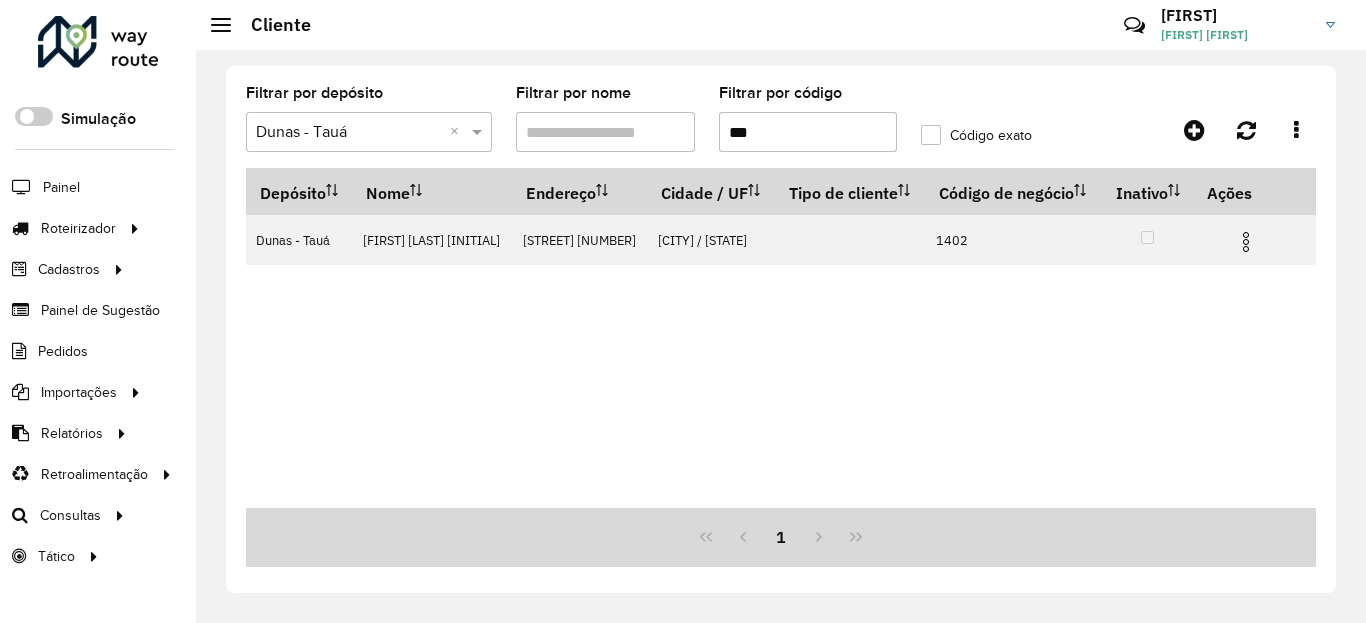 type on "****" 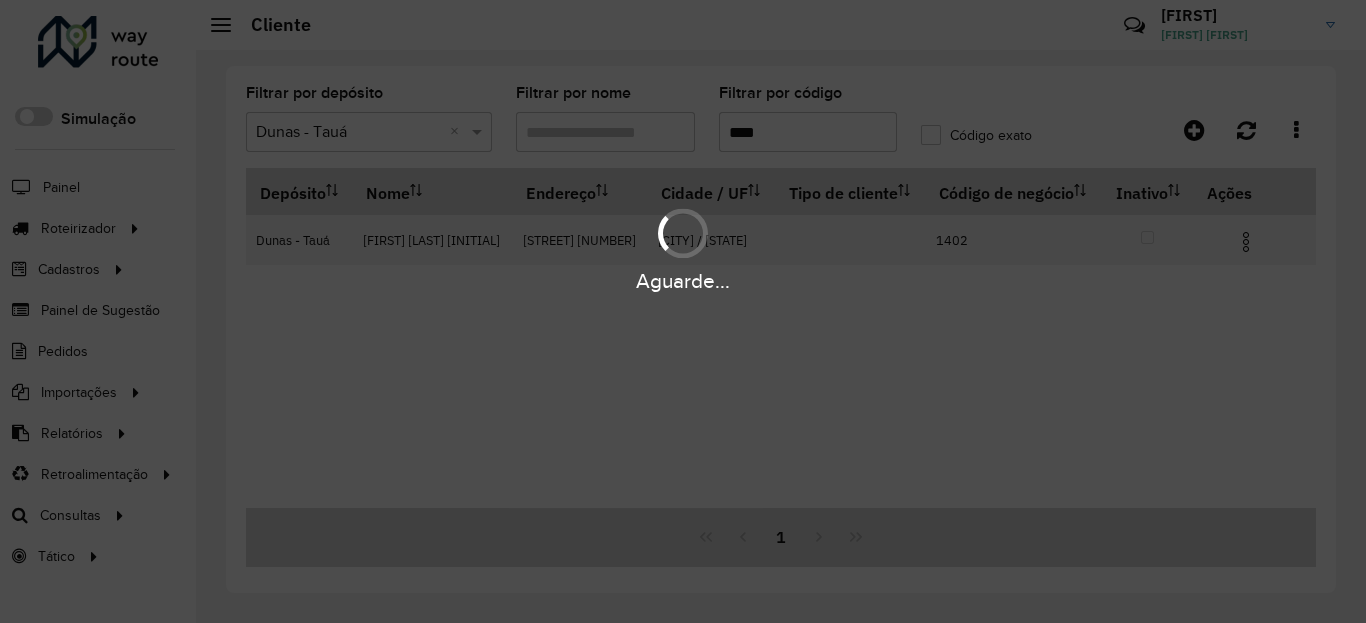 click on "Aguarde... Pop-up bloqueado! Seu navegador bloqueou automaticamente a abertura de uma nova janela. Acesse as configurações e adicione o endereço do sistema à lista de permissões. Fechar Roteirizador AmbevTech Simulação Painel Roteirizador Entregas Vendas Cadastros Ponto de verificação Classificações de venda Cliente Condições de pagamento Consulta de setores Depósito Disponibilidade de veículos Fator tipo de produto Planejador Gabarito Grupo Rota Fator Tipo Produto Grupo de Depósito Grupo de rotas exclusiva Grupo de setores Jornada Jornada RN Integração de layout Modelo Motorista Multi Depósito Painel de réplicas Parada Pedágio Perfil do Vendedor Ponto de apoio Ponto de apoio FAD Prioridade do pedido Produto Restrição de Atendimento Planner Rodízio de placa Rota exclusiva FAD Rótulo Setor Planejador de Setor Tempo de parada da refeição Tipo de cliente Tipo de veículo Tipo de veículo RN Transportadora Usuário Vendedor Veículo Painel de Sugestão Pedidos Importações Clientes ×" at bounding box center (683, 311) 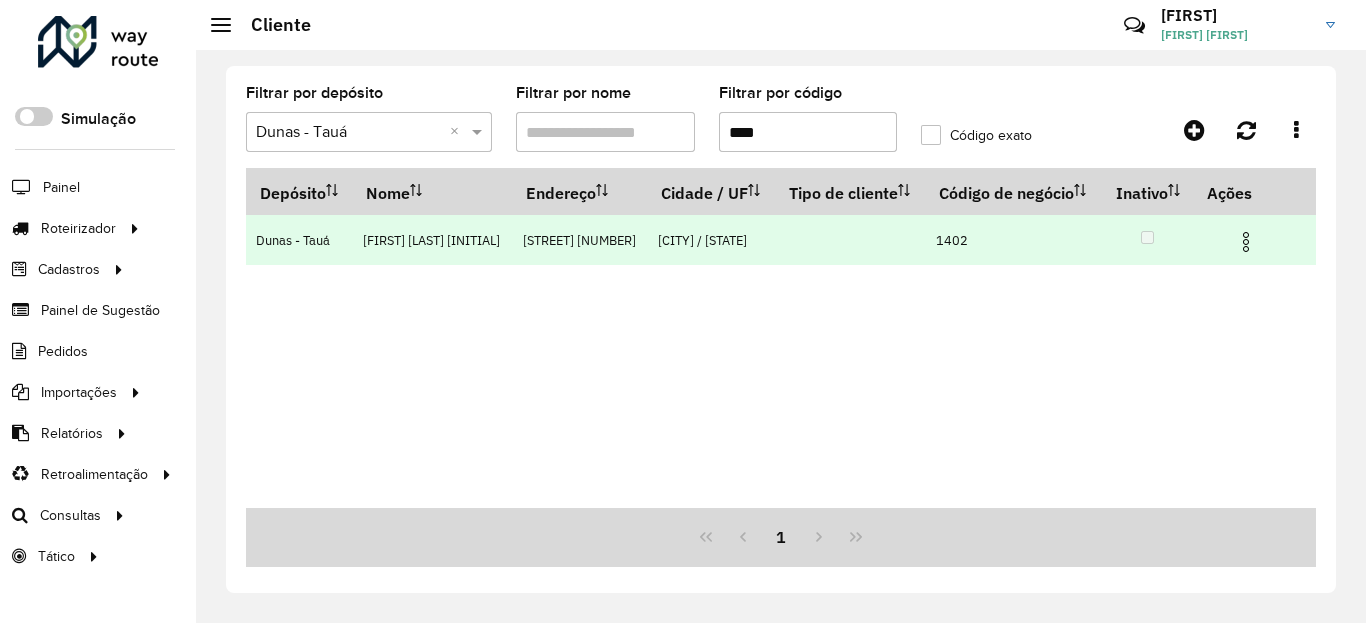 click at bounding box center [1246, 242] 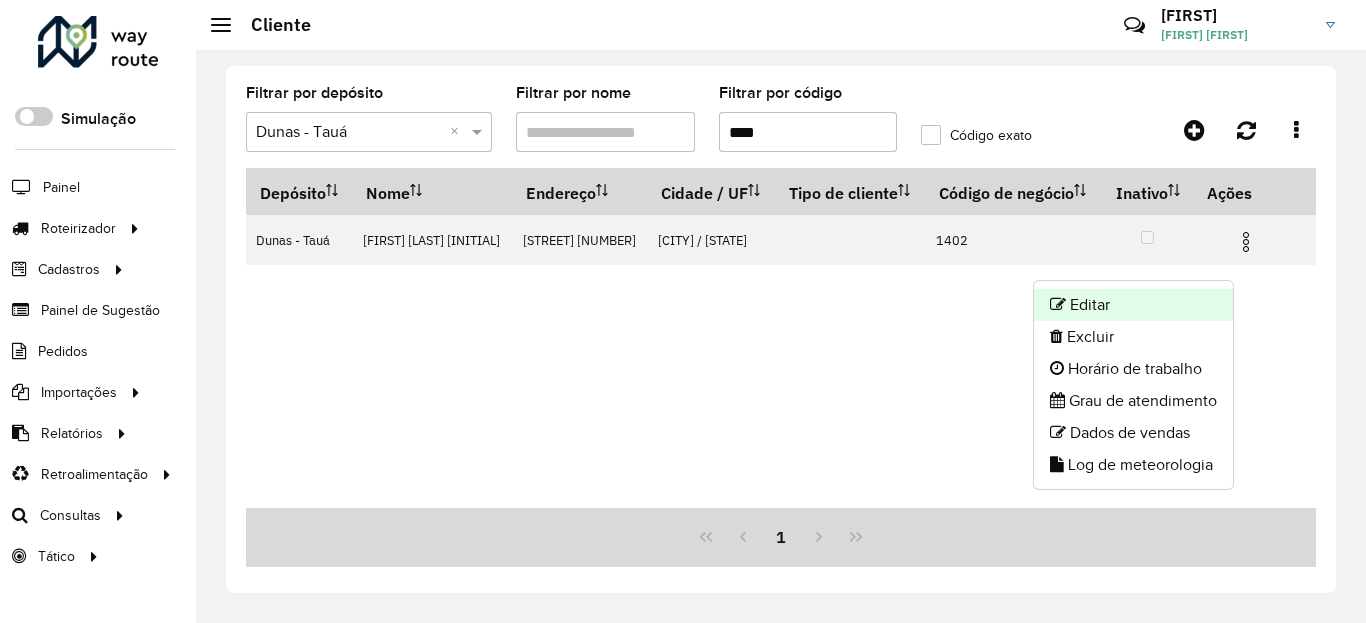 click on "Editar" 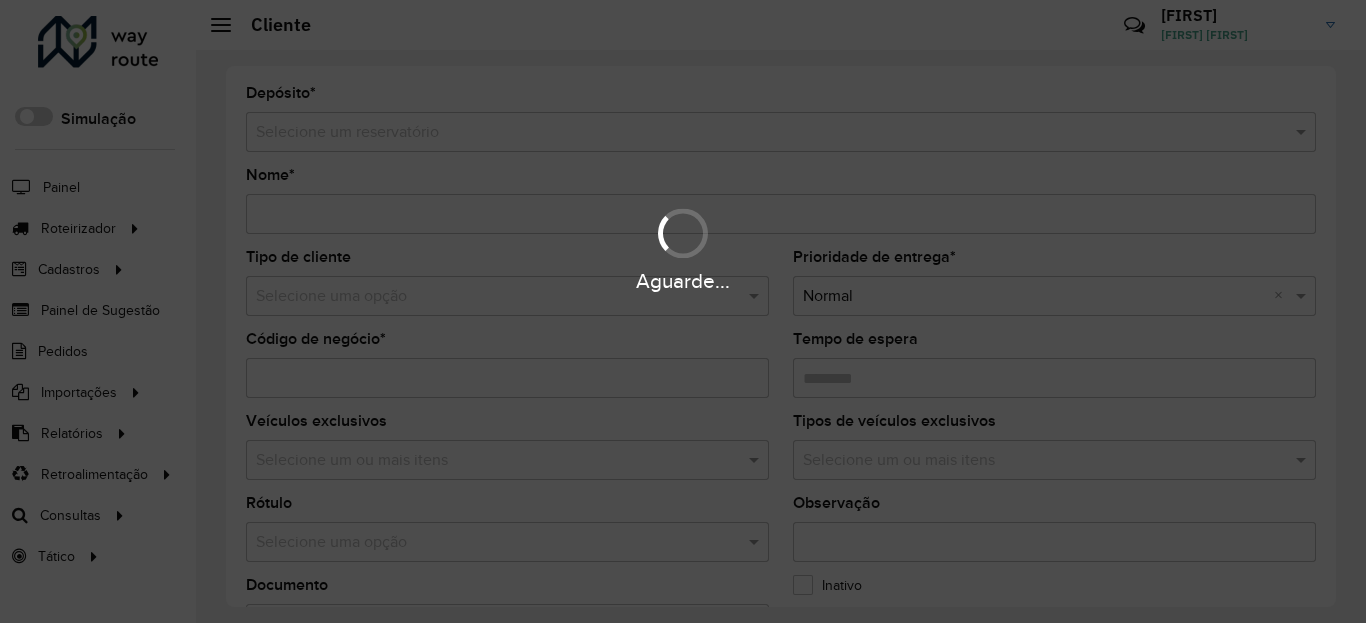 type on "**********" 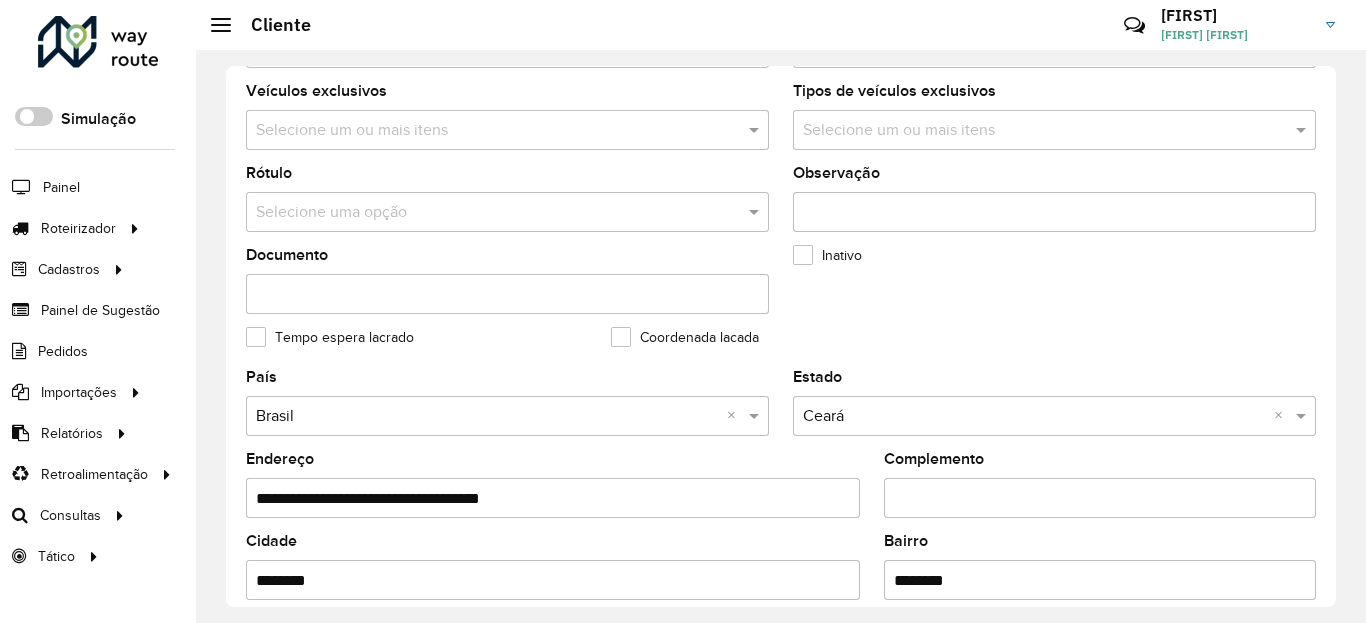 scroll, scrollTop: 720, scrollLeft: 0, axis: vertical 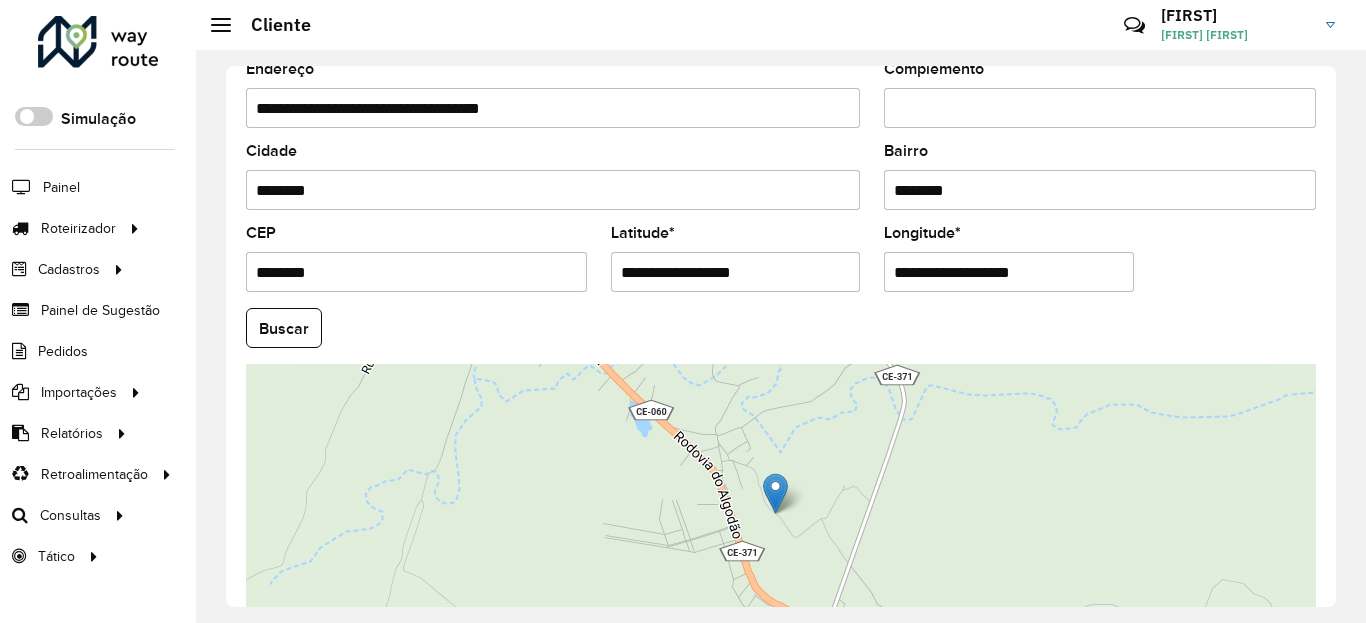 click on "**********" at bounding box center [736, 272] 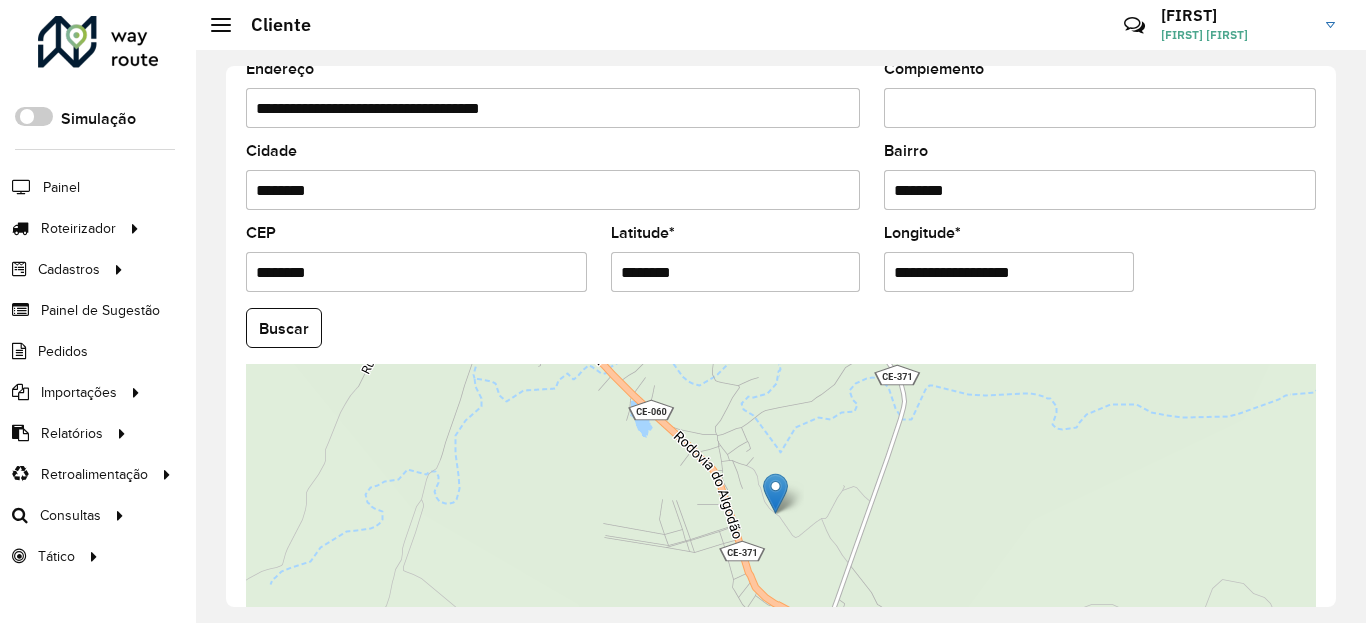 type on "********" 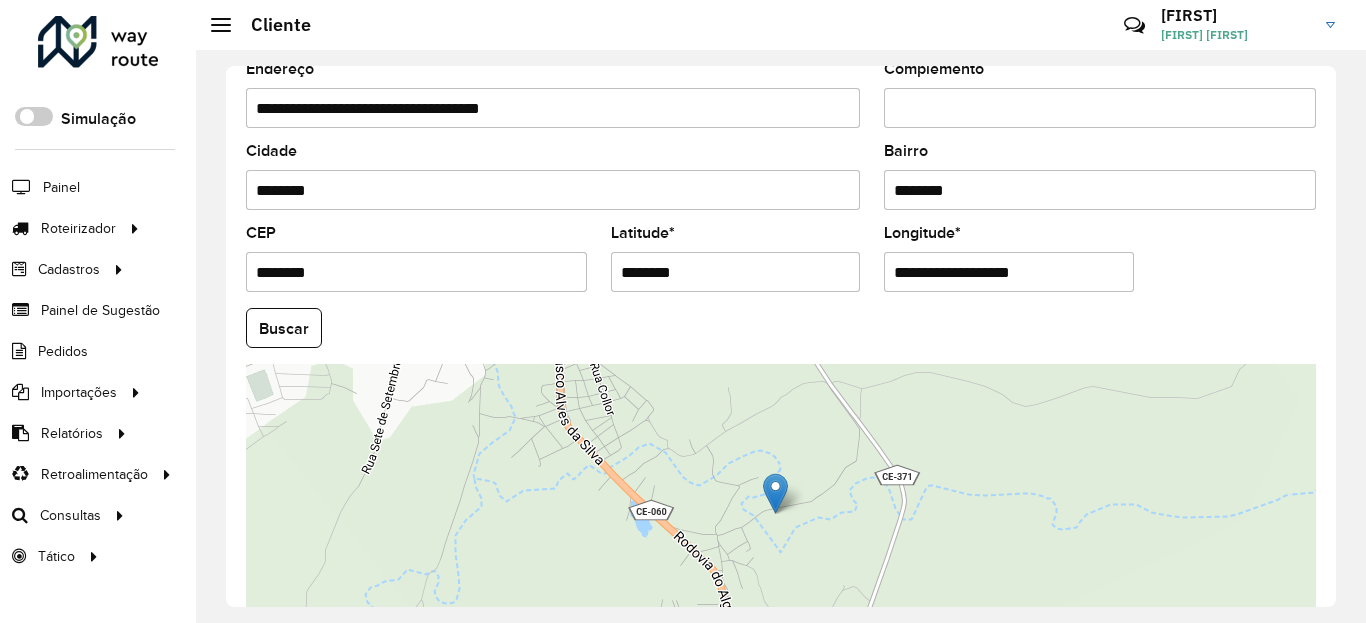 click on "**********" at bounding box center (1009, 272) 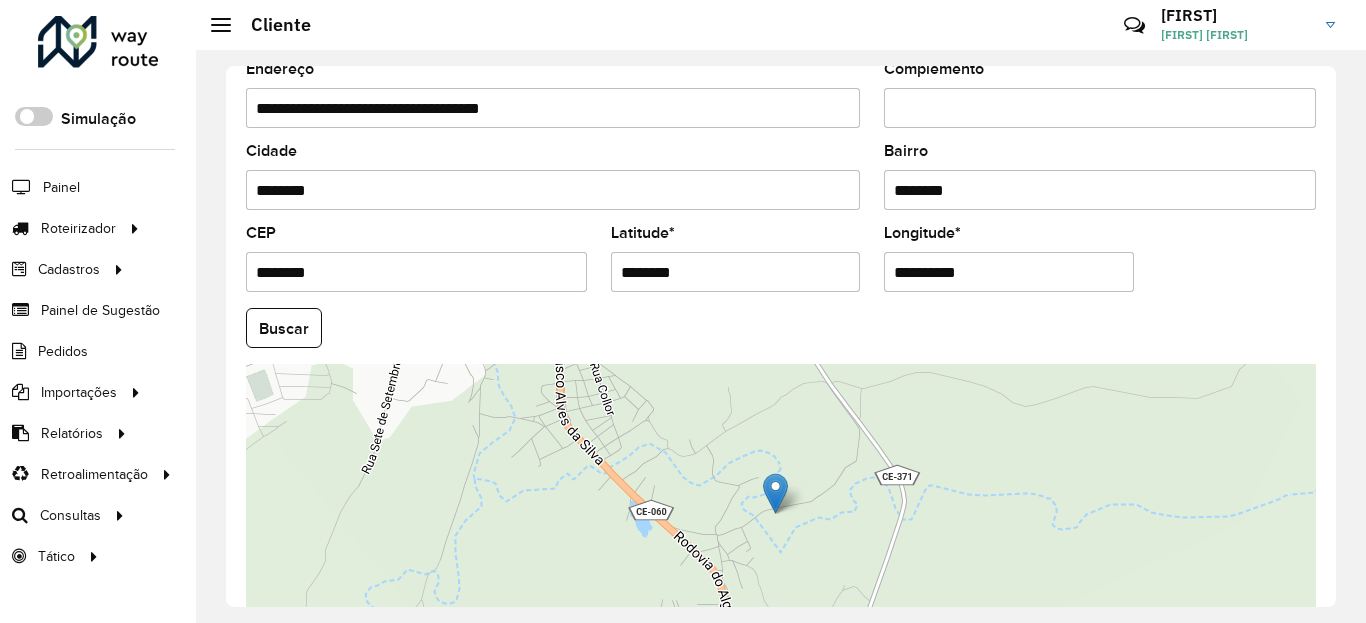 type on "**********" 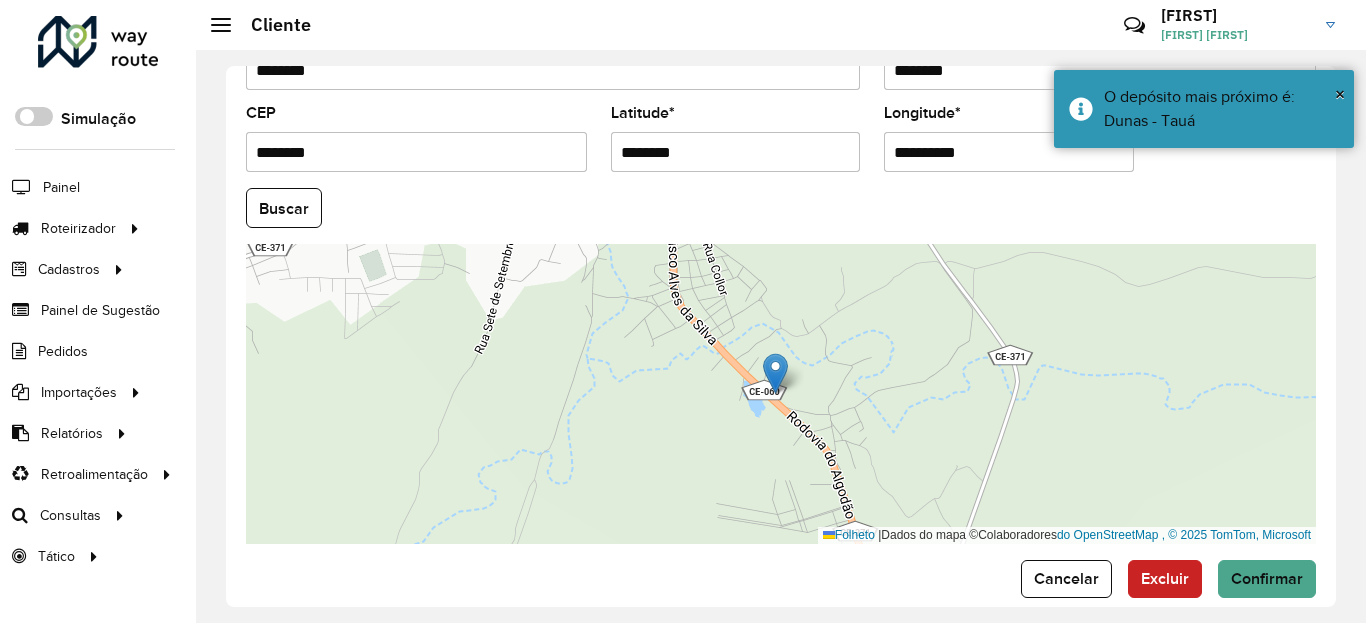 scroll, scrollTop: 867, scrollLeft: 0, axis: vertical 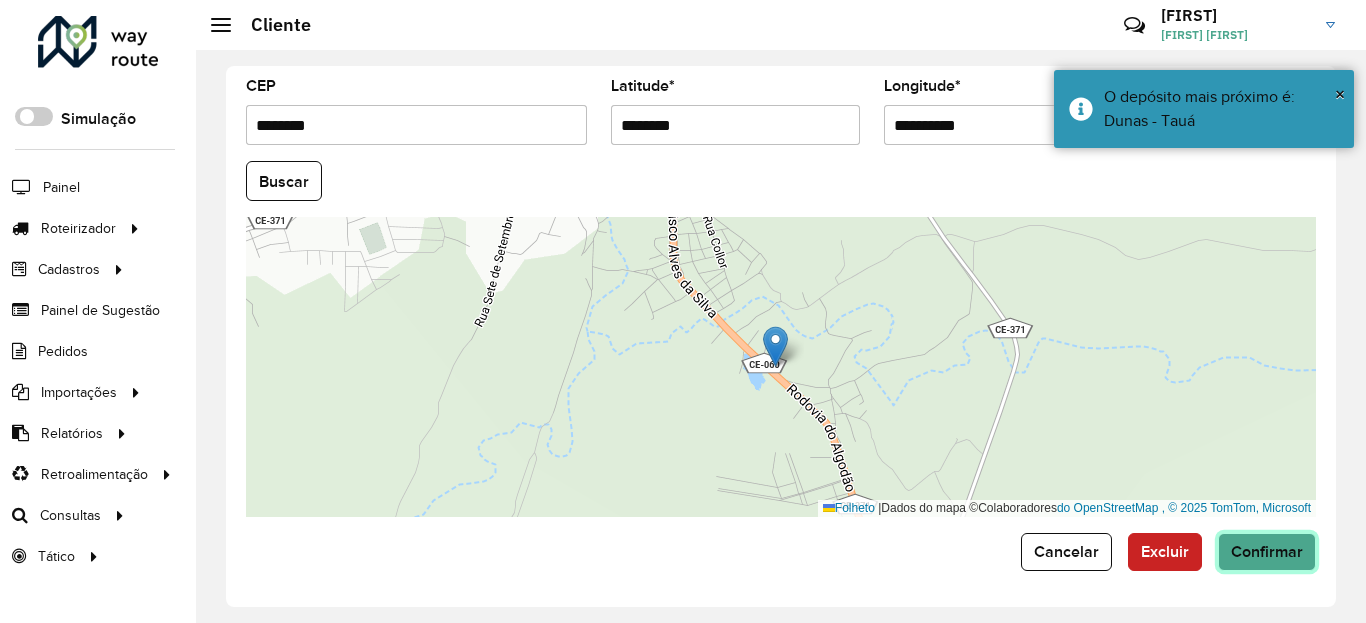 click on "Confirmar" 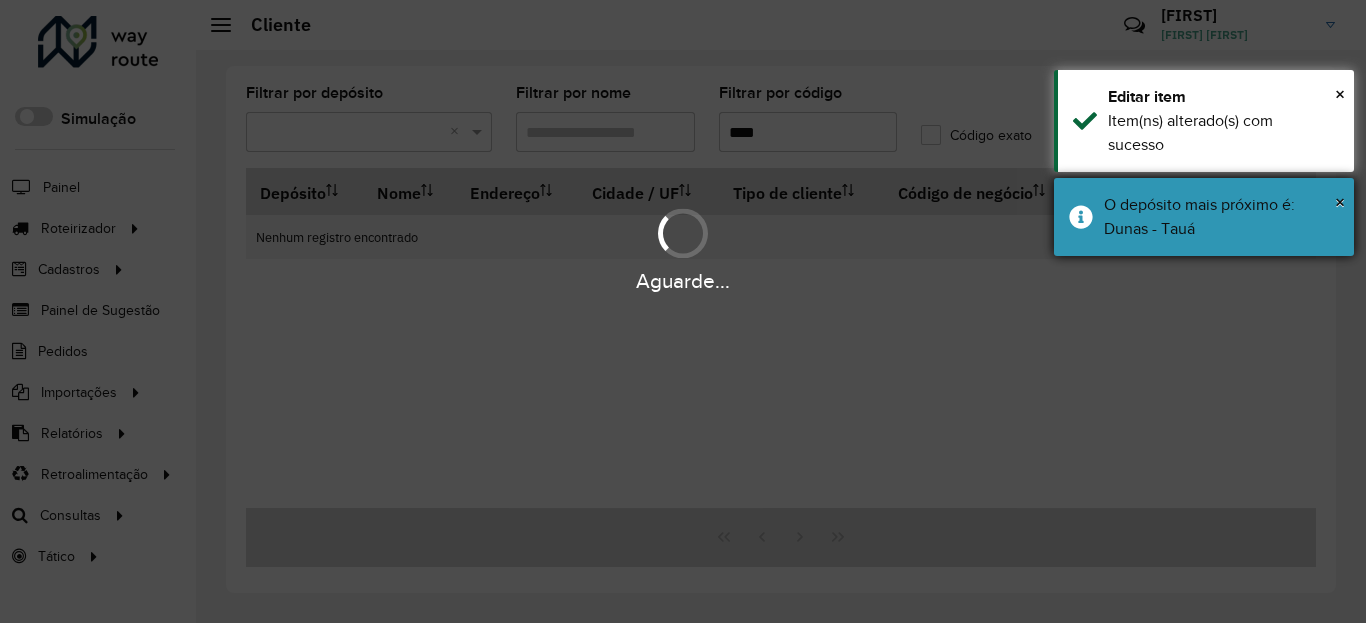 click on "O depósito mais próximo é: Dunas - Tauá" at bounding box center [1221, 217] 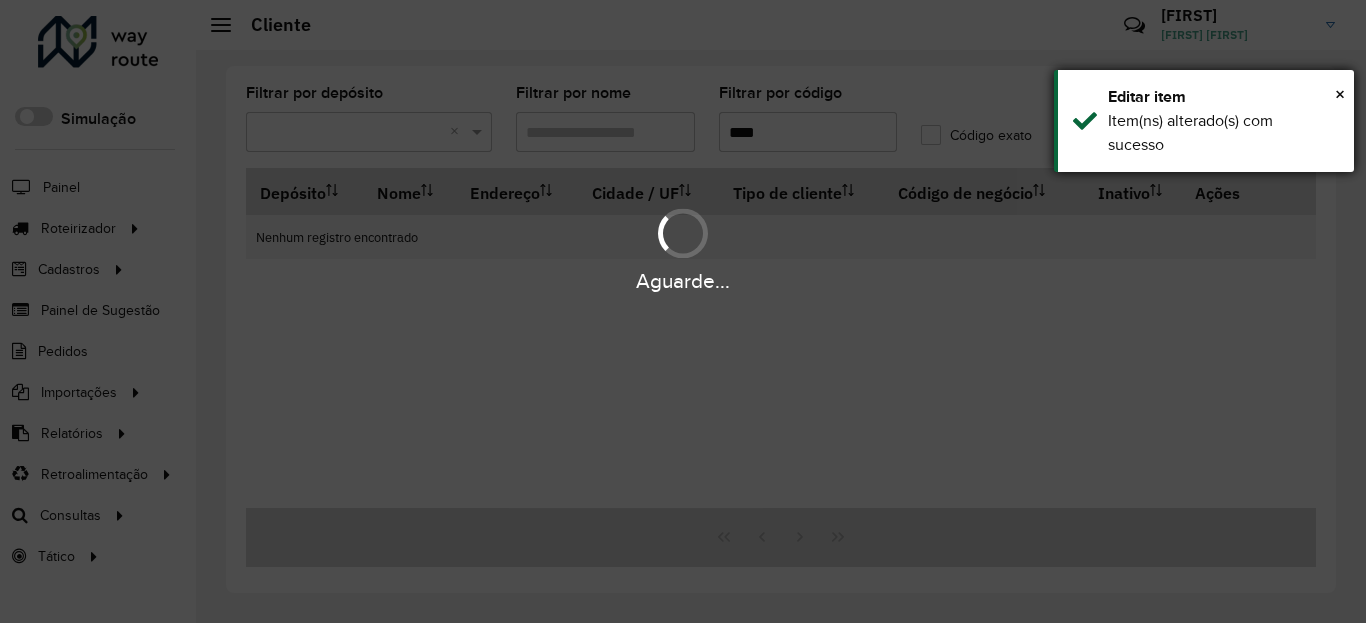 click on "× Editar item Item(ns) alterado(s) com sucesso" at bounding box center [1204, 121] 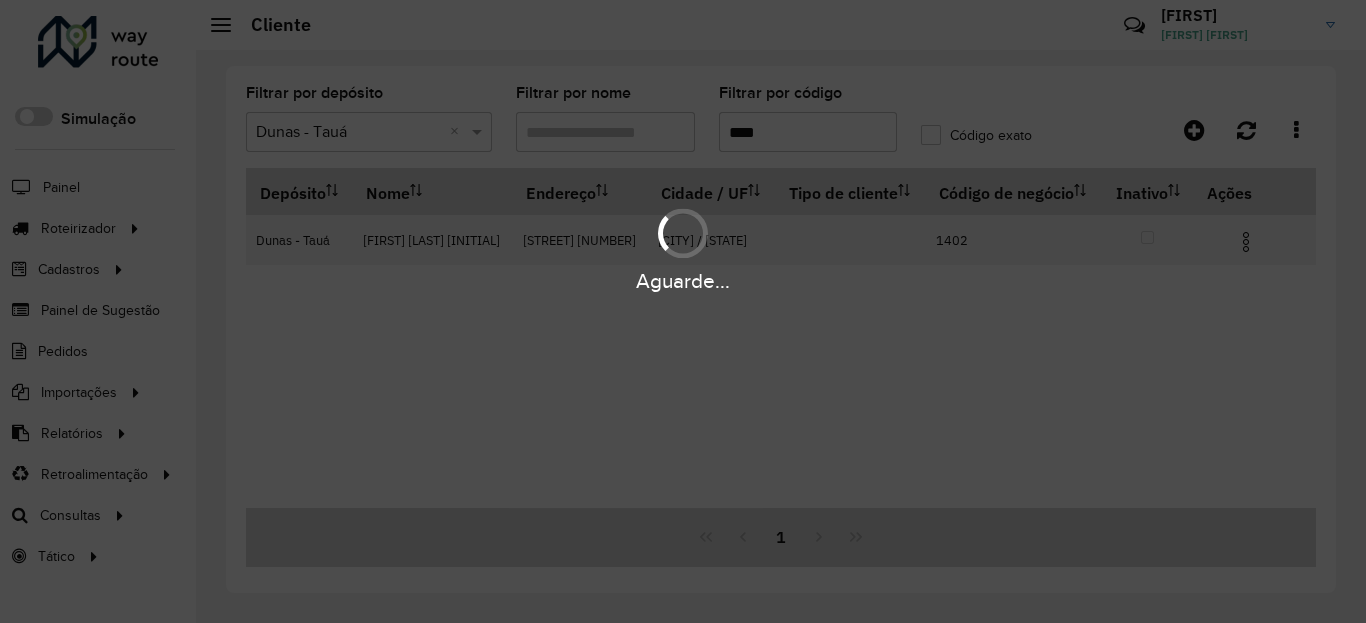 click at bounding box center (1246, 242) 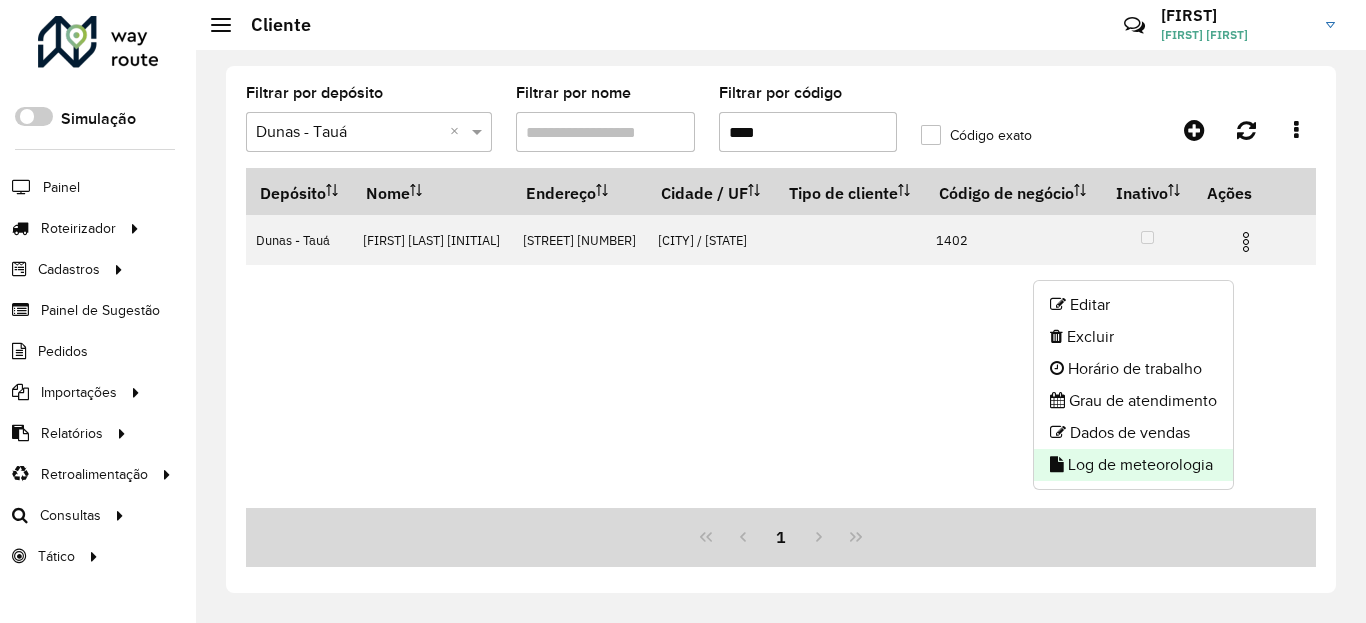 click on "Log de meteorologia" 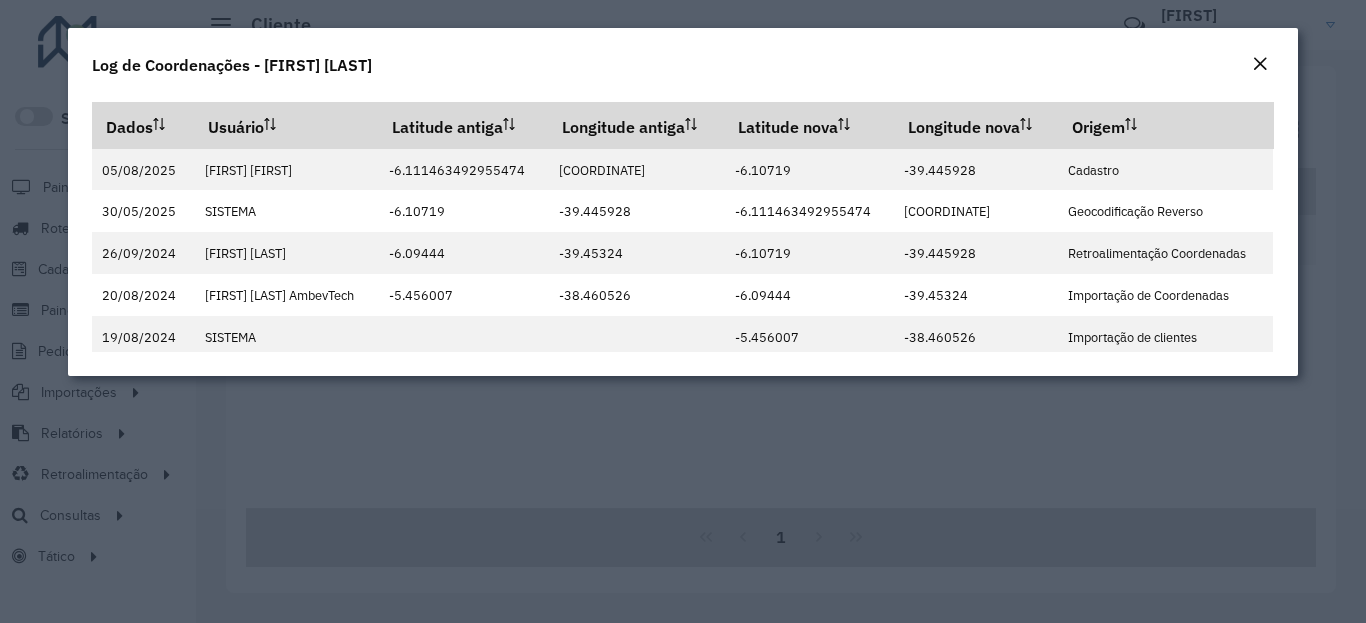 click 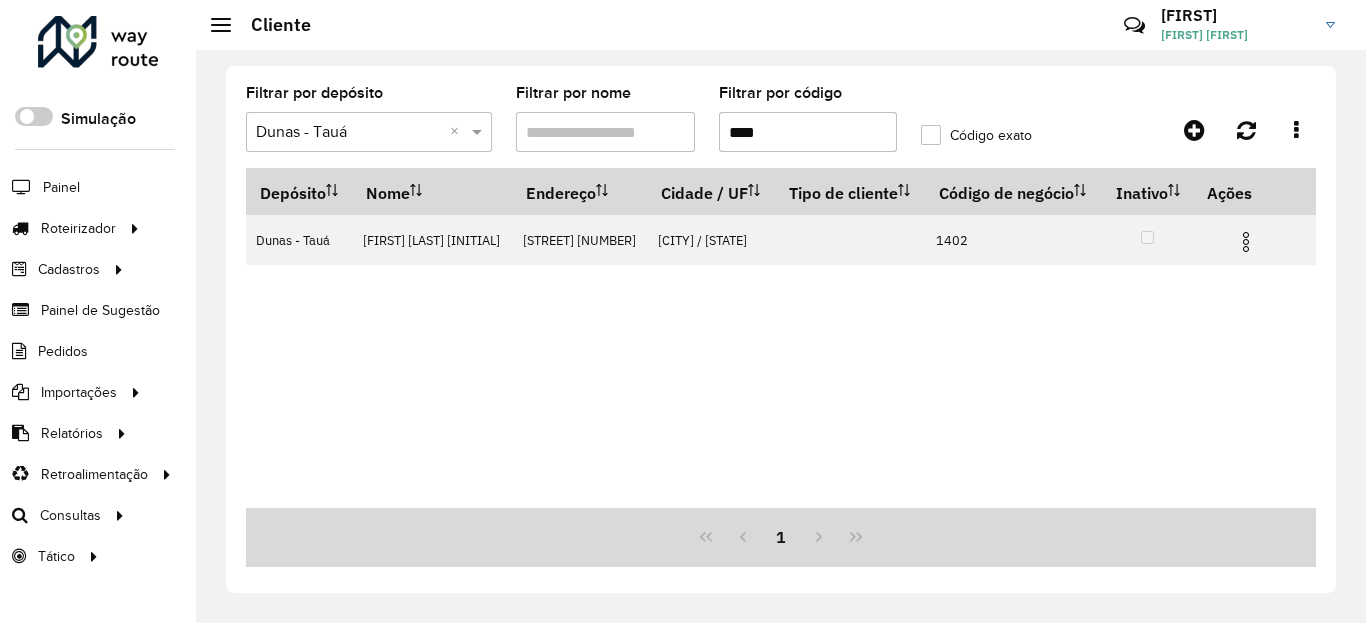 click on "****" at bounding box center [808, 132] 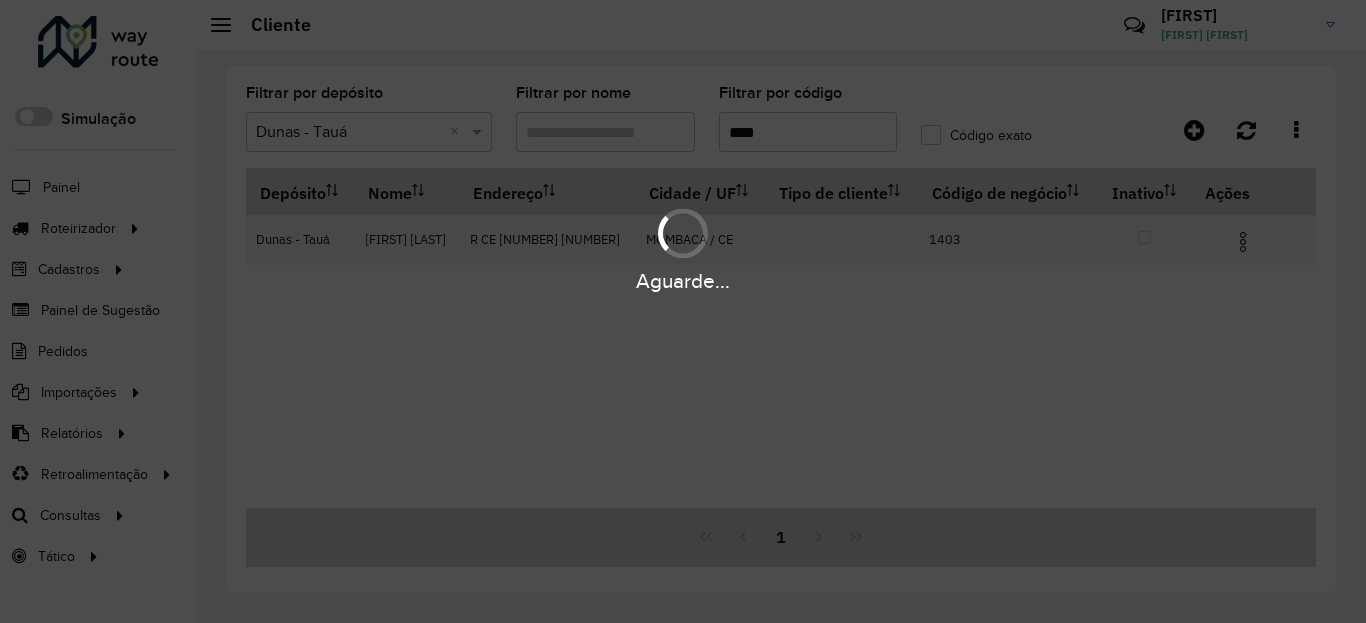 type on "****" 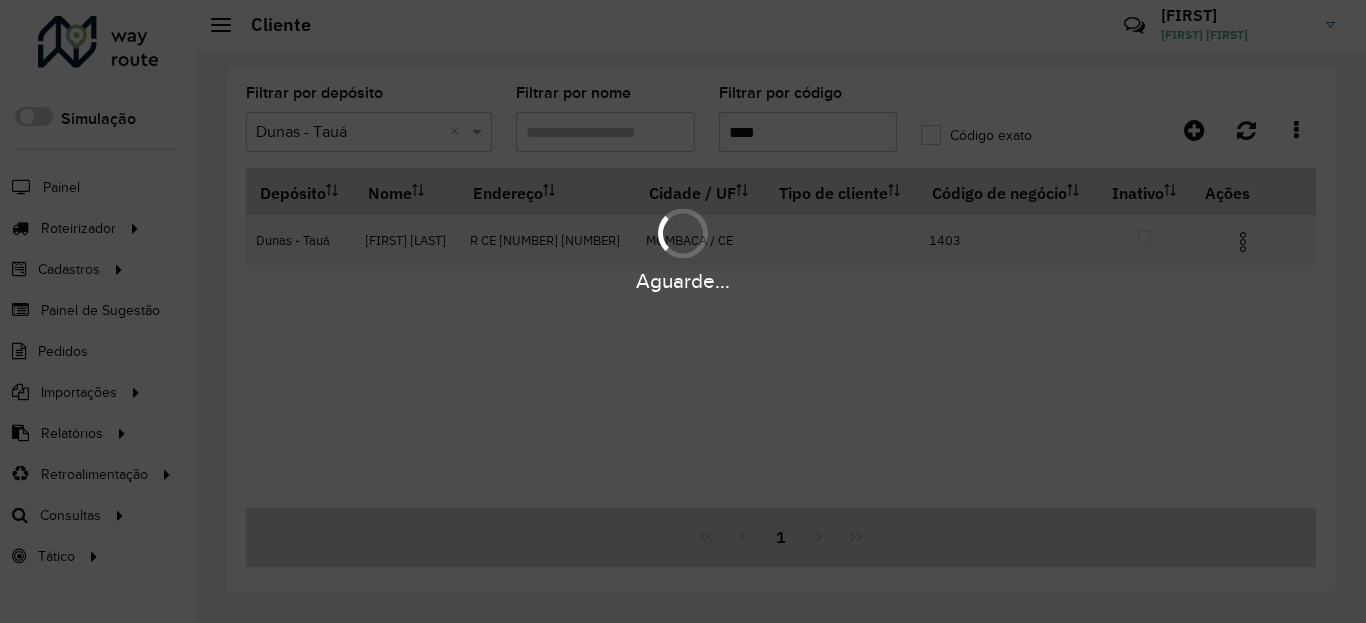 click on "Aguarde..." at bounding box center (683, 281) 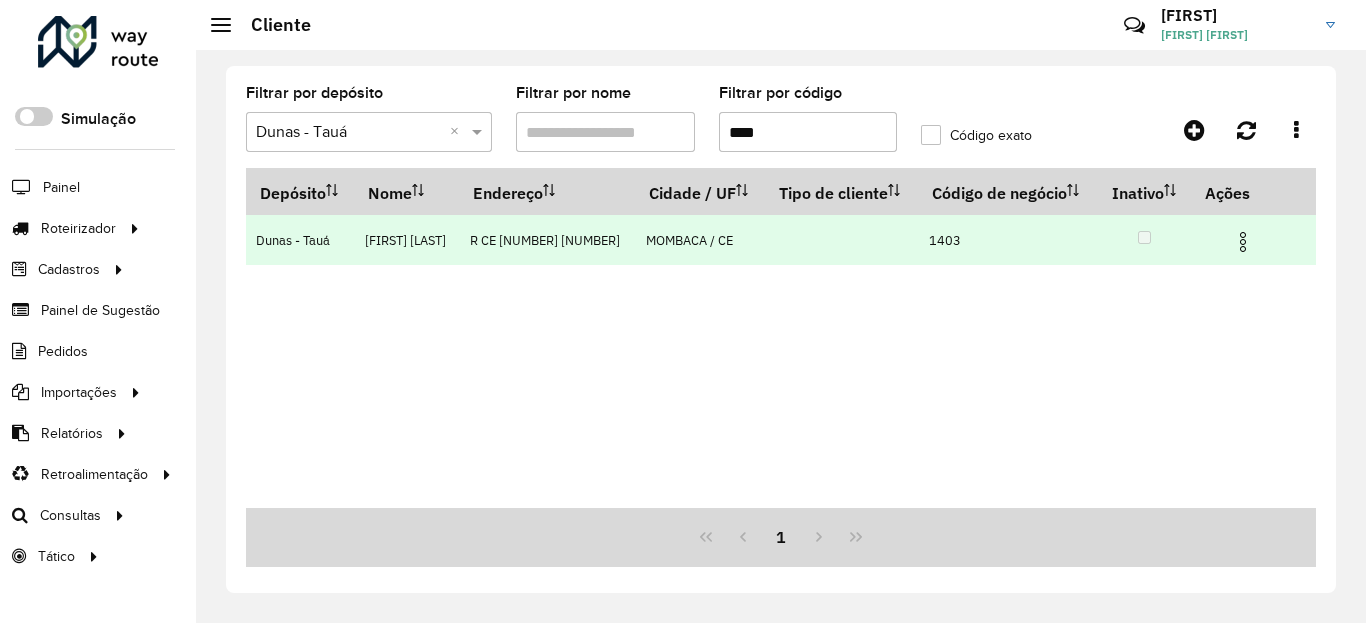 click at bounding box center [1243, 242] 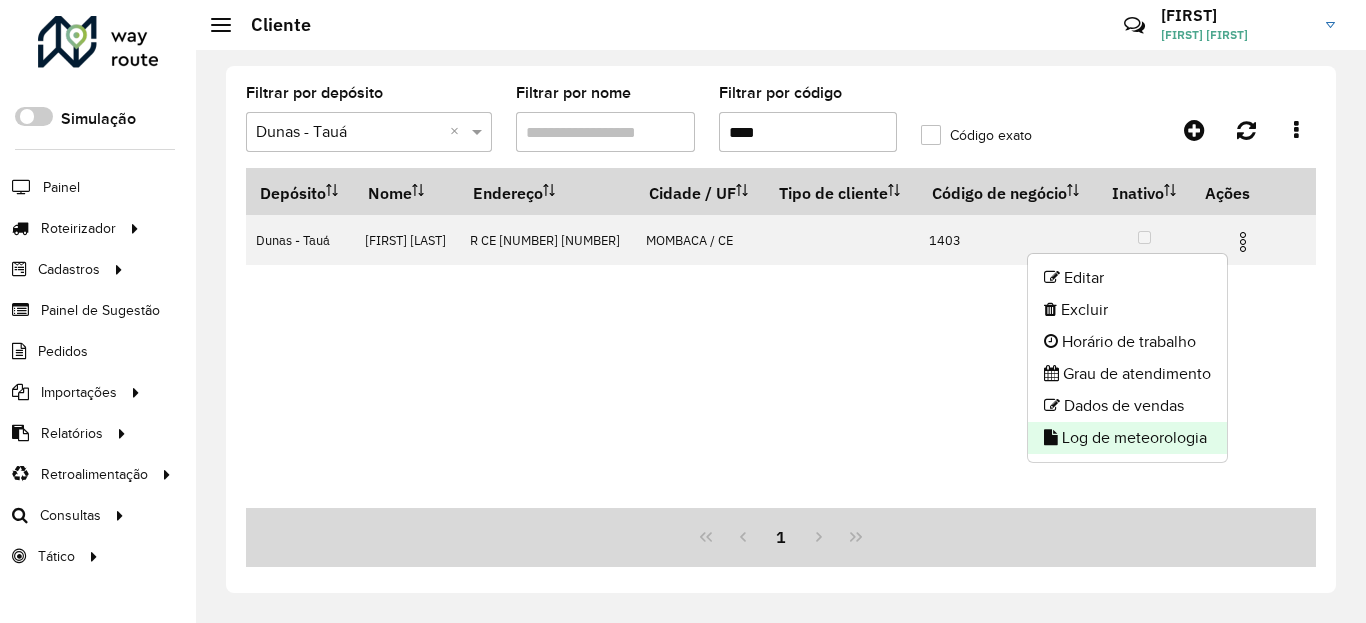 drag, startPoint x: 1190, startPoint y: 437, endPoint x: 1181, endPoint y: 432, distance: 10.29563 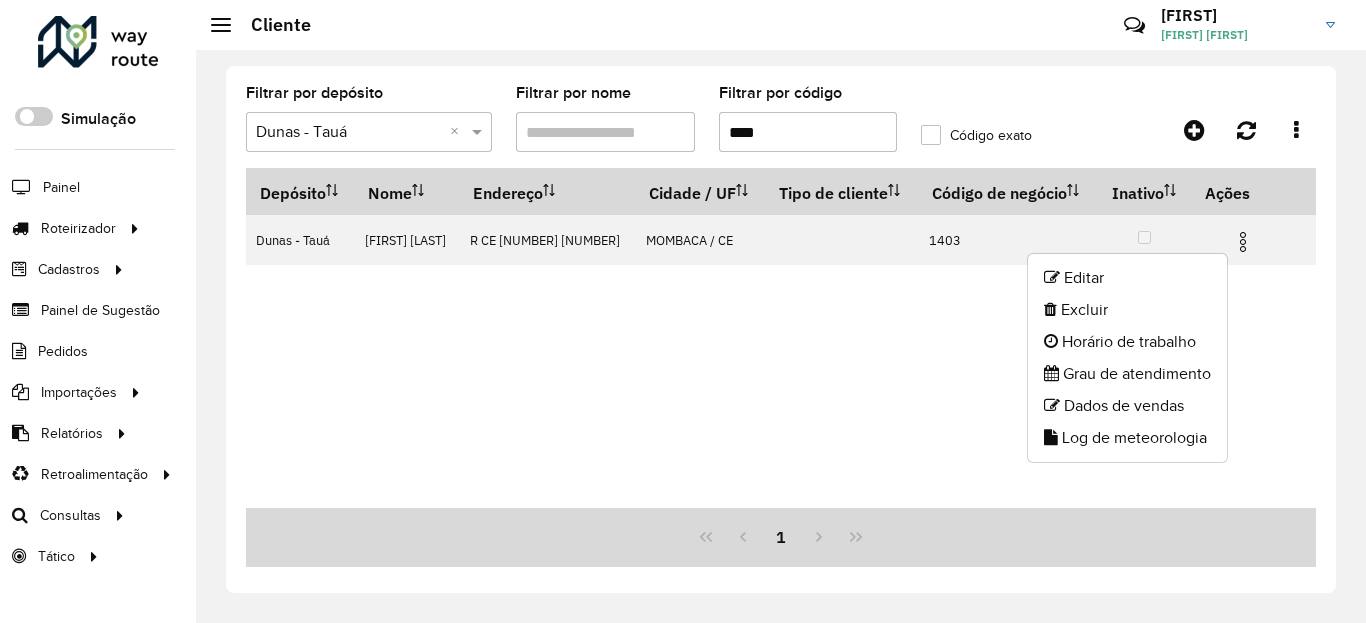 click on "Log de meteorologia" 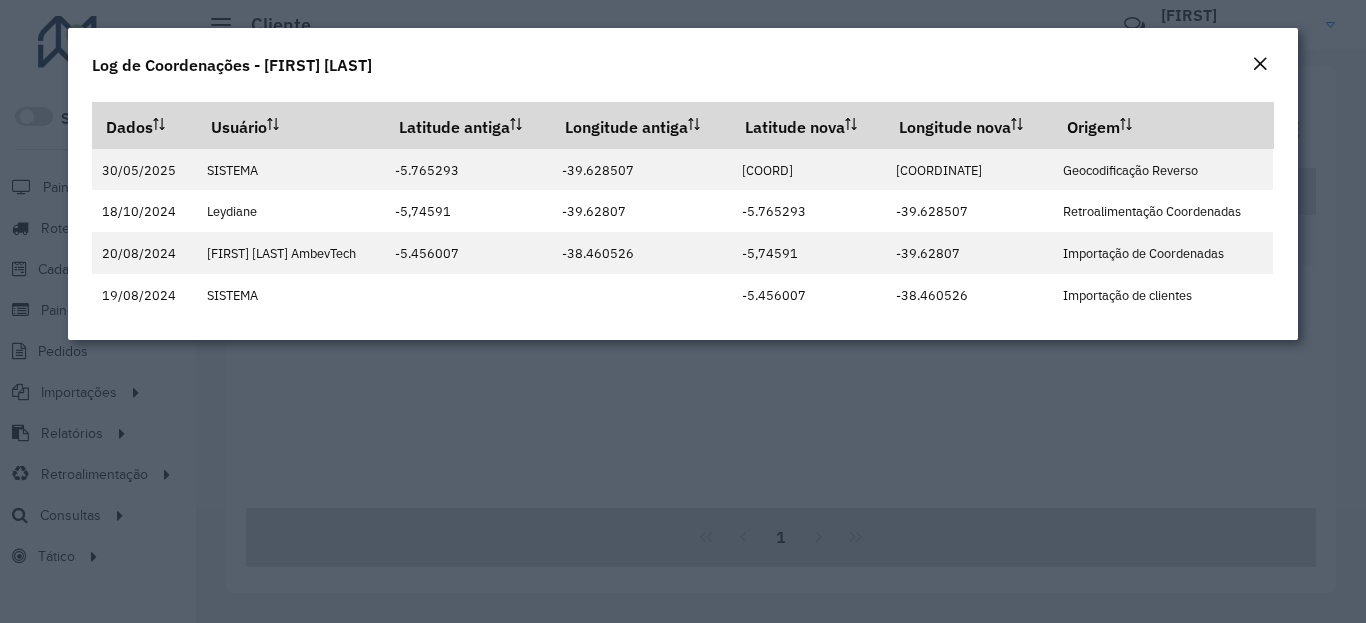 click 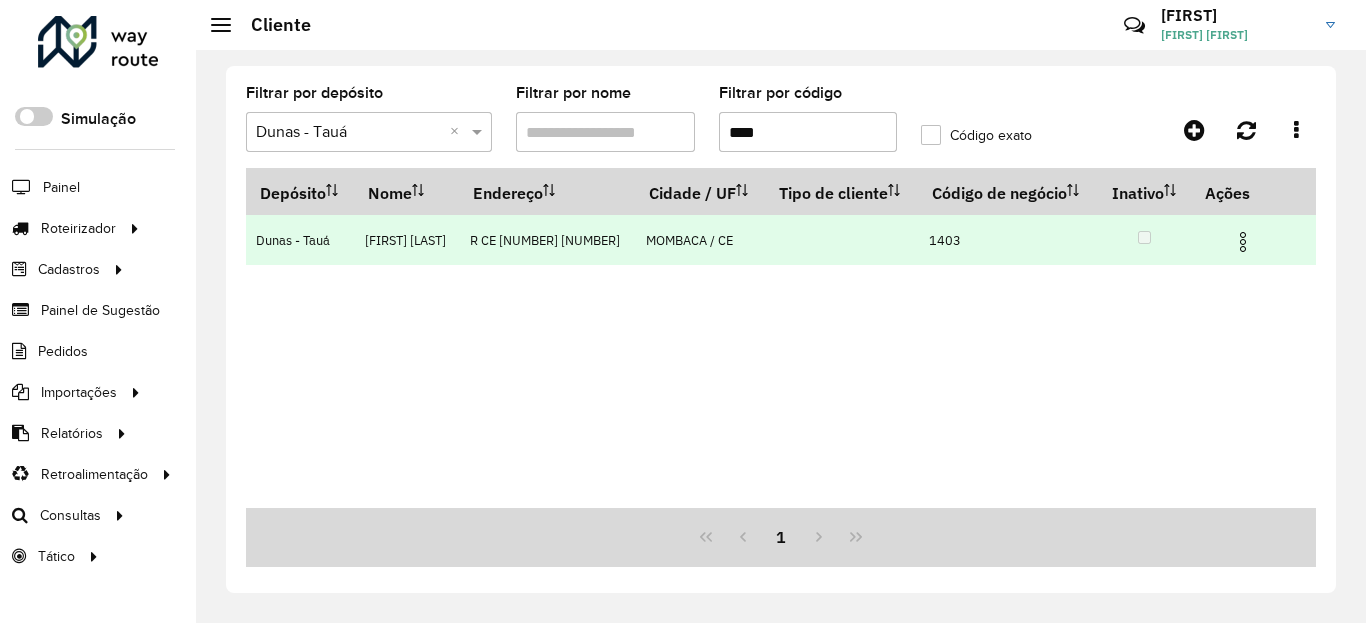 click at bounding box center [1243, 242] 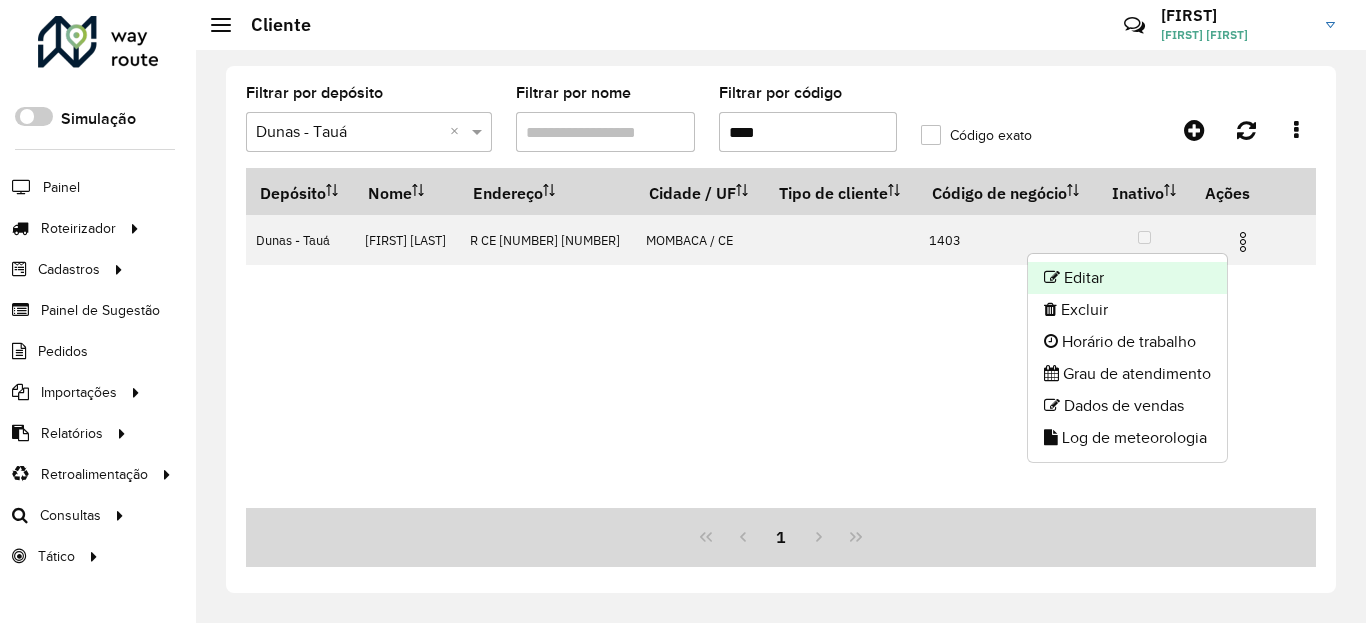 click on "Editar" 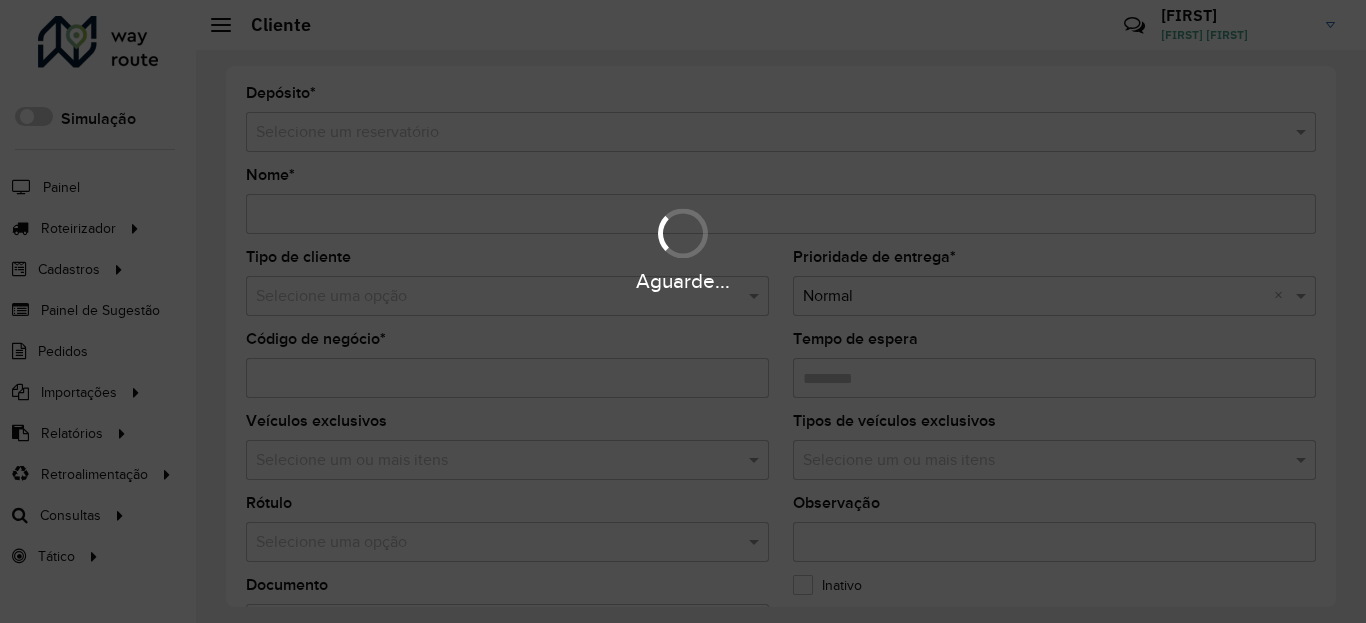 type on "**********" 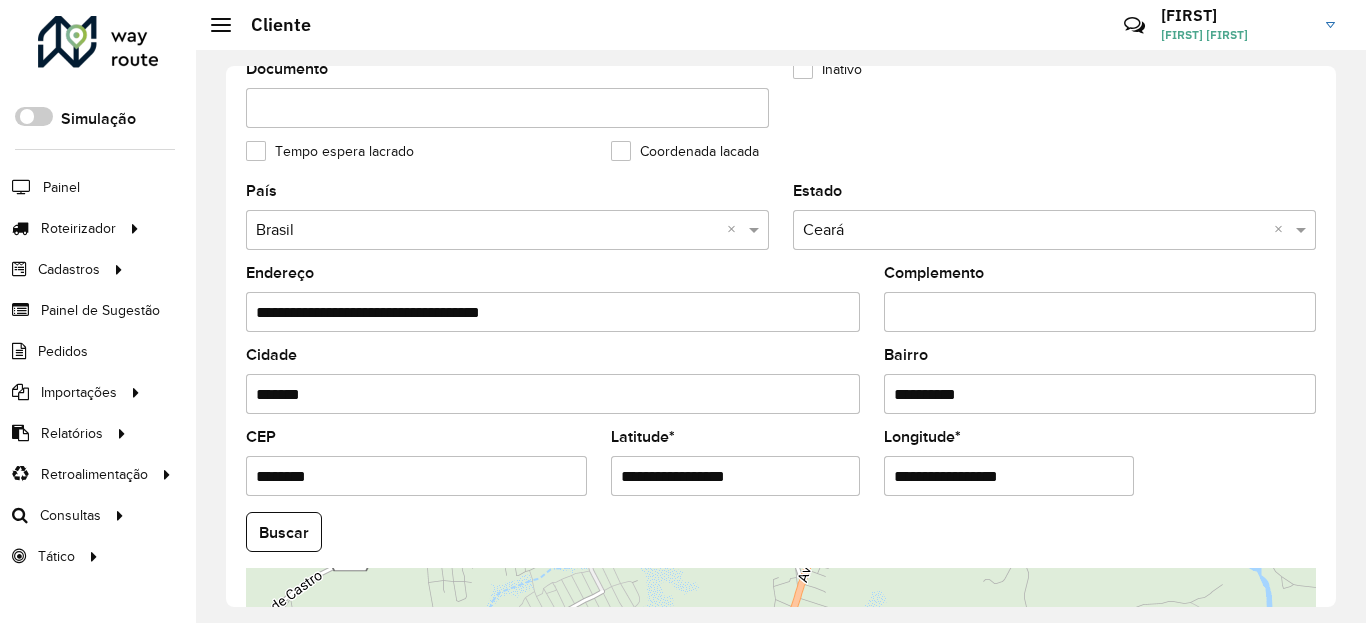 scroll, scrollTop: 720, scrollLeft: 0, axis: vertical 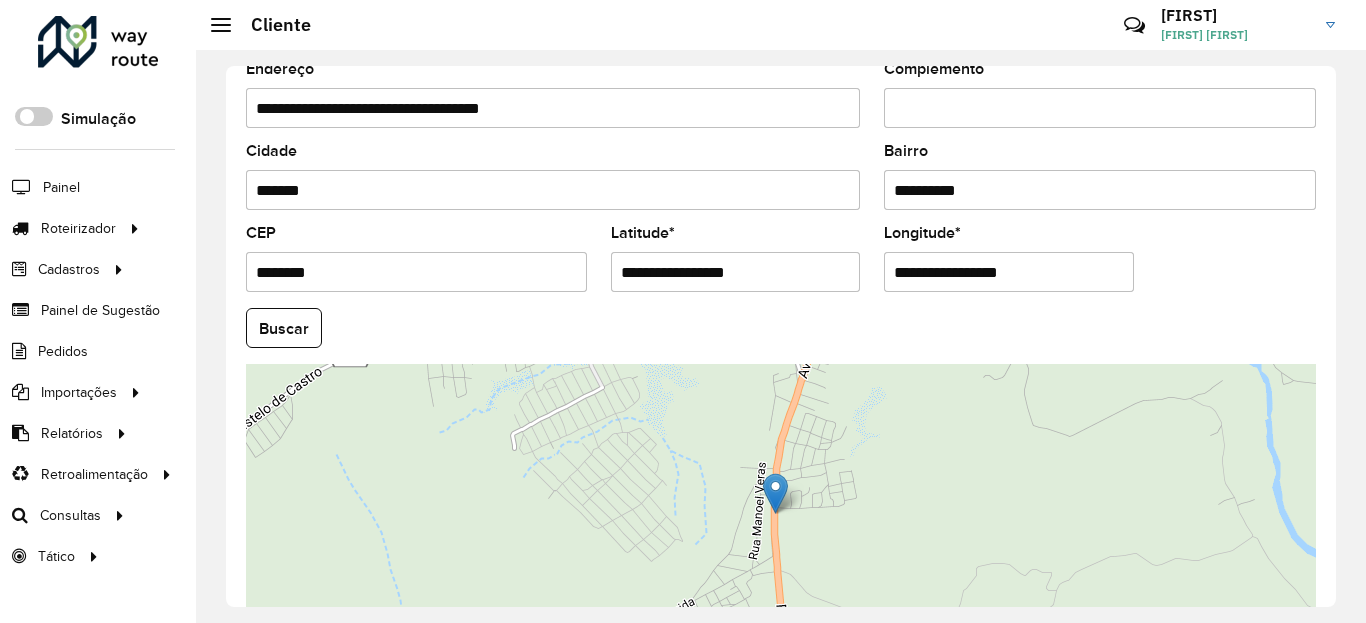 click on "**********" 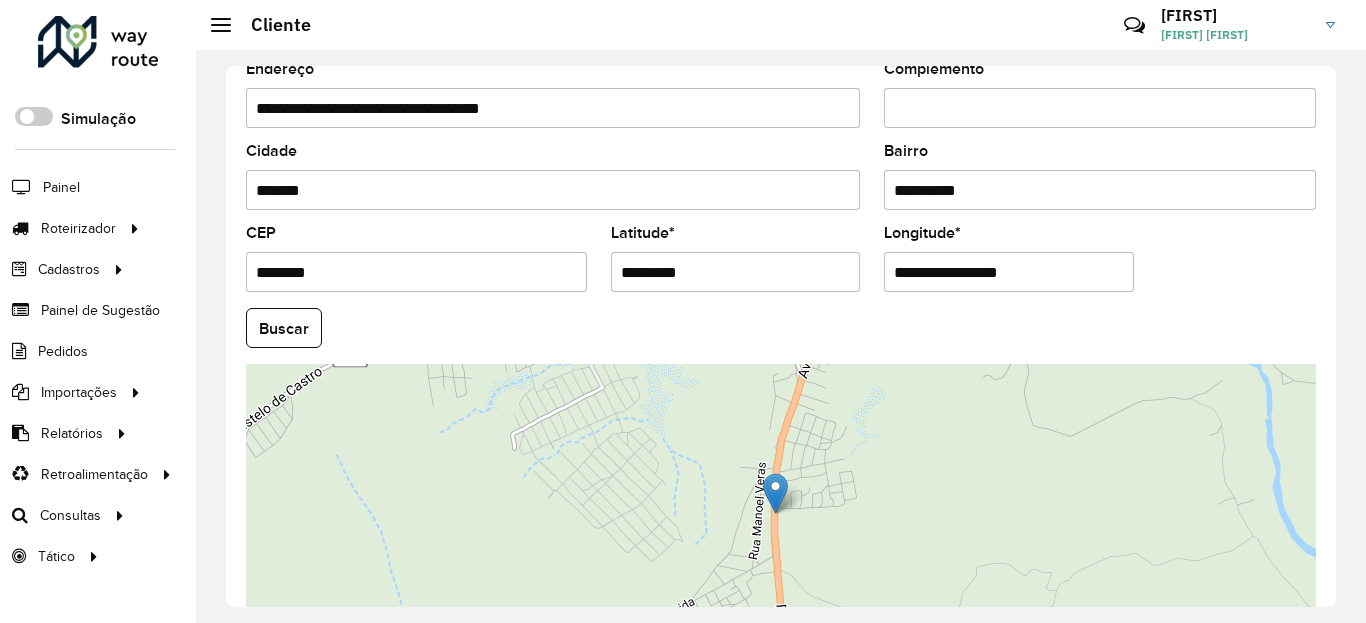 click on "Buscar" 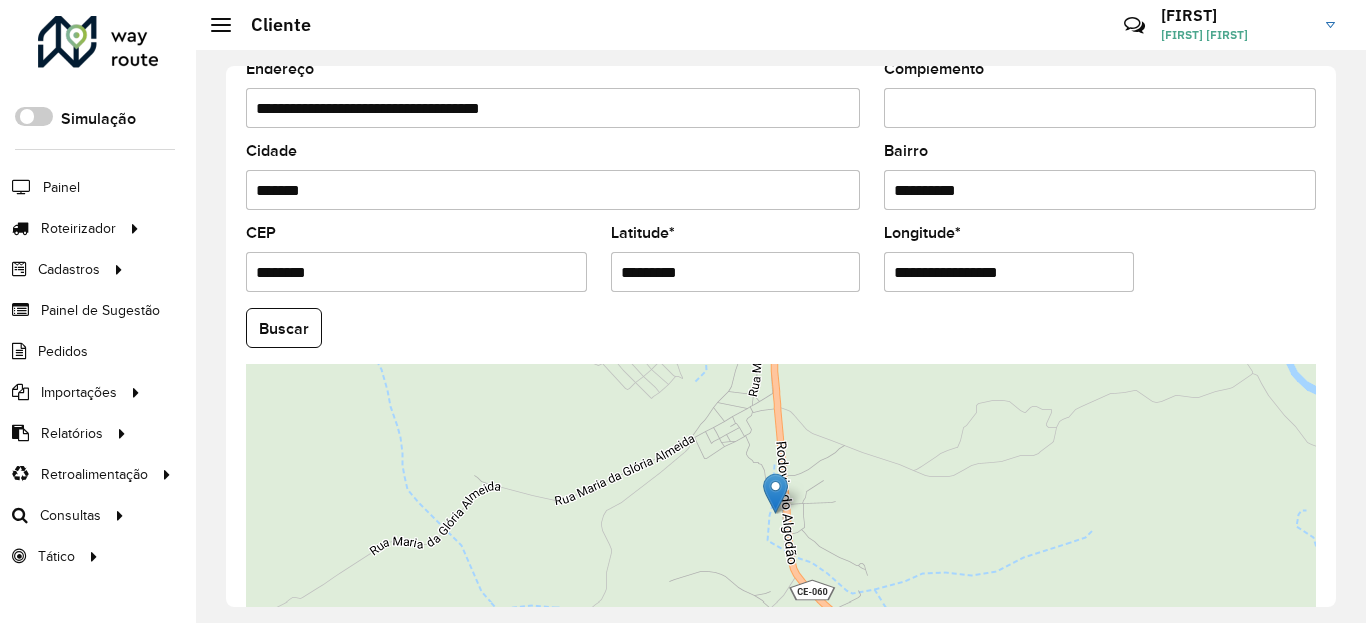 click on "**********" at bounding box center [1009, 272] 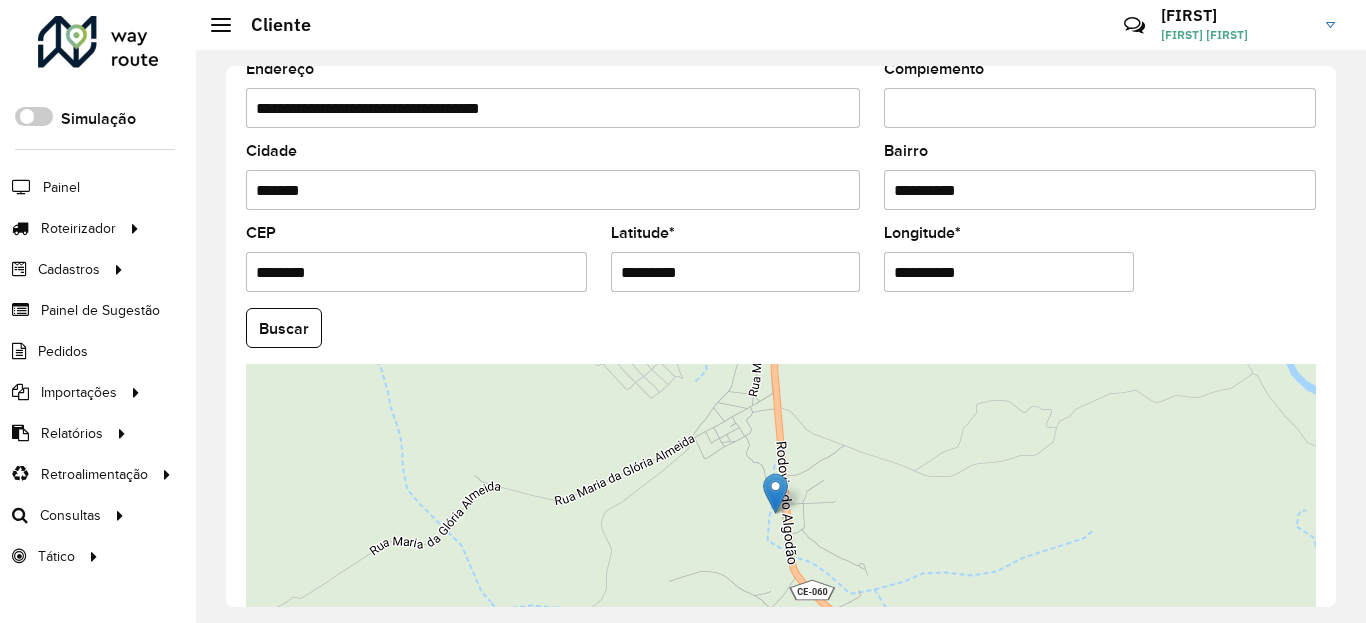 click on "Aguarde... Pop-up bloqueado! Seu navegador bloqueou automaticamente a abertura de uma nova janela. Acesse as configurações e adicione o endereço do sistema à lista de permissões. Fechar Roteirizador AmbevTech Simulação Painel Roteirizador Entregas Vendas Cadastros Ponto de verificação Classificações de venda Cliente Condições de pagamento Consulta de setores Depósito Disponibilidade de veículos Fator tipo de produto Planejador Gabarito Grupo Rota Fator Tipo Produto Grupo de Depósito Grupo de rotas exclusiva Grupo de setores Jornada Jornada RN Integração de layout Modelo Motorista Multi Depósito Painel de réplicas Parada Pedágio Perfil do Vendedor Ponto de apoio Ponto de apoio FAD Prioridade do pedido Produto Restrição de Atendimento Planner Rodízio de placa Rota exclusiva FAD Rótulo Setor Planejador de Setor Tempo de parada da refeição Tipo de cliente Tipo de veículo Tipo de veículo RN Transportadora Usuário Vendedor Veículo Painel de Sugestão Pedidos Importações Clientes *" at bounding box center [683, 311] 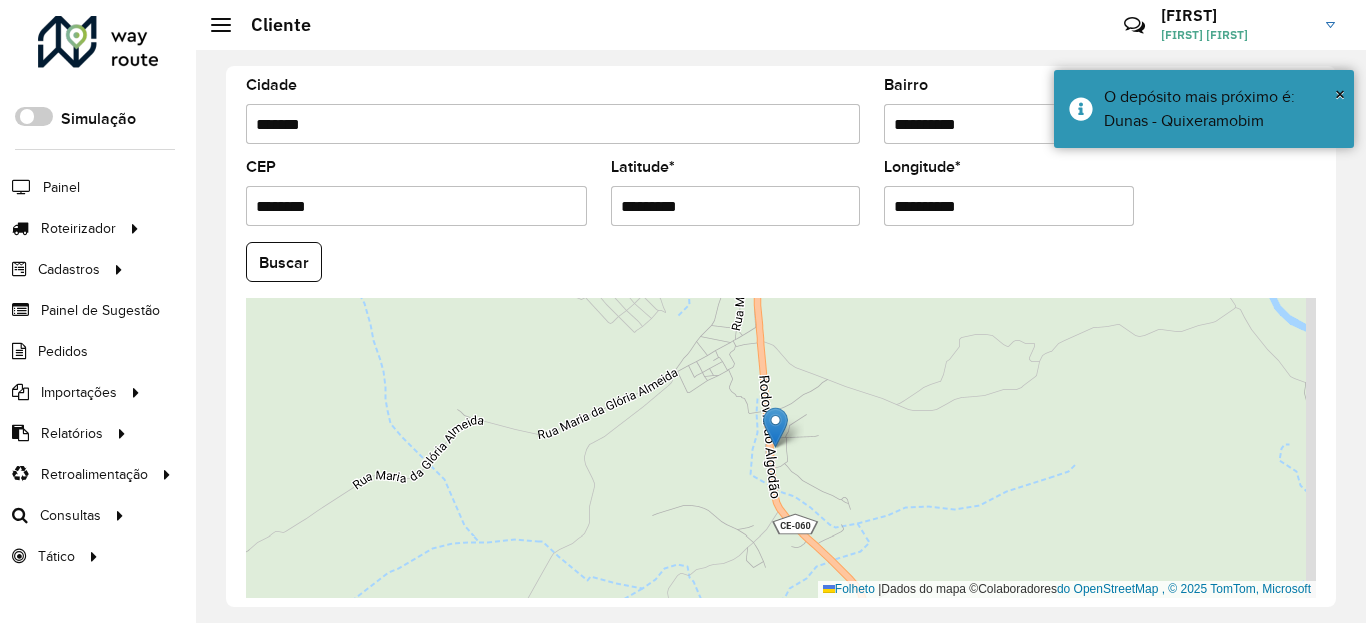 scroll, scrollTop: 867, scrollLeft: 0, axis: vertical 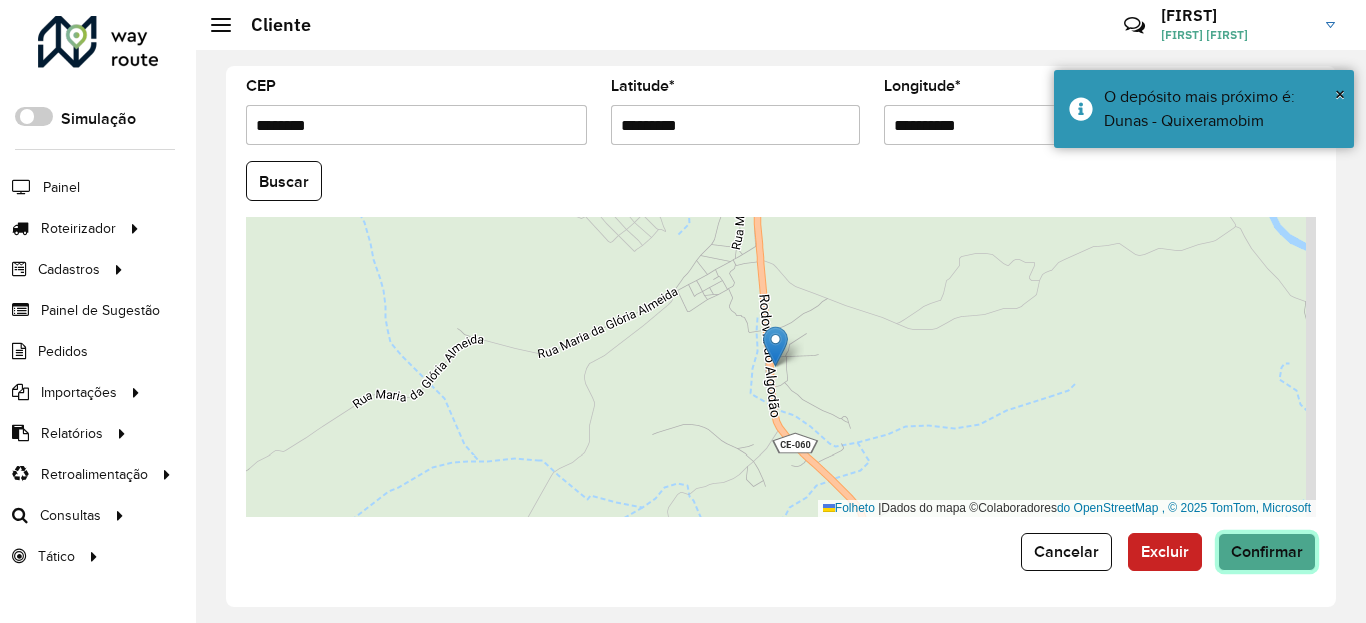 click on "Confirmar" 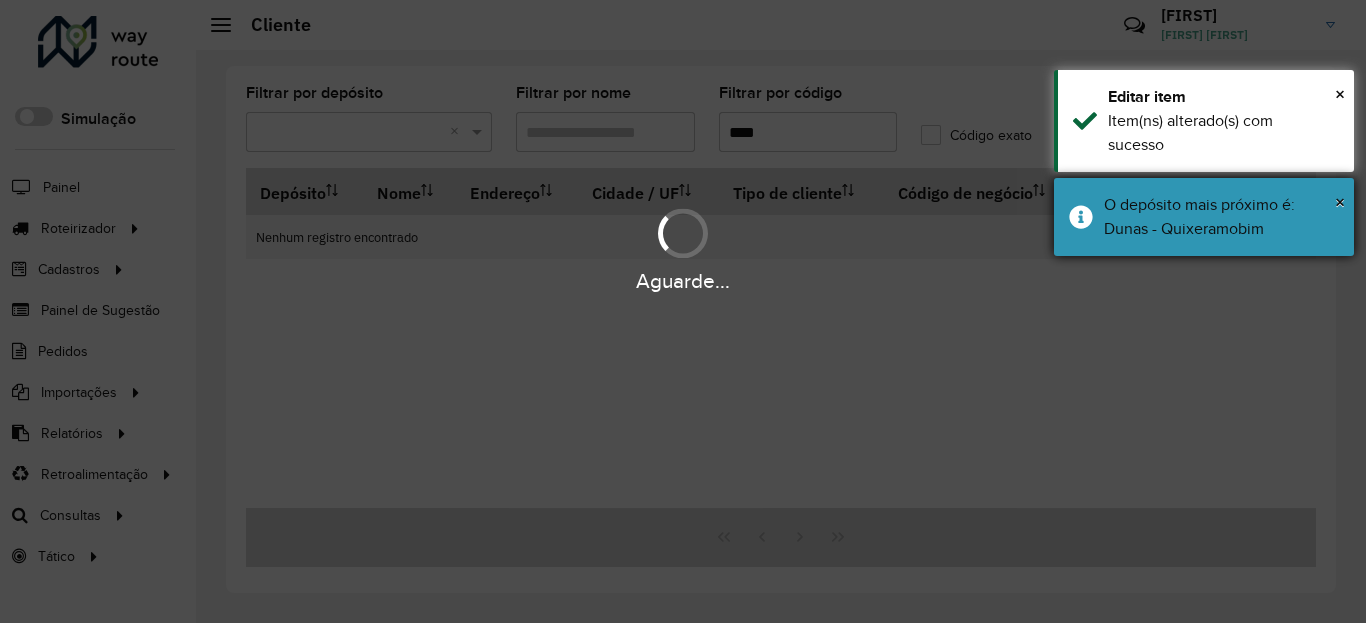 click on "× O depósito mais próximo é: Dunas - Quixeramobim" at bounding box center [1204, 217] 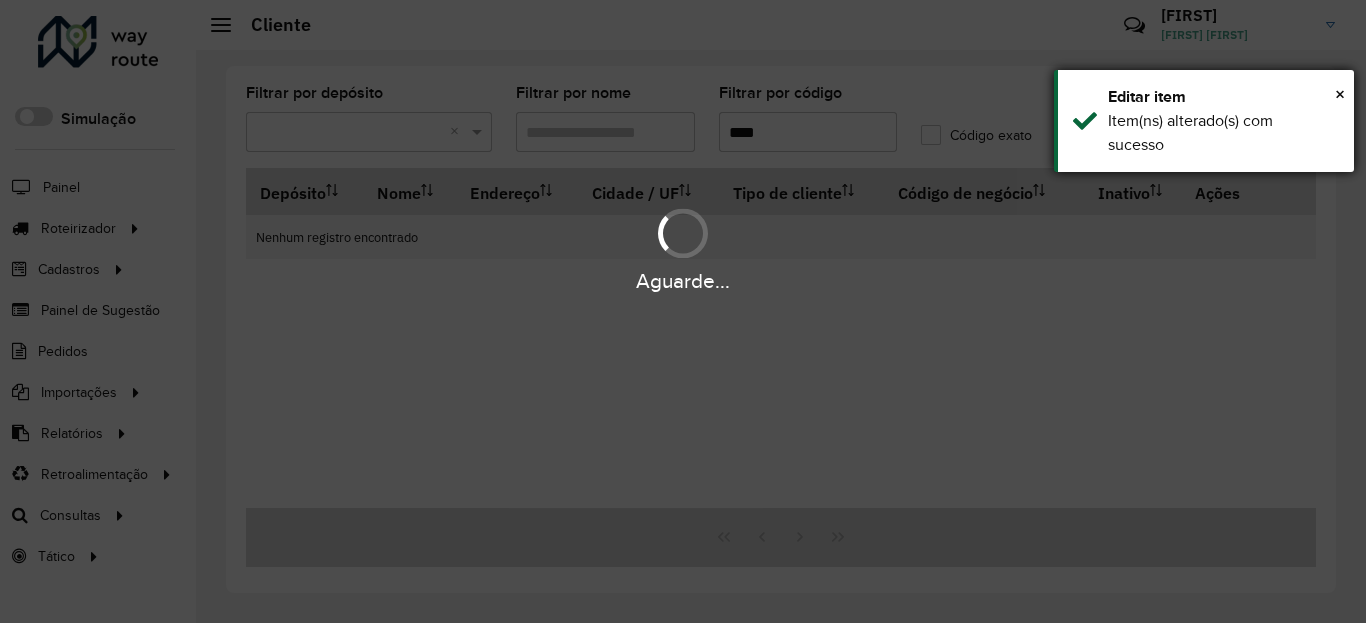 click on "Item(ns) alterado(s) com sucesso" at bounding box center [1223, 133] 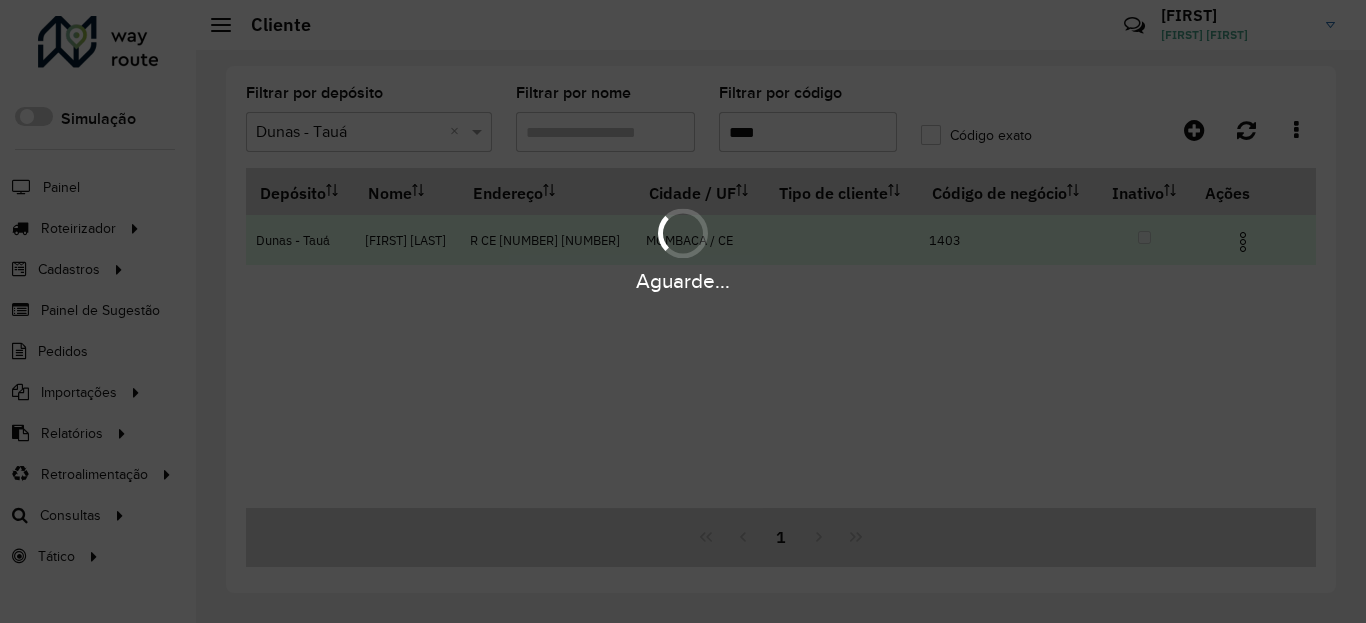 click at bounding box center (1243, 242) 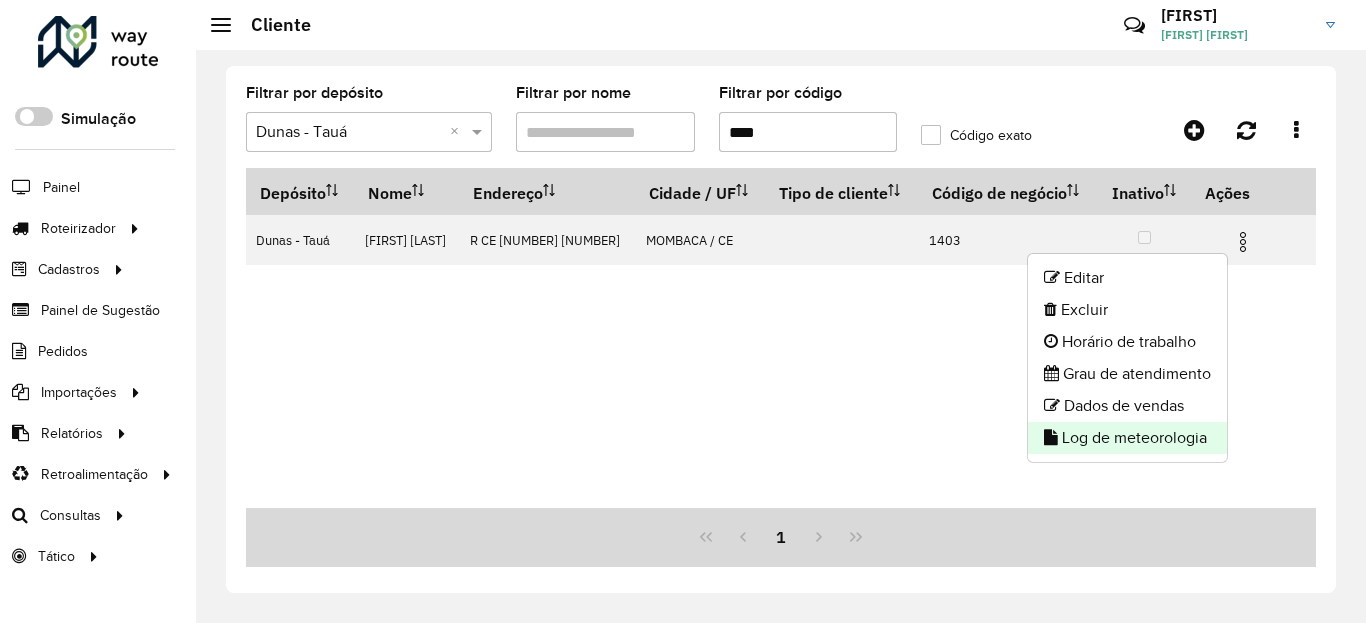 click on "Log de meteorologia" 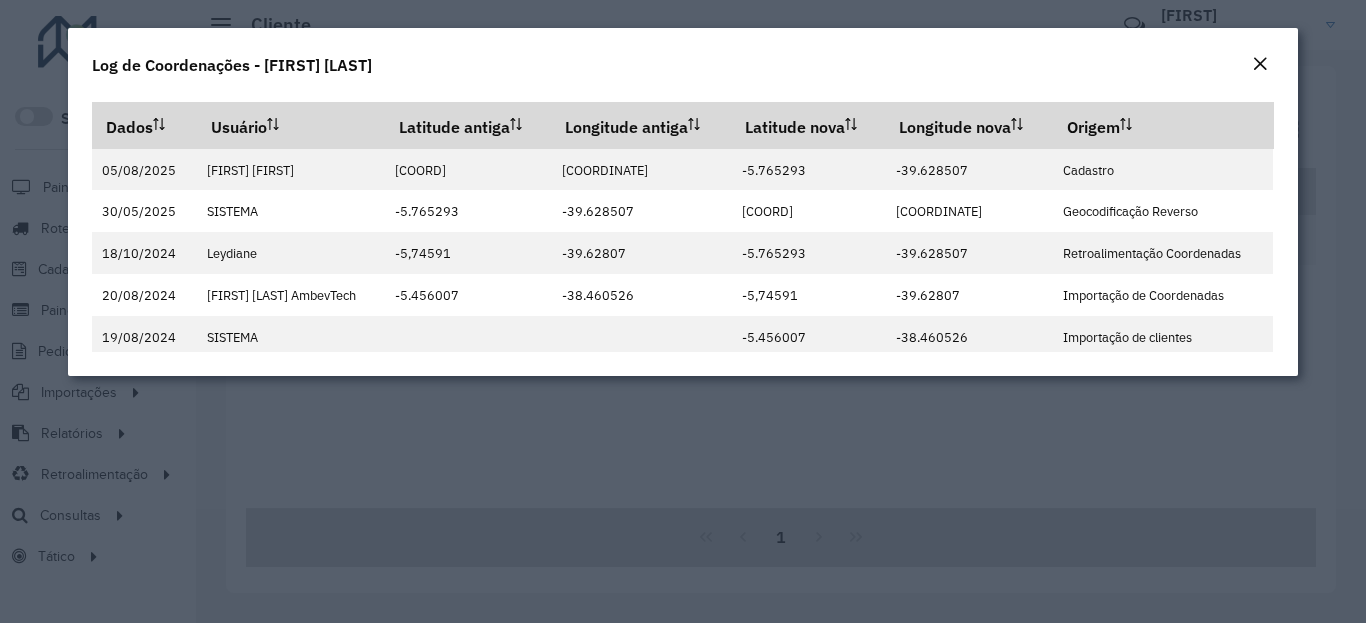 click on "Log de Coordenações - [FIRST] [LAST]" 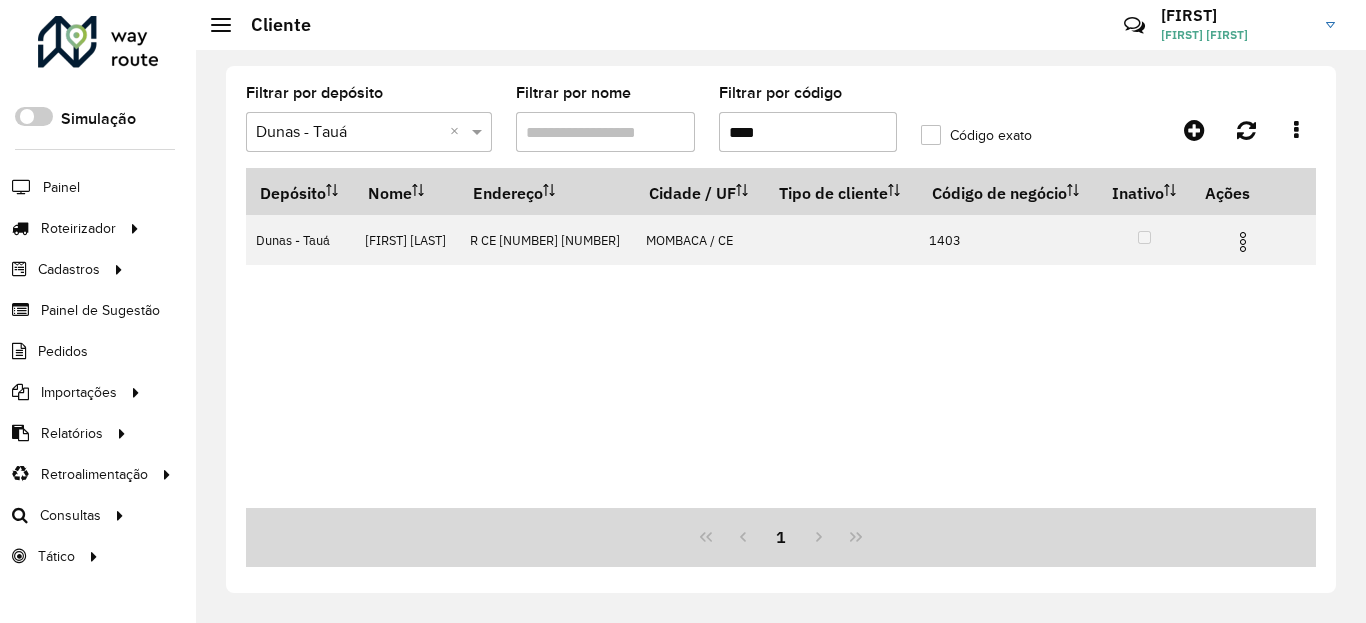 click on "****" at bounding box center (808, 132) 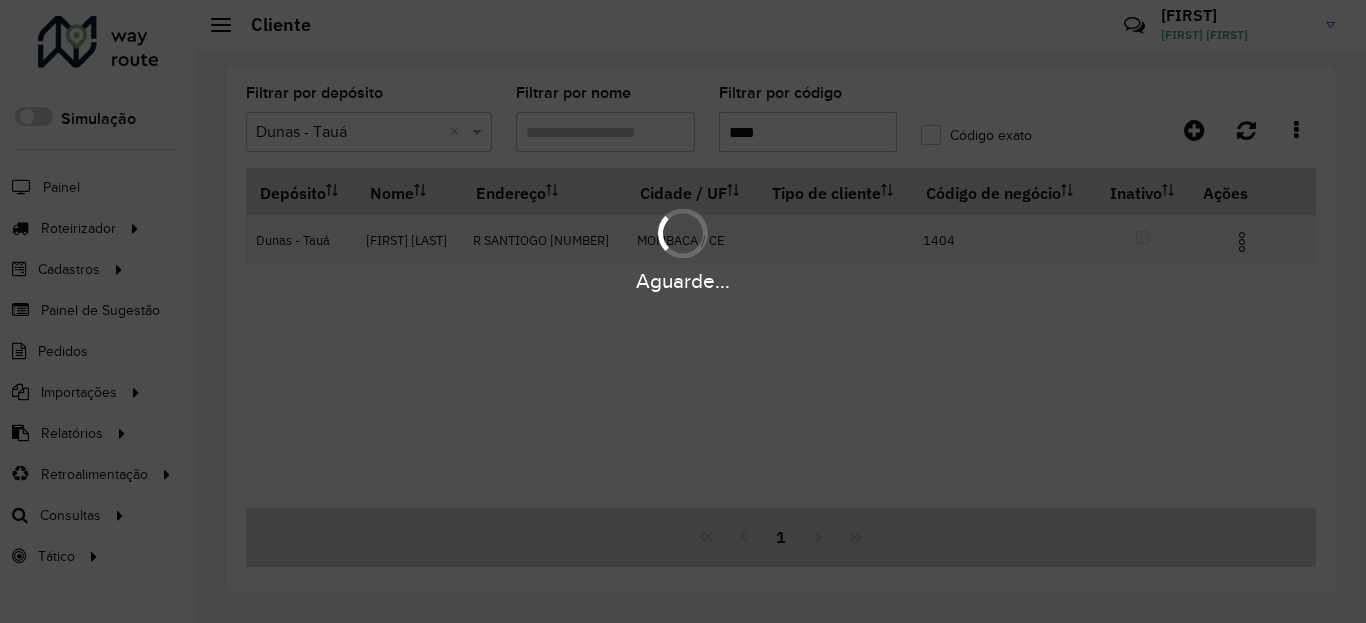 click on "Aguarde..." at bounding box center (683, 249) 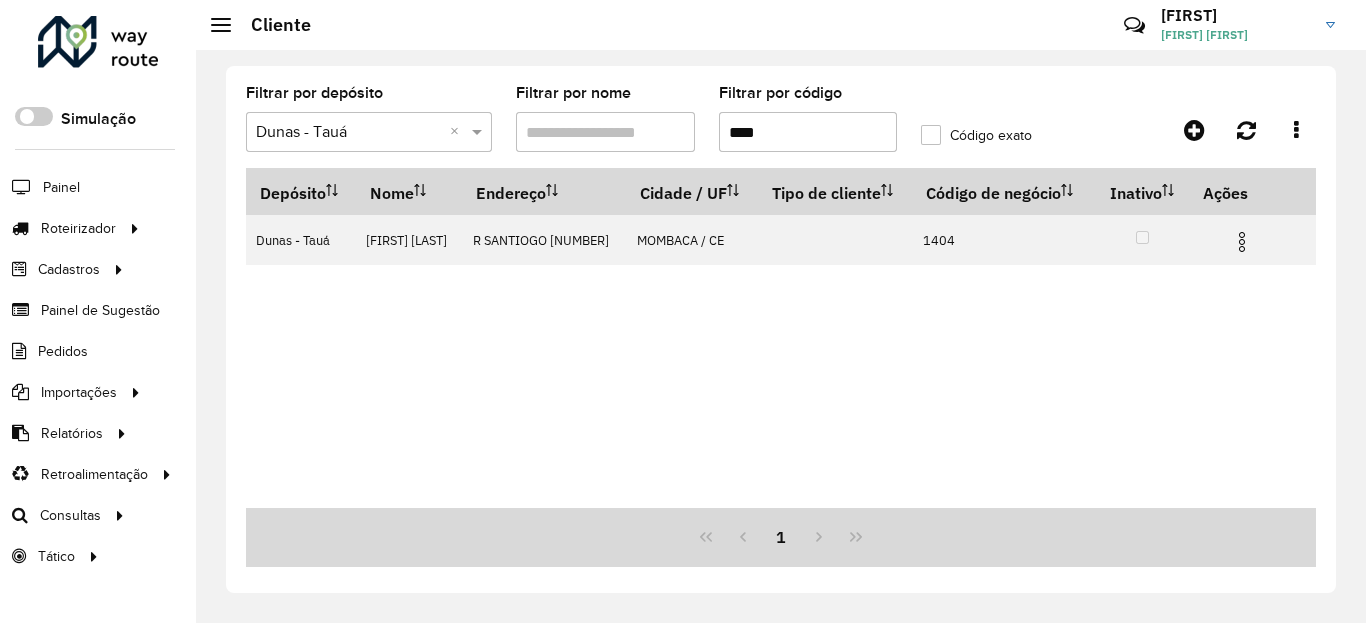 click at bounding box center [1242, 242] 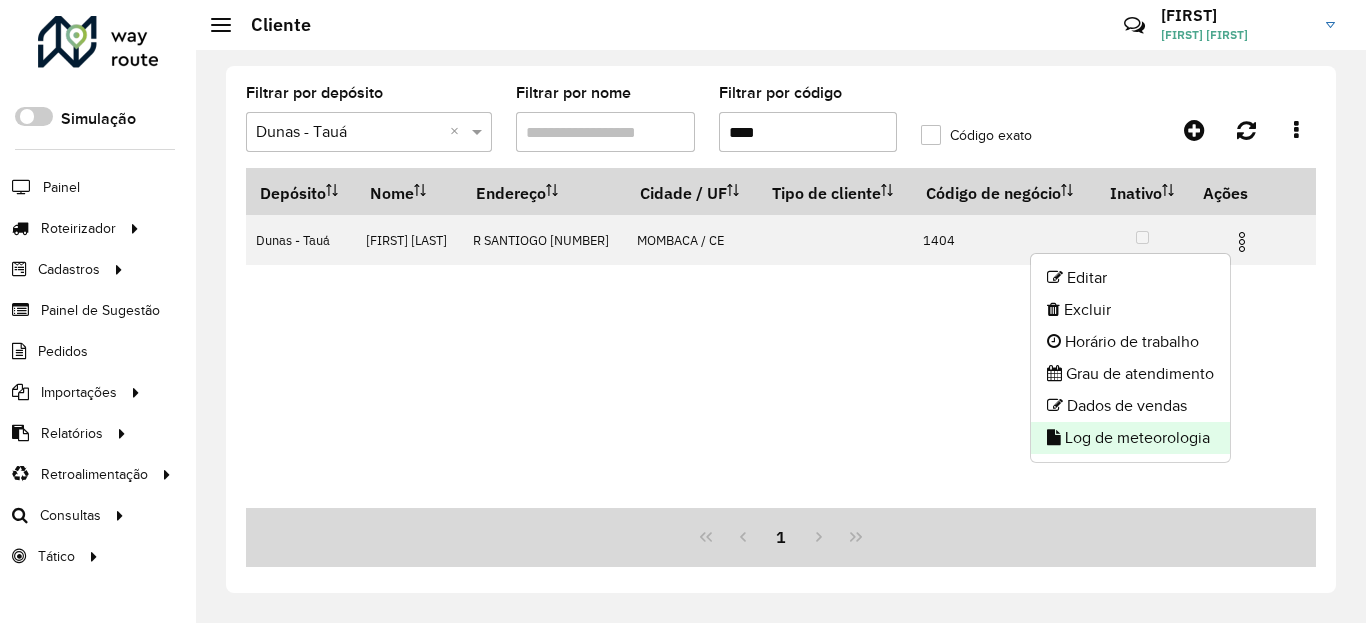 click on "Log de meteorologia" 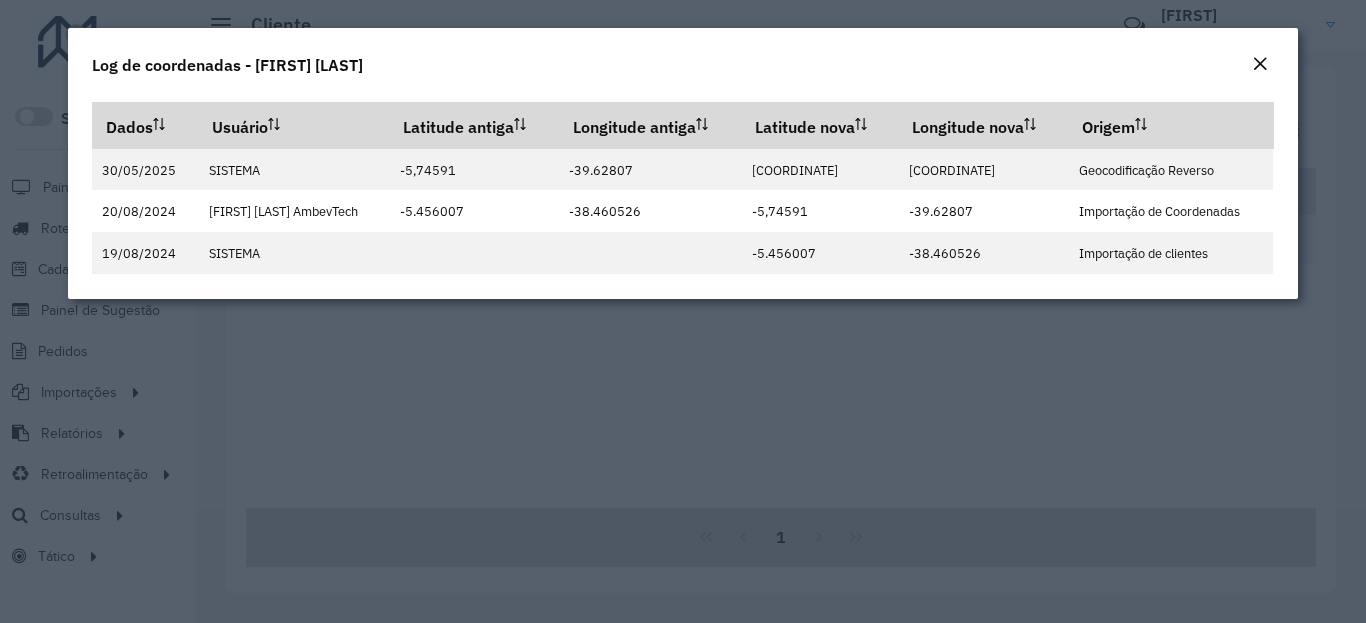 click 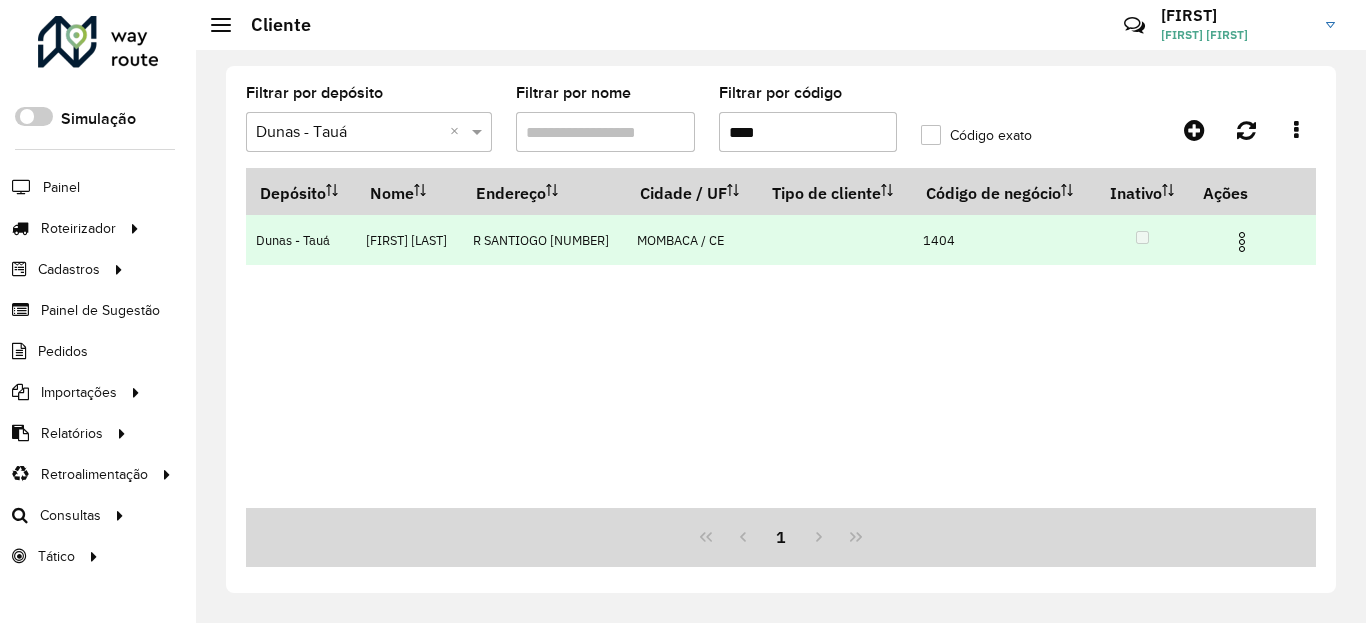 click at bounding box center (1242, 242) 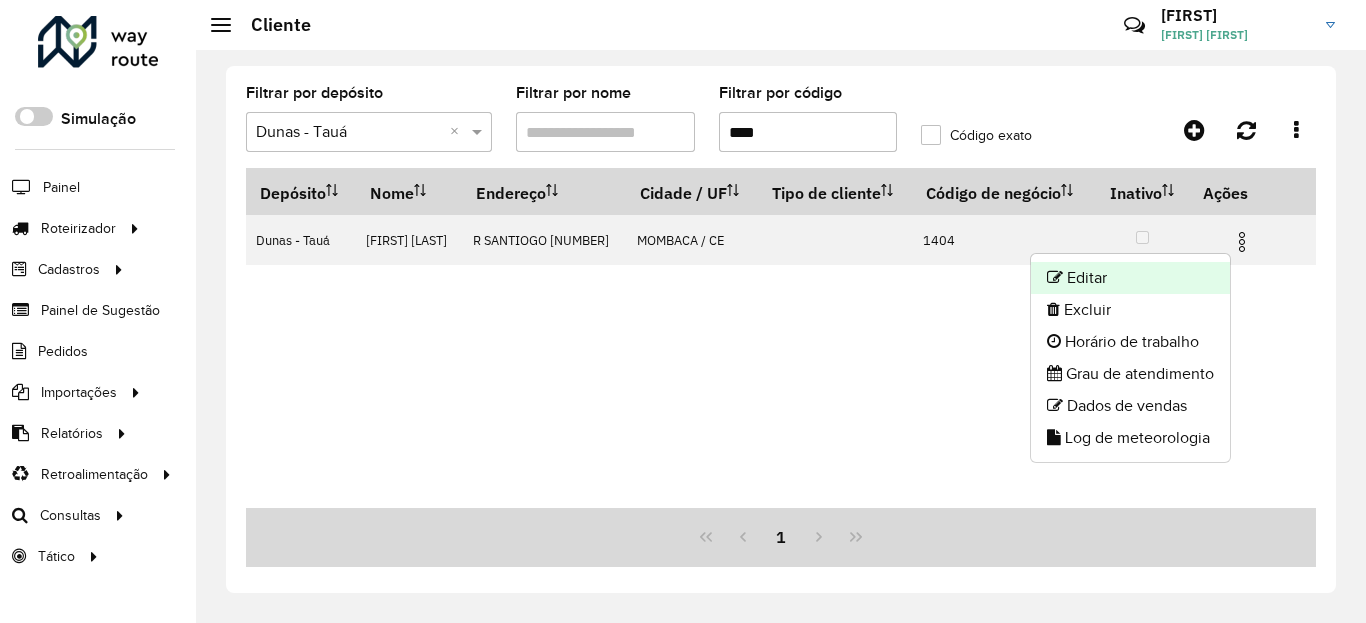 click on "Editar" 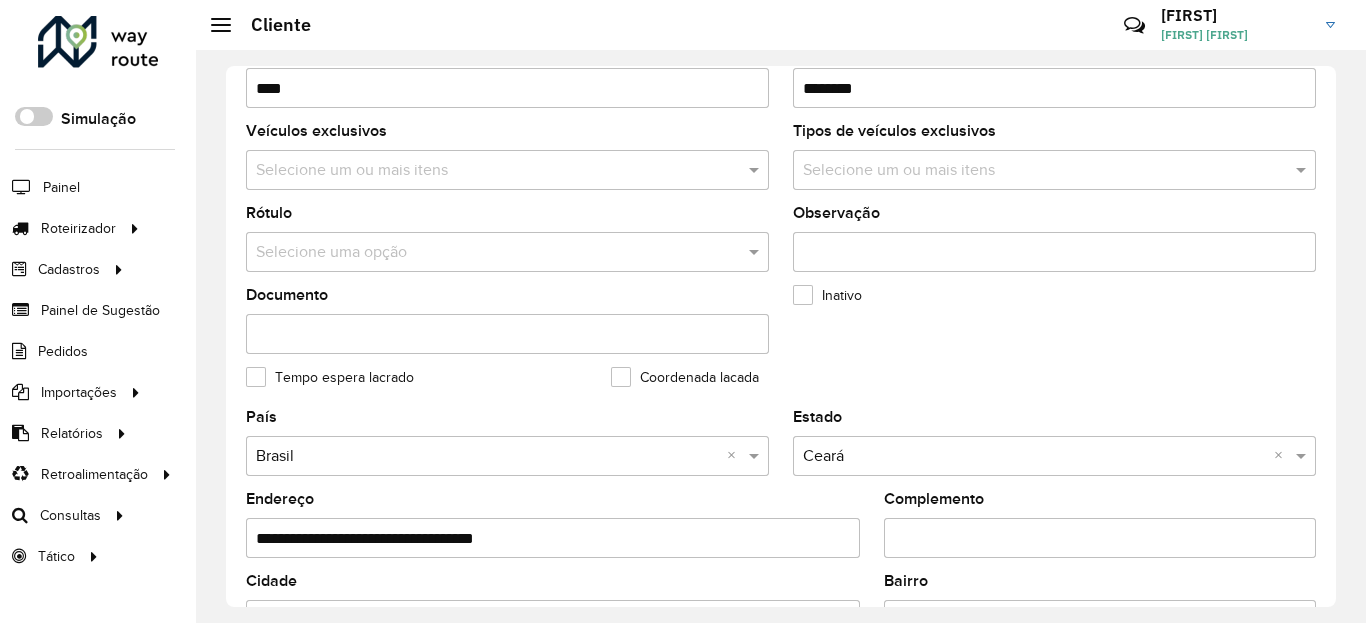 scroll, scrollTop: 600, scrollLeft: 0, axis: vertical 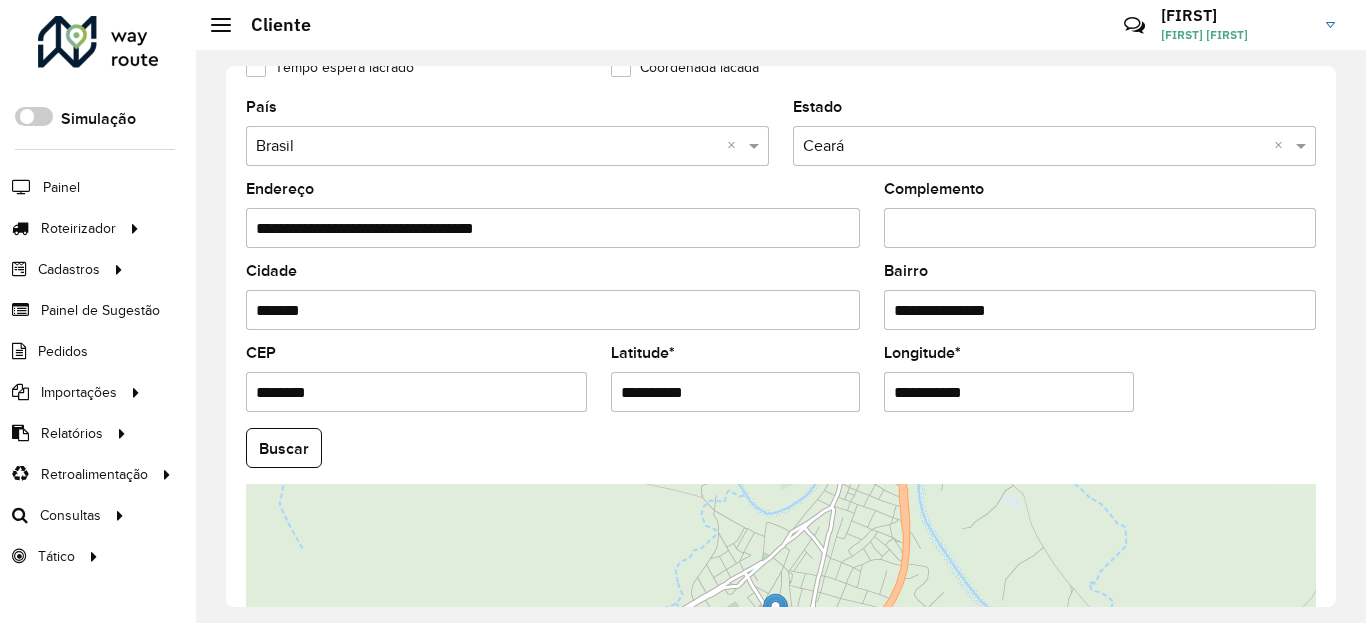 click on "**********" at bounding box center [736, 392] 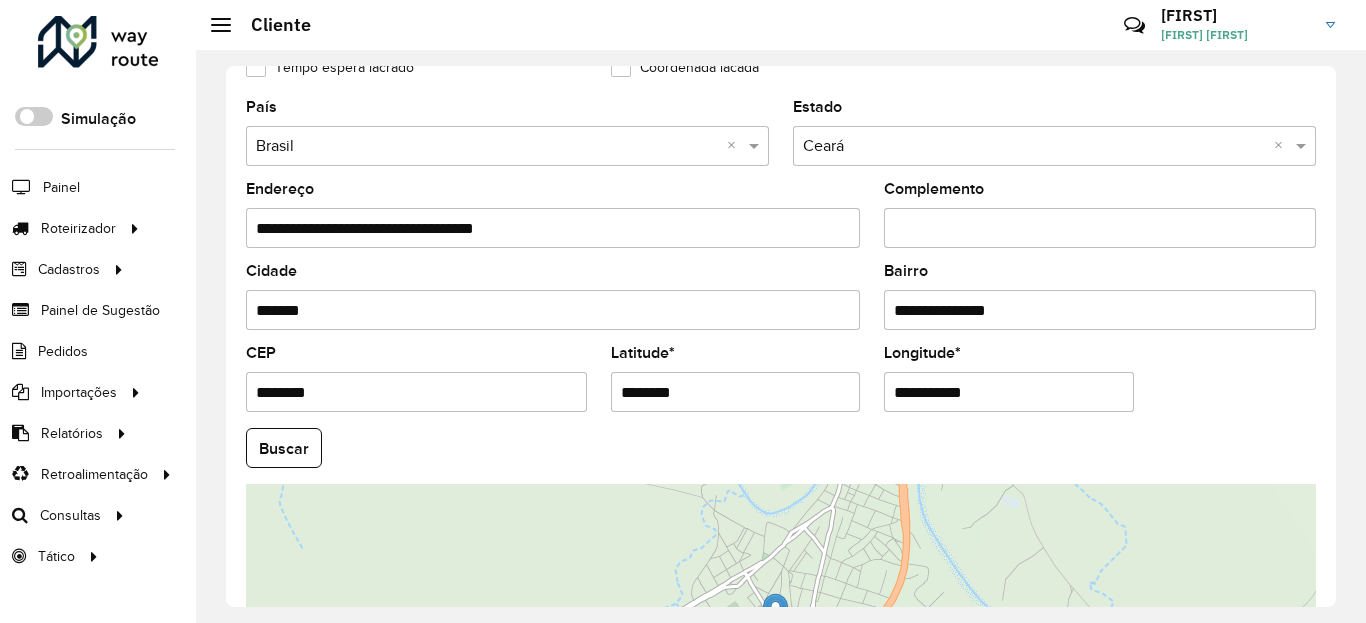 click on "Aguarde... Pop-up bloqueado! Seu navegador bloqueou automaticamente a abertura de uma nova janela. Acesse as configurações e adicione o endereço do sistema à lista de permissões. Fechar Roteirizador AmbevTech Simulação Painel Roteirizador Entregas Vendas Cadastros Ponto de verificação Classificações de venda Cliente Condições de pagamento Consulta de setores Depósito Disponibilidade de veículos Fator tipo de produto Planejador Gabarito Grupo Rota Fator Tipo Produto Grupo de Depósito Grupo de rotas exclusiva Grupo de setores Jornada Jornada RN Integração de layout Modelo Motorista Multi Depósito Painel de réplicas Parada Pedágio Perfil do Vendedor Ponto de apoio Ponto de apoio FAD Prioridade do pedido Produto Restrição de Atendimento Planner Rodízio de placa Rota exclusiva FAD Rótulo Setor Planejador de Setor Tempo de parada da refeição Tipo de cliente Tipo de veículo Tipo de veículo RN Transportadora Usuário Vendedor Veículo Painel de Sugestão Pedidos Importações Clientes *" at bounding box center [683, 311] 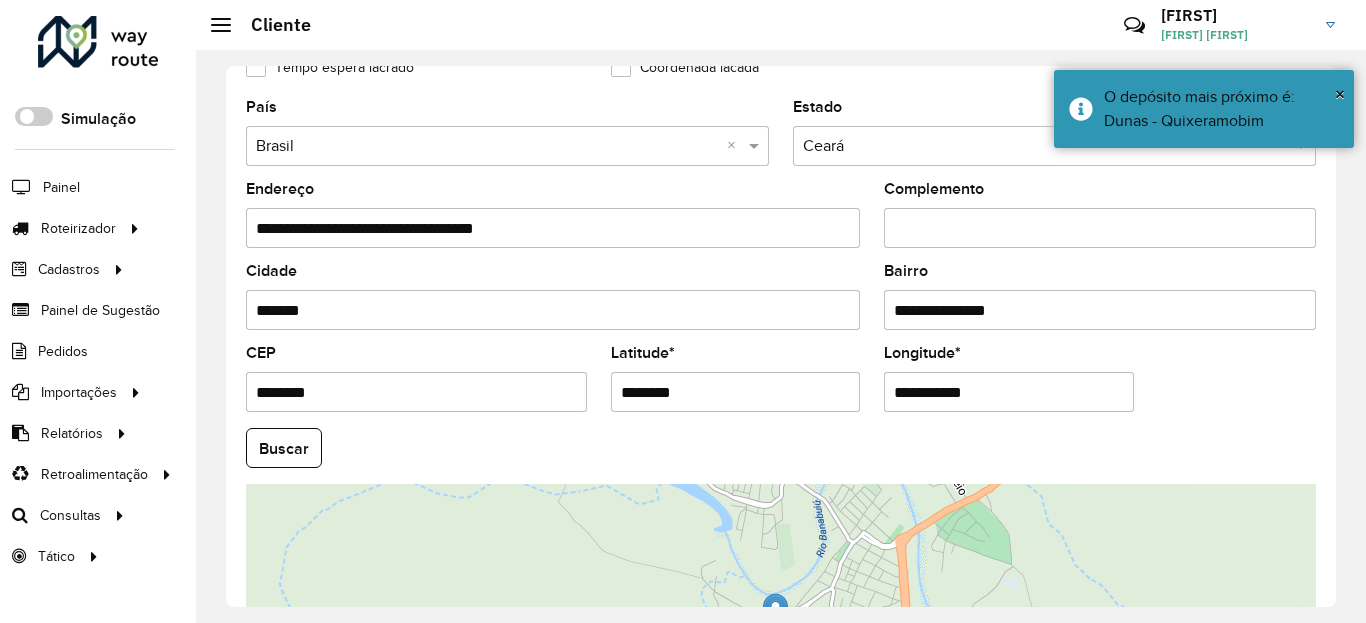 click on "**********" at bounding box center [1009, 392] 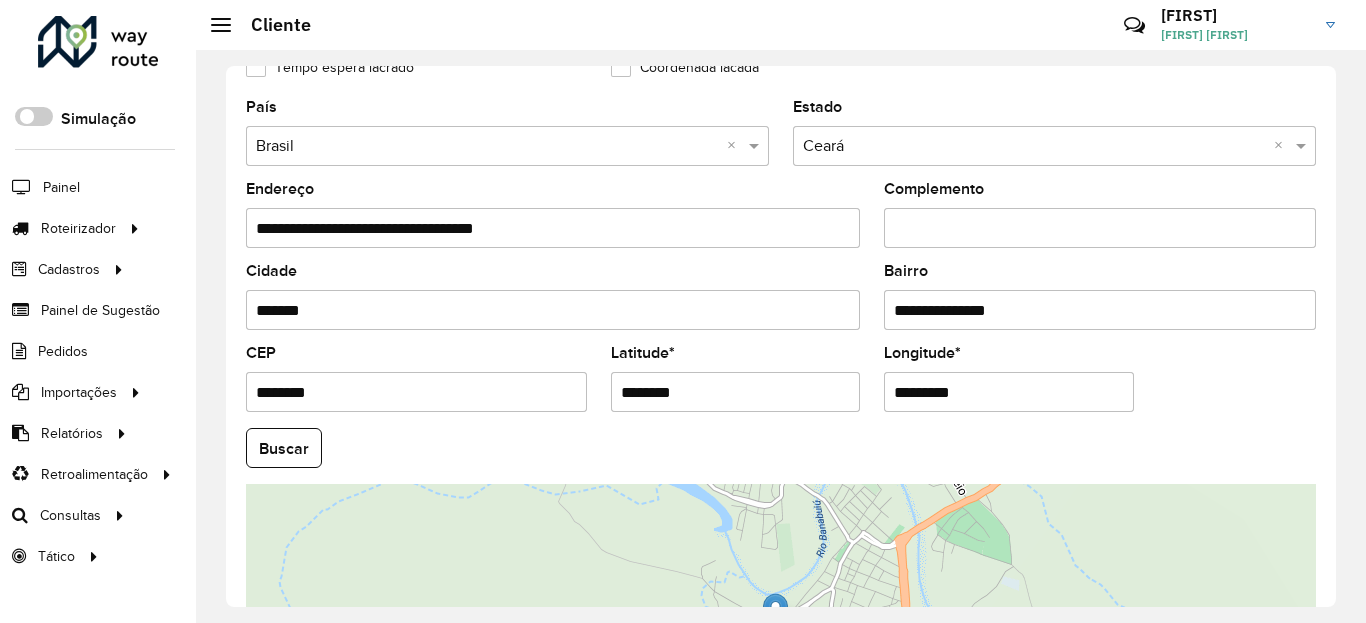click on "Buscar" 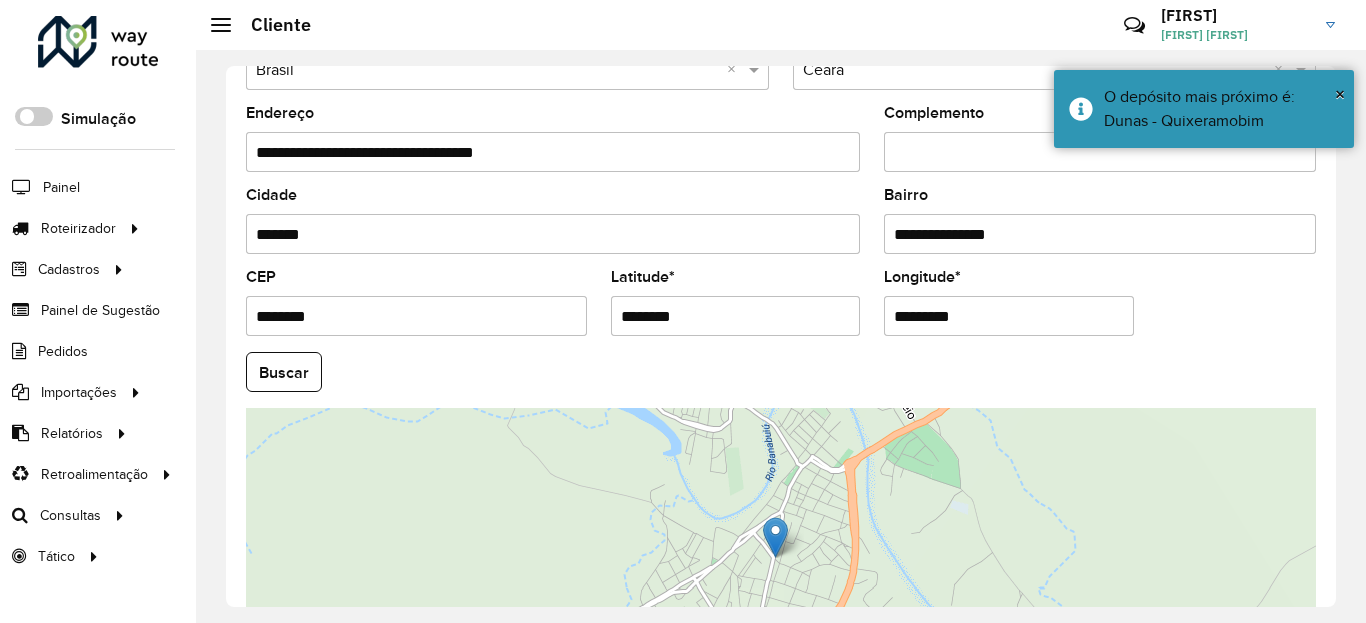 scroll, scrollTop: 867, scrollLeft: 0, axis: vertical 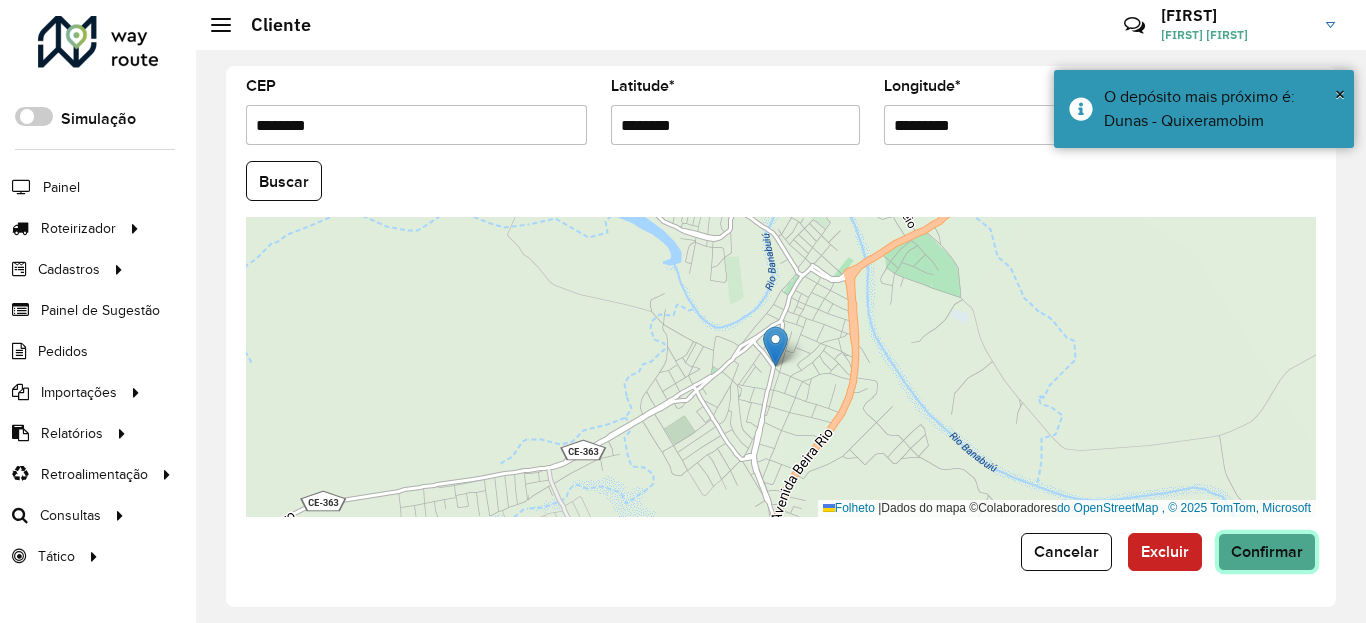 click on "Confirmar" 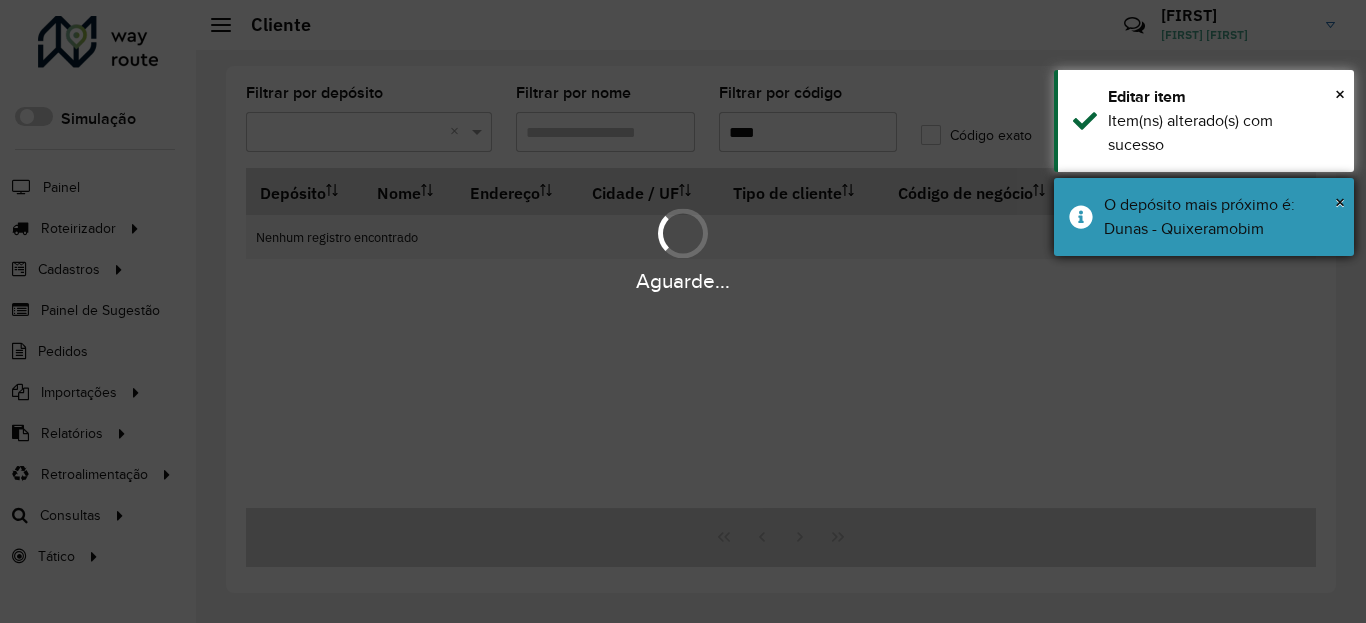 click on "O depósito mais próximo é: Dunas - Quixeramobim" at bounding box center [1221, 217] 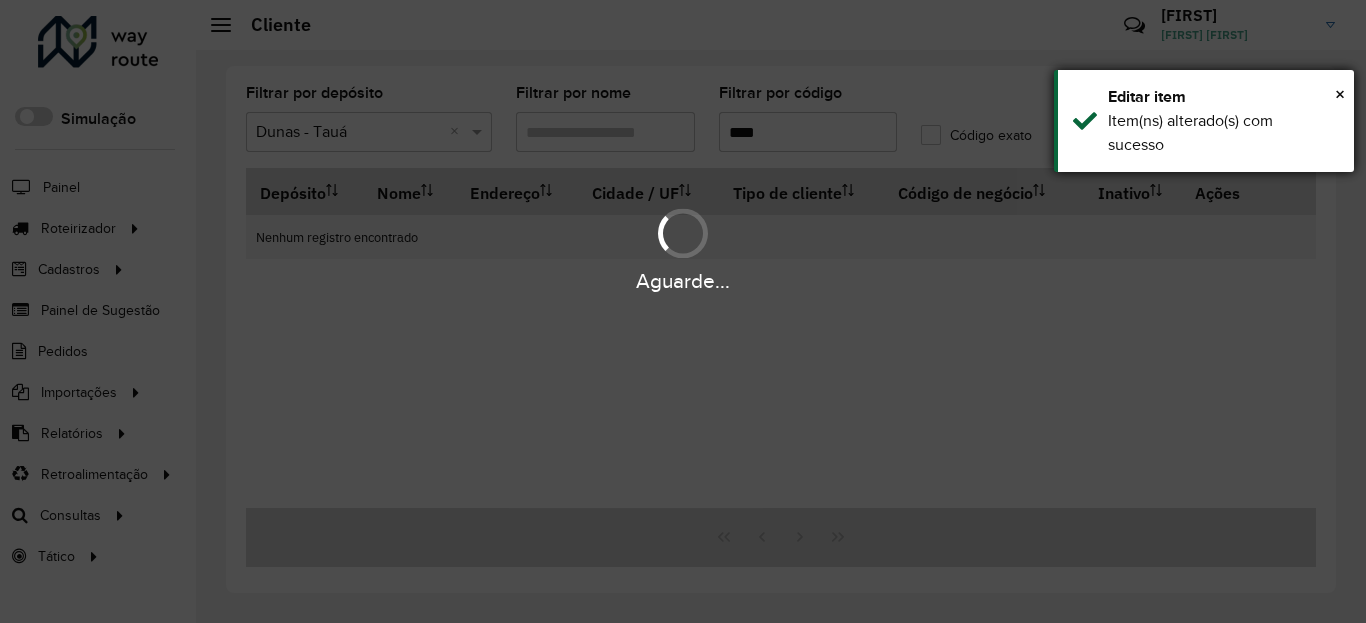 click on "Item(ns) alterado(s) com sucesso" at bounding box center [1223, 133] 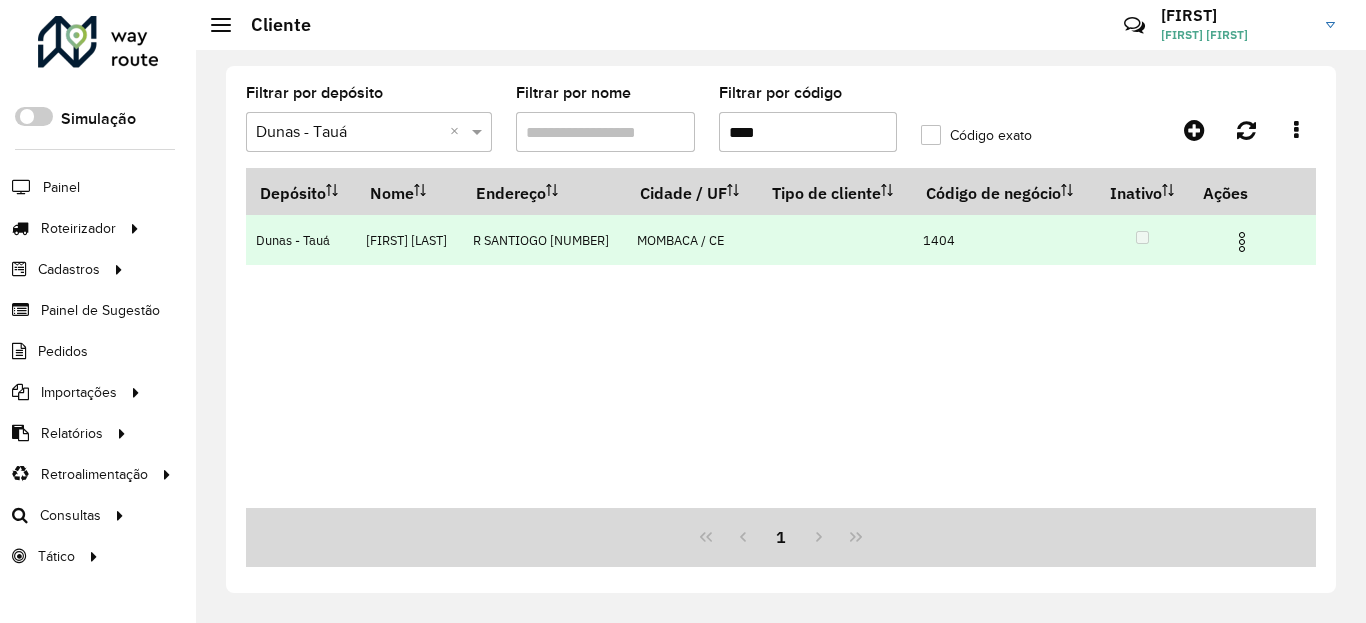 click at bounding box center (1242, 242) 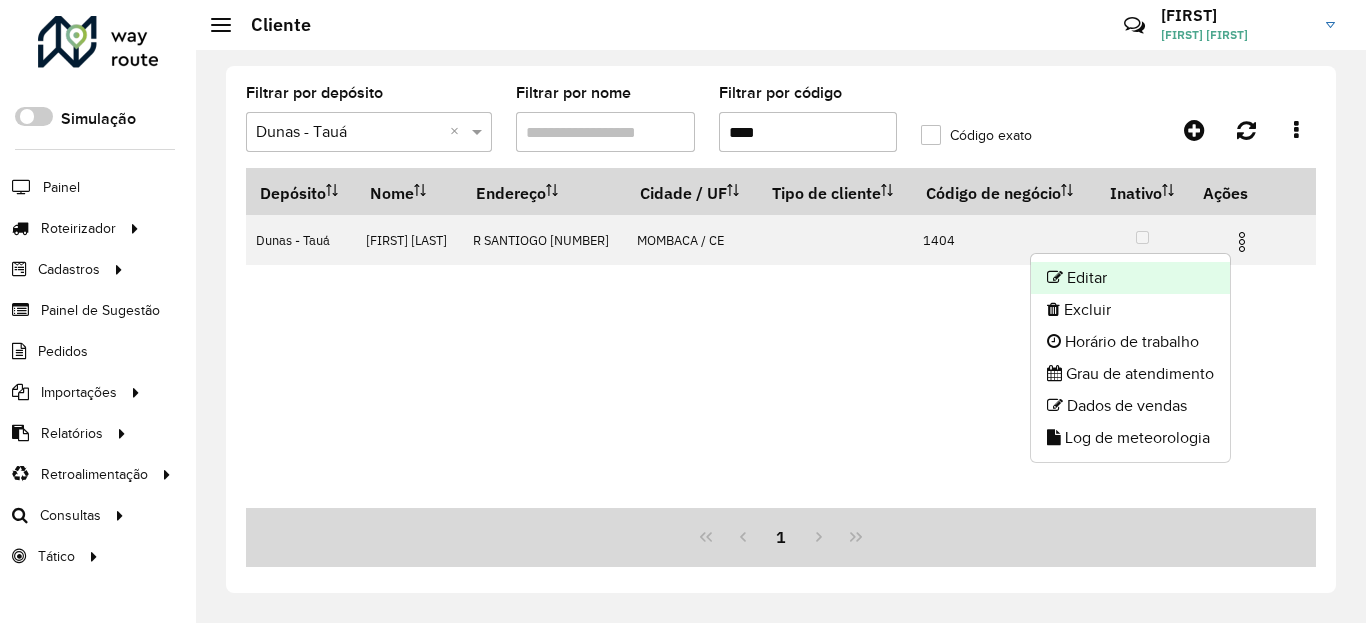 click on "Editar" 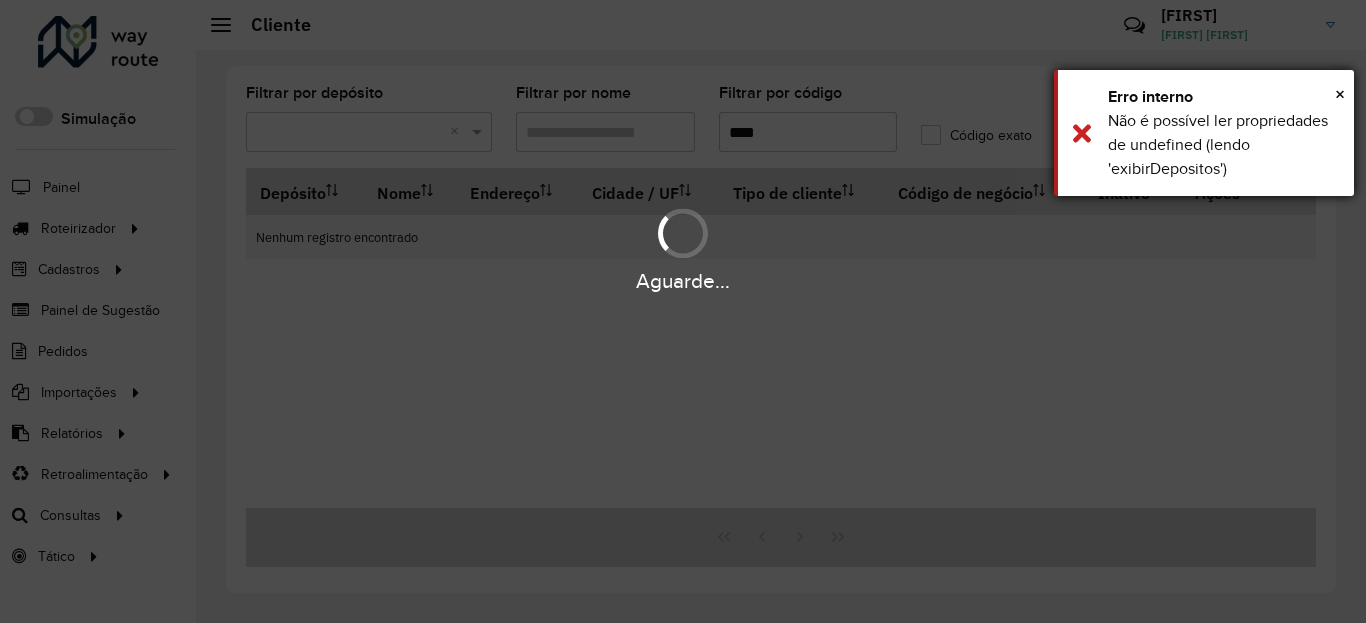 click on "Não é possível ler propriedades de undefined (lendo 'exibirDepositos')" at bounding box center [1218, 144] 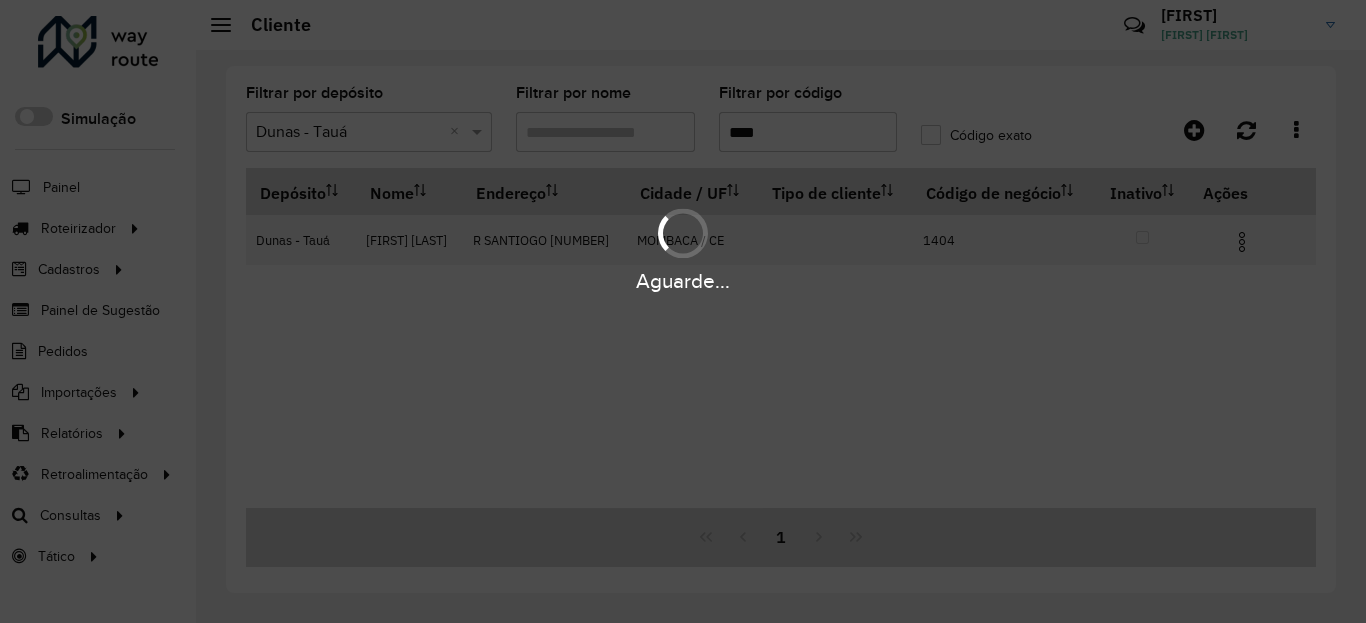 click on "Aguarde..." at bounding box center [683, 249] 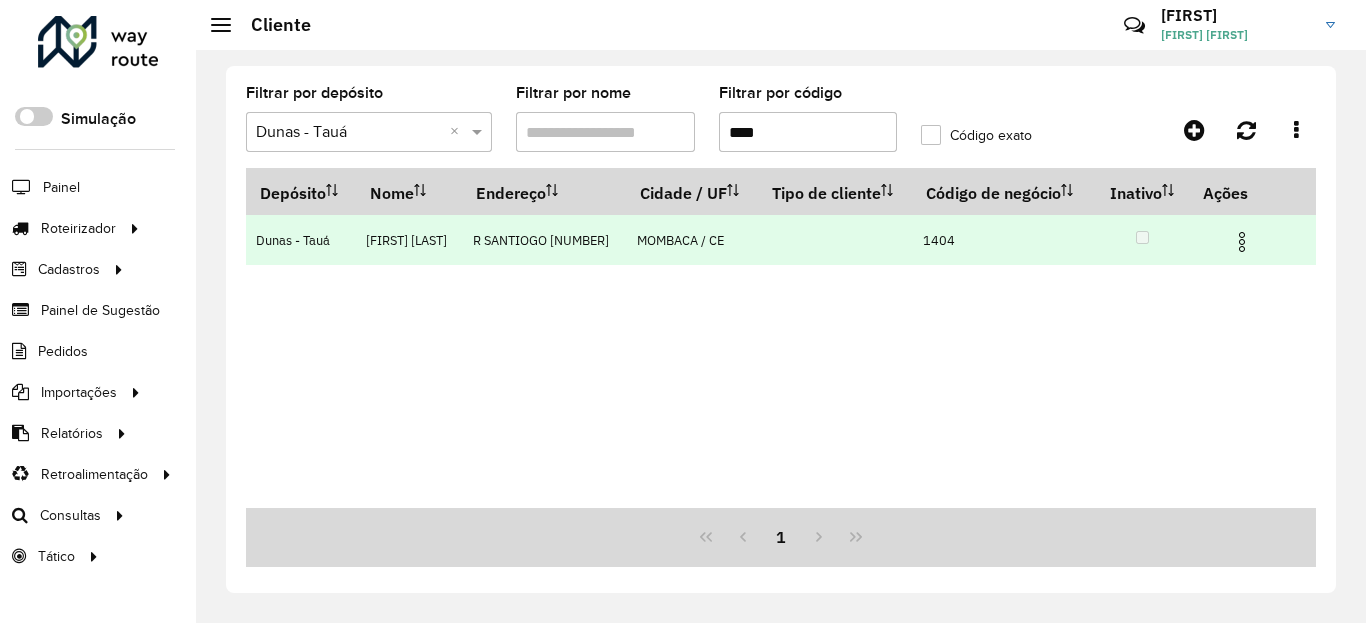 click at bounding box center (1242, 242) 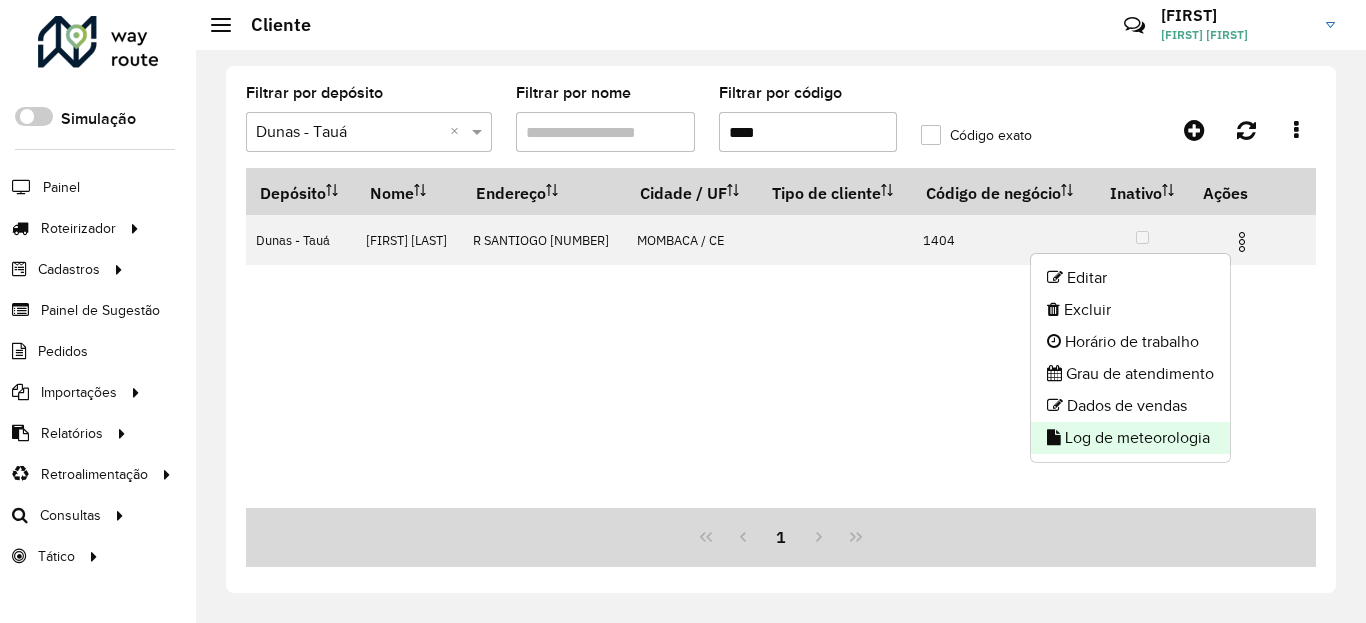 click on "Log de meteorologia" 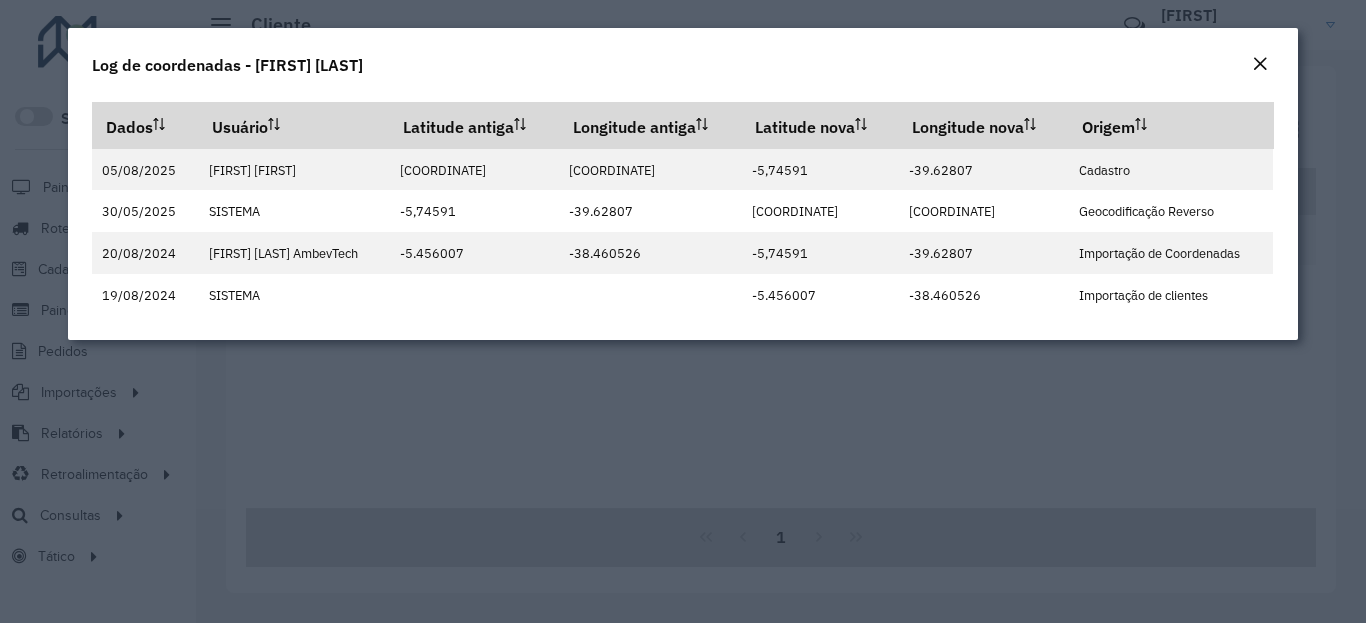 click 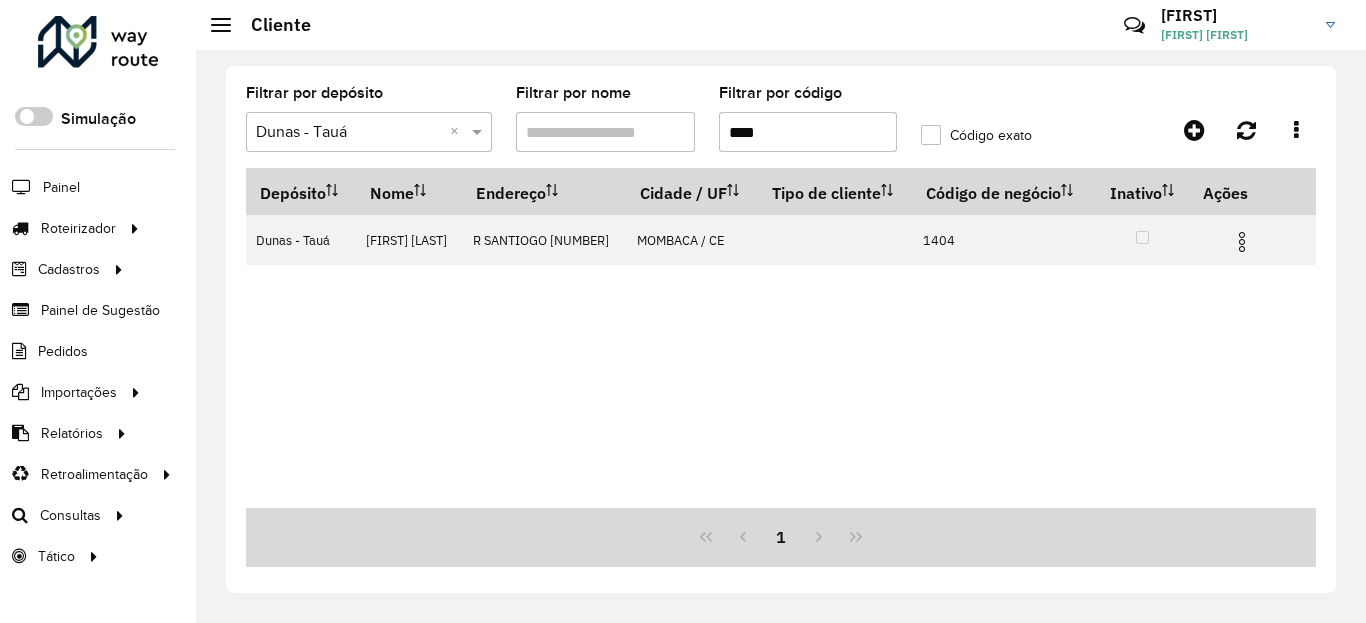 click on "****" at bounding box center [808, 132] 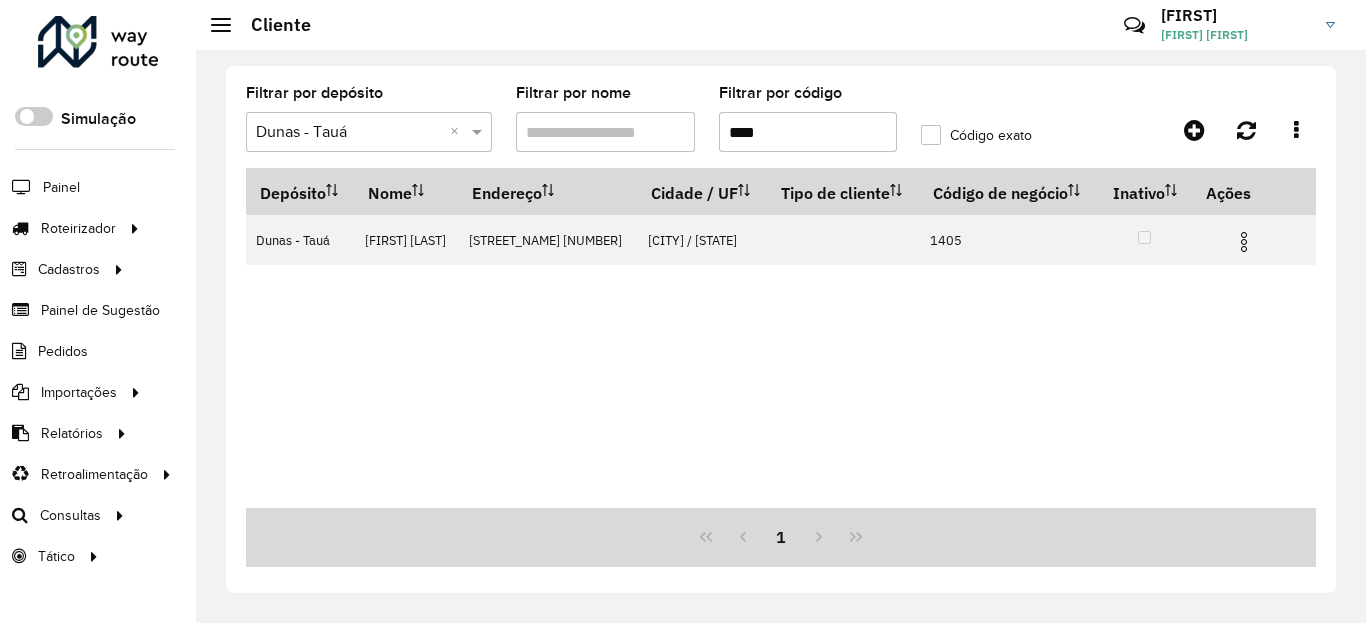 click at bounding box center [1244, 242] 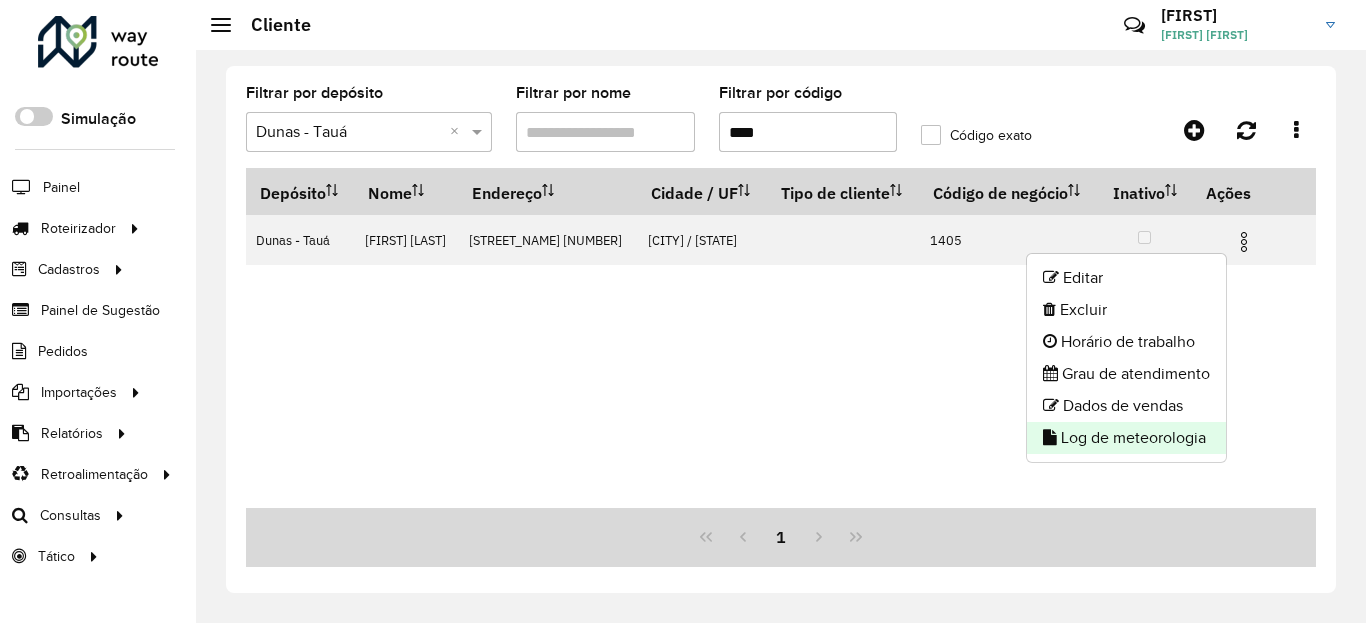 click on "Log de meteorologia" 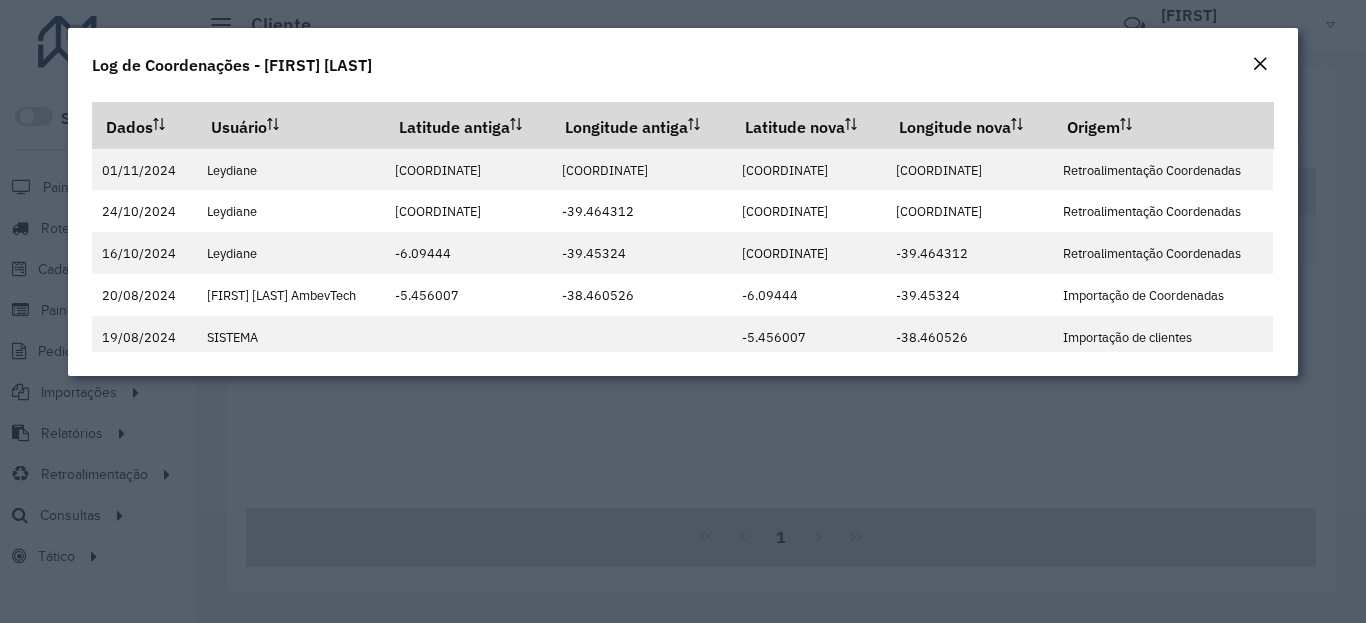 click 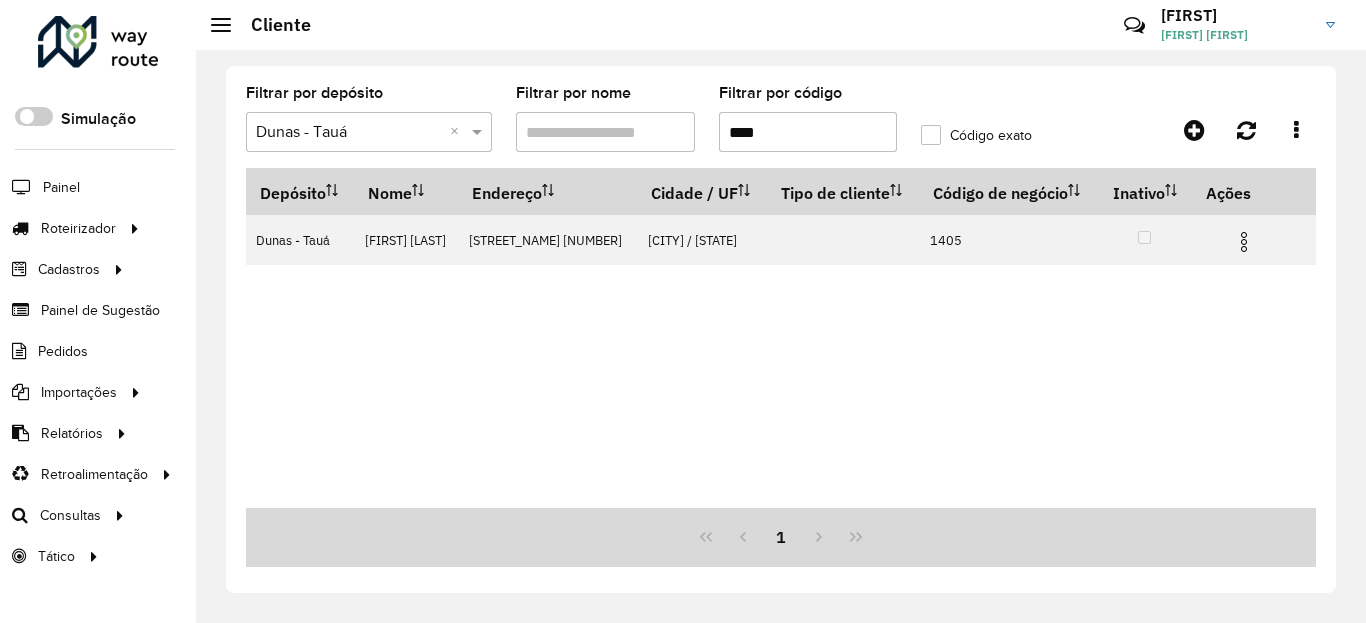 click on "Filtrar por código ****" 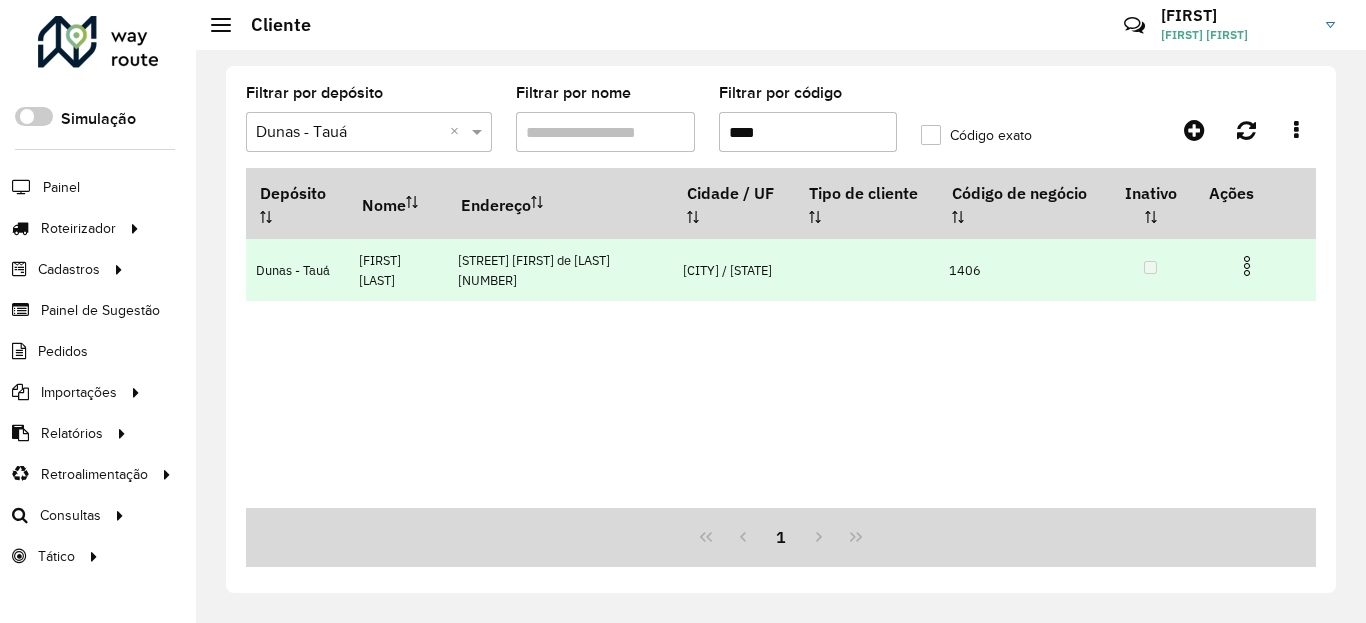 click at bounding box center (1247, 266) 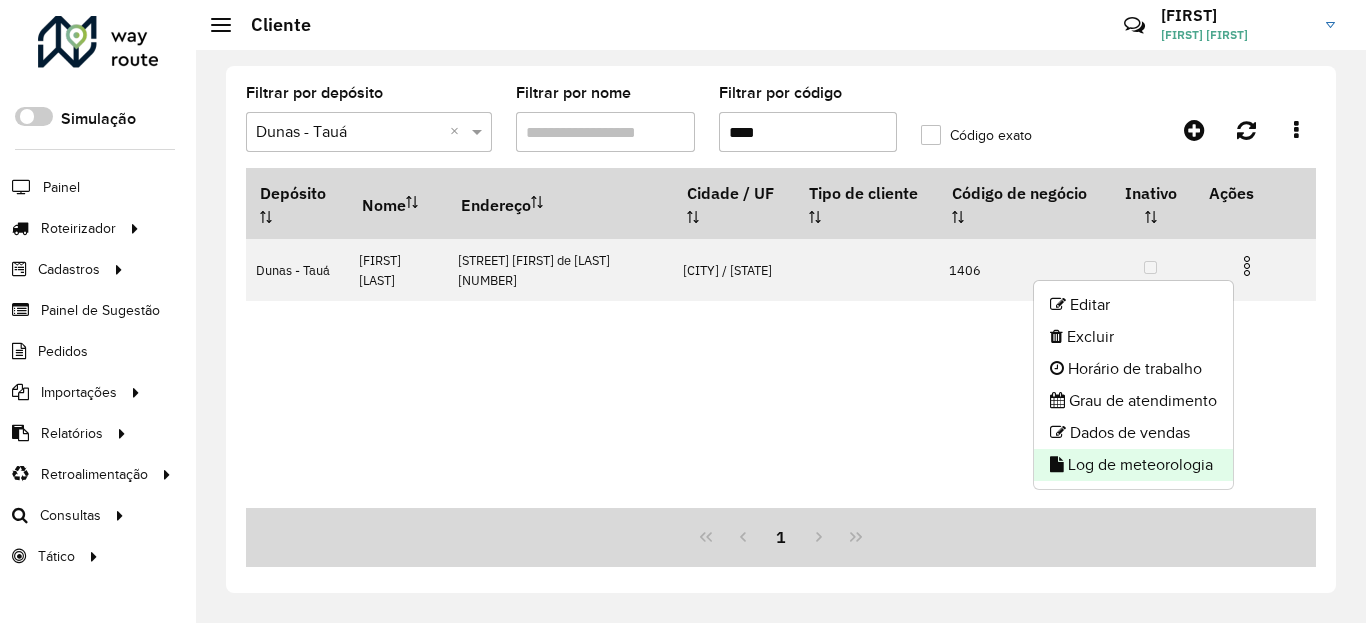 click on "Log de meteorologia" 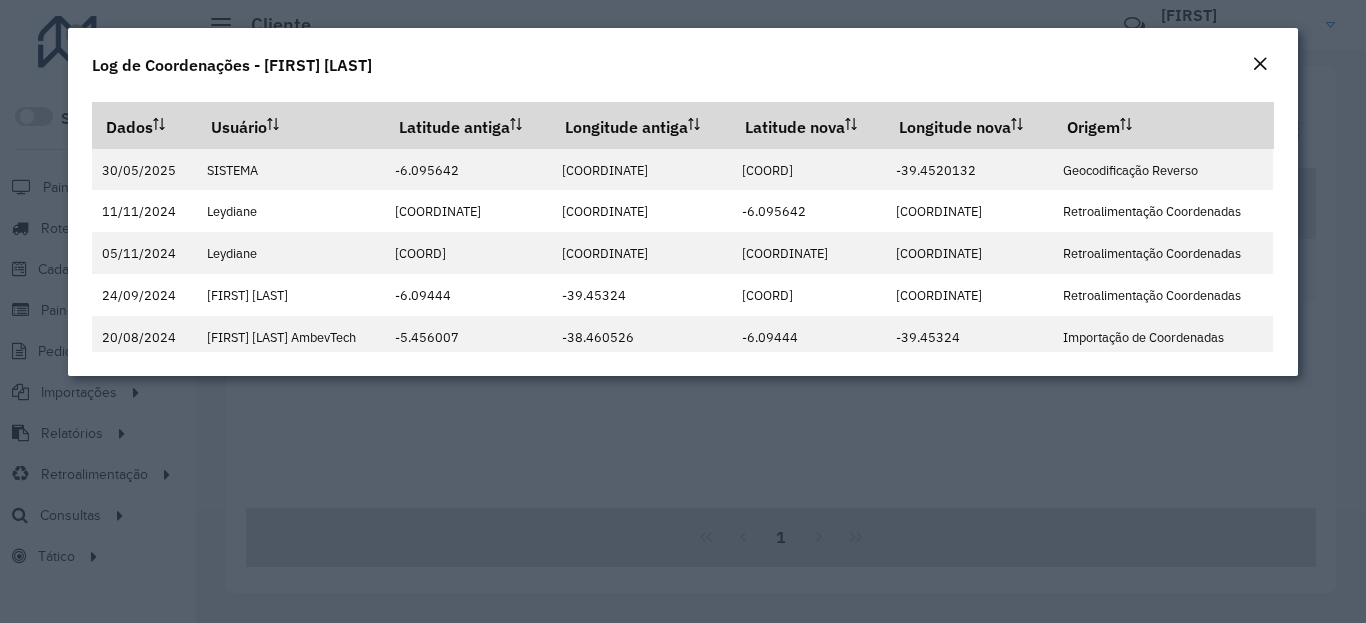 click 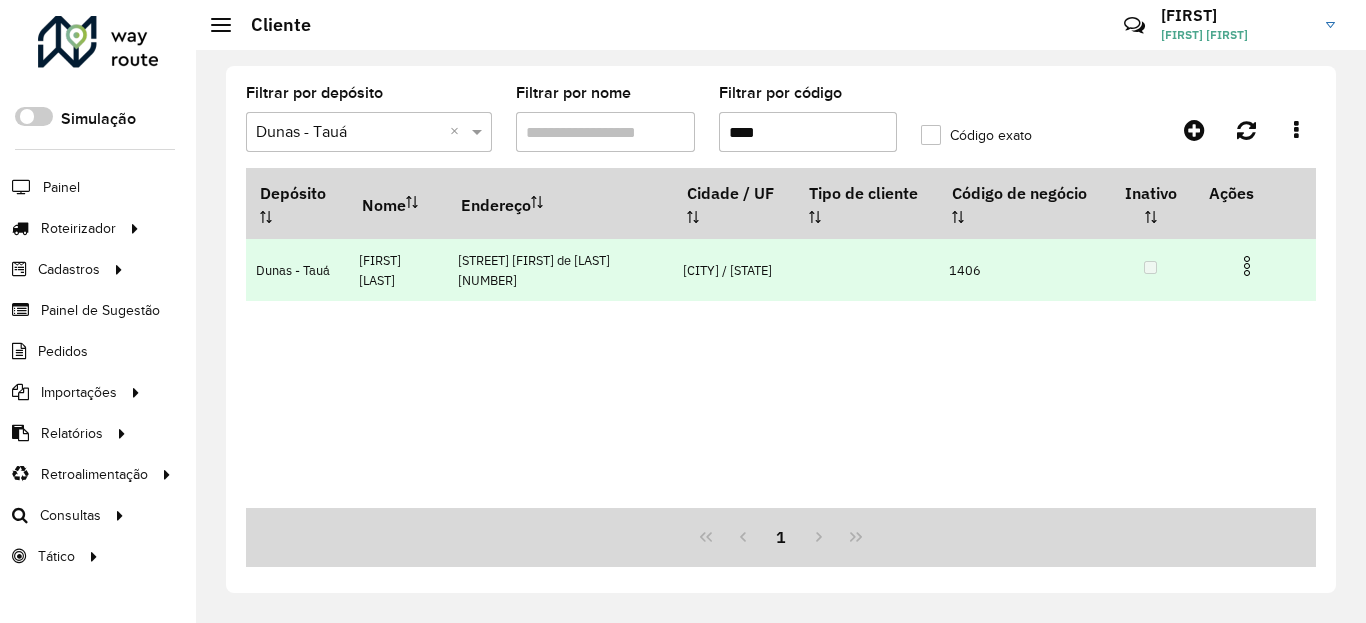 click at bounding box center [1247, 266] 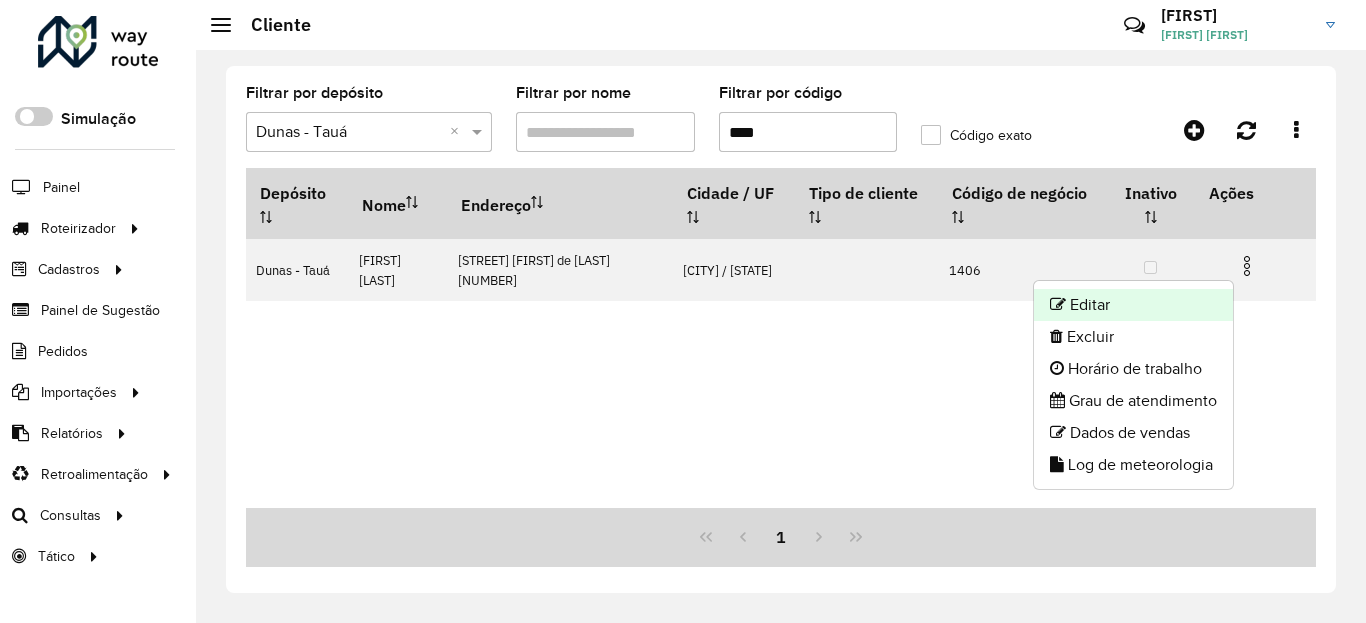 click on "Editar" 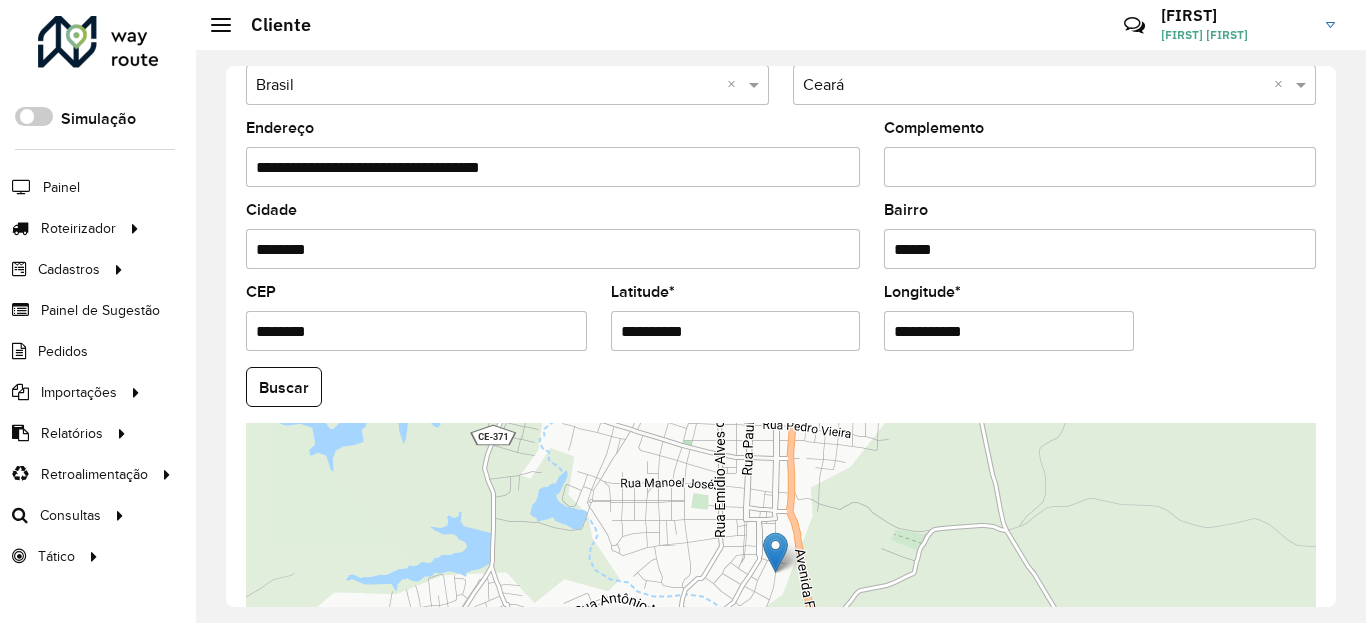 scroll, scrollTop: 840, scrollLeft: 0, axis: vertical 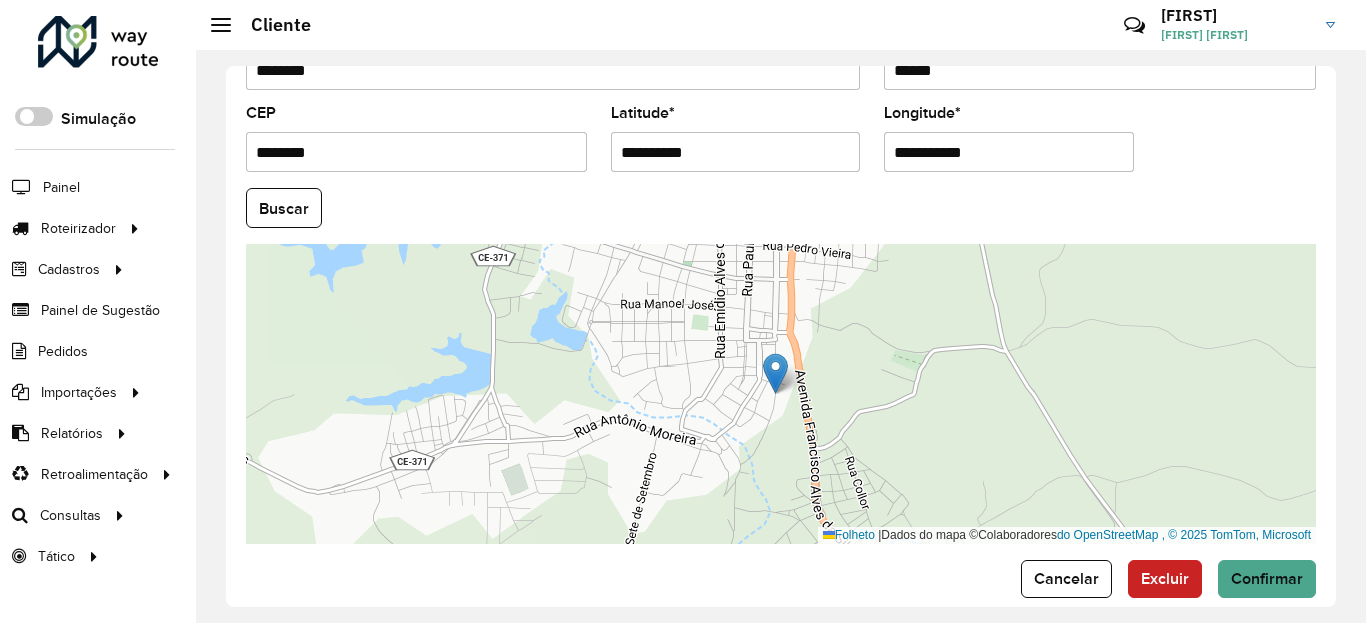 click on "**********" at bounding box center [736, 152] 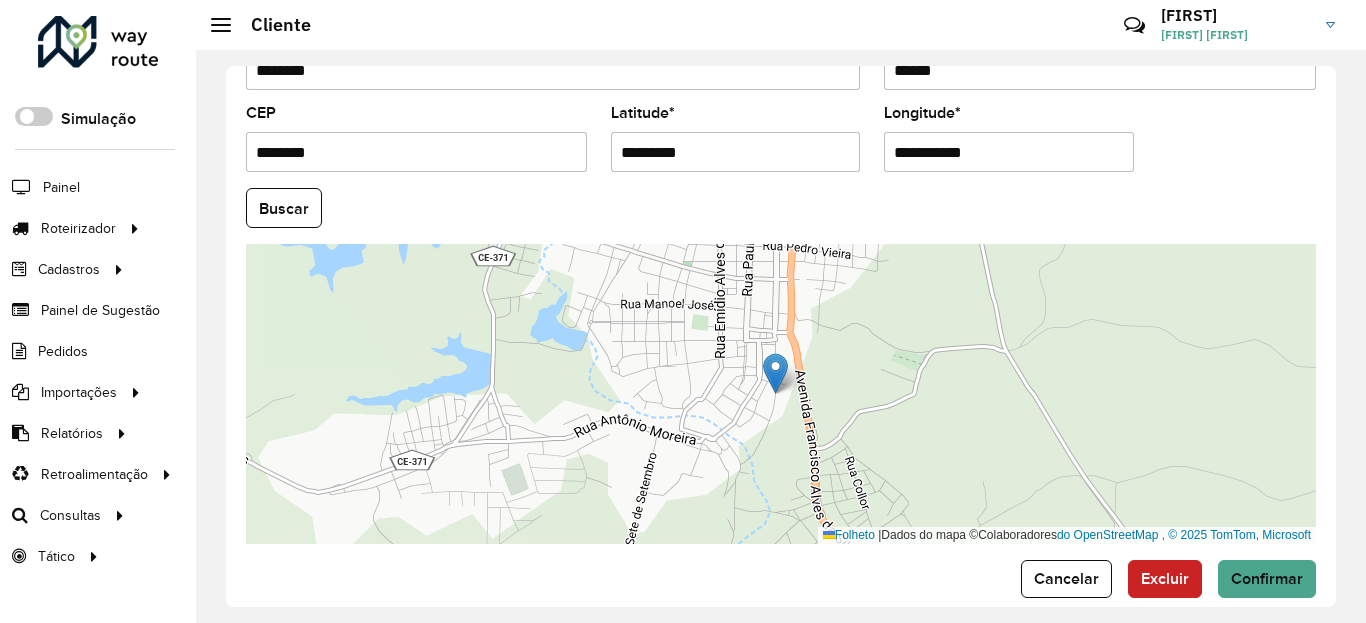 click on "Buscar" 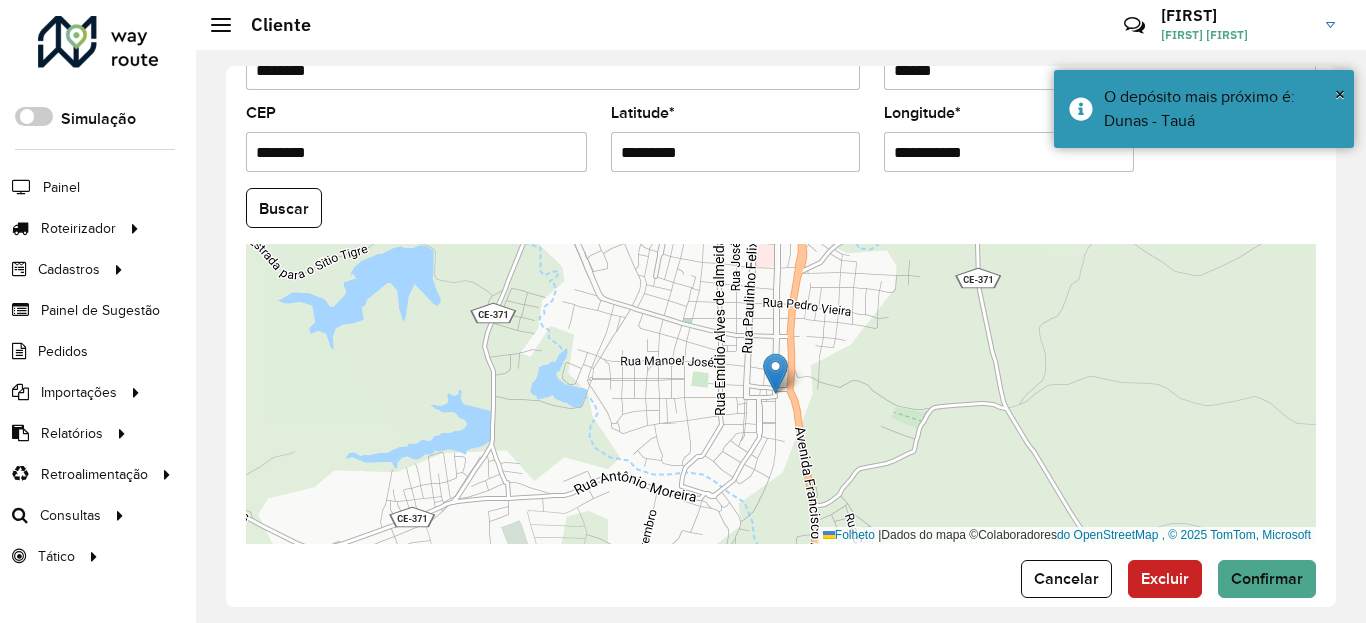 click on "**********" at bounding box center [1009, 152] 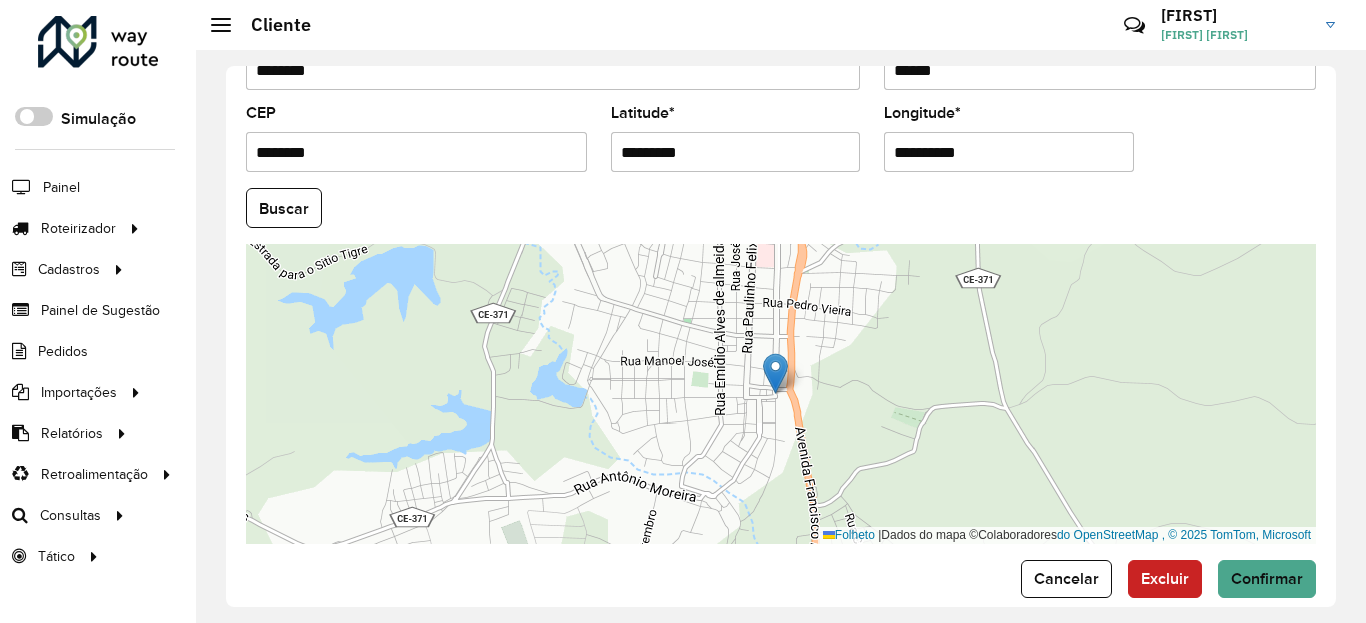 click on "Buscar" 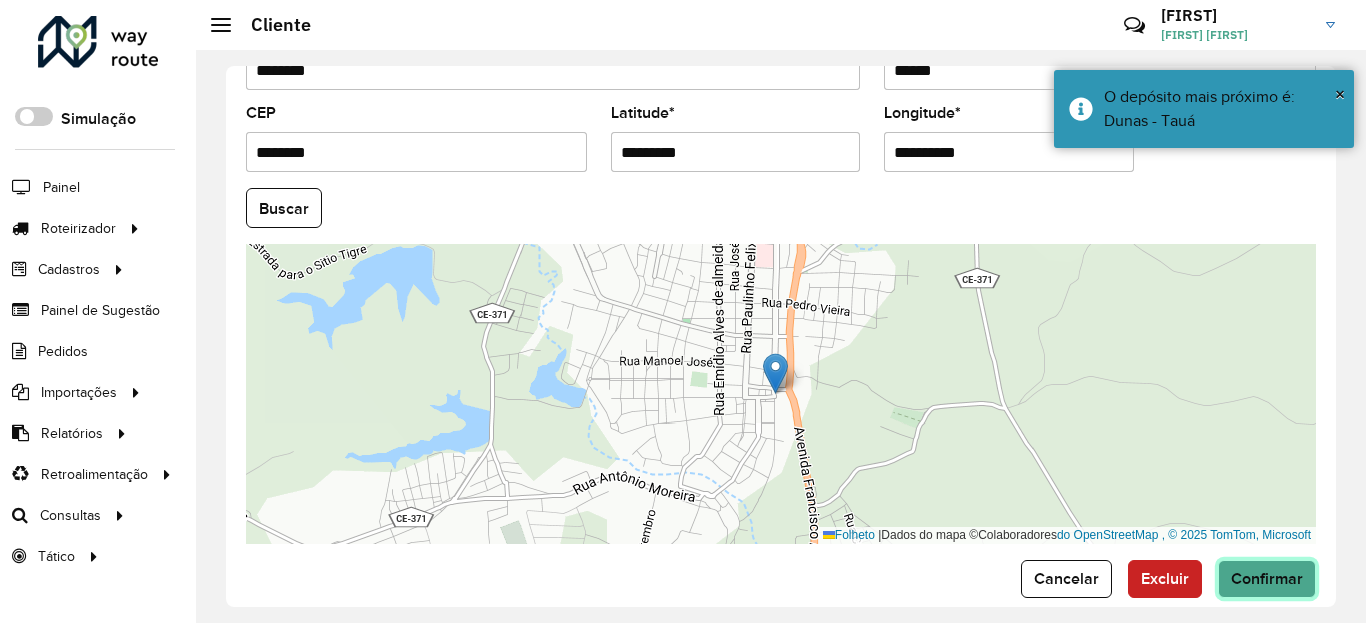 click on "Confirmar" 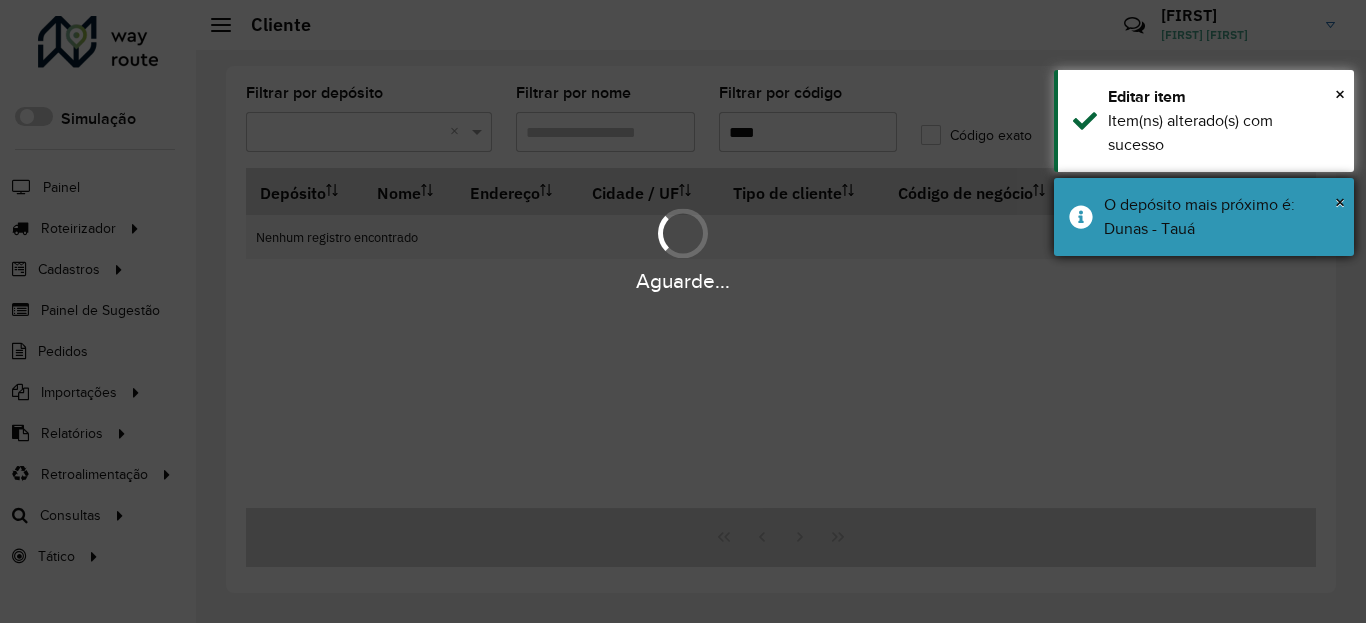 drag, startPoint x: 1175, startPoint y: 197, endPoint x: 1178, endPoint y: 165, distance: 32.140316 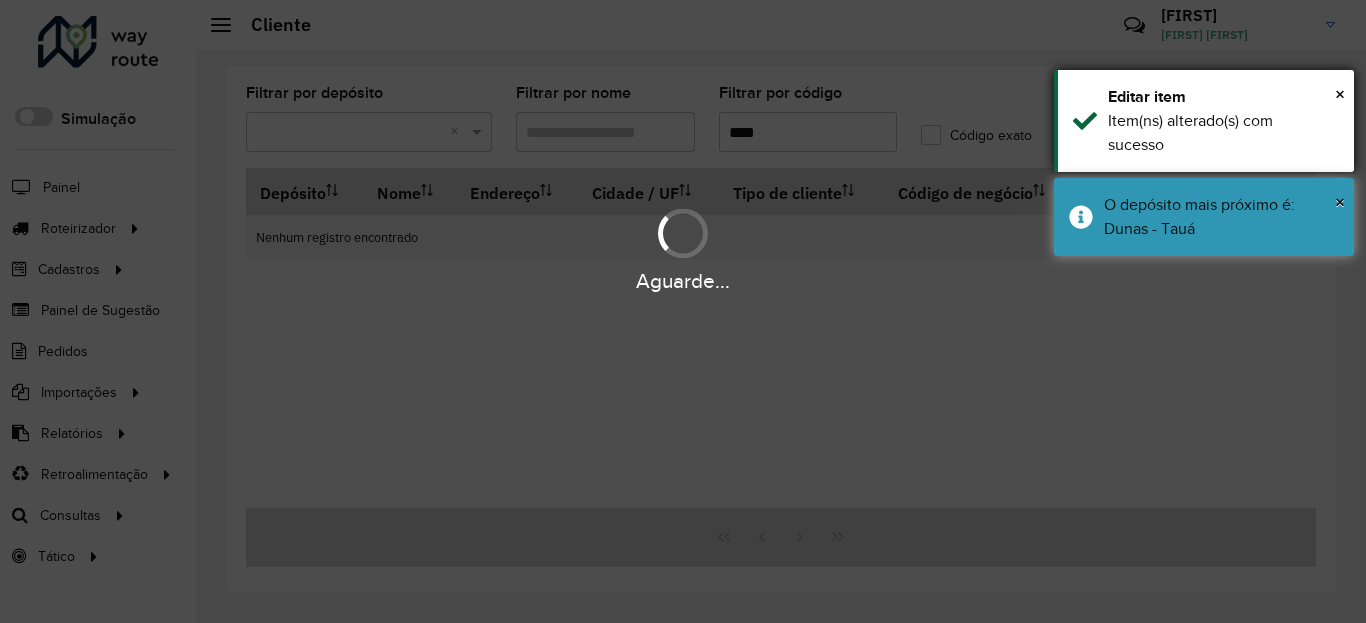 click on "O depósito mais próximo é: Dunas - Tauá" at bounding box center [1199, 216] 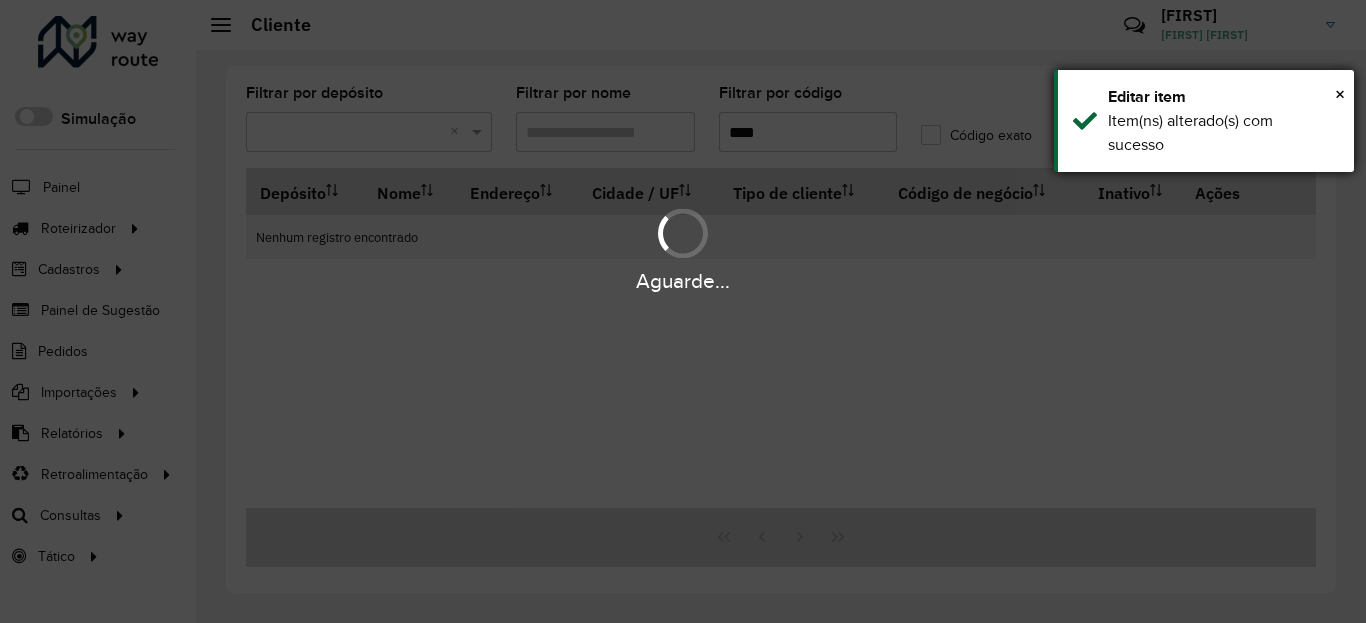 click on "× Editar item Item(ns) alterado(s) com sucesso" at bounding box center (1204, 121) 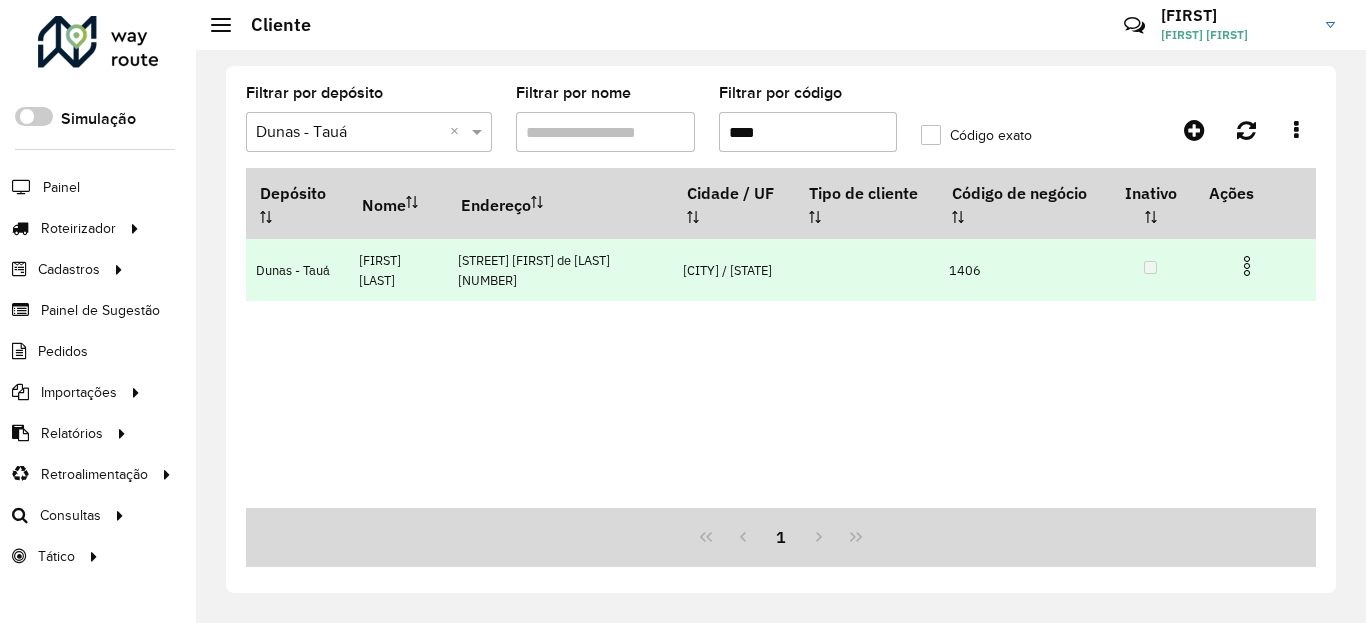 drag, startPoint x: 1248, startPoint y: 277, endPoint x: 1246, endPoint y: 299, distance: 22.090721 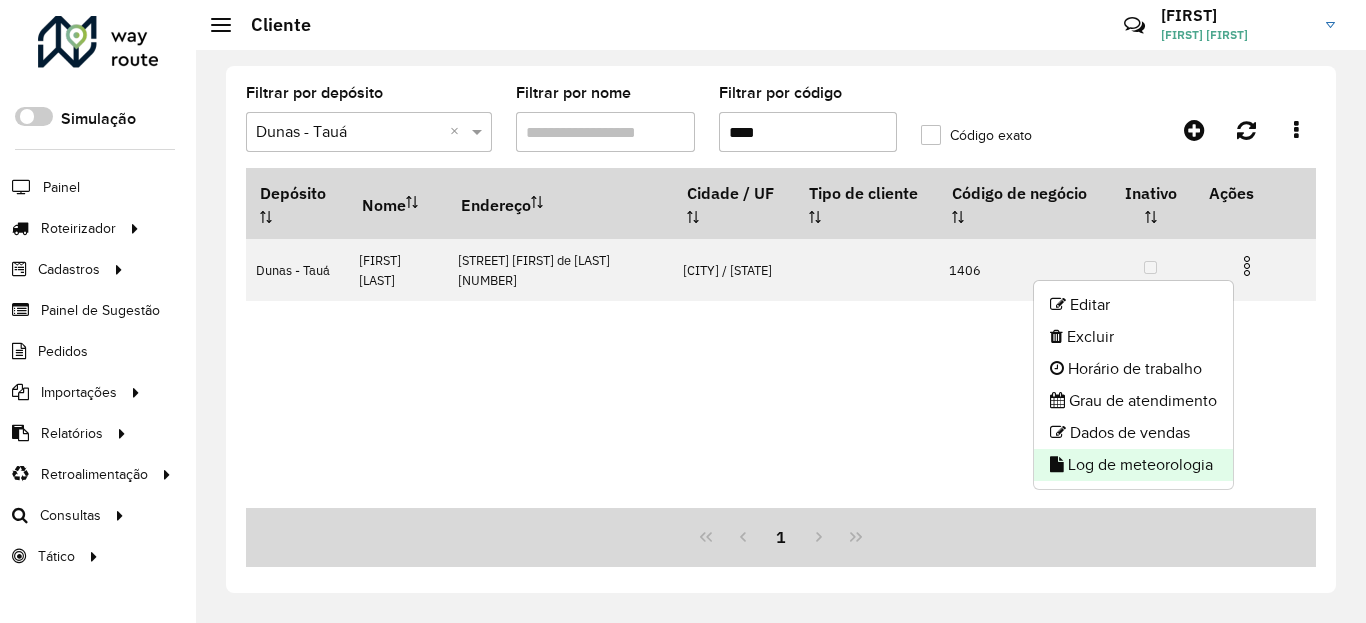 click on "Log de meteorologia" 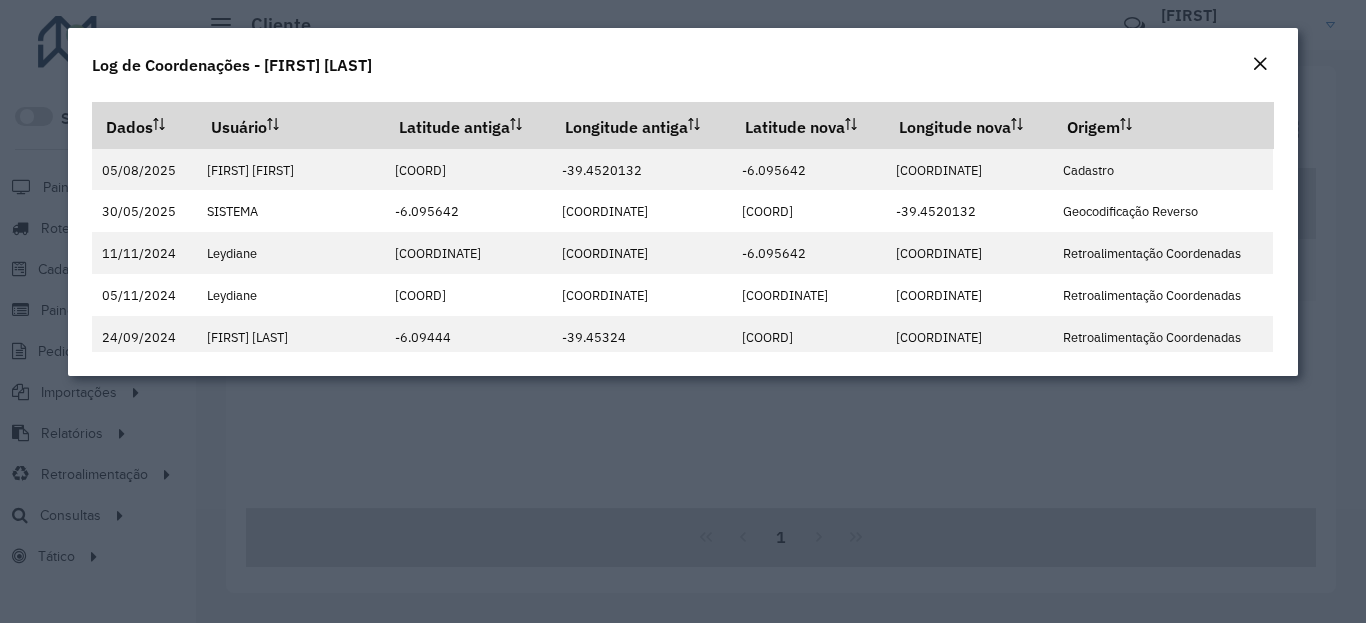 click on "Log de Coordenações - [FIRST] [LAST]" 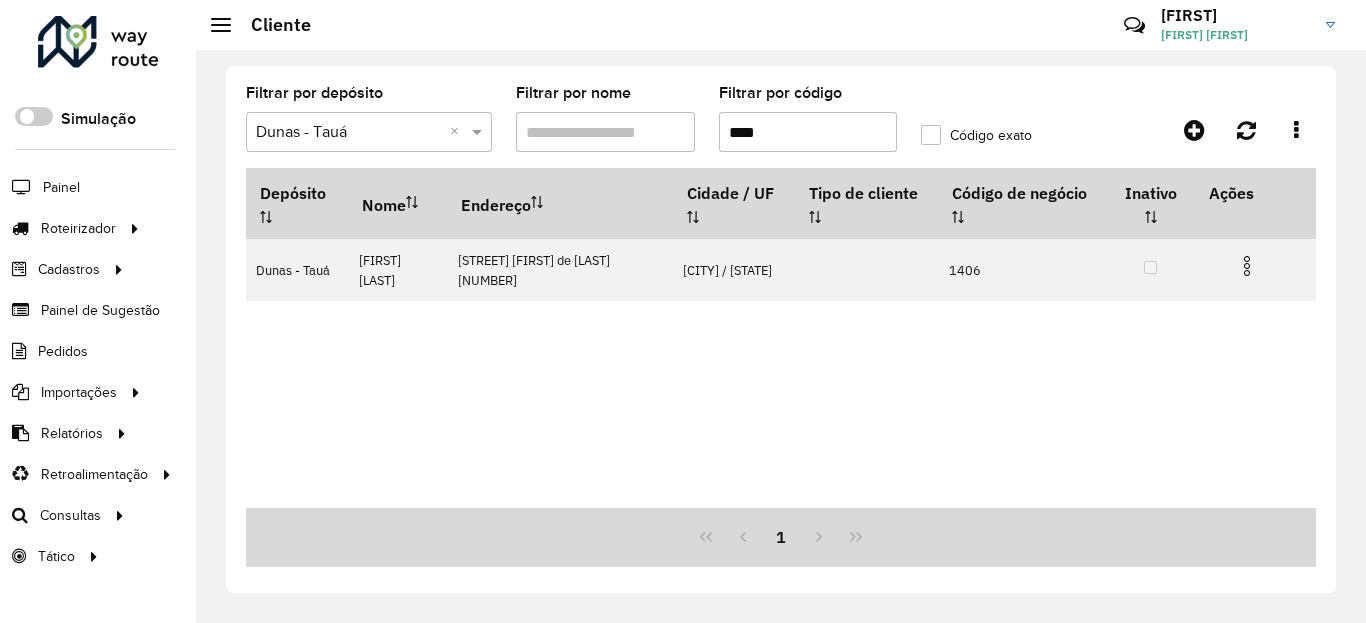 click on "****" at bounding box center (808, 132) 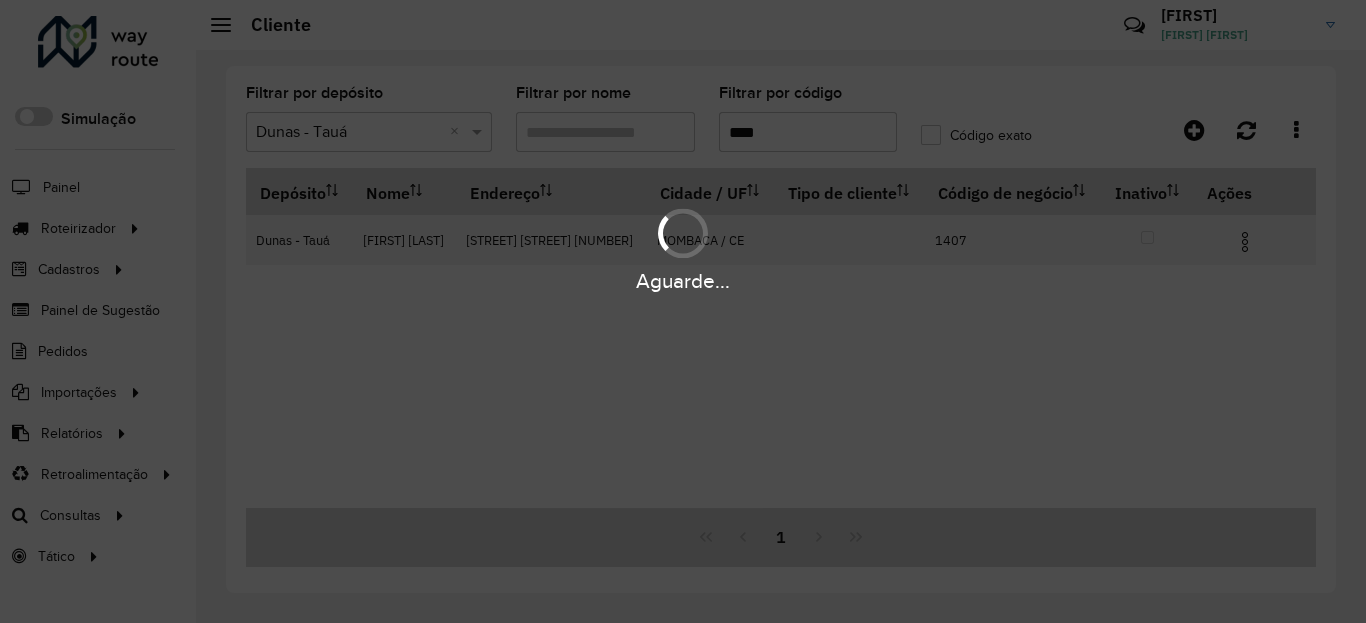 click on "Aguarde..." at bounding box center [683, 249] 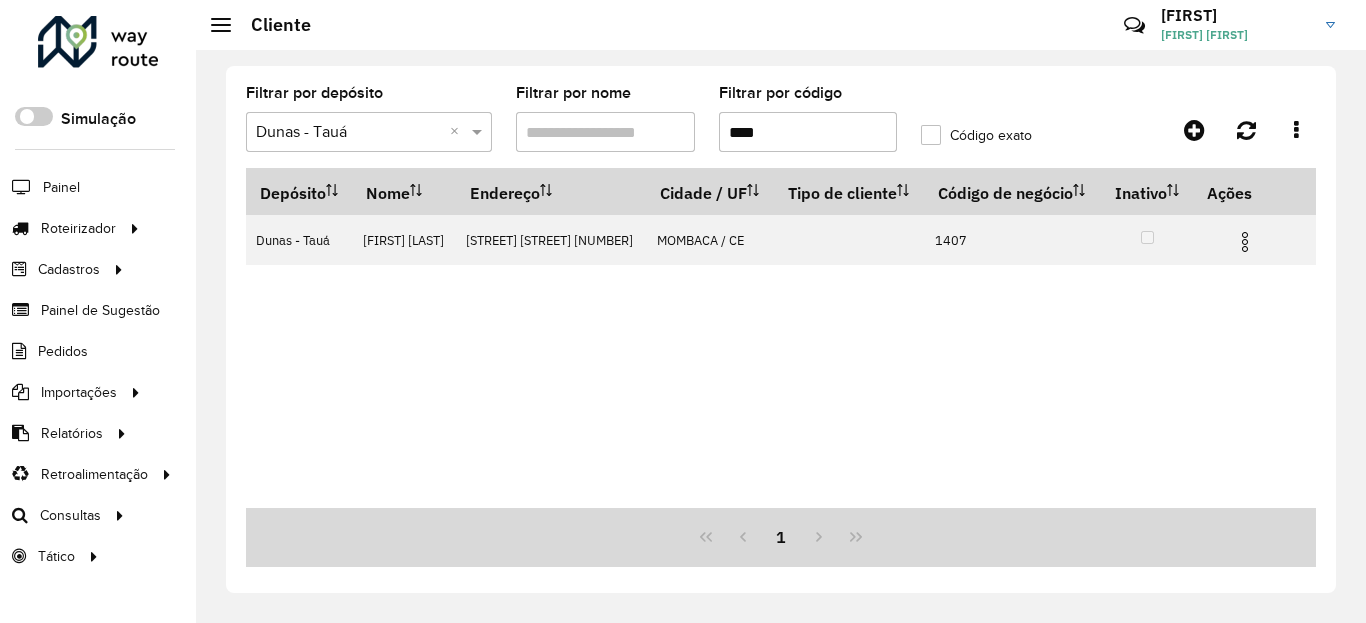 click at bounding box center [1245, 242] 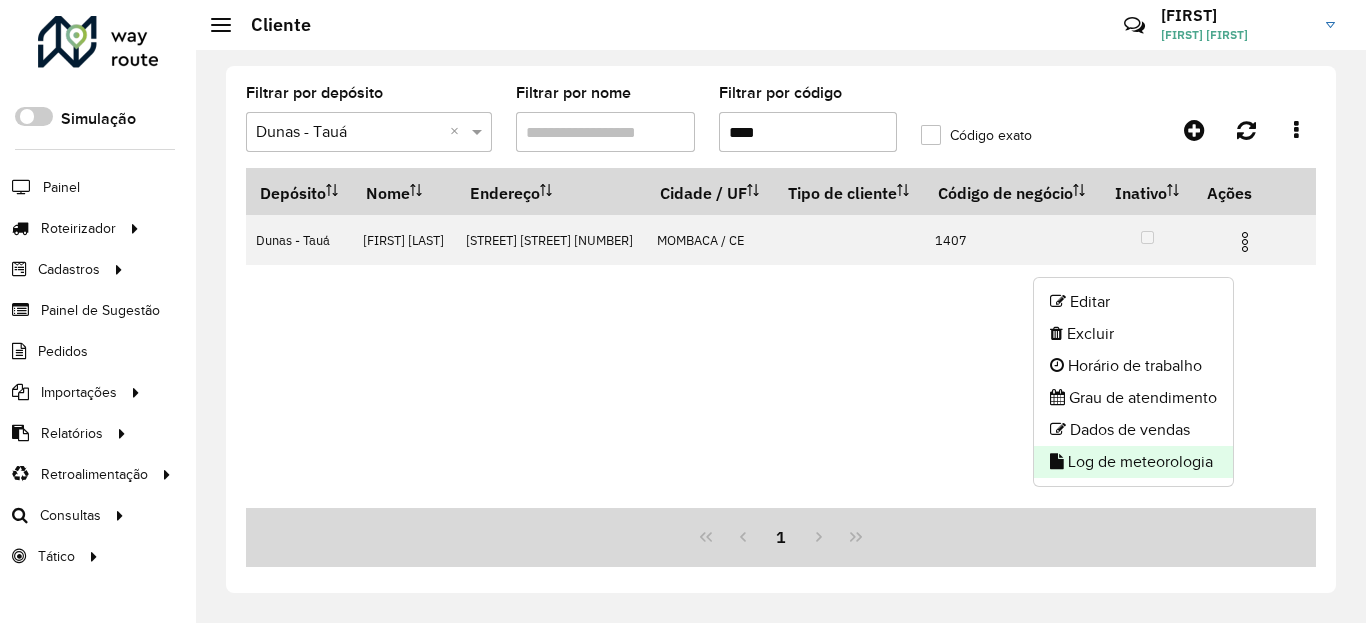 click on "Log de meteorologia" 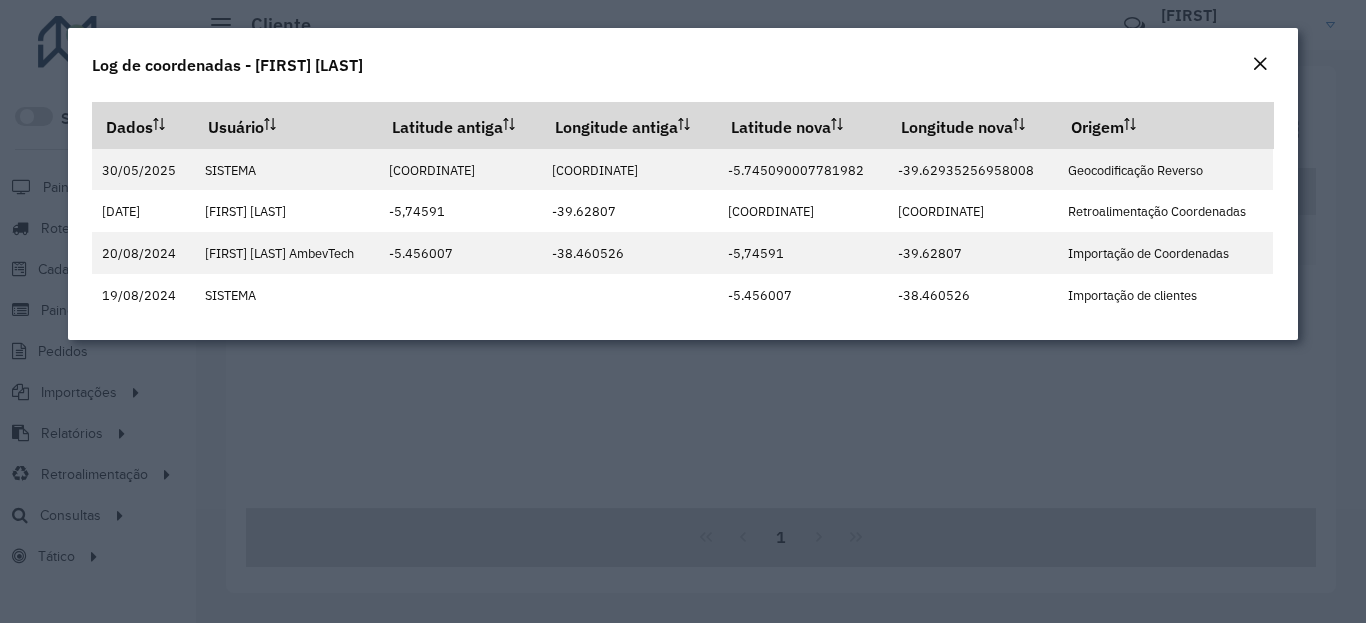 click on "Log de coordenadas - [FIRST] [LAST]" 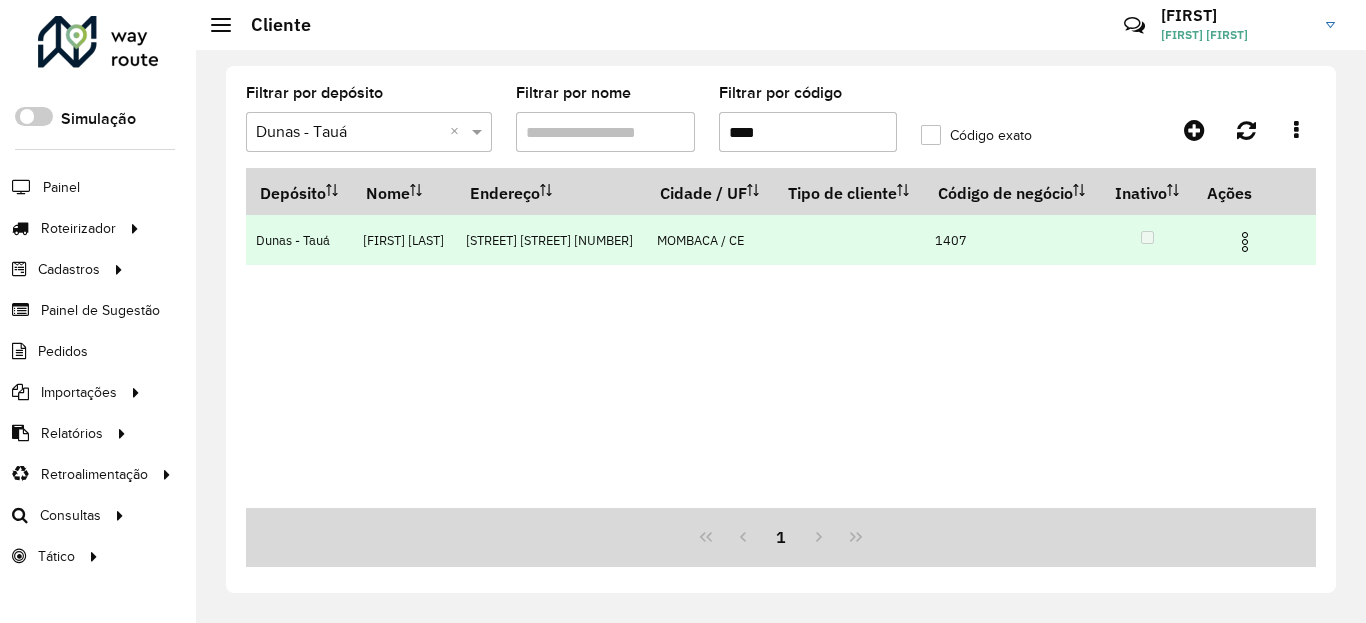 click at bounding box center [1245, 242] 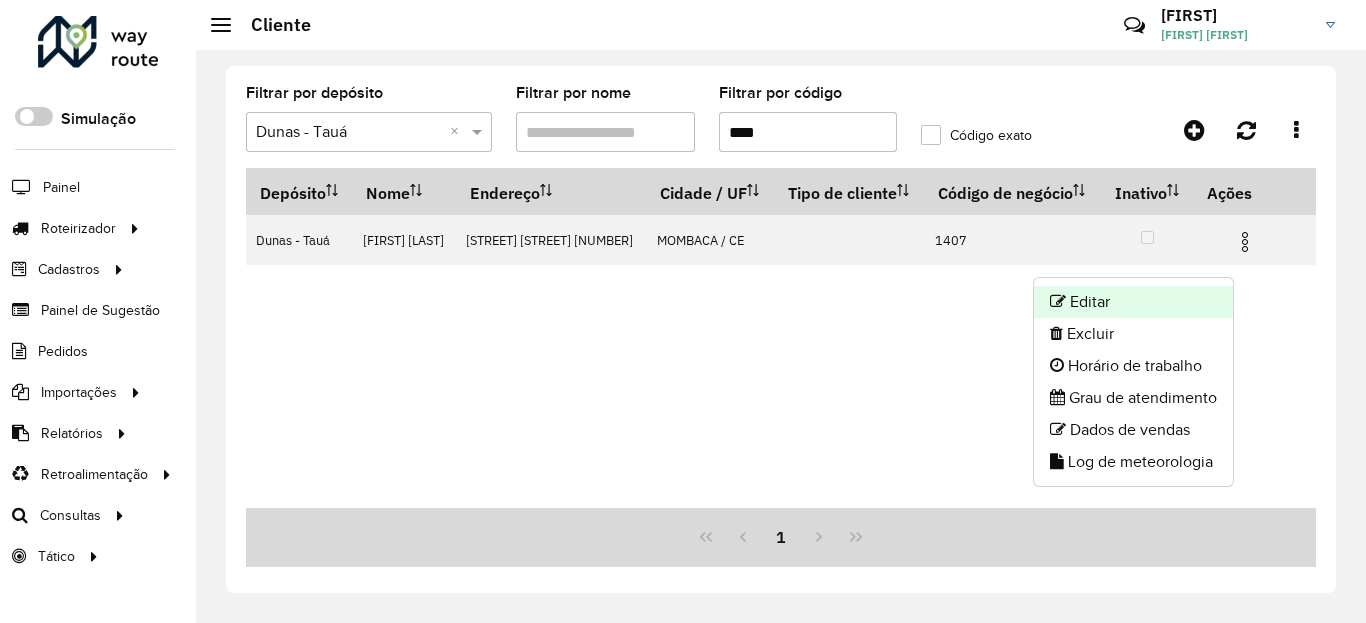 click on "Editar" 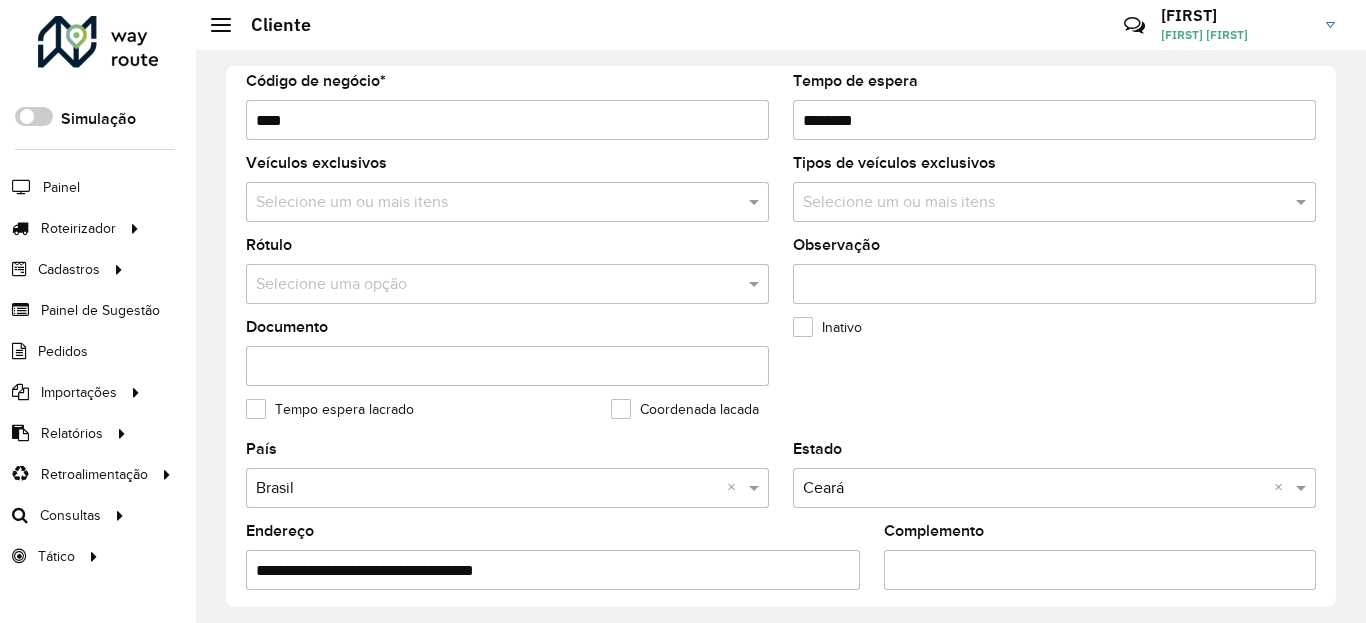 scroll, scrollTop: 600, scrollLeft: 0, axis: vertical 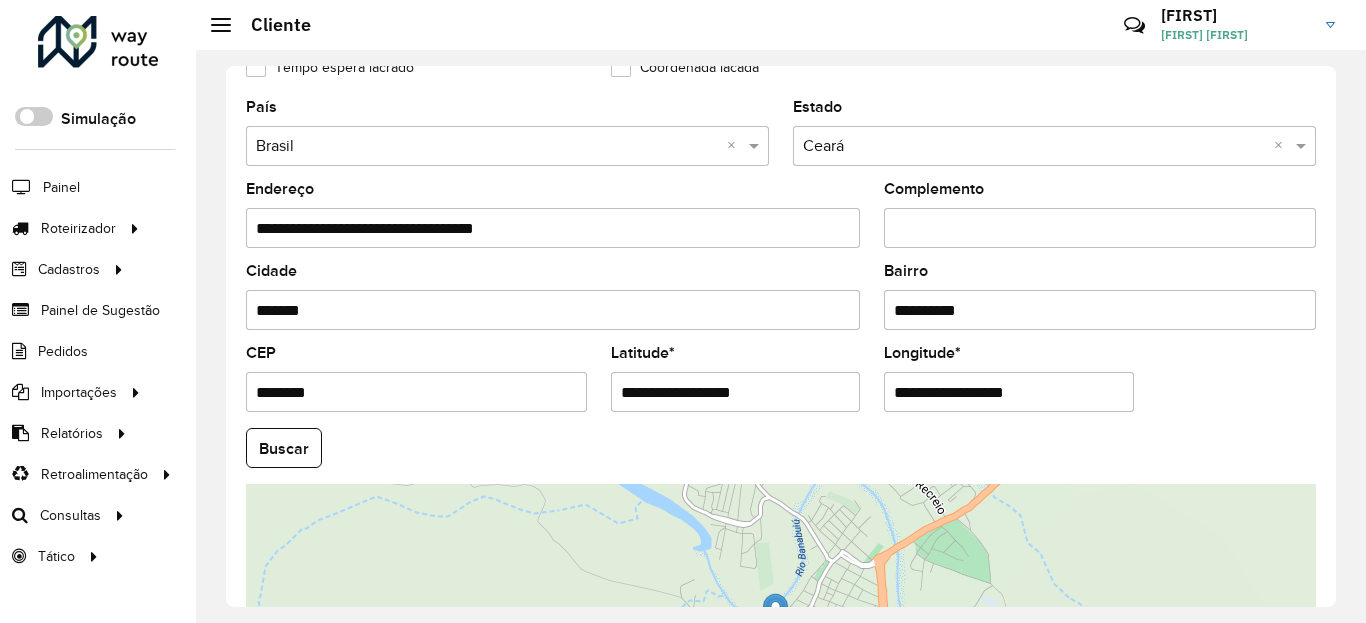 click on "**********" at bounding box center (736, 392) 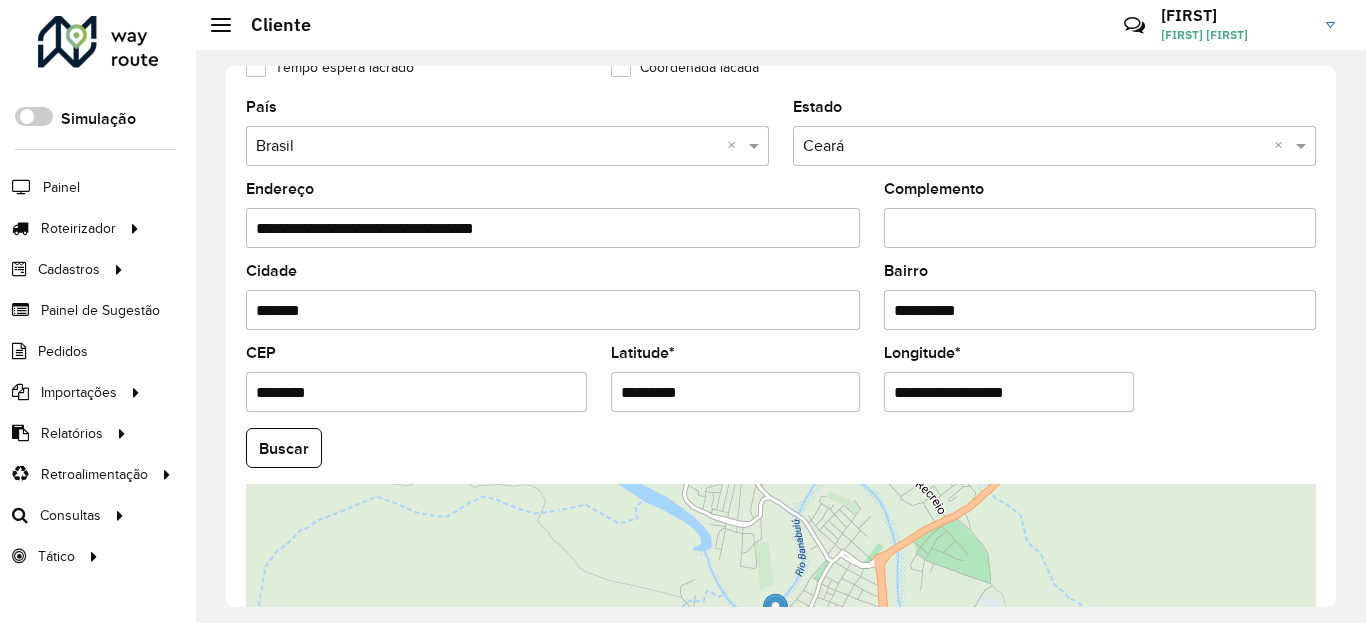 click on "Aguarde... Pop-up bloqueado! Seu navegador bloqueou automaticamente a abertura de uma nova janela. Acesse as configurações e adicione o endereço do sistema à lista de permissões. Fechar Roteirizador AmbevTech Simulação Painel Roteirizador Entregas Vendas Cadastros Ponto de verificação Classificações de venda Cliente Condições de pagamento Consulta de setores Depósito Disponibilidade de veículos Fator tipo de produto Planejador Gabarito Grupo Rota Fator Tipo Produto Grupo de Depósito Grupo de rotas exclusiva Grupo de setores Jornada Jornada RN Integração de layout Modelo Motorista Multi Depósito Painel de réplicas Parada Pedágio Perfil do Vendedor Ponto de apoio Ponto de apoio FAD Prioridade do pedido Produto Restrição de Atendimento Planner Rodízio de placa Rota exclusiva FAD Rótulo Setor Planejador de Setor Tempo de parada da refeição Tipo de cliente Tipo de veículo Tipo de veículo RN Transportadora Usuário Vendedor Veículo Painel de Sugestão Pedidos Importações Clientes *" at bounding box center [683, 311] 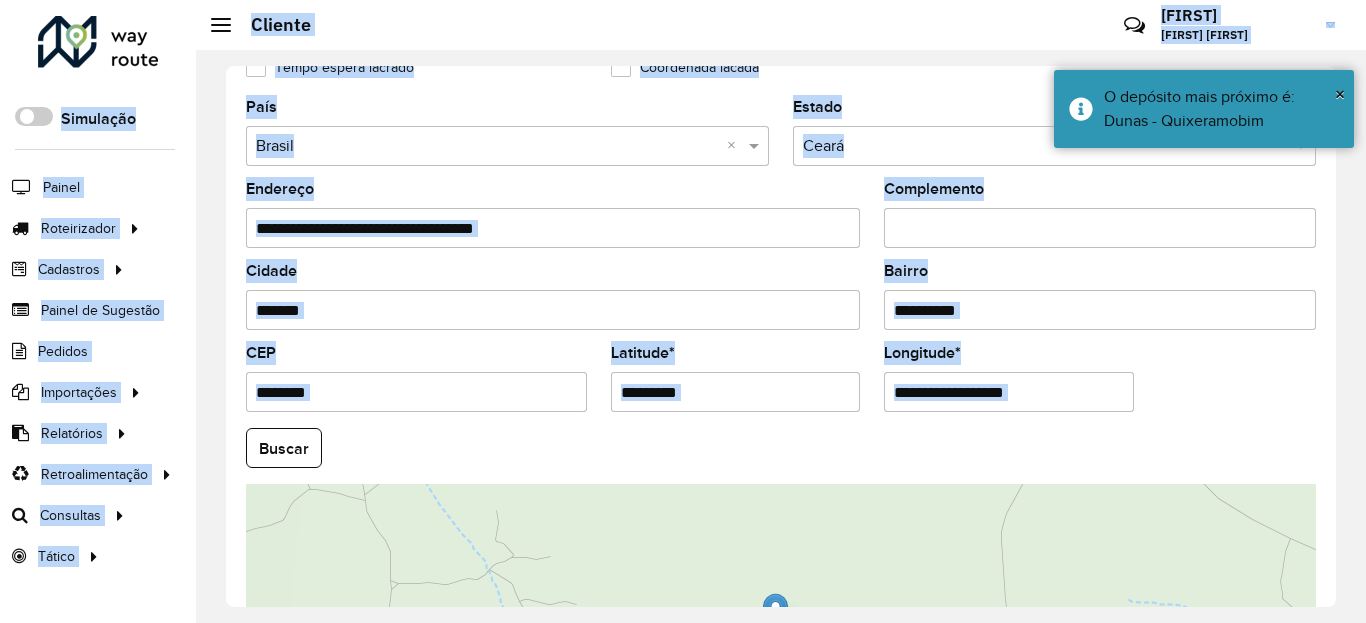 click on "*********" at bounding box center [736, 392] 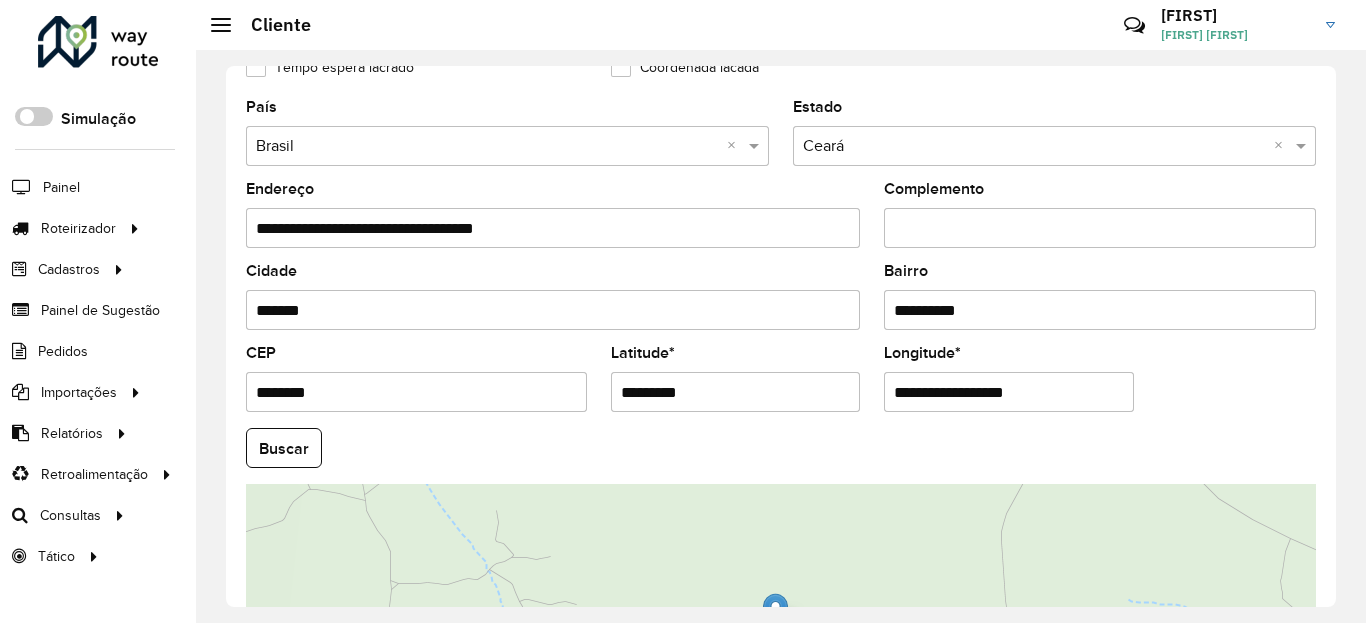 click on "**********" at bounding box center (1009, 392) 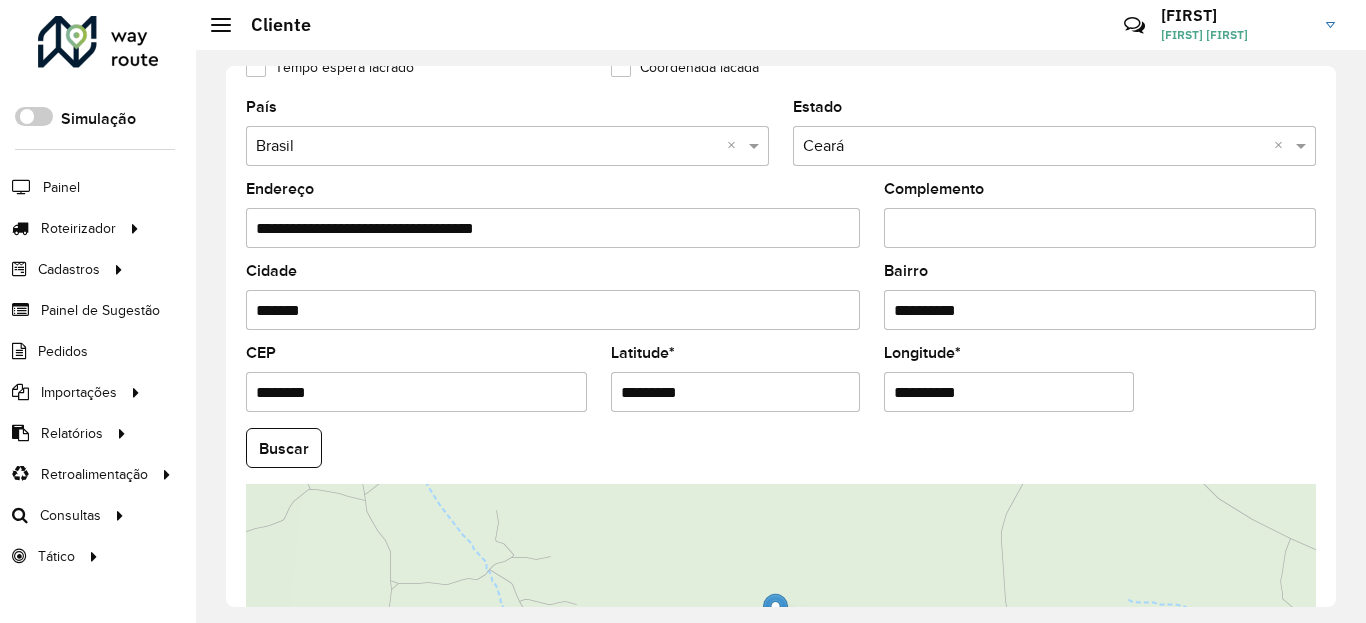 click on "Buscar" 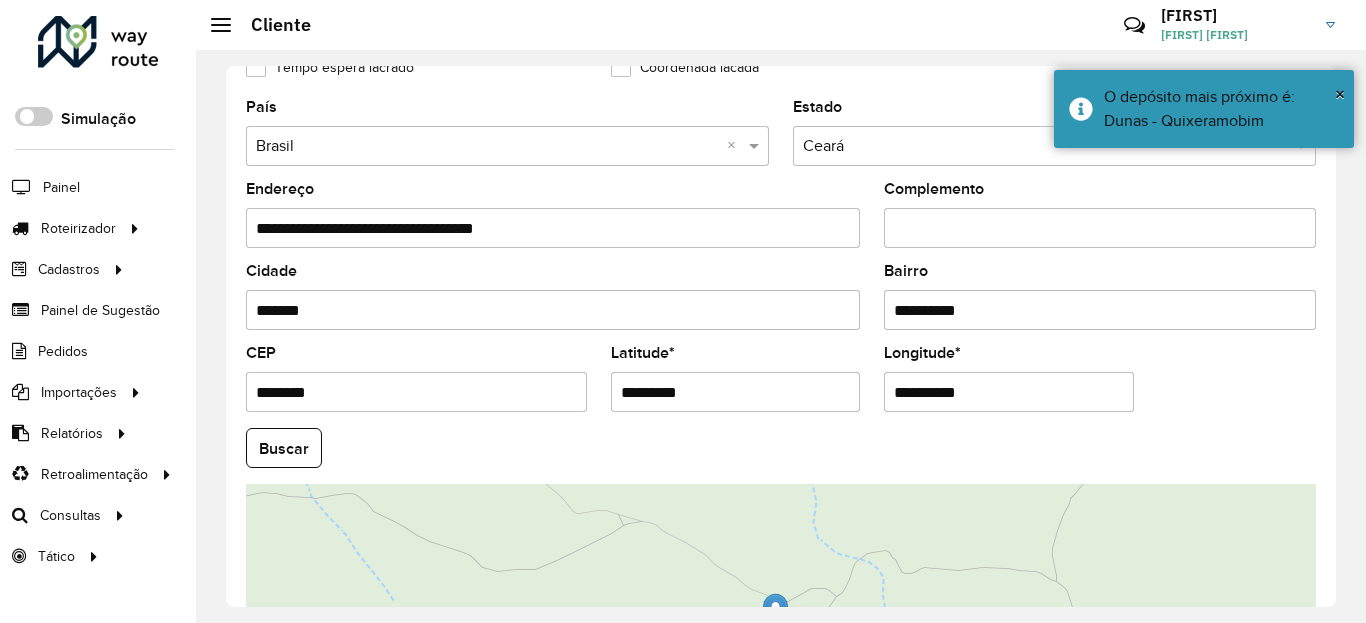 click on "**********" at bounding box center (1009, 392) 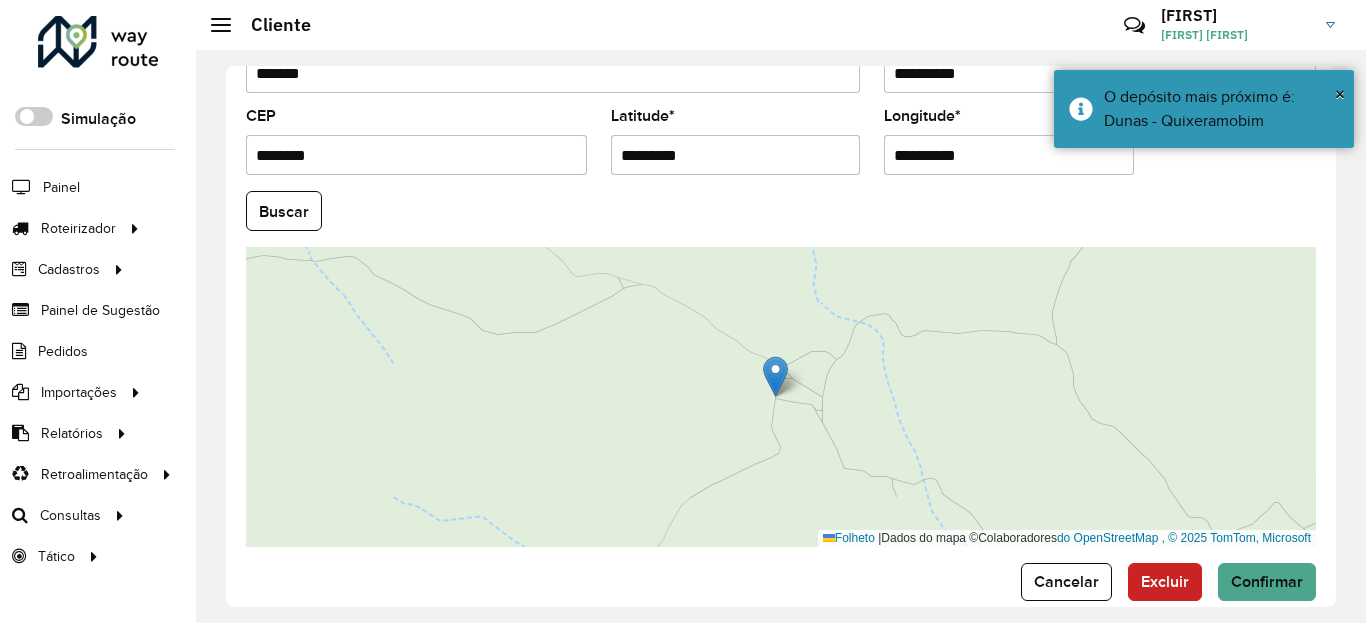 scroll, scrollTop: 840, scrollLeft: 0, axis: vertical 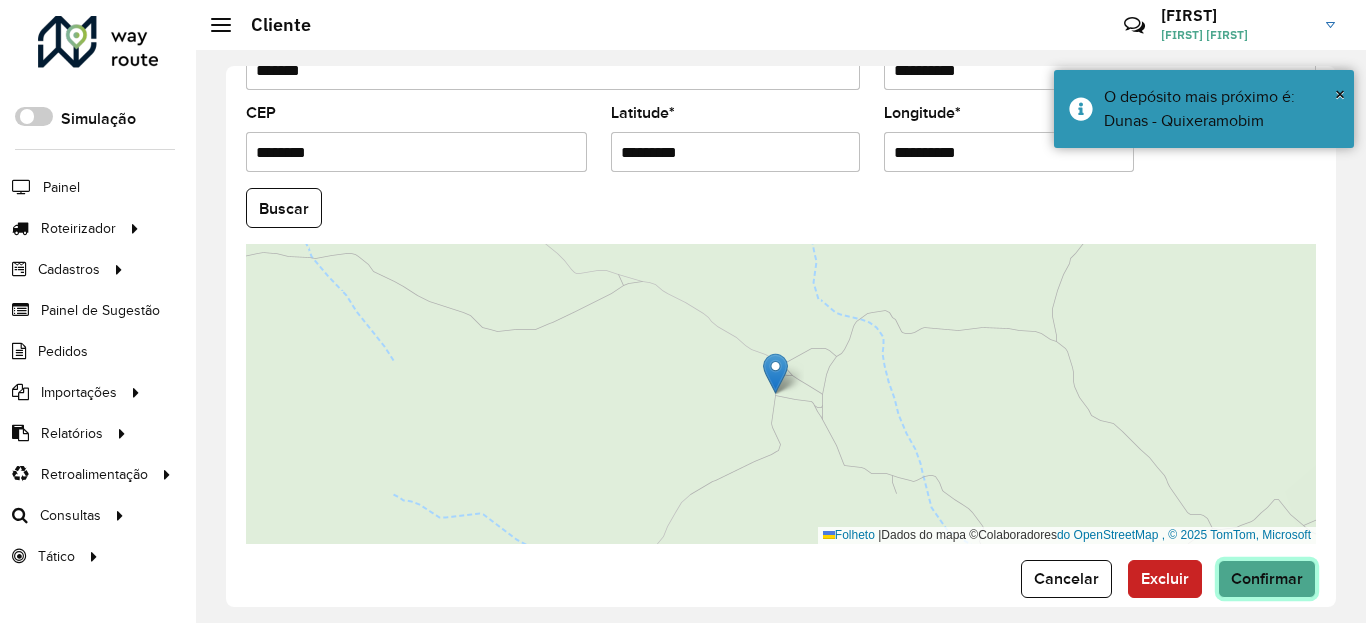 click on "Confirmar" 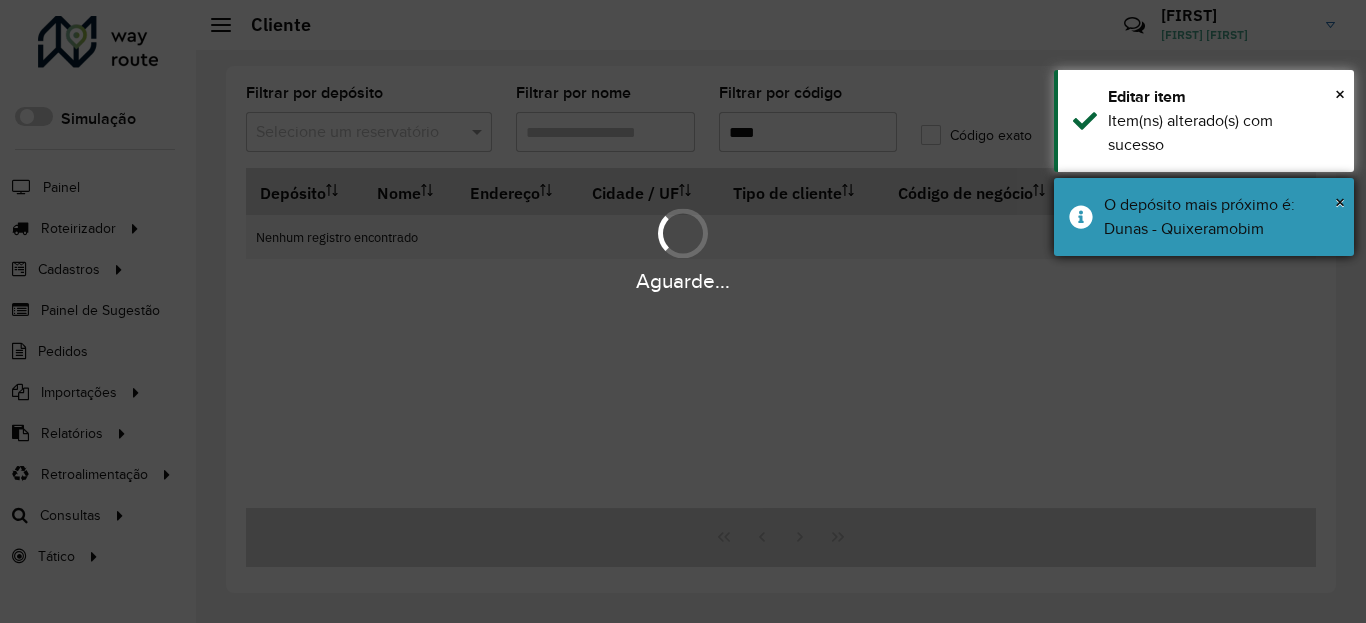 click on "O depósito mais próximo é: Dunas - Quixeramobim" at bounding box center (1221, 217) 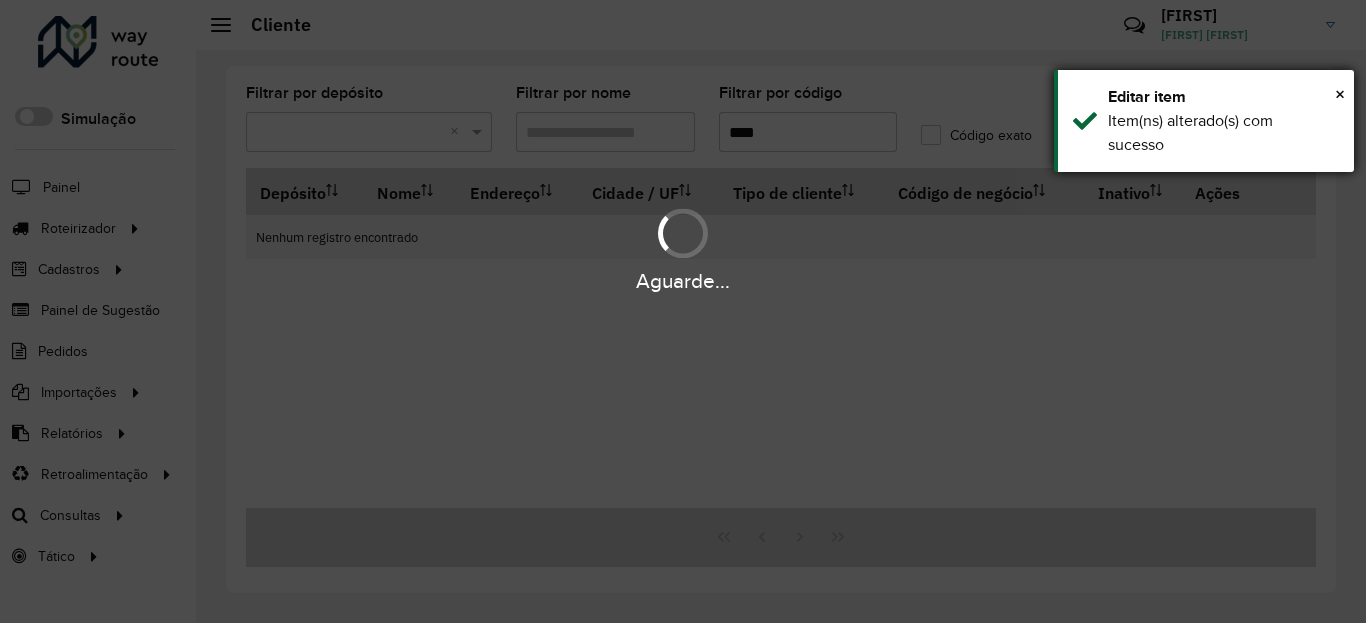 click on "Item(ns) alterado(s) com sucesso" at bounding box center (1223, 133) 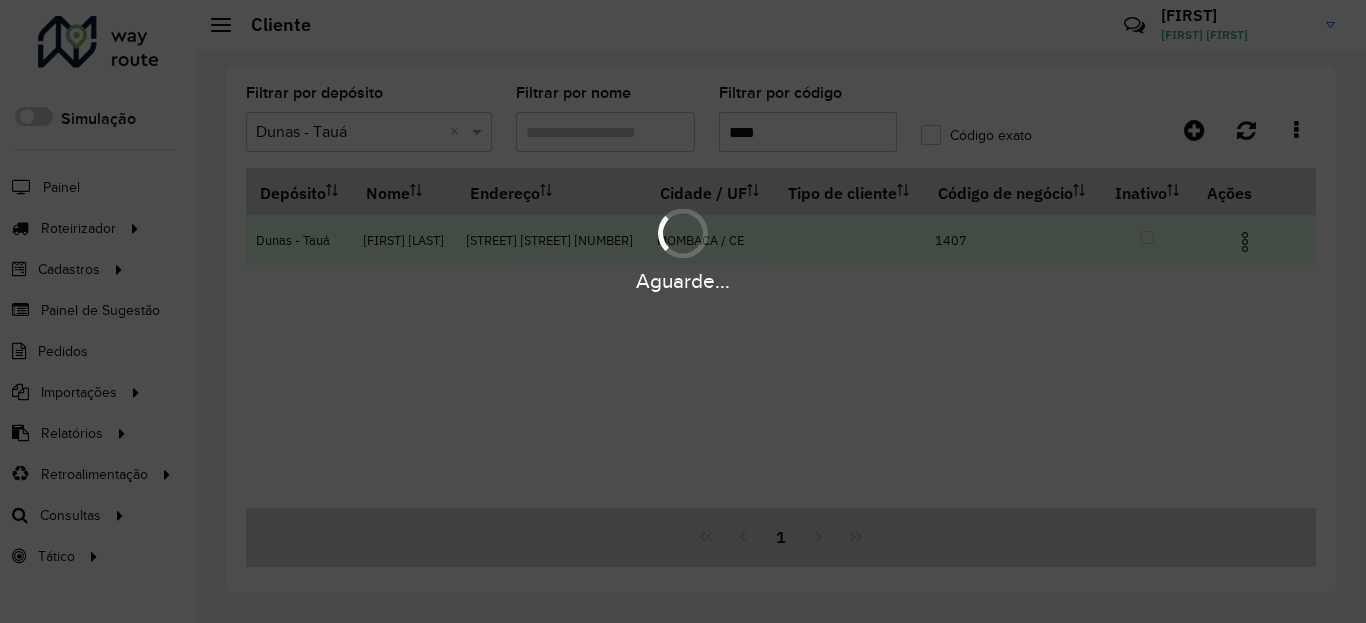click at bounding box center [1254, 240] 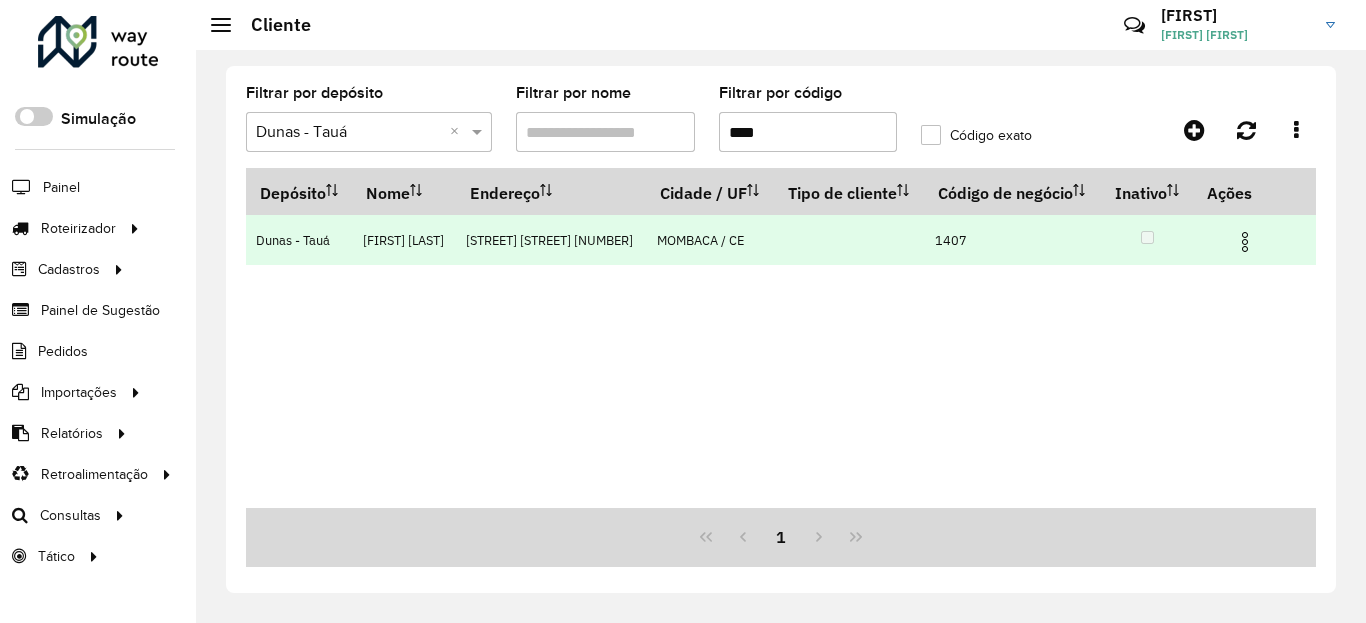 click at bounding box center [1245, 242] 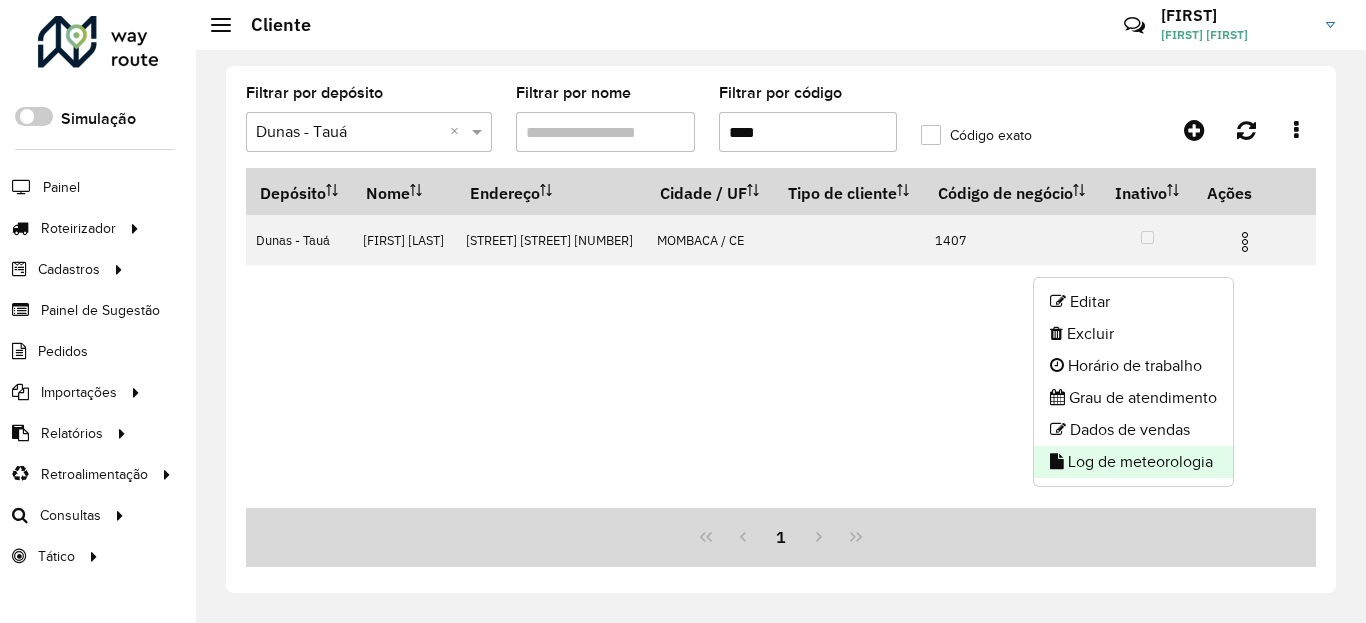 click on "Log de meteorologia" 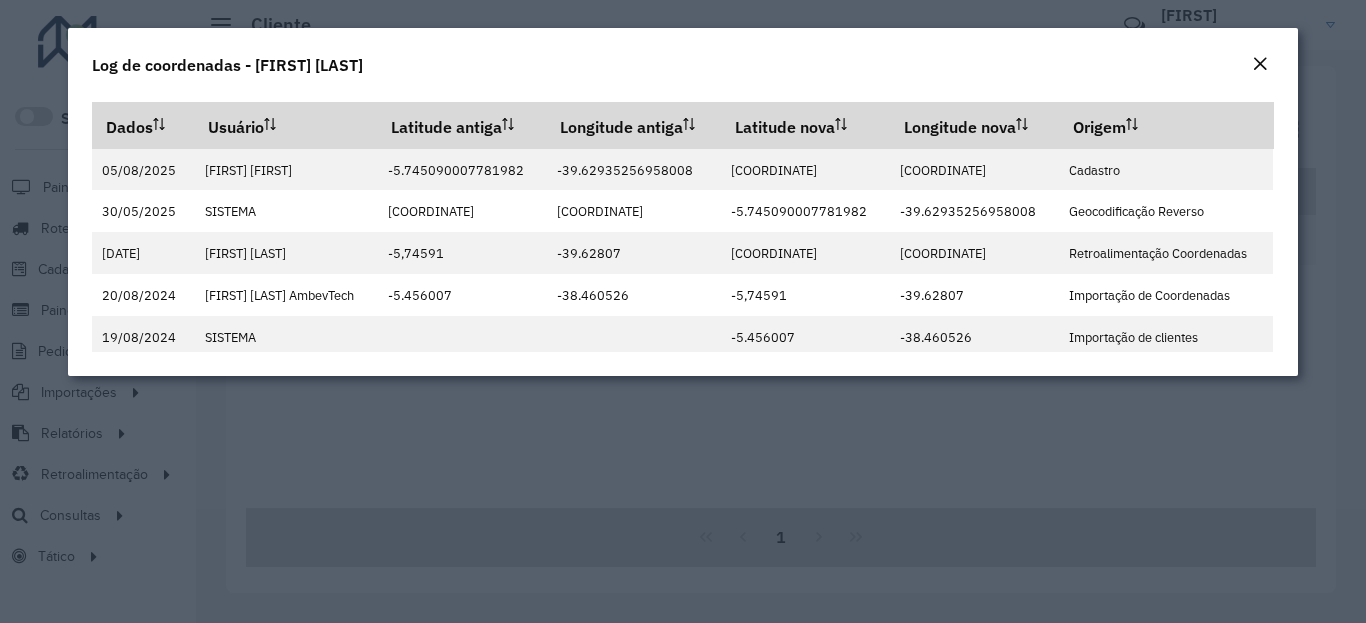 click 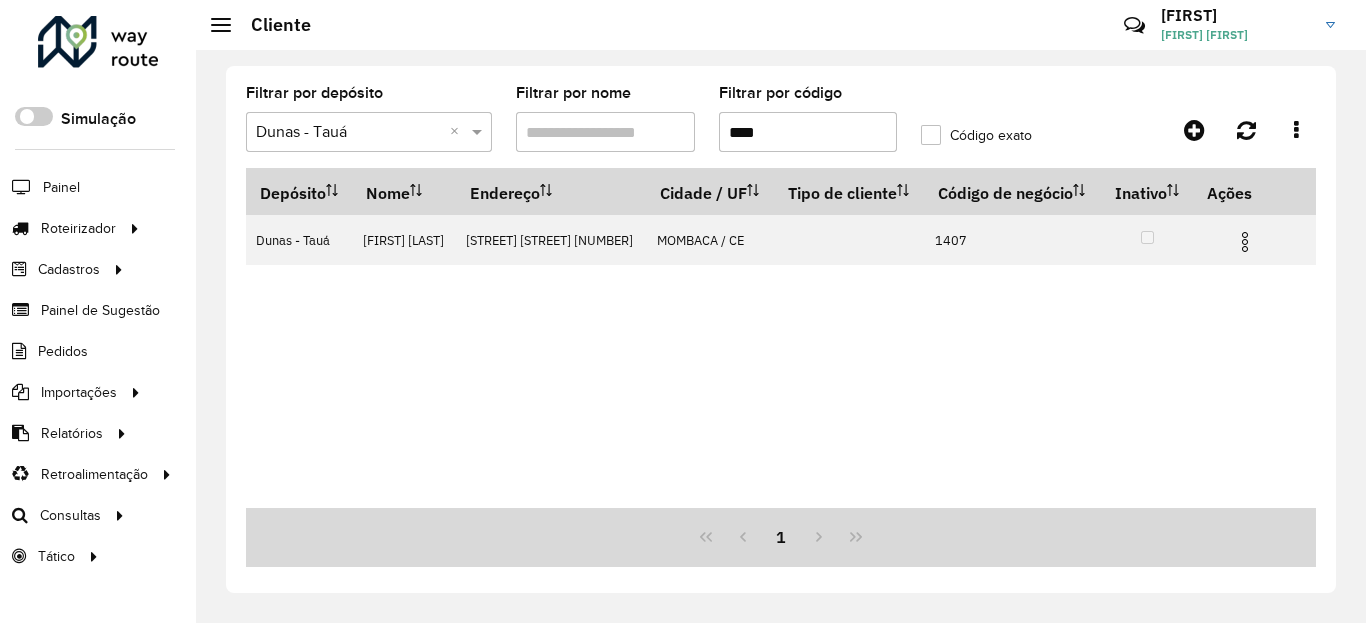 click on "Filtrar por código ****" 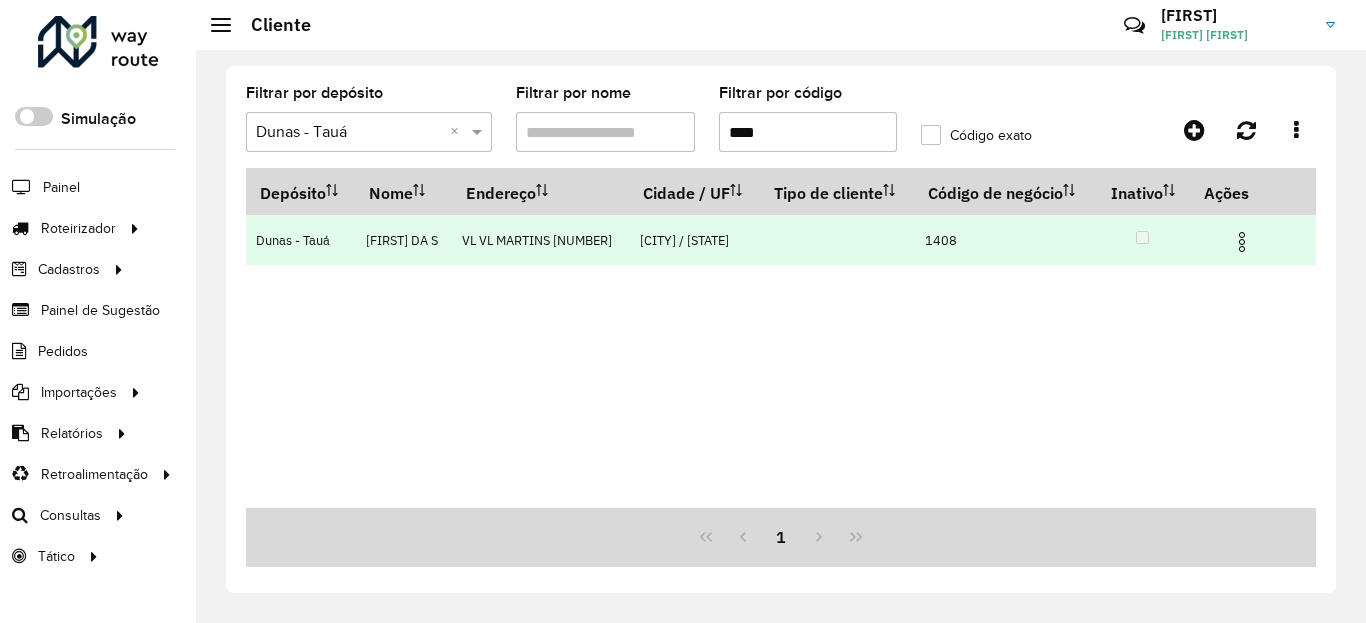click at bounding box center (1251, 240) 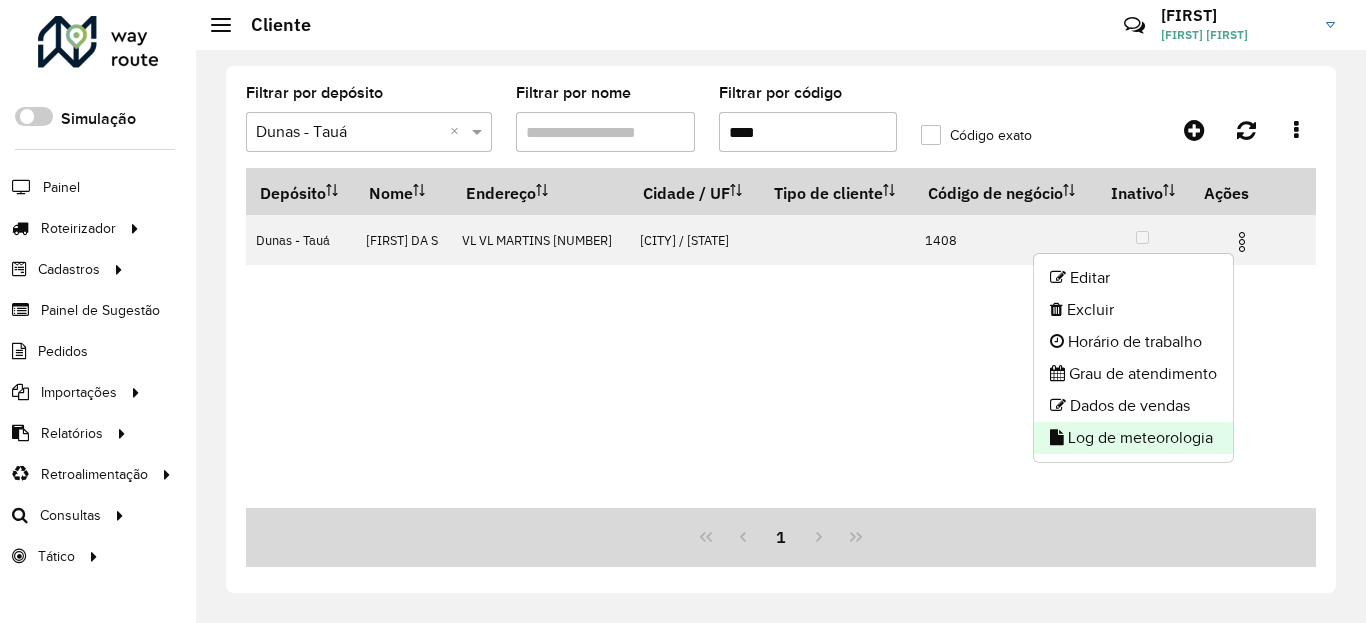 click on "Log de meteorologia" 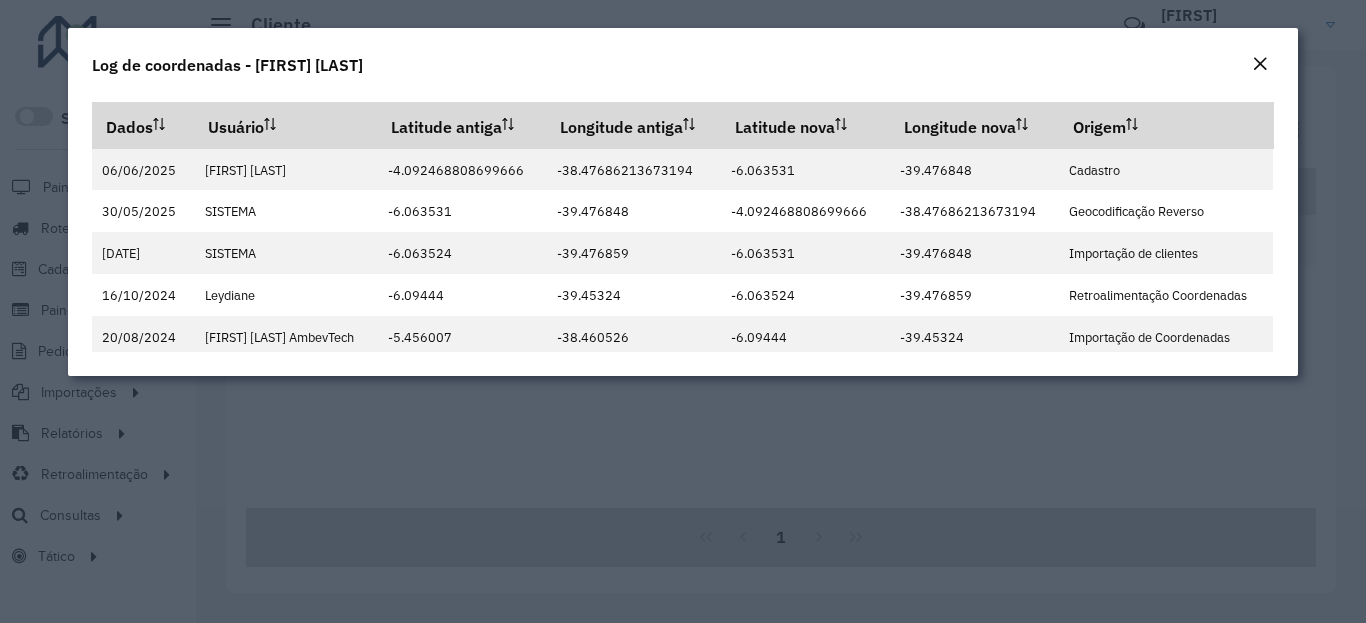 click 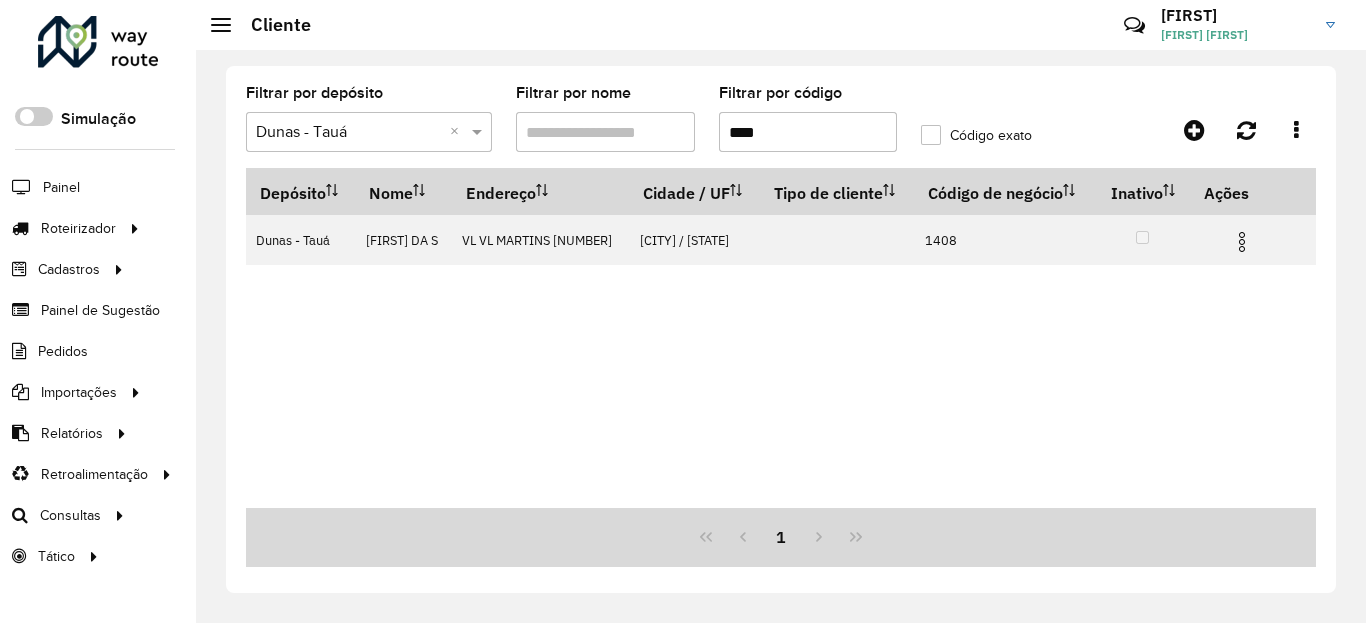 click on "****" at bounding box center (808, 132) 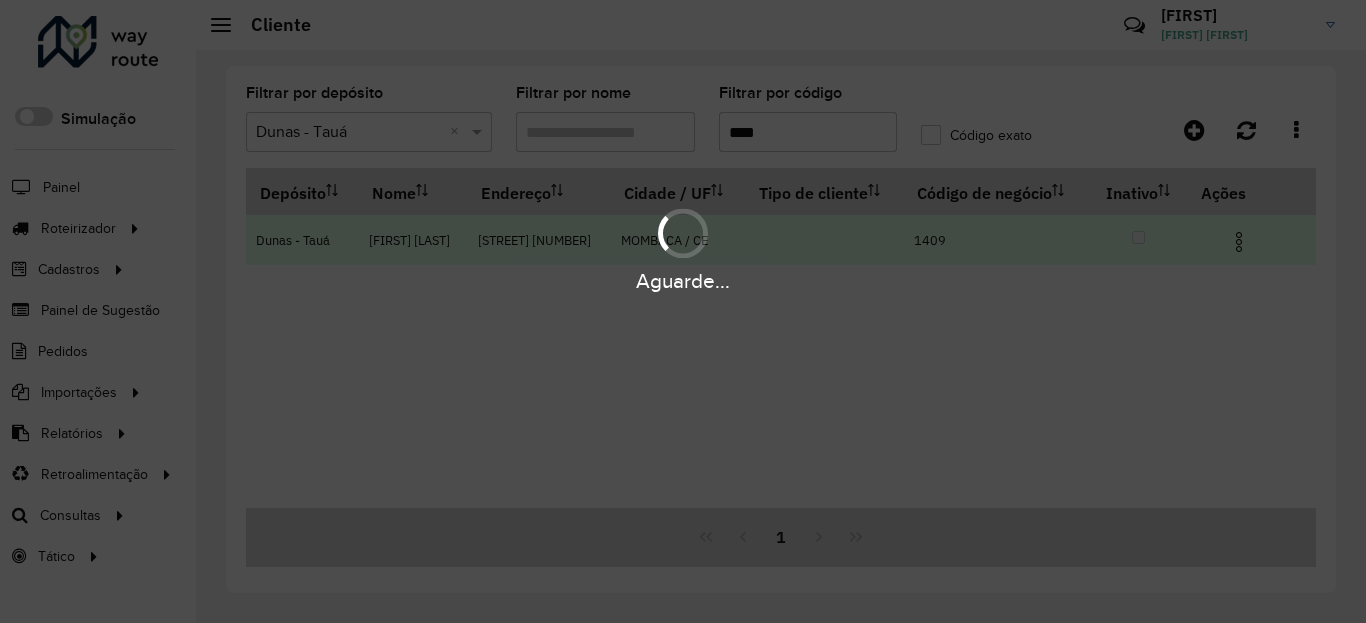 click at bounding box center [1239, 242] 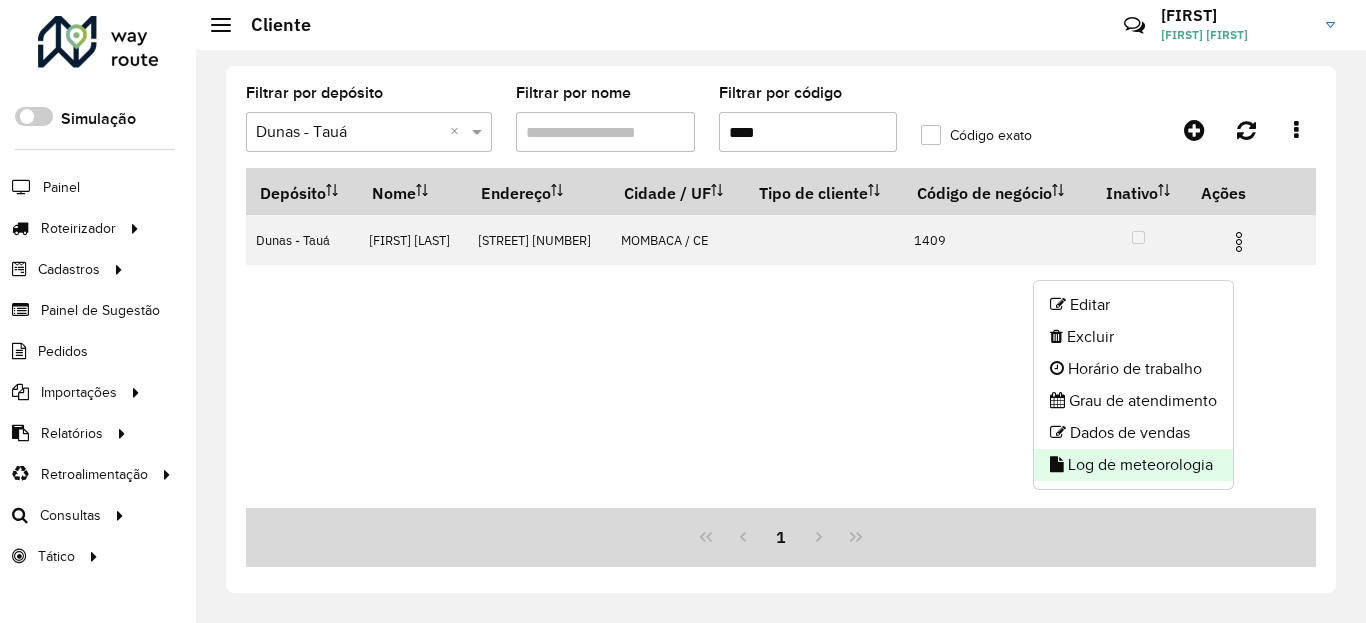 click on "Log de meteorologia" 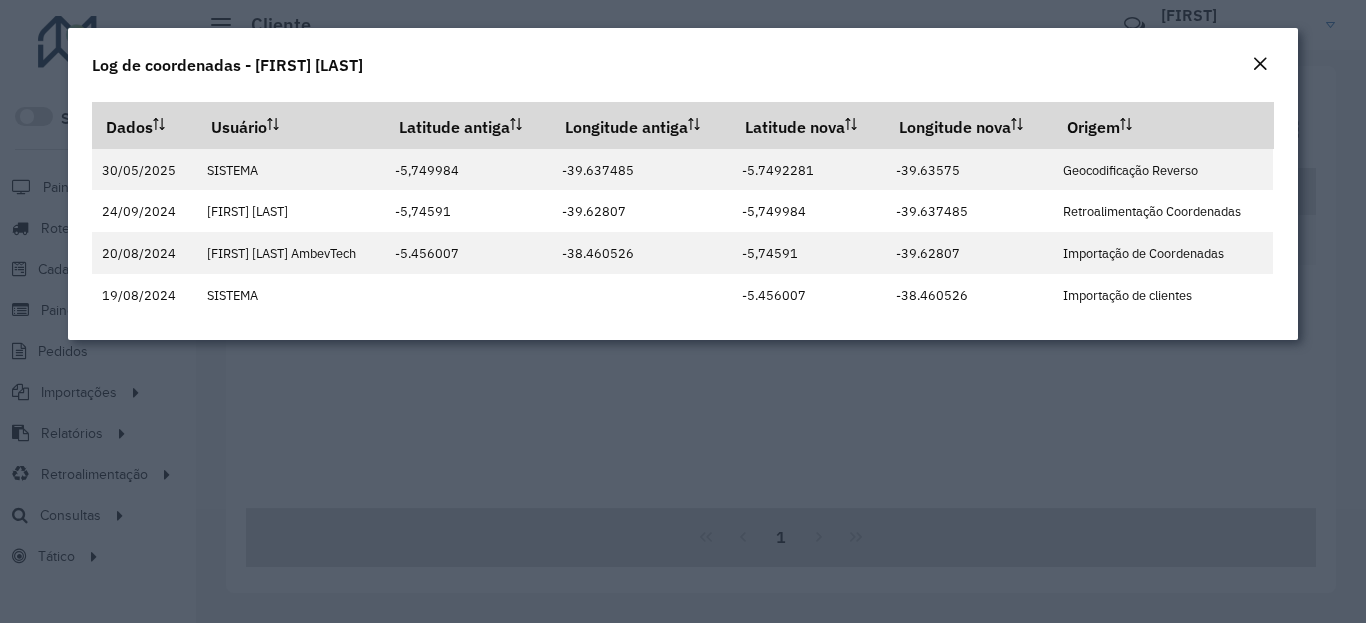 click 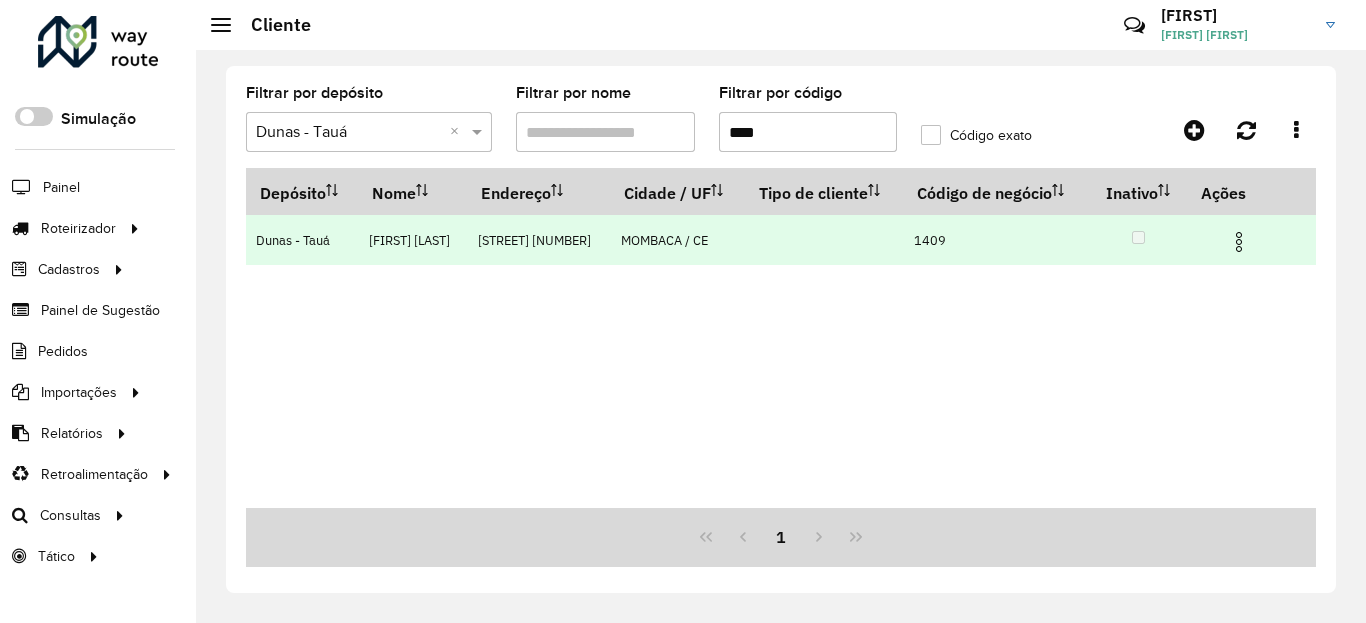 click at bounding box center [1239, 242] 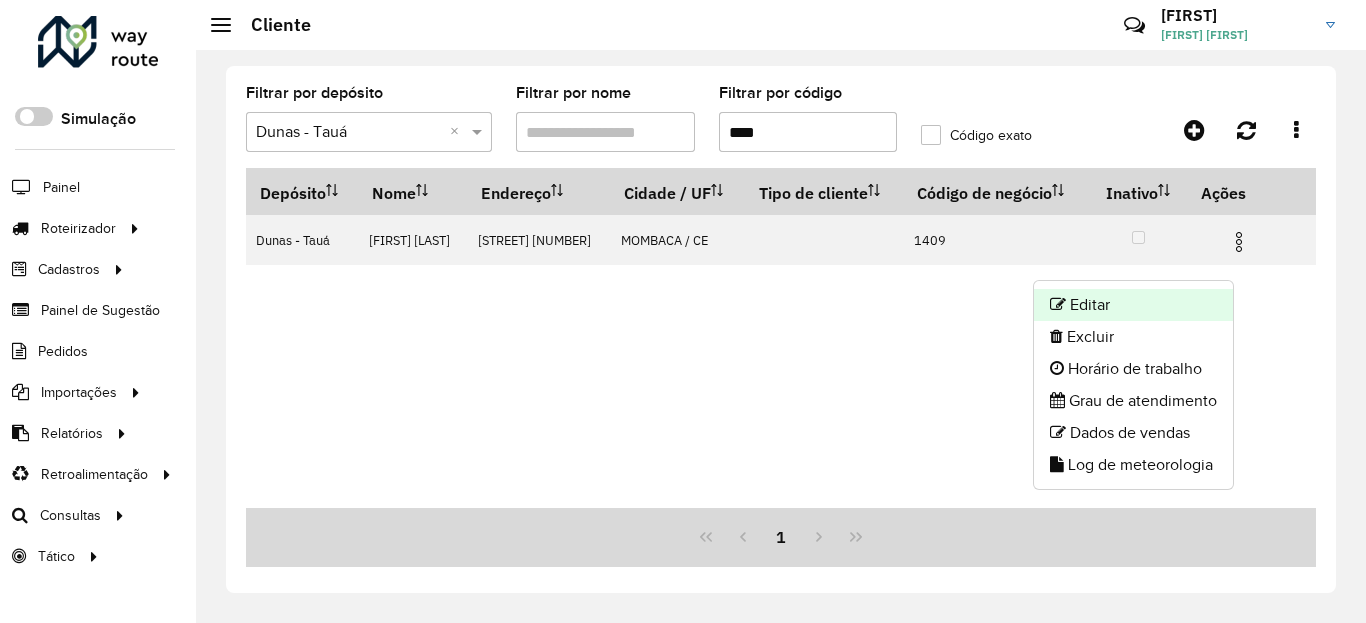 click on "Editar" 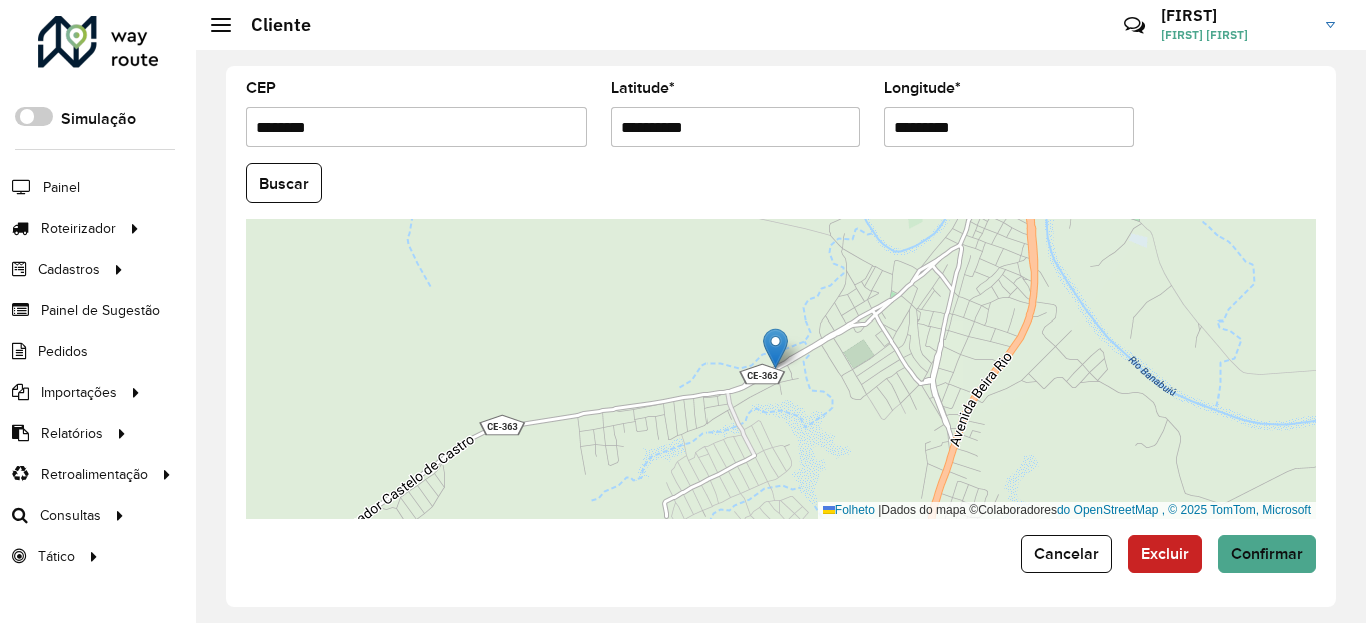 scroll, scrollTop: 867, scrollLeft: 0, axis: vertical 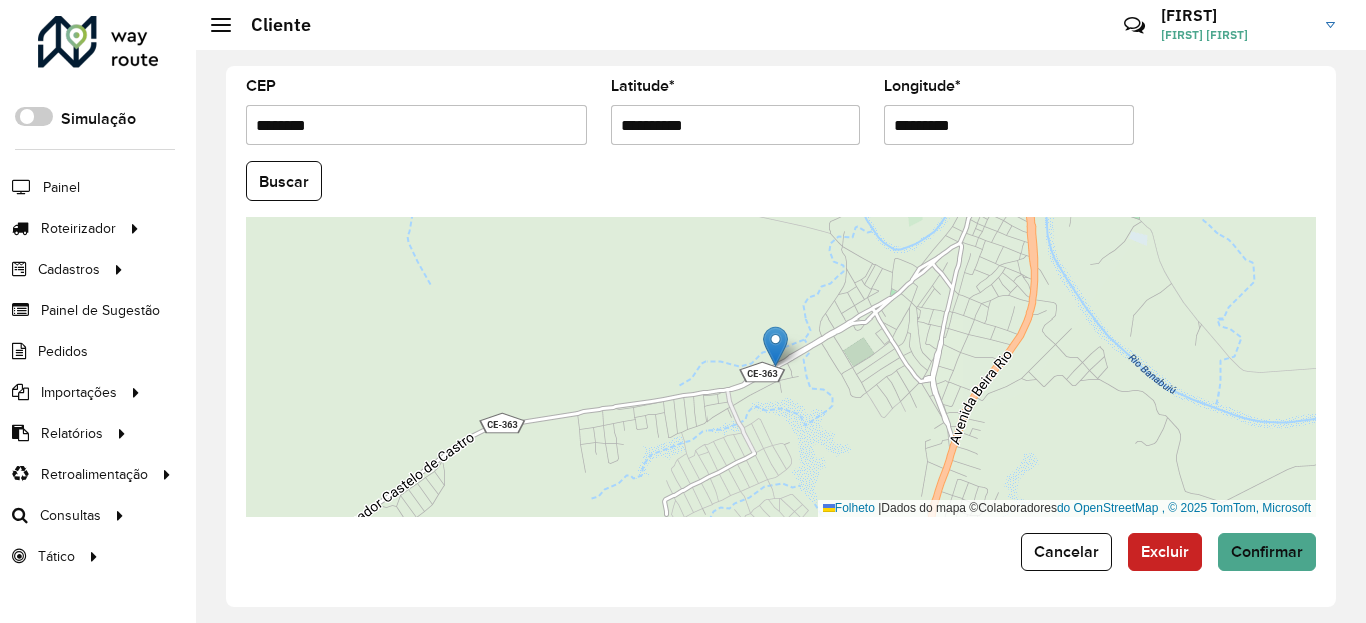 click on "**********" at bounding box center [736, 125] 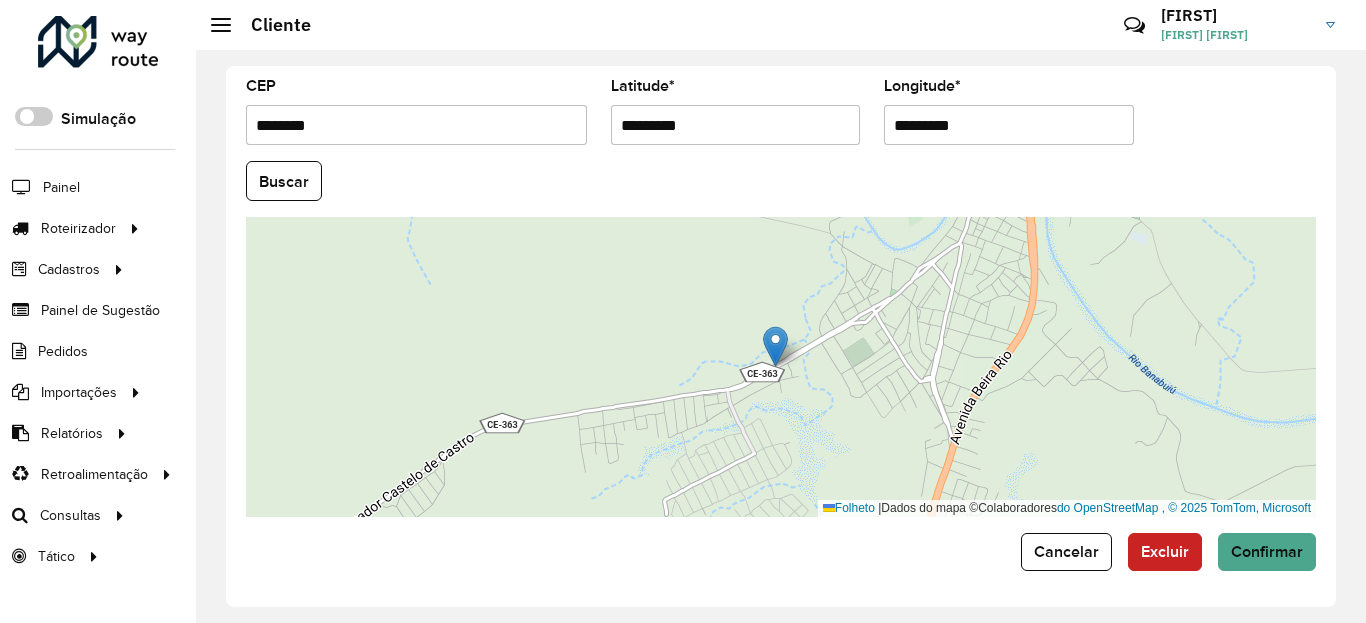 click on "Aguarde... Pop-up bloqueado! Seu navegador bloqueou automaticamente a abertura de uma nova janela. Acesse as configurações e adicione o endereço do sistema à lista de permissões. Fechar Roteirizador AmbevTech Simulação Painel Roteirizador Entregas Vendas Cadastros Ponto de verificação Classificações de venda Cliente Condições de pagamento Consulta de setores Depósito Disponibilidade de veículos Fator tipo de produto Planejador Gabarito Grupo Rota Fator Tipo Produto Grupo de Depósito Grupo de rotas exclusiva Grupo de setores Jornada Jornada RN Integração de layout Modelo Motorista Multi Depósito Painel de réplicas Parada Pedágio Perfil do Vendedor Ponto de apoio Ponto de apoio FAD Prioridade do pedido Produto Restrição de Atendimento Planner Rodízio de placa Rota exclusiva FAD Rótulo Setor Planejador de Setor Tempo de parada da refeição Tipo de cliente Tipo de veículo Tipo de veículo RN Transportadora Usuário Vendedor Veículo Painel de Sugestão Pedidos Importações Clientes *" at bounding box center [683, 311] 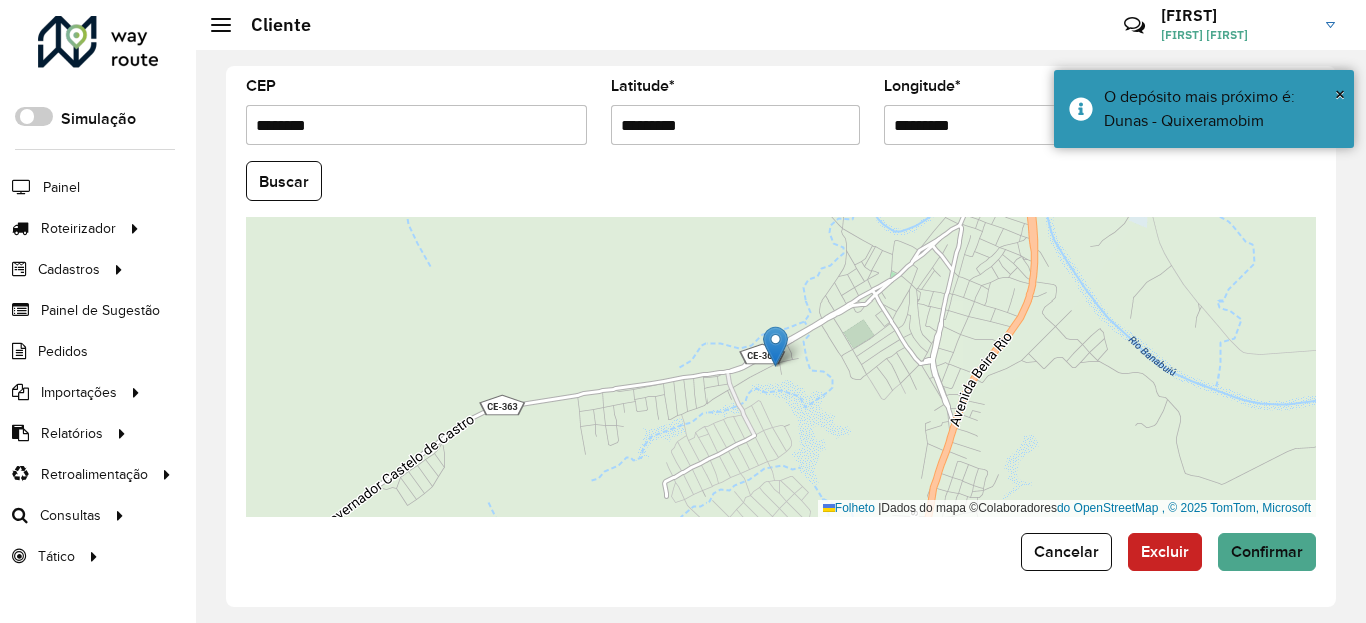 click on "*********" at bounding box center (1009, 125) 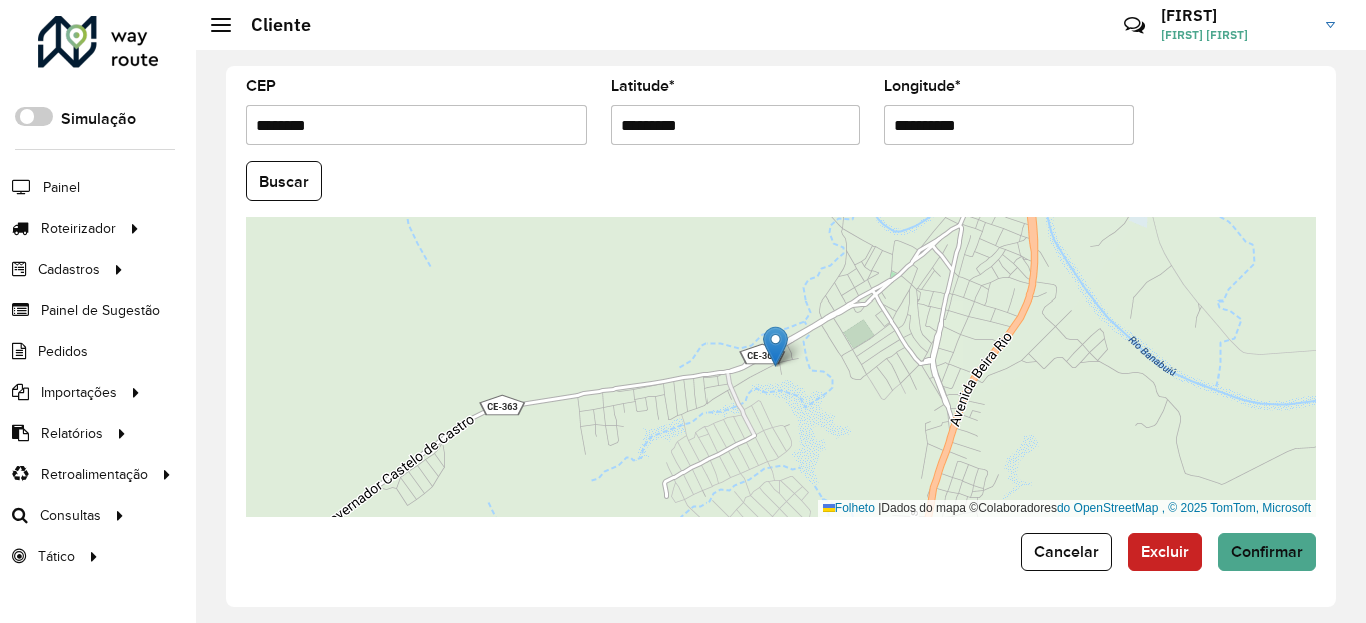 click on "Aguarde... Pop-up bloqueado! Seu navegador bloqueou automaticamente a abertura de uma nova janela. Acesse as configurações e adicione o endereço do sistema à lista de permissões. Fechar Roteirizador AmbevTech Simulação Painel Roteirizador Entregas Vendas Cadastros Ponto de verificação Classificações de venda Cliente Condições de pagamento Consulta de setores Depósito Disponibilidade de veículos Fator tipo de produto Planejador Gabarito Grupo Rota Fator Tipo Produto Grupo de Depósito Grupo de rotas exclusiva Grupo de setores Jornada Jornada RN Integração de layout Modelo Motorista Multi Depósito Painel de réplicas Parada Pedágio Perfil do Vendedor Ponto de apoio Ponto de apoio FAD Prioridade do pedido Produto Restrição de Atendimento Planner Rodízio de placa Rota exclusiva FAD Rótulo Setor Planejador de Setor Tempo de parada da refeição Tipo de cliente Tipo de veículo Tipo de veículo RN Transportadora Usuário Vendedor Veículo Painel de Sugestão Pedidos Importações Clientes *" at bounding box center (683, 311) 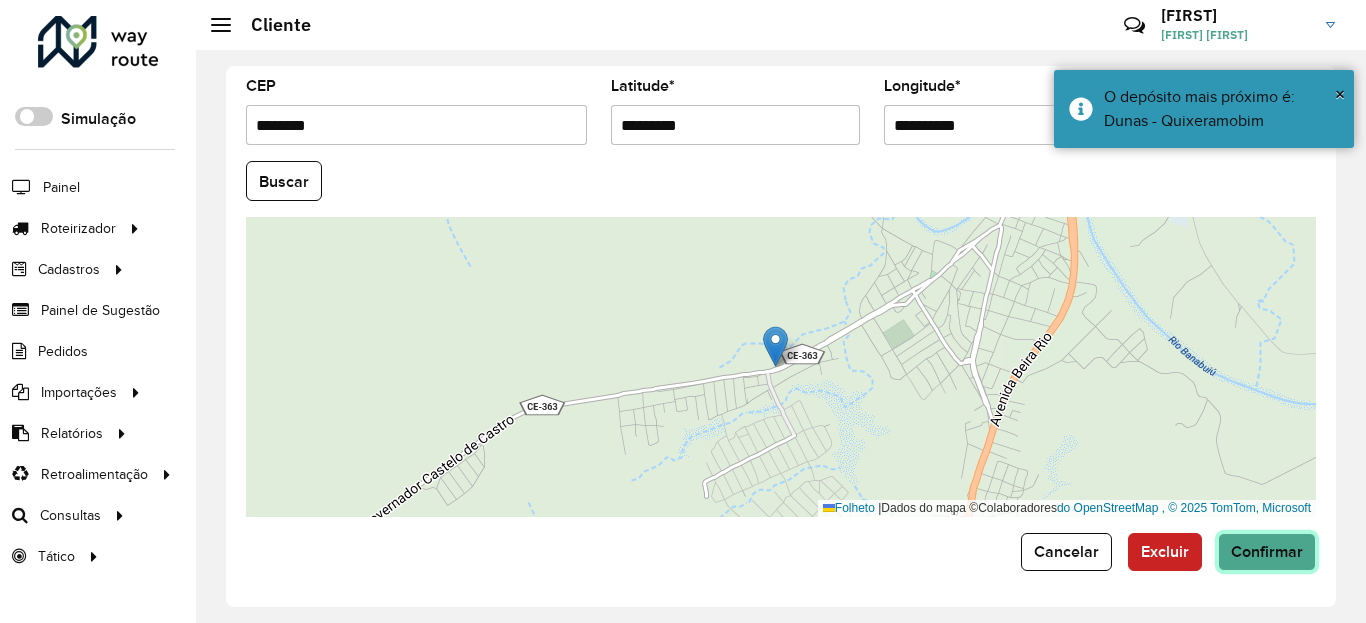click on "Confirmar" 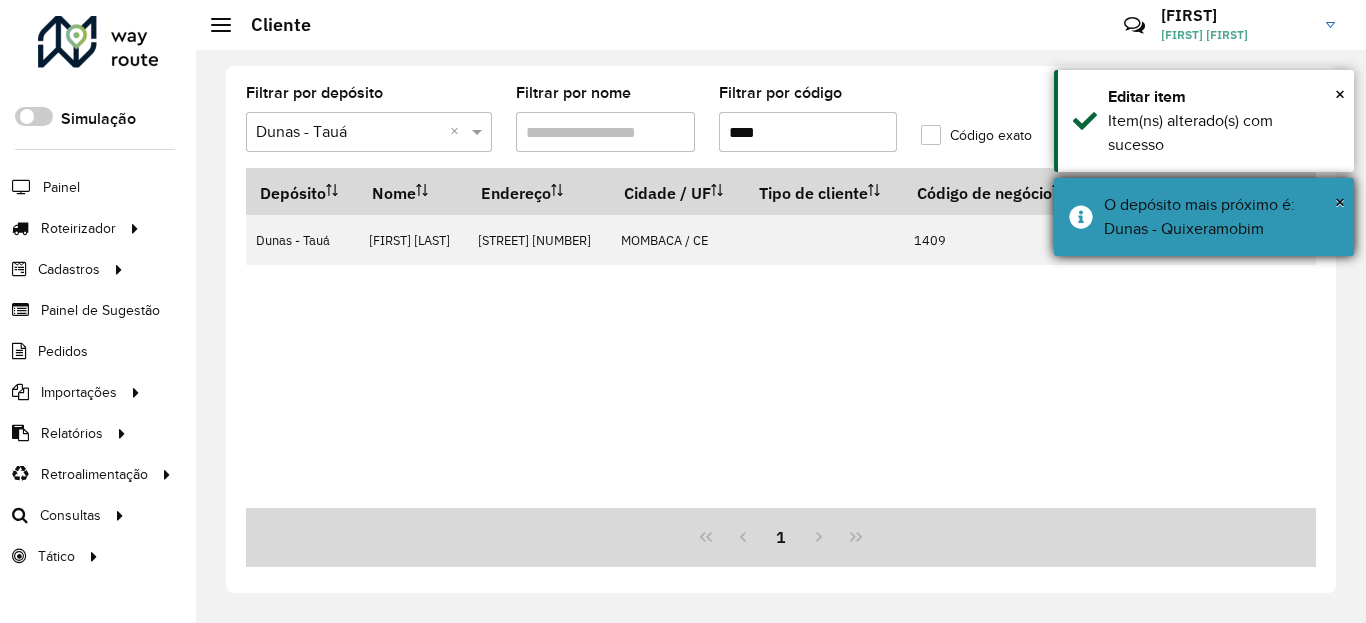 click on "O depósito mais próximo é: Dunas - Quixeramobim" at bounding box center (1221, 217) 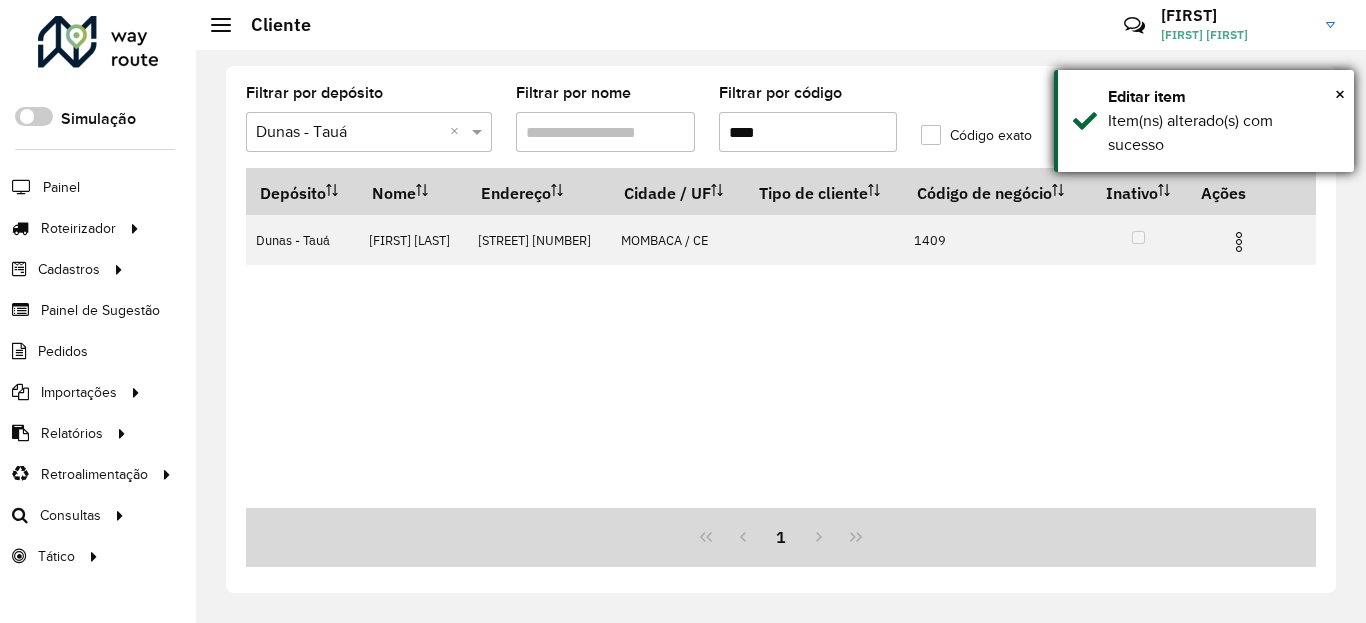 click on "Item(ns) alterado(s) com sucesso" at bounding box center (1223, 133) 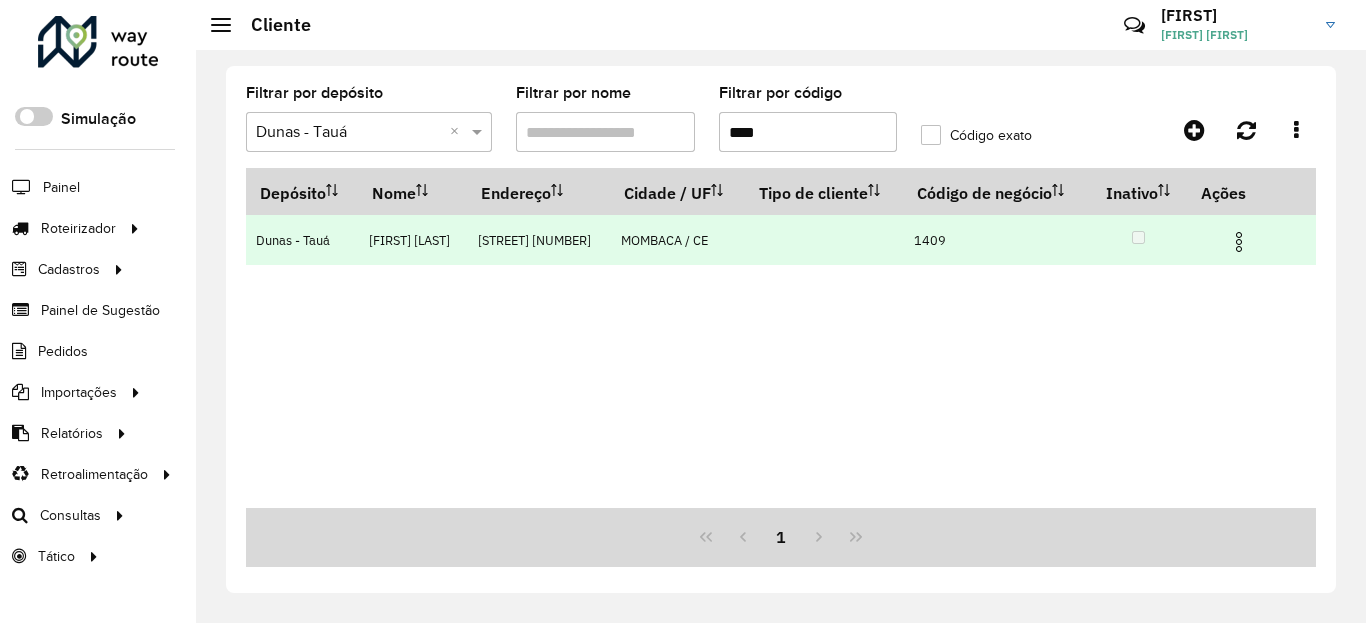 click at bounding box center (1239, 242) 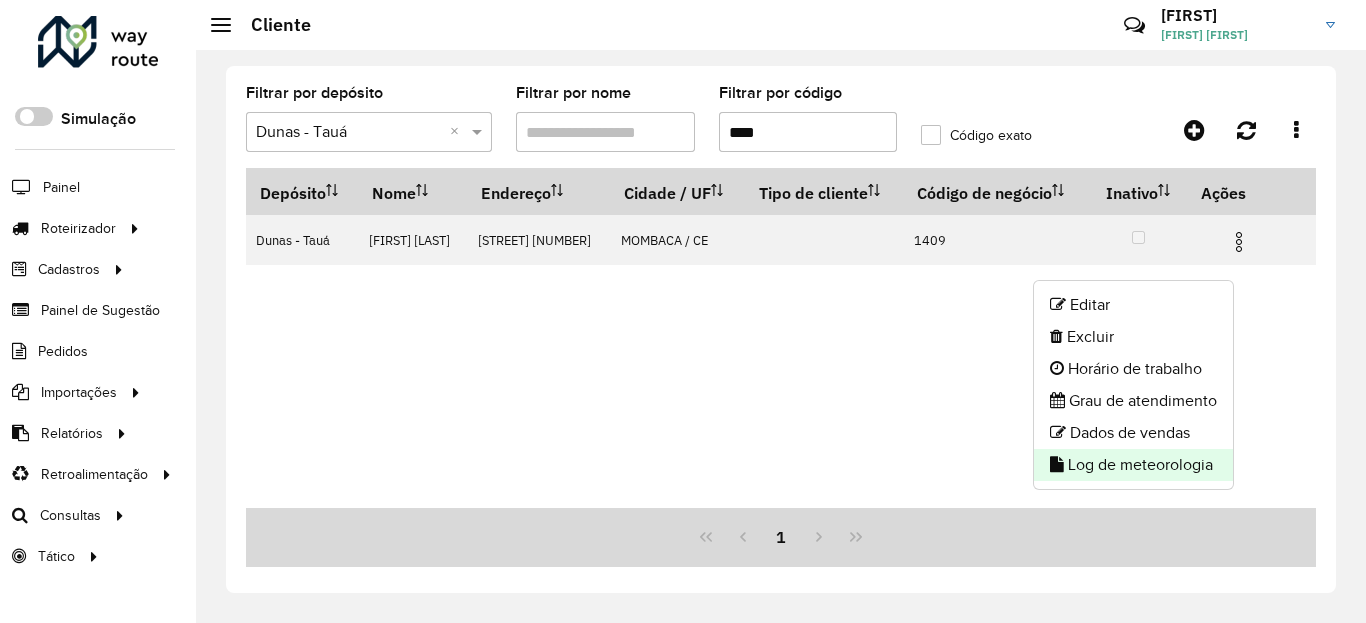 click on "Log de meteorologia" 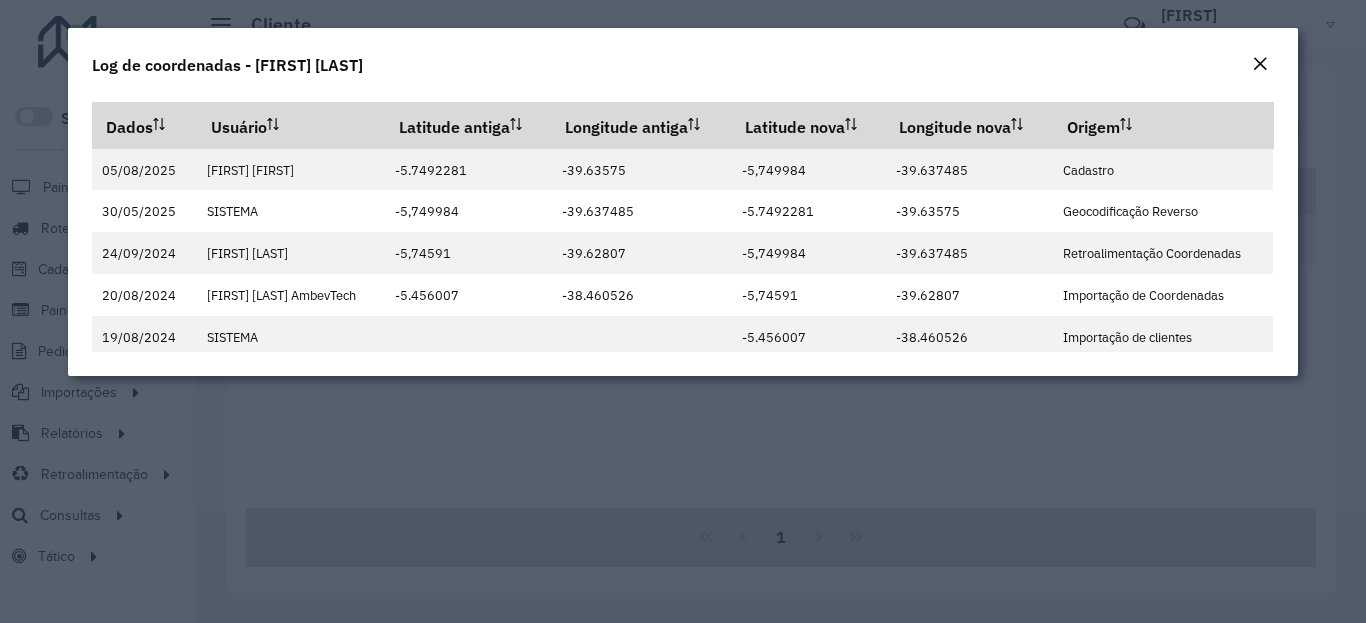 click on "Log de coordenadas - [FIRST] [LAST]" 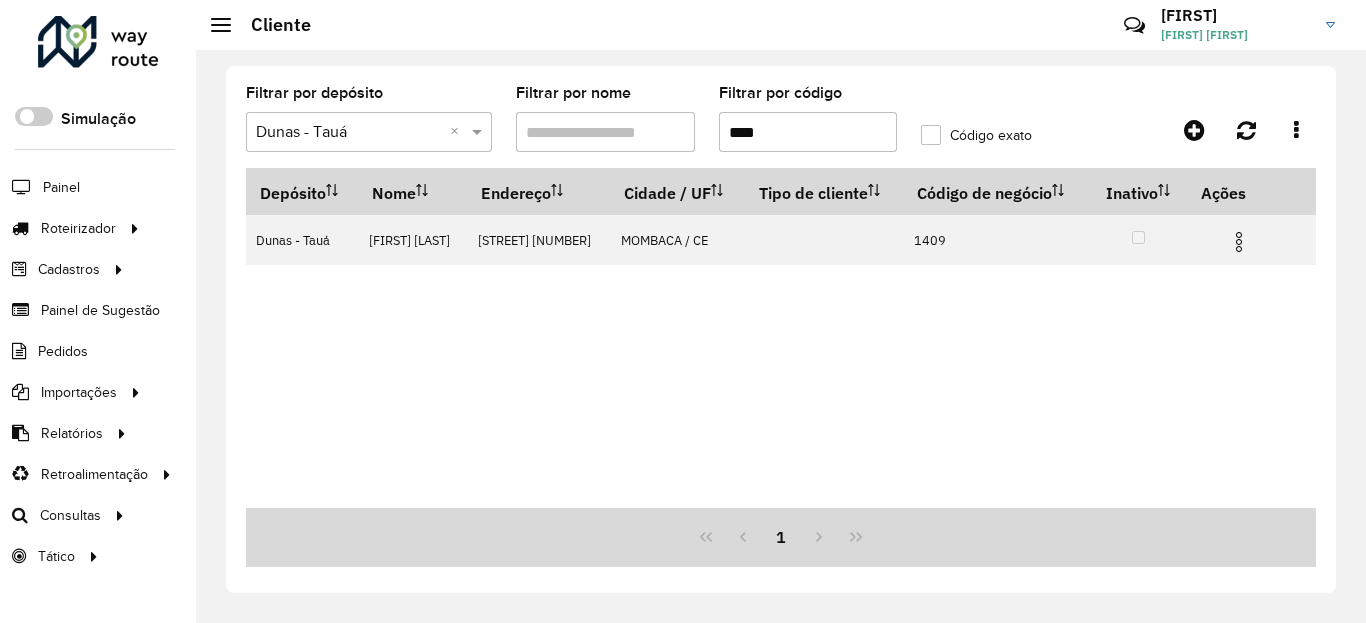 click on "****" at bounding box center [808, 132] 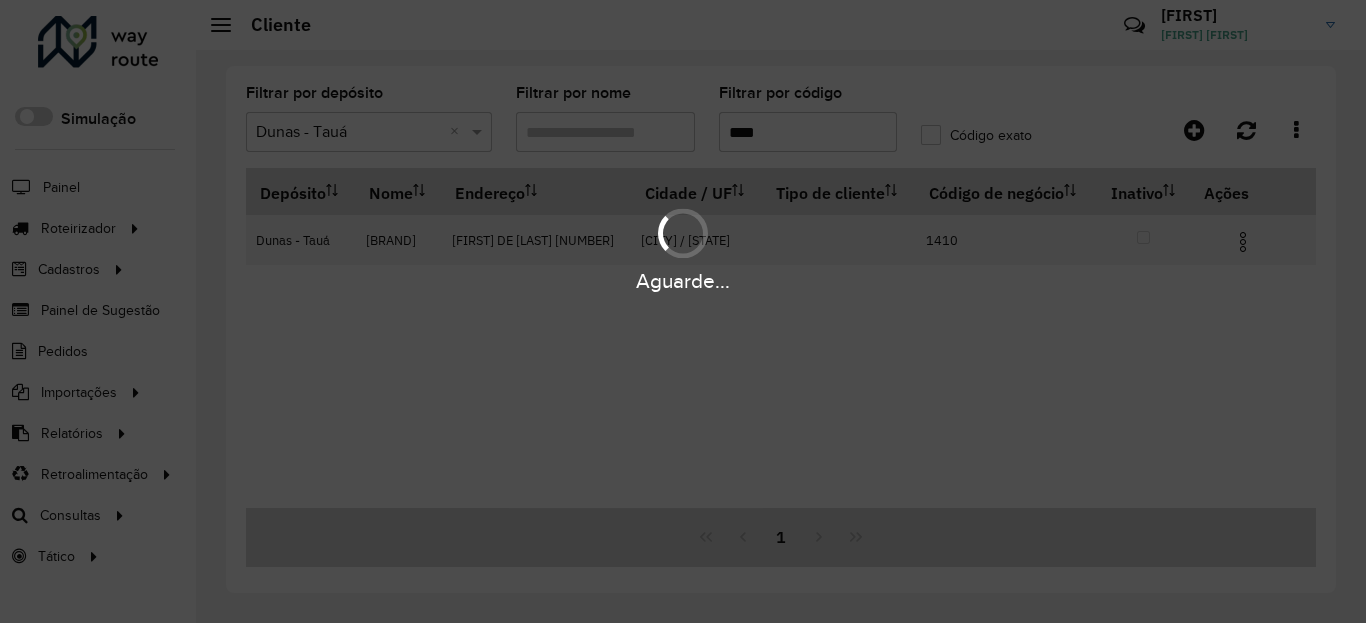 click on "Aguarde..." at bounding box center [683, 281] 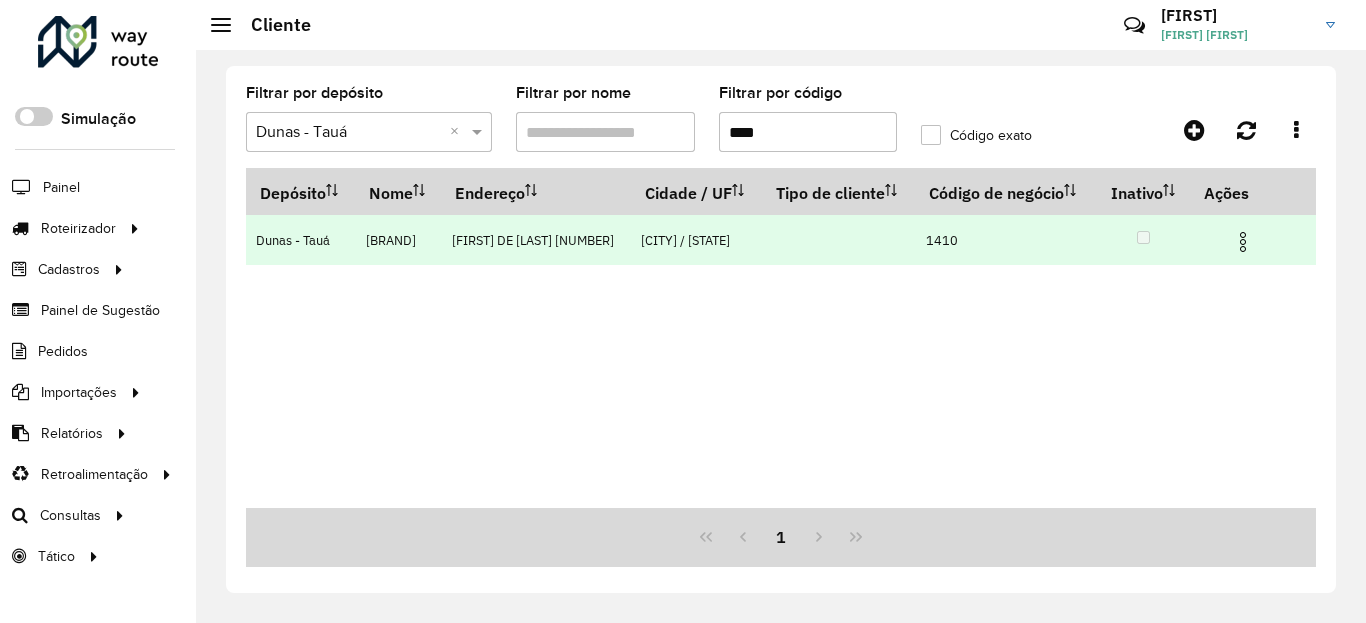 click at bounding box center (1243, 242) 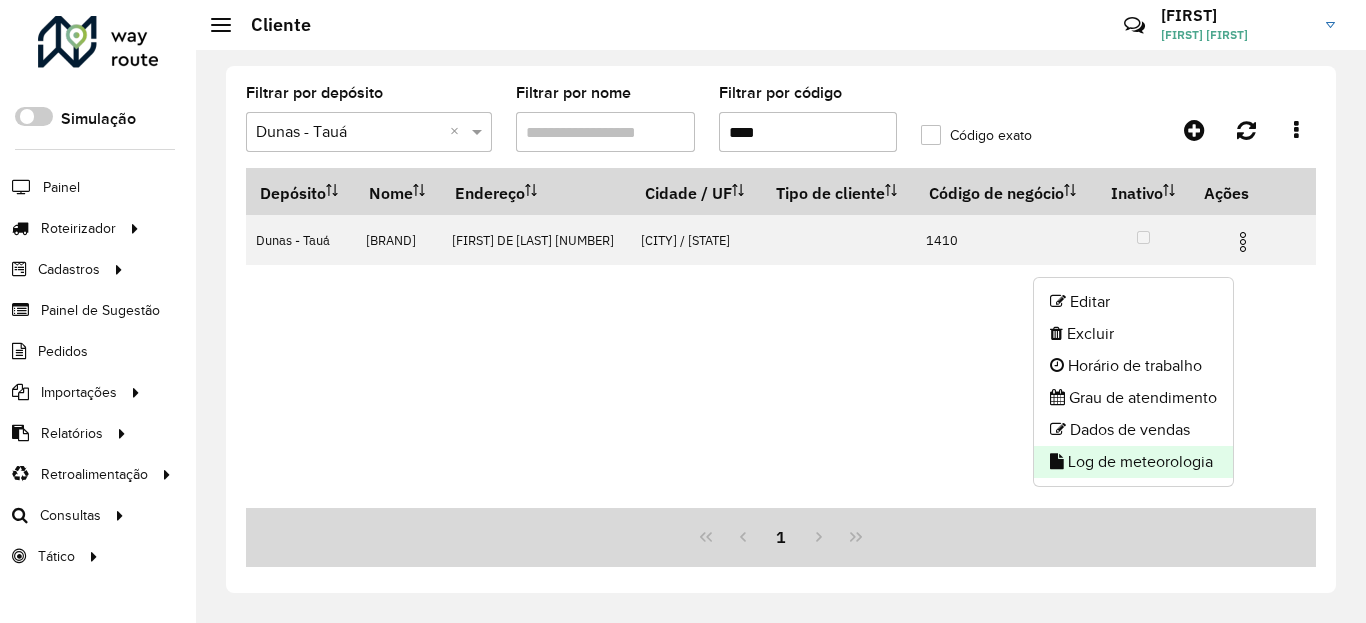 click on "Log de meteorologia" 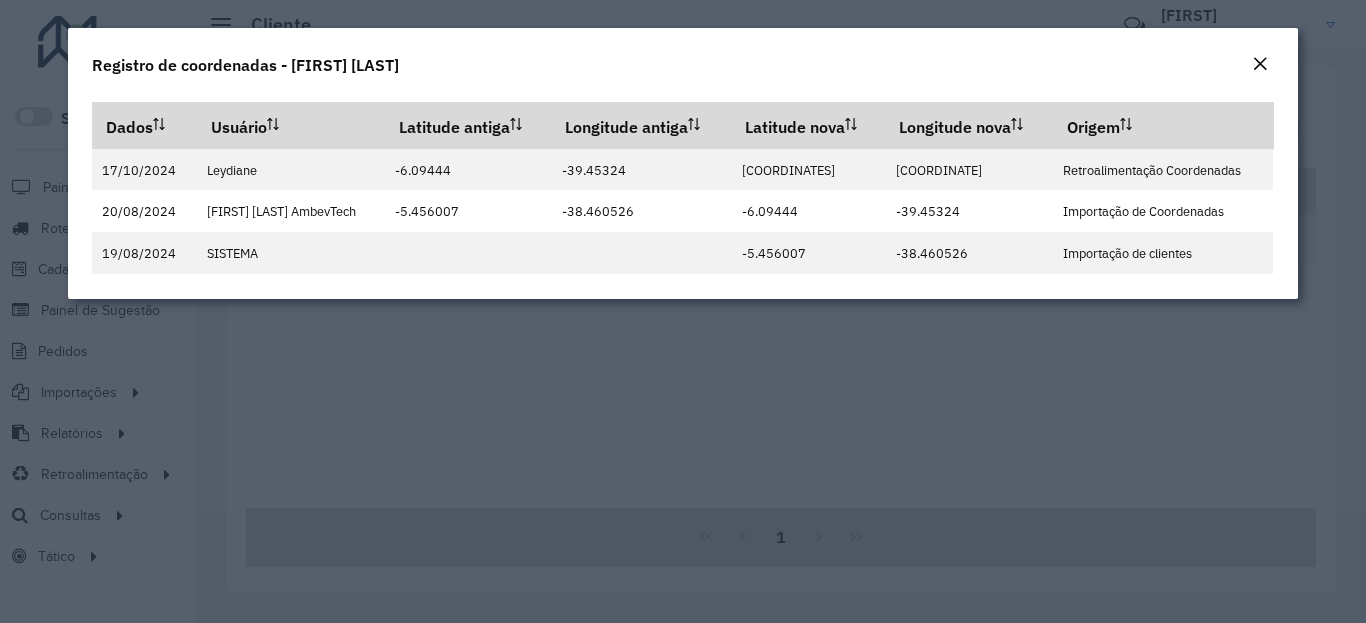 click 